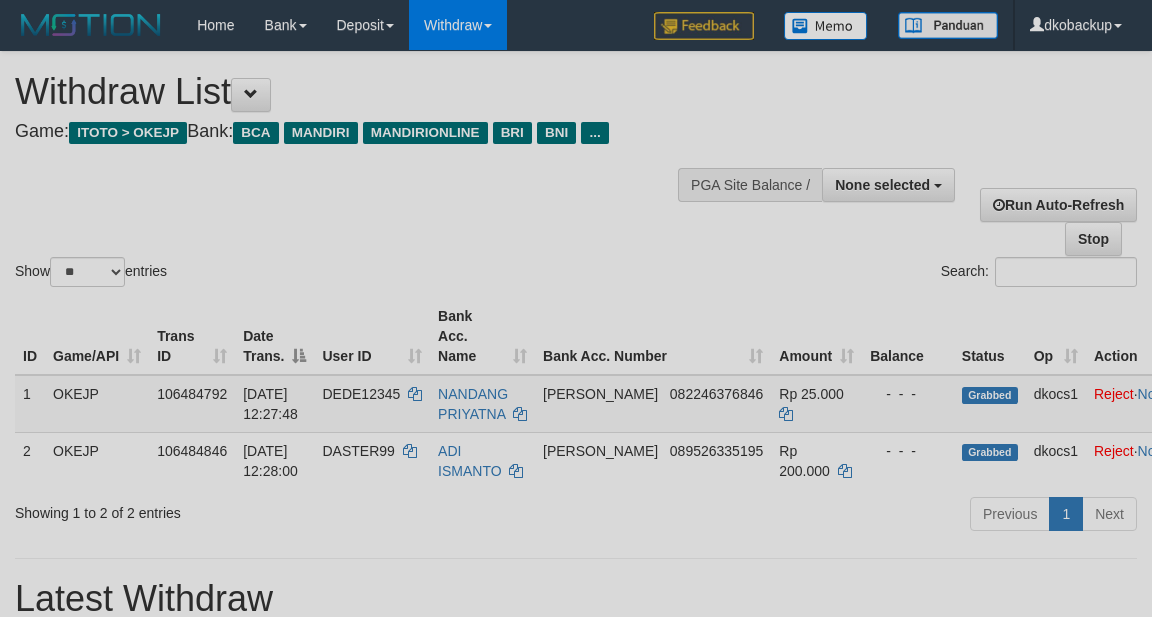 select 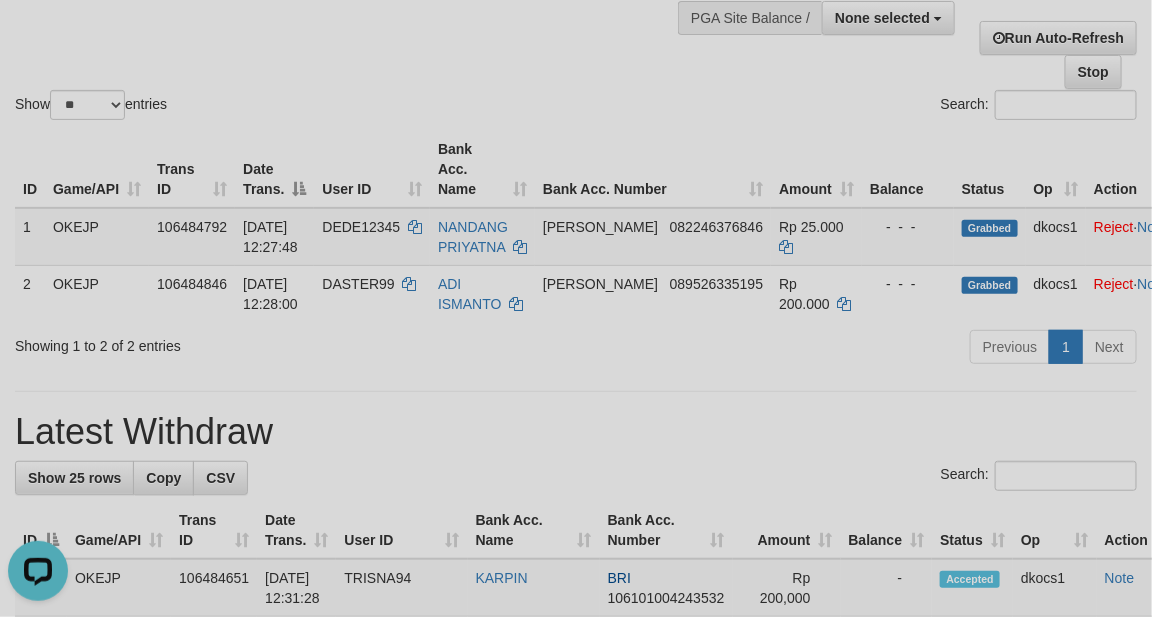 scroll, scrollTop: 0, scrollLeft: 0, axis: both 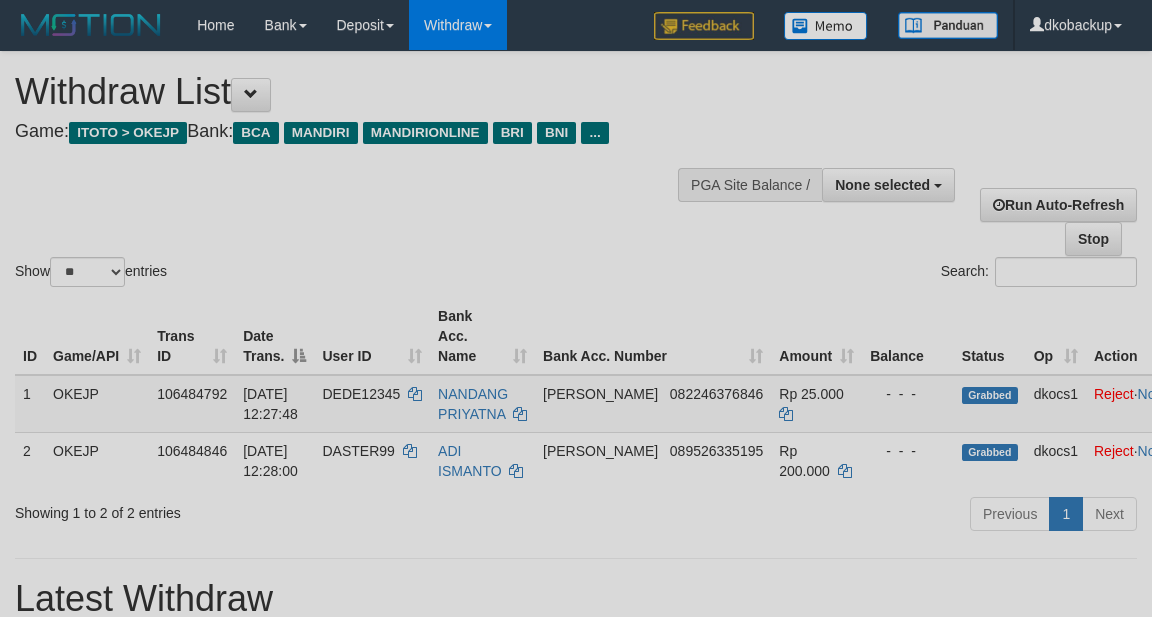 select 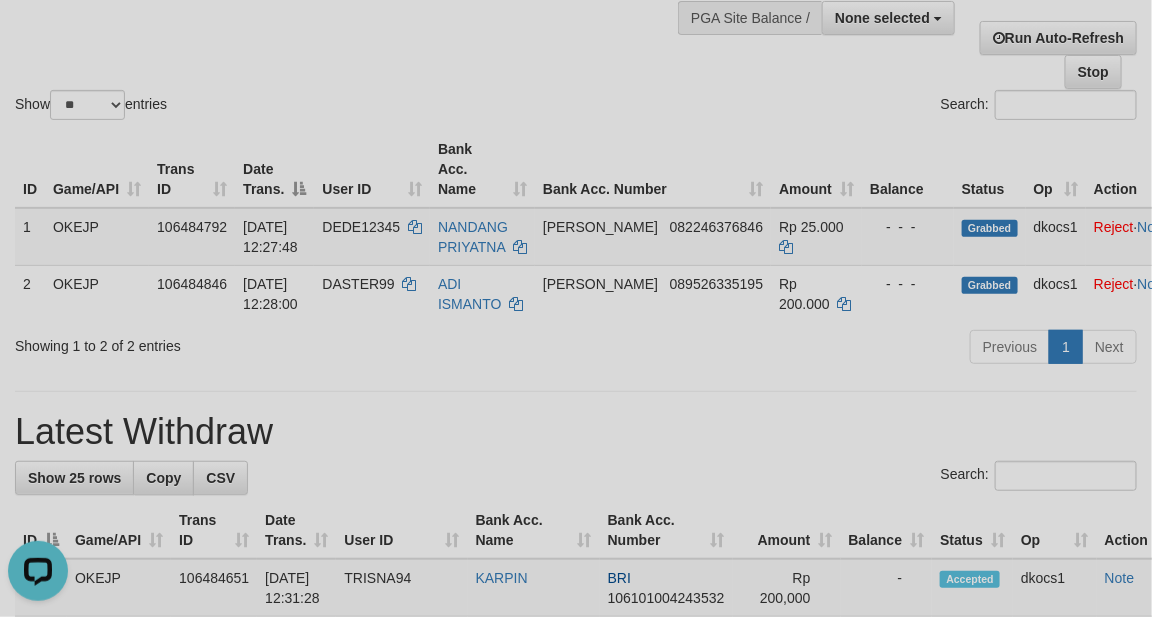 scroll, scrollTop: 0, scrollLeft: 0, axis: both 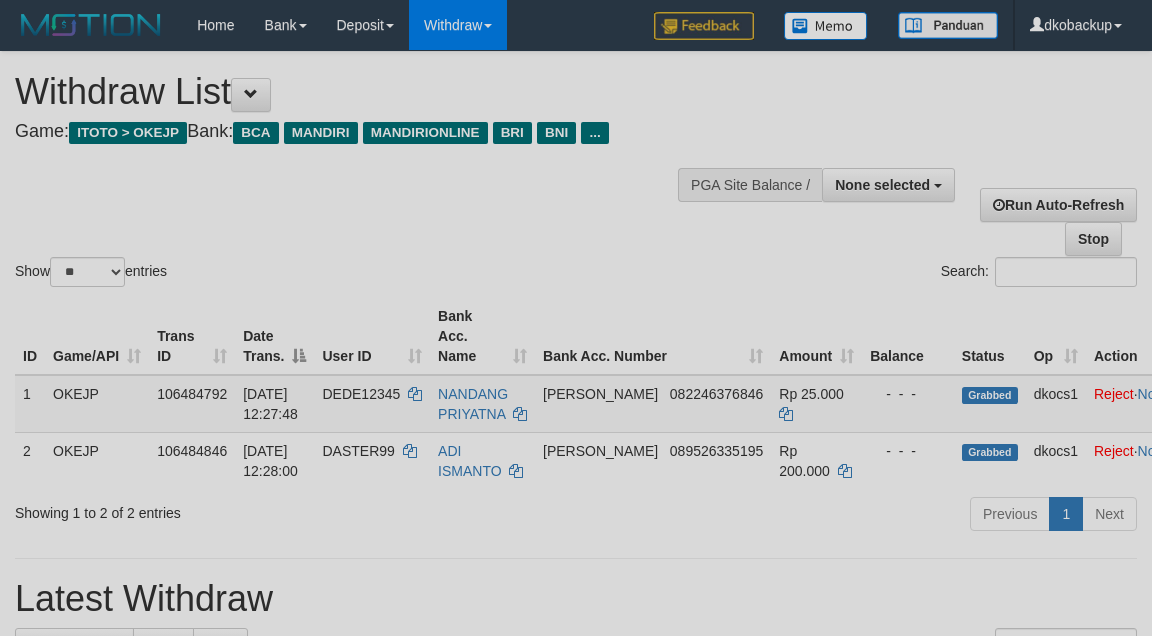 select 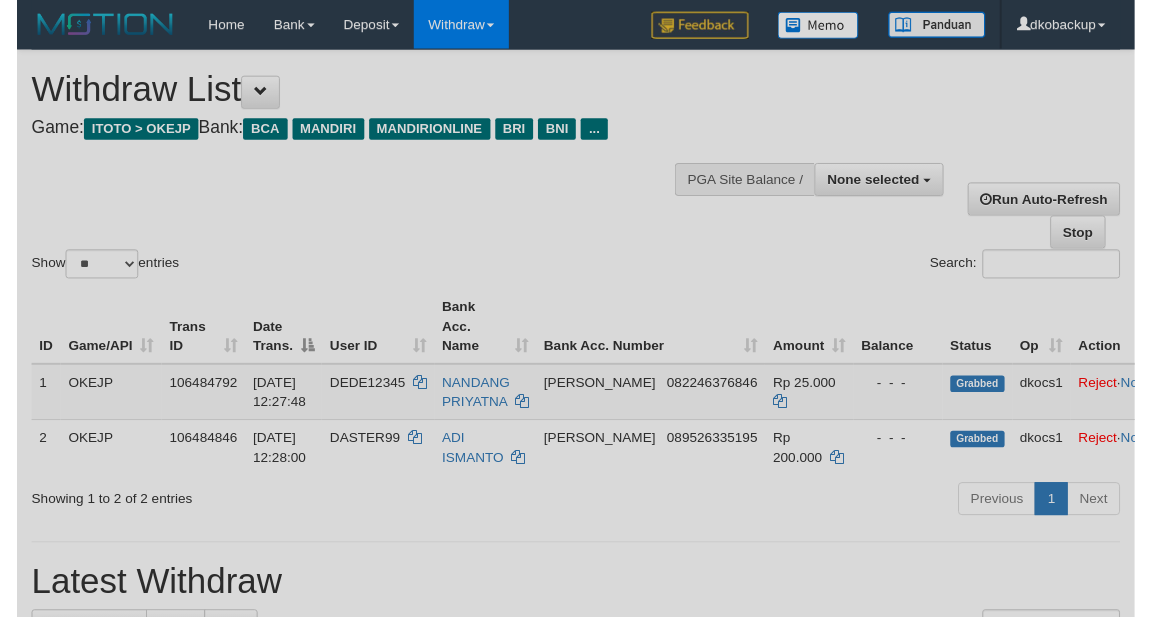 scroll, scrollTop: 167, scrollLeft: 0, axis: vertical 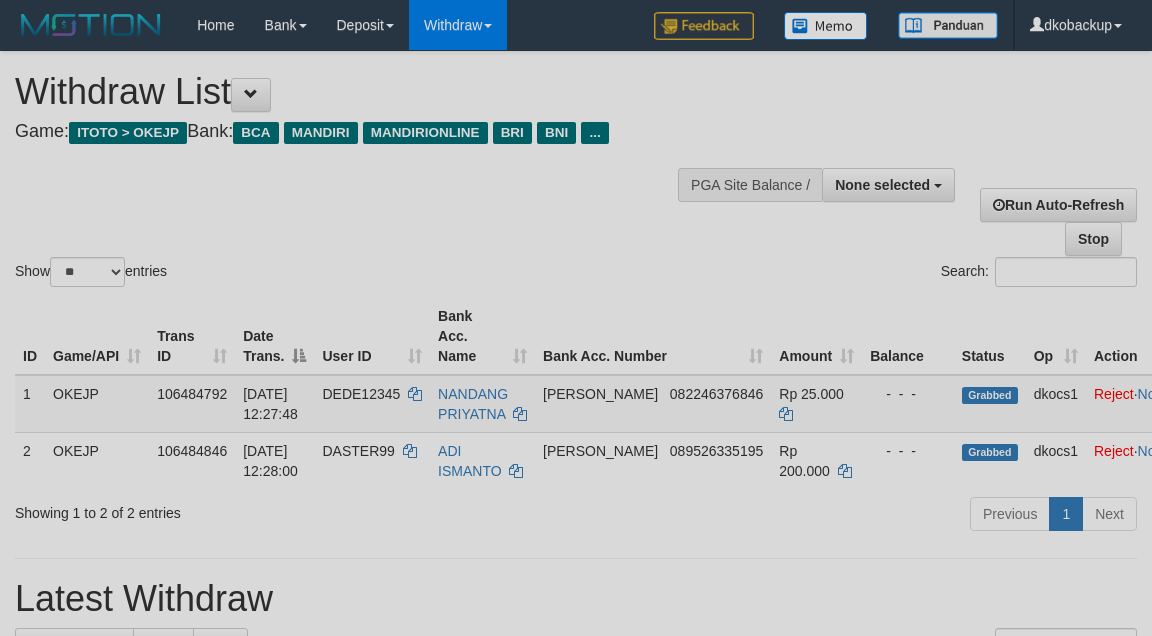 select 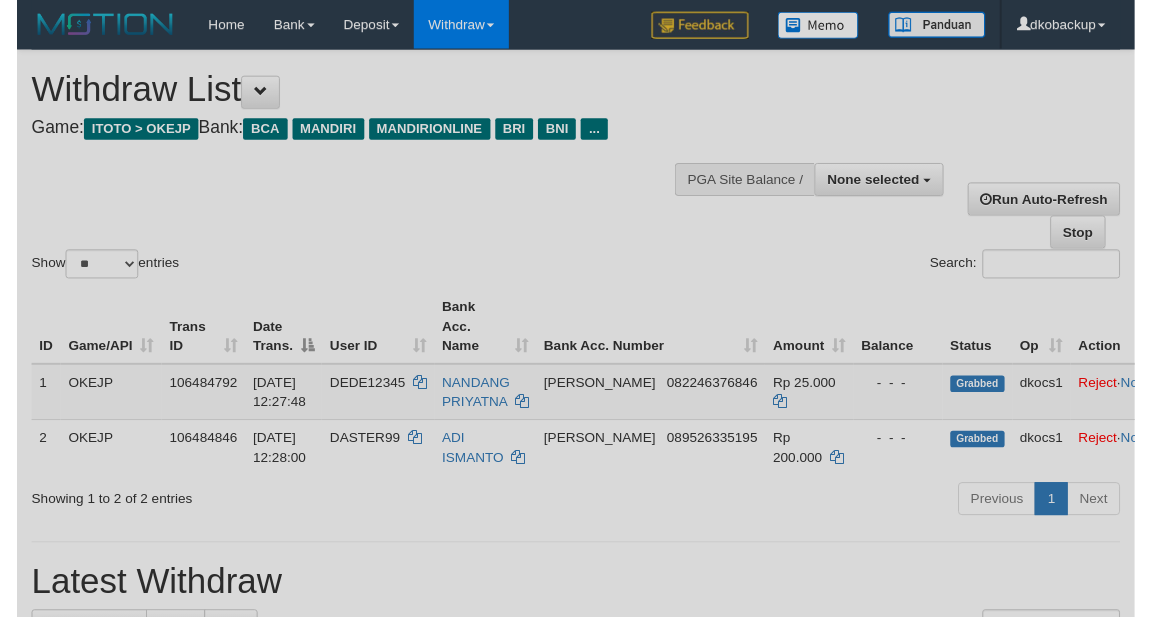 scroll, scrollTop: 167, scrollLeft: 0, axis: vertical 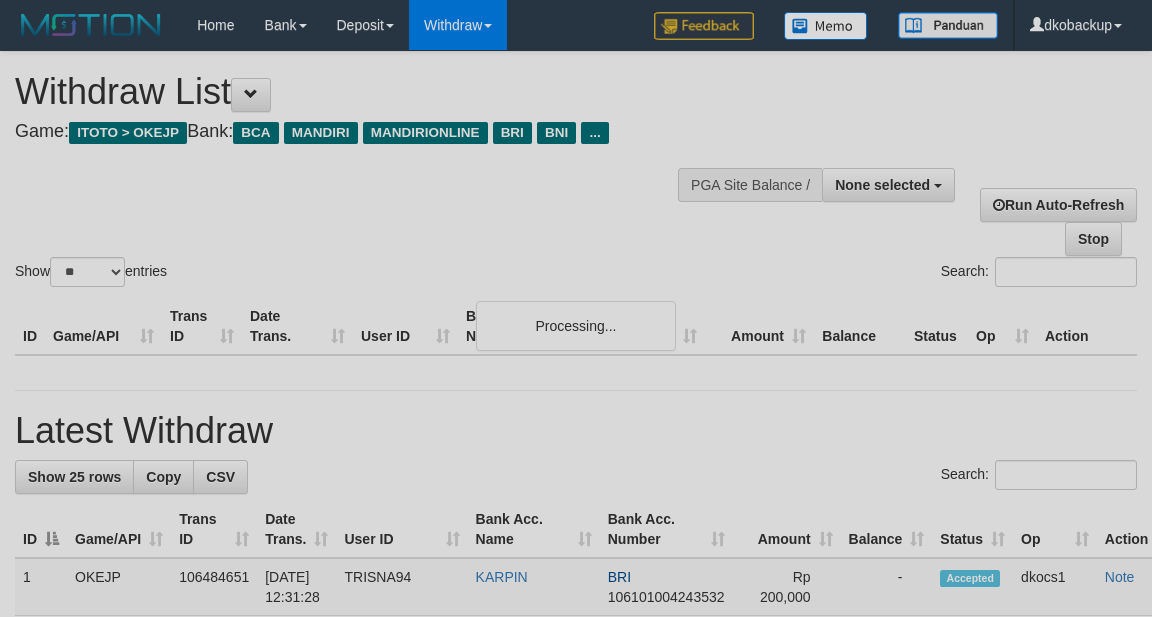 select 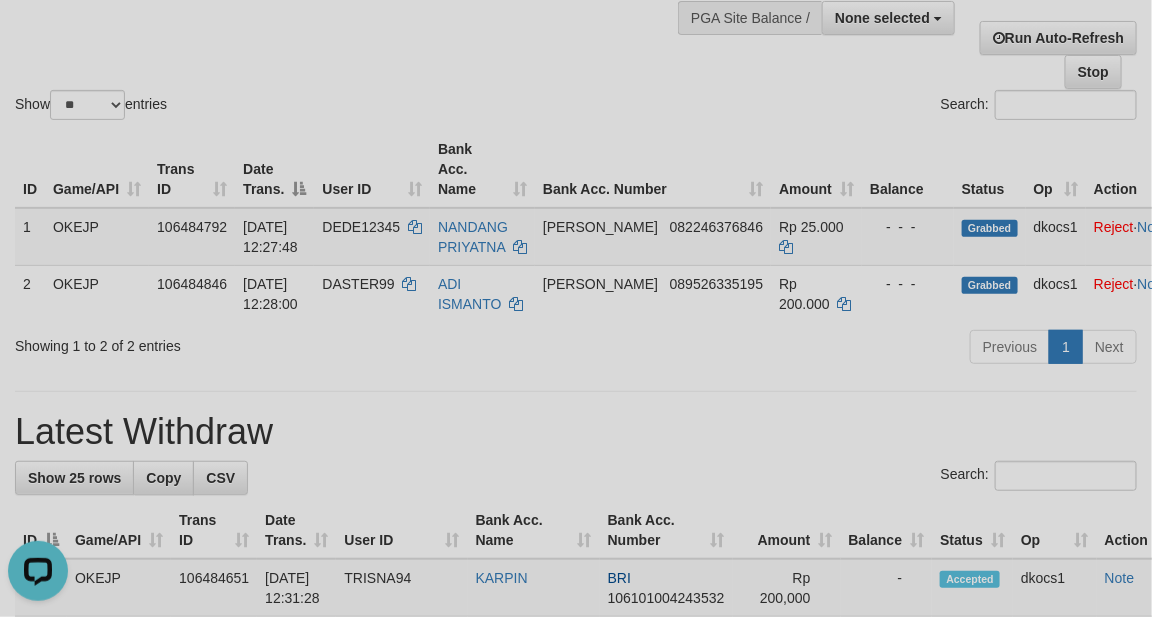 scroll, scrollTop: 0, scrollLeft: 0, axis: both 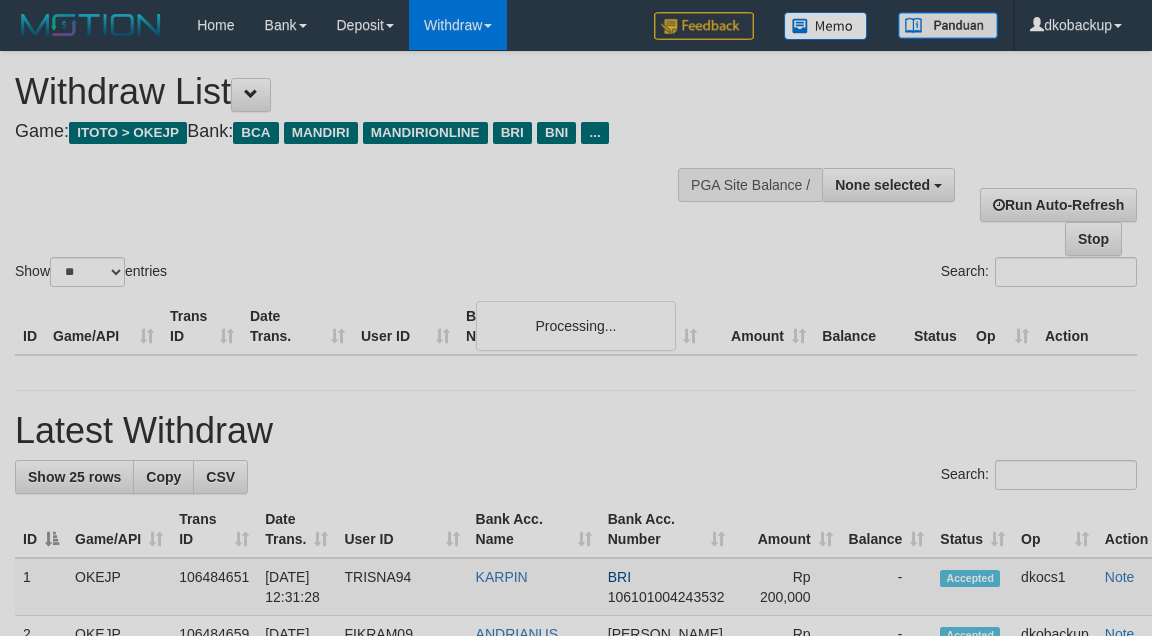 select 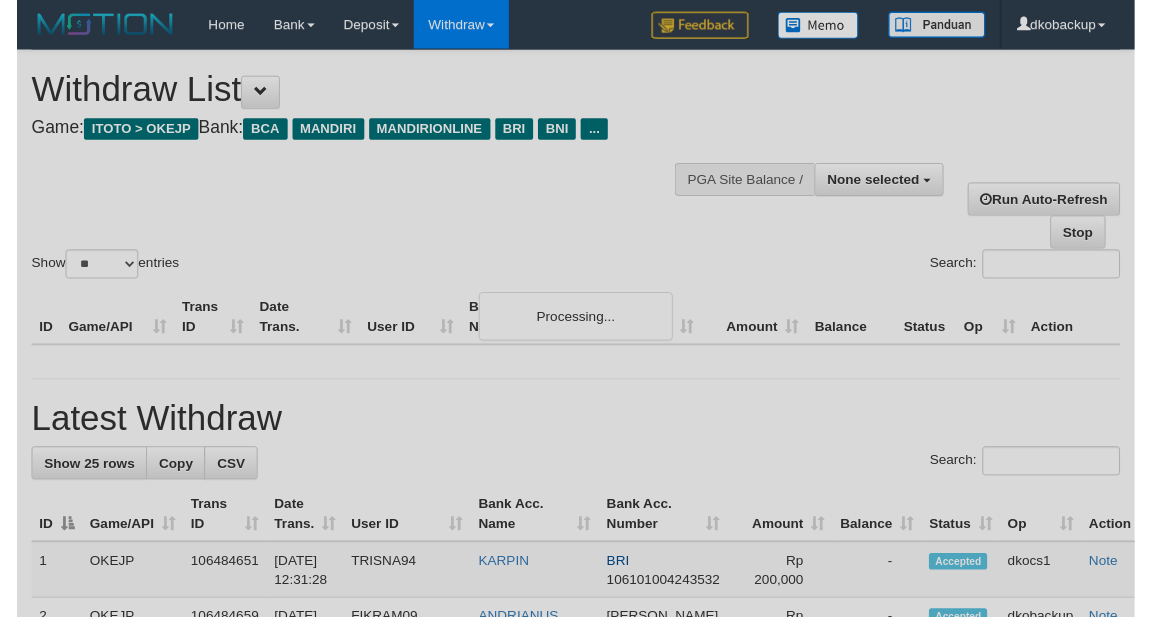 scroll, scrollTop: 167, scrollLeft: 0, axis: vertical 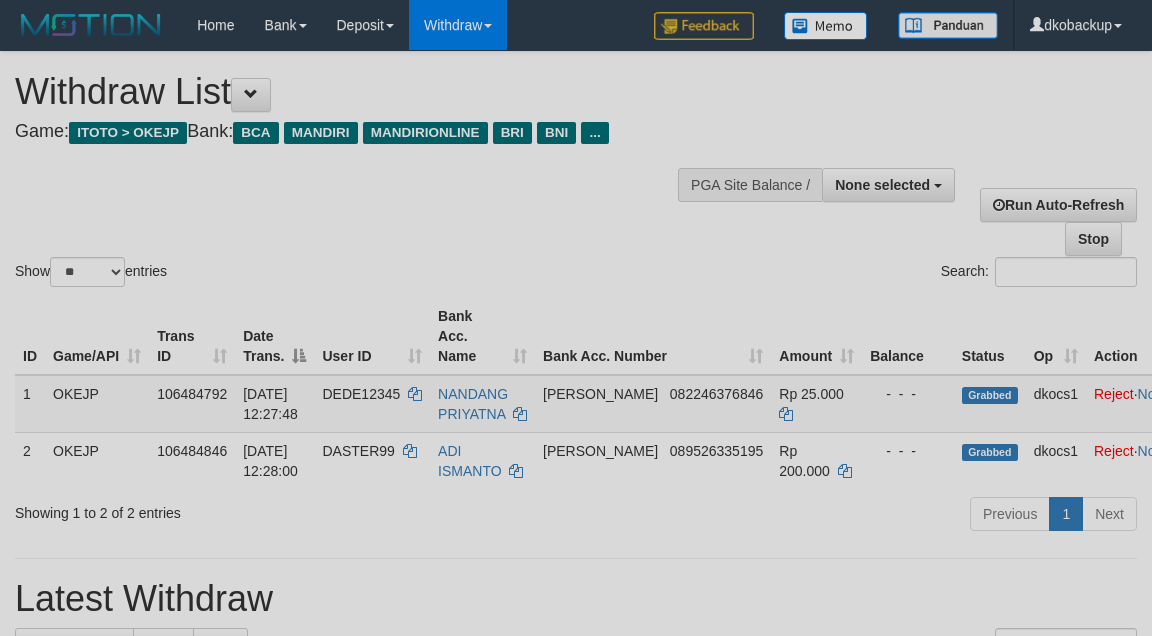 select 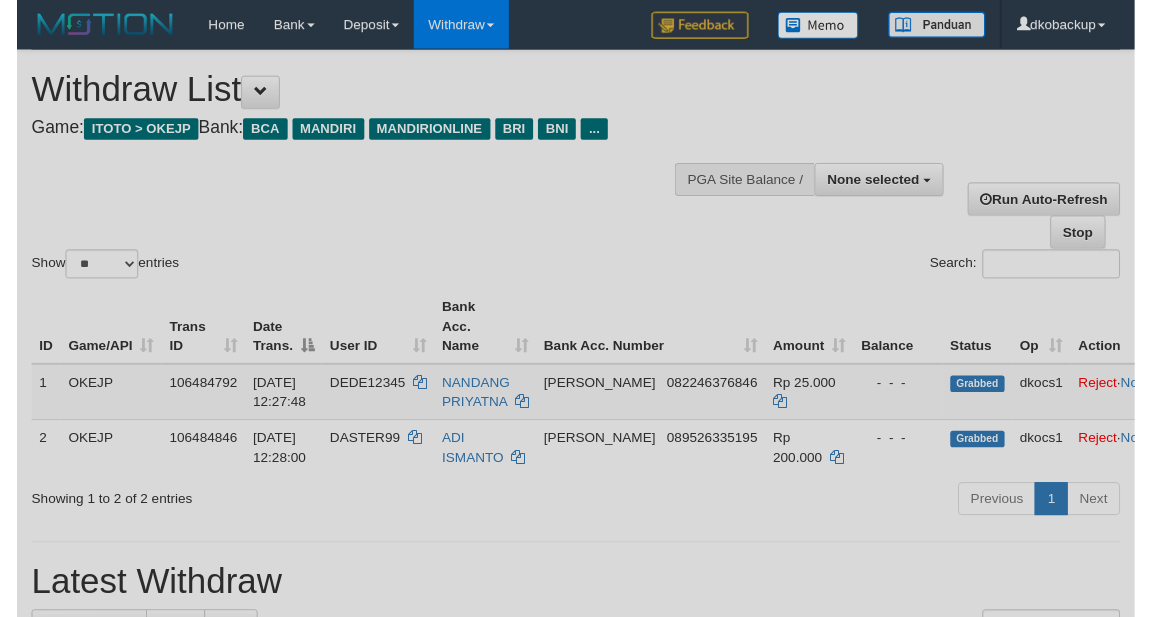 scroll, scrollTop: 167, scrollLeft: 0, axis: vertical 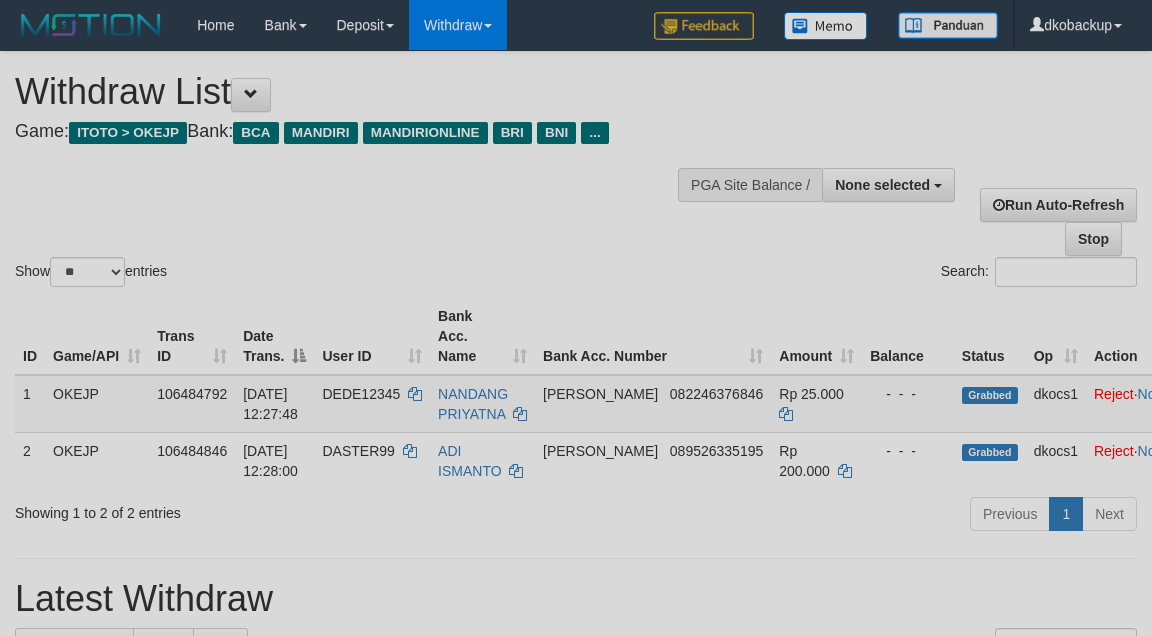 select 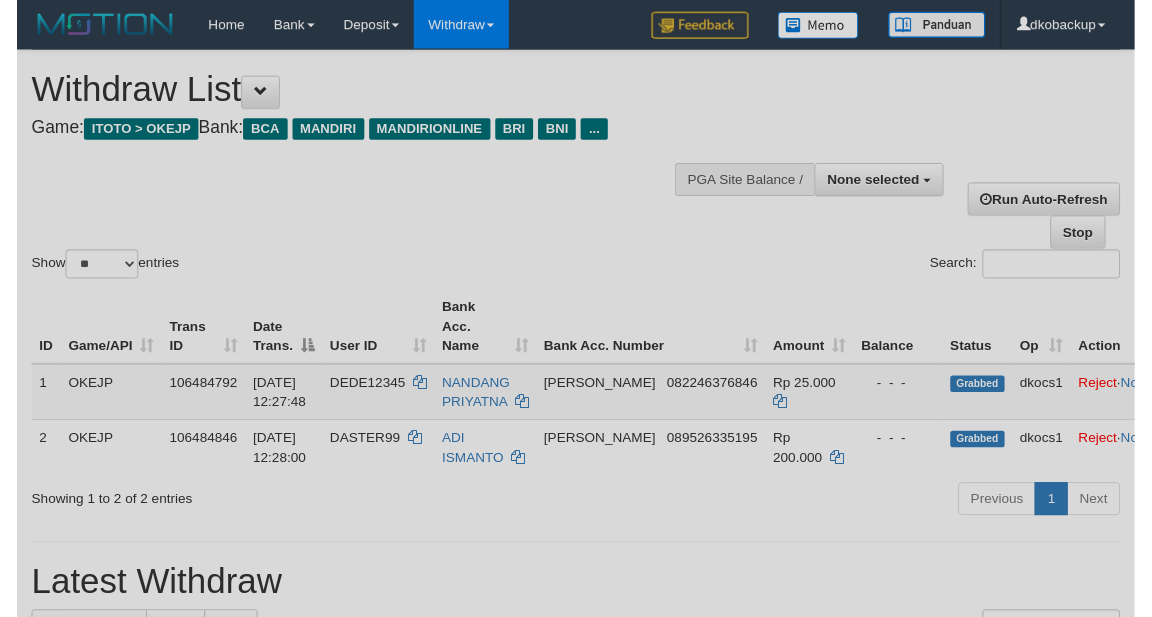 scroll, scrollTop: 167, scrollLeft: 0, axis: vertical 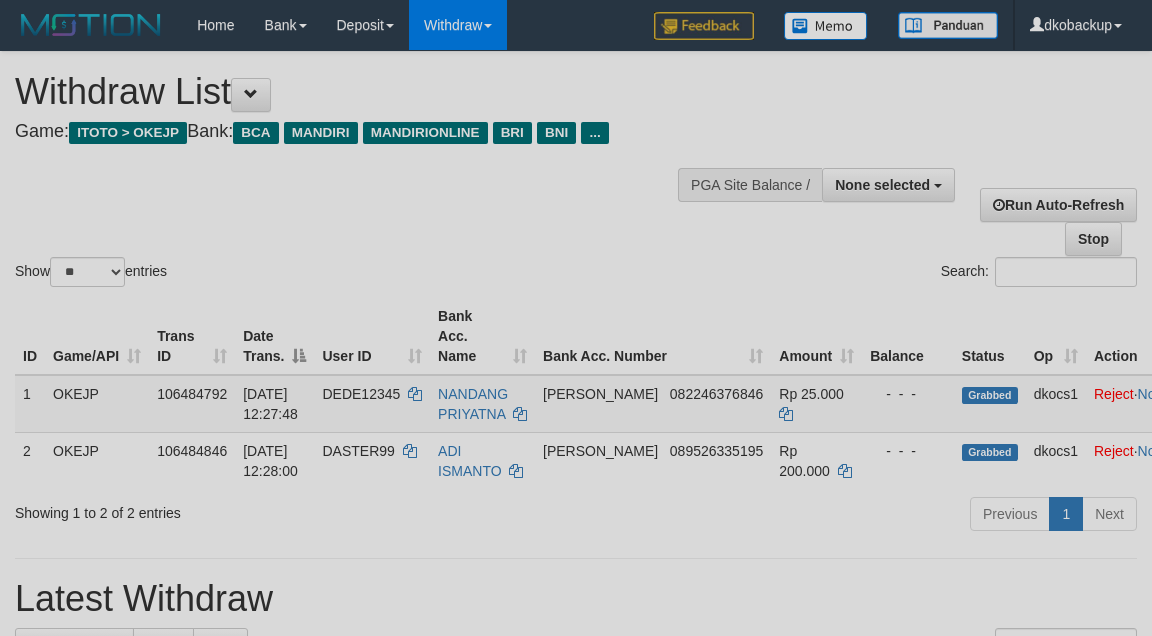 select 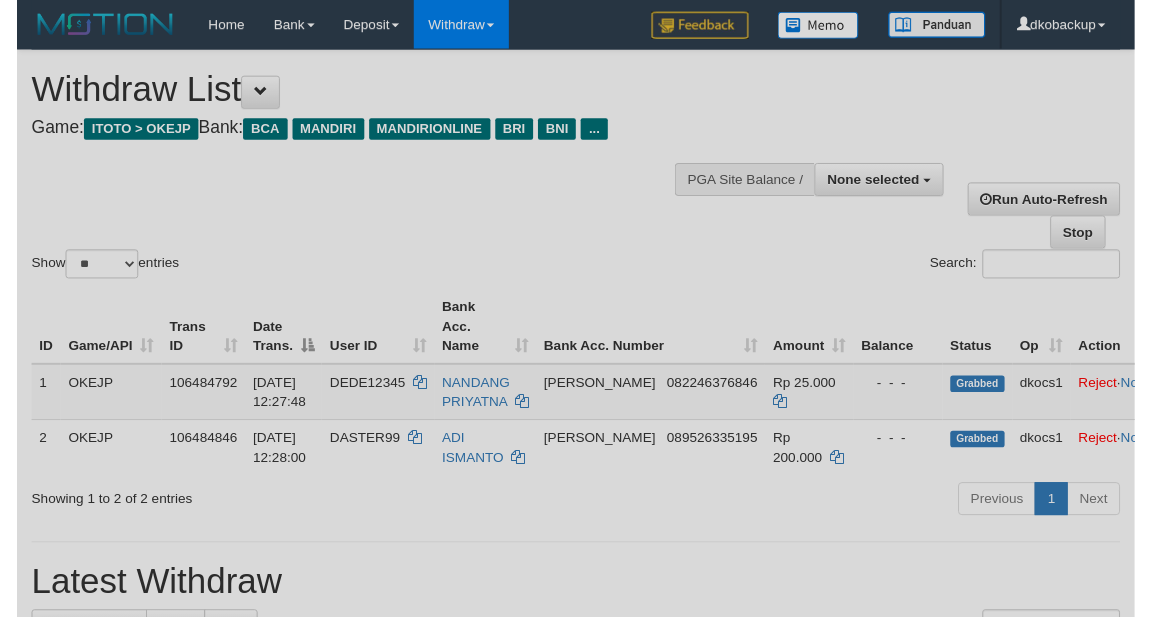 scroll, scrollTop: 167, scrollLeft: 0, axis: vertical 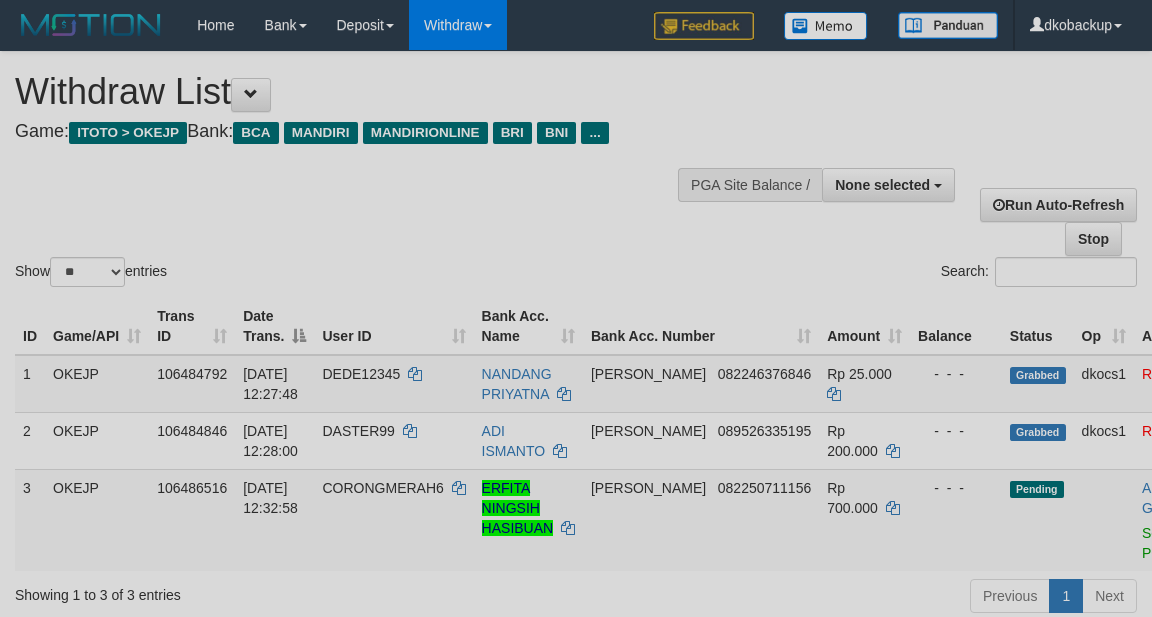 select 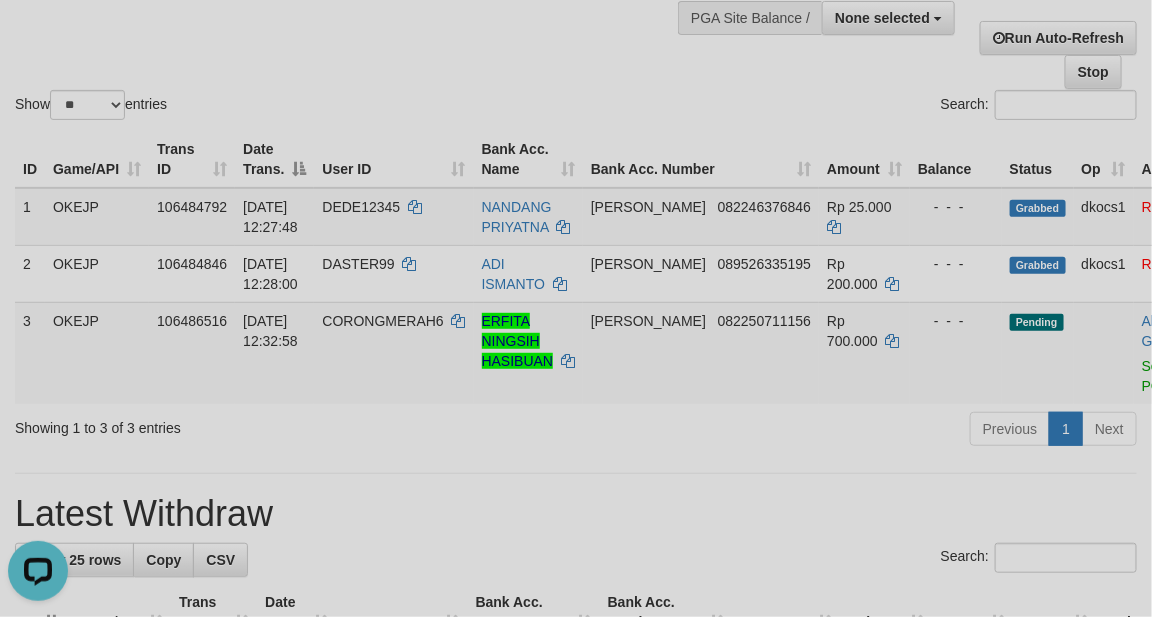 scroll, scrollTop: 0, scrollLeft: 0, axis: both 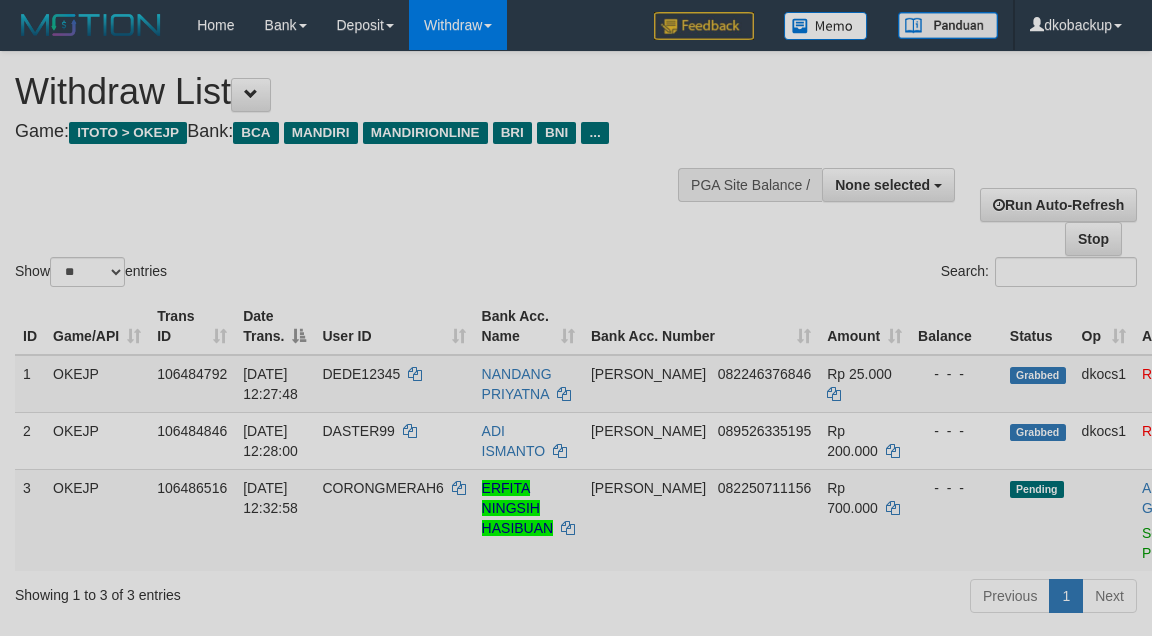 select 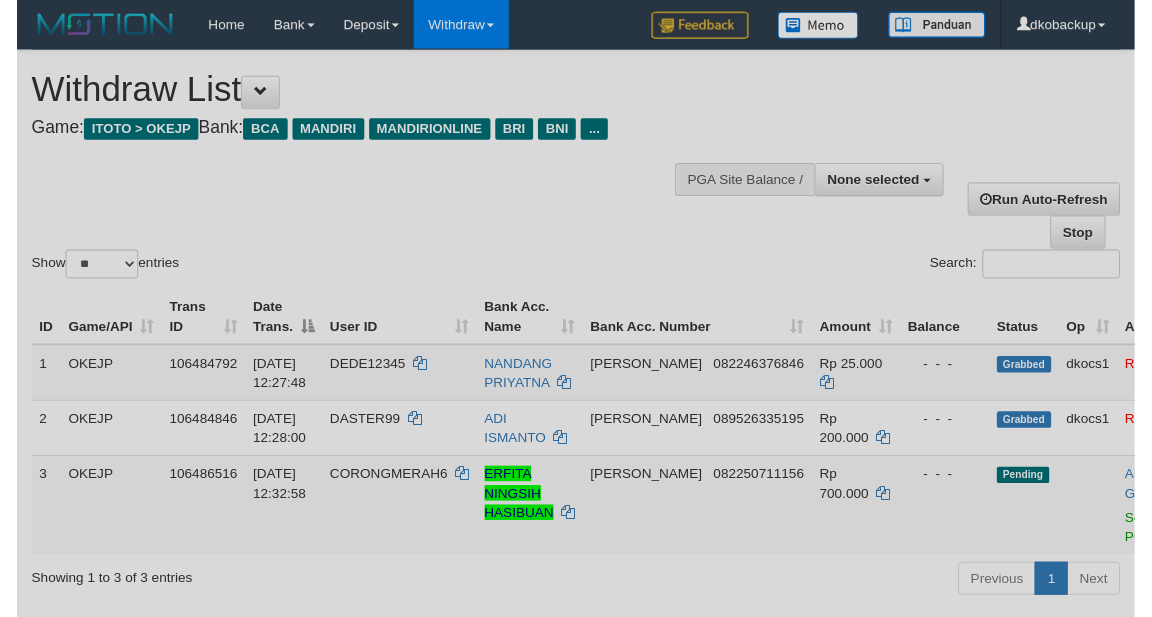 scroll, scrollTop: 167, scrollLeft: 0, axis: vertical 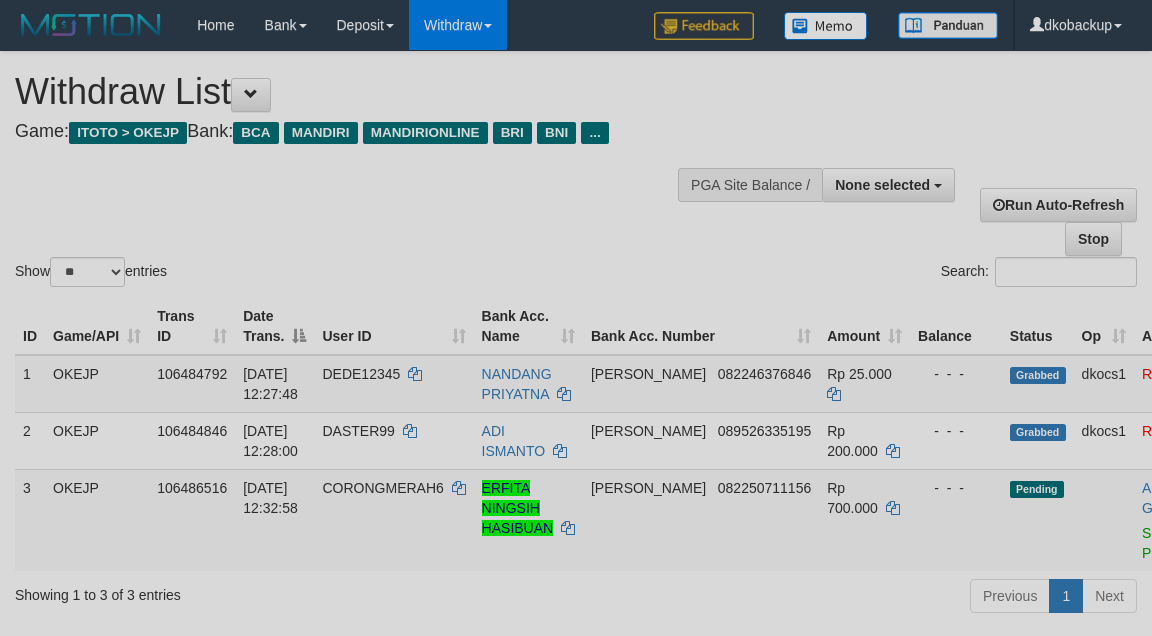 select 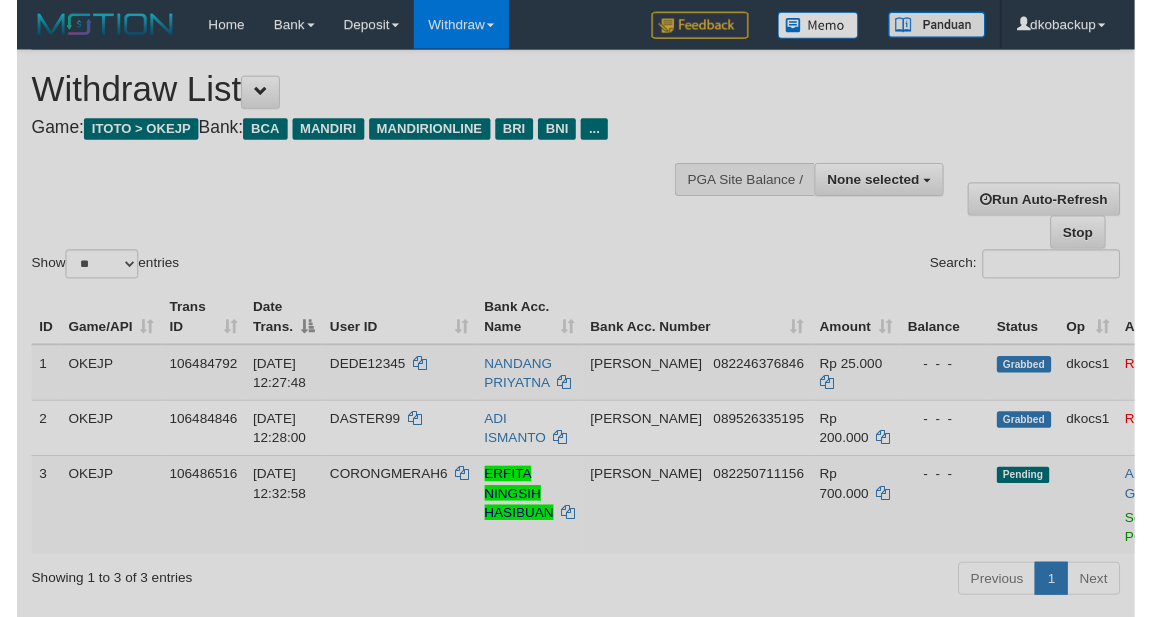 scroll, scrollTop: 167, scrollLeft: 0, axis: vertical 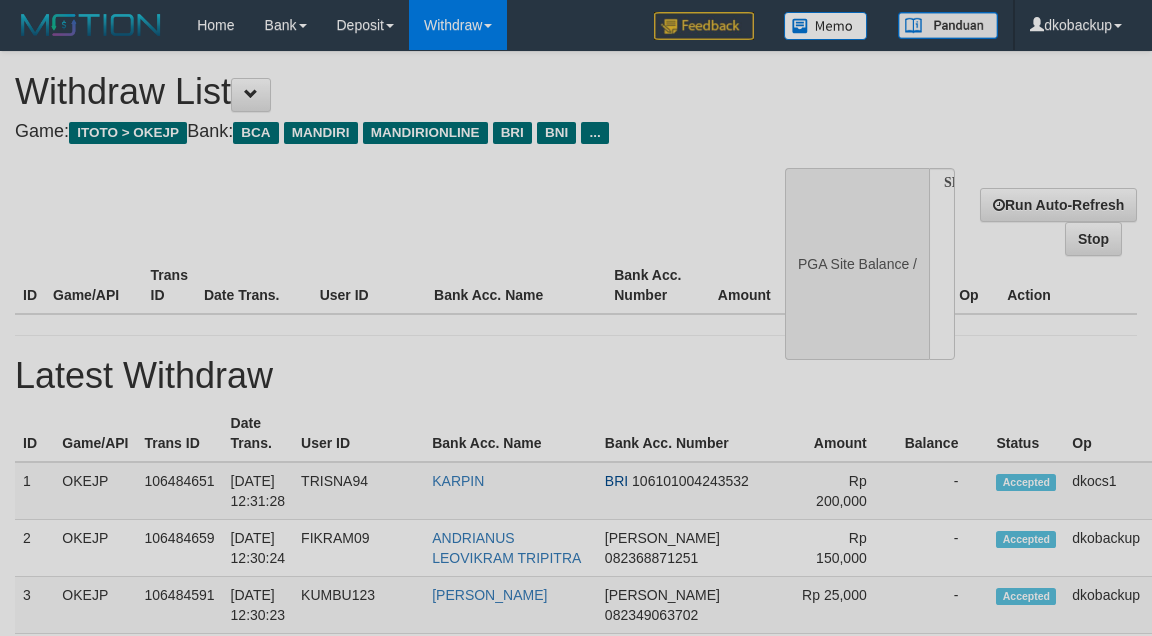 select 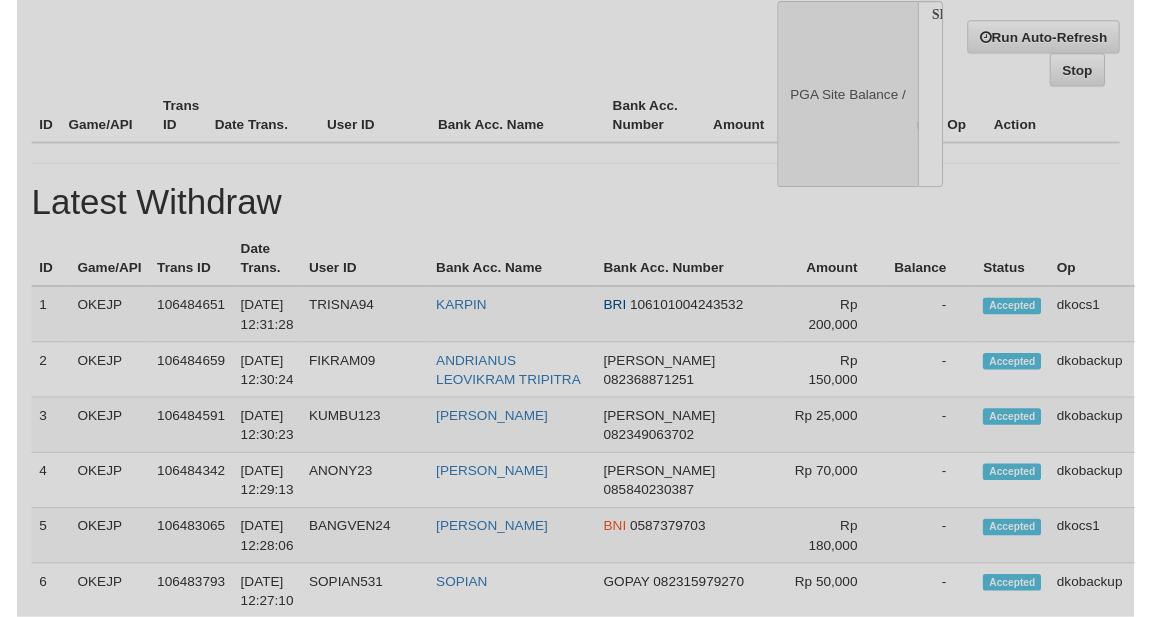 scroll, scrollTop: 167, scrollLeft: 0, axis: vertical 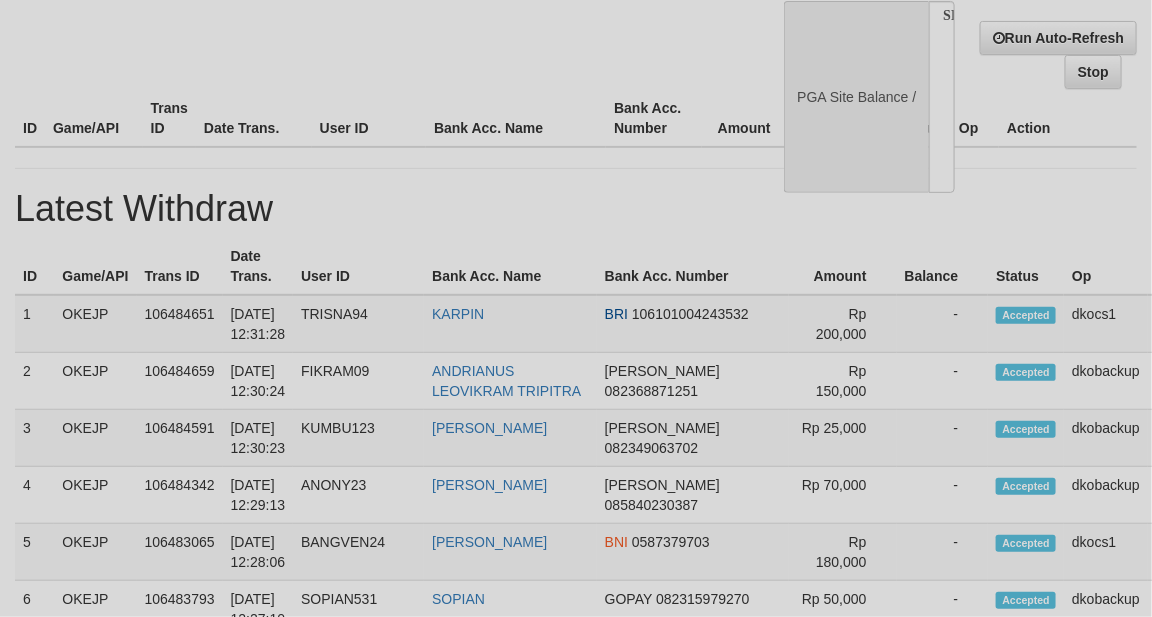 select on "**" 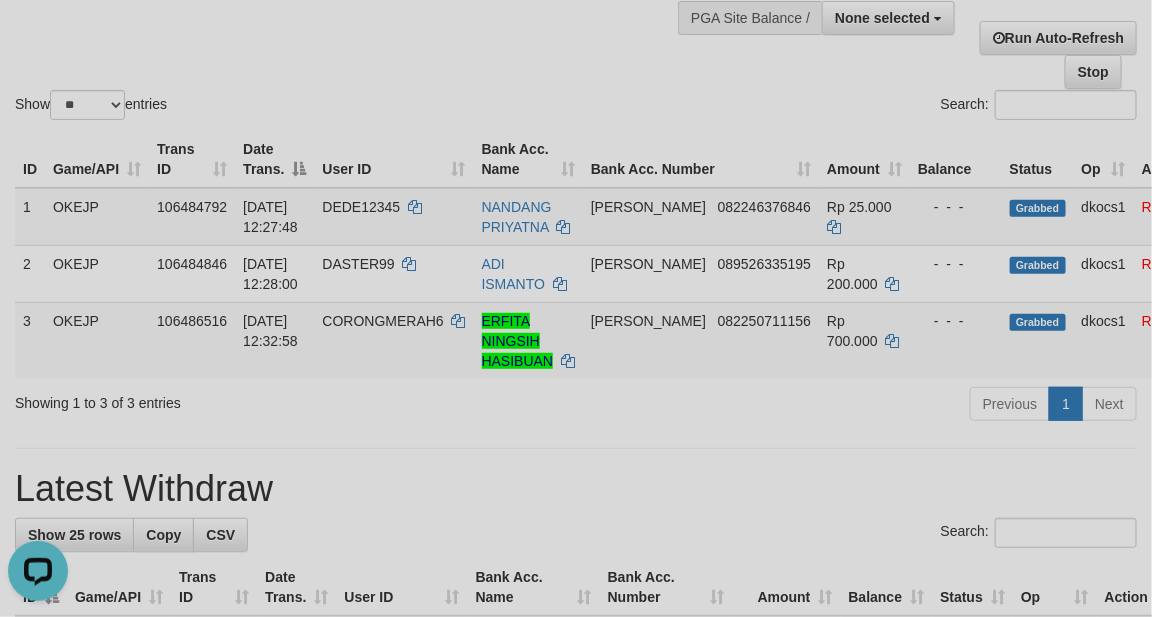 scroll, scrollTop: 0, scrollLeft: 0, axis: both 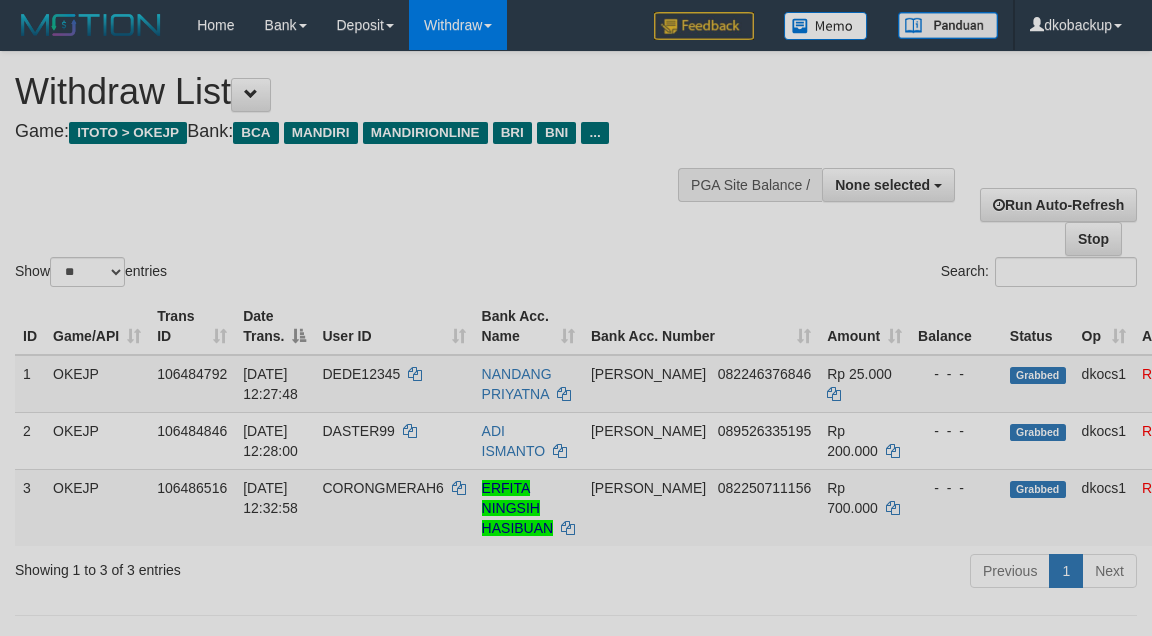 select 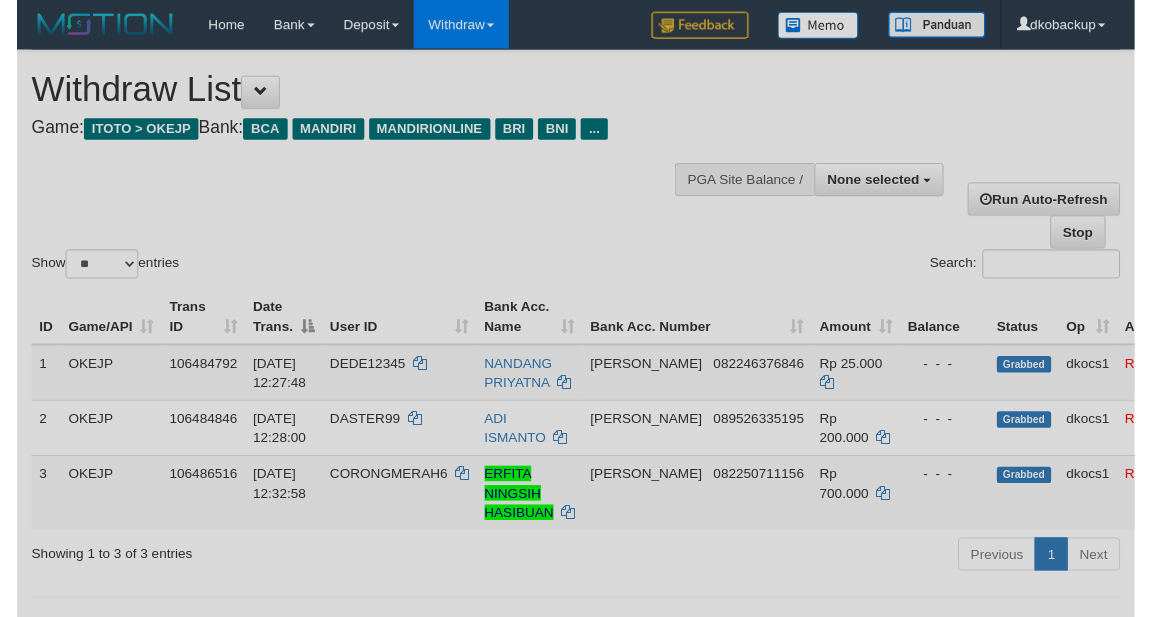scroll, scrollTop: 167, scrollLeft: 0, axis: vertical 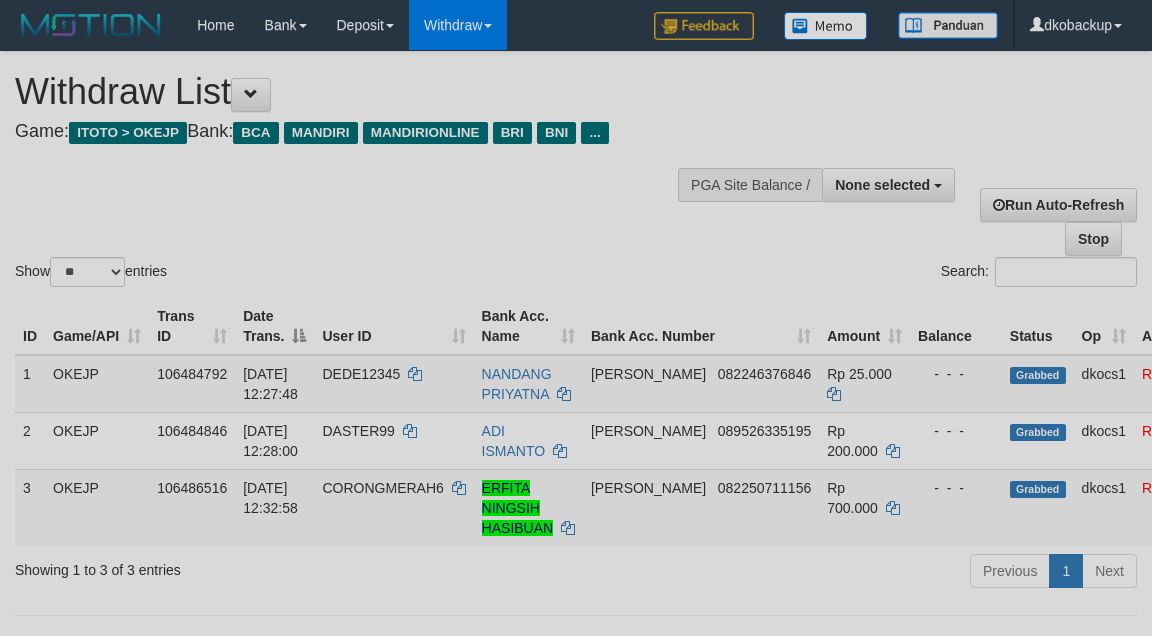 select 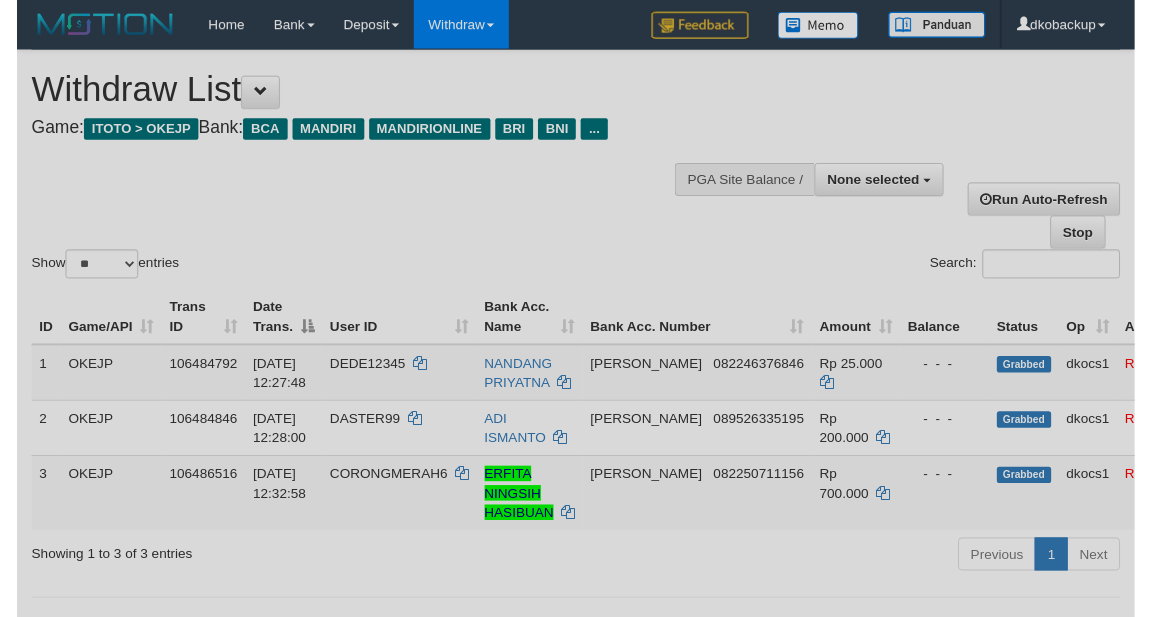 scroll, scrollTop: 167, scrollLeft: 0, axis: vertical 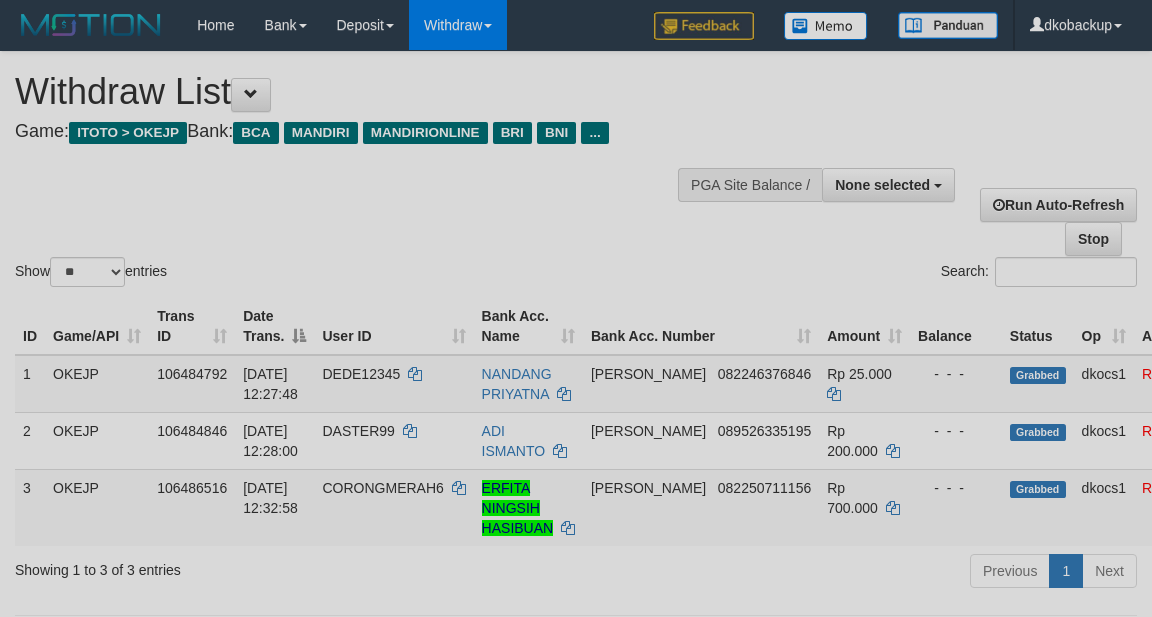 select 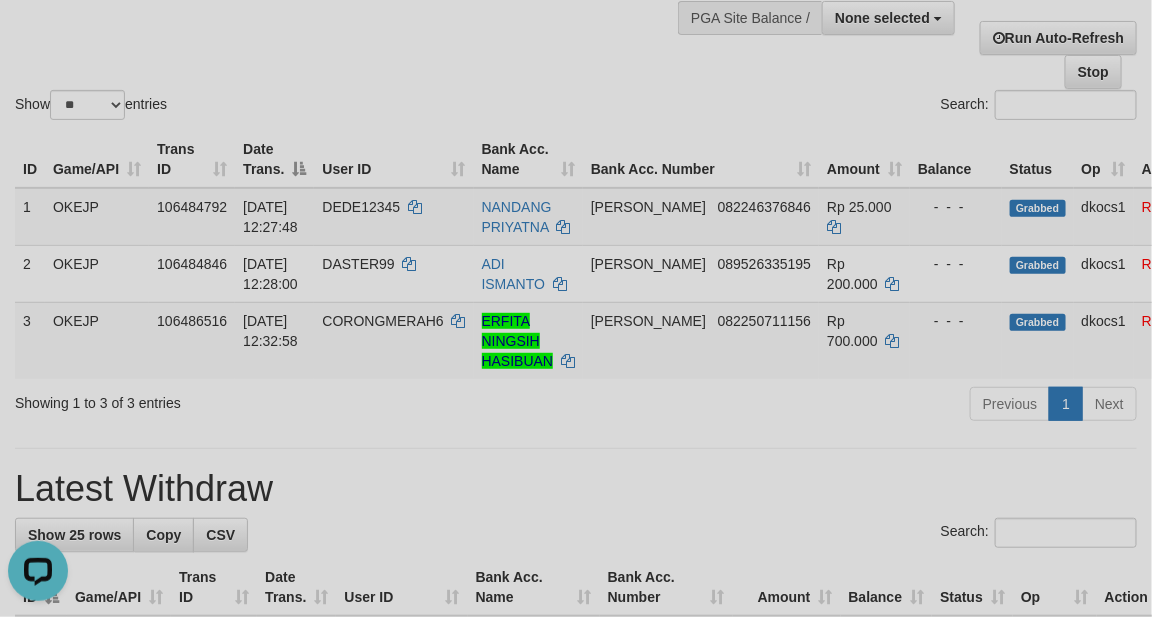scroll, scrollTop: 0, scrollLeft: 0, axis: both 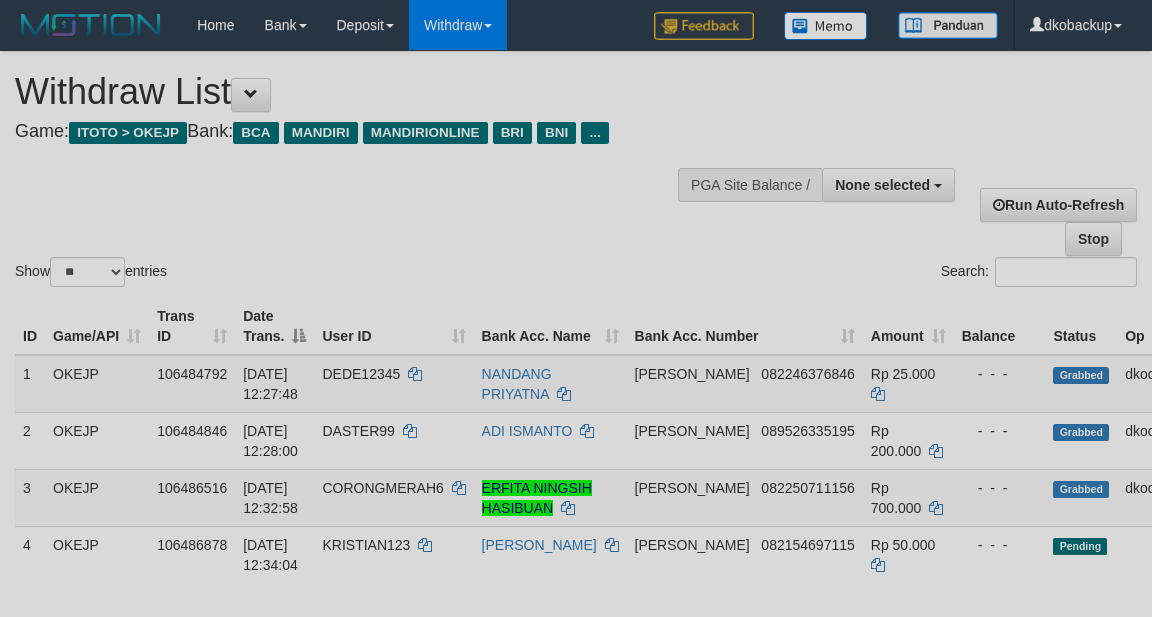 select 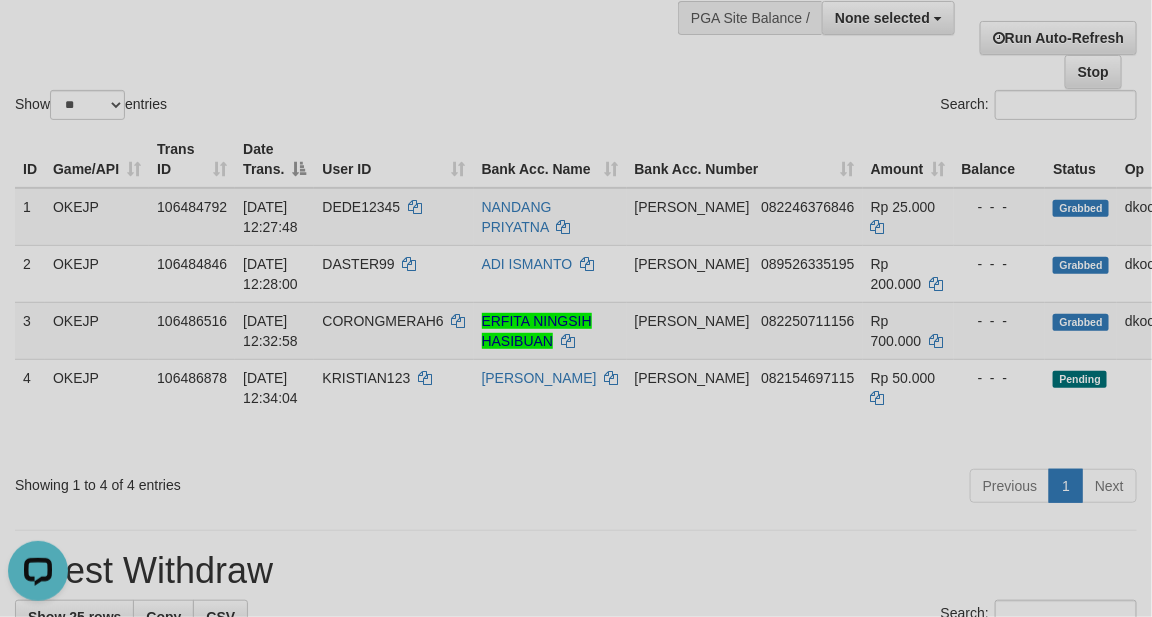 scroll, scrollTop: 0, scrollLeft: 0, axis: both 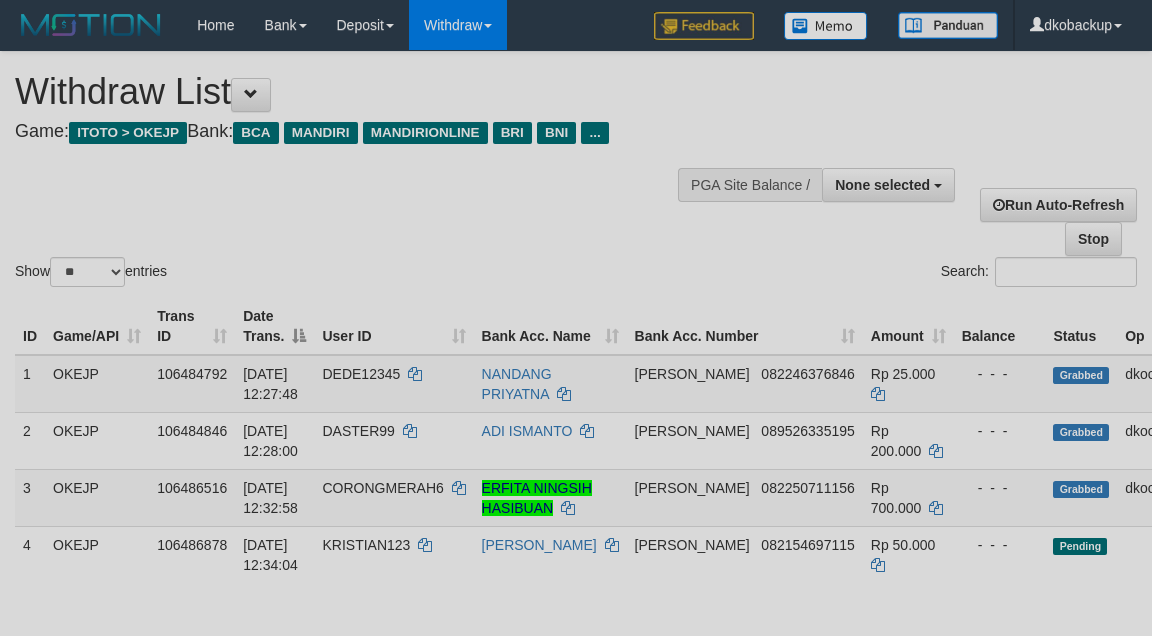 select 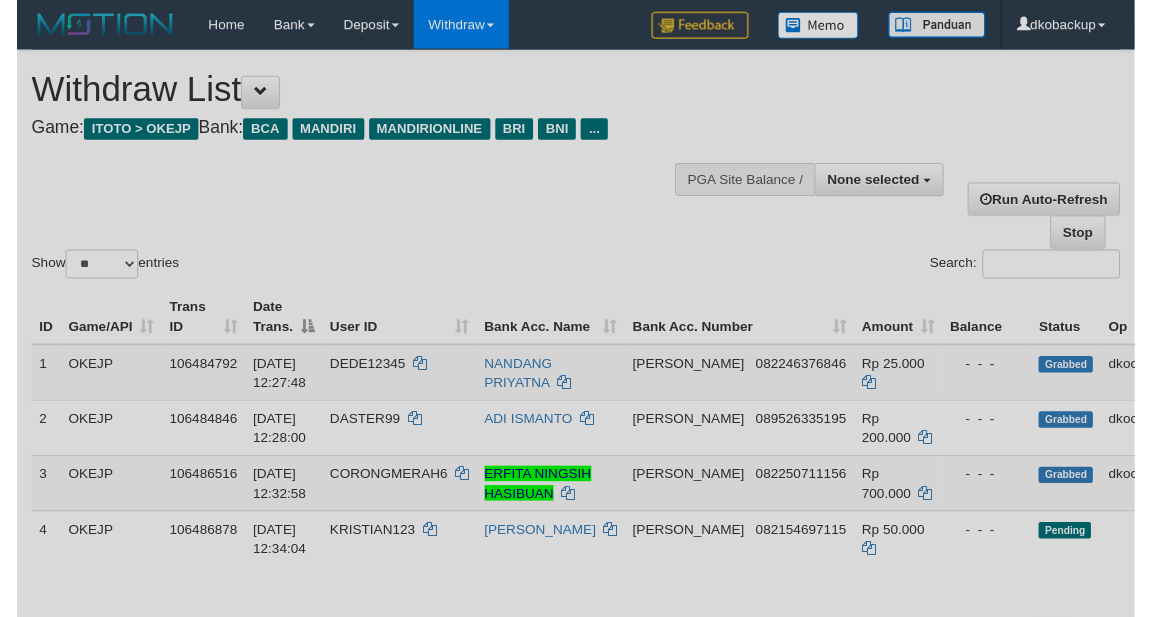 scroll, scrollTop: 167, scrollLeft: 0, axis: vertical 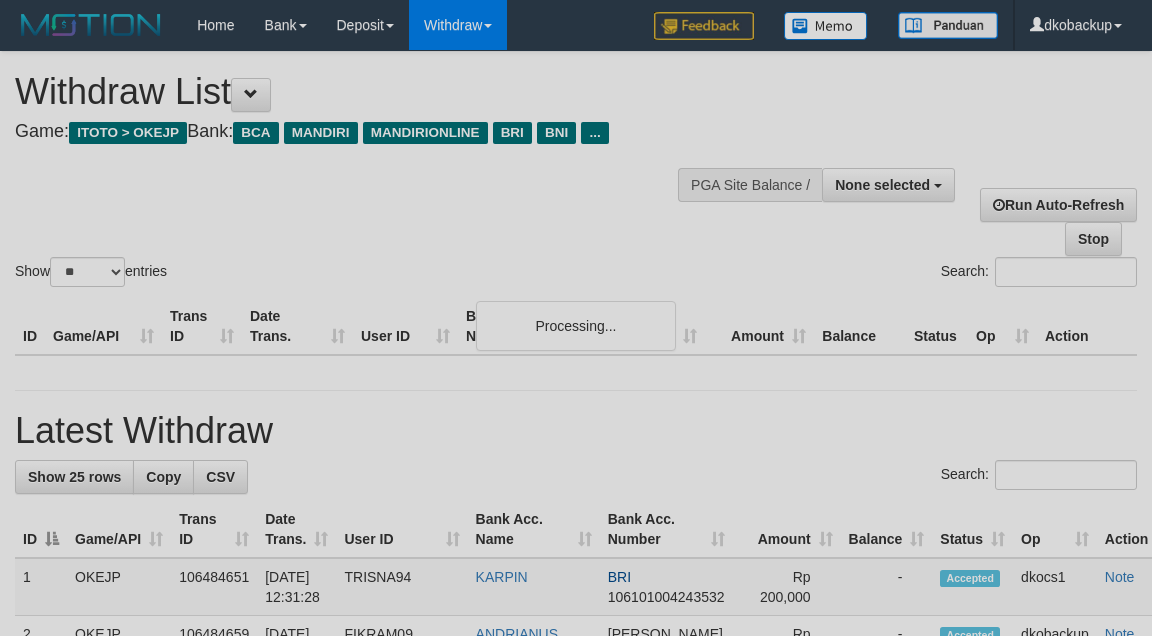 select 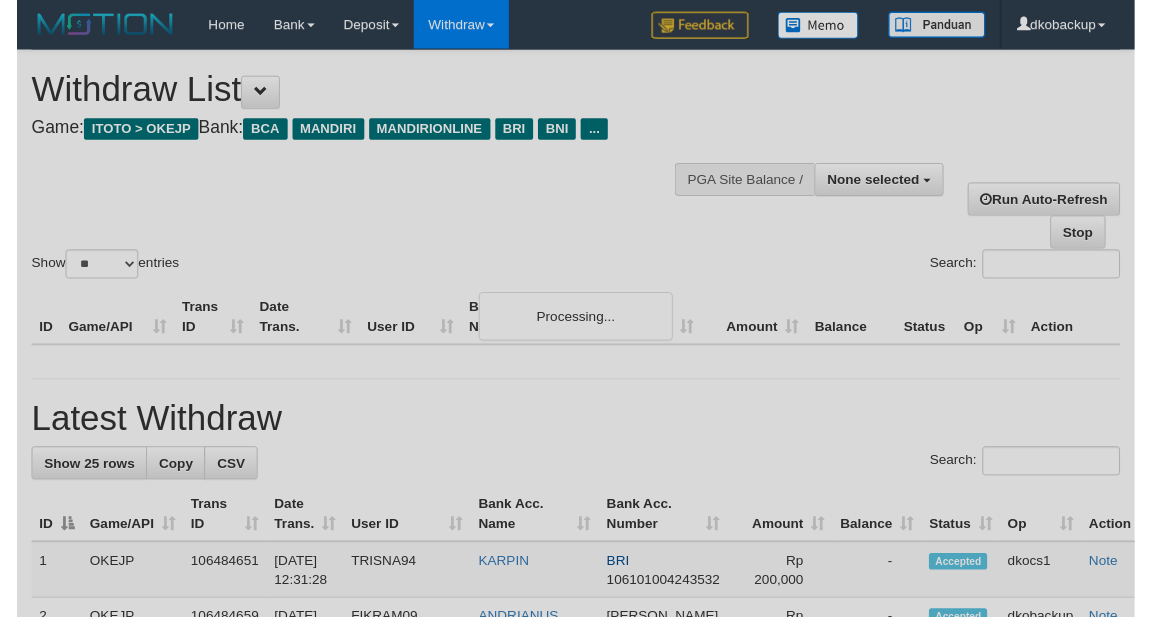 scroll, scrollTop: 167, scrollLeft: 0, axis: vertical 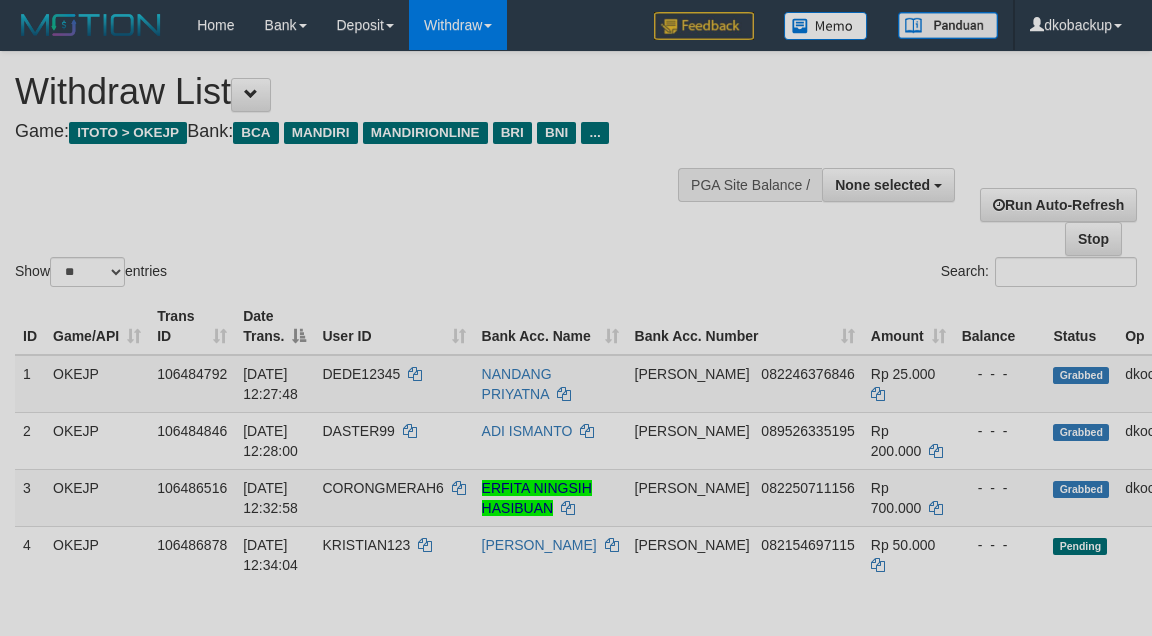 select 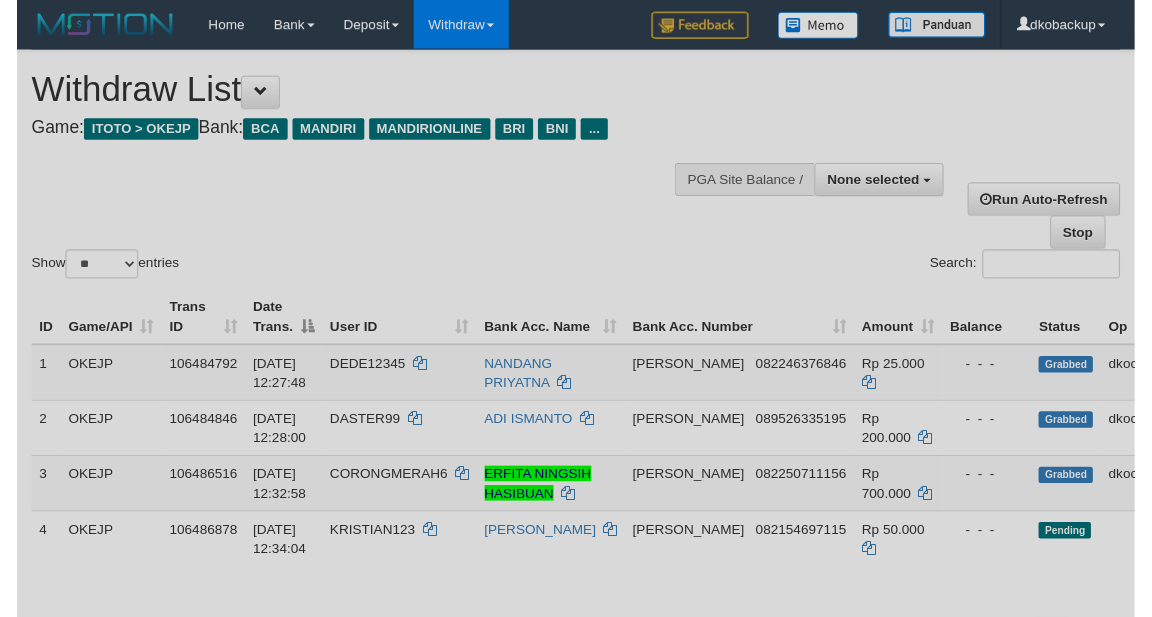 scroll, scrollTop: 167, scrollLeft: 0, axis: vertical 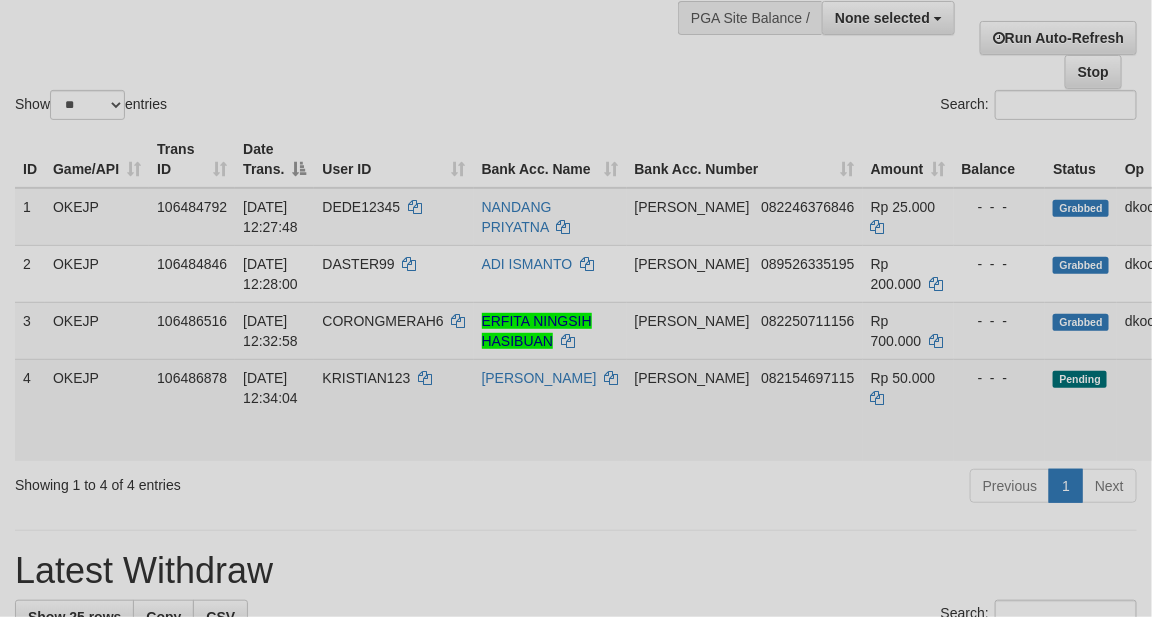 click on "Allow Grab" at bounding box center (1202, 388) 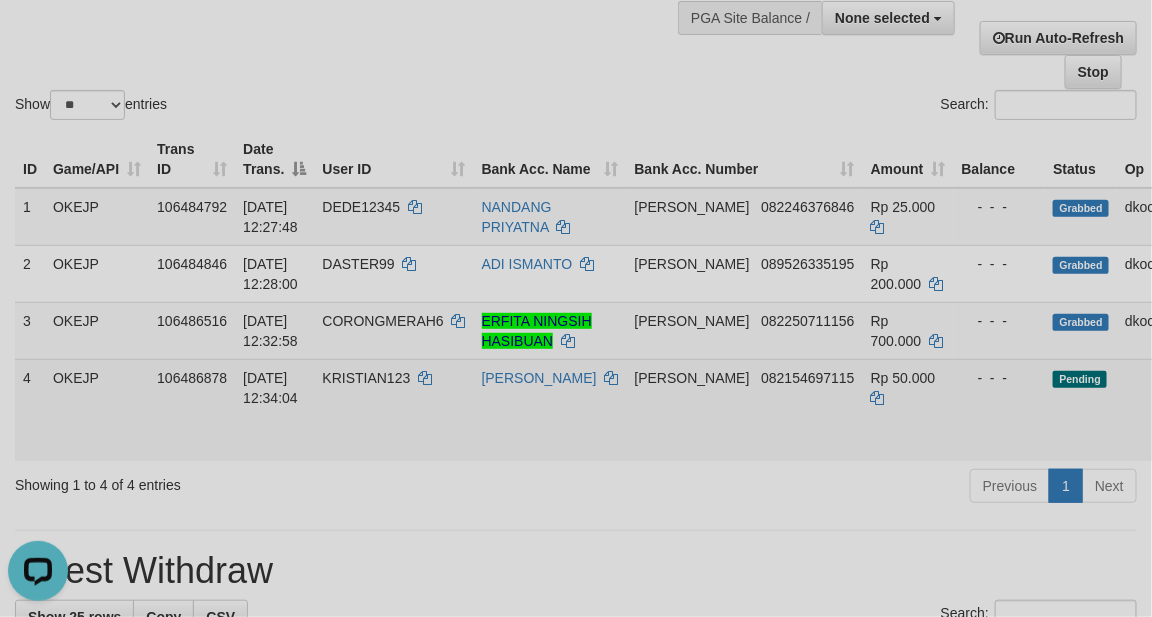 scroll, scrollTop: 0, scrollLeft: 0, axis: both 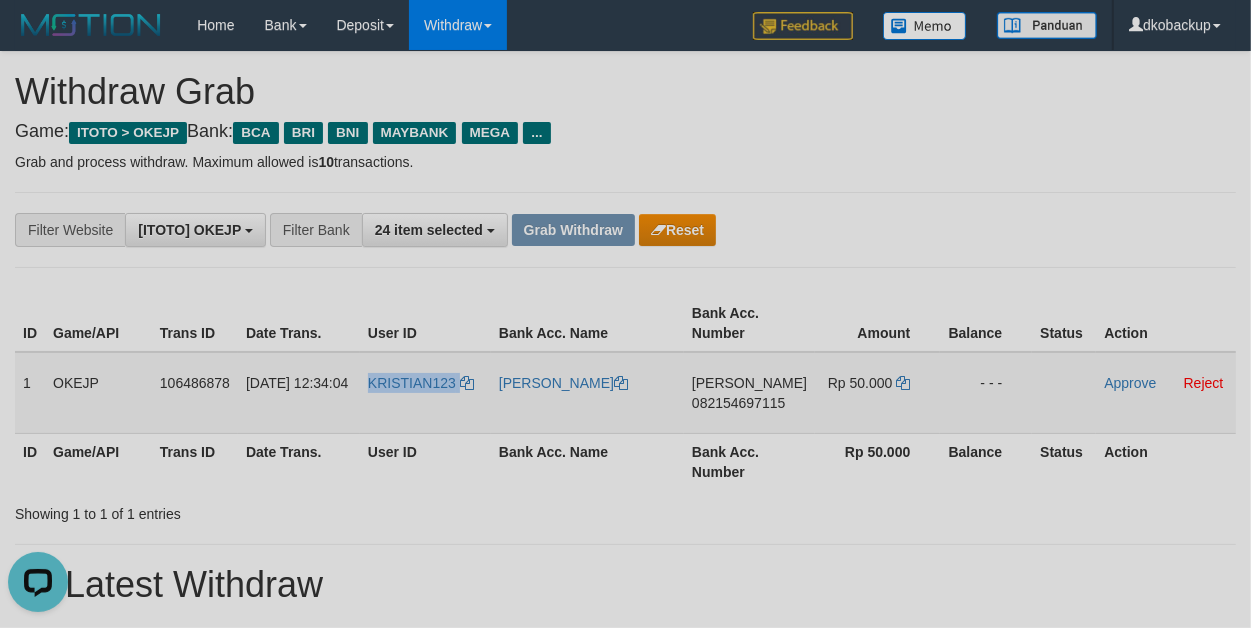 drag, startPoint x: 368, startPoint y: 368, endPoint x: 495, endPoint y: 368, distance: 127 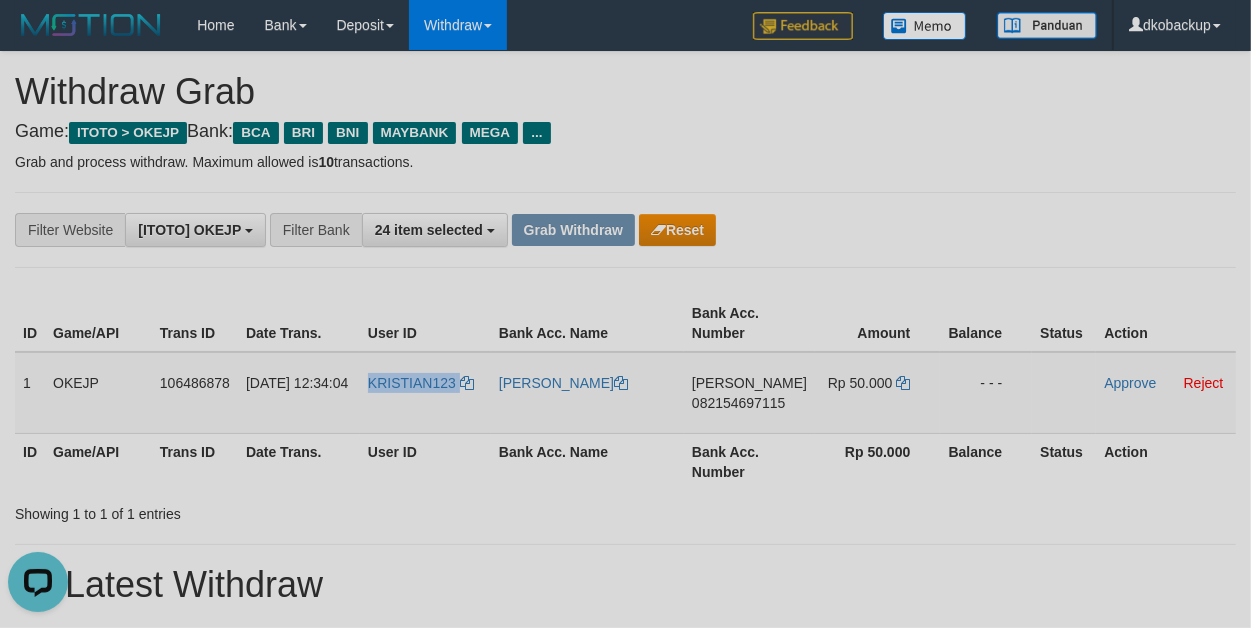copy on "KRISTIAN123" 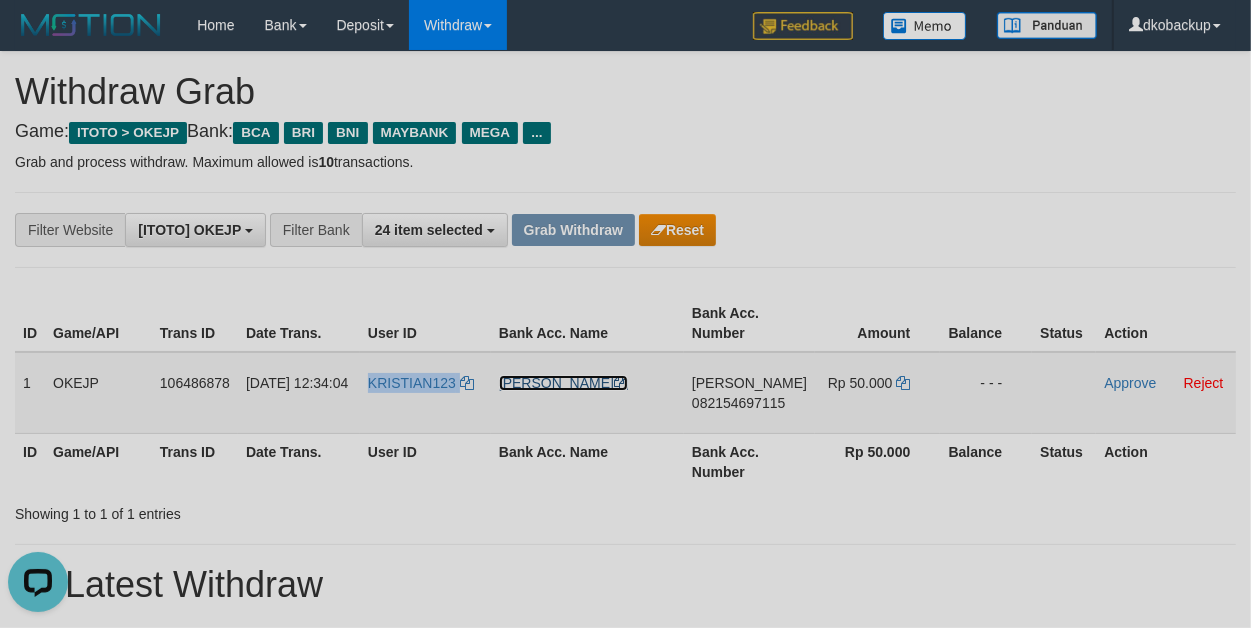 click on "[PERSON_NAME]" at bounding box center (563, 383) 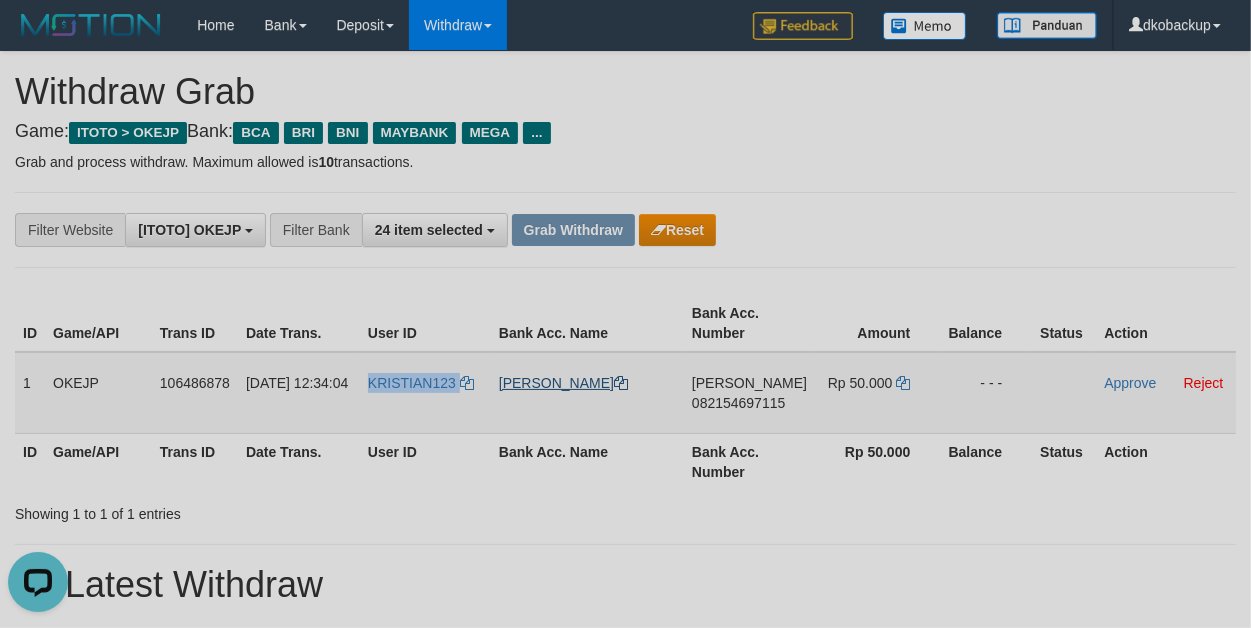 copy on "KRISTIAN123" 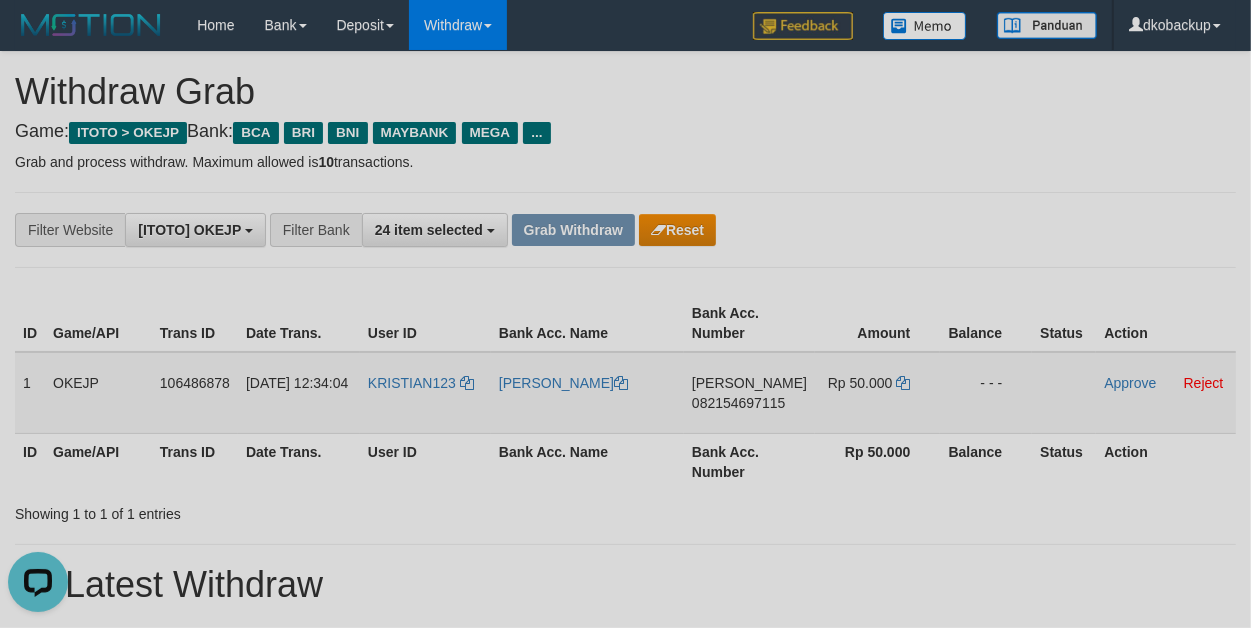 click on "082154697115" at bounding box center [738, 403] 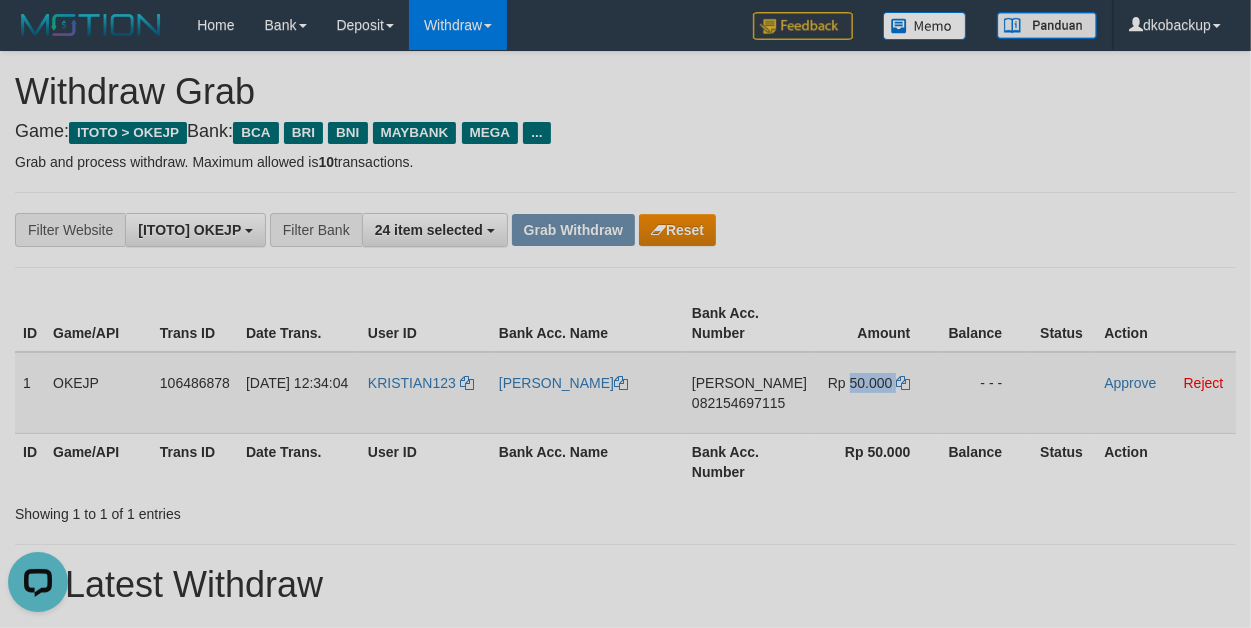 click on "Rp 50.000" at bounding box center [860, 383] 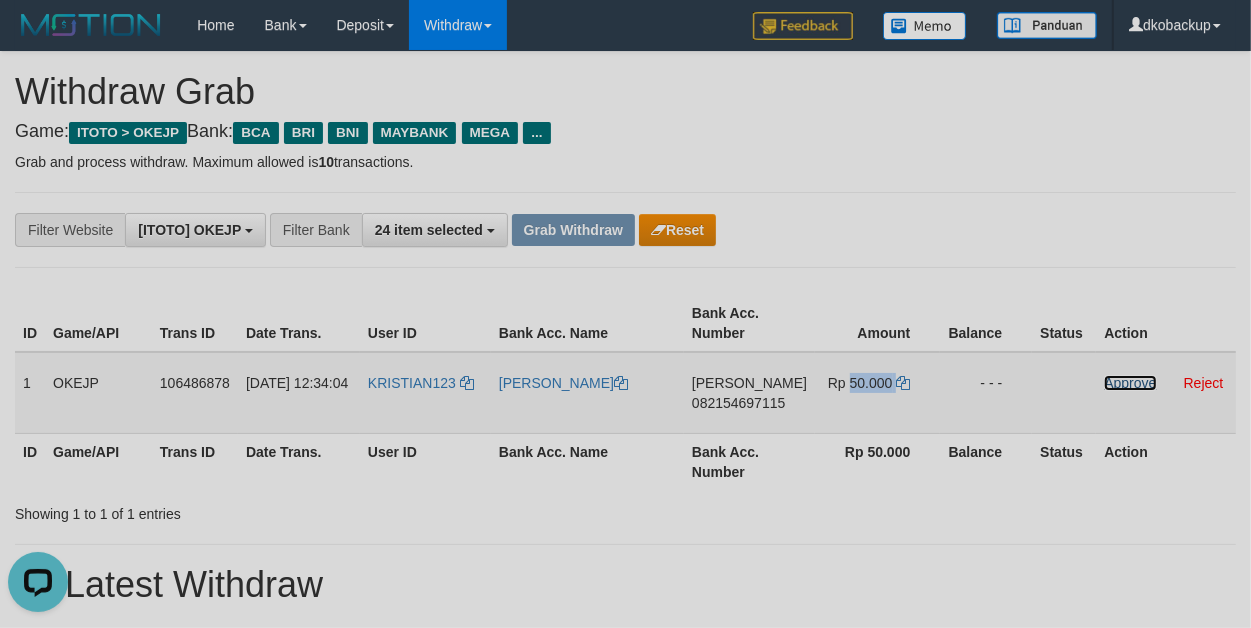 click on "Approve" at bounding box center [1130, 383] 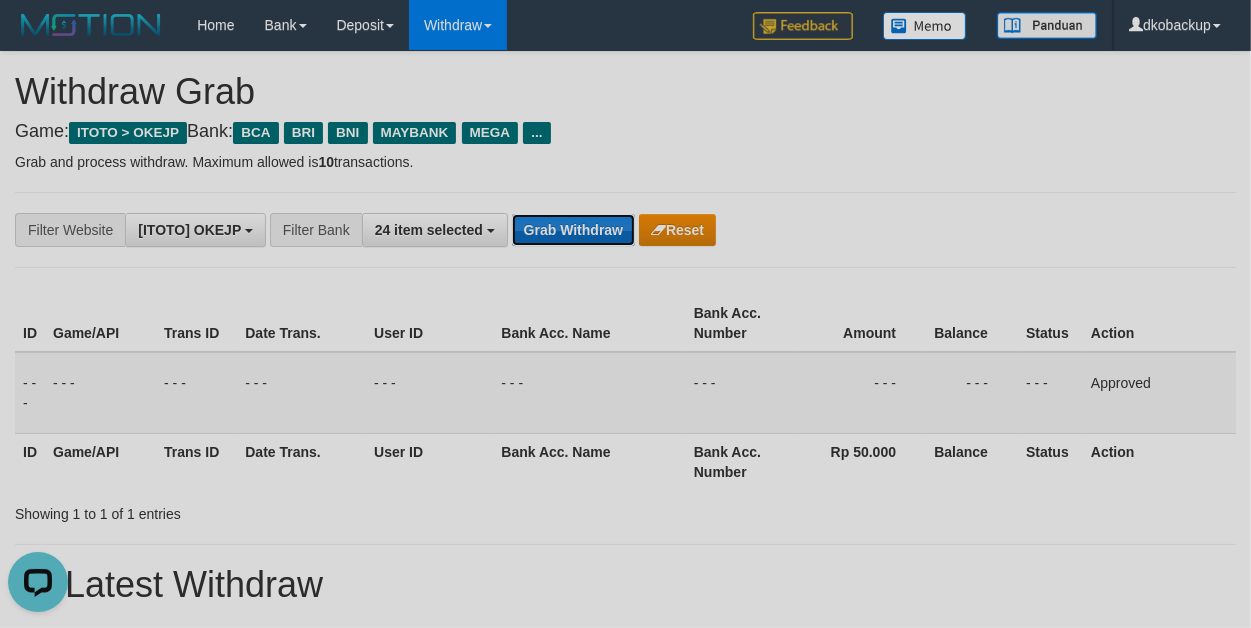 click on "Grab Withdraw" at bounding box center [573, 230] 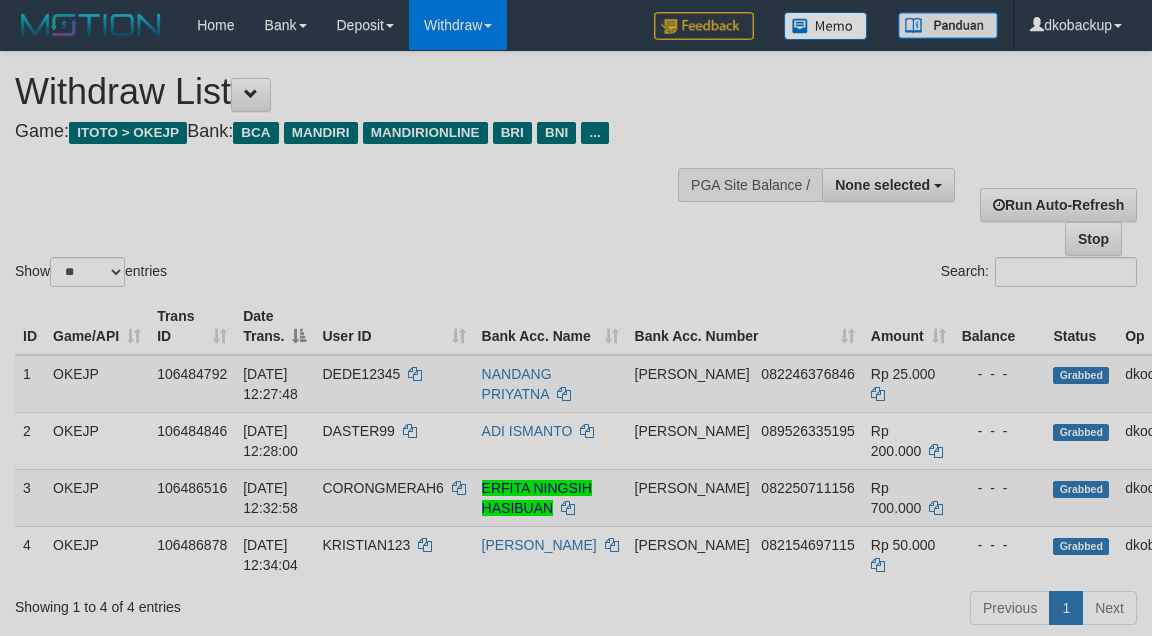 select 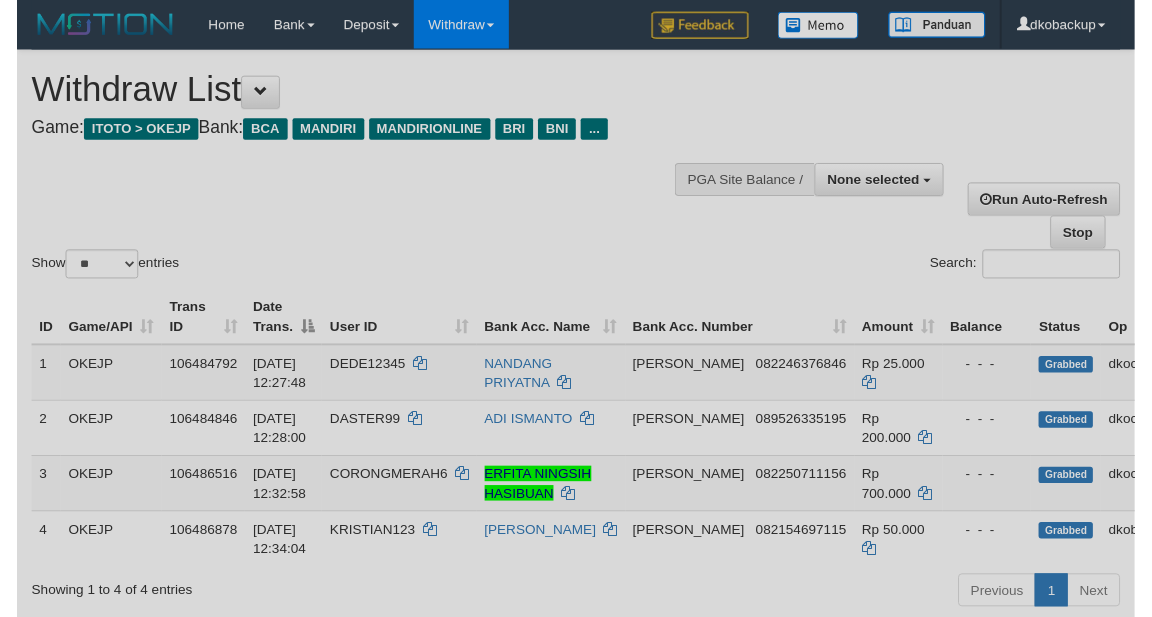 scroll, scrollTop: 167, scrollLeft: 0, axis: vertical 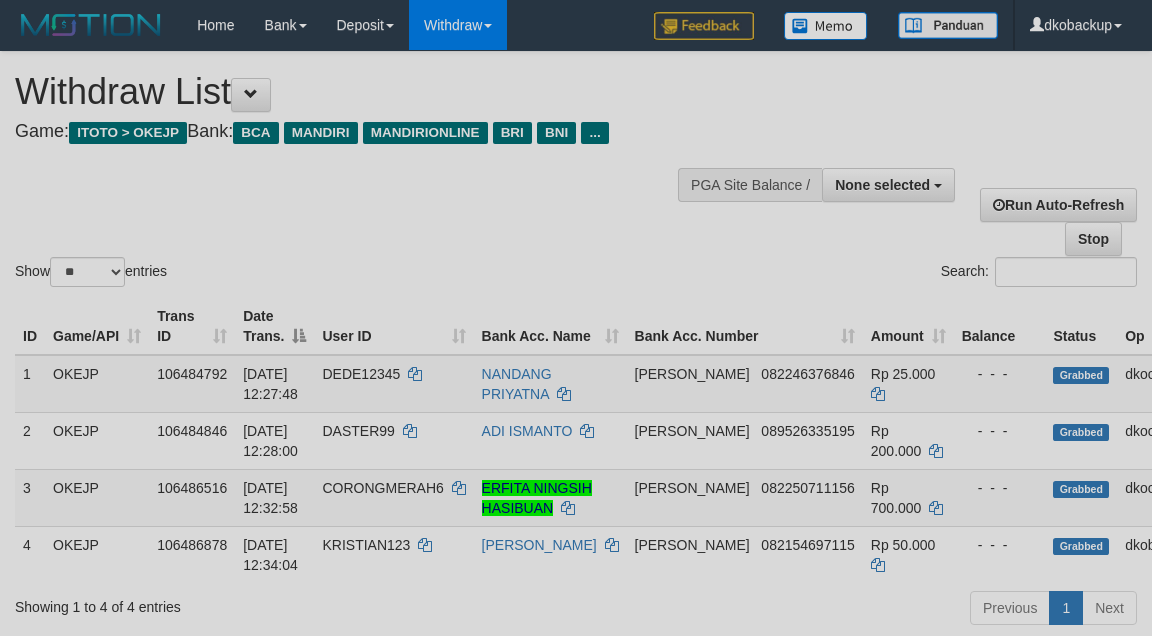 select 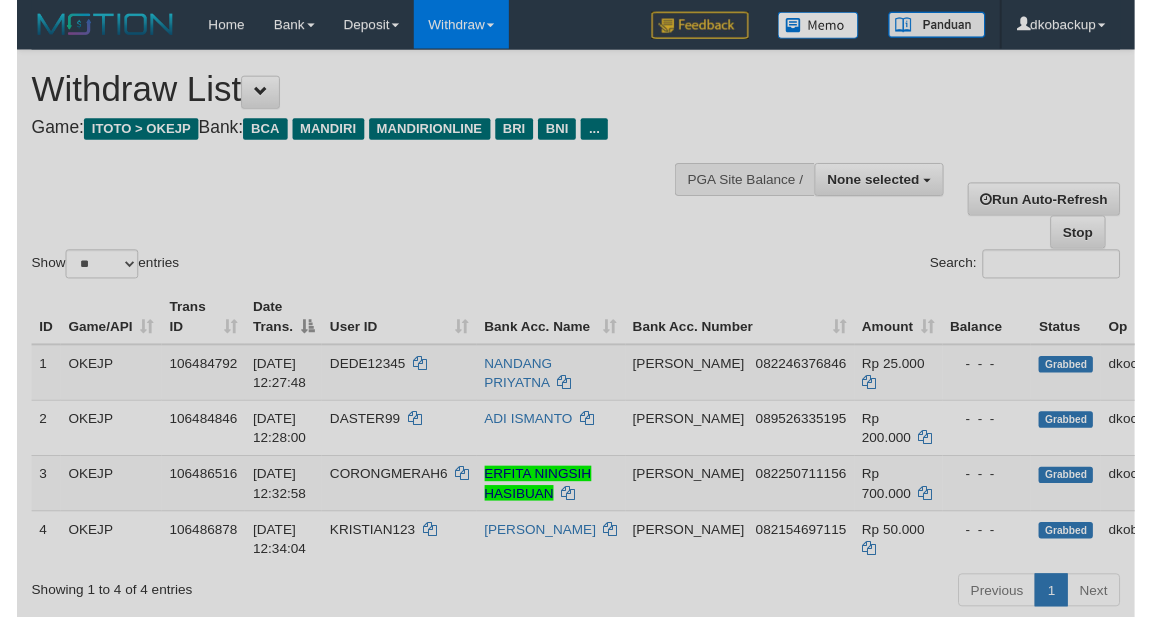 scroll, scrollTop: 167, scrollLeft: 0, axis: vertical 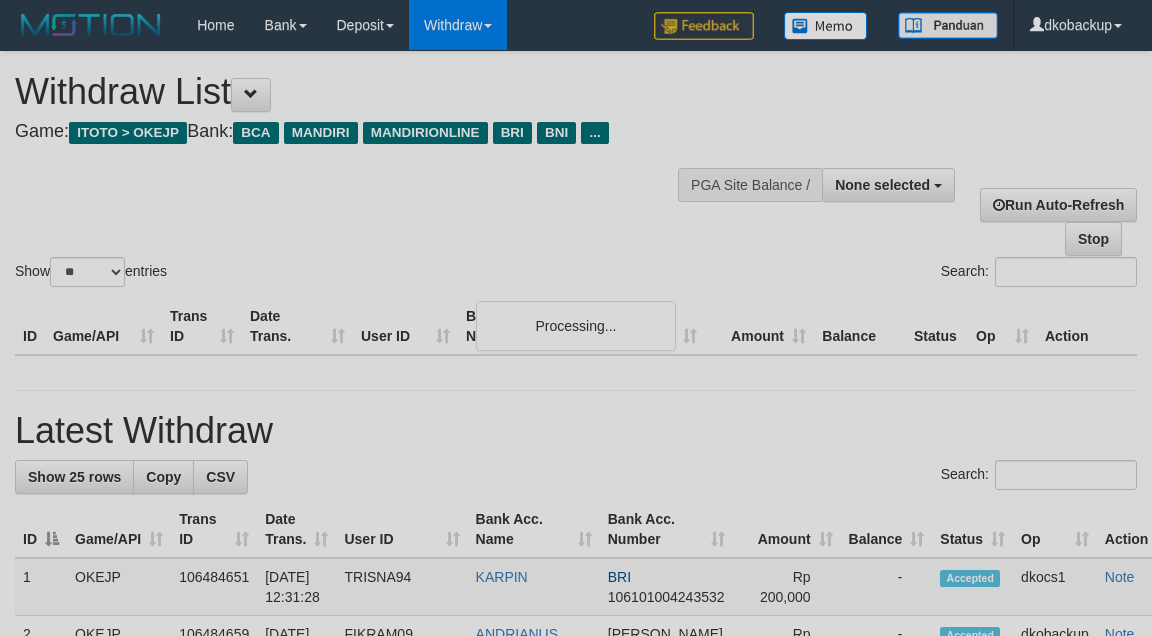 select 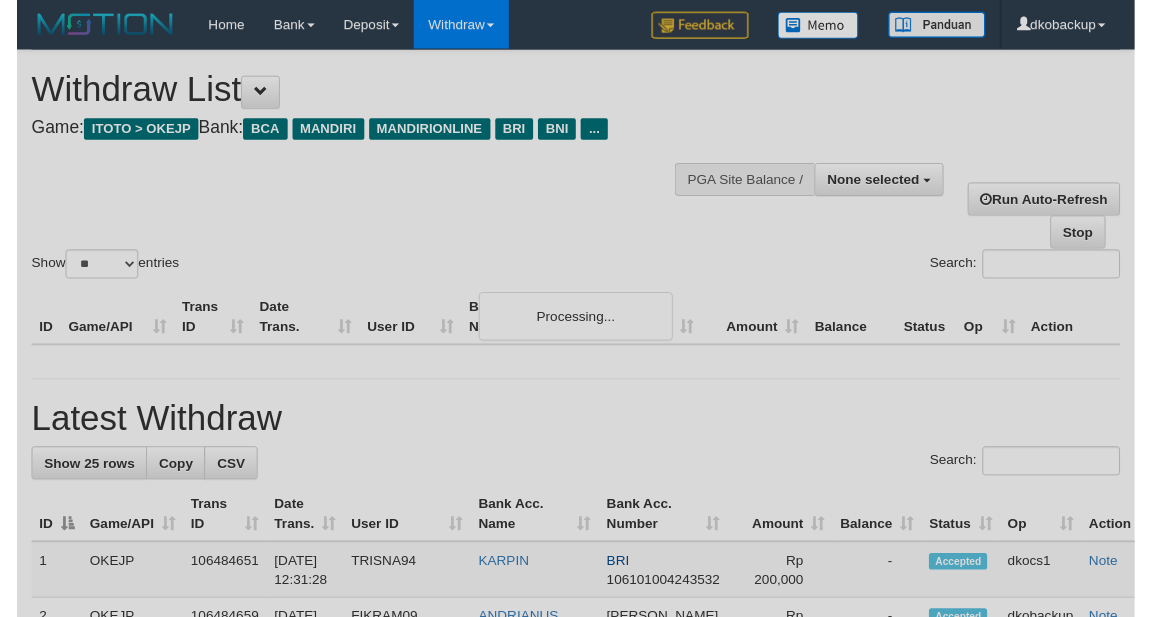 scroll, scrollTop: 167, scrollLeft: 0, axis: vertical 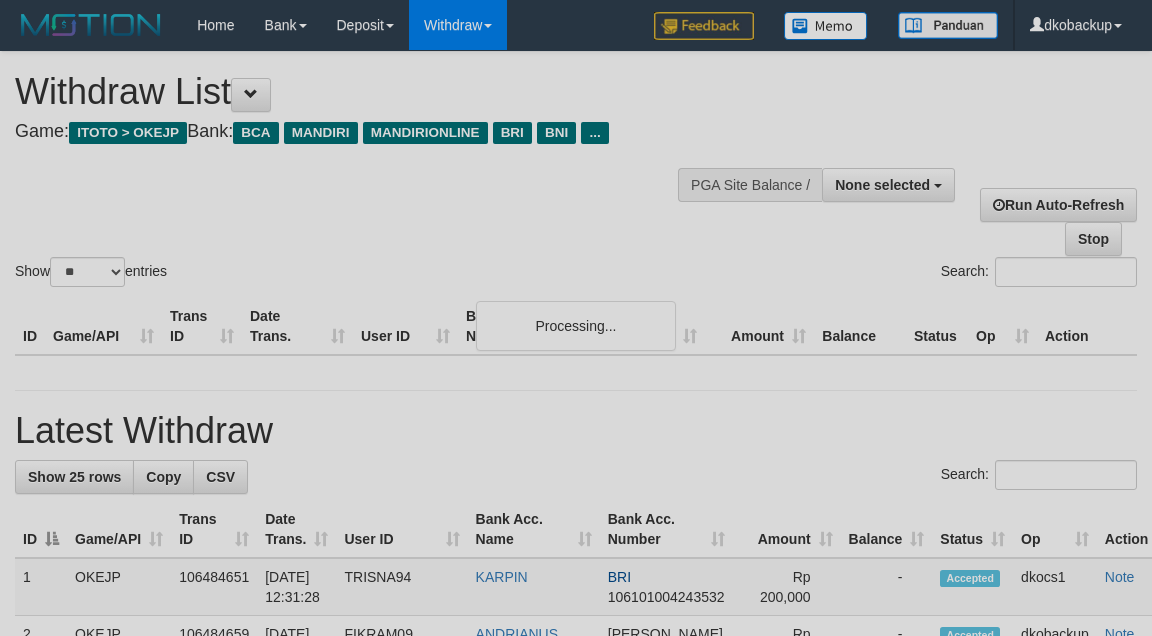 select 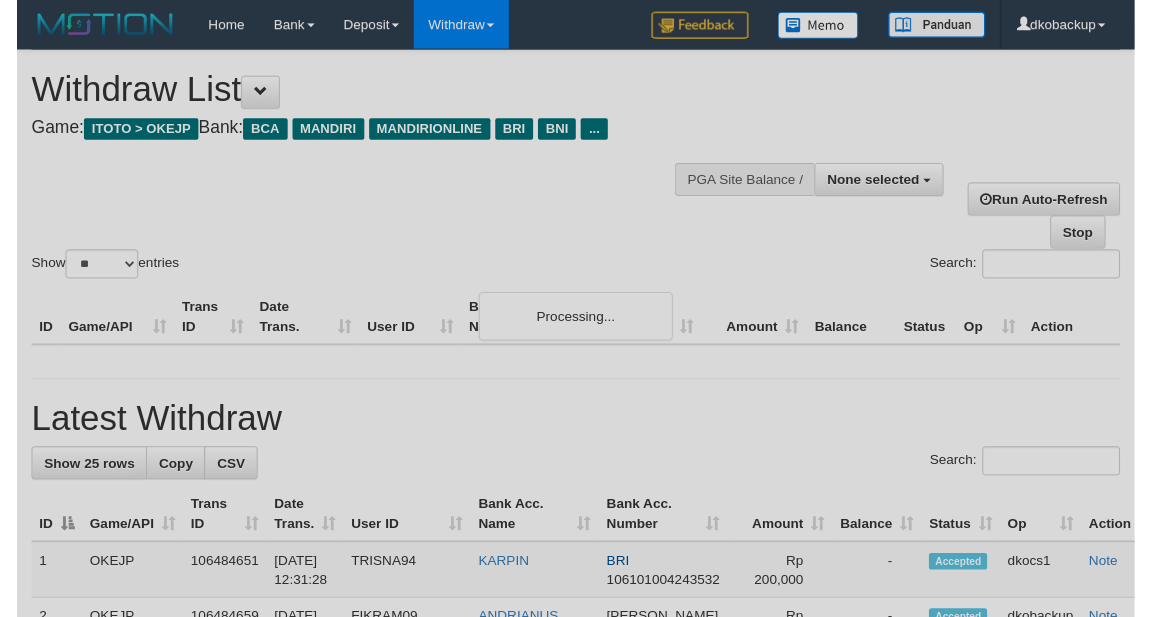 scroll, scrollTop: 167, scrollLeft: 0, axis: vertical 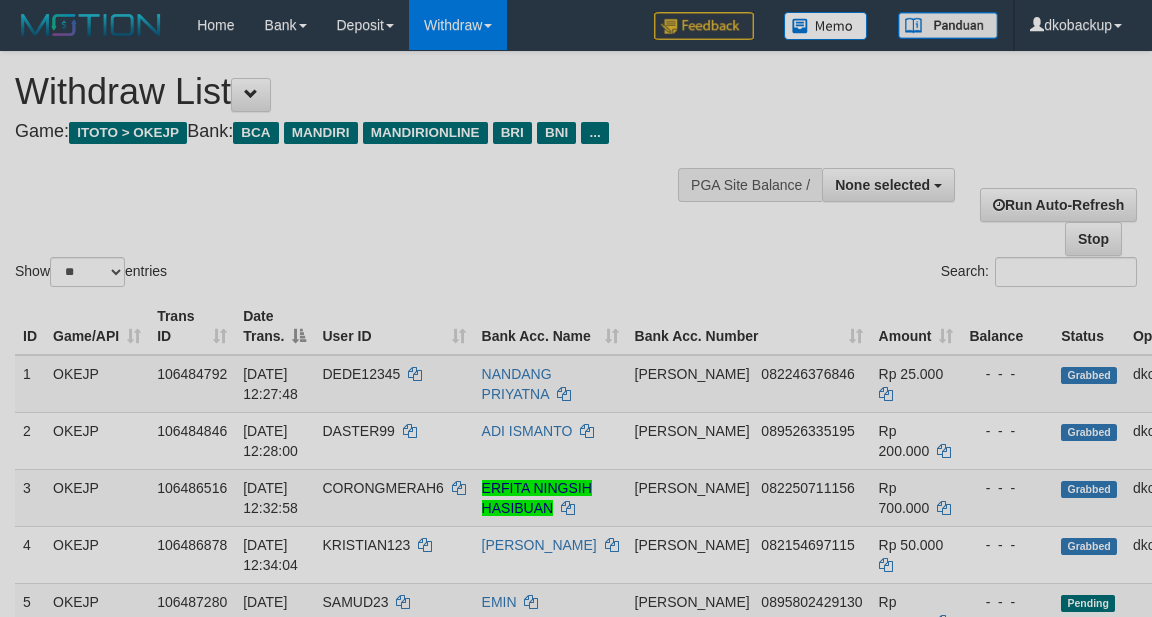 select 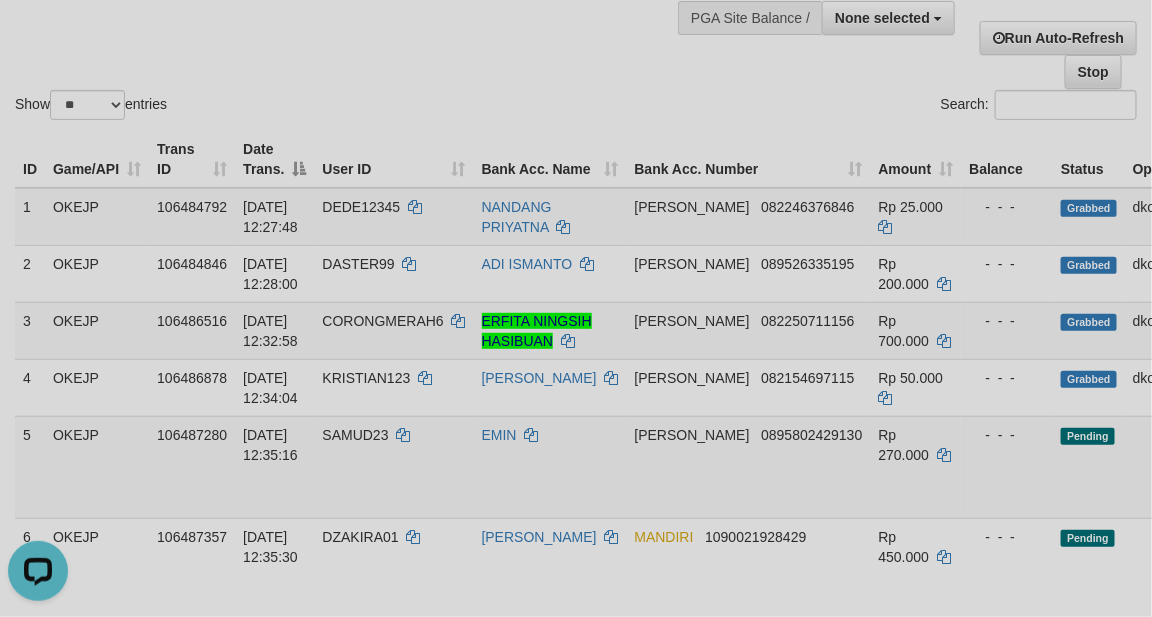 scroll, scrollTop: 0, scrollLeft: 0, axis: both 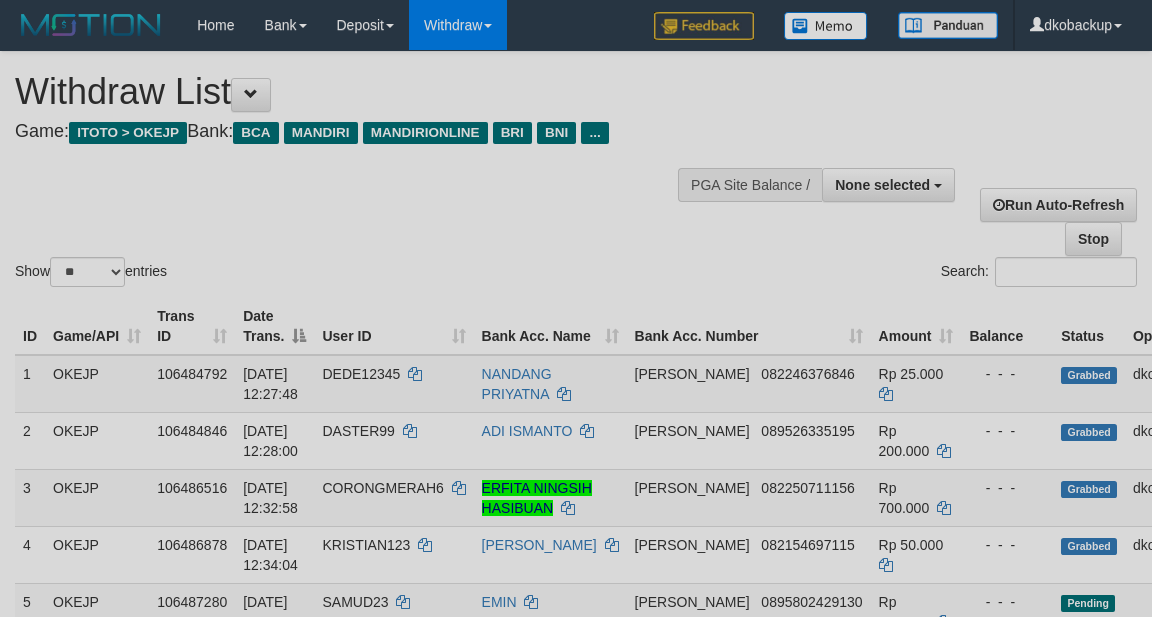 select 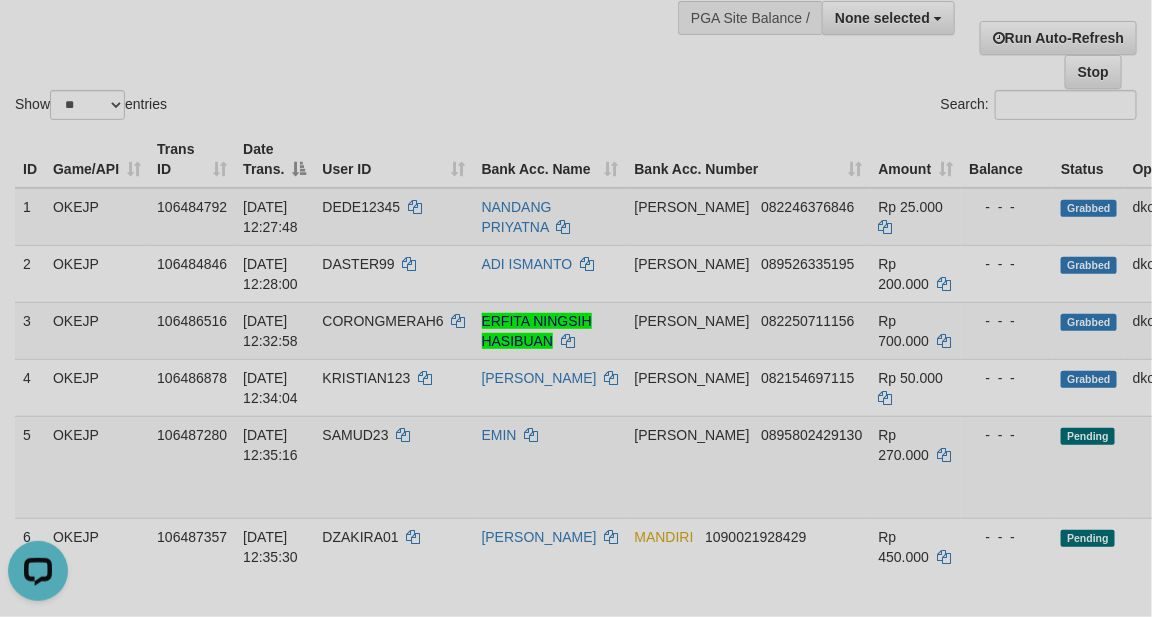 scroll, scrollTop: 0, scrollLeft: 0, axis: both 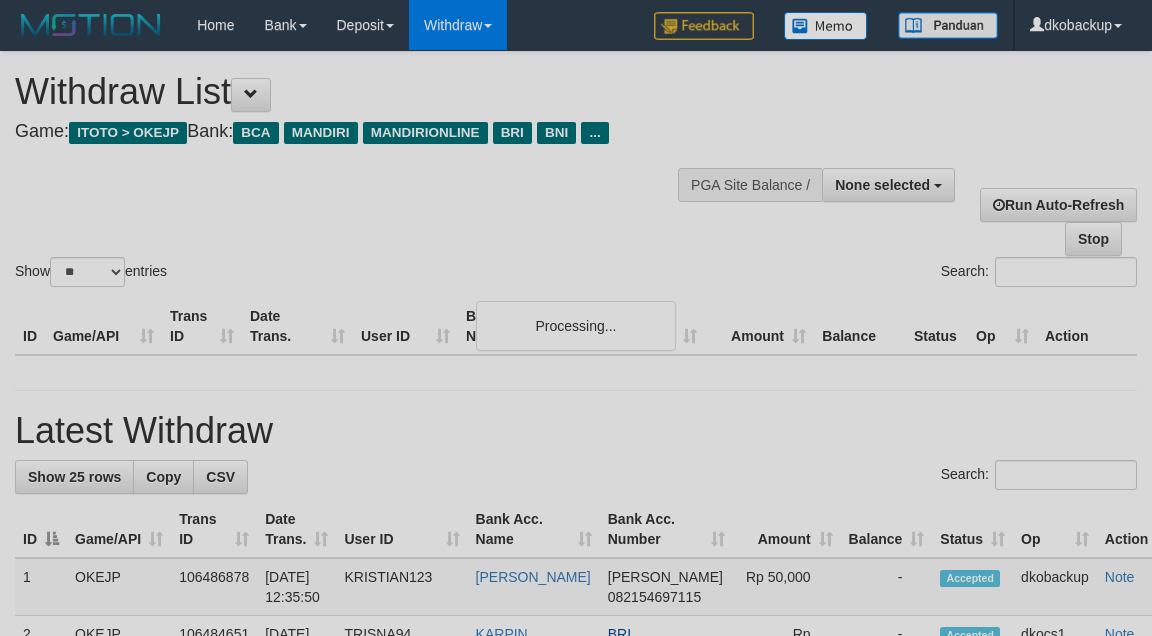 select 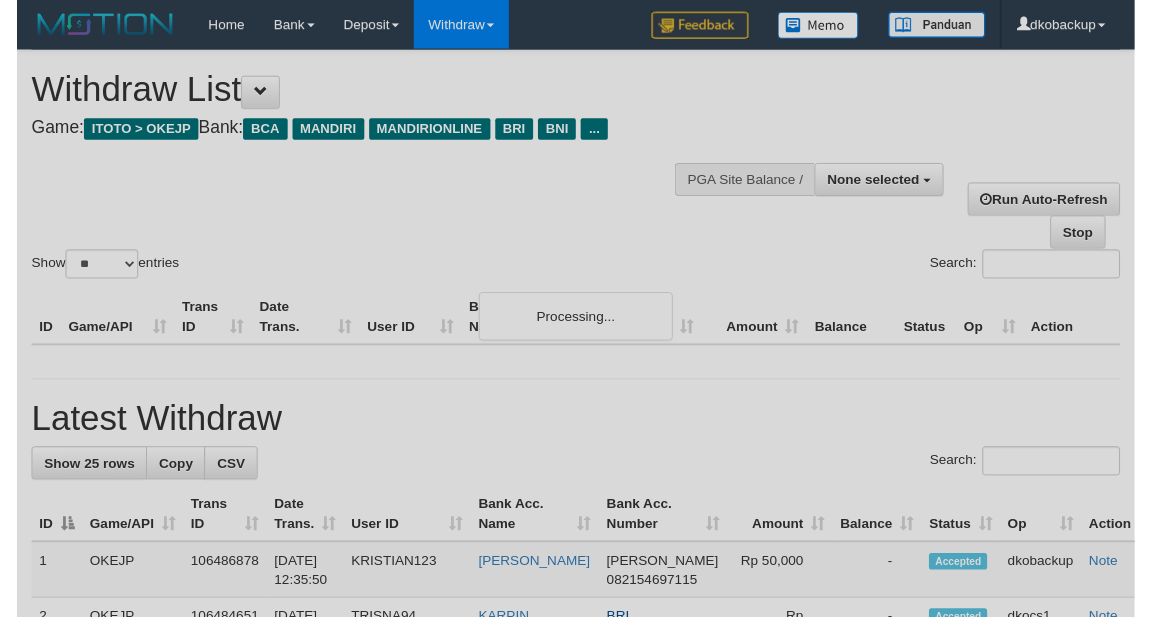 scroll, scrollTop: 167, scrollLeft: 0, axis: vertical 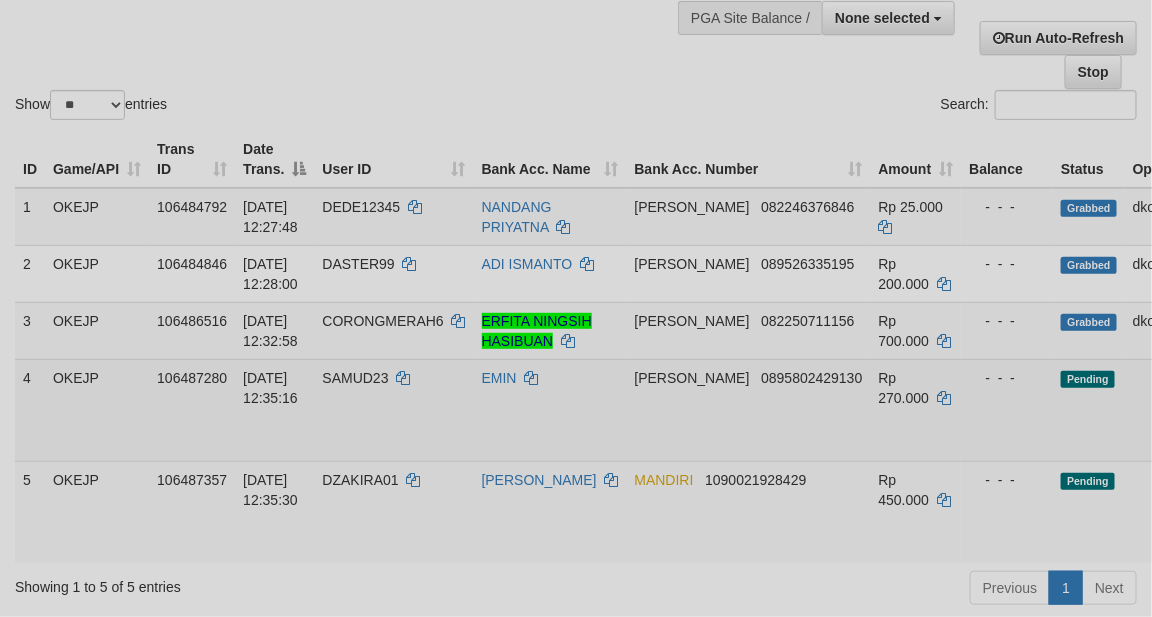 click on "Allow Grab" at bounding box center (1209, 388) 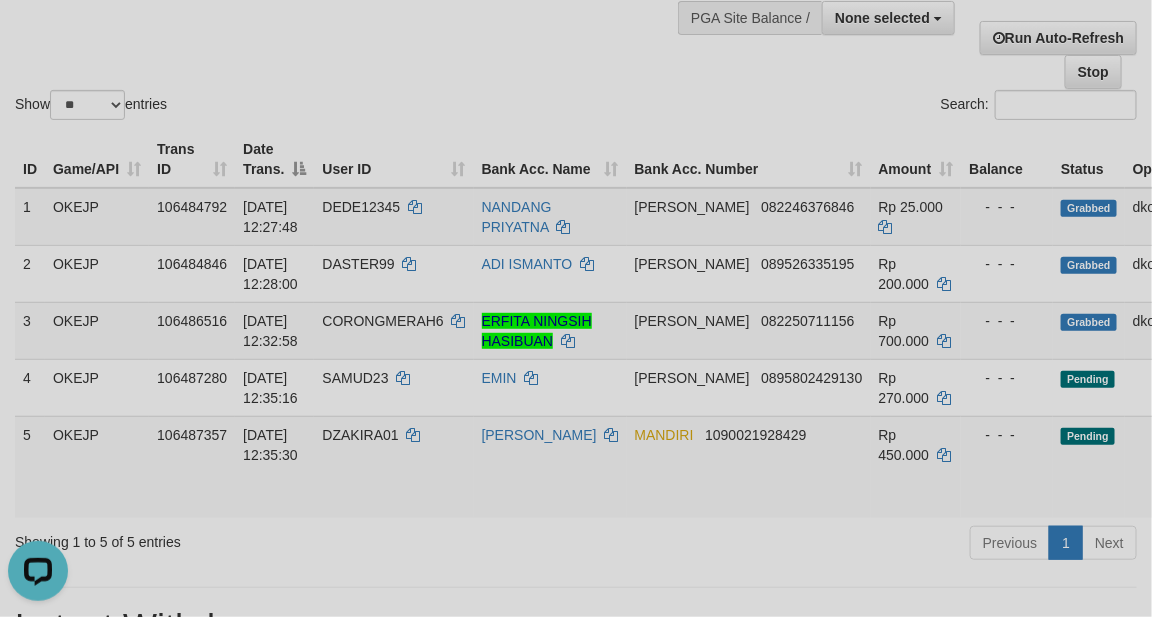 scroll, scrollTop: 0, scrollLeft: 0, axis: both 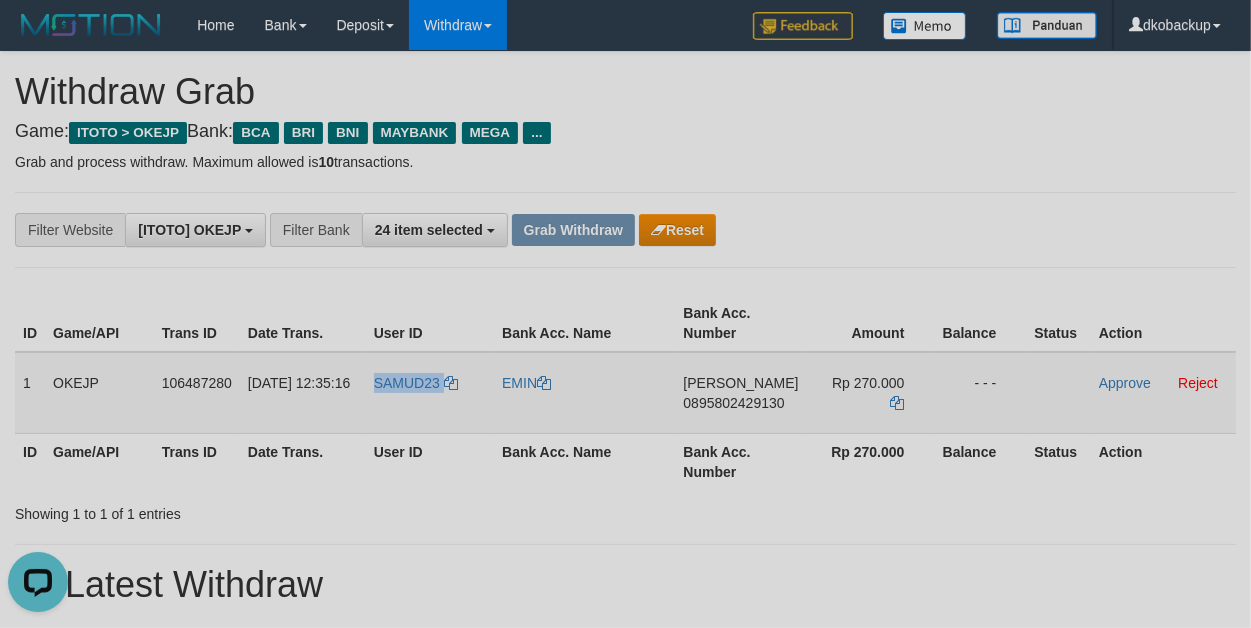 drag, startPoint x: 376, startPoint y: 362, endPoint x: 467, endPoint y: 361, distance: 91.00549 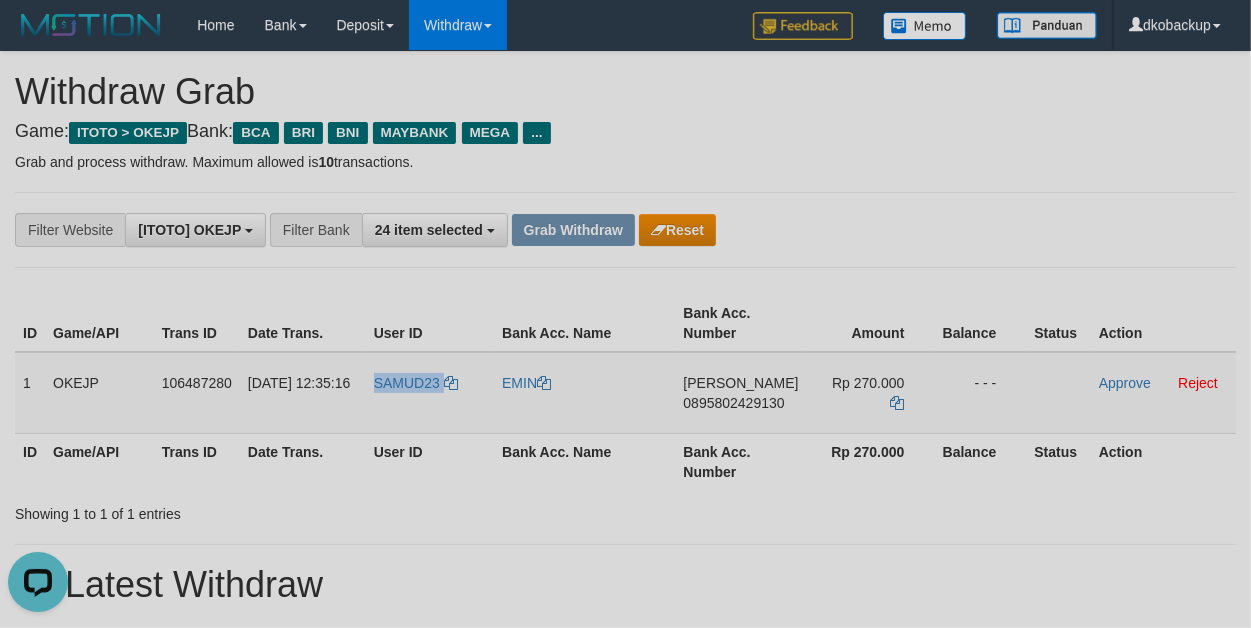 copy on "SAMUD23" 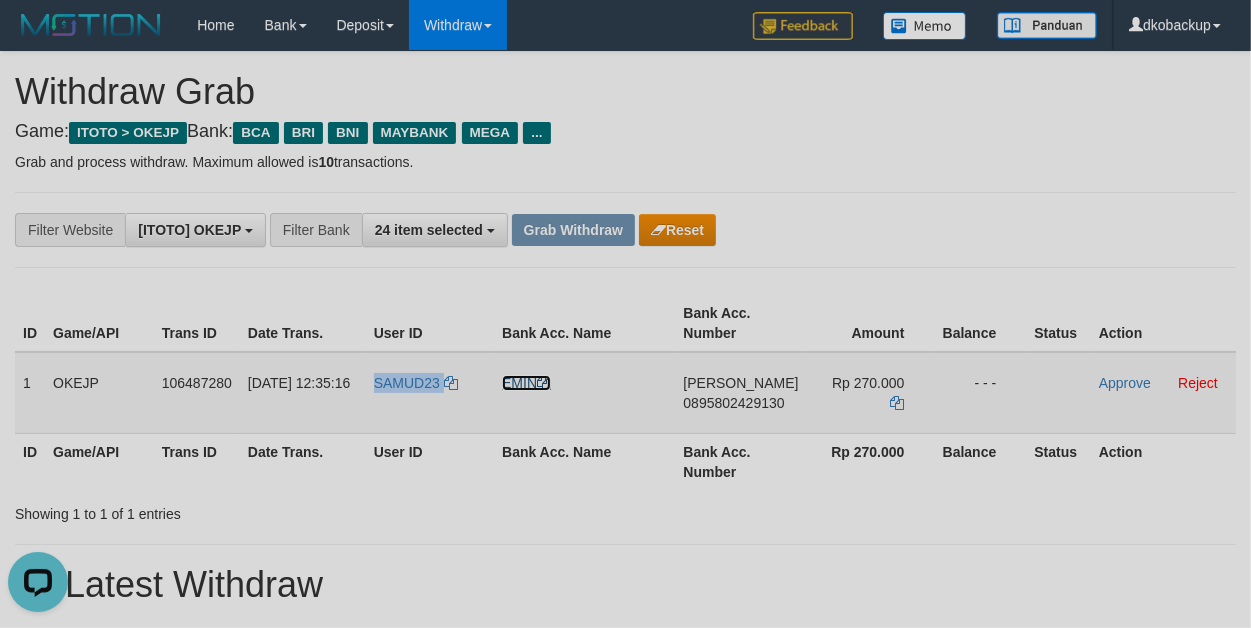 drag, startPoint x: 516, startPoint y: 378, endPoint x: 757, endPoint y: 363, distance: 241.46635 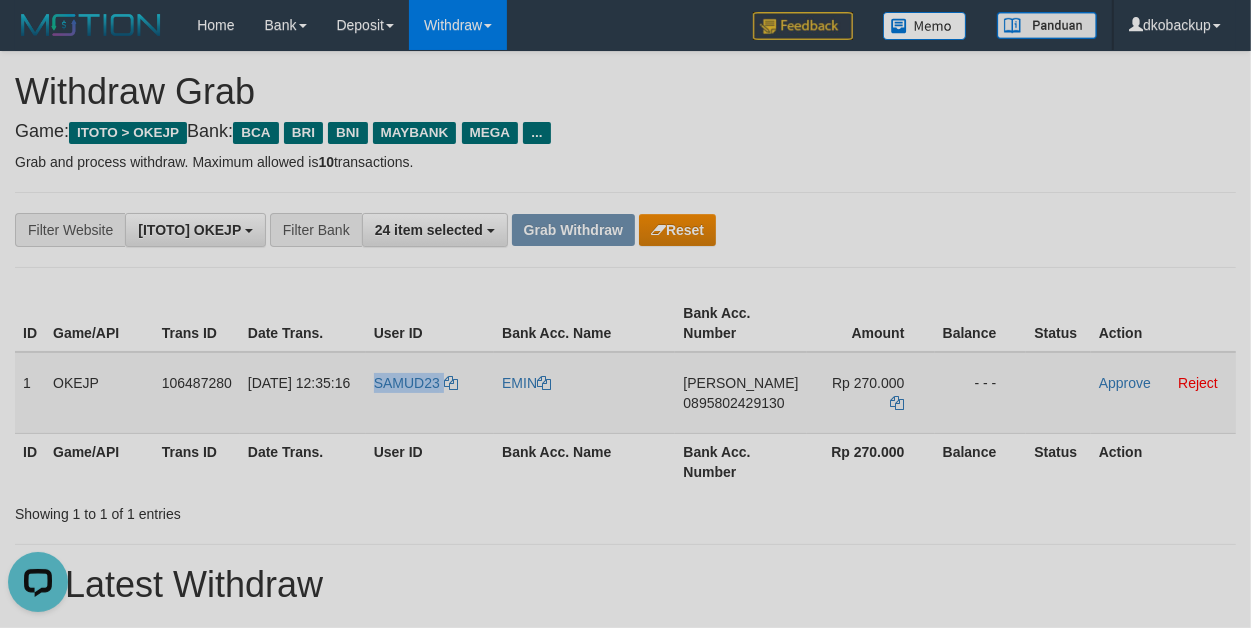 copy on "SAMUD23" 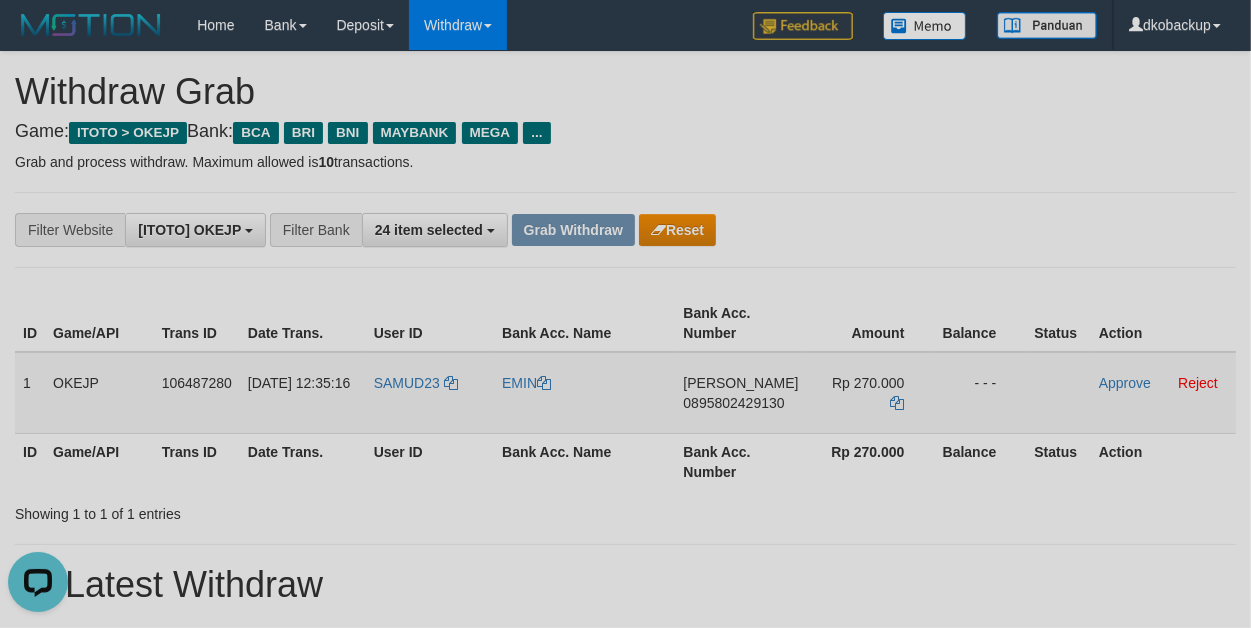 click on "0895802429130" at bounding box center [733, 403] 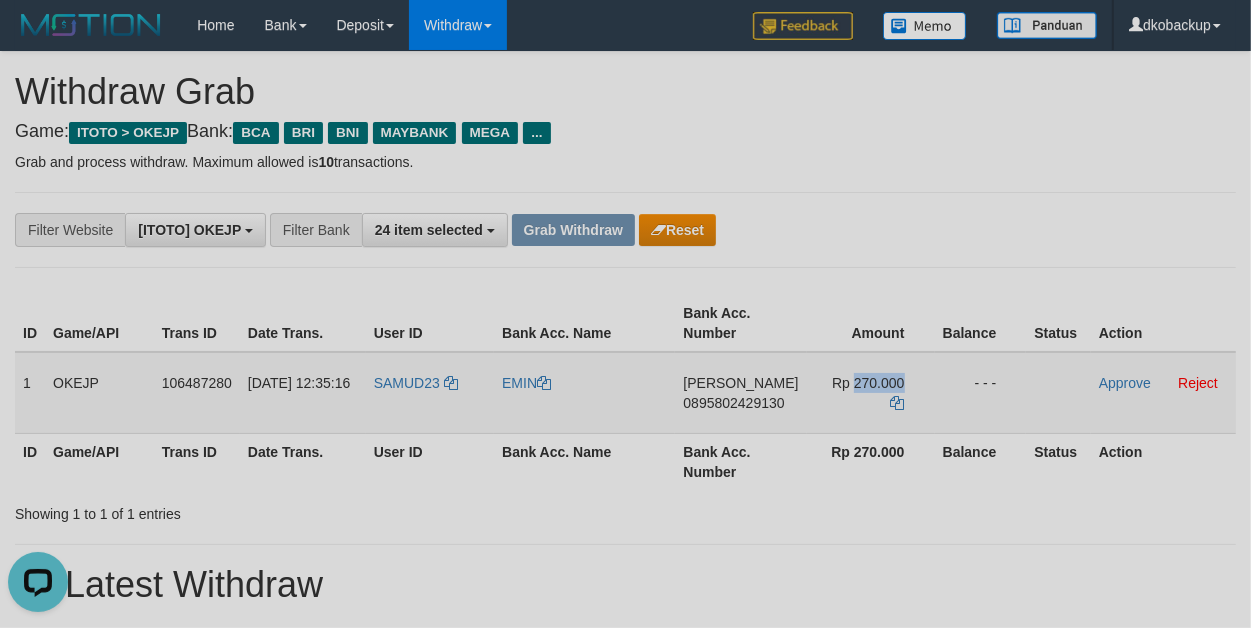 click on "Rp 270.000" at bounding box center [868, 383] 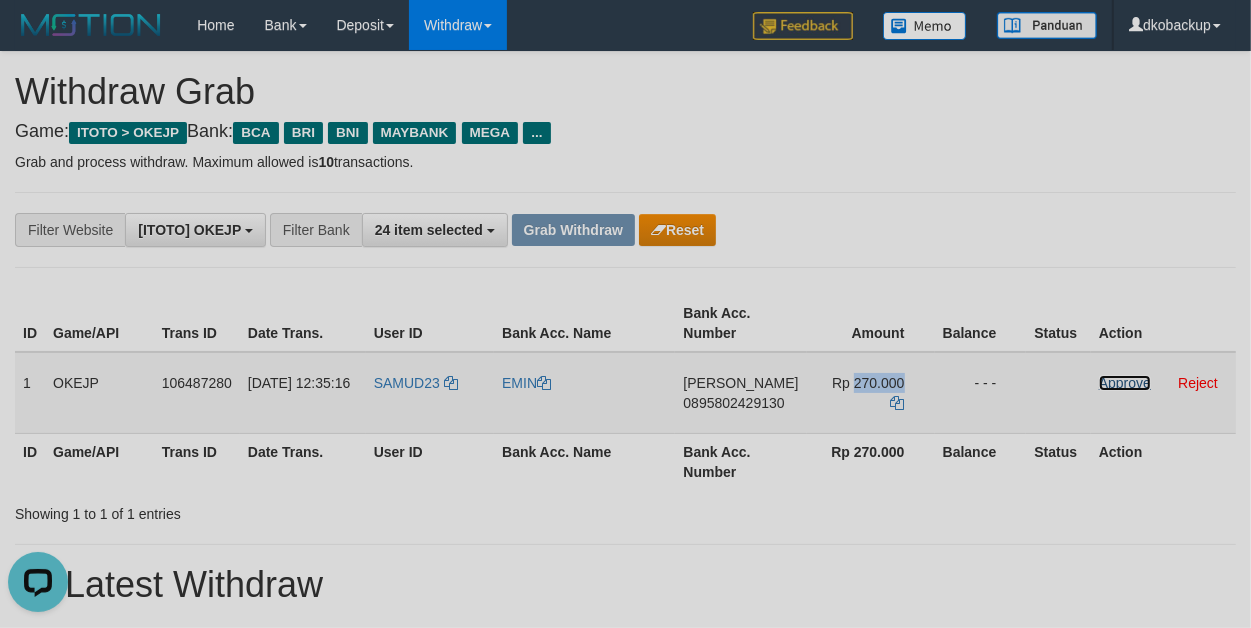 click on "Approve" at bounding box center [1125, 383] 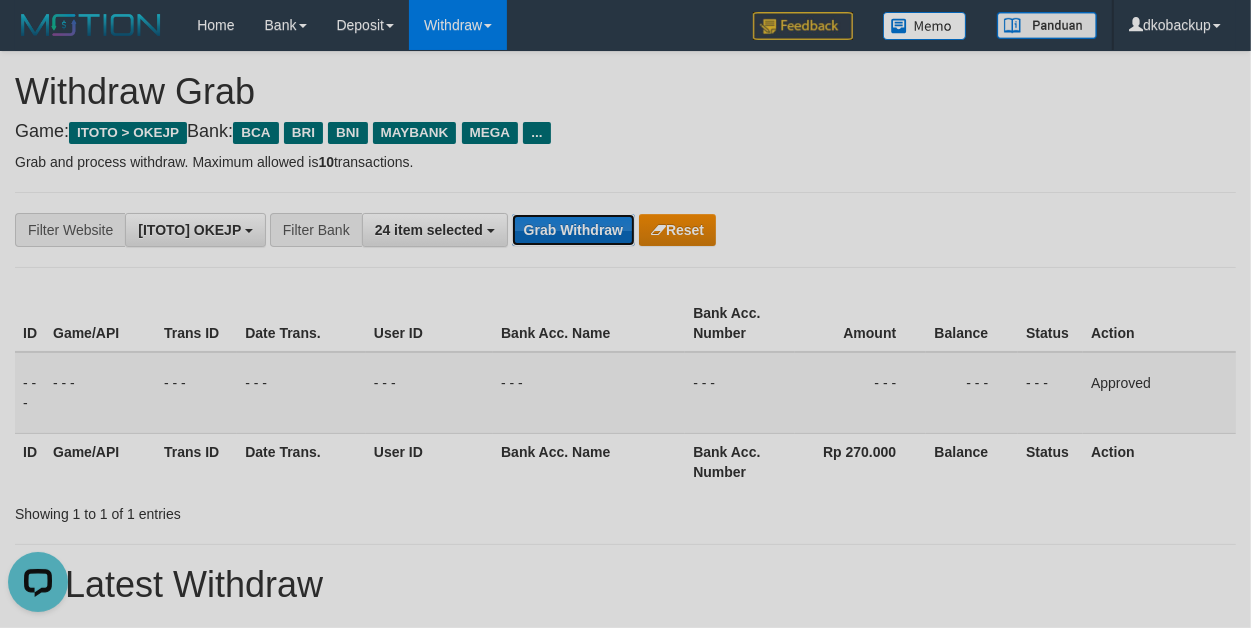 click on "Grab Withdraw" at bounding box center [573, 230] 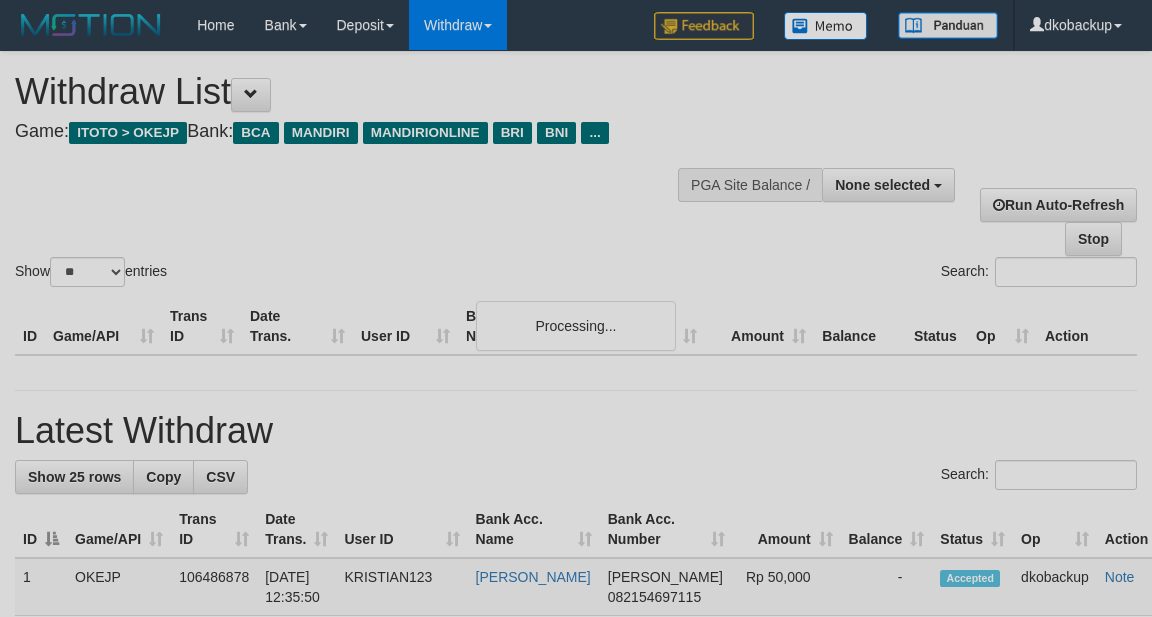 select 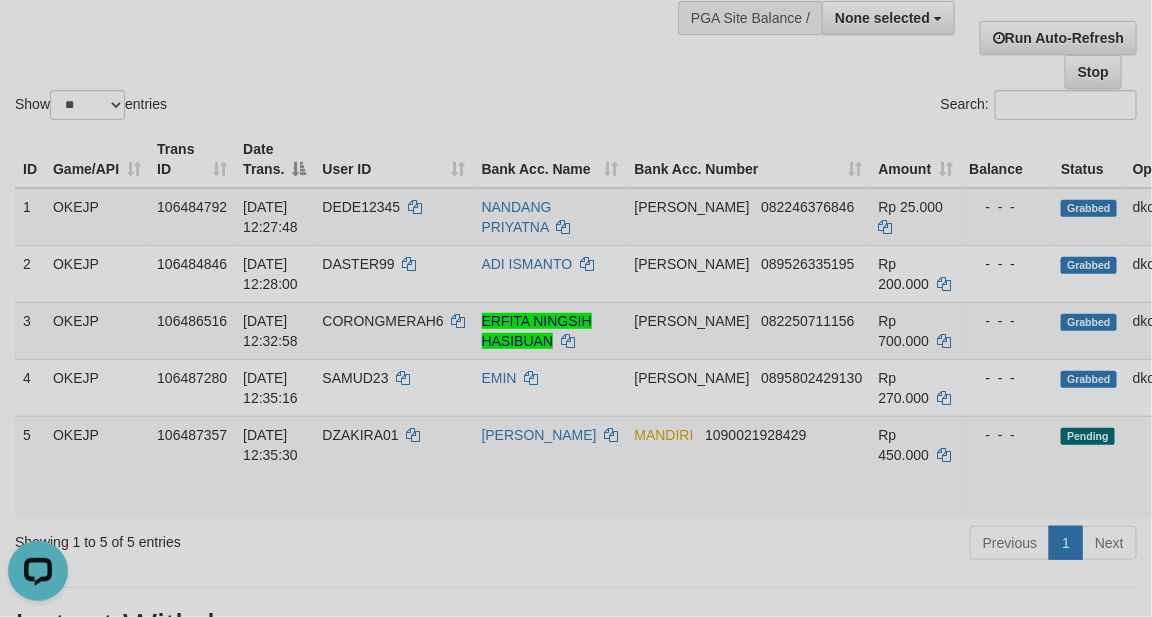 scroll, scrollTop: 0, scrollLeft: 0, axis: both 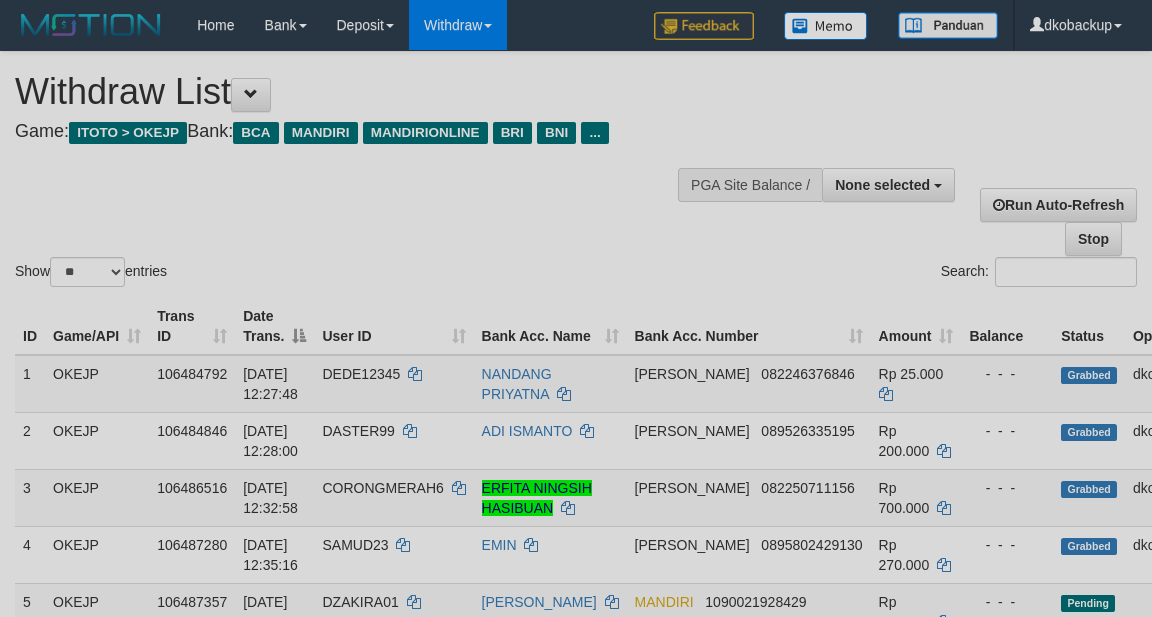 select 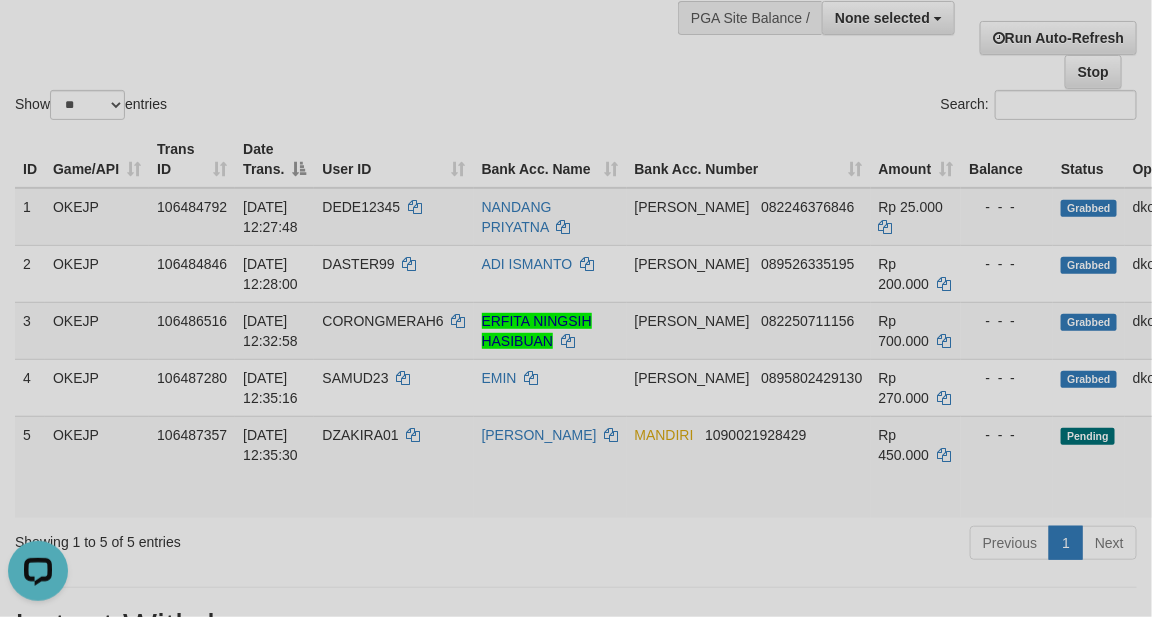 scroll, scrollTop: 0, scrollLeft: 0, axis: both 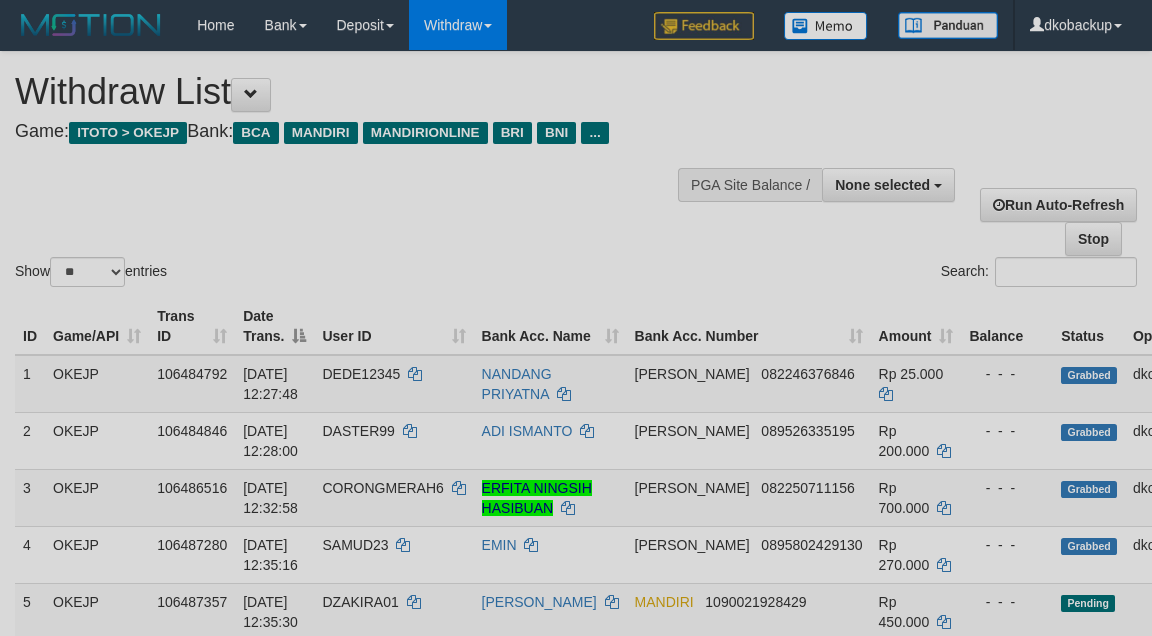 select 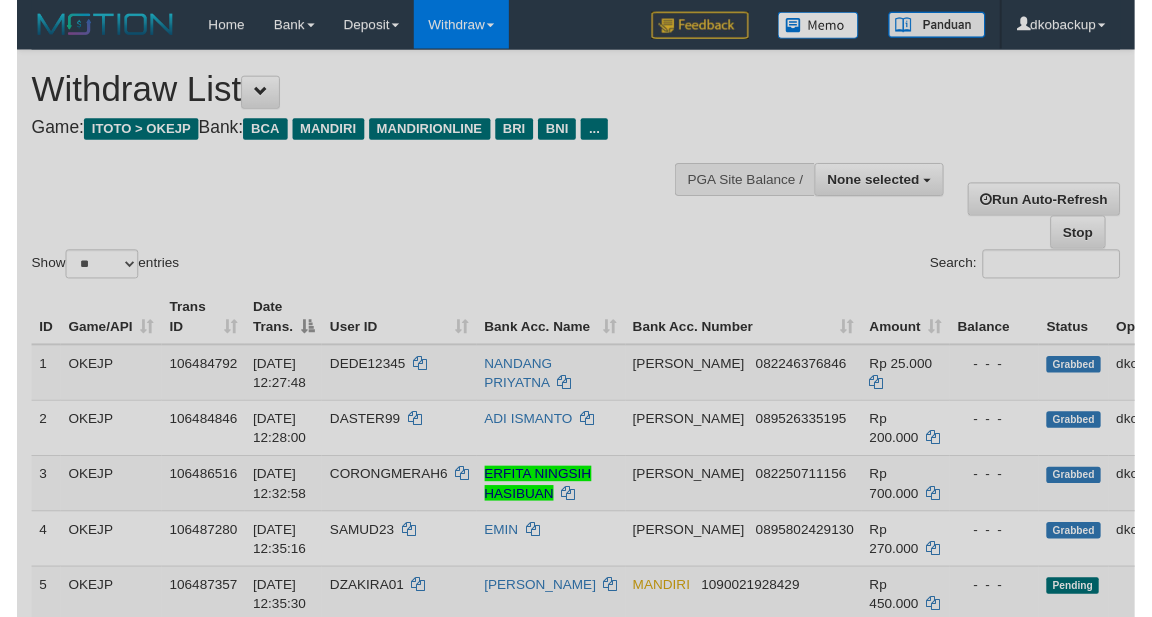 scroll, scrollTop: 167, scrollLeft: 0, axis: vertical 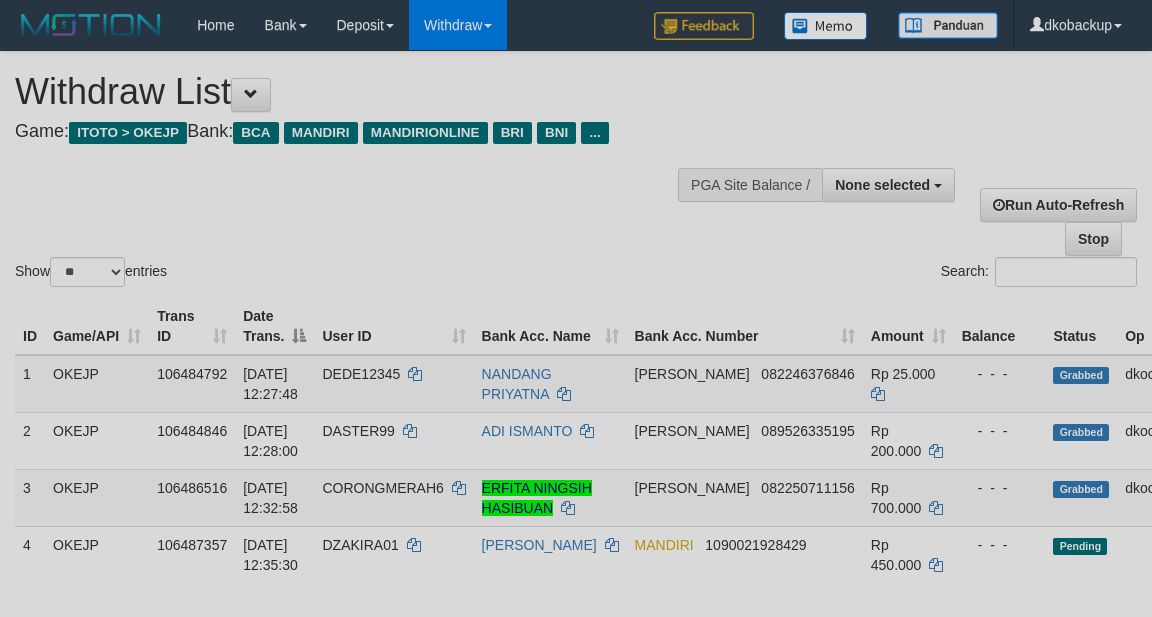 select 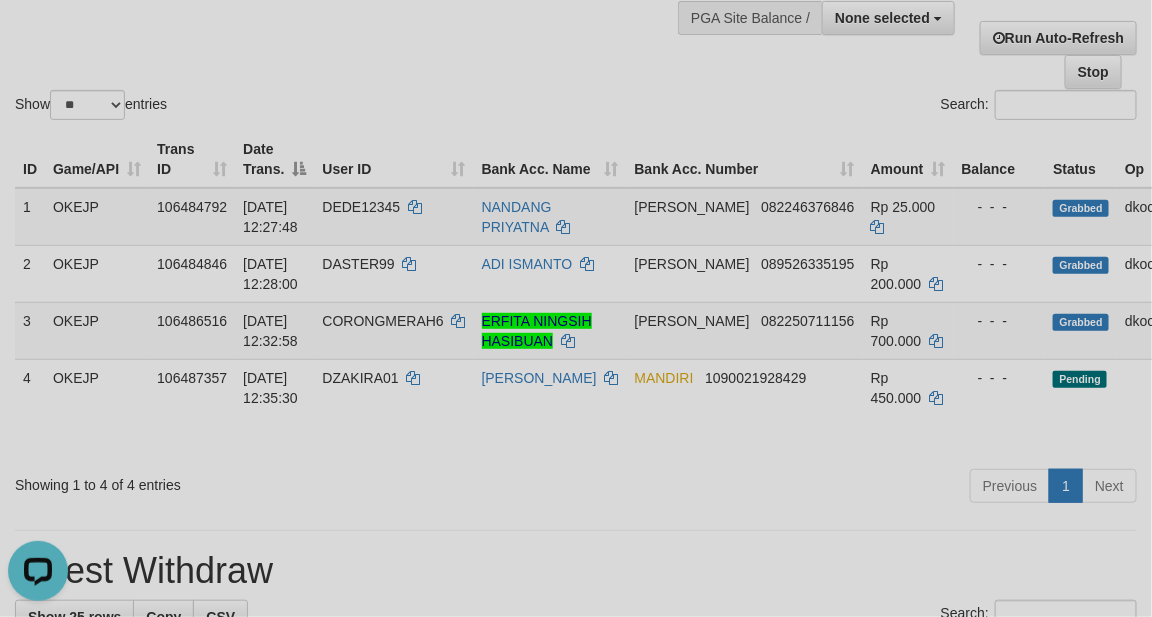 scroll, scrollTop: 0, scrollLeft: 0, axis: both 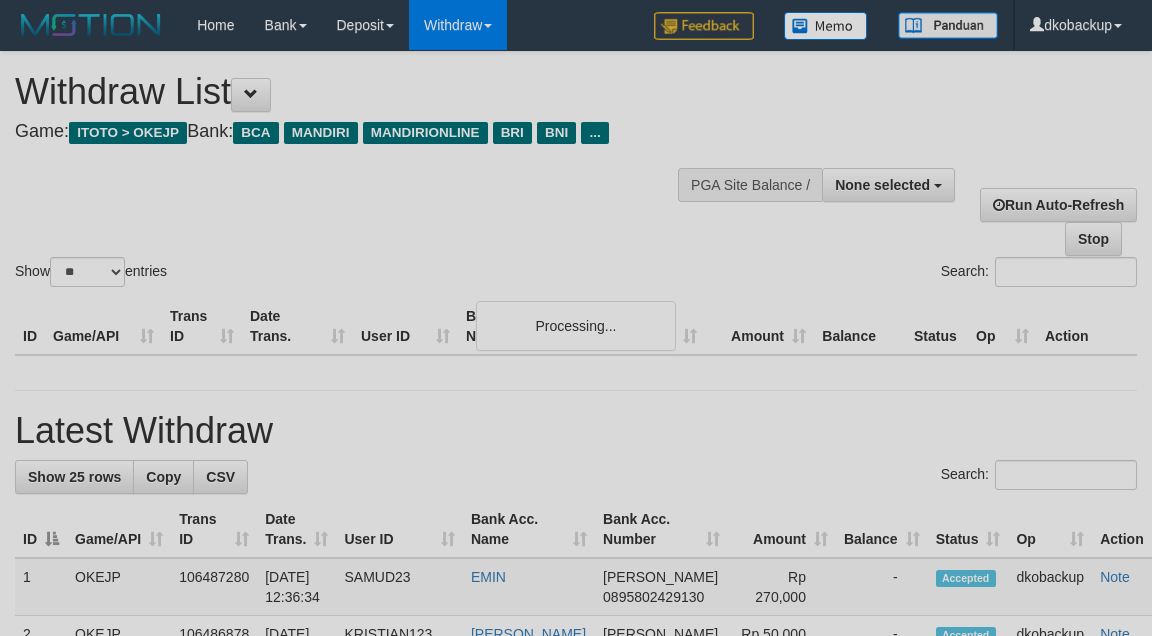 select 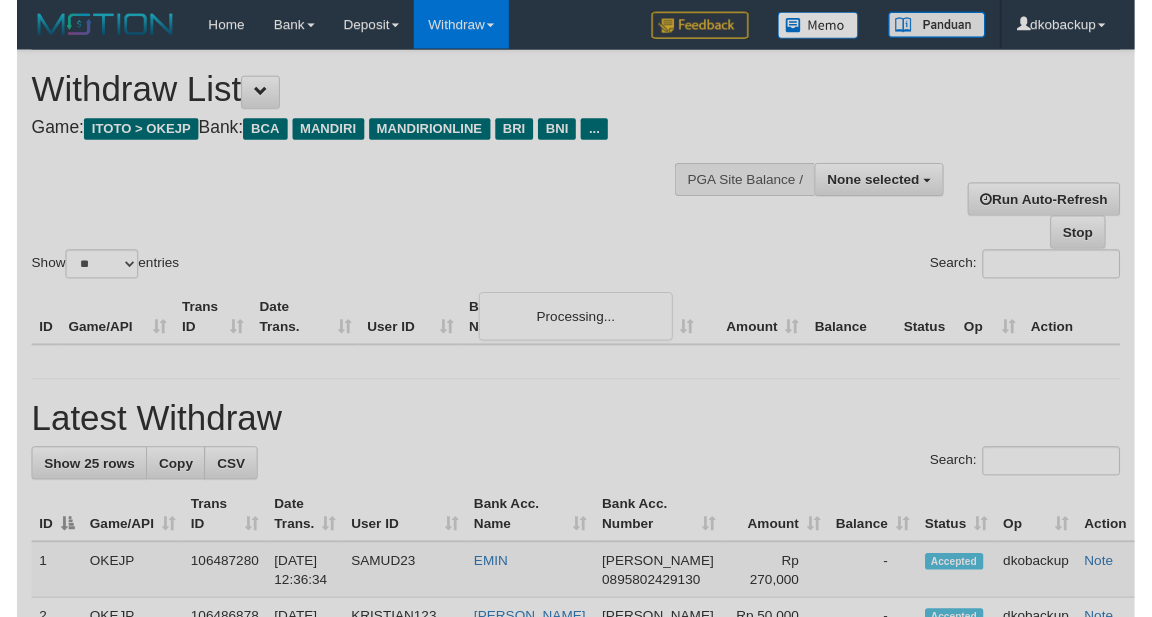 scroll, scrollTop: 167, scrollLeft: 0, axis: vertical 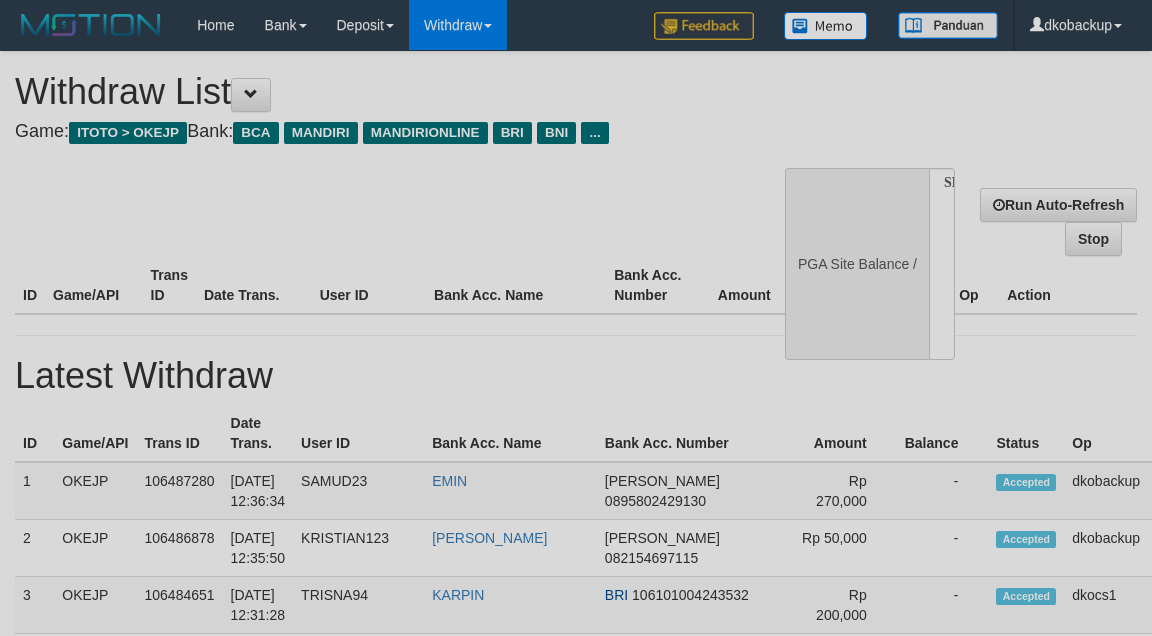 select 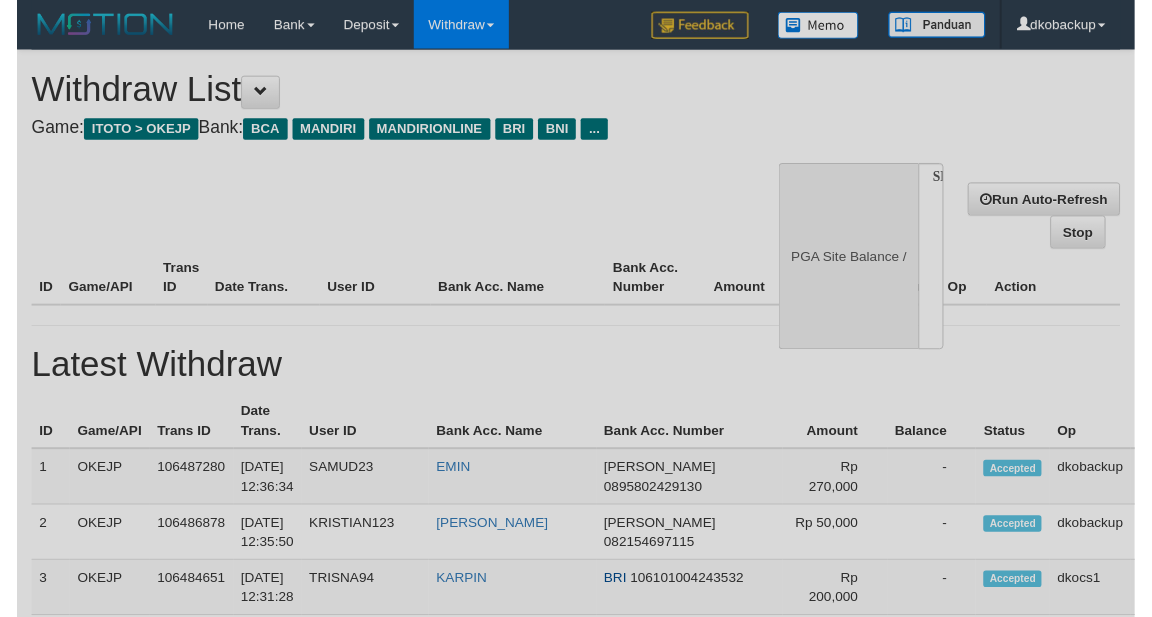 scroll, scrollTop: 167, scrollLeft: 0, axis: vertical 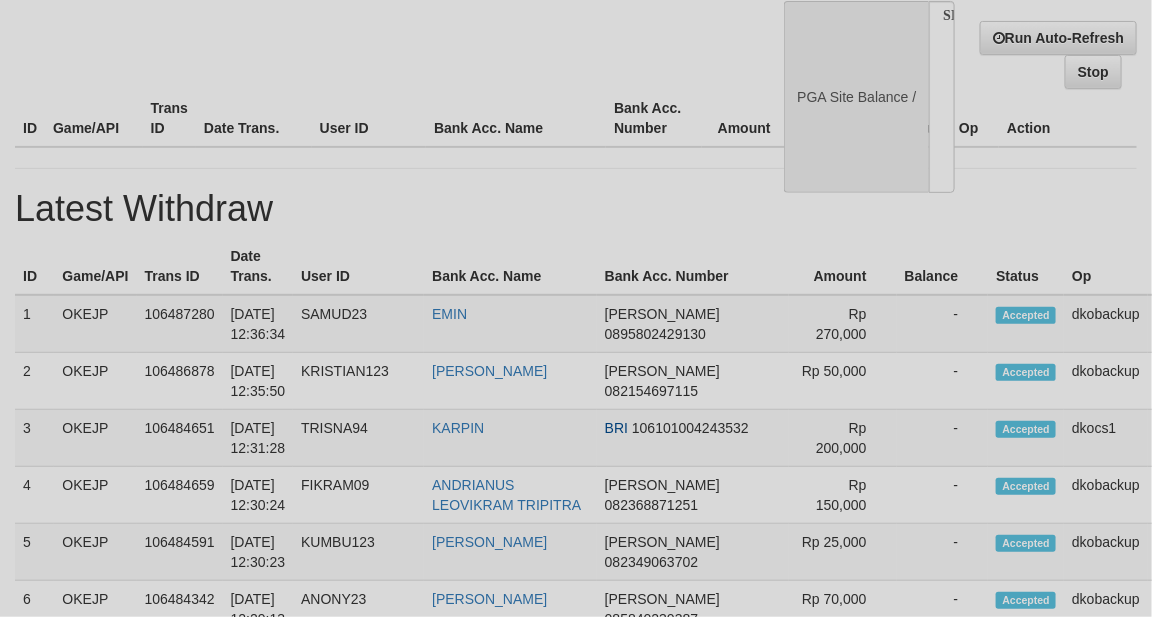 select on "**" 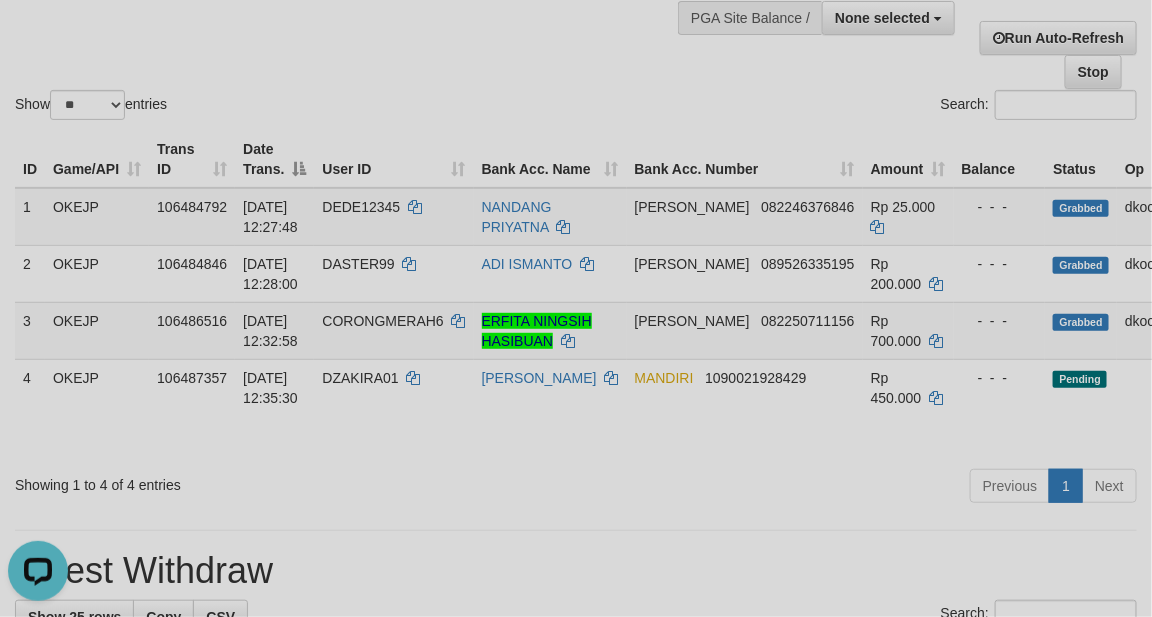 scroll, scrollTop: 0, scrollLeft: 0, axis: both 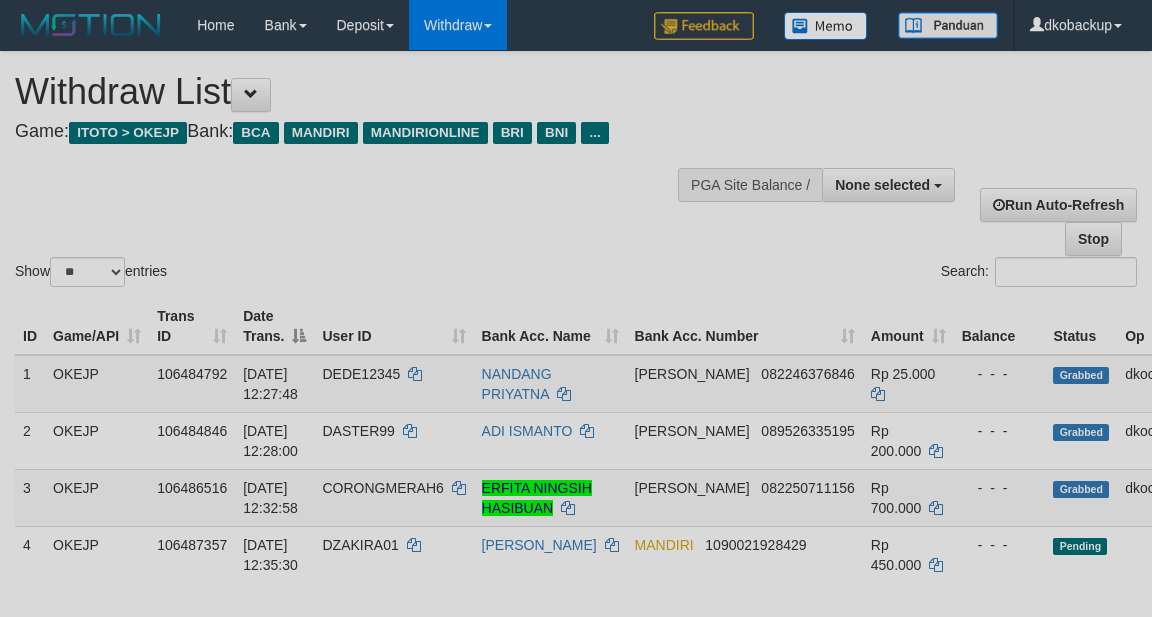 select 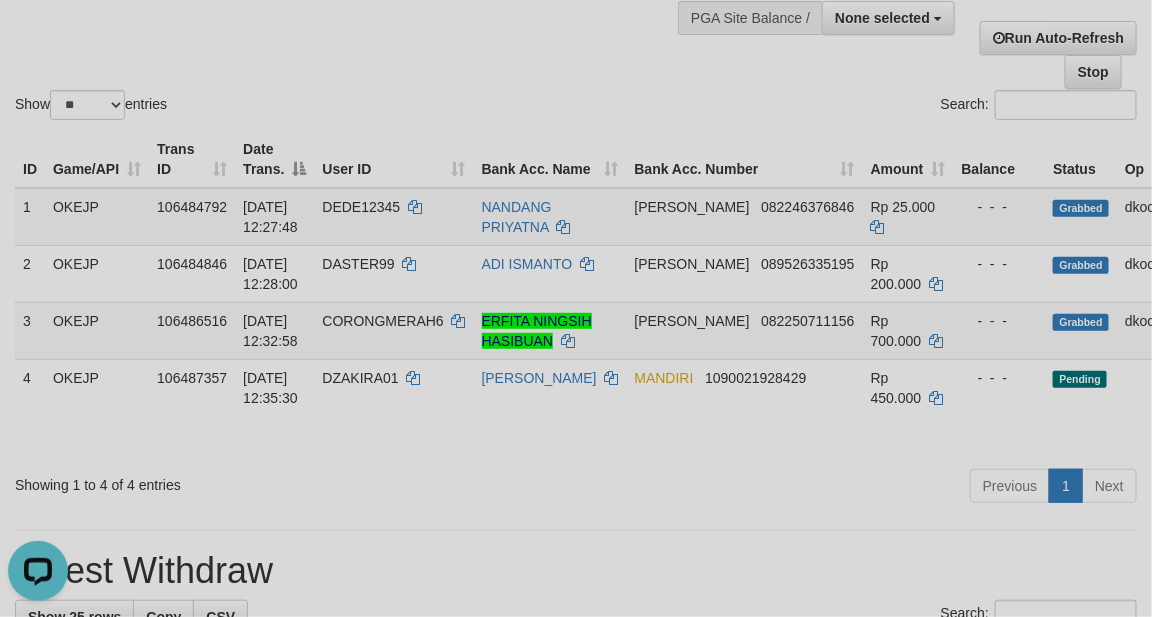 scroll, scrollTop: 0, scrollLeft: 0, axis: both 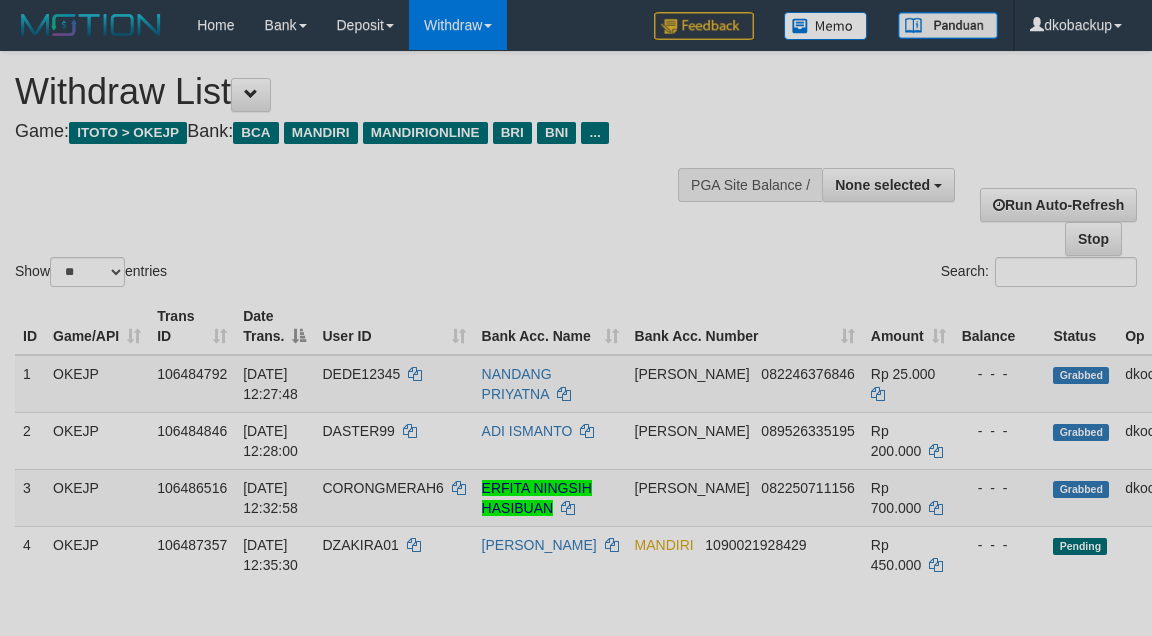 select 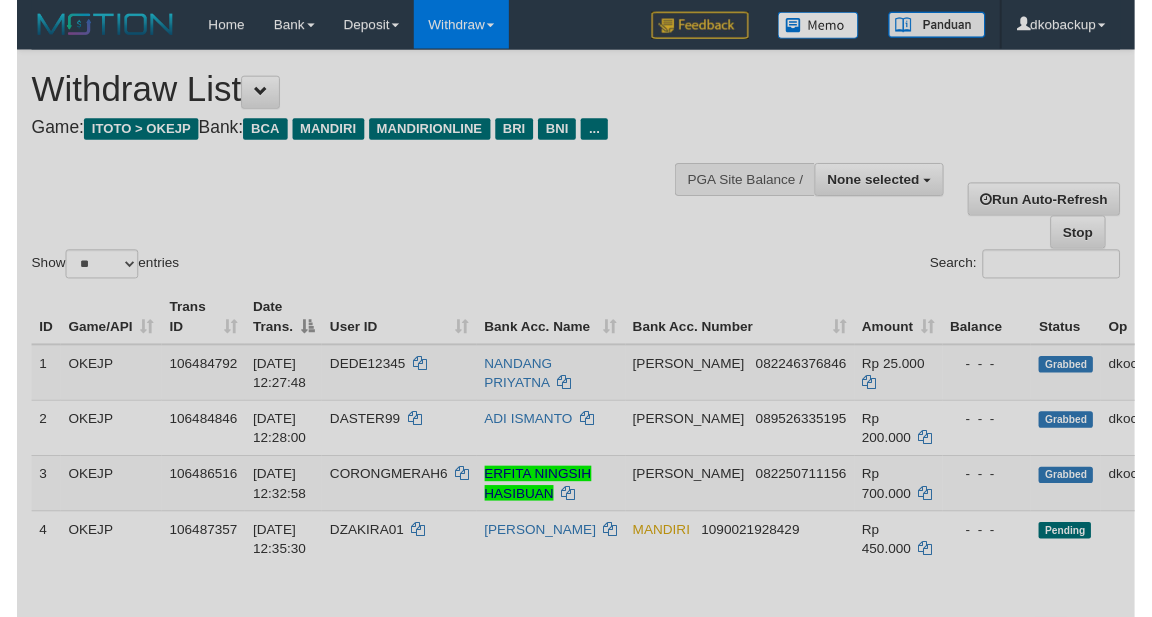 scroll, scrollTop: 167, scrollLeft: 0, axis: vertical 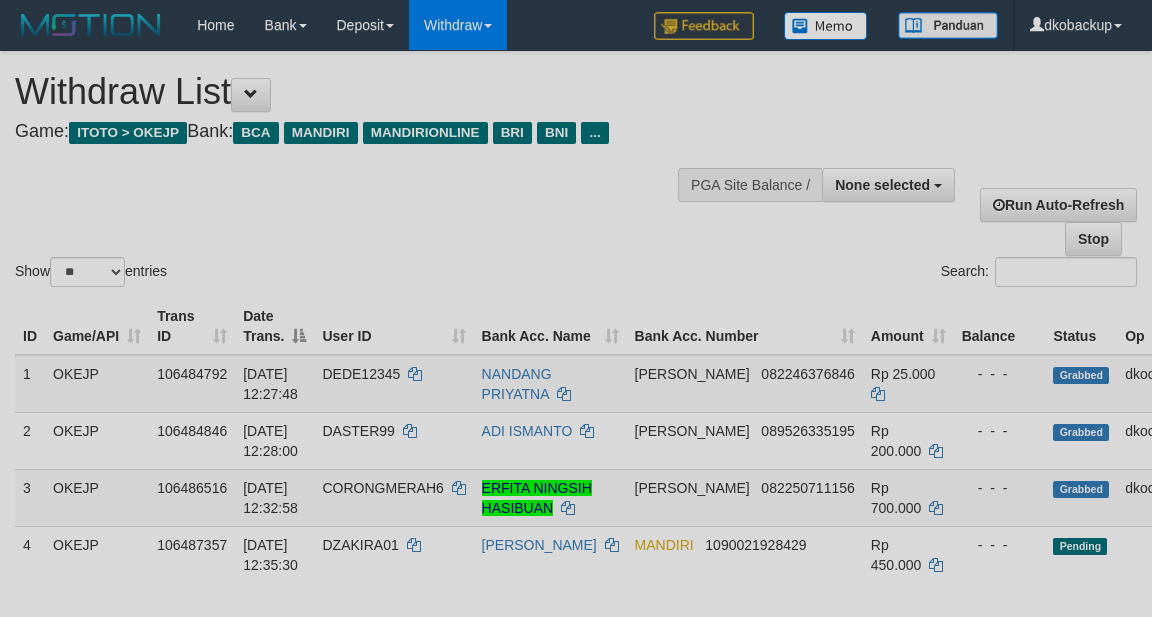 select 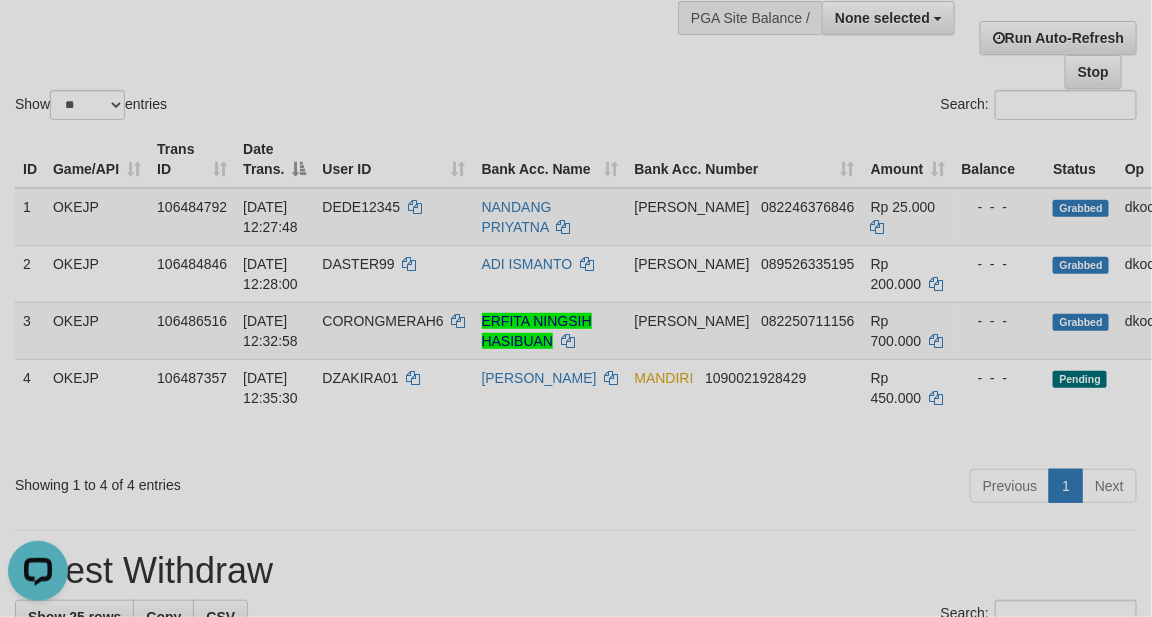 scroll, scrollTop: 0, scrollLeft: 0, axis: both 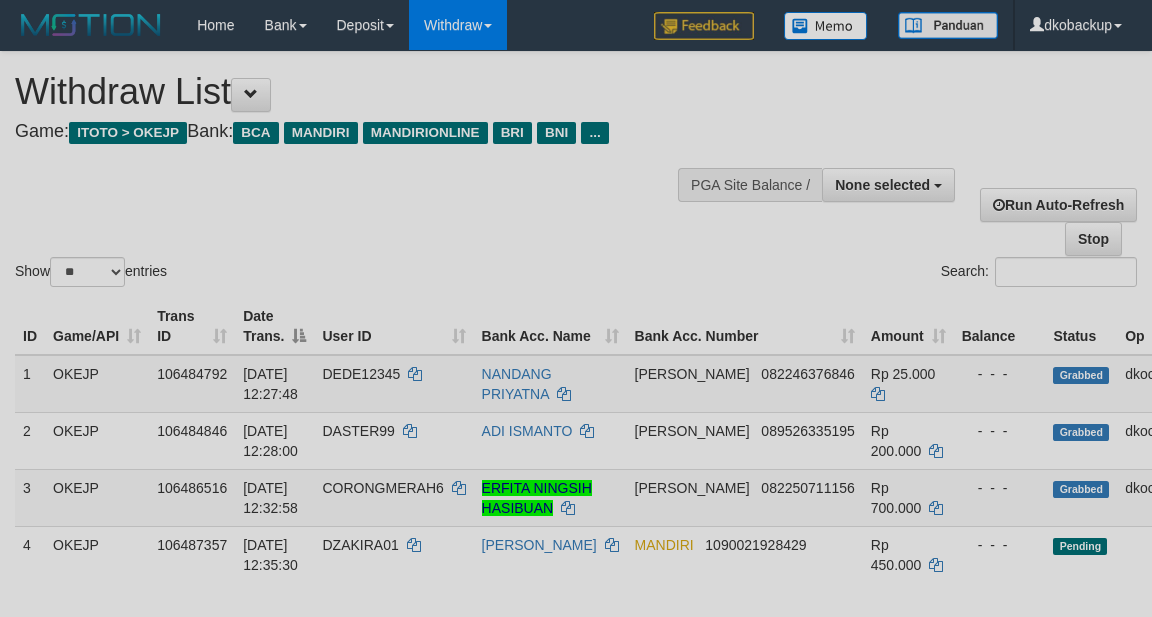 select 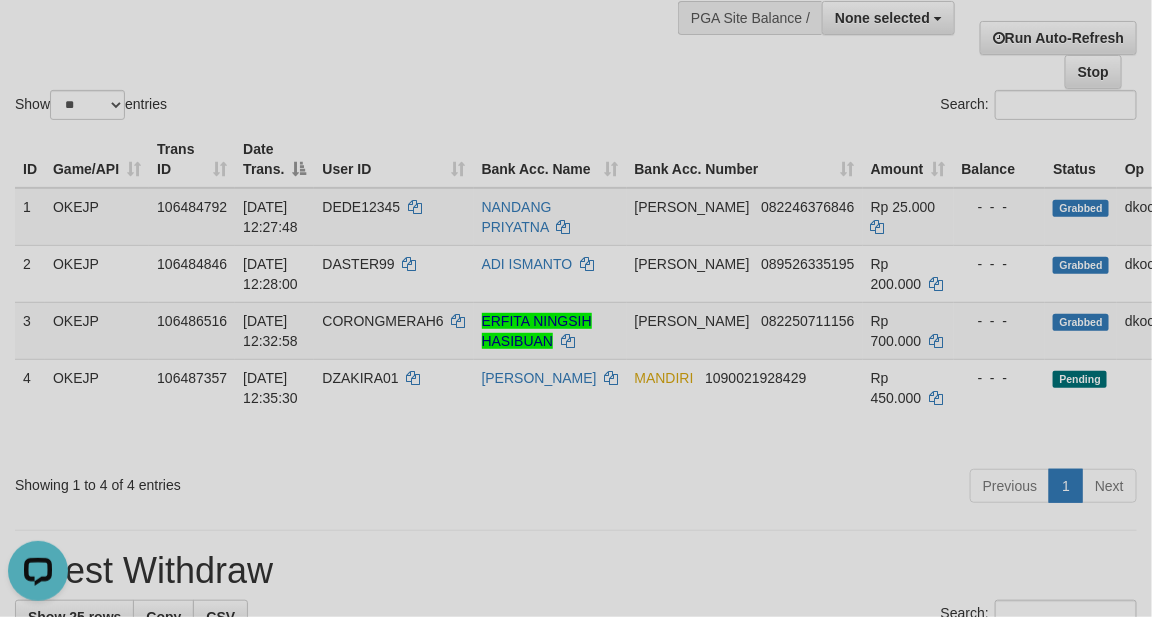 scroll, scrollTop: 0, scrollLeft: 0, axis: both 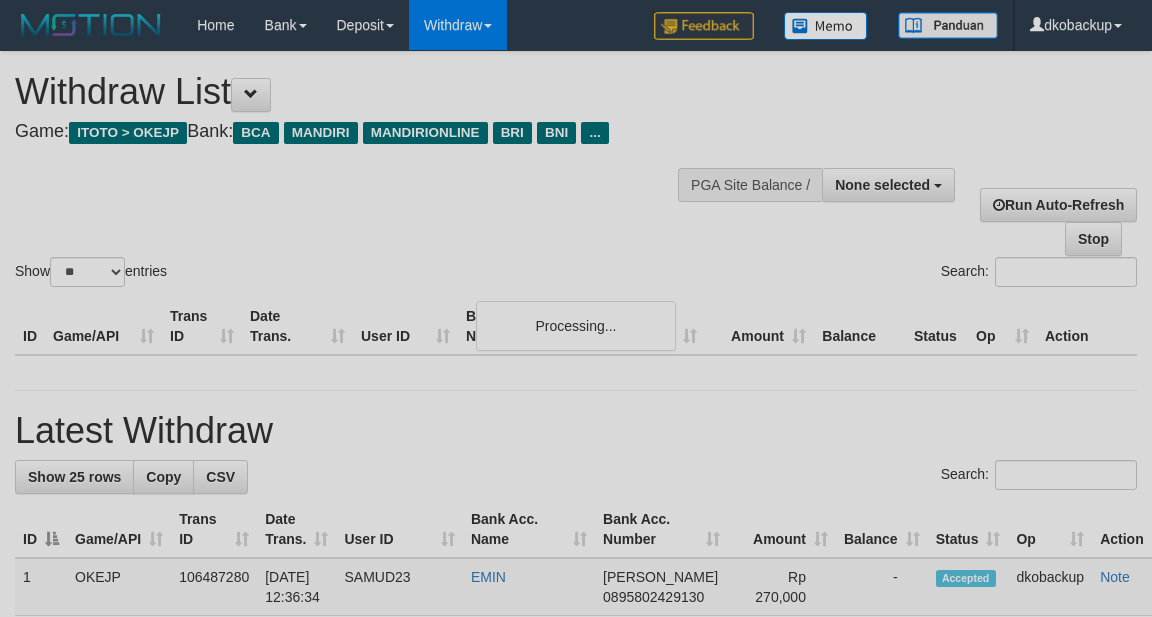 select 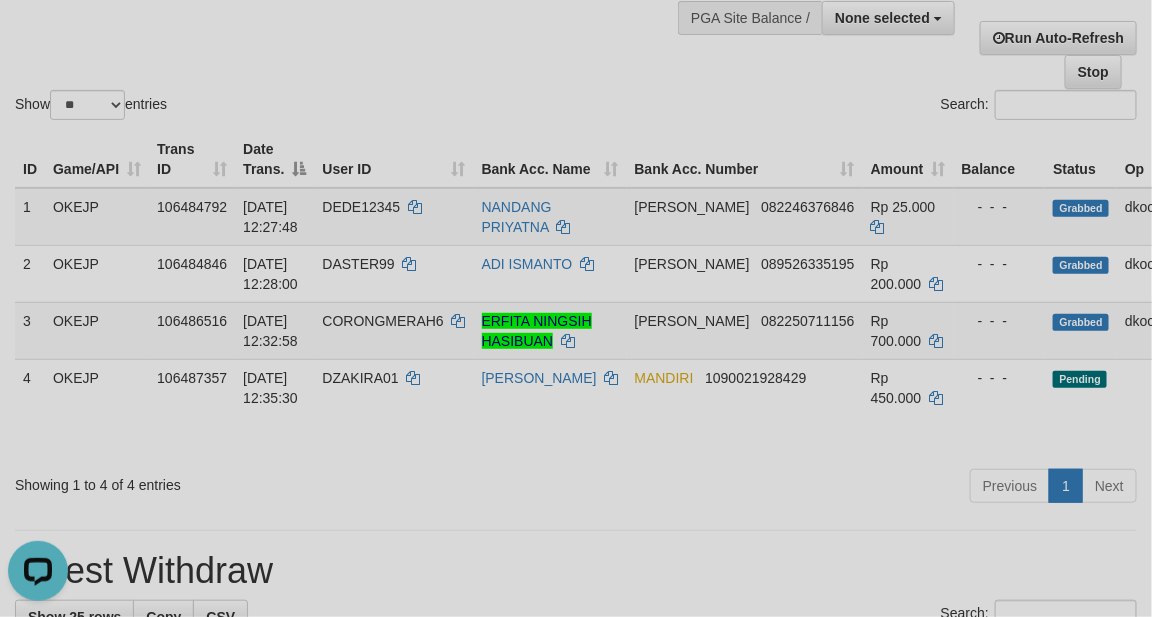 scroll, scrollTop: 0, scrollLeft: 0, axis: both 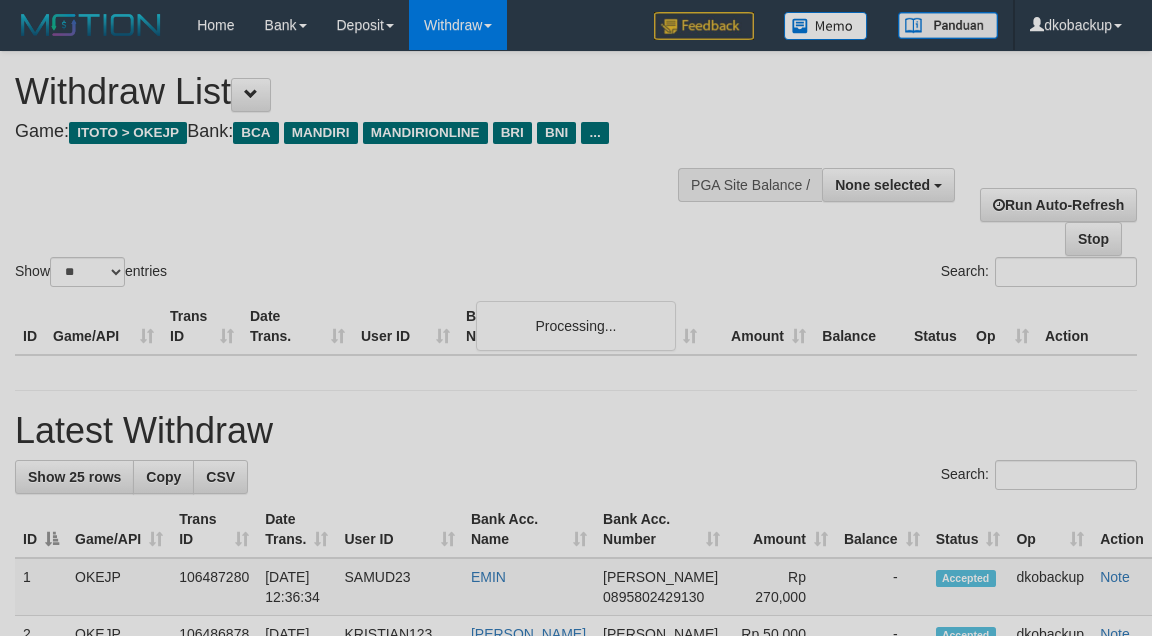 select 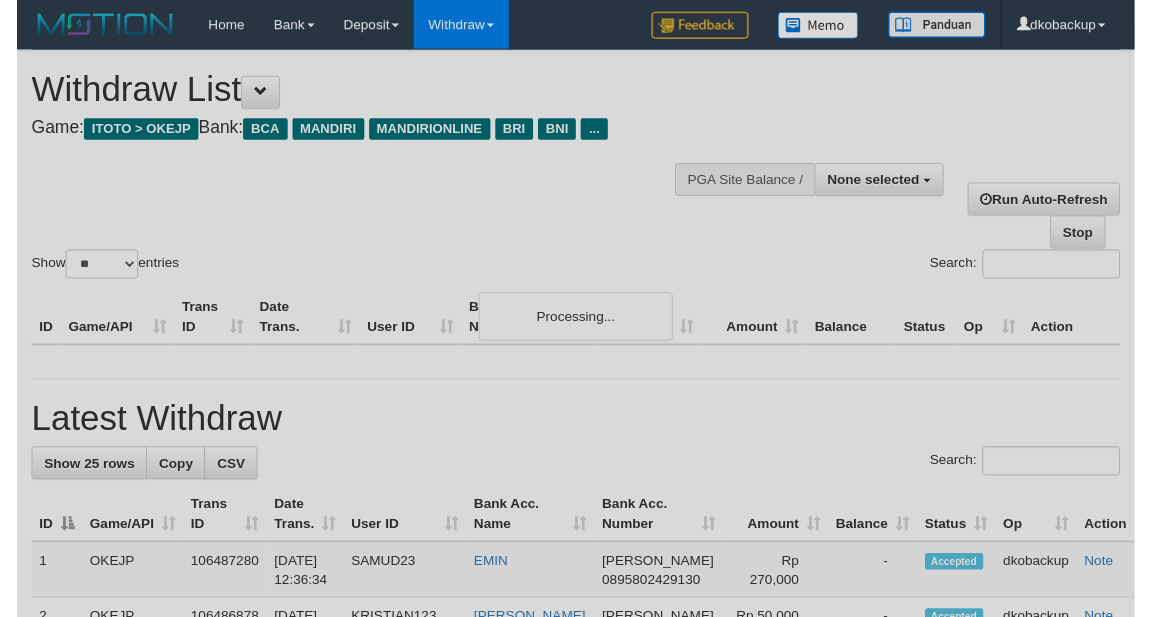 scroll, scrollTop: 167, scrollLeft: 0, axis: vertical 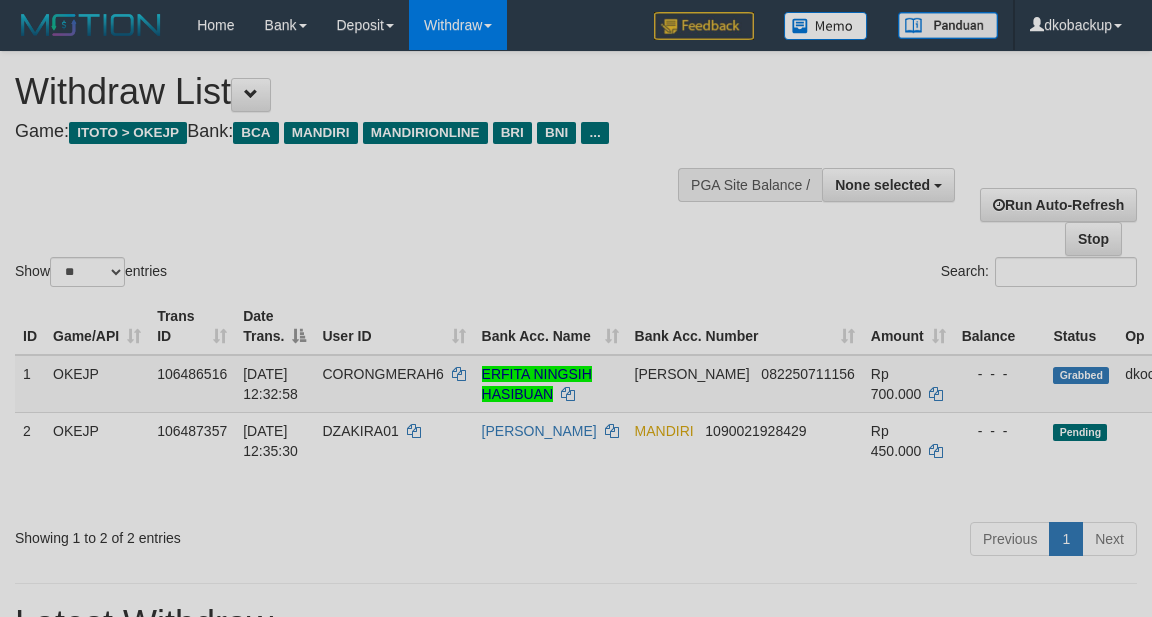 select 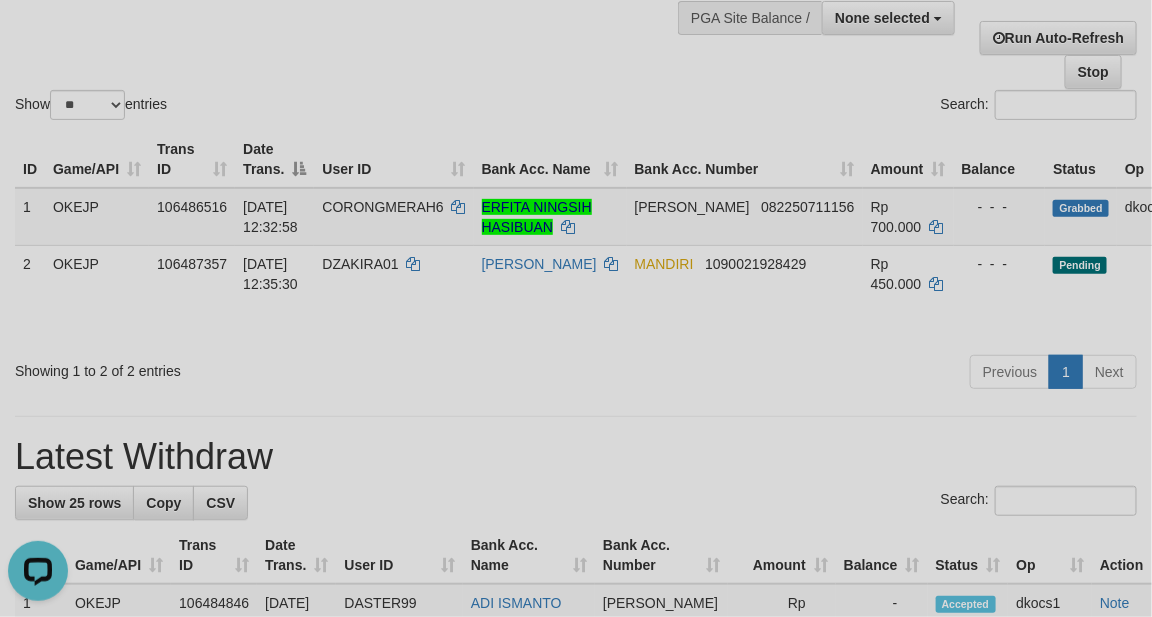 scroll, scrollTop: 0, scrollLeft: 0, axis: both 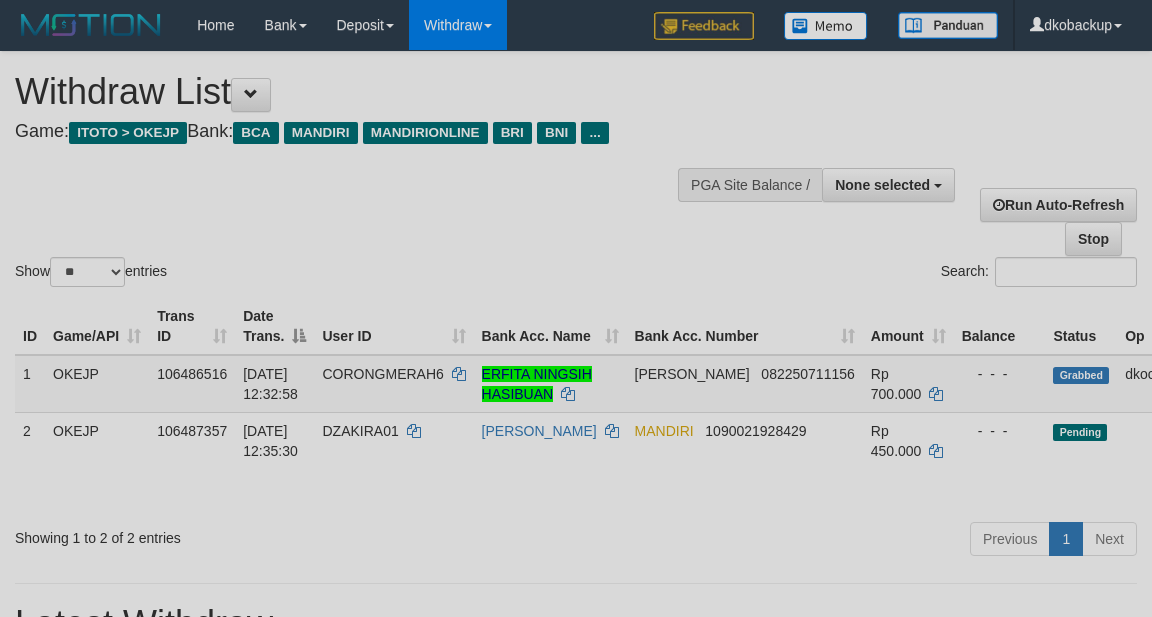 select 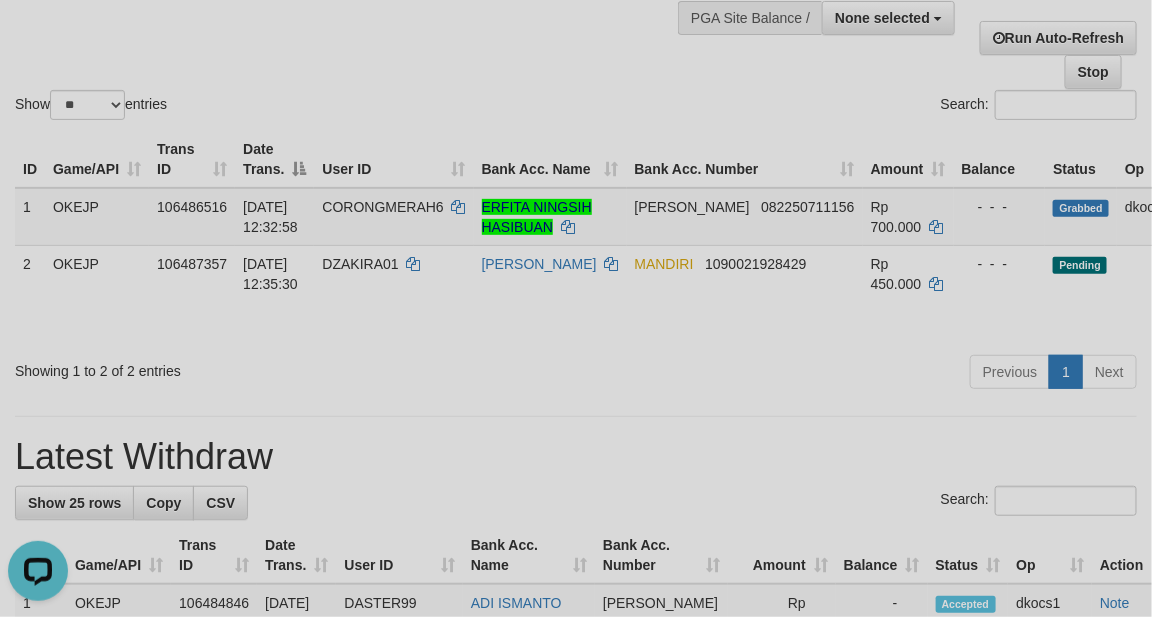 scroll, scrollTop: 0, scrollLeft: 0, axis: both 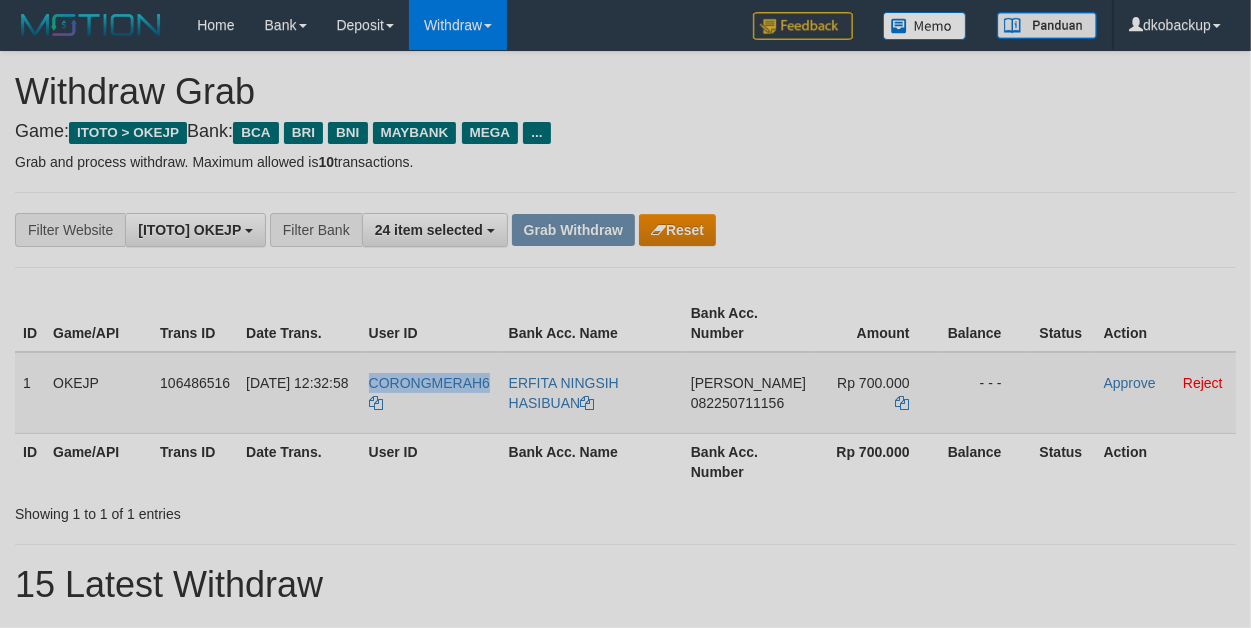 drag, startPoint x: 377, startPoint y: 366, endPoint x: 501, endPoint y: 368, distance: 124.01613 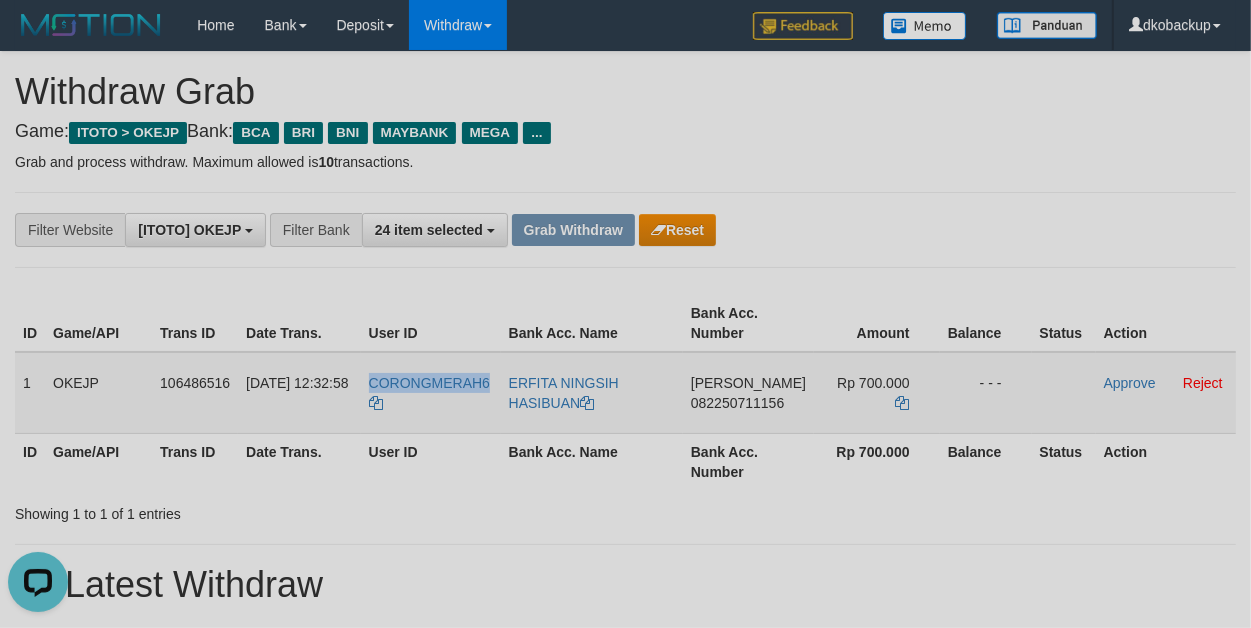 scroll, scrollTop: 0, scrollLeft: 0, axis: both 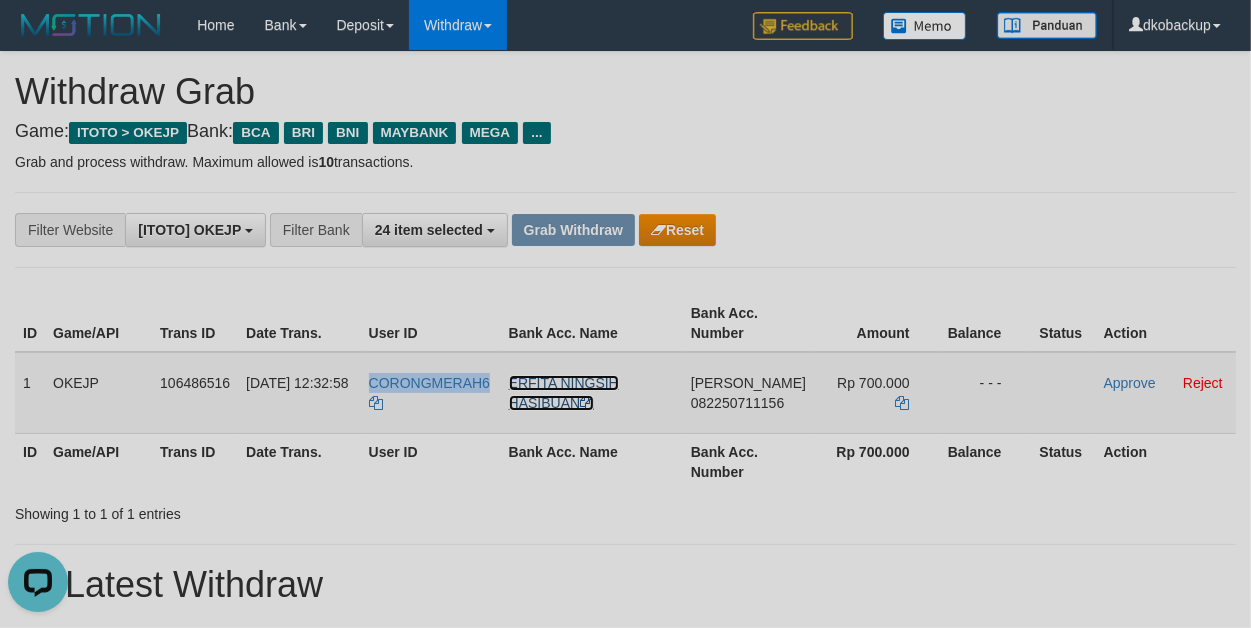click on "ERFITA NINGSIH HASIBUAN" at bounding box center [564, 393] 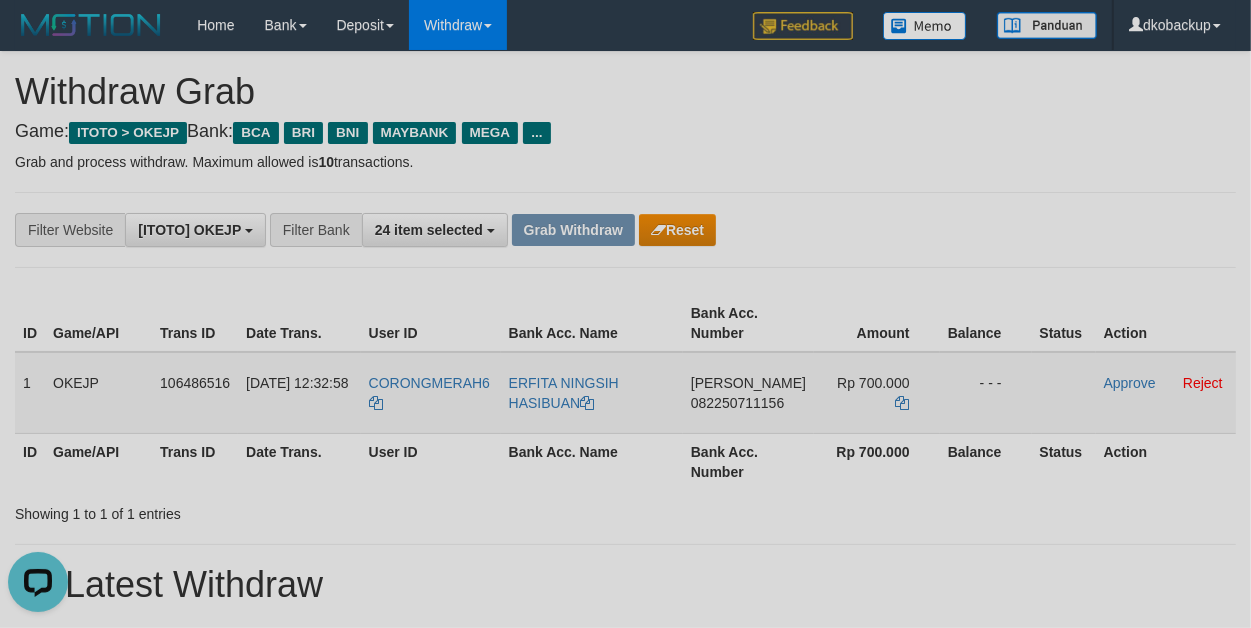 click on "082250711156" at bounding box center [737, 403] 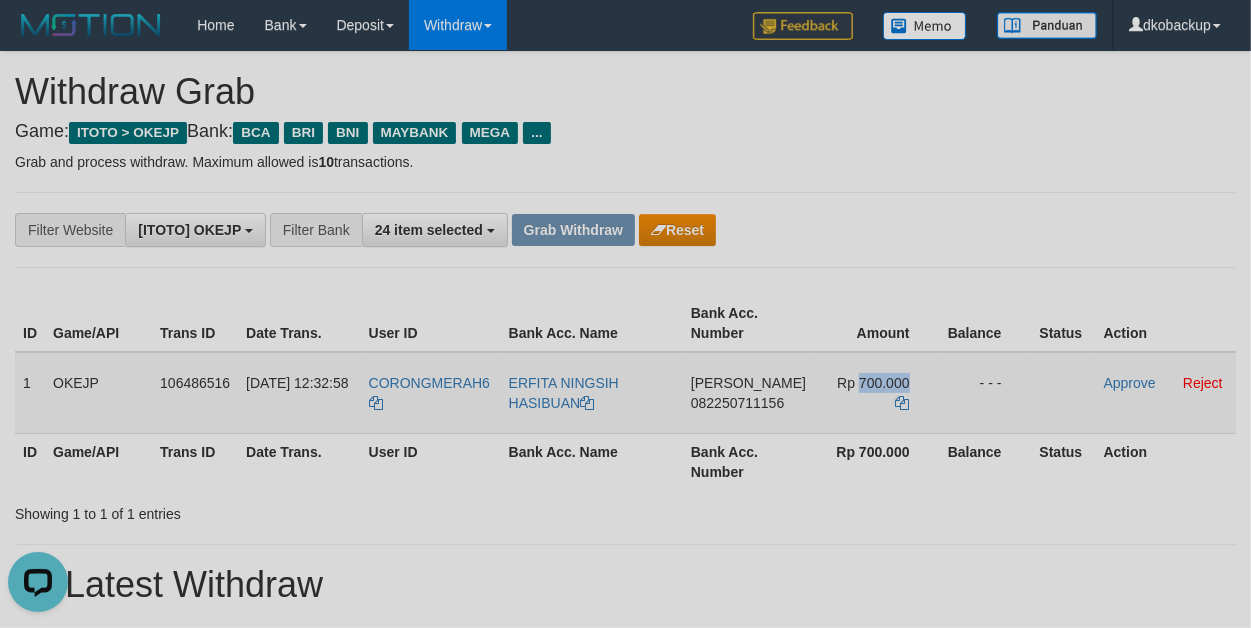 click on "Rp 700.000" at bounding box center (873, 383) 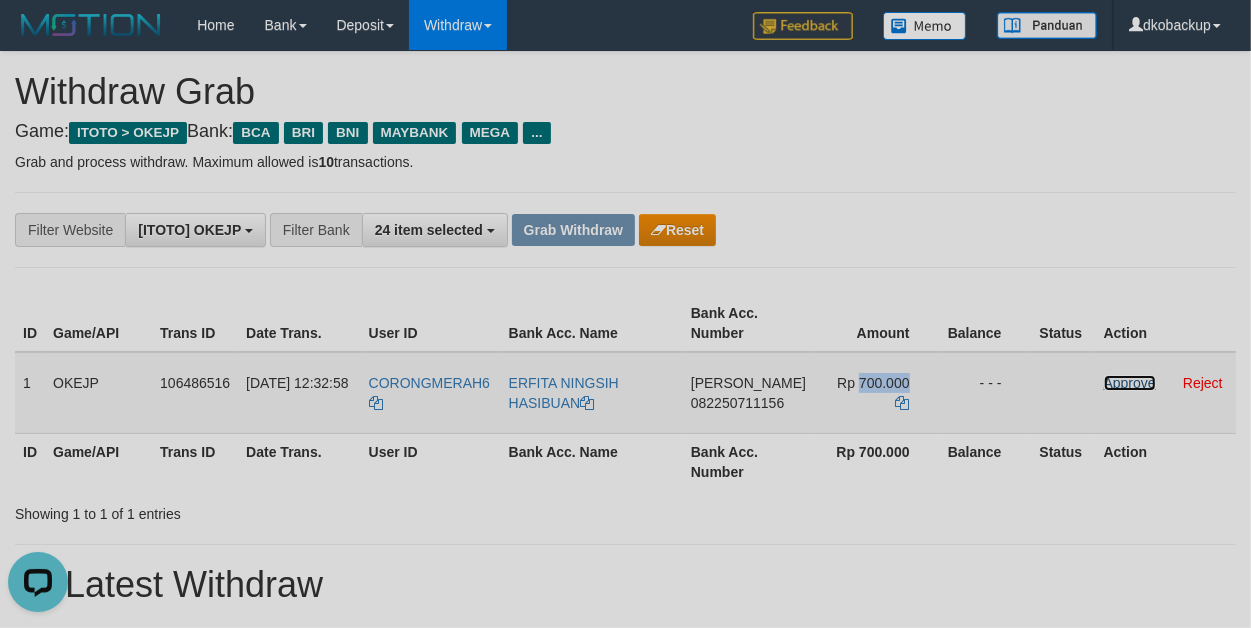 click on "Approve" at bounding box center (1130, 383) 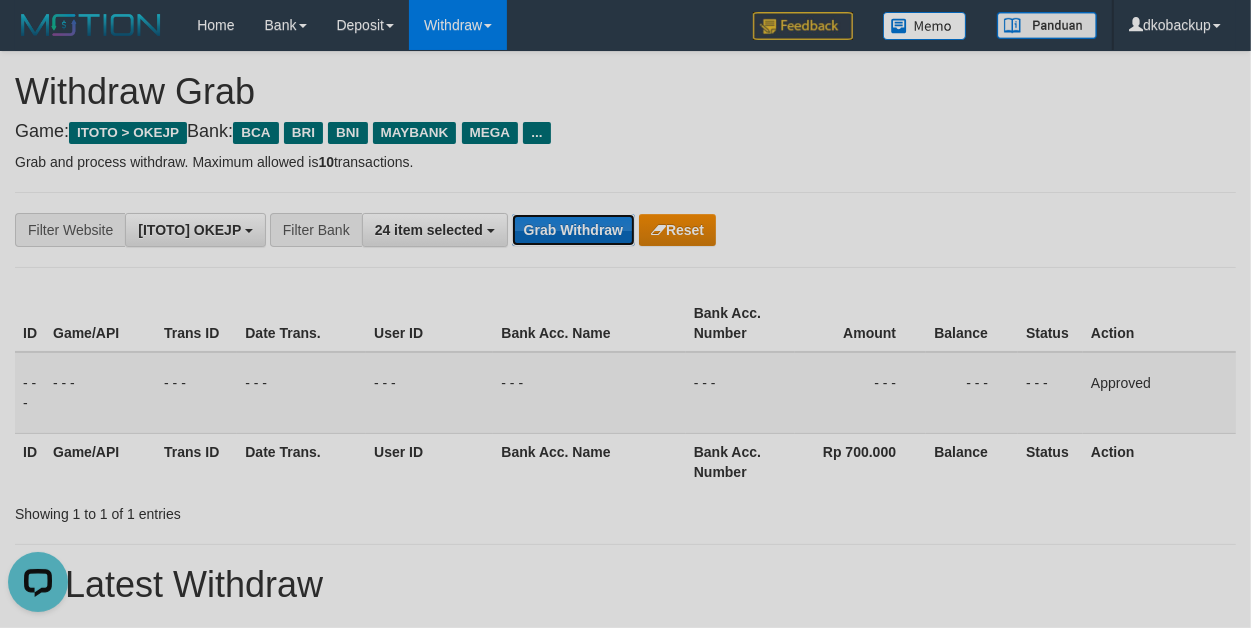 click on "Grab Withdraw" at bounding box center (573, 230) 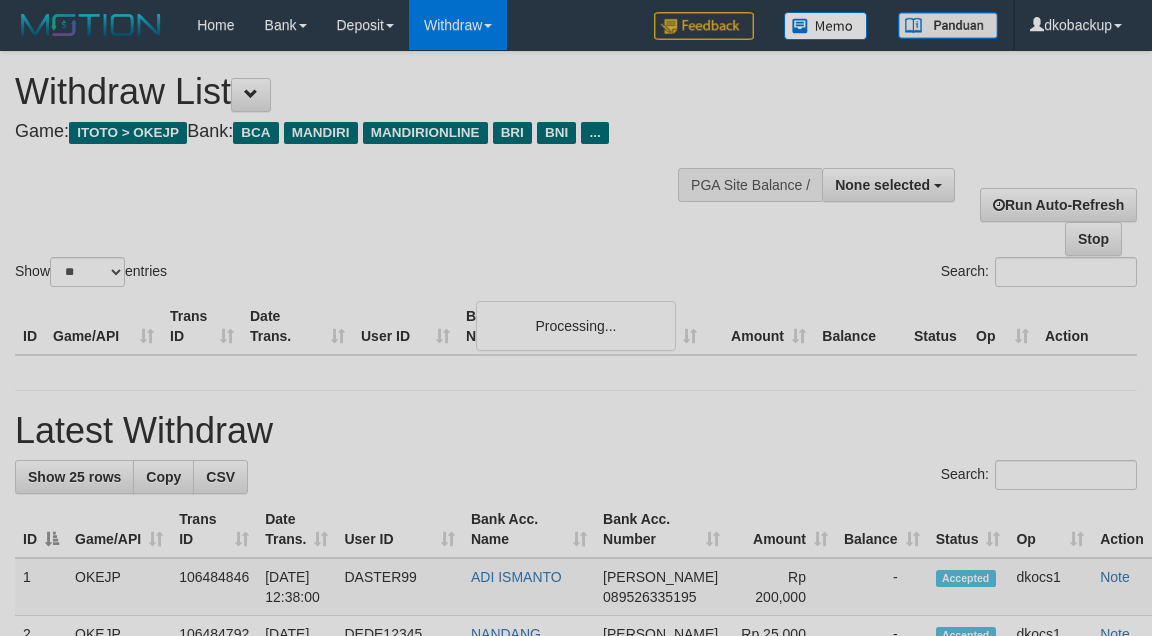 select 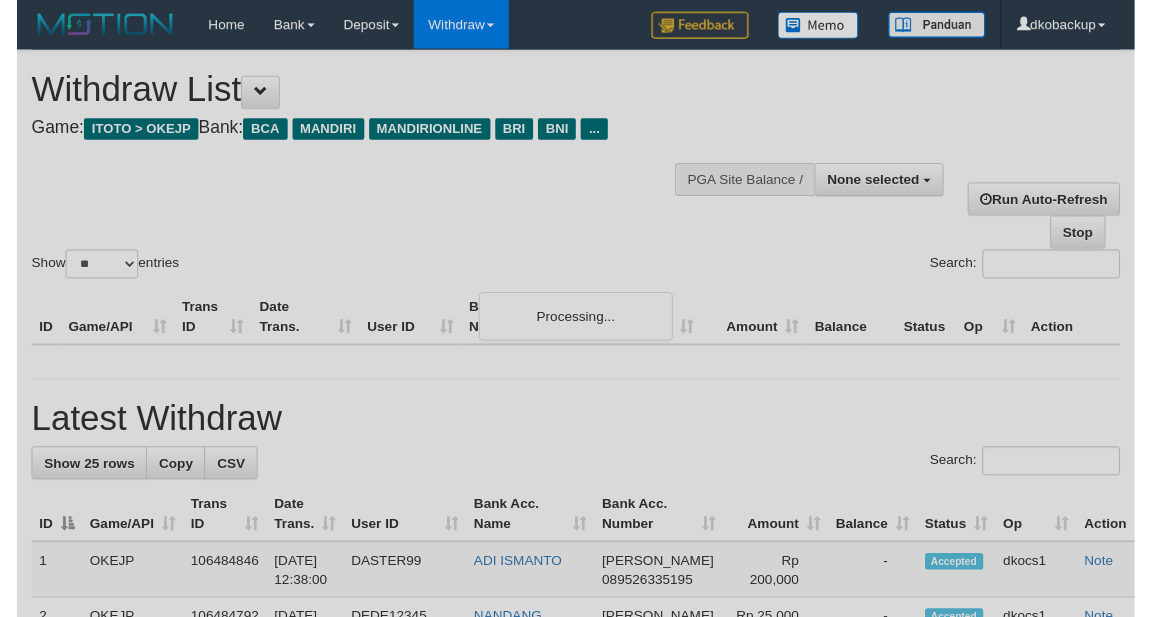 scroll, scrollTop: 167, scrollLeft: 0, axis: vertical 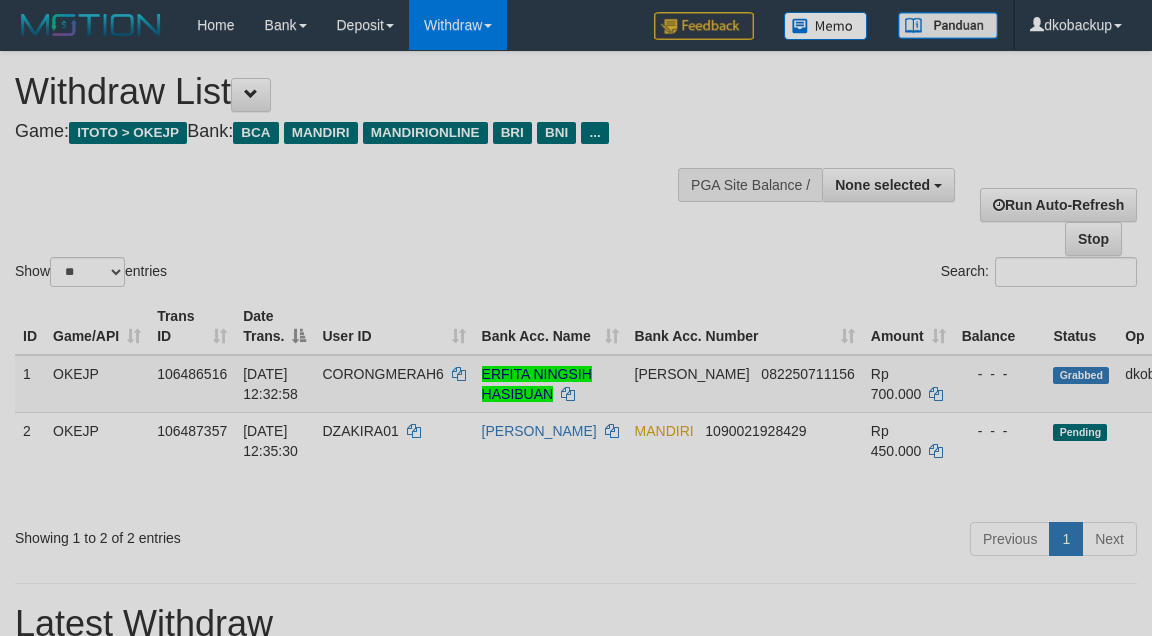 select 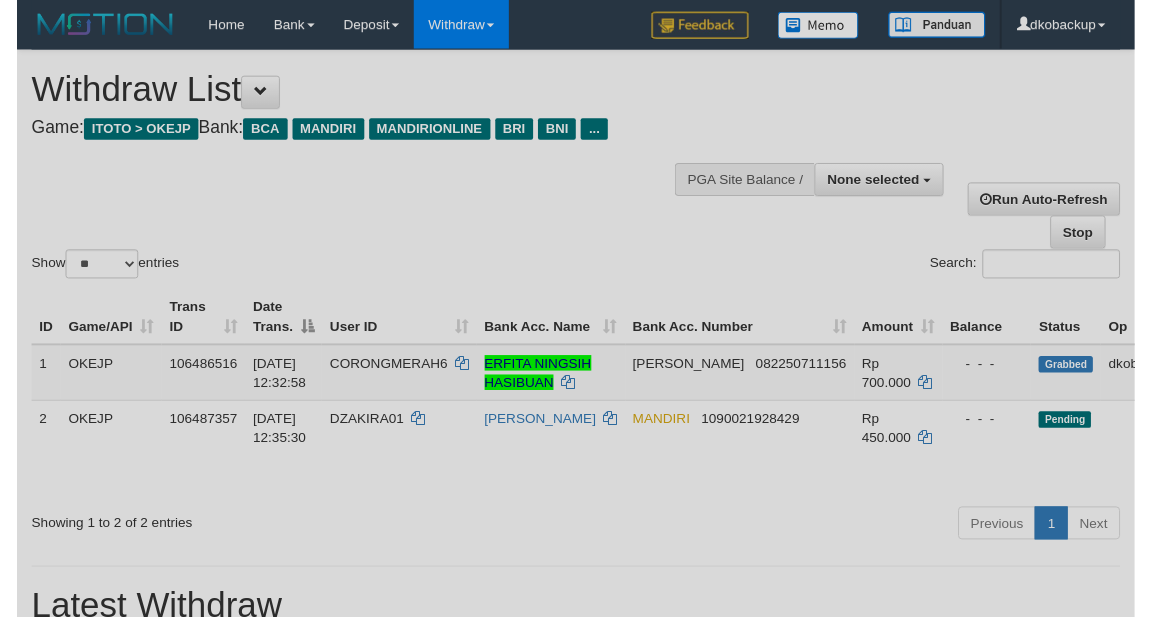 scroll, scrollTop: 167, scrollLeft: 0, axis: vertical 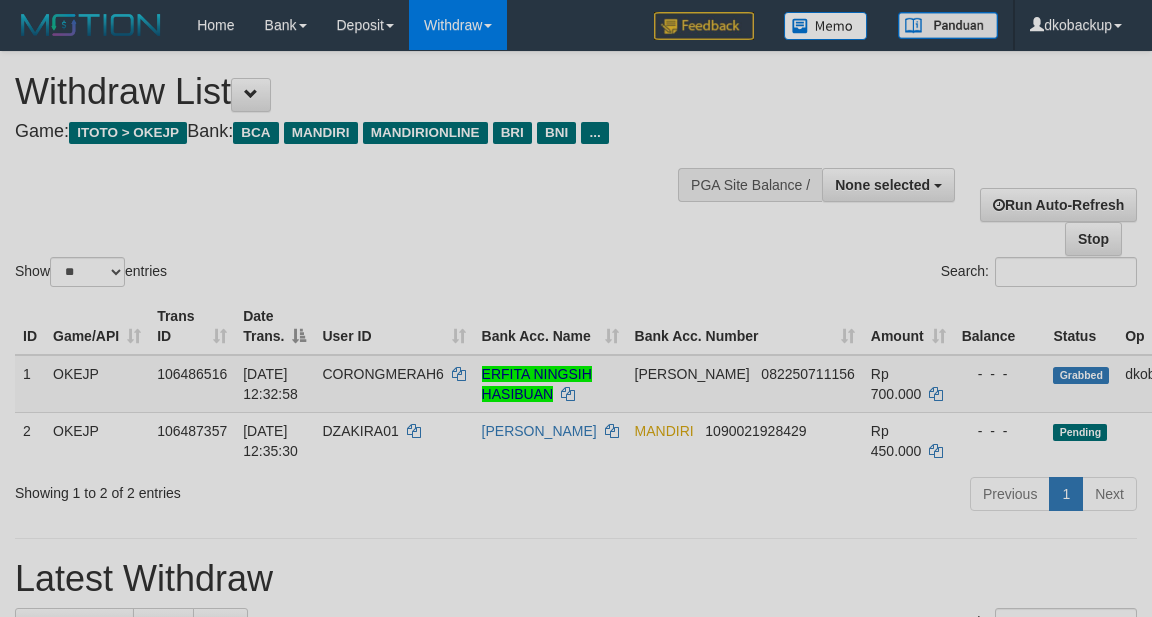 select 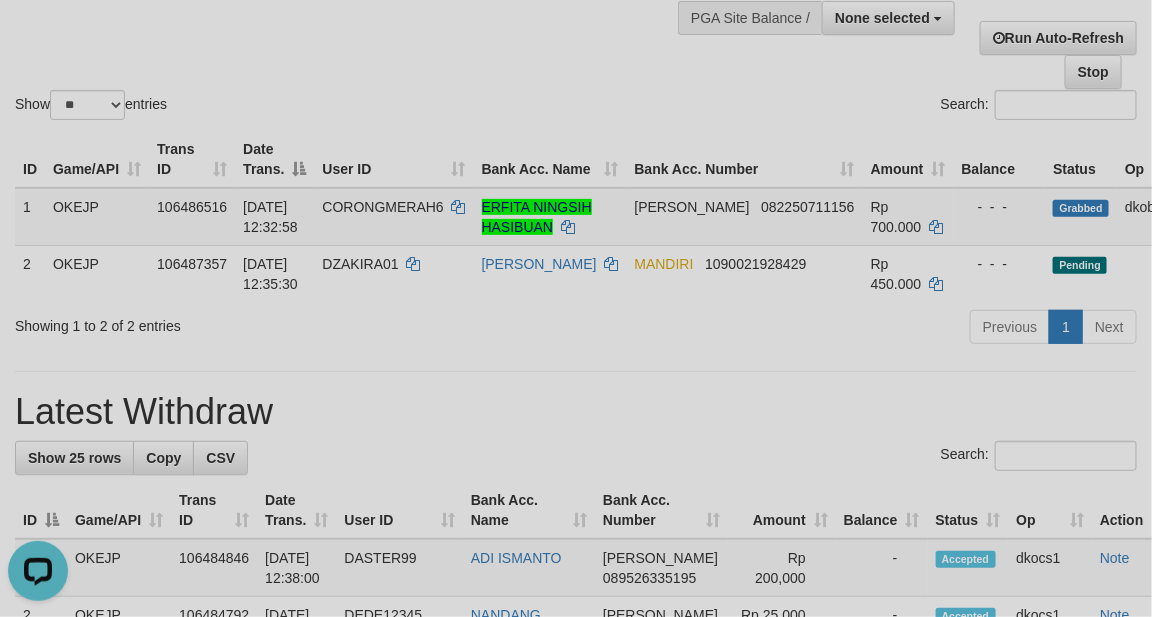 scroll, scrollTop: 0, scrollLeft: 0, axis: both 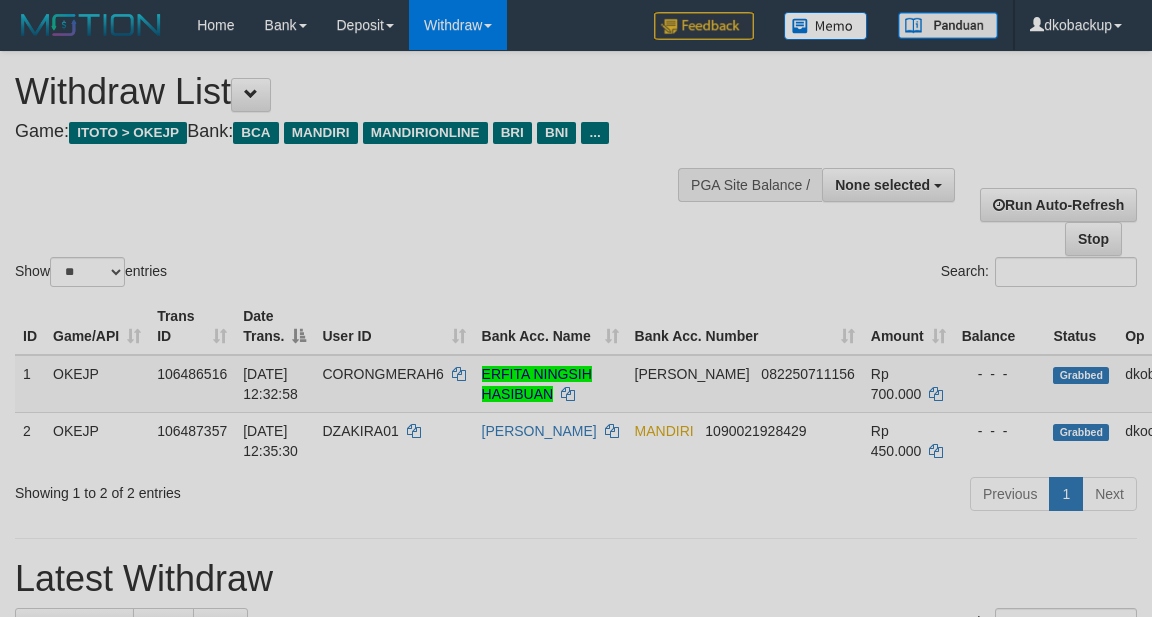 select 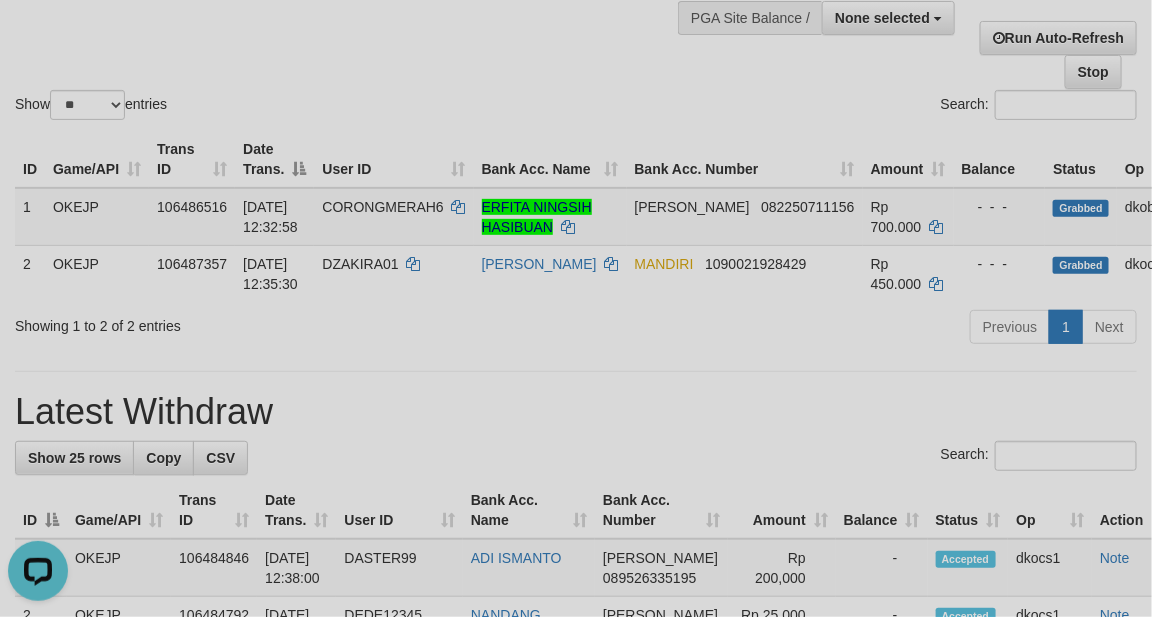 scroll, scrollTop: 0, scrollLeft: 0, axis: both 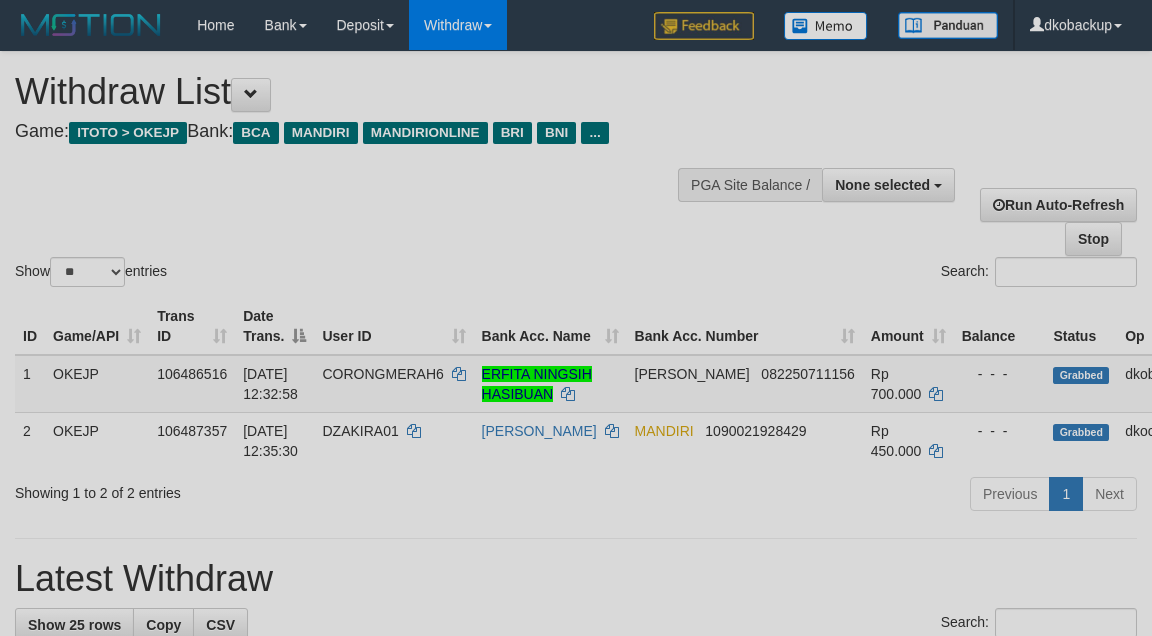 select 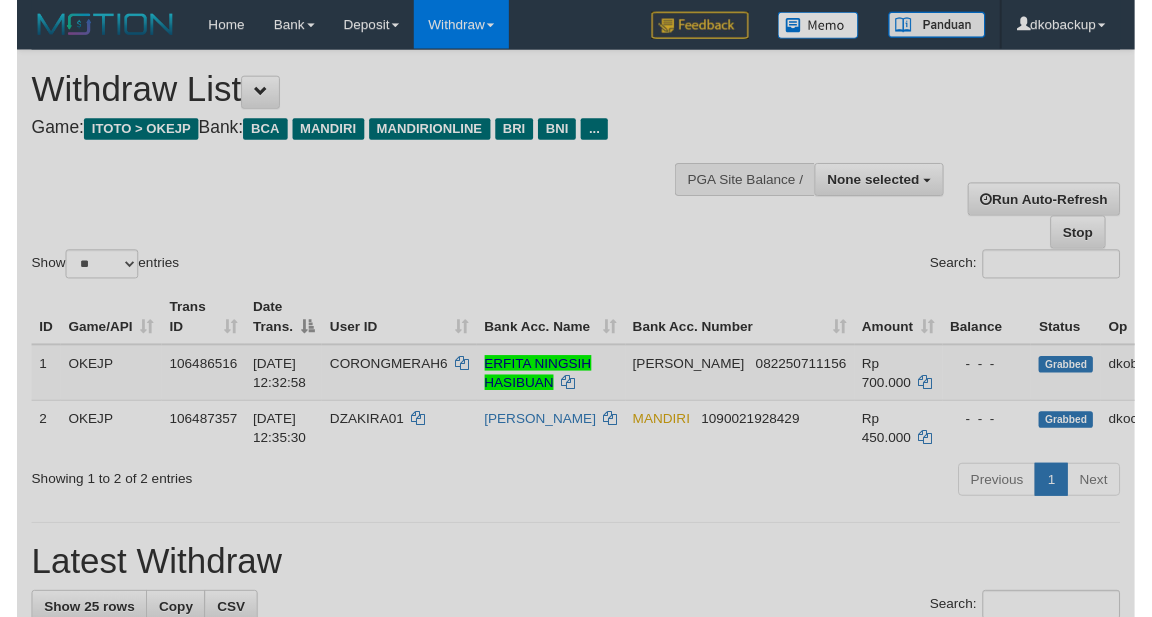 scroll, scrollTop: 167, scrollLeft: 0, axis: vertical 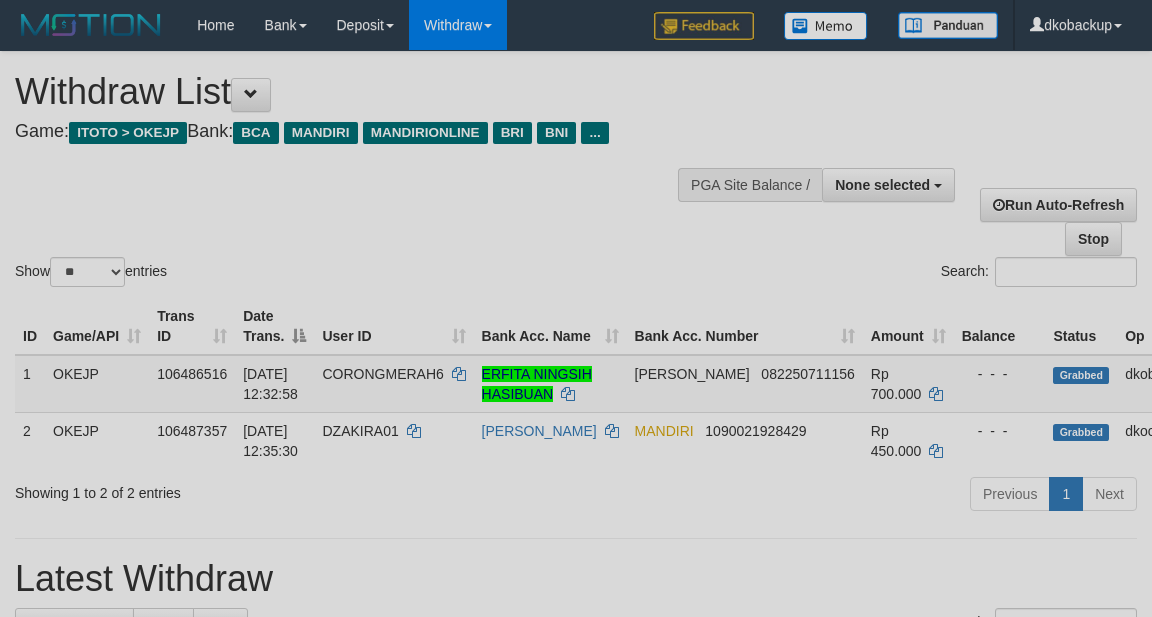 select 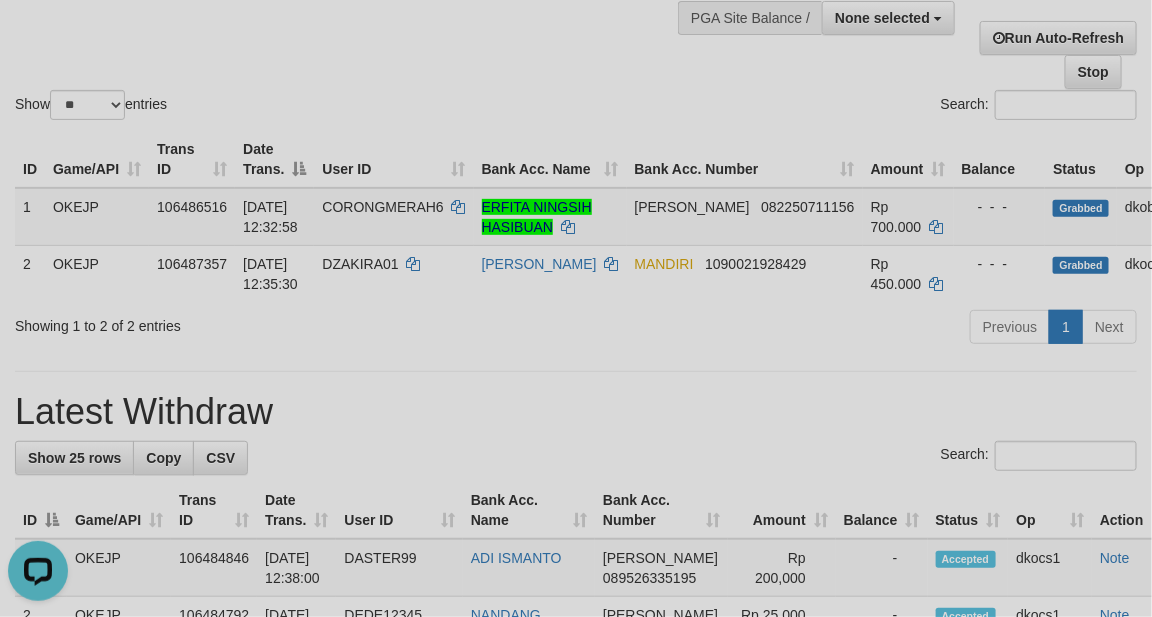 scroll, scrollTop: 0, scrollLeft: 0, axis: both 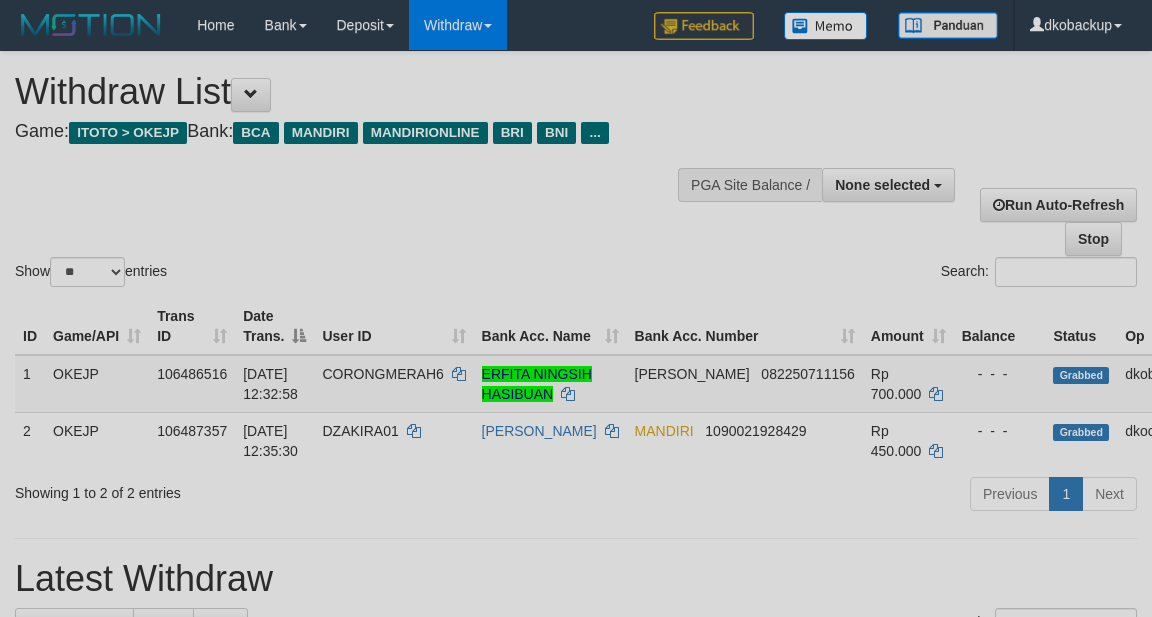select 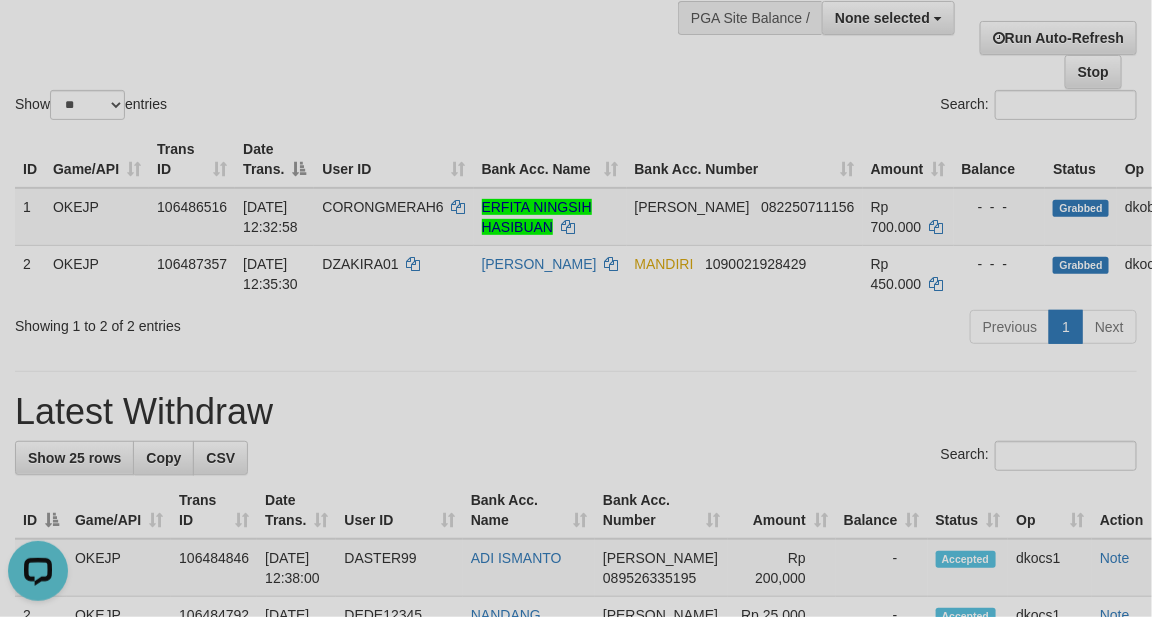 scroll, scrollTop: 0, scrollLeft: 0, axis: both 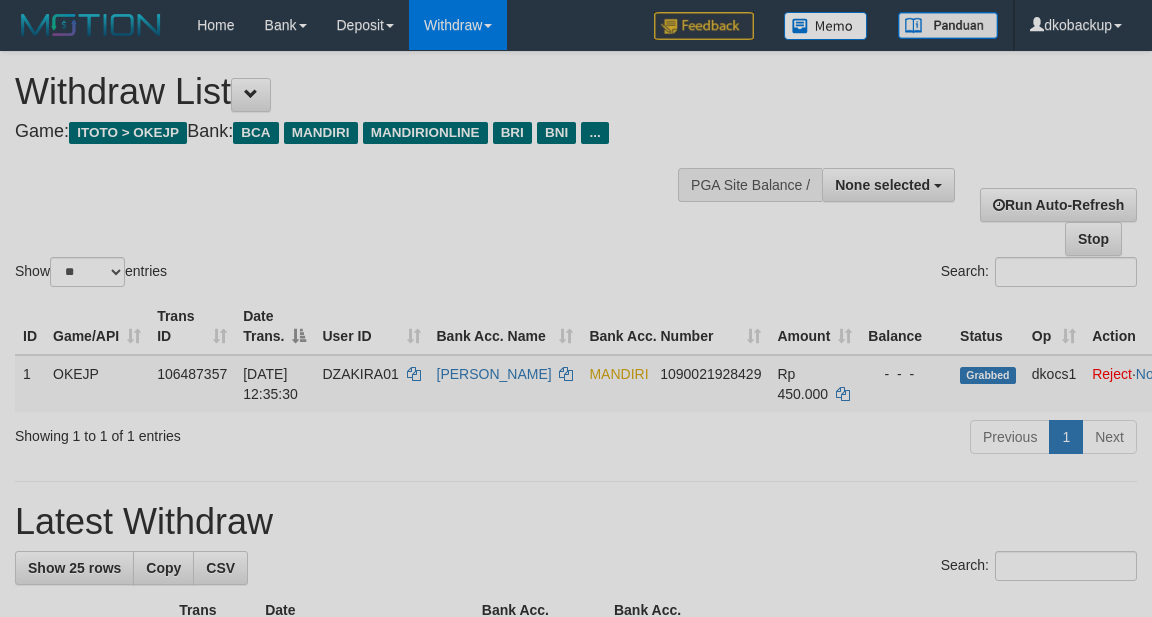 select 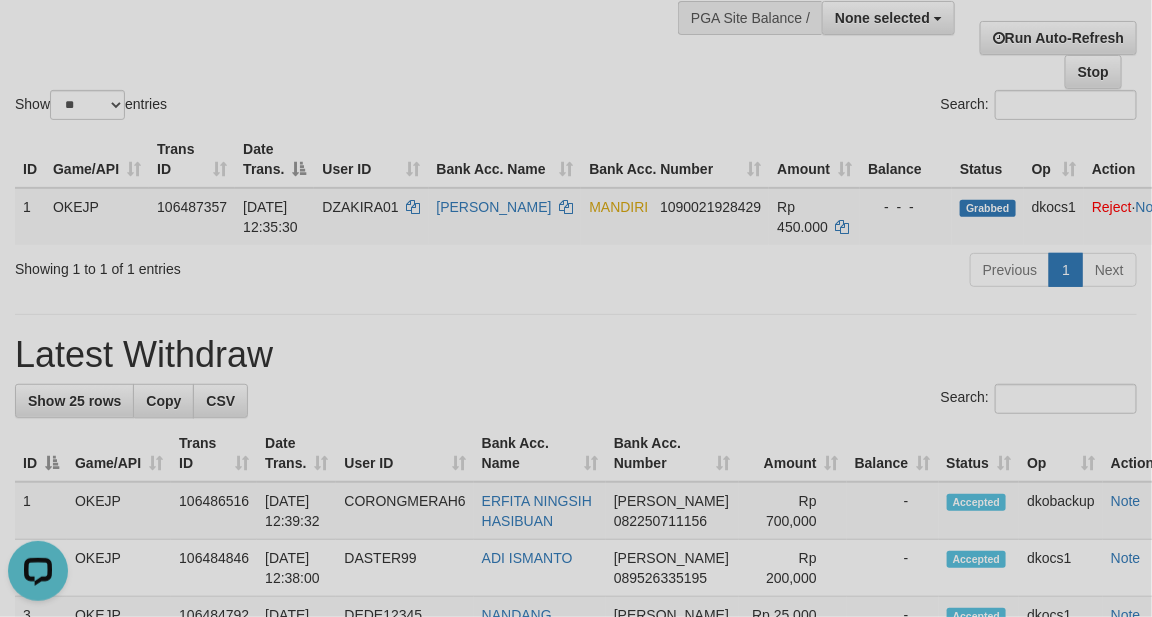 scroll, scrollTop: 0, scrollLeft: 0, axis: both 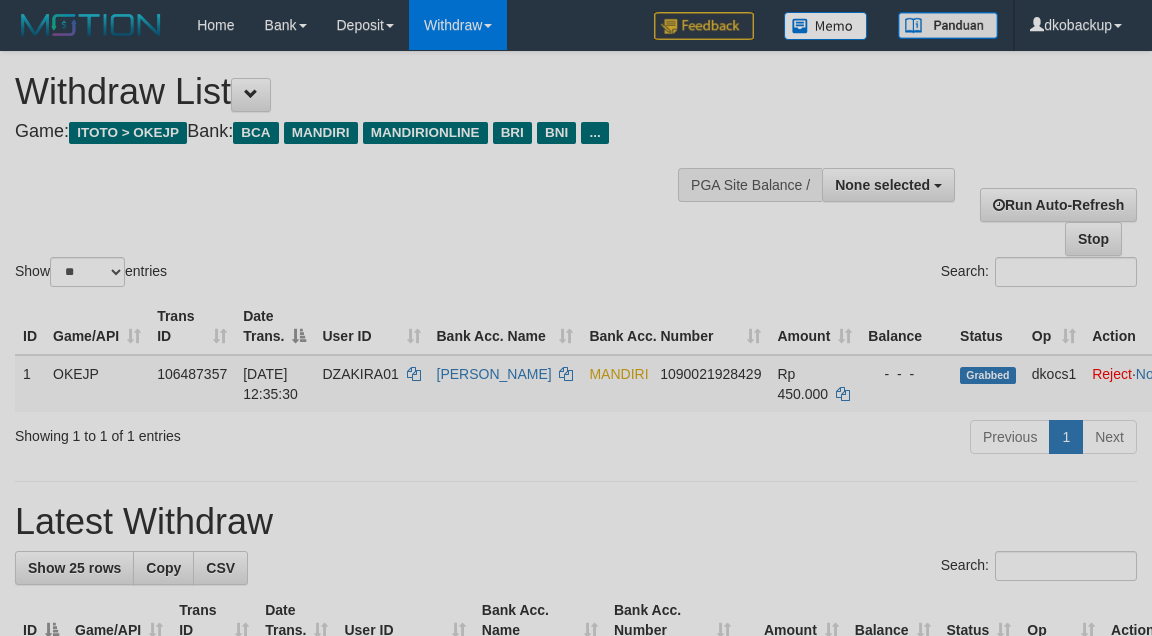 select 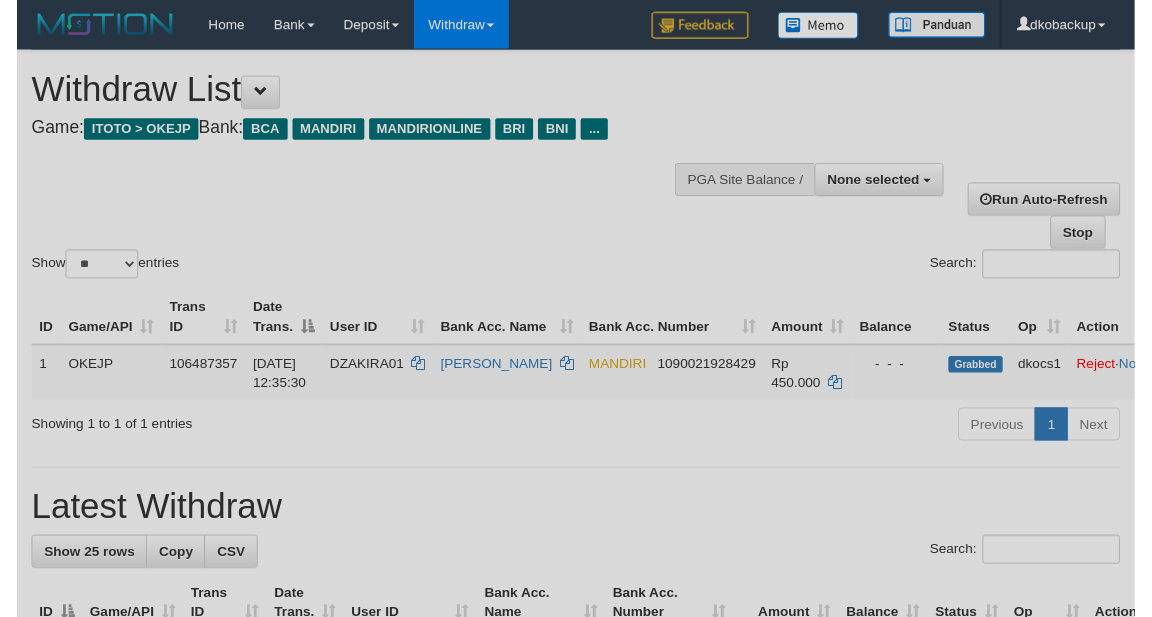 scroll, scrollTop: 167, scrollLeft: 0, axis: vertical 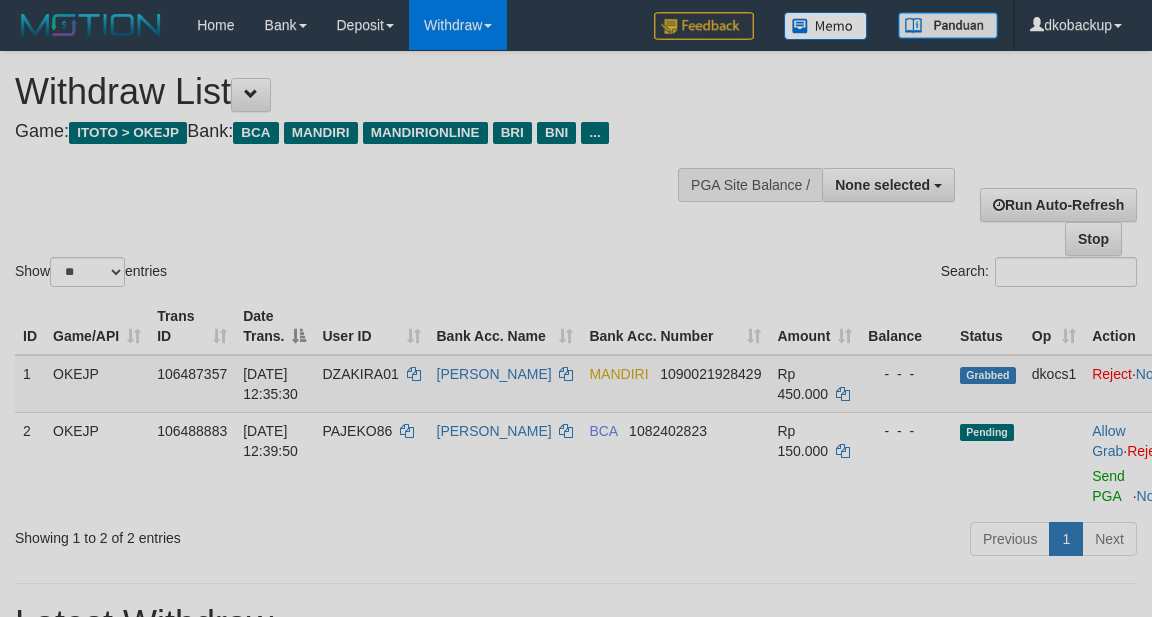 select 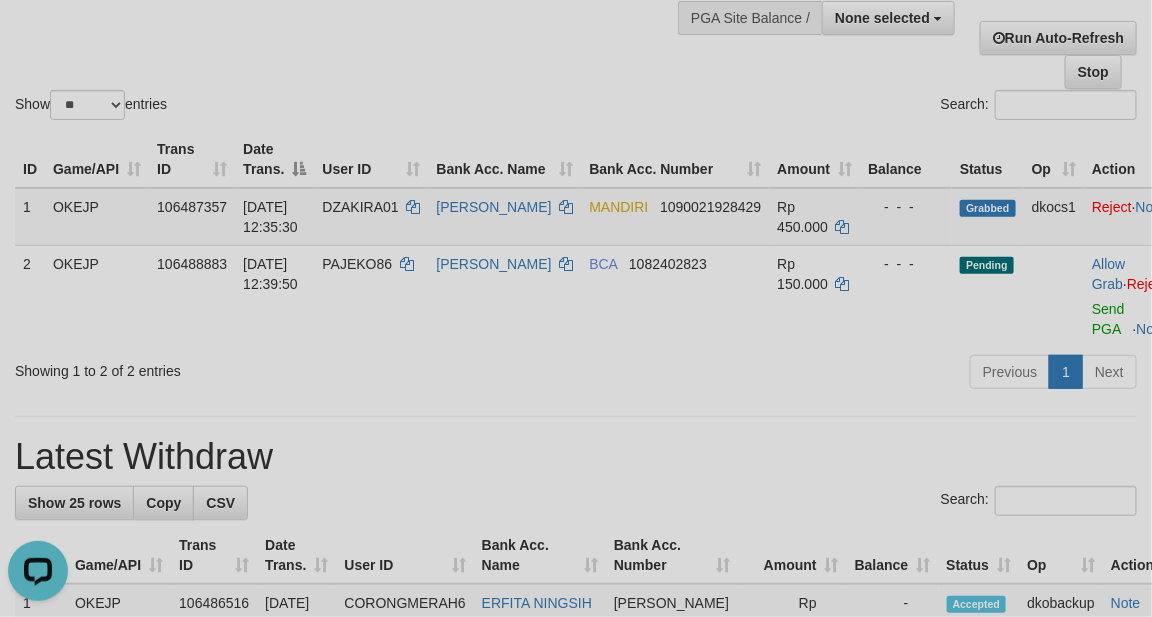 scroll, scrollTop: 0, scrollLeft: 0, axis: both 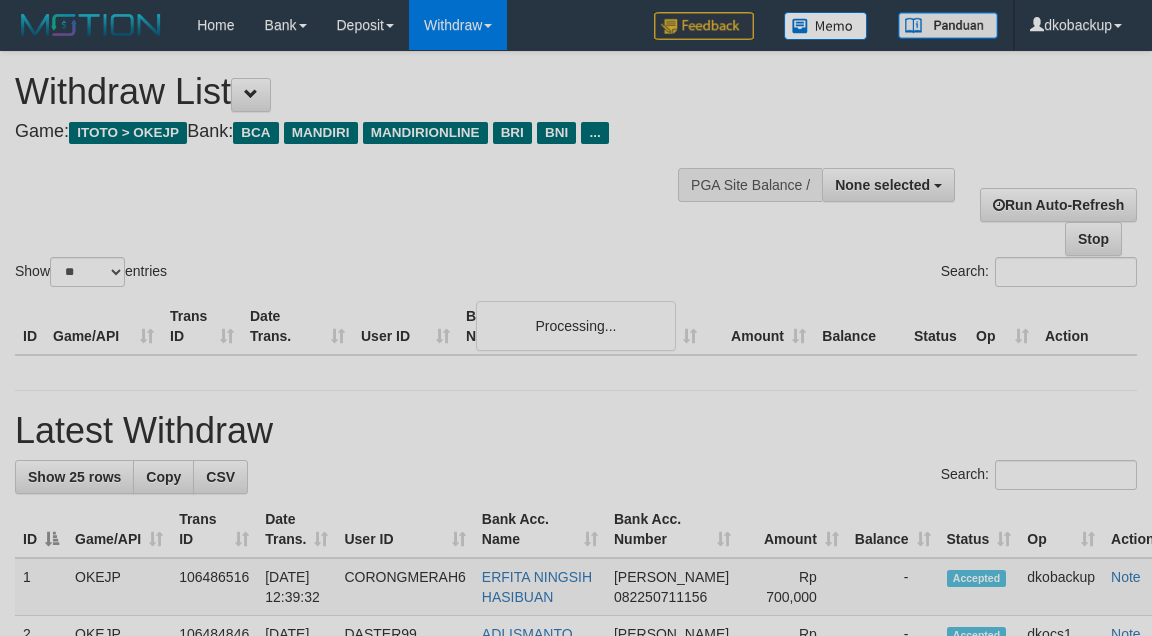 select 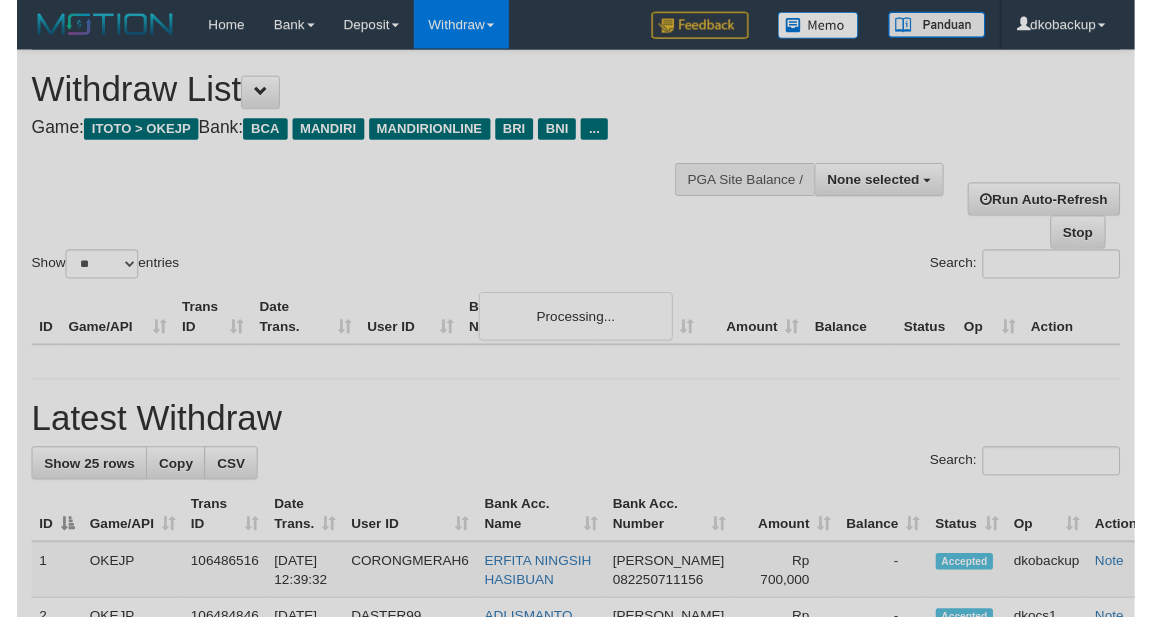 scroll, scrollTop: 167, scrollLeft: 0, axis: vertical 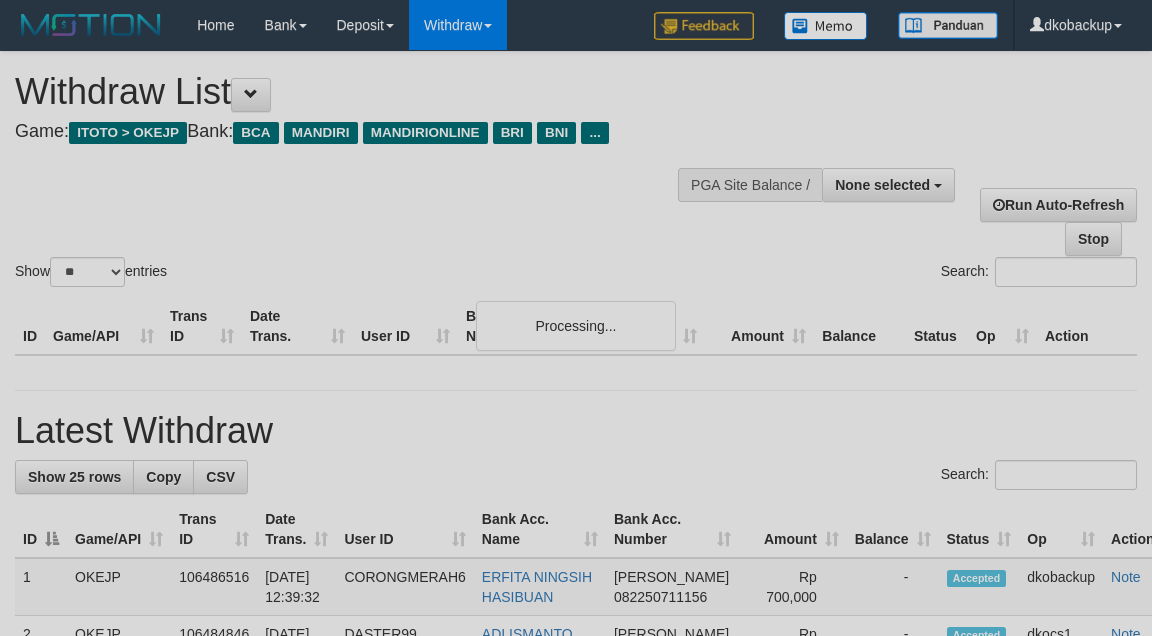 select 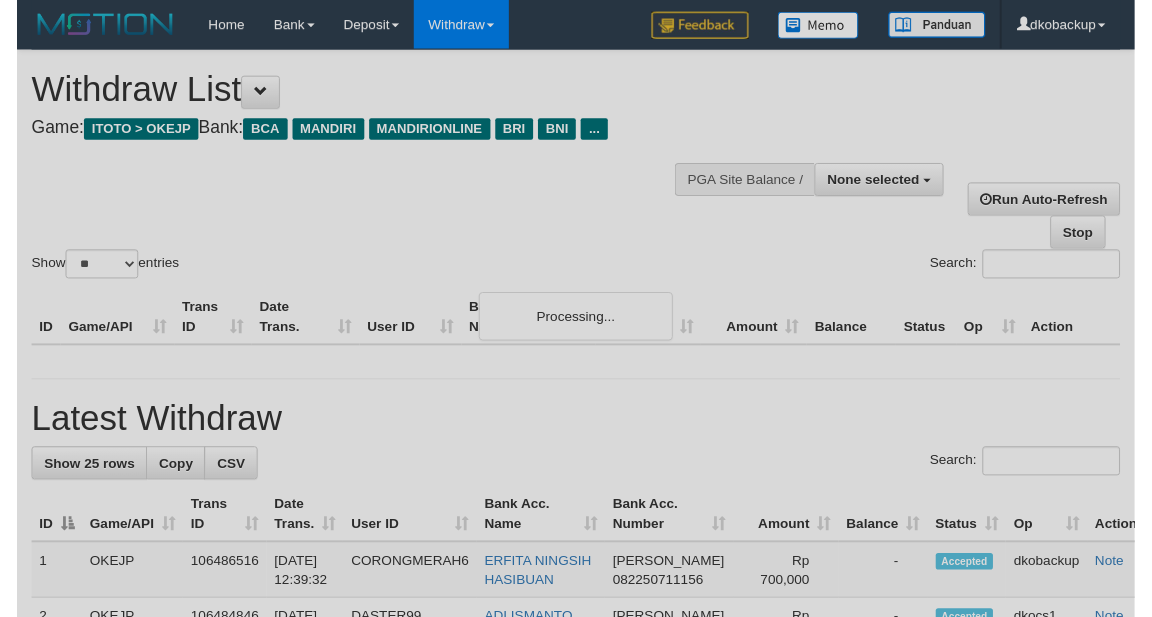 scroll, scrollTop: 167, scrollLeft: 0, axis: vertical 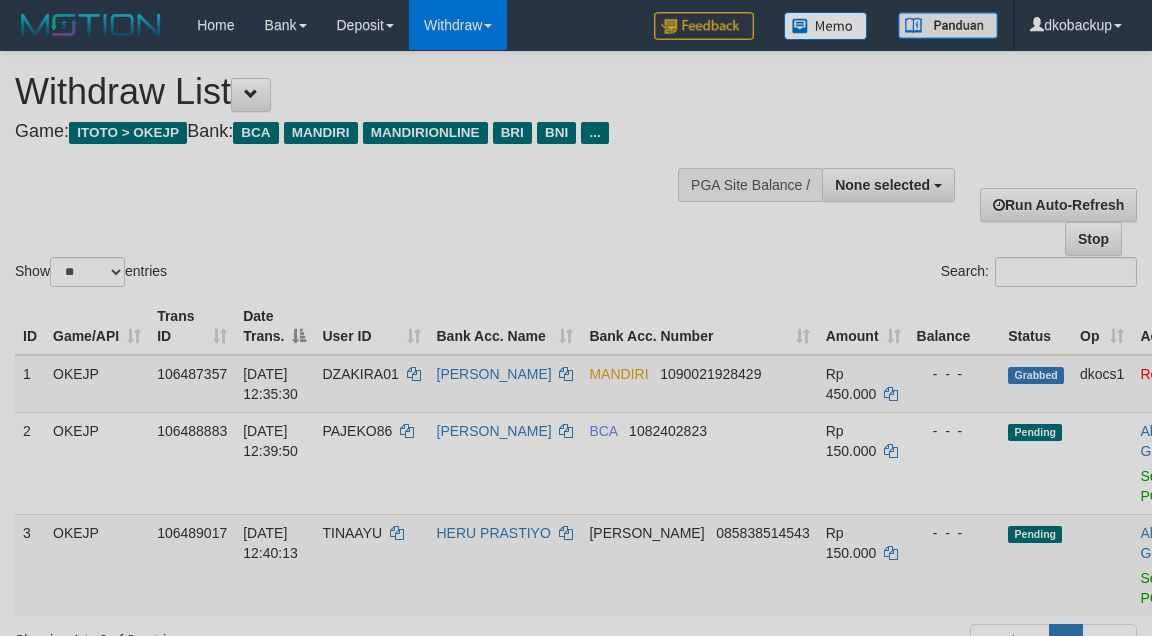 select 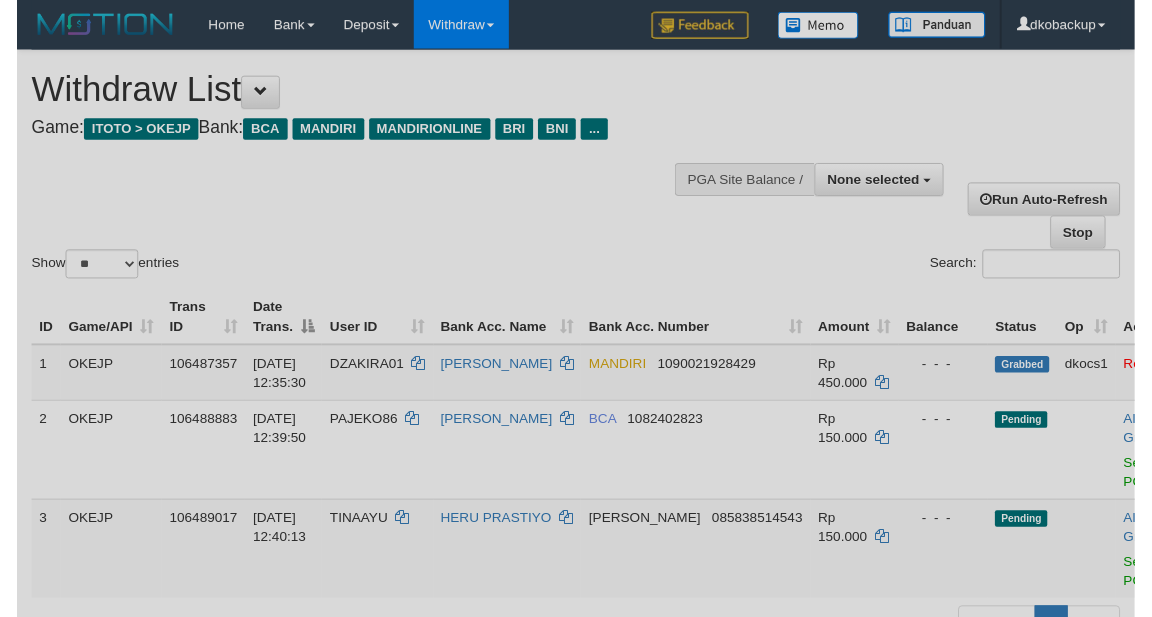 scroll, scrollTop: 167, scrollLeft: 0, axis: vertical 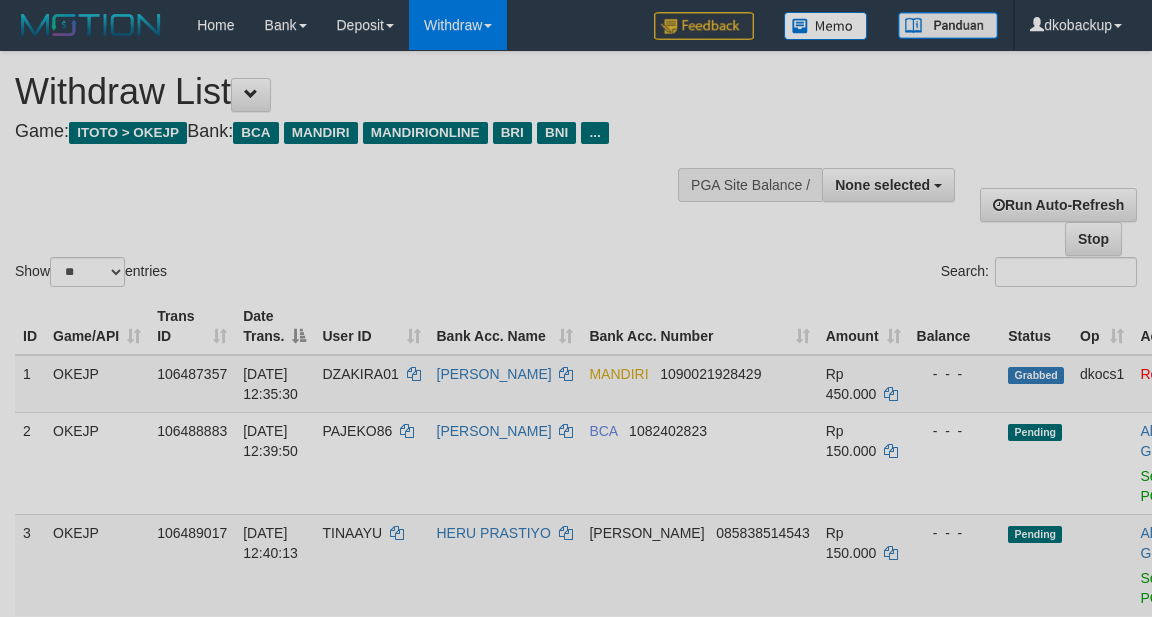 select 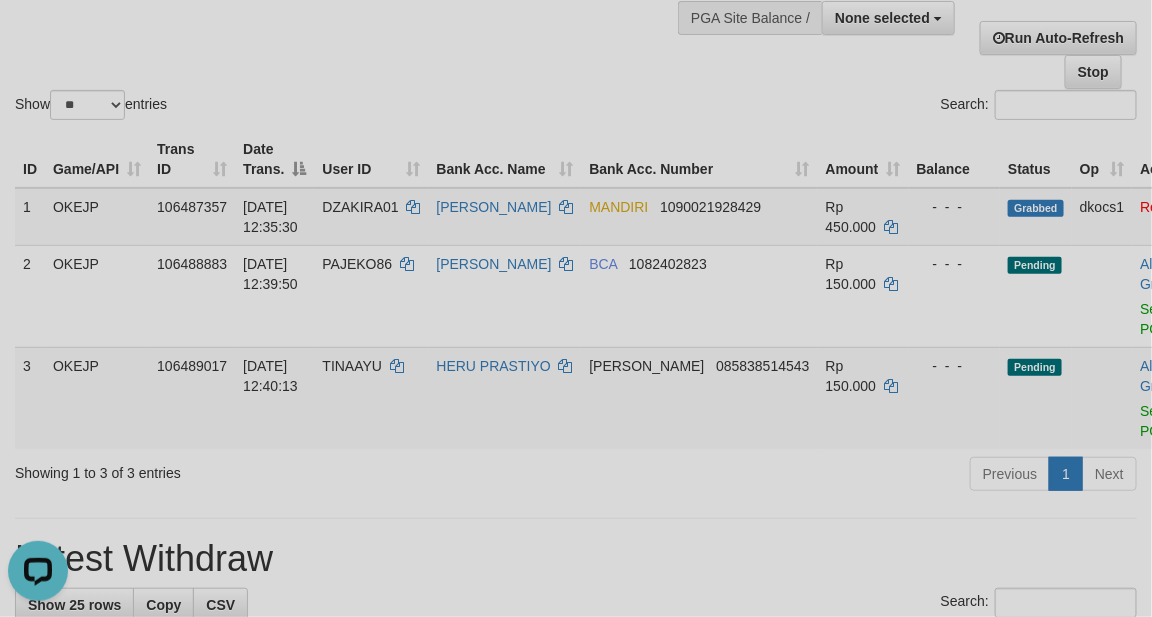 scroll, scrollTop: 0, scrollLeft: 0, axis: both 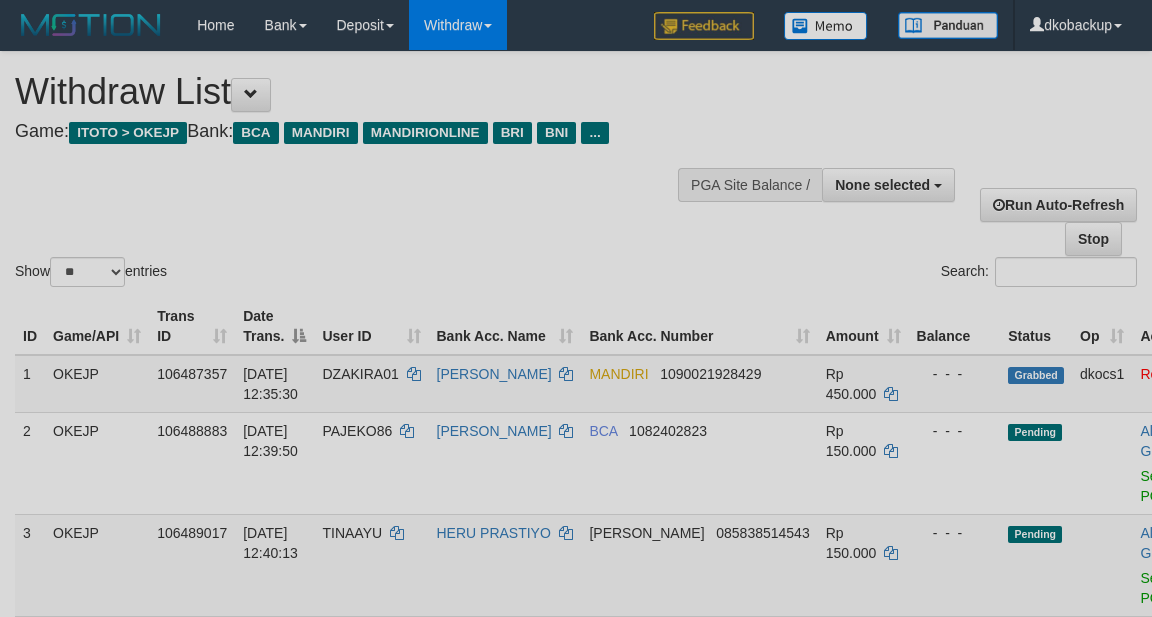 select 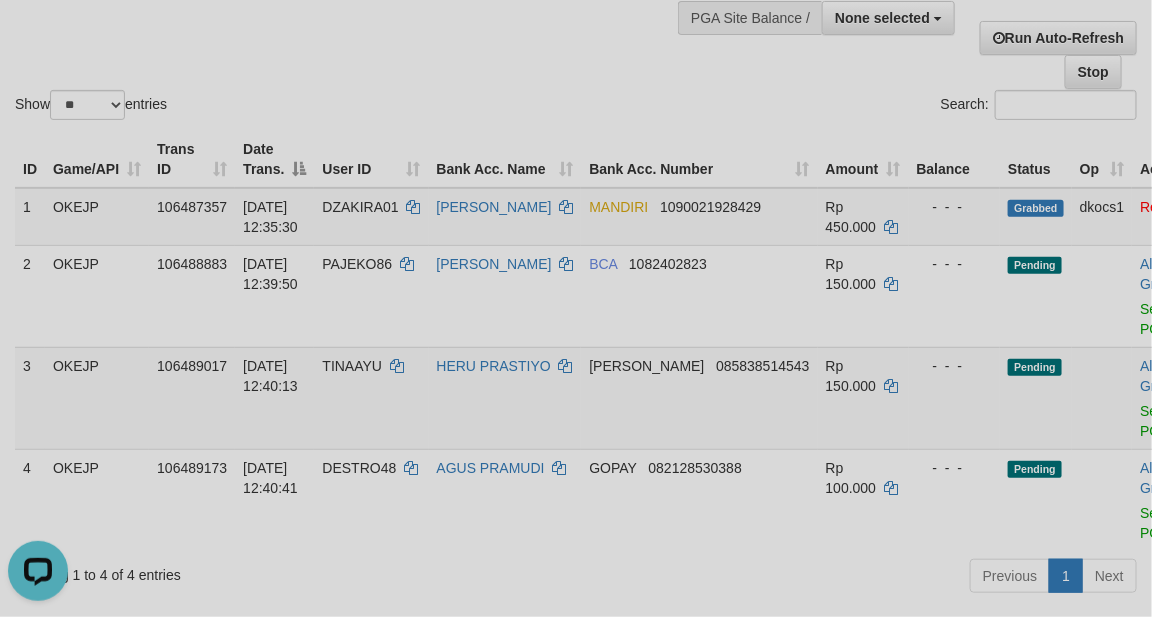 scroll, scrollTop: 0, scrollLeft: 0, axis: both 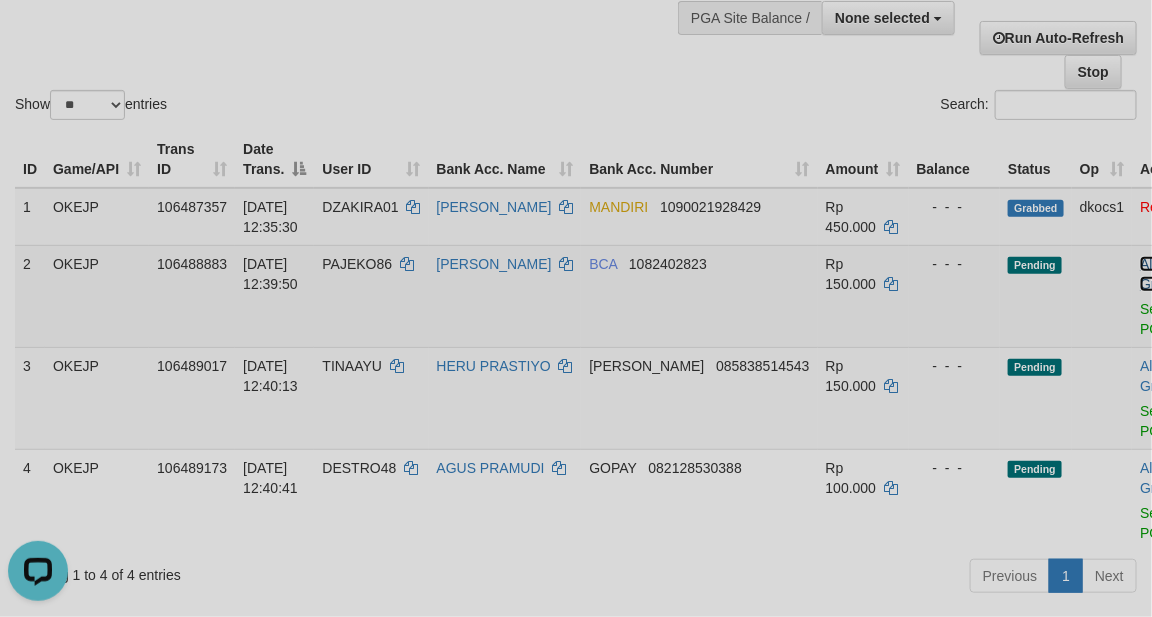 click on "Allow Grab" at bounding box center (1156, 274) 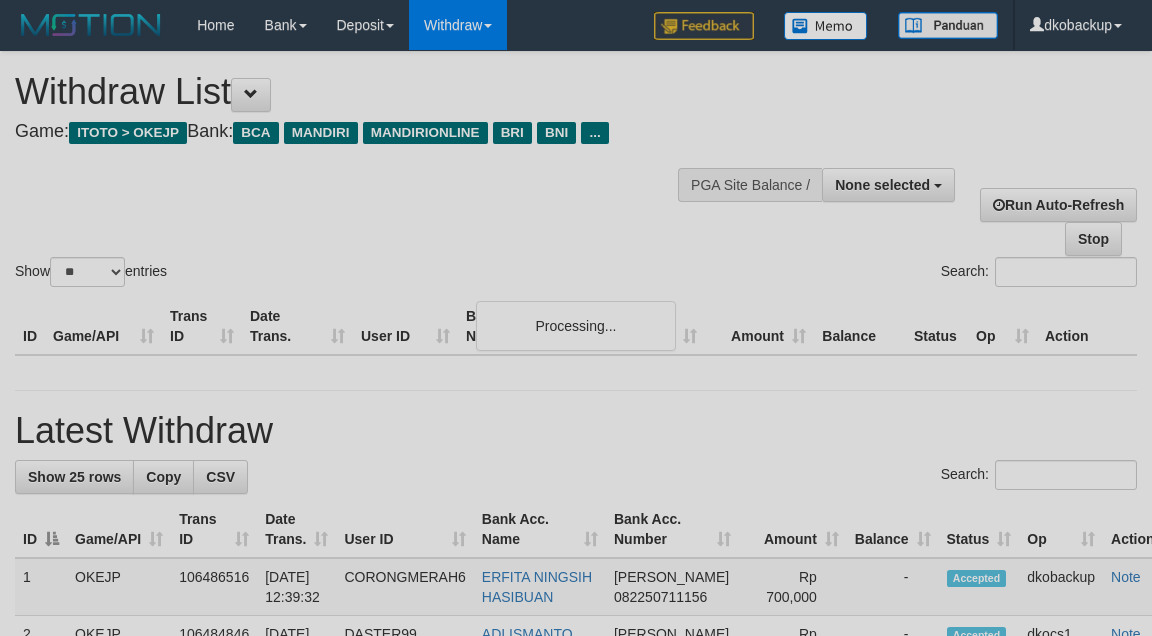 select 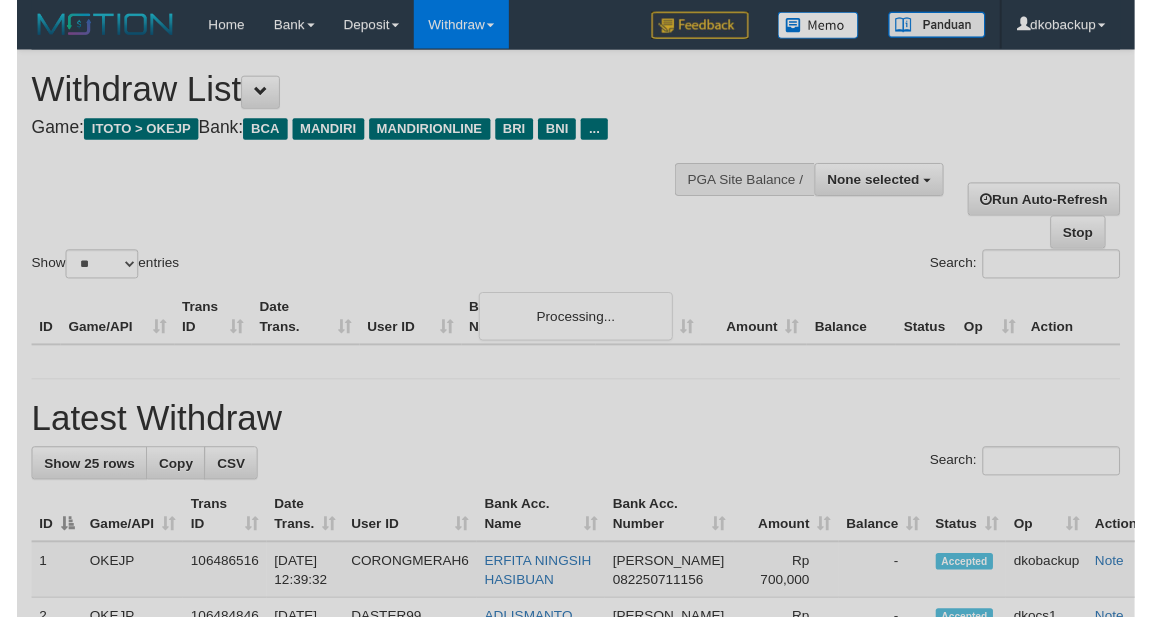 scroll, scrollTop: 167, scrollLeft: 0, axis: vertical 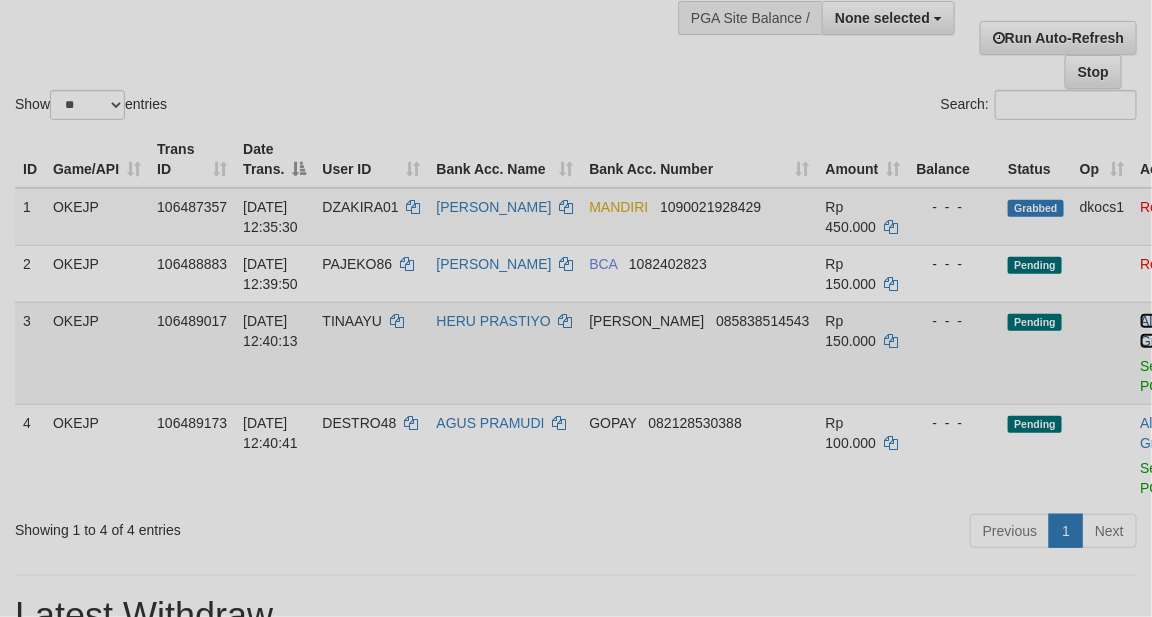 click on "Allow Grab" at bounding box center (1156, 331) 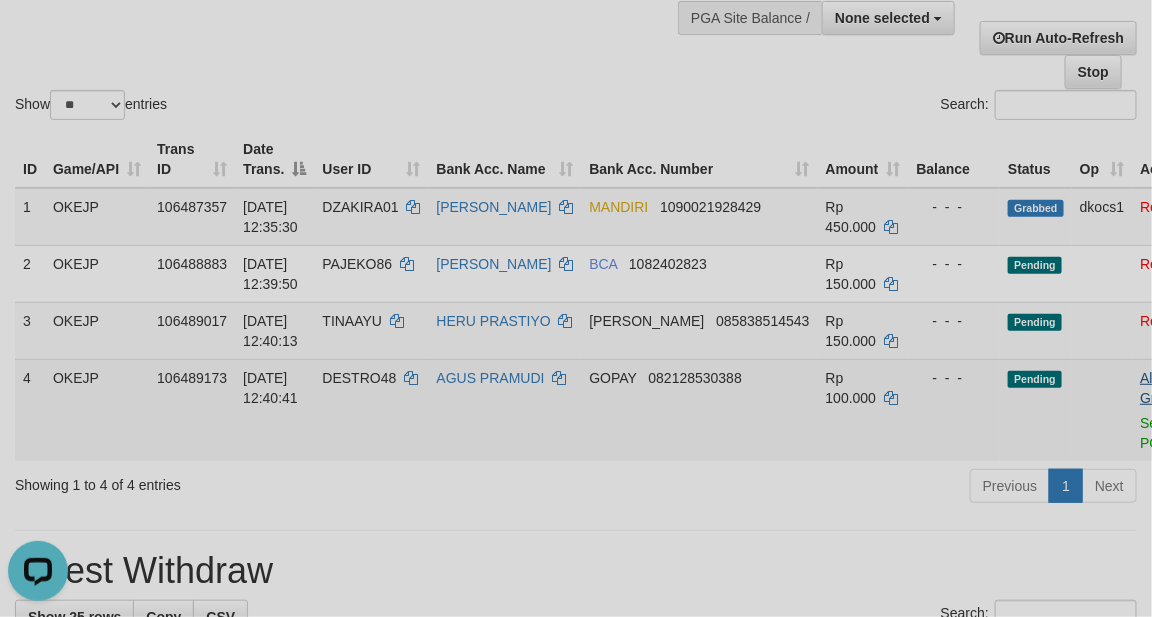scroll, scrollTop: 0, scrollLeft: 0, axis: both 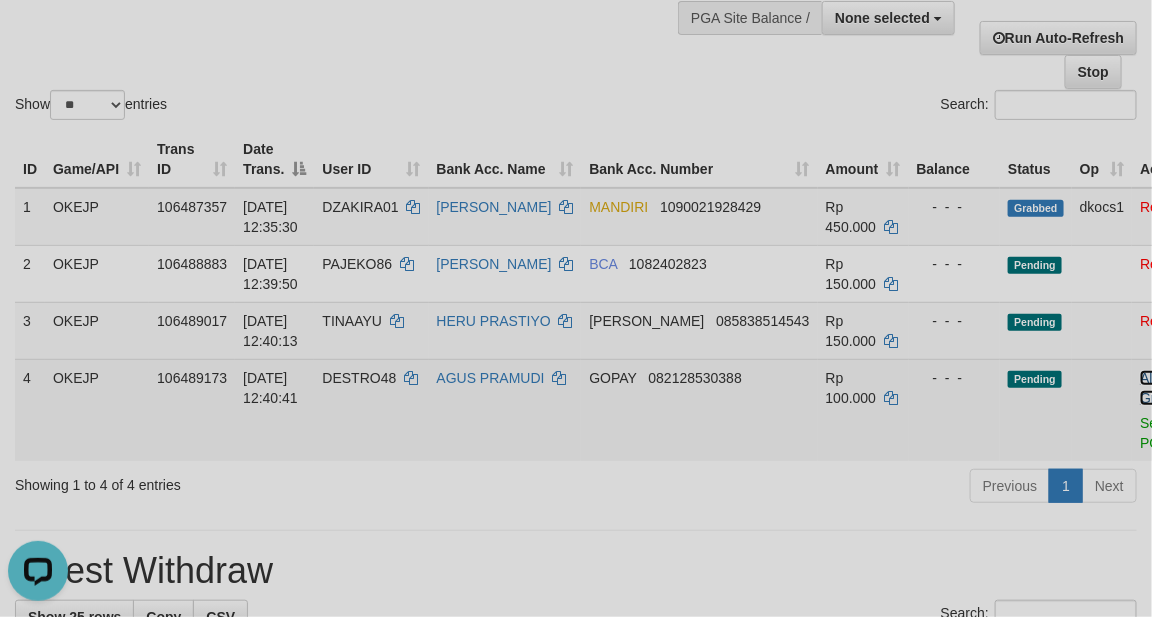 click on "Allow Grab" at bounding box center (1156, 388) 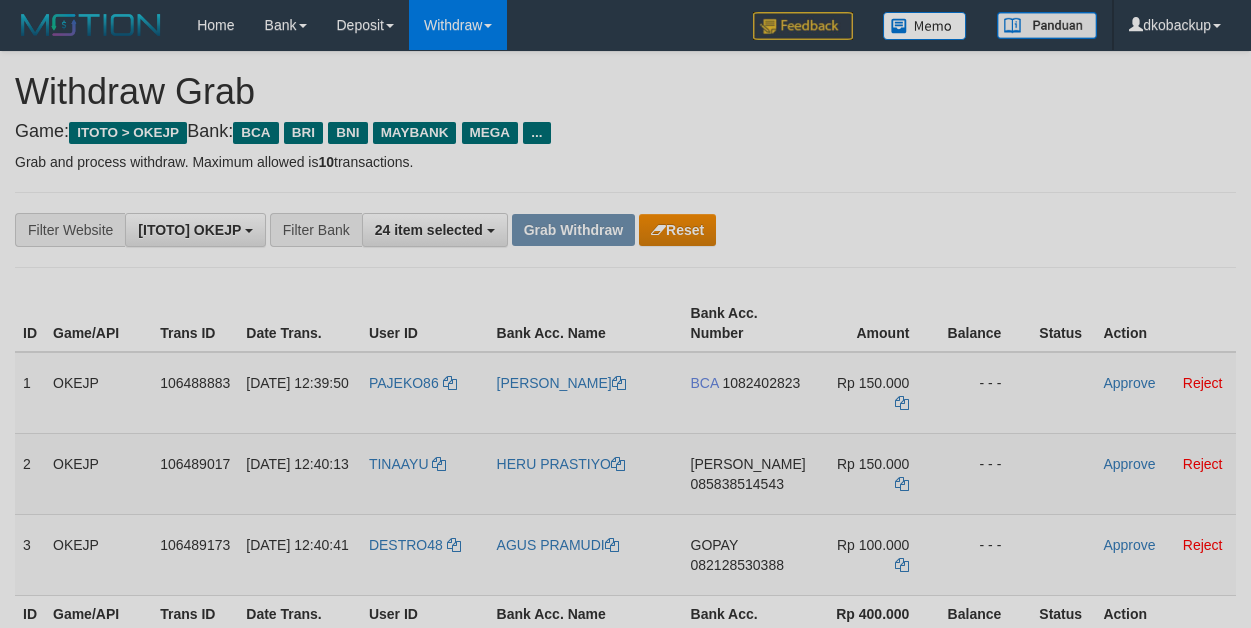 scroll, scrollTop: 0, scrollLeft: 0, axis: both 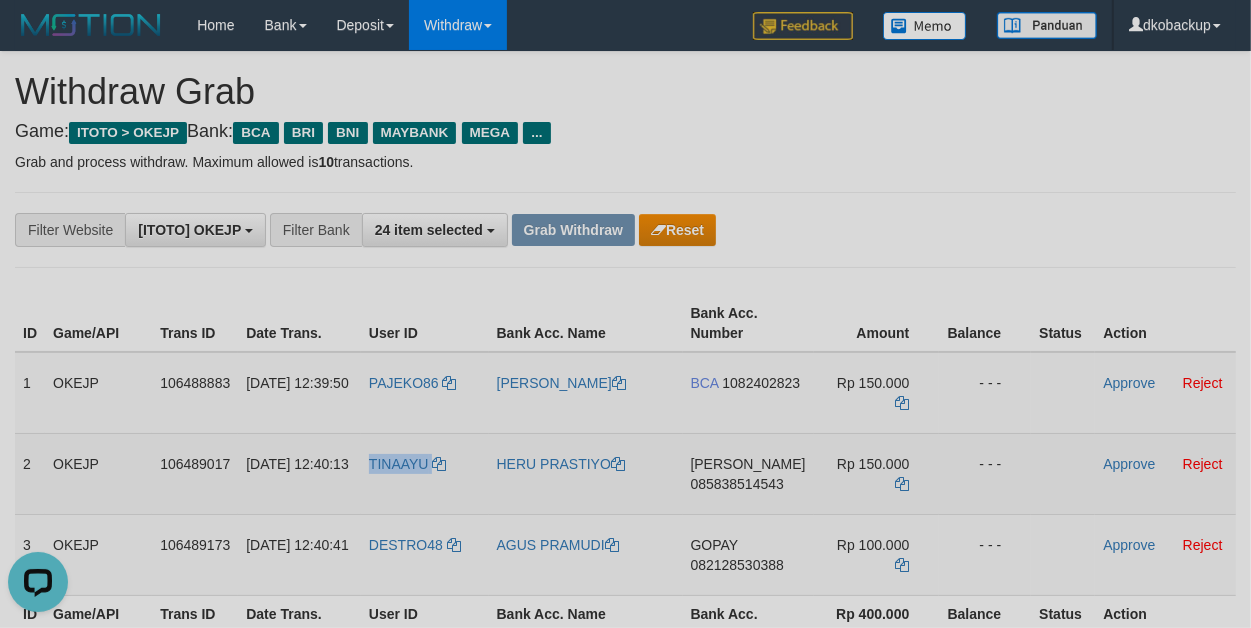 drag, startPoint x: 380, startPoint y: 446, endPoint x: 491, endPoint y: 447, distance: 111.0045 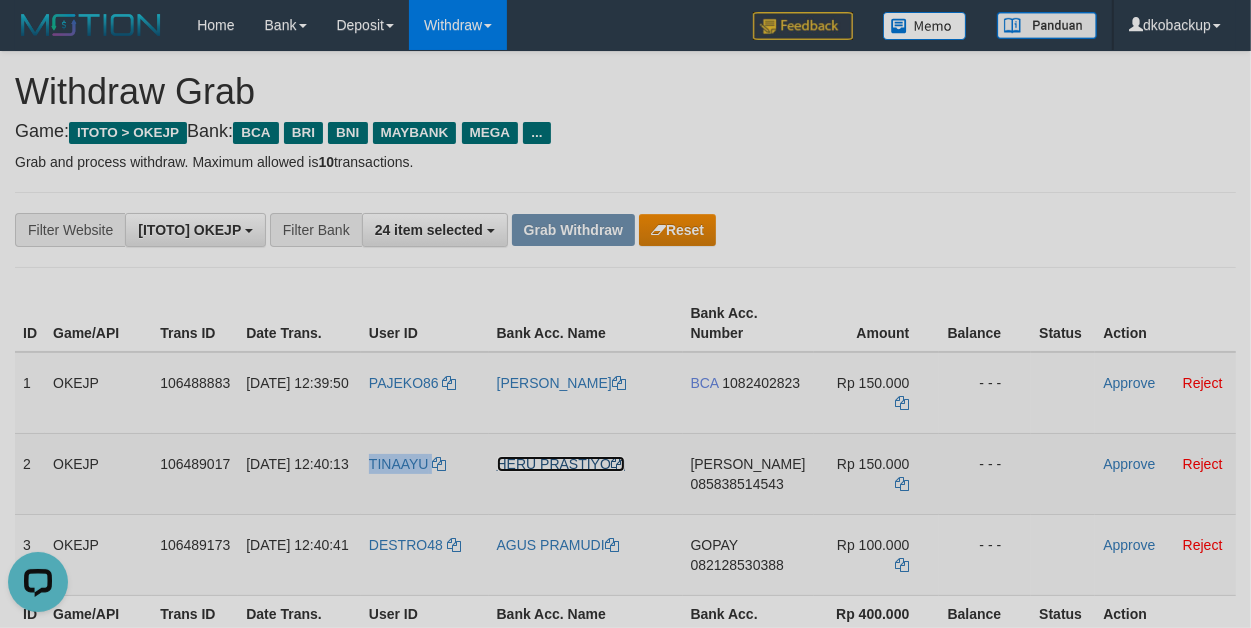 drag, startPoint x: 543, startPoint y: 461, endPoint x: 527, endPoint y: 468, distance: 17.464249 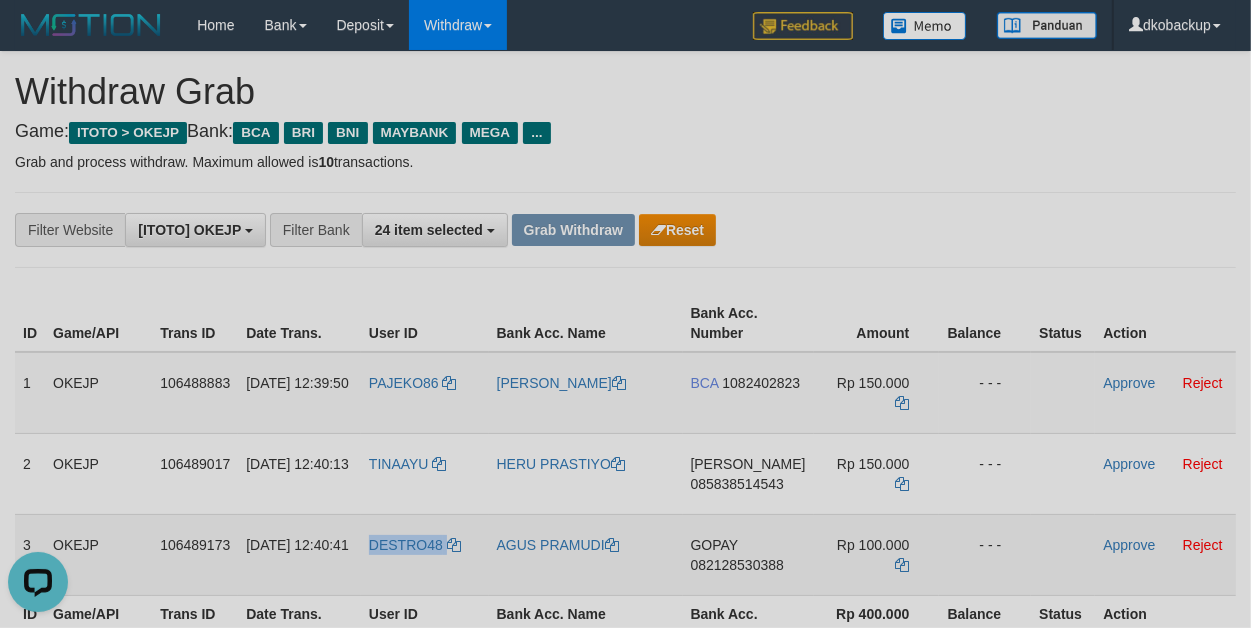 drag, startPoint x: 376, startPoint y: 530, endPoint x: 467, endPoint y: 530, distance: 91 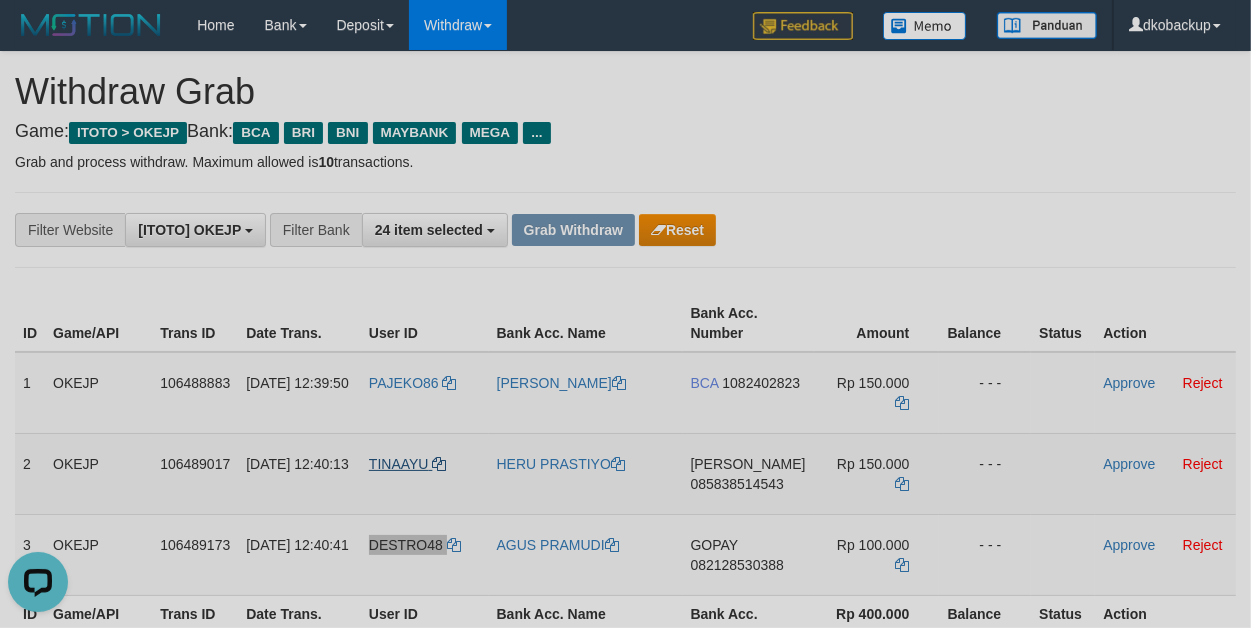 scroll, scrollTop: 166, scrollLeft: 0, axis: vertical 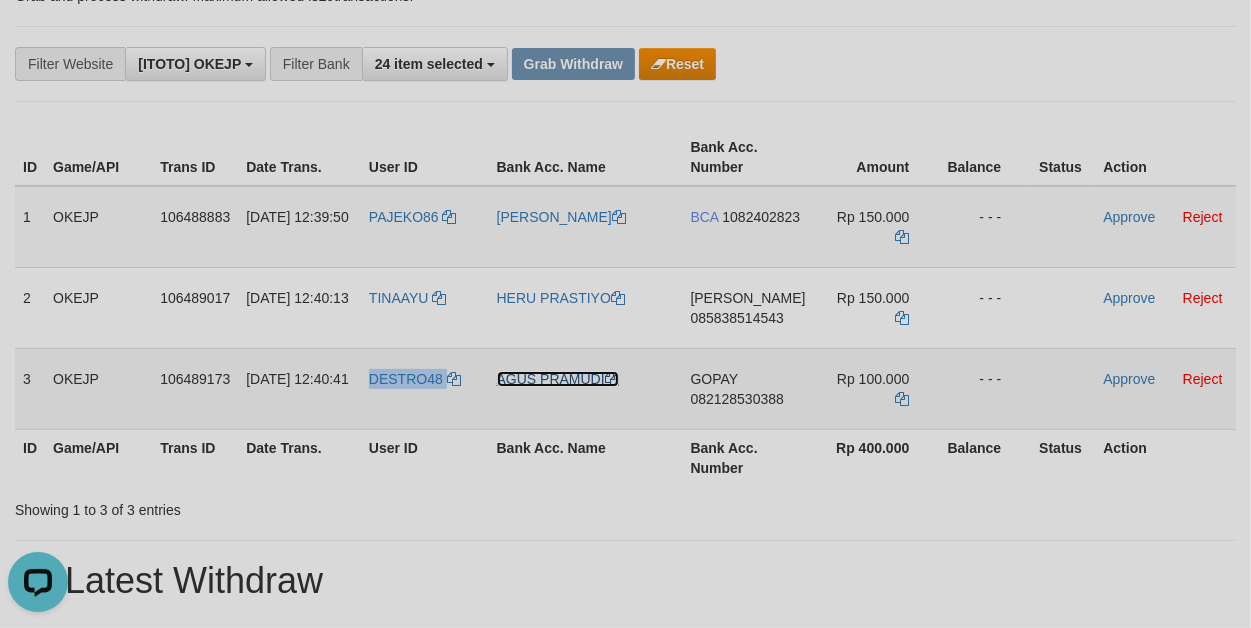 click on "AGUS PRAMUDI" at bounding box center (558, 379) 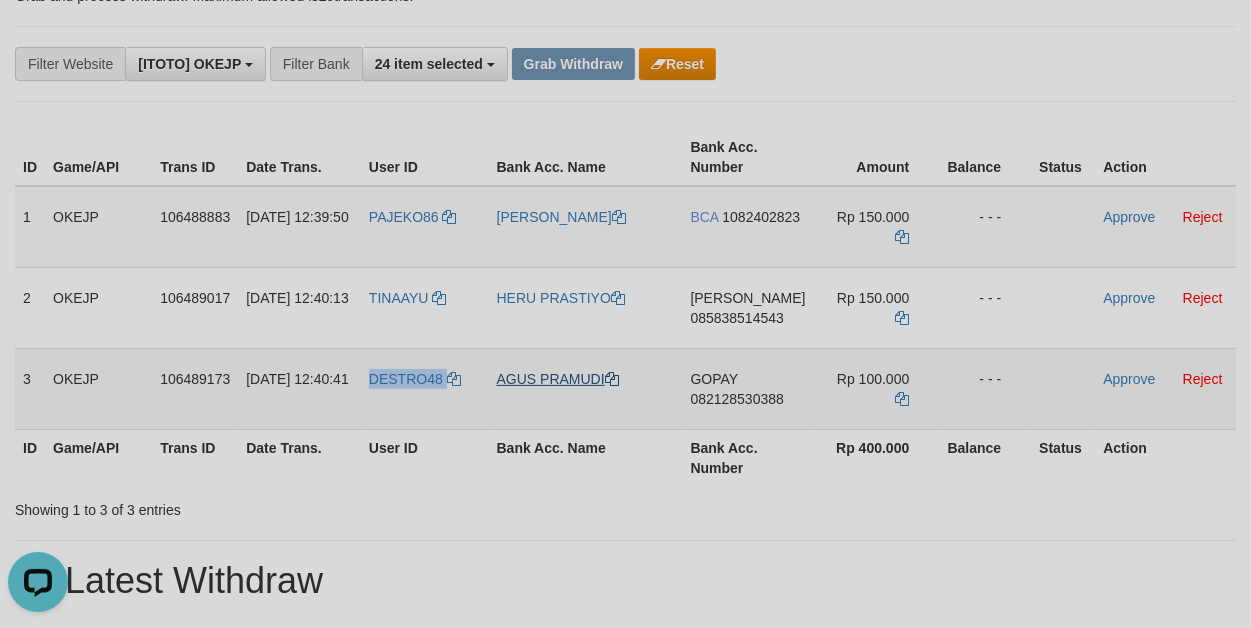 copy on "DESTRO48" 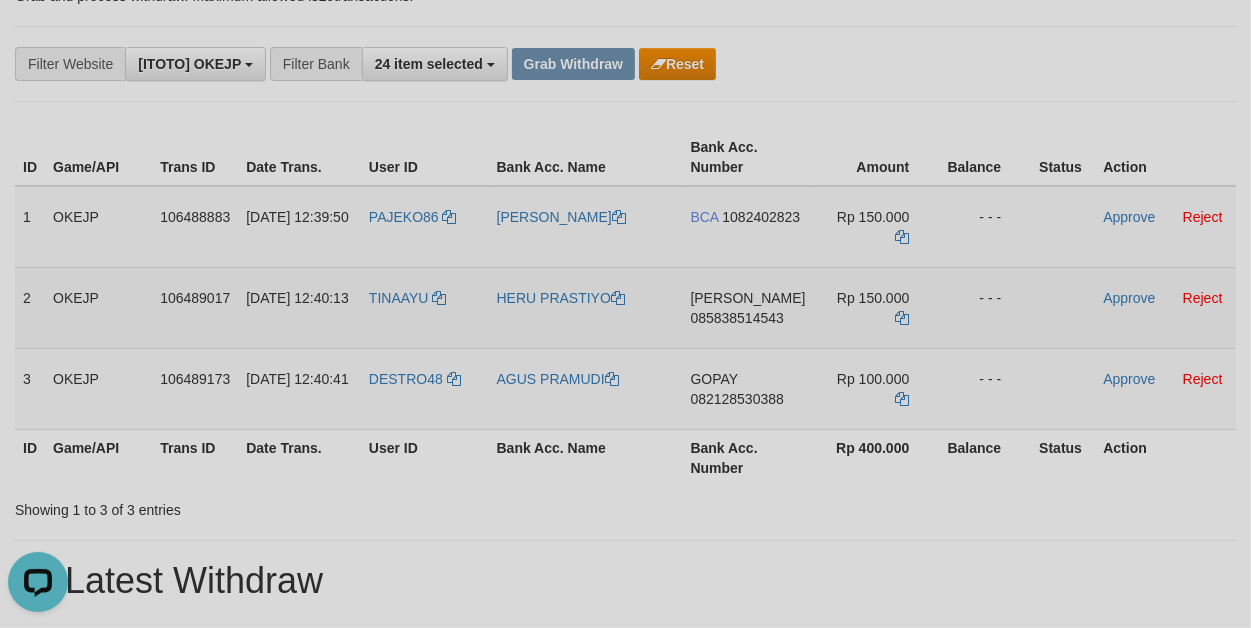 click on "085838514543" at bounding box center [737, 318] 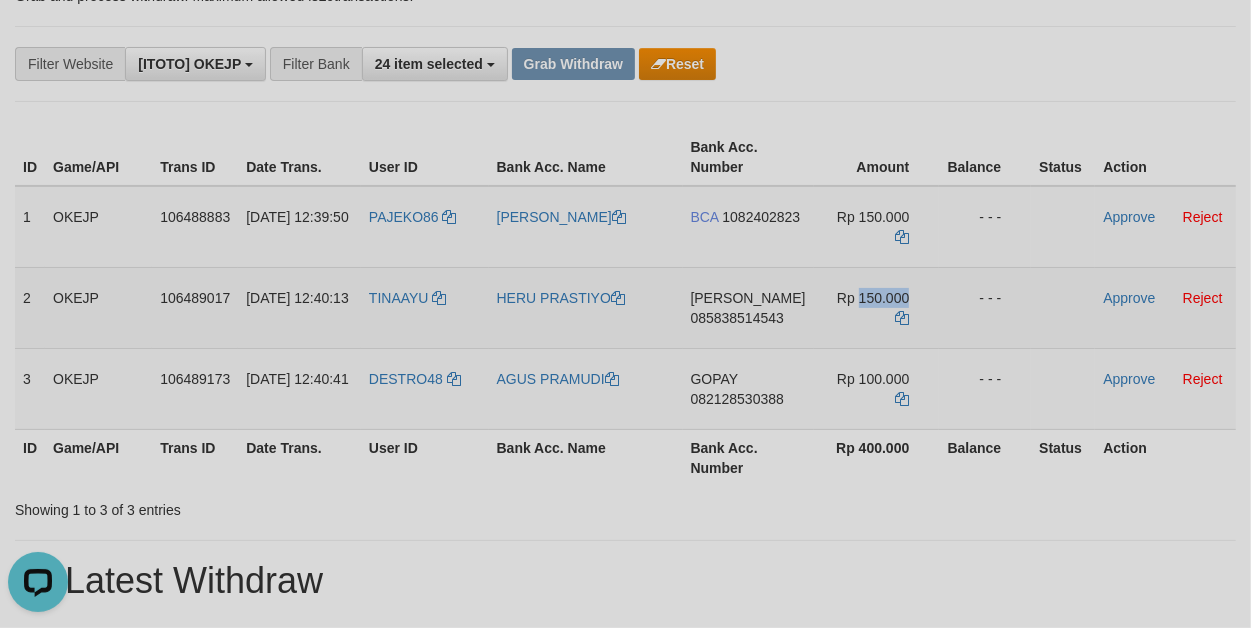 click on "Rp 150.000" at bounding box center [873, 298] 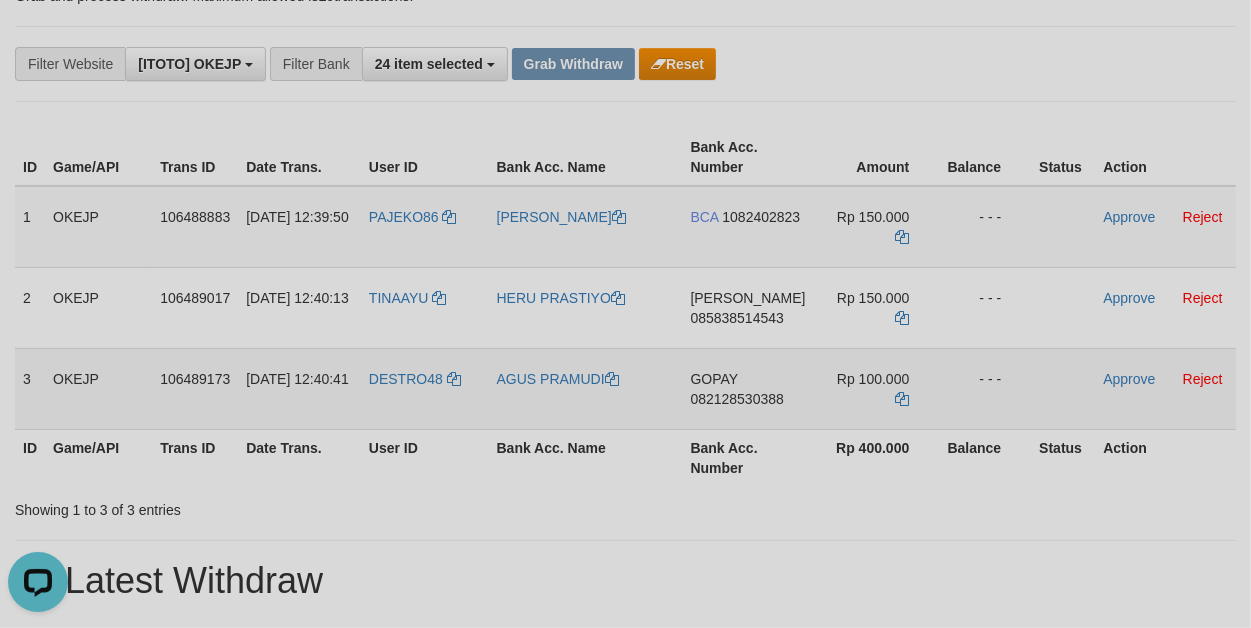 click on "082128530388" at bounding box center [737, 399] 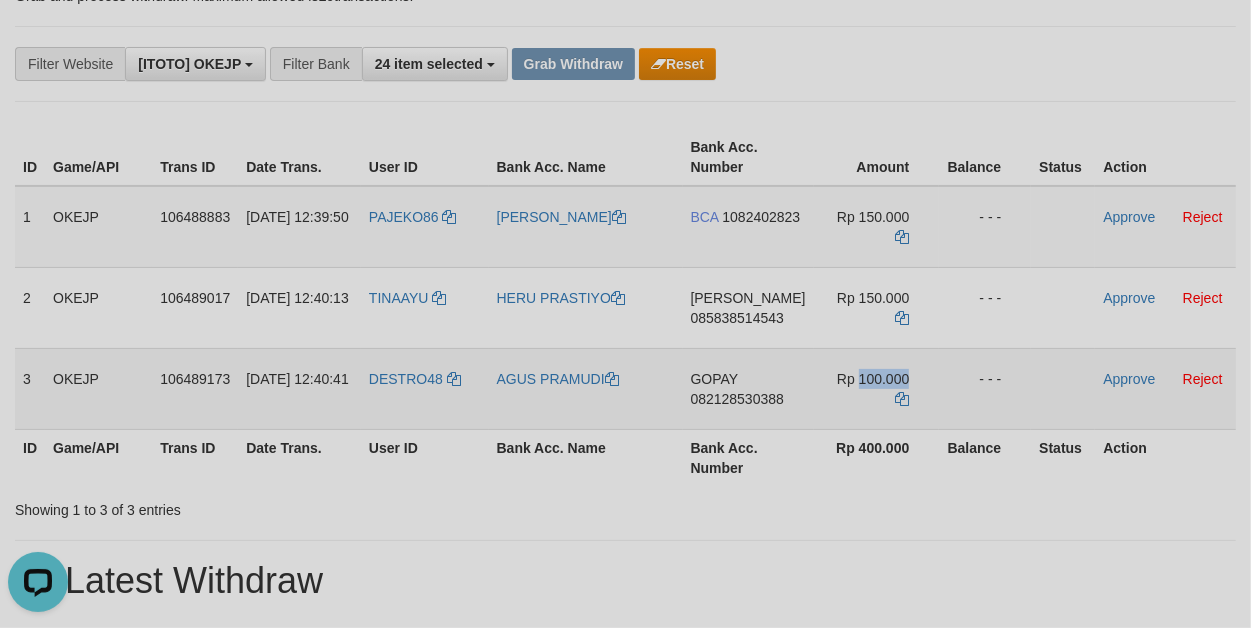 click on "Rp 100.000" at bounding box center (873, 379) 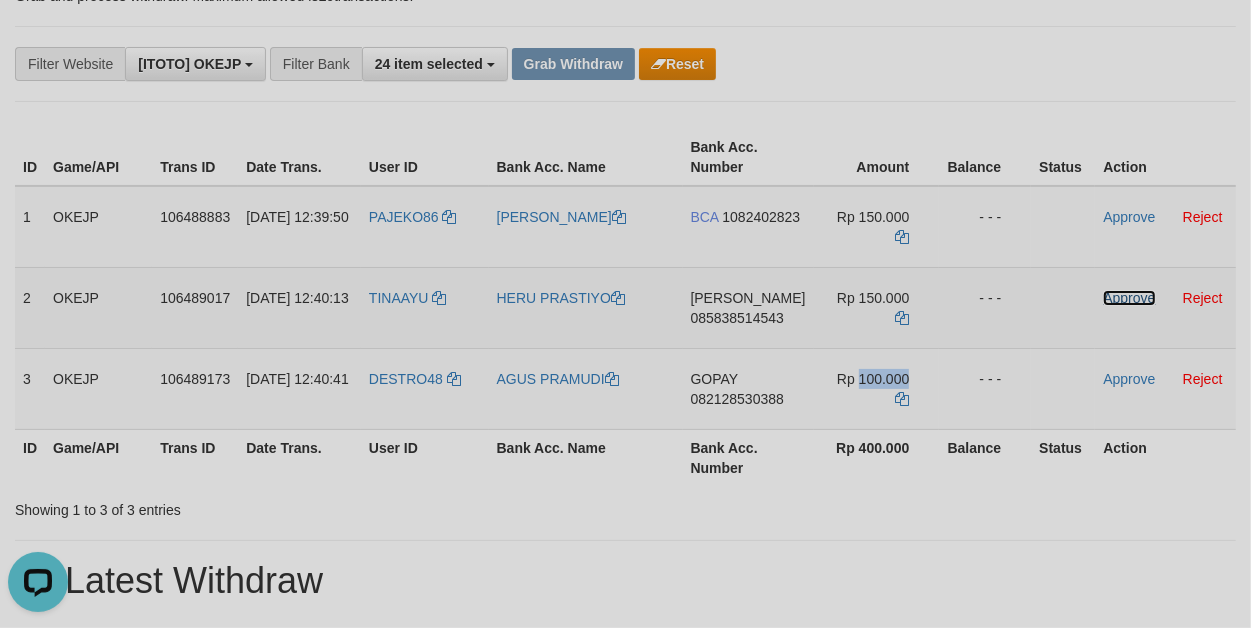 click on "Approve" at bounding box center [1129, 298] 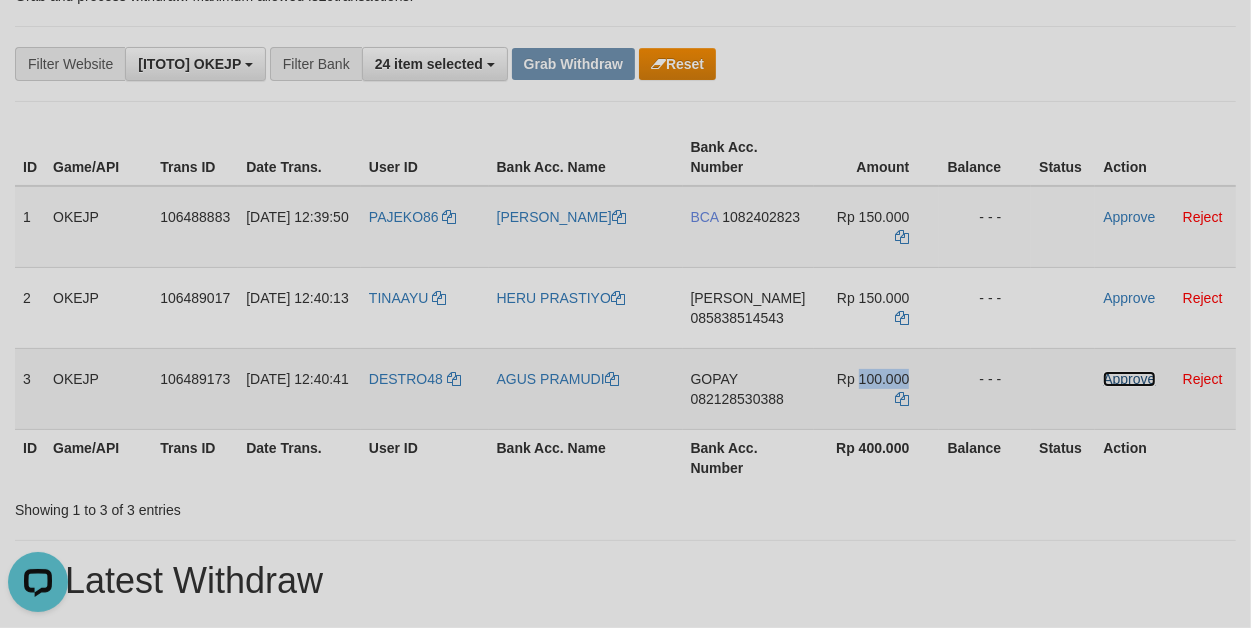 click on "Approve" at bounding box center (1129, 379) 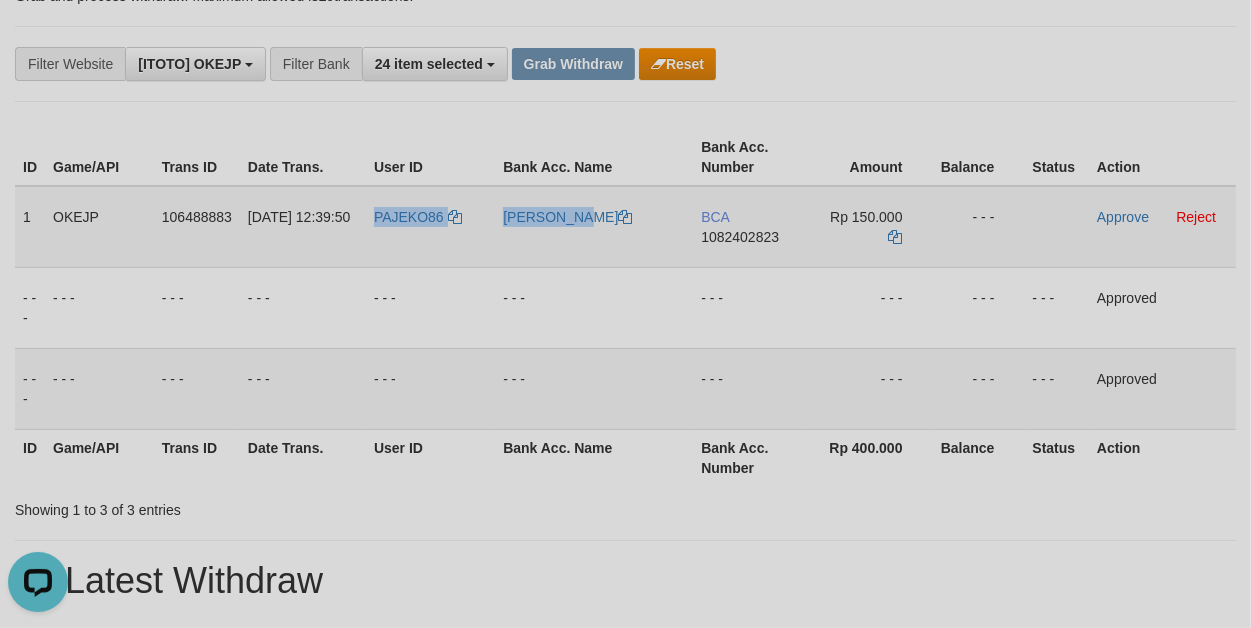 drag, startPoint x: 375, startPoint y: 196, endPoint x: 536, endPoint y: 196, distance: 161 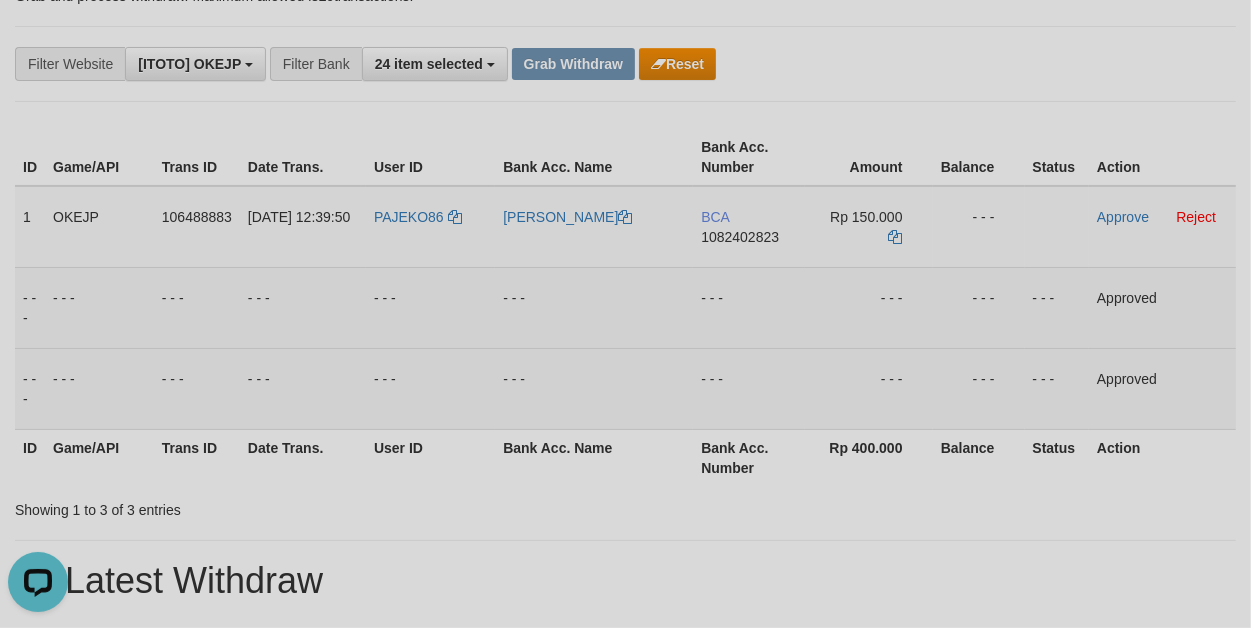 click on "- - -" at bounding box center [430, 307] 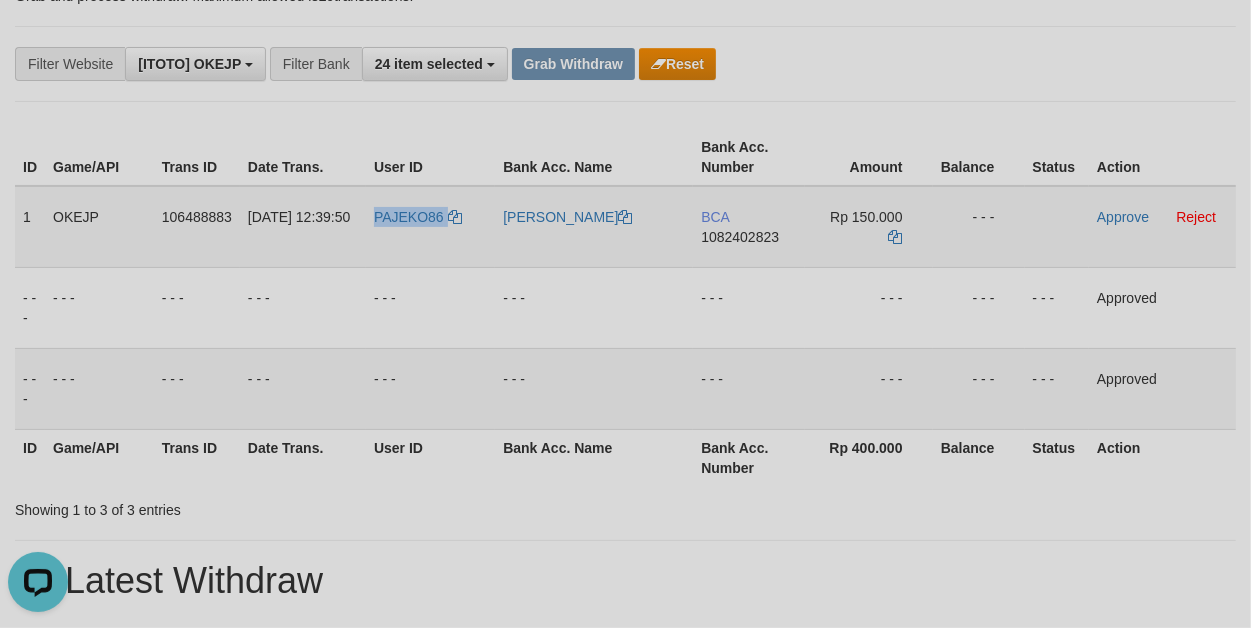 drag, startPoint x: 412, startPoint y: 200, endPoint x: 487, endPoint y: 210, distance: 75.66373 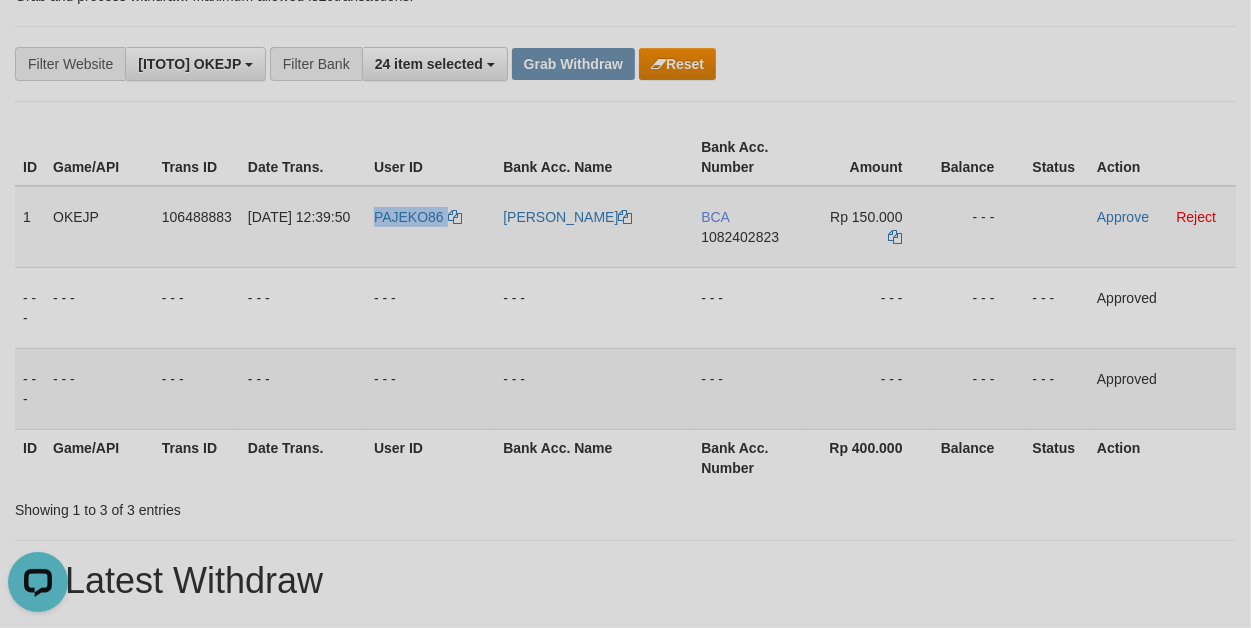 copy on "PAJEKO86" 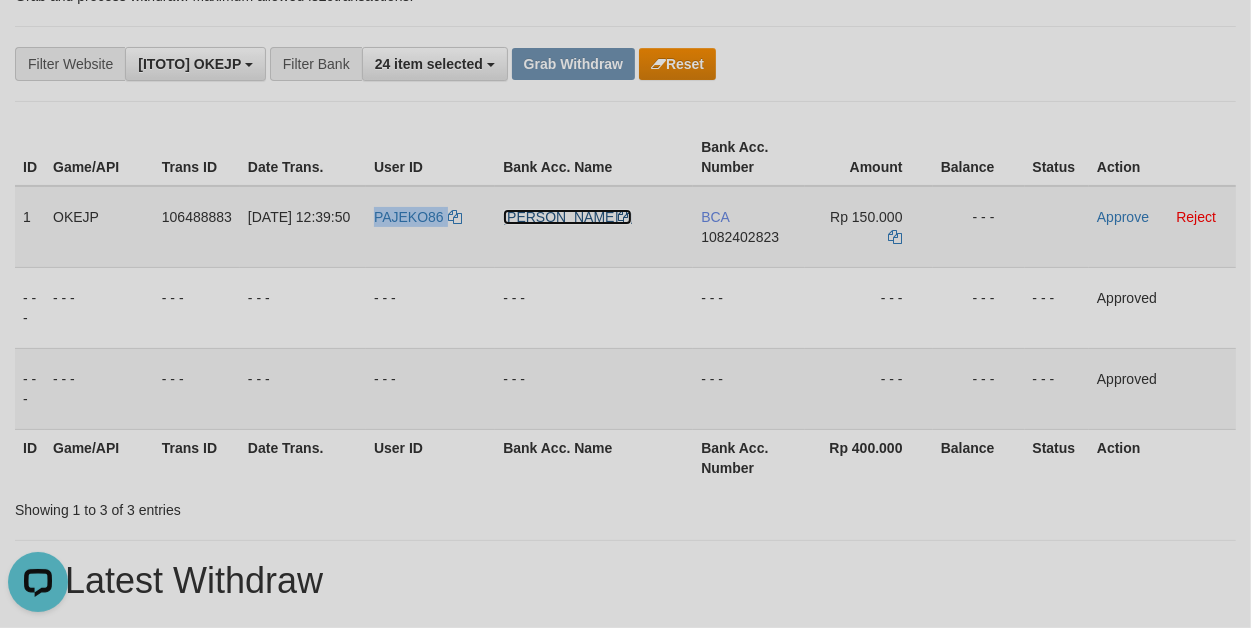 click on "[PERSON_NAME]" at bounding box center [567, 217] 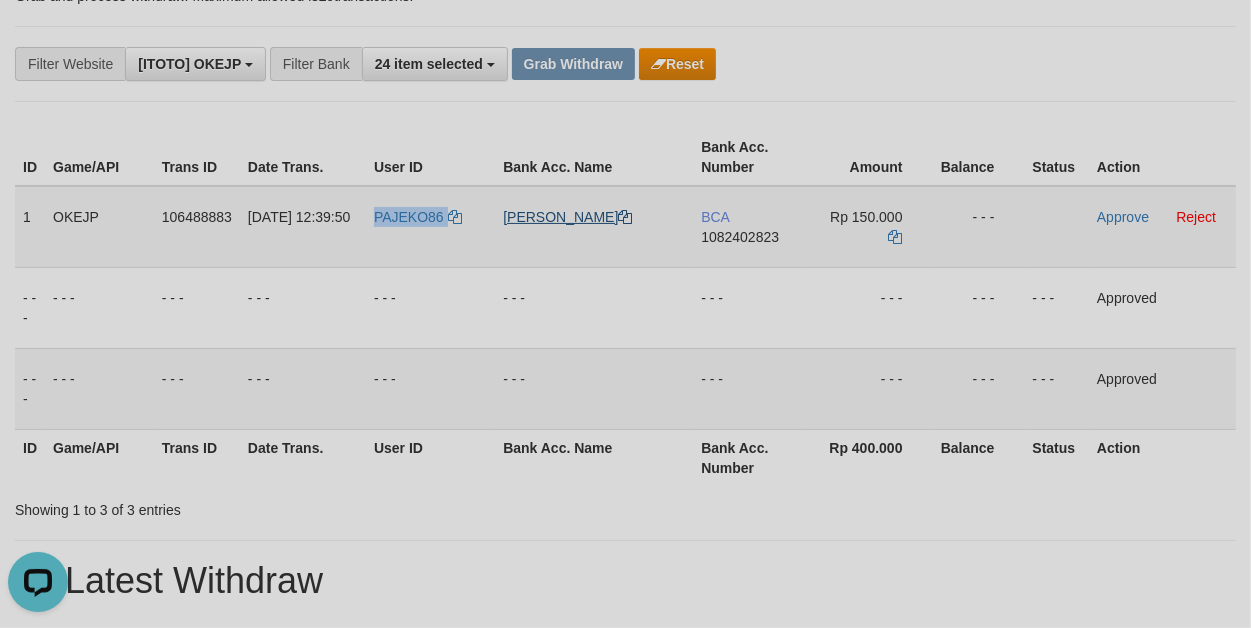 copy on "PAJEKO86" 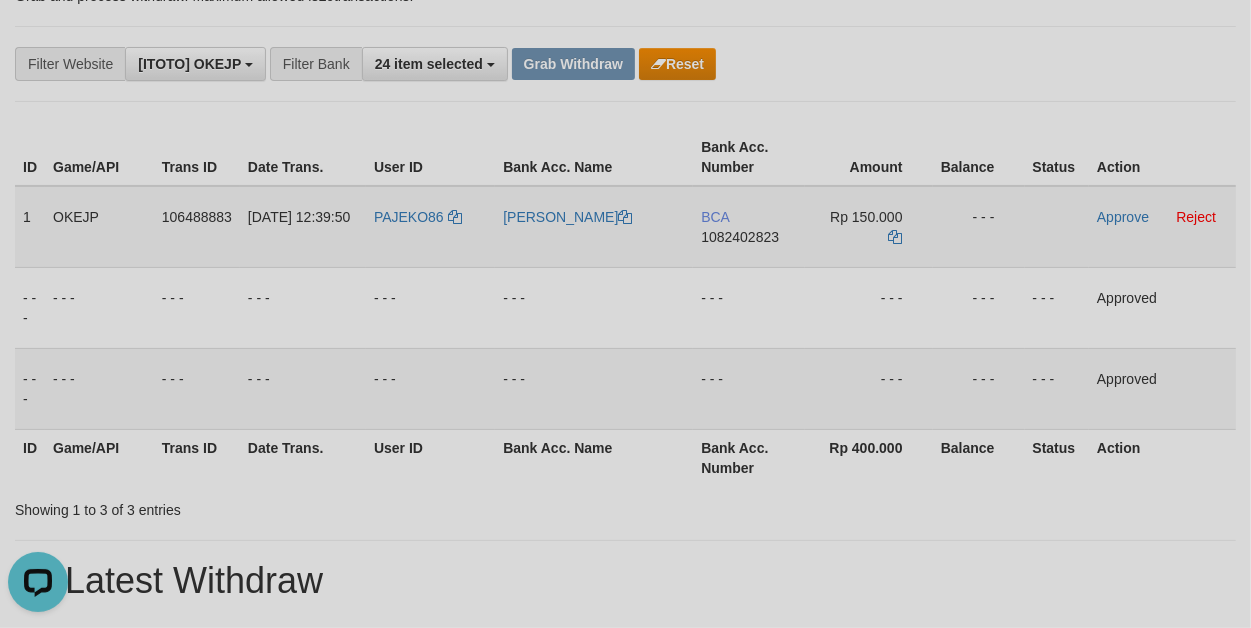 click on "1082402823" at bounding box center (740, 237) 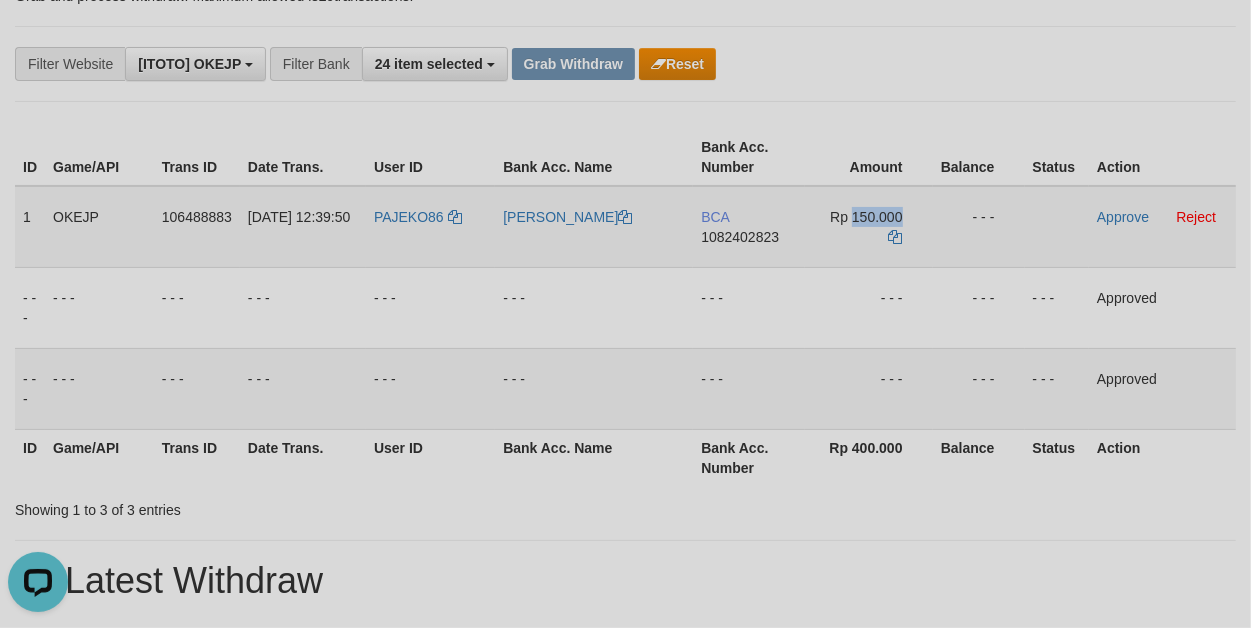 click on "Rp 150.000" at bounding box center [869, 227] 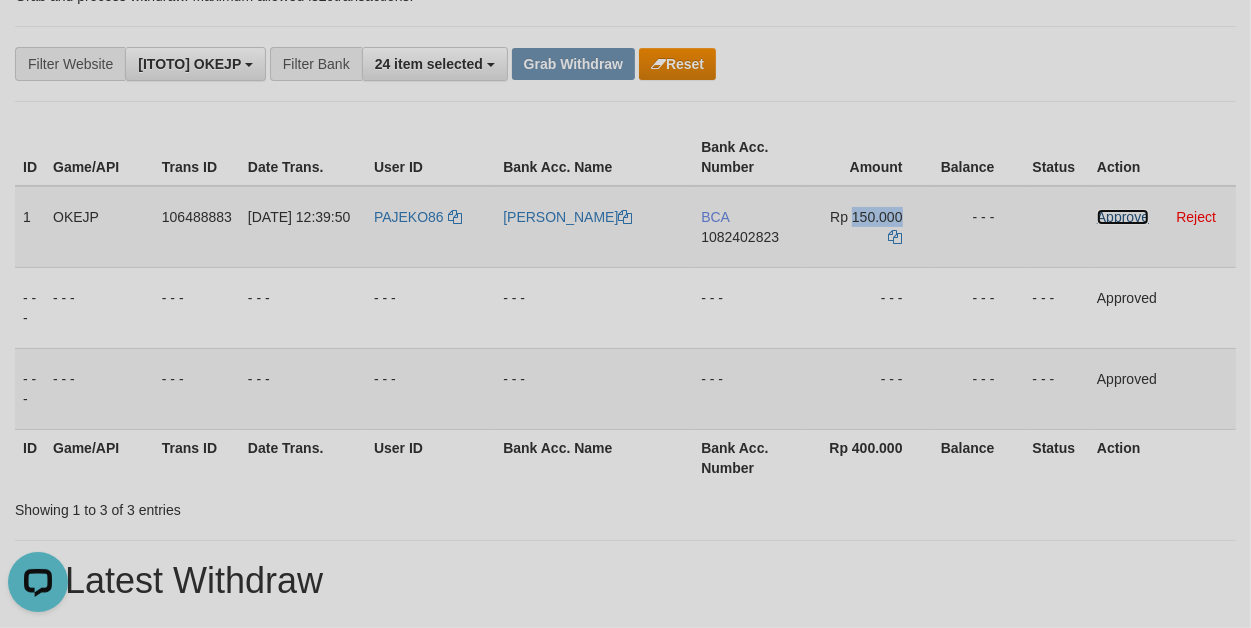 click on "Approve" at bounding box center (1123, 217) 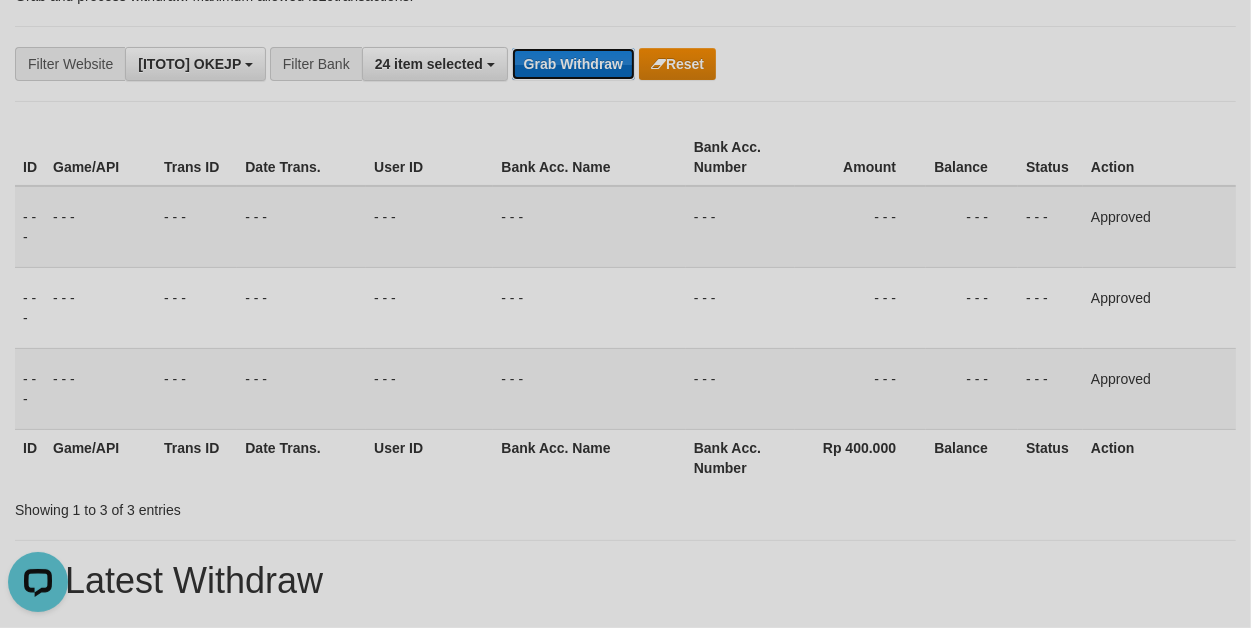 click on "Grab Withdraw" at bounding box center (573, 64) 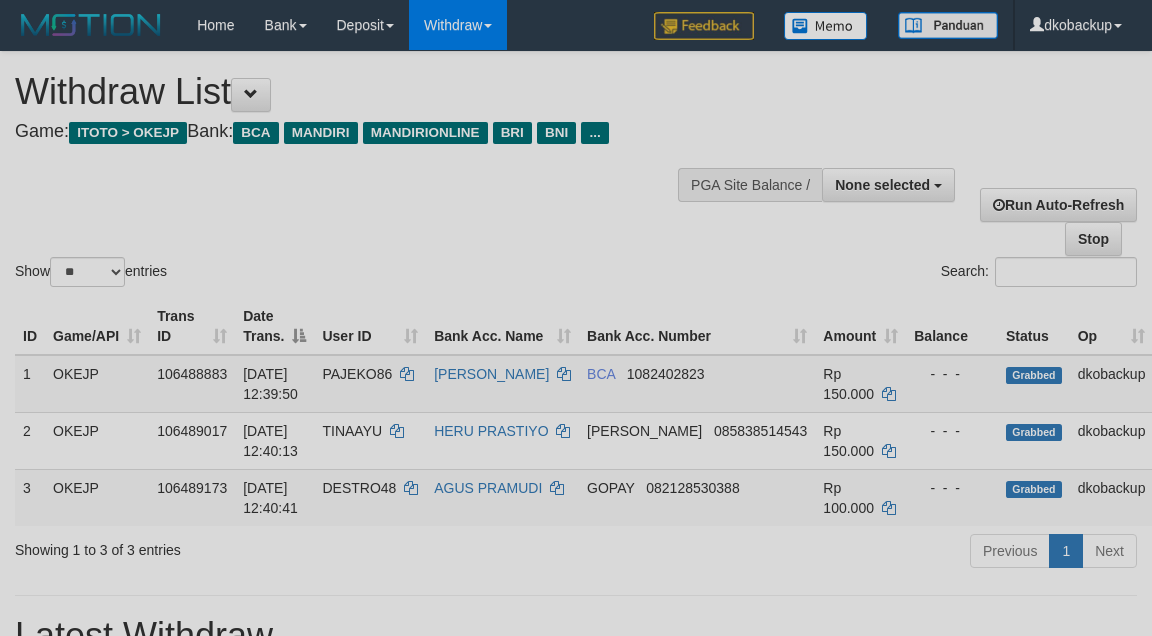 select 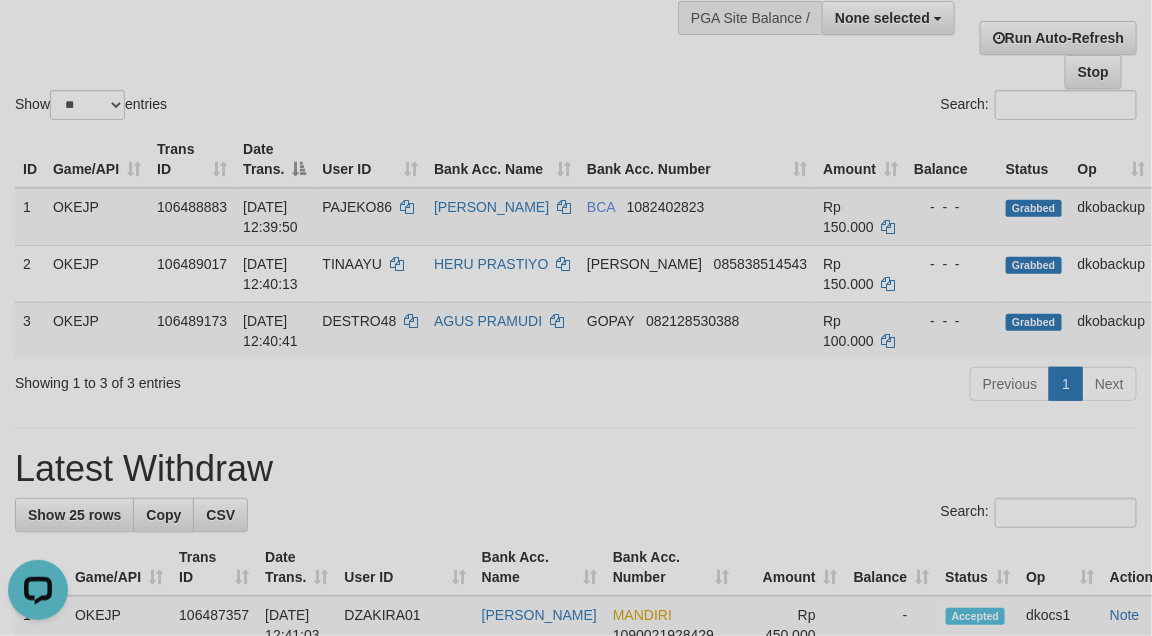 scroll, scrollTop: 0, scrollLeft: 0, axis: both 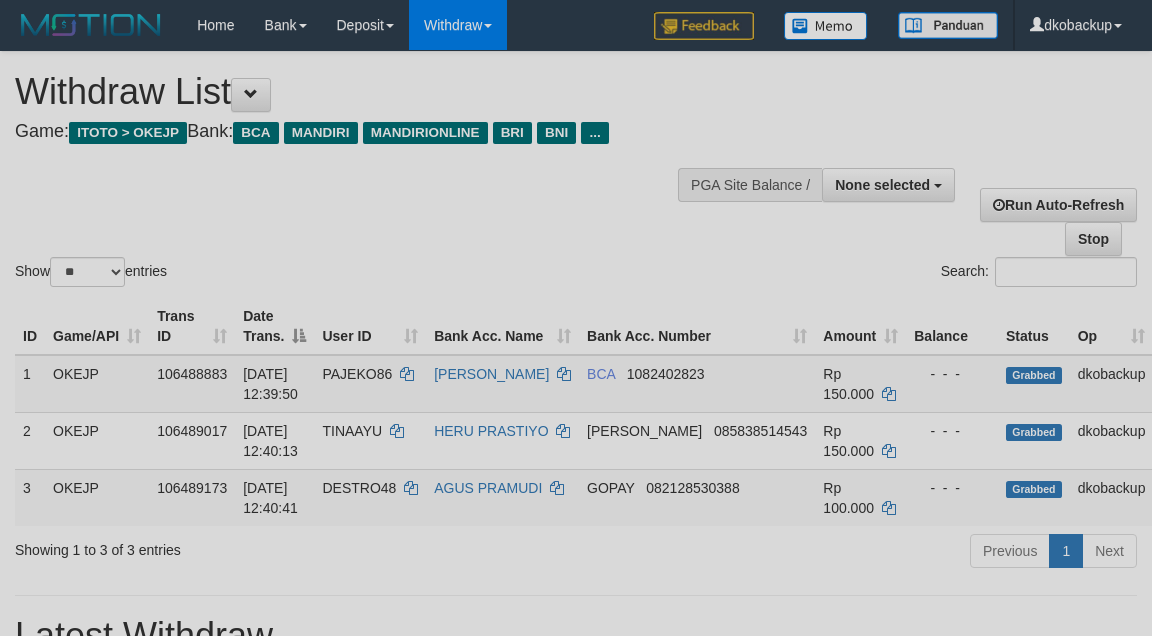 select 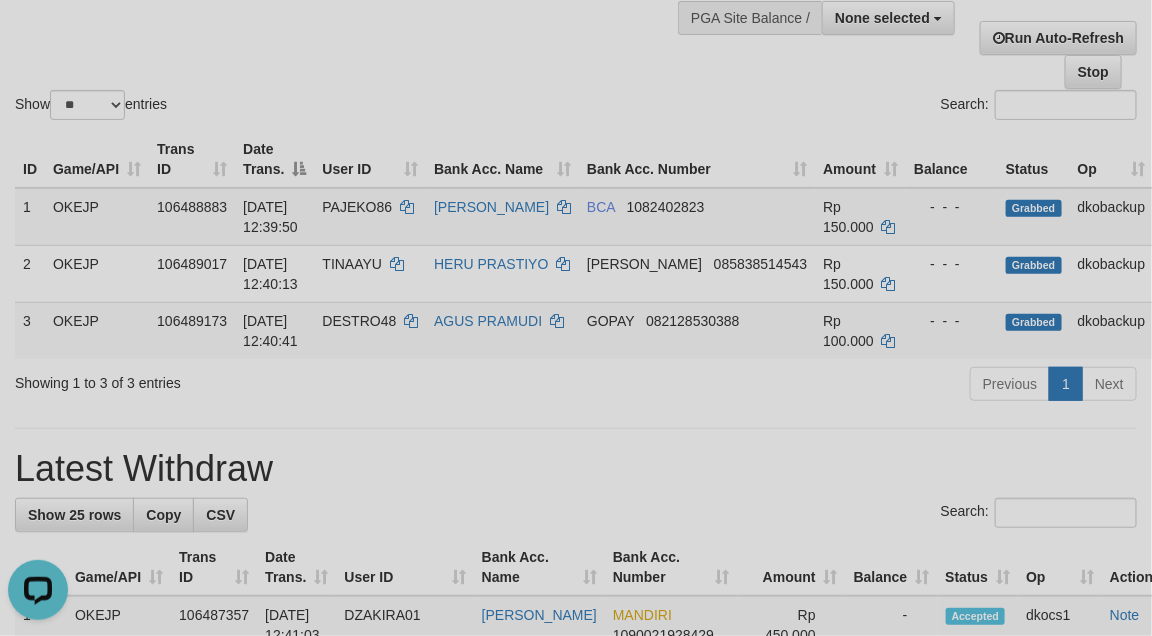 scroll, scrollTop: 0, scrollLeft: 0, axis: both 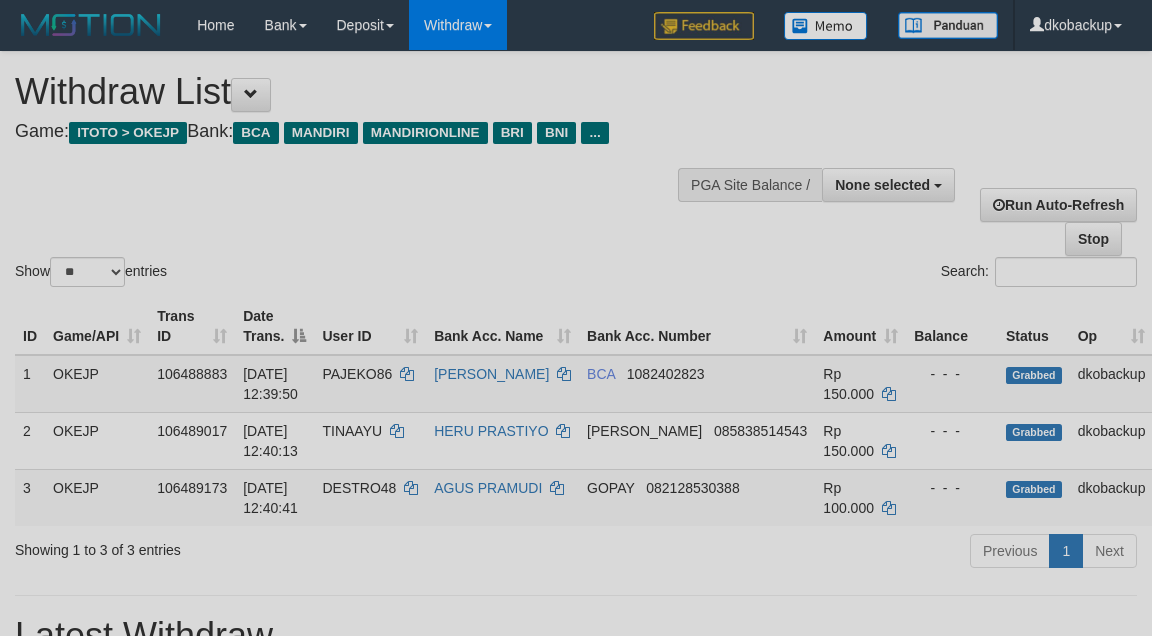 select 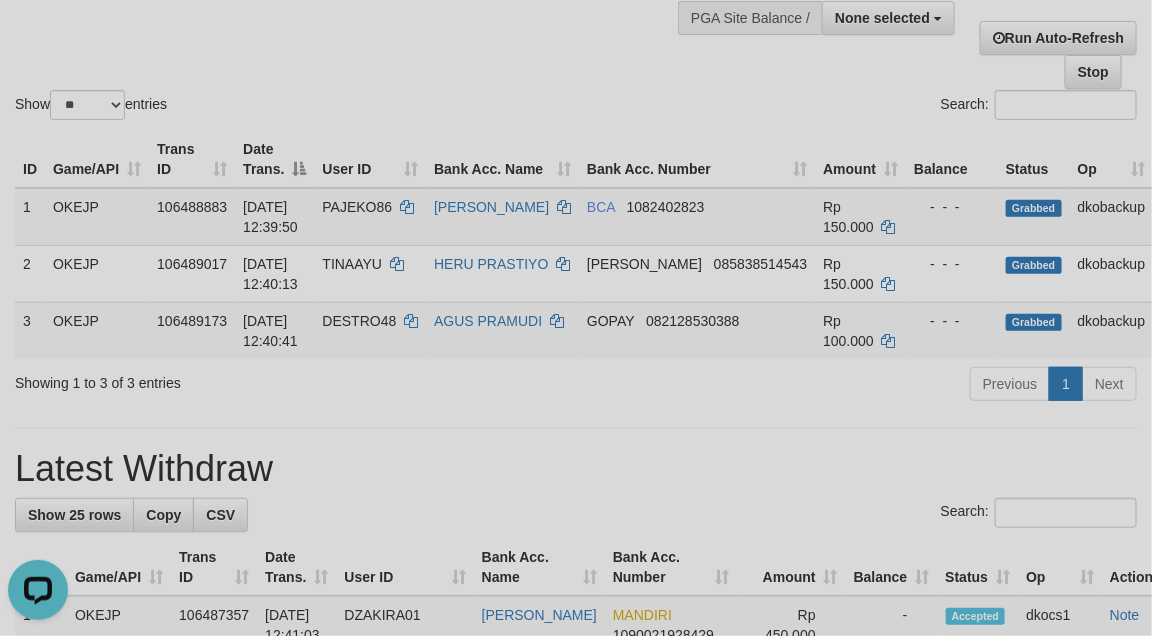scroll, scrollTop: 0, scrollLeft: 0, axis: both 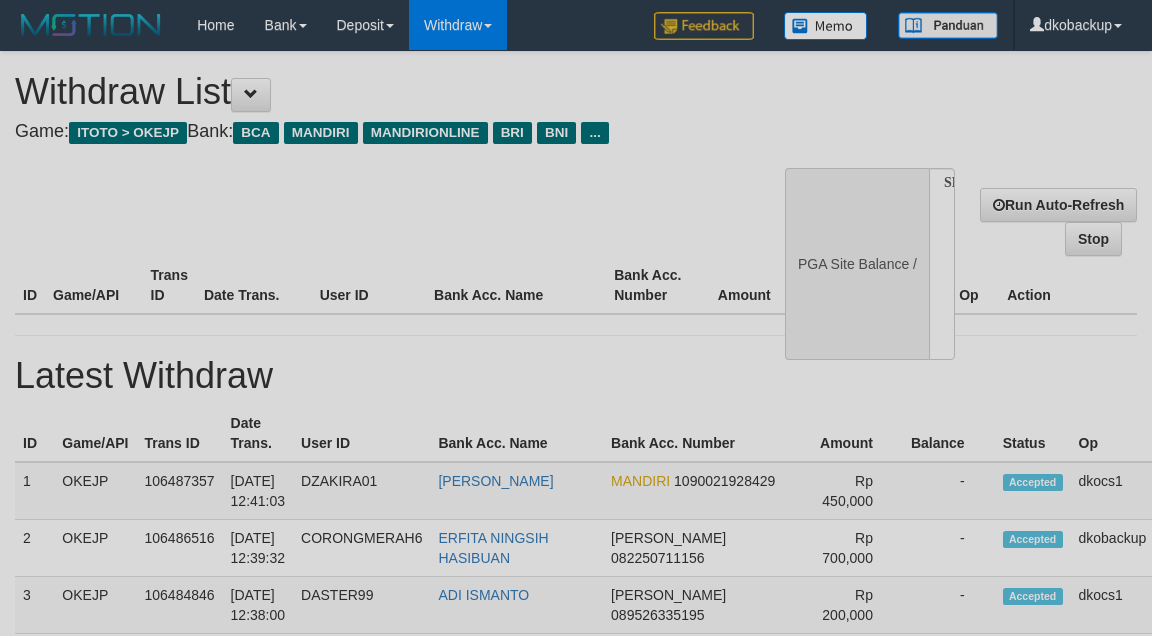 select 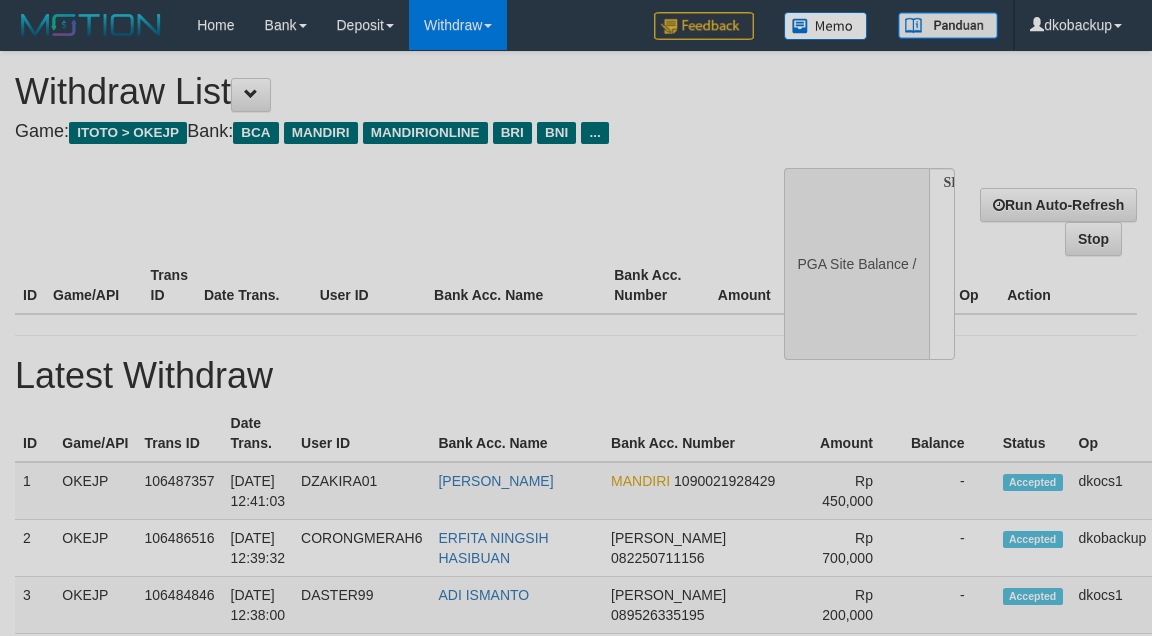 scroll, scrollTop: 167, scrollLeft: 0, axis: vertical 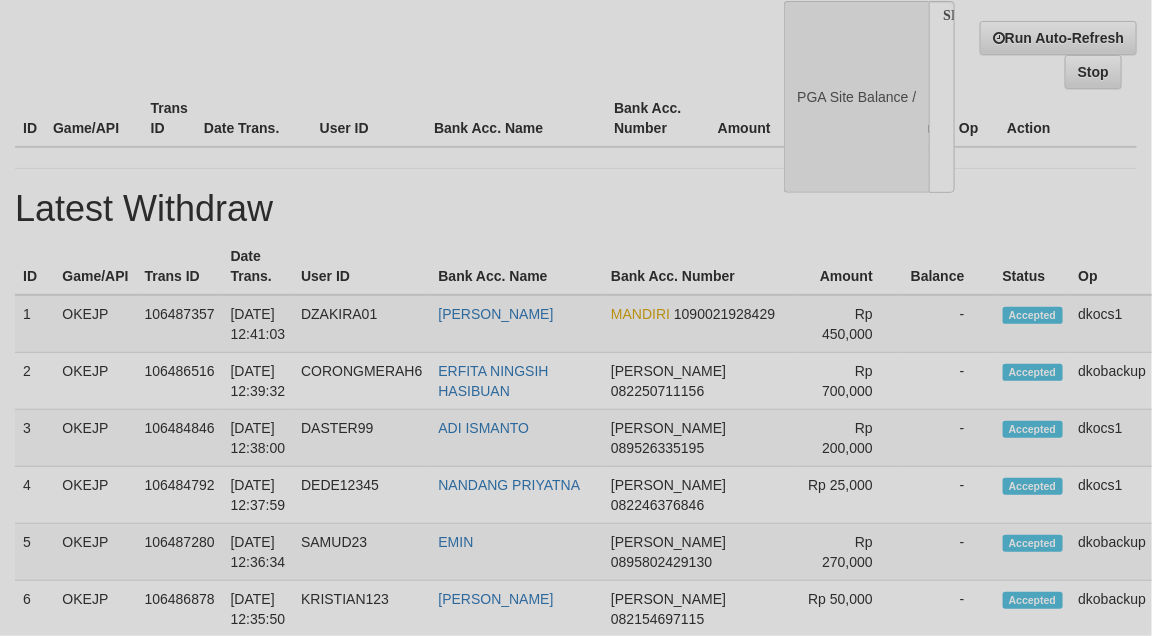 select on "**" 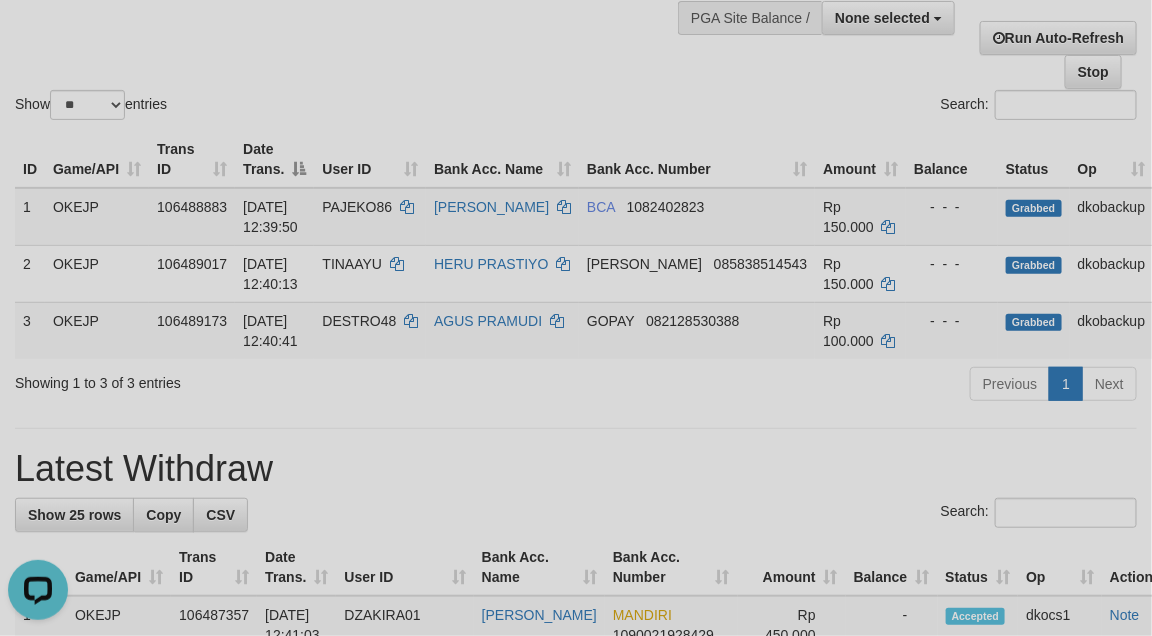 scroll, scrollTop: 0, scrollLeft: 0, axis: both 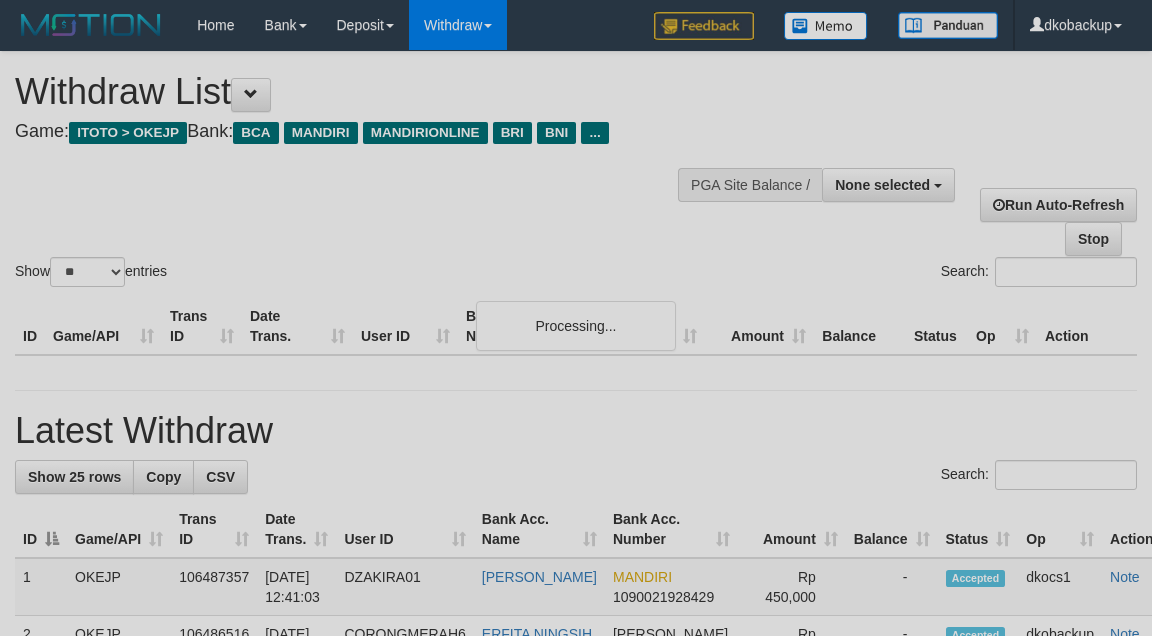 select 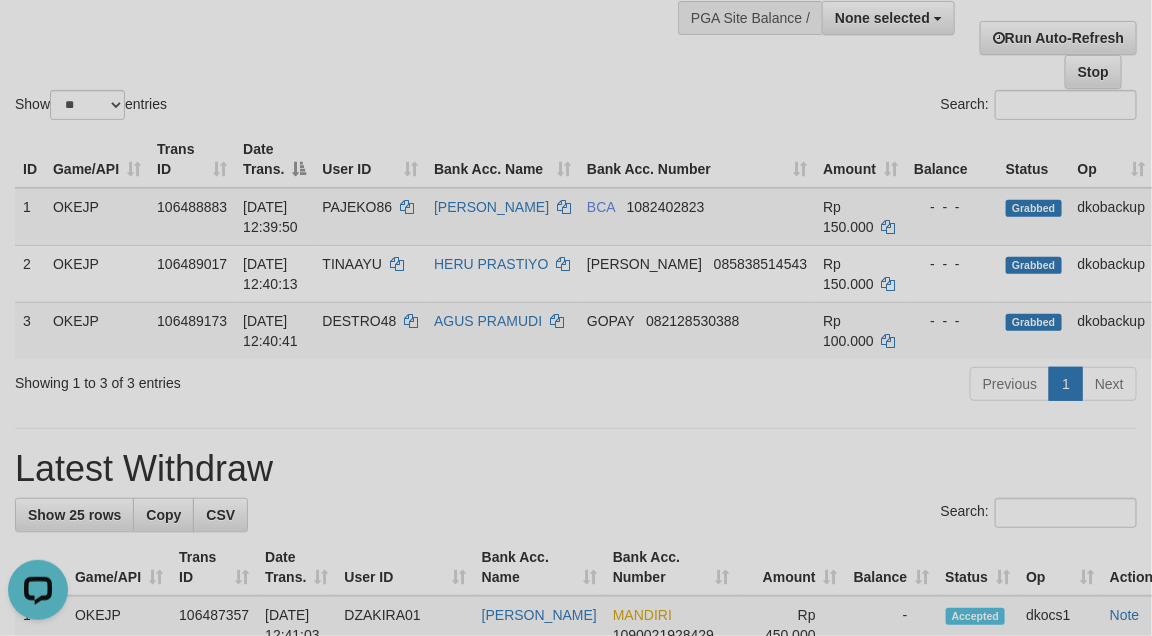 scroll, scrollTop: 0, scrollLeft: 0, axis: both 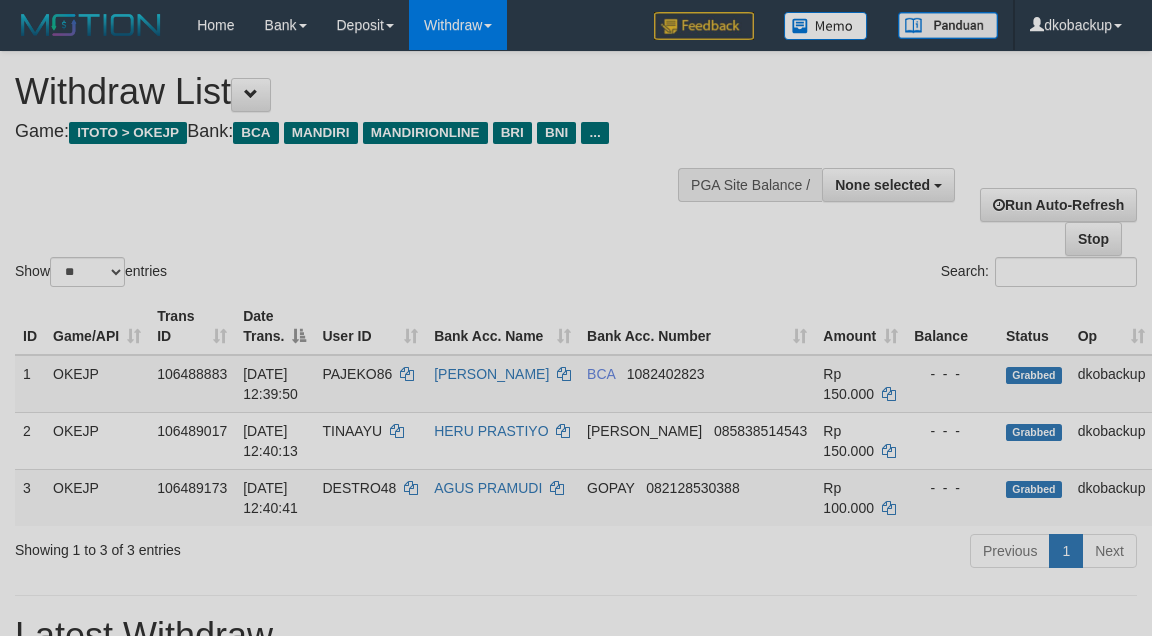 select 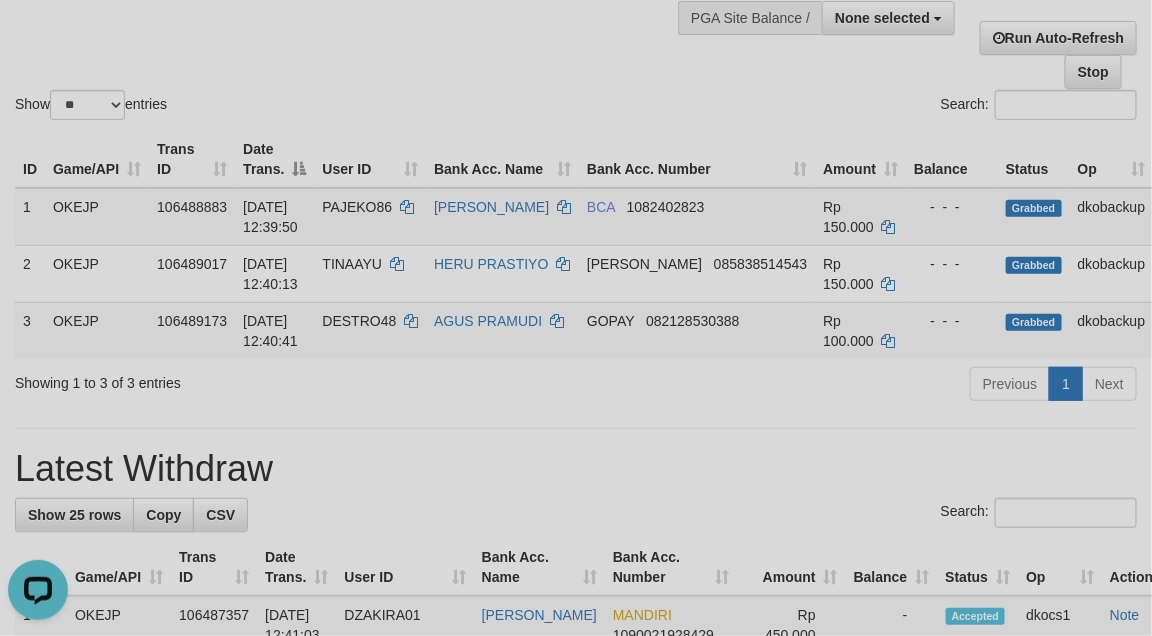 scroll, scrollTop: 0, scrollLeft: 0, axis: both 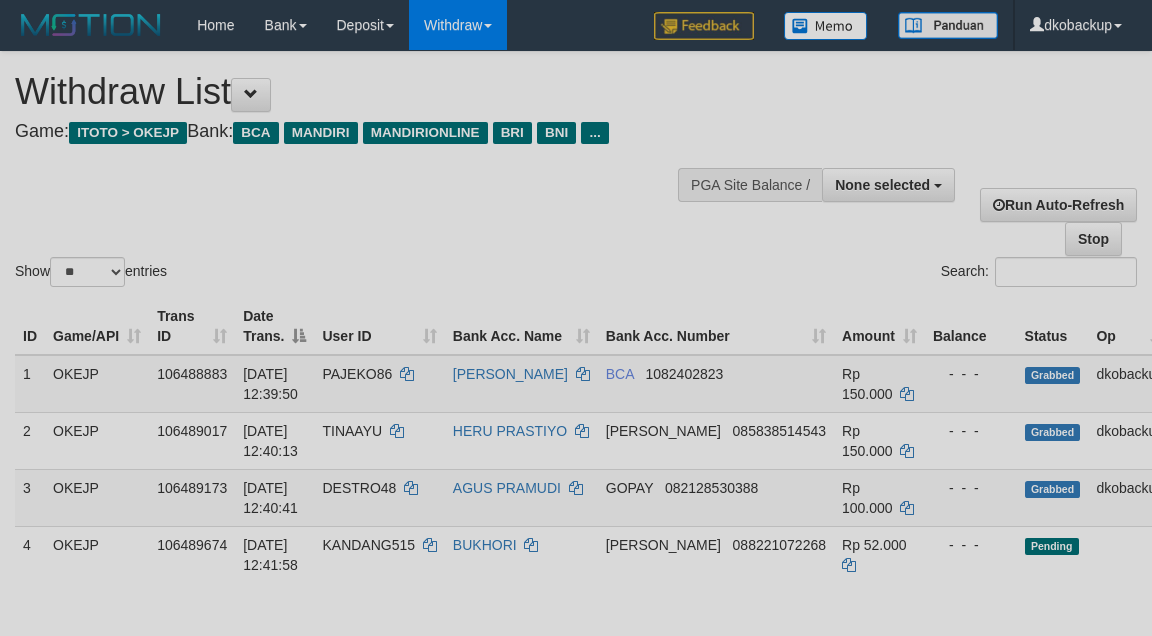 select 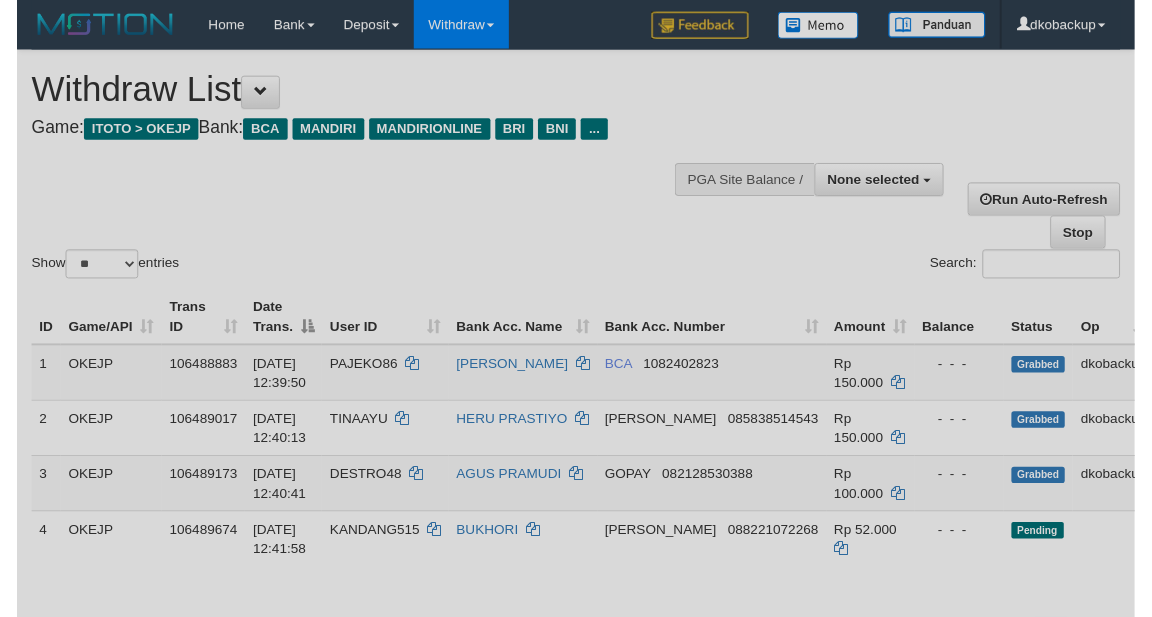 scroll, scrollTop: 167, scrollLeft: 0, axis: vertical 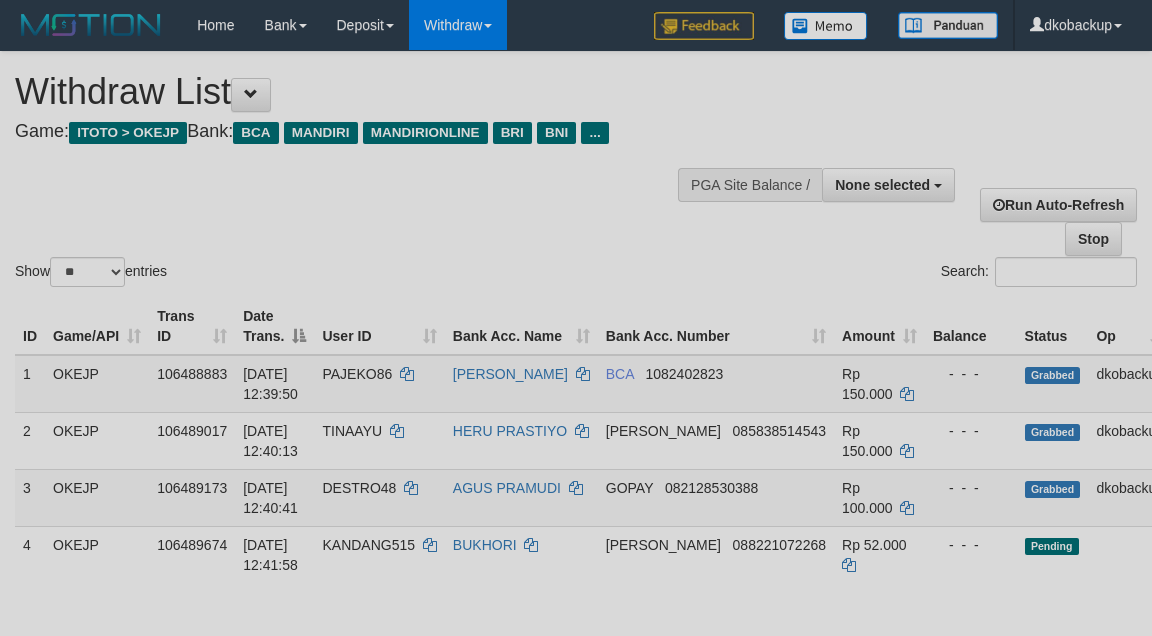 select 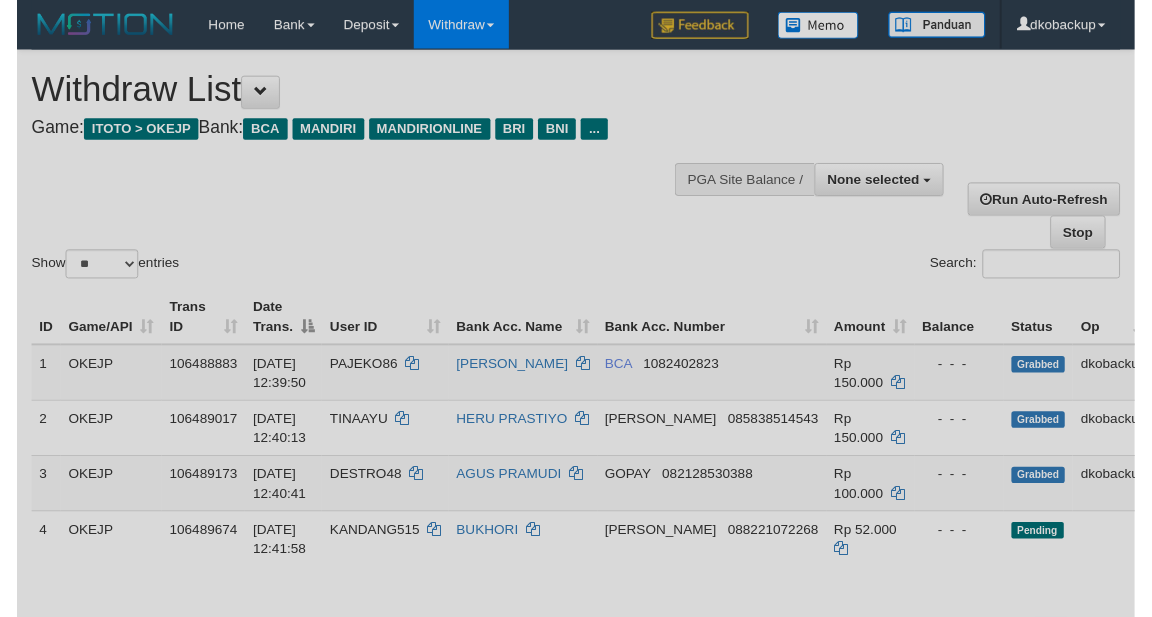 scroll, scrollTop: 167, scrollLeft: 0, axis: vertical 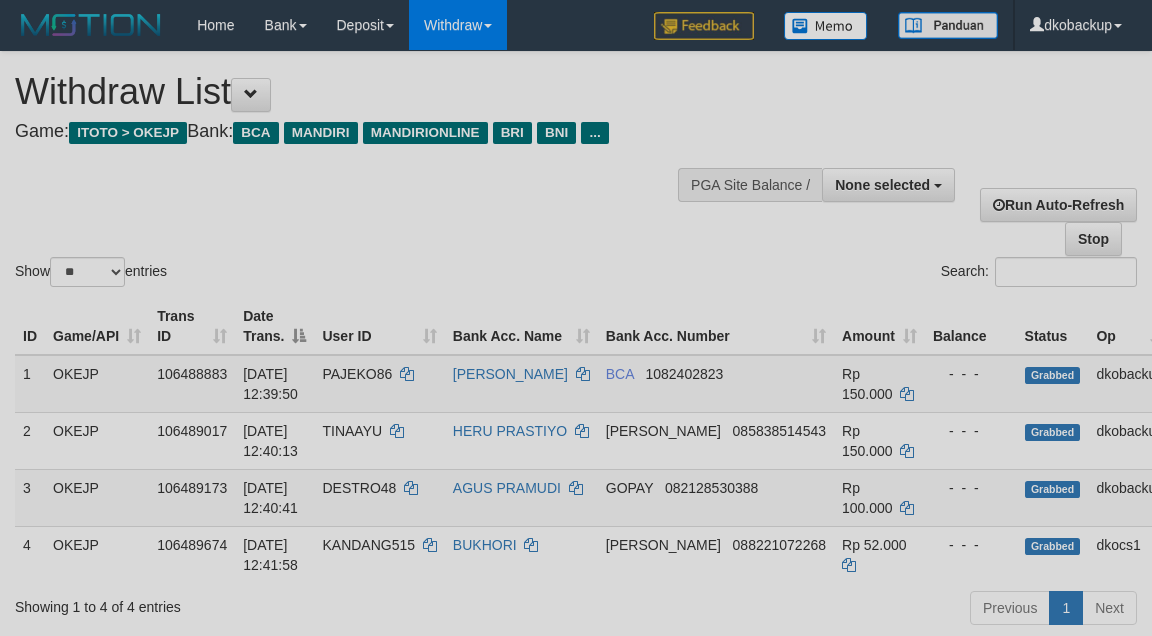 select 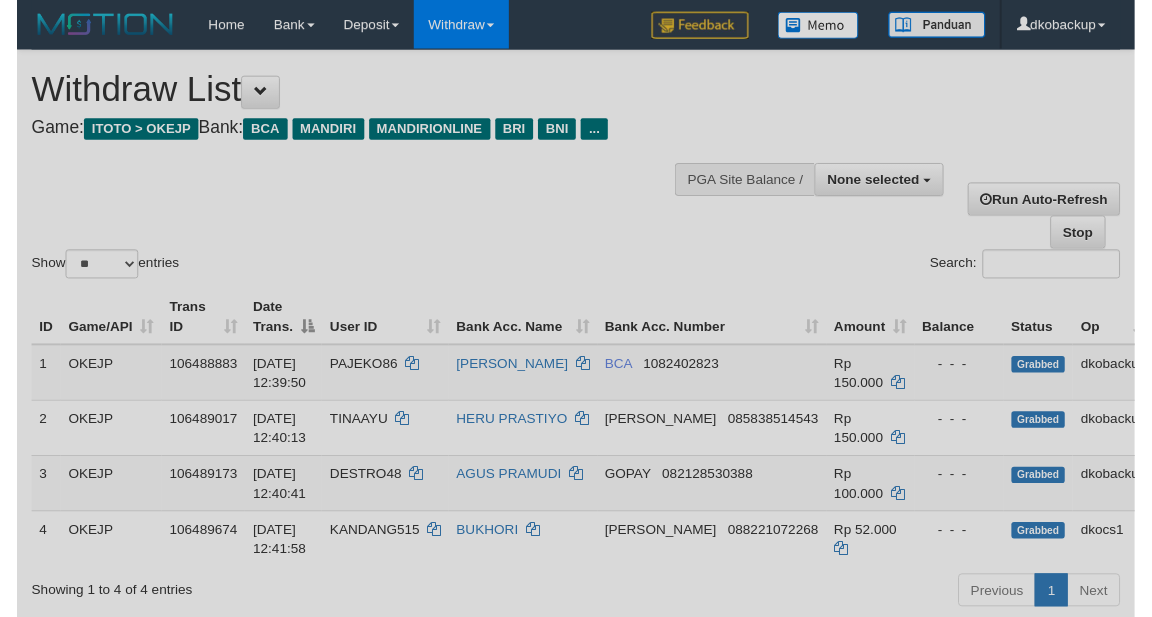 scroll, scrollTop: 167, scrollLeft: 0, axis: vertical 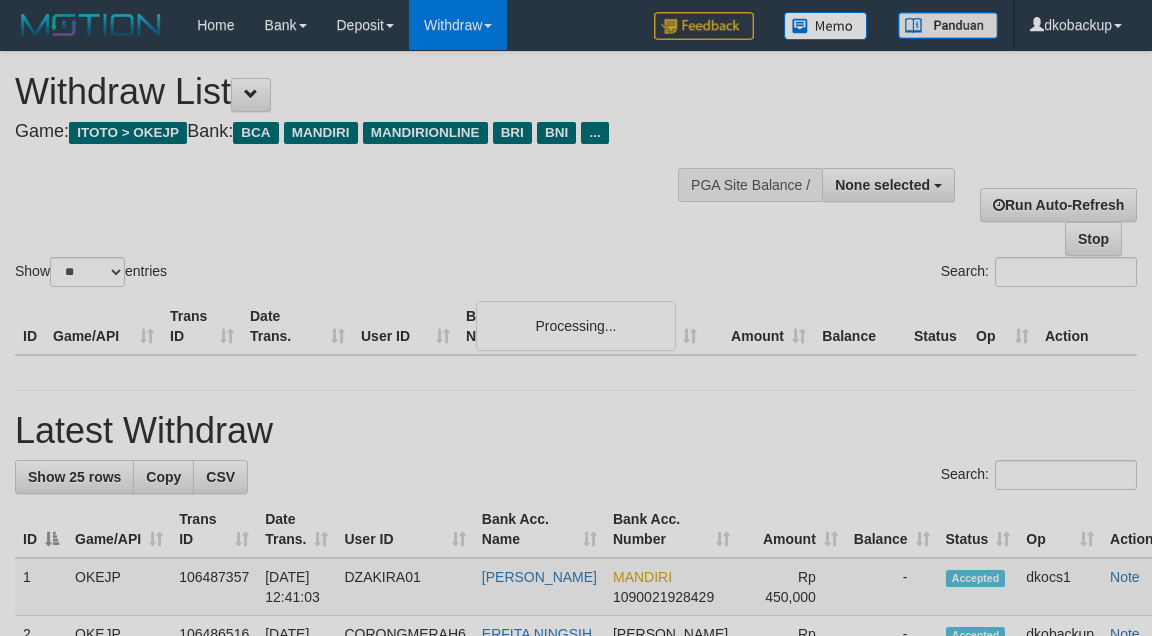 select 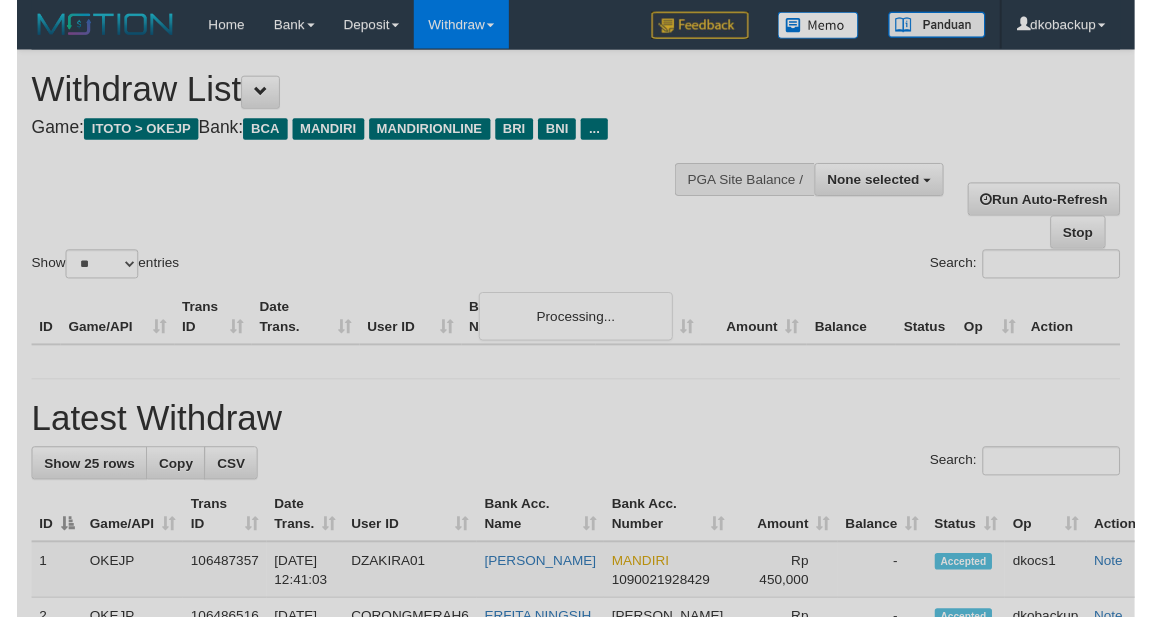 scroll, scrollTop: 167, scrollLeft: 0, axis: vertical 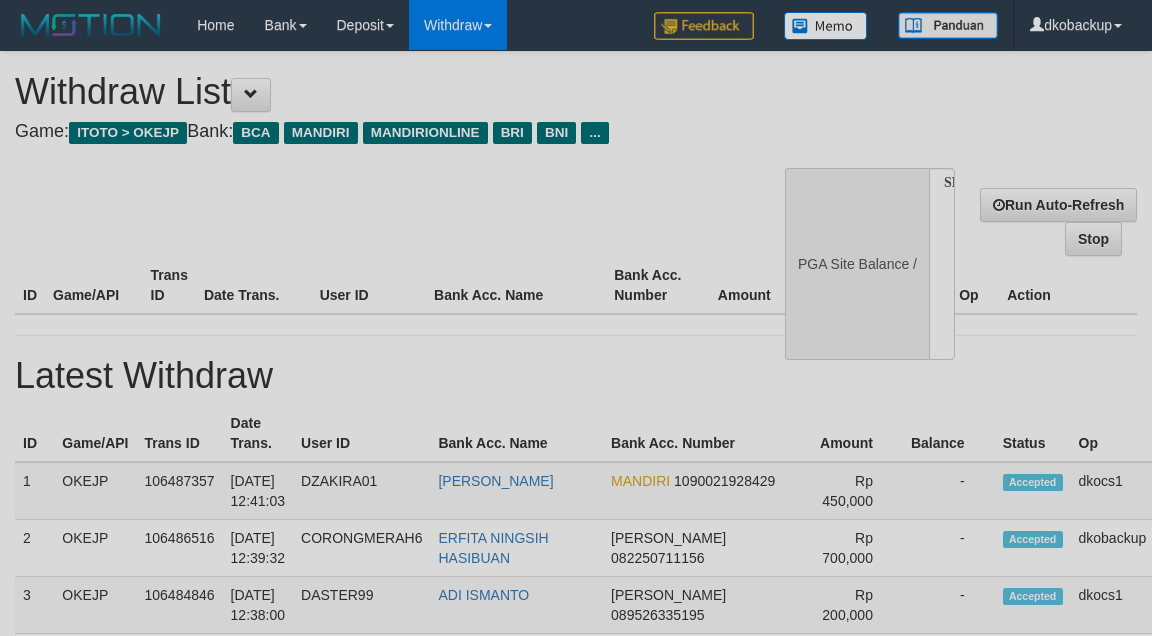 select 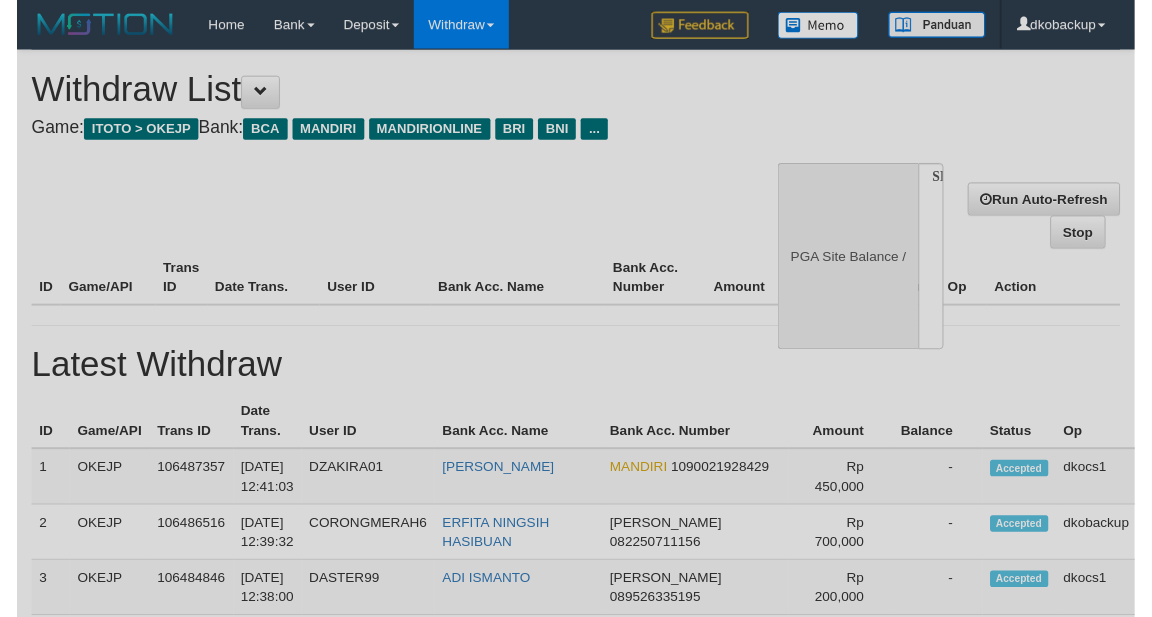 scroll, scrollTop: 167, scrollLeft: 0, axis: vertical 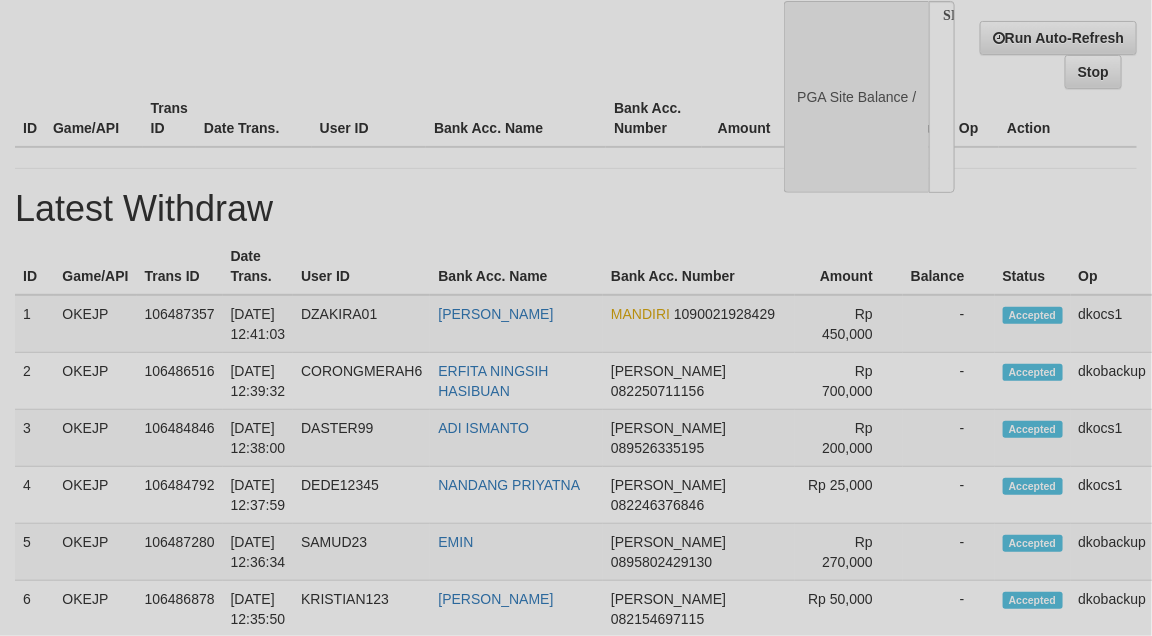 select on "**" 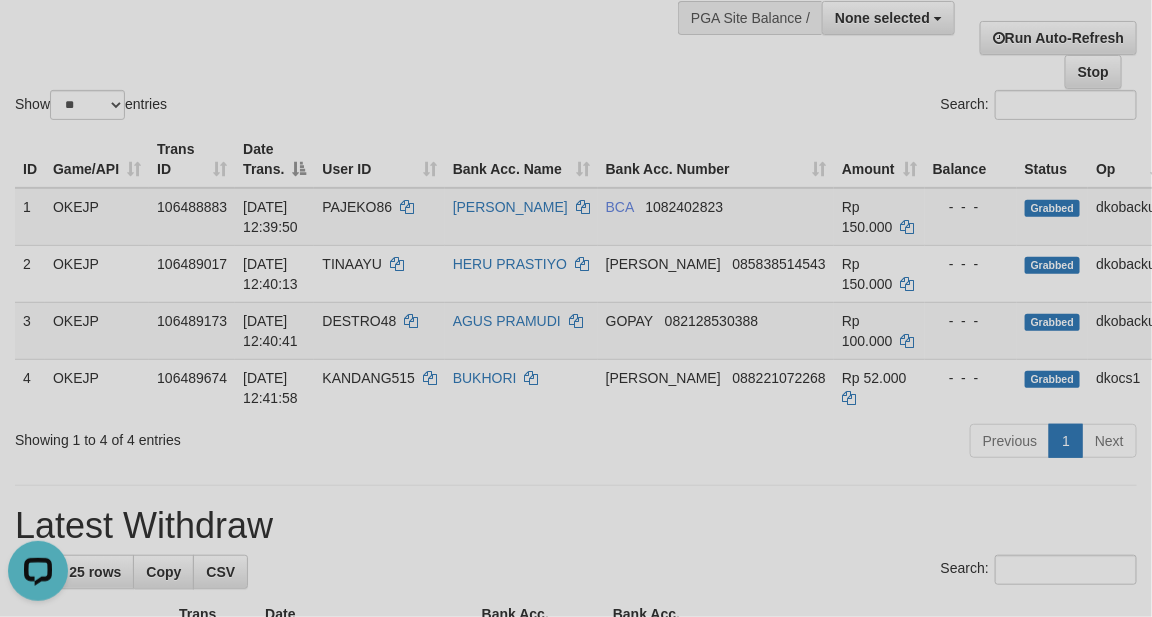scroll, scrollTop: 0, scrollLeft: 0, axis: both 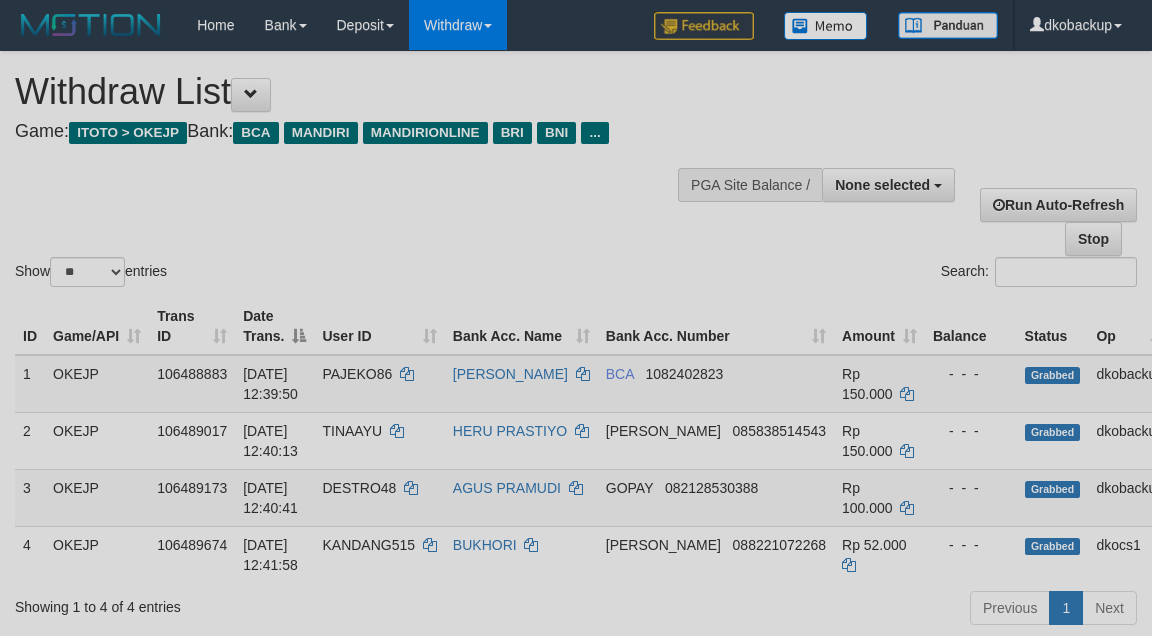 select 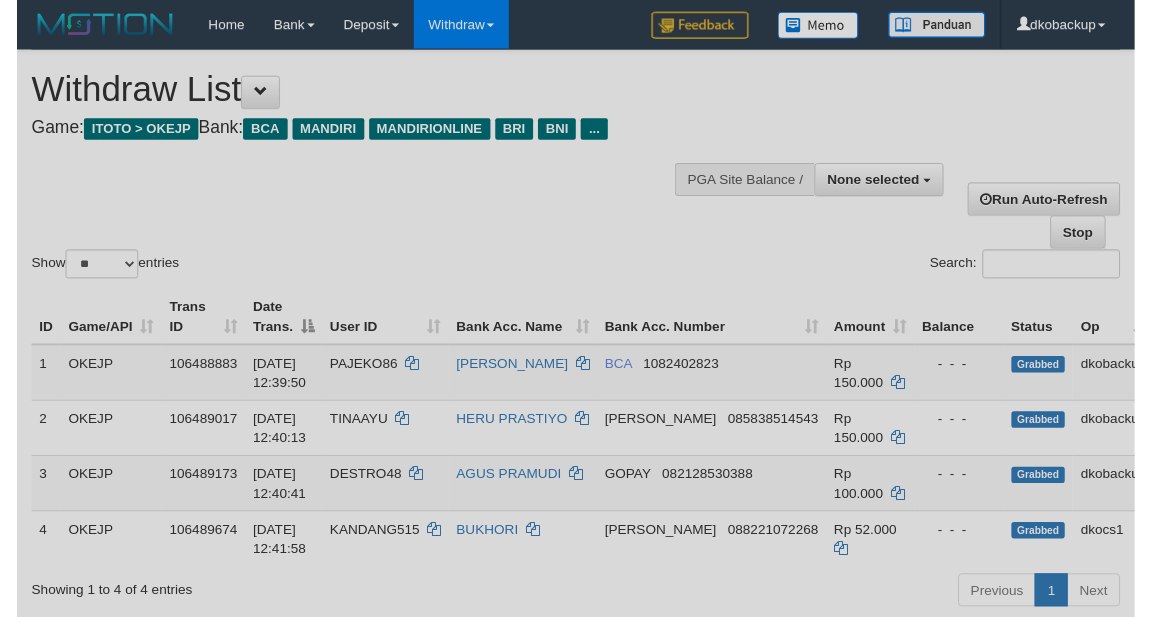 scroll, scrollTop: 167, scrollLeft: 0, axis: vertical 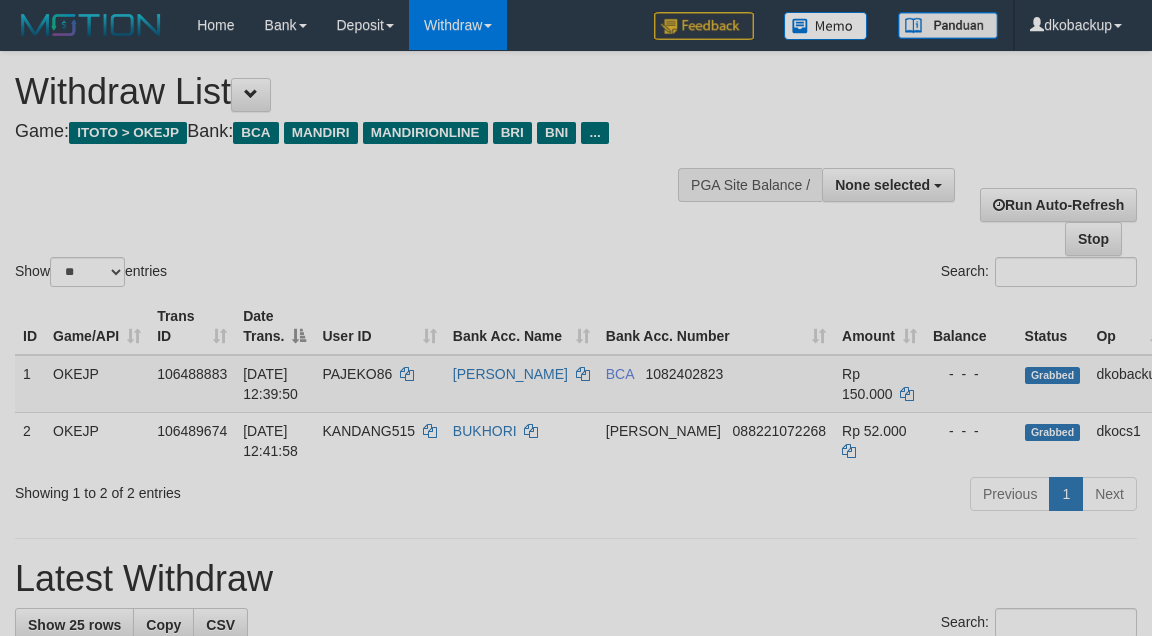 select 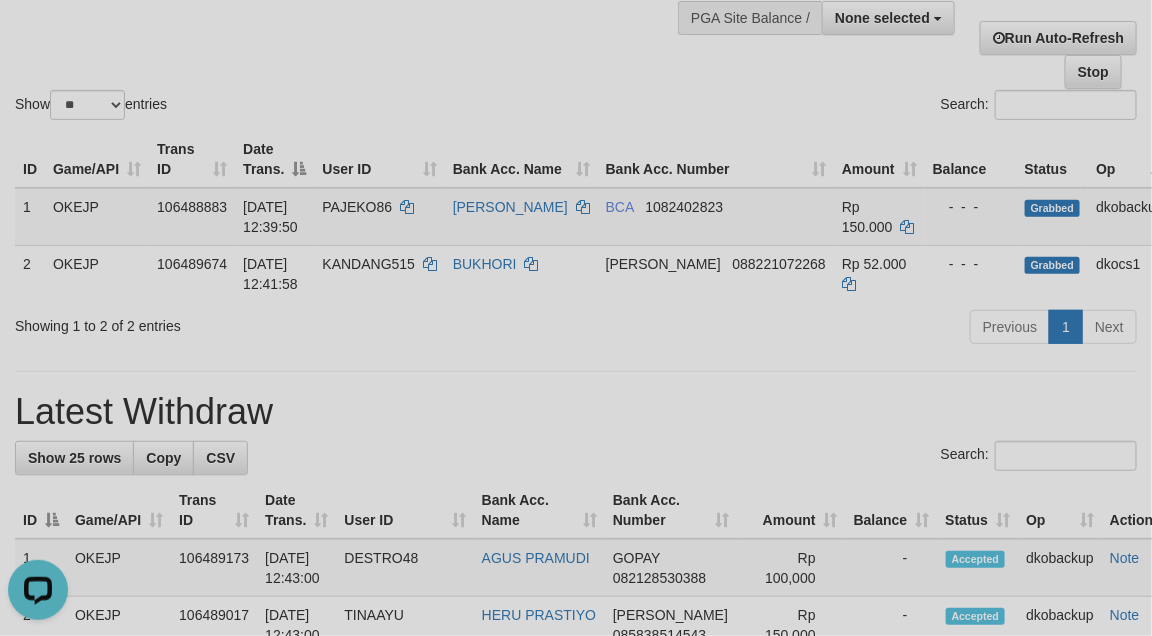 scroll, scrollTop: 0, scrollLeft: 0, axis: both 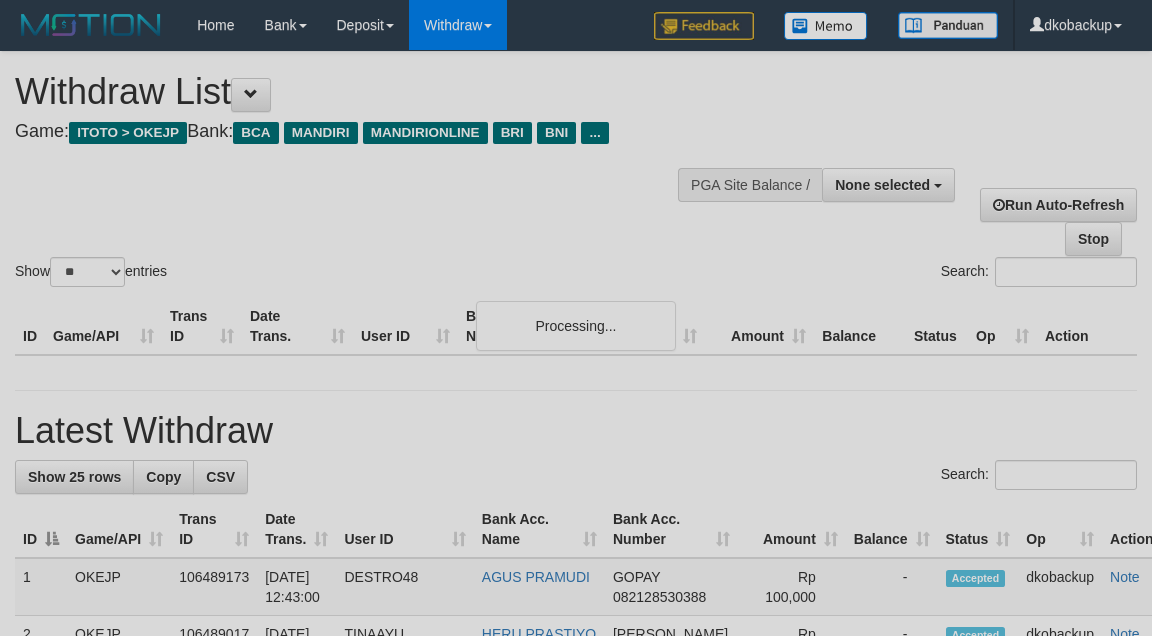 select 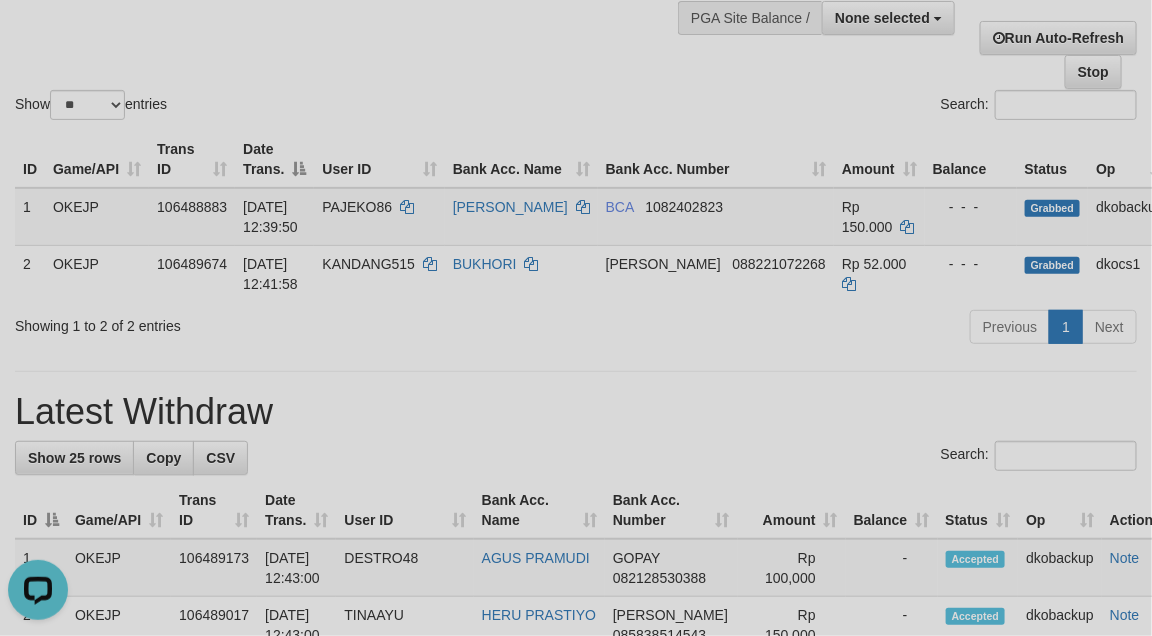 scroll, scrollTop: 0, scrollLeft: 0, axis: both 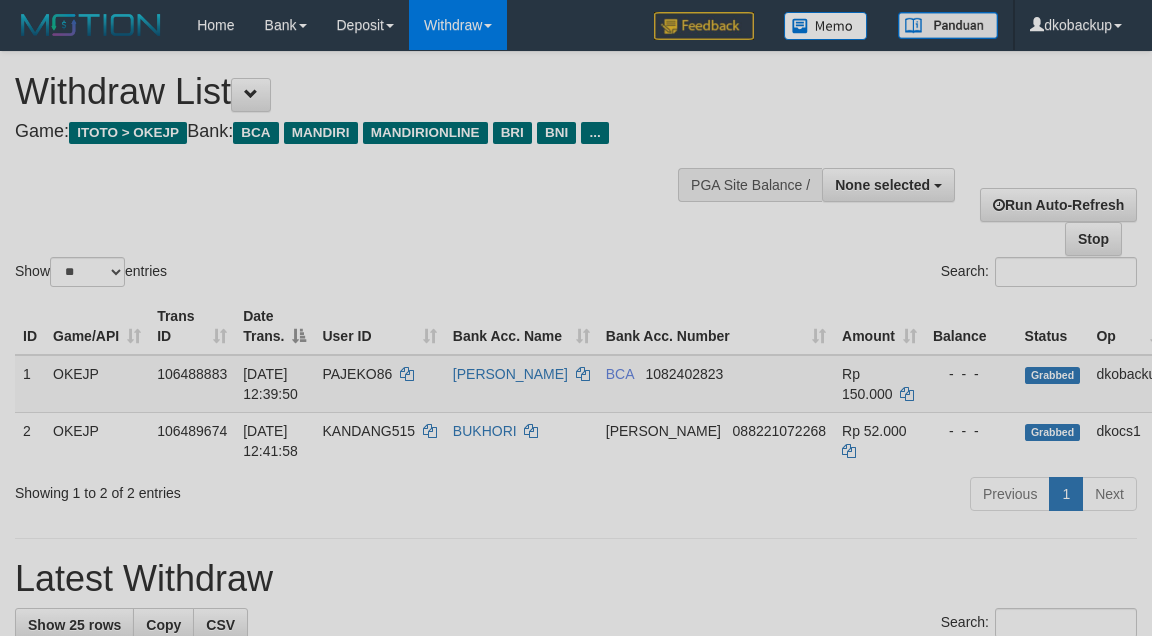 select 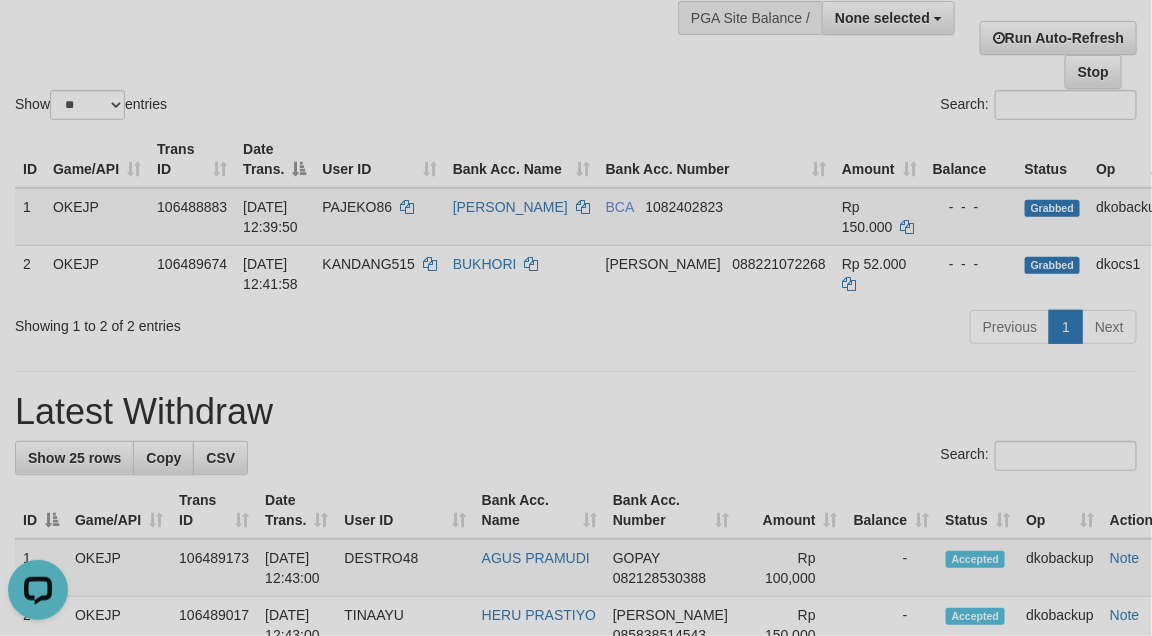 scroll, scrollTop: 0, scrollLeft: 0, axis: both 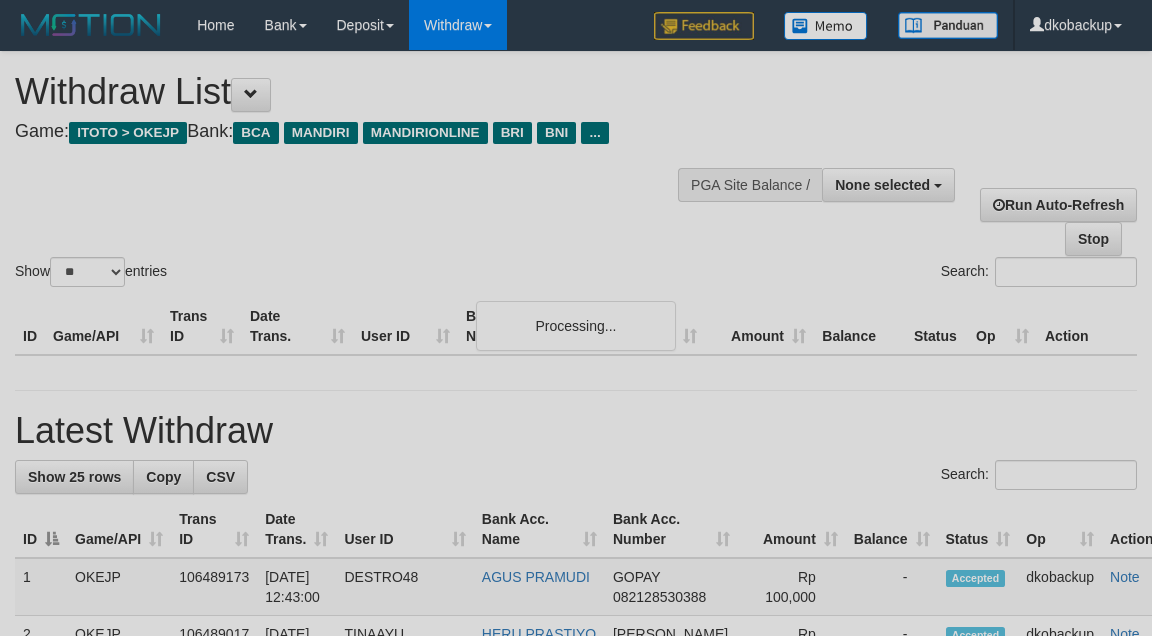 select 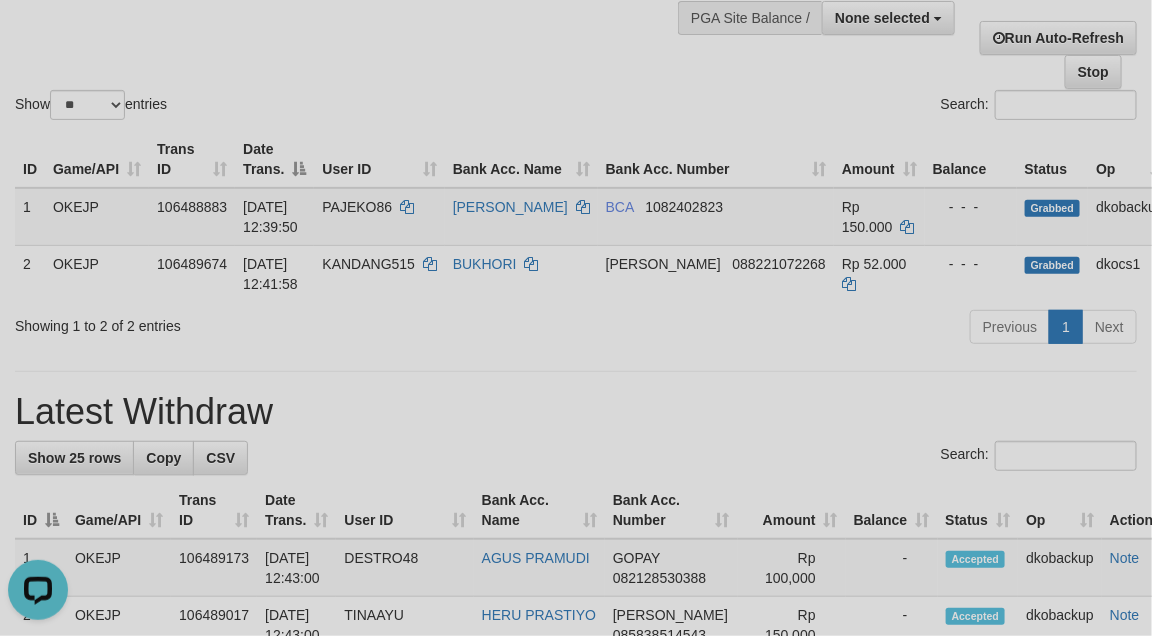 scroll, scrollTop: 0, scrollLeft: 0, axis: both 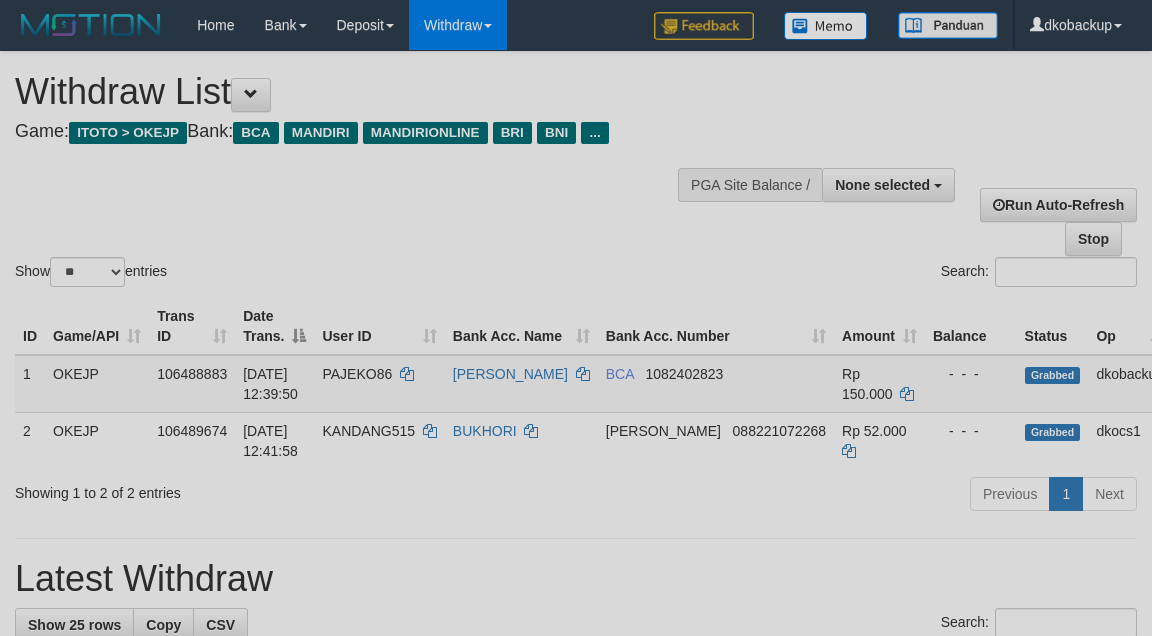 select 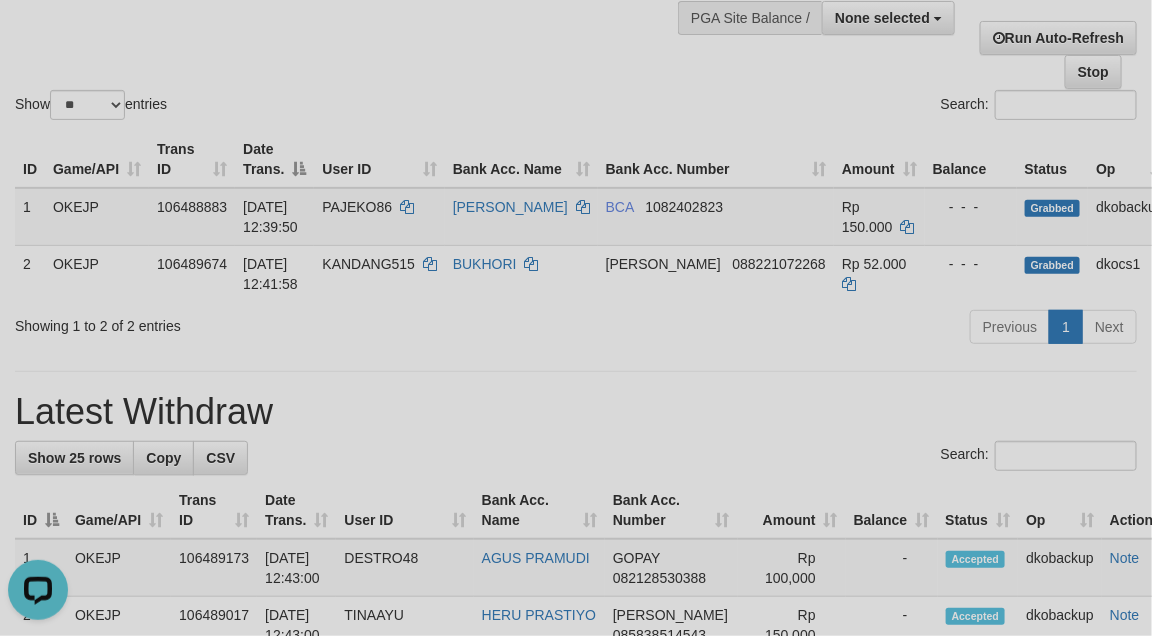 scroll, scrollTop: 0, scrollLeft: 0, axis: both 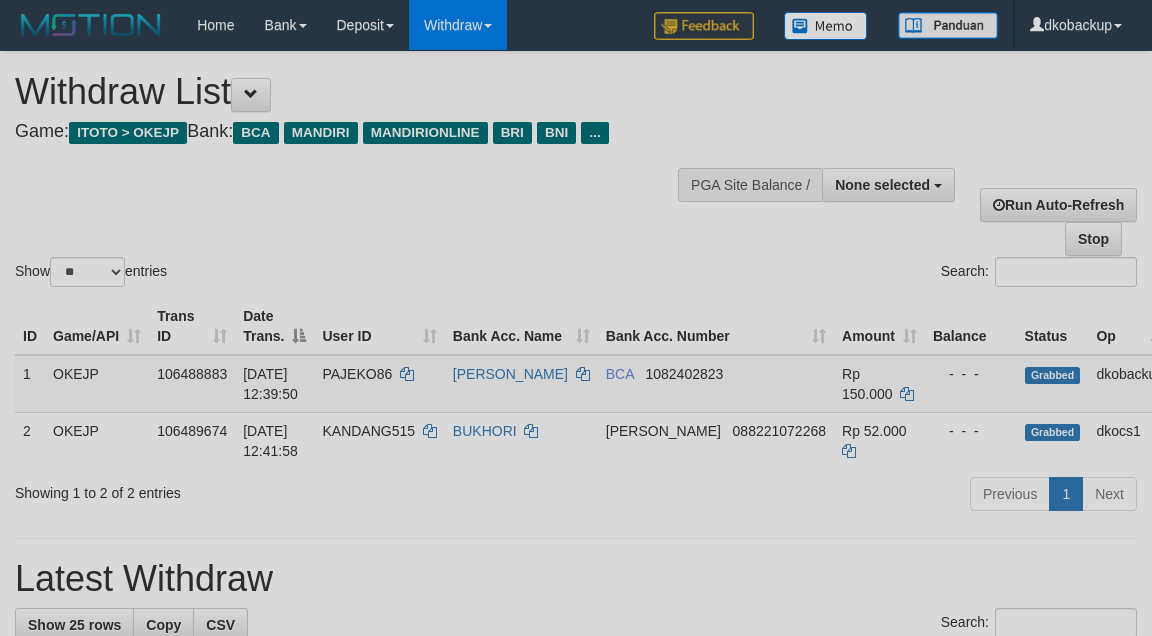 select 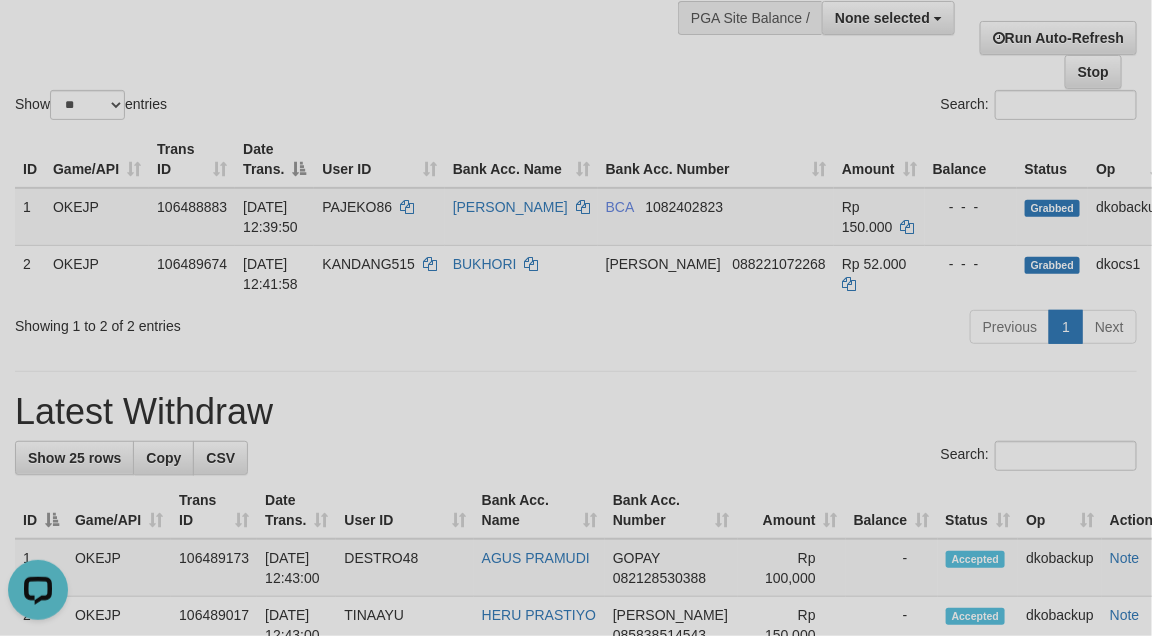 scroll, scrollTop: 0, scrollLeft: 0, axis: both 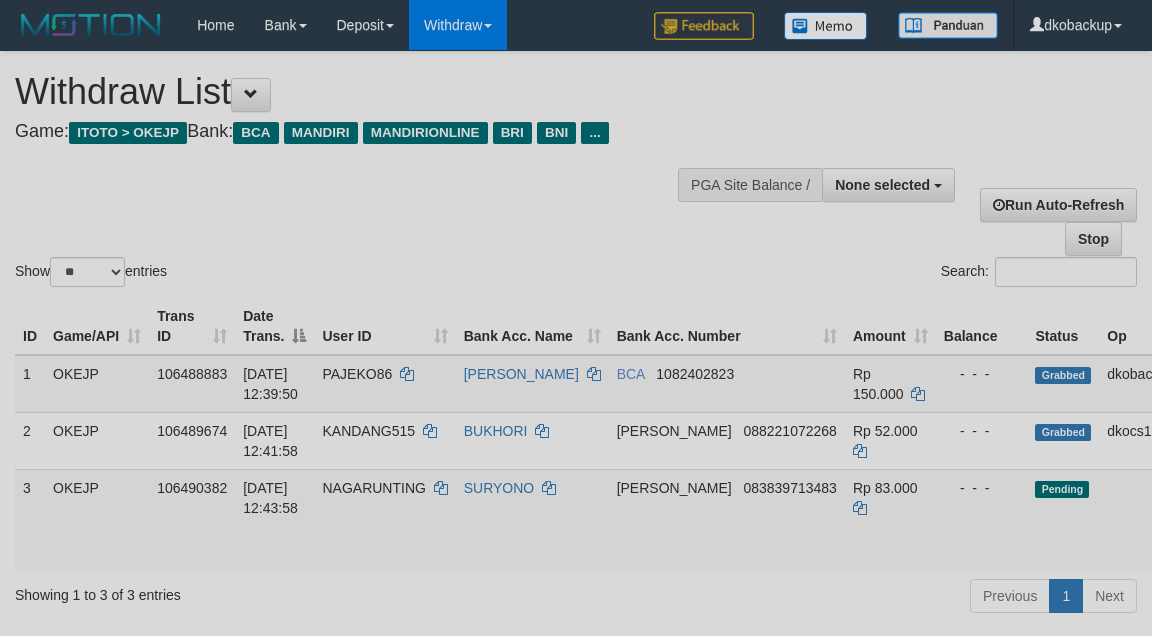 select 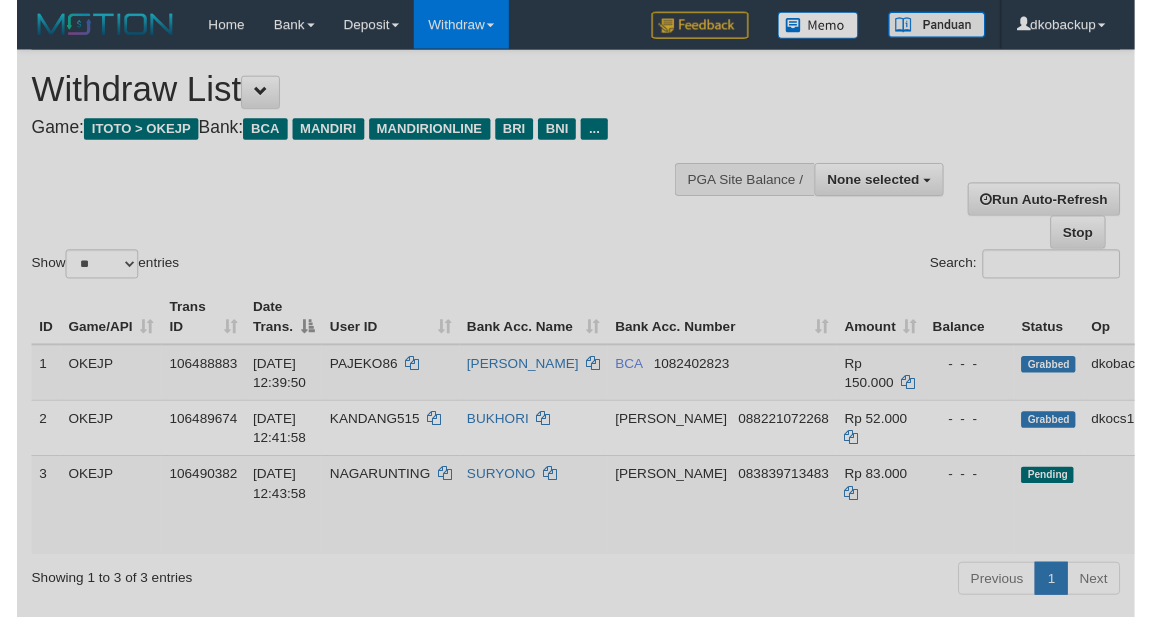scroll, scrollTop: 167, scrollLeft: 0, axis: vertical 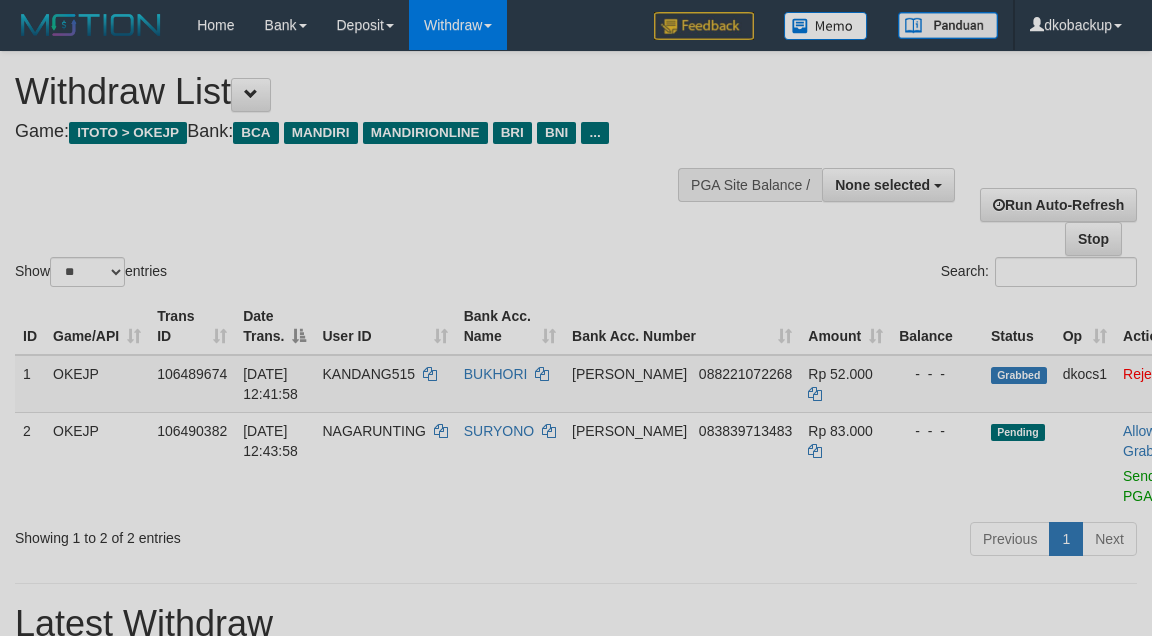 select 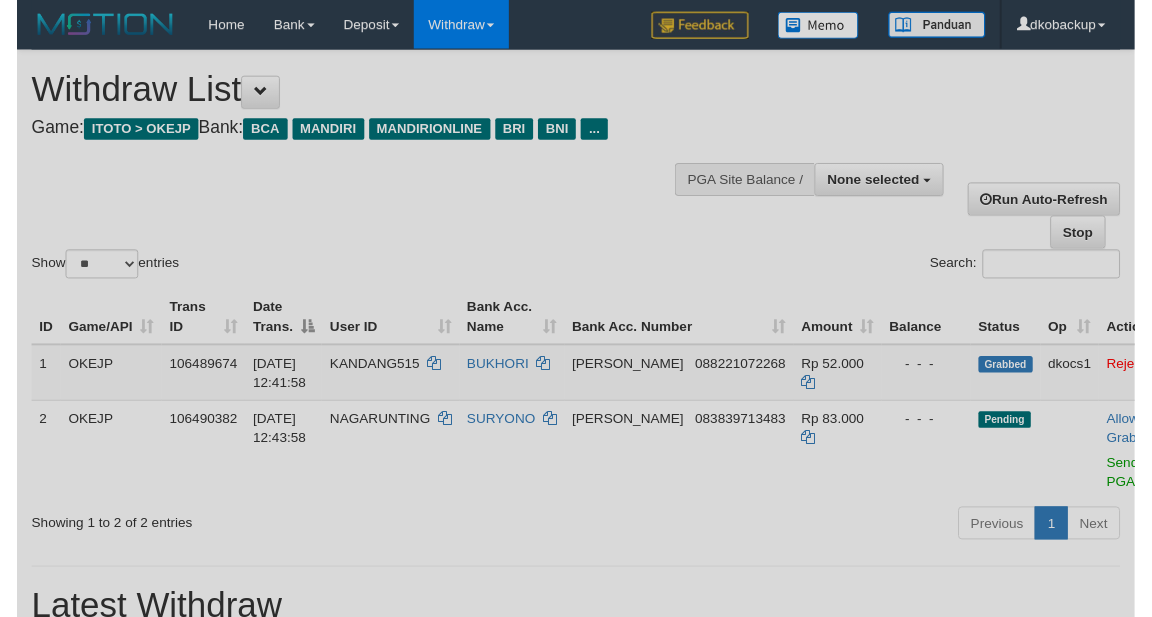 scroll, scrollTop: 167, scrollLeft: 0, axis: vertical 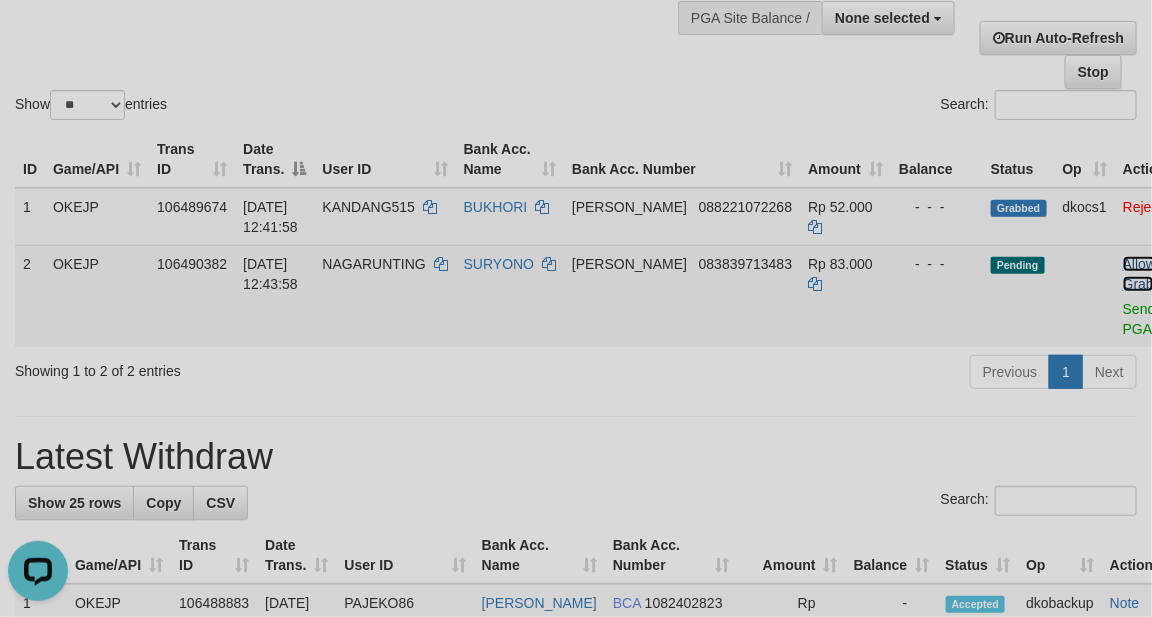 click on "Allow Grab" at bounding box center [1139, 274] 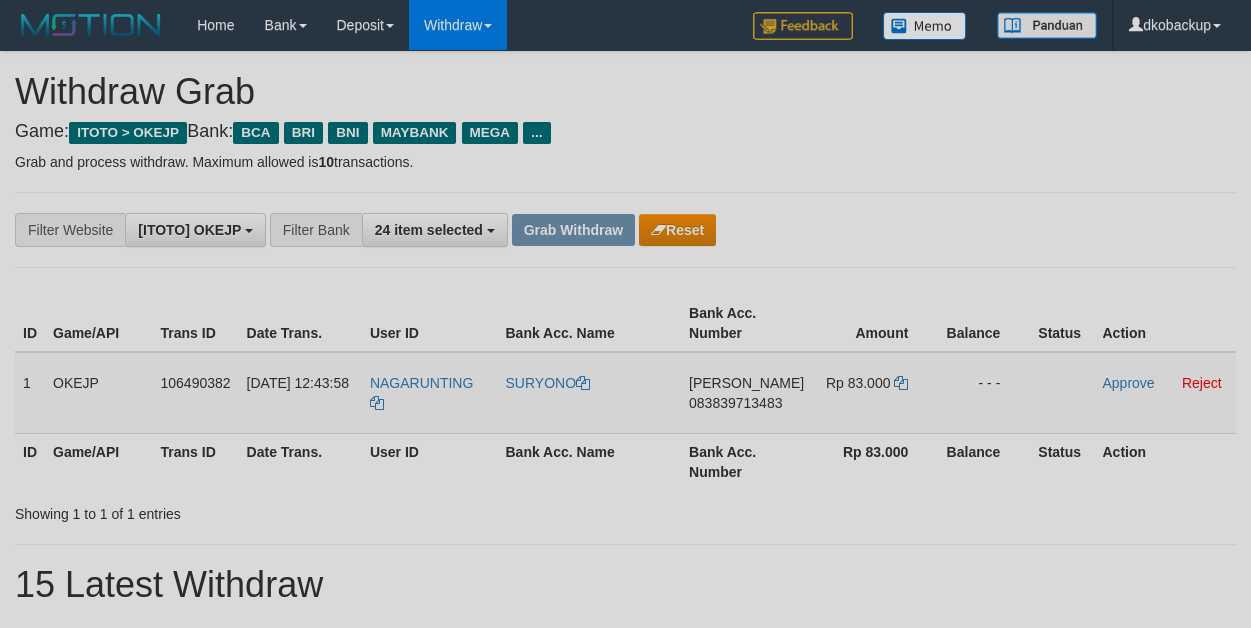 scroll, scrollTop: 0, scrollLeft: 0, axis: both 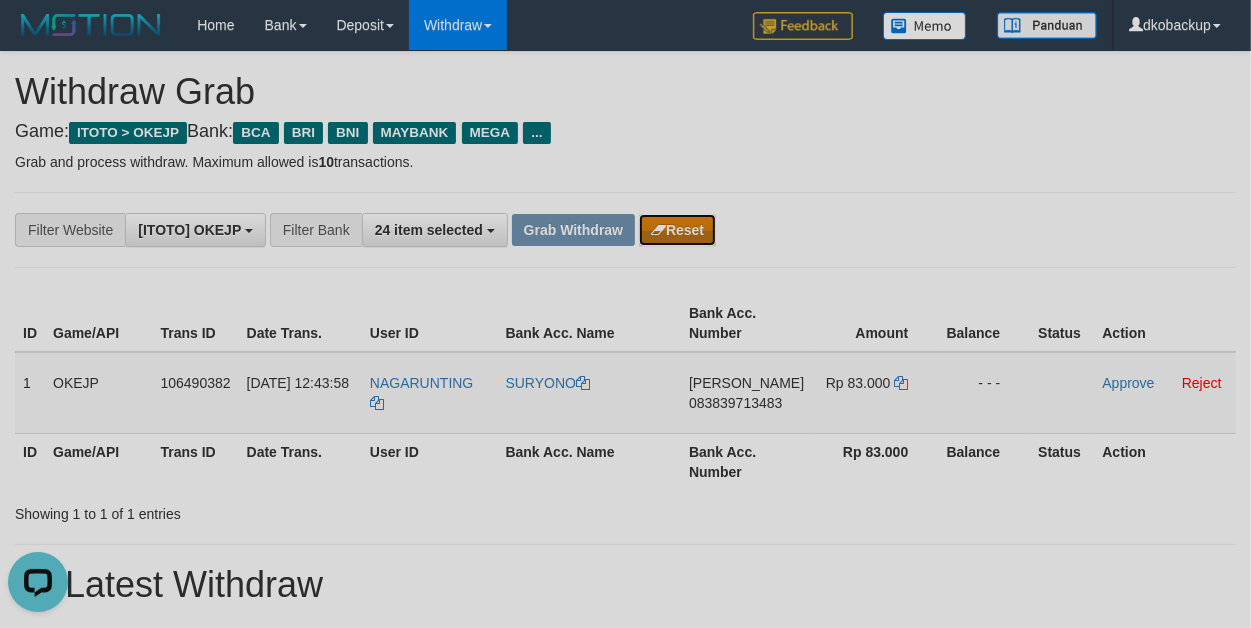 click on "Reset" at bounding box center (677, 230) 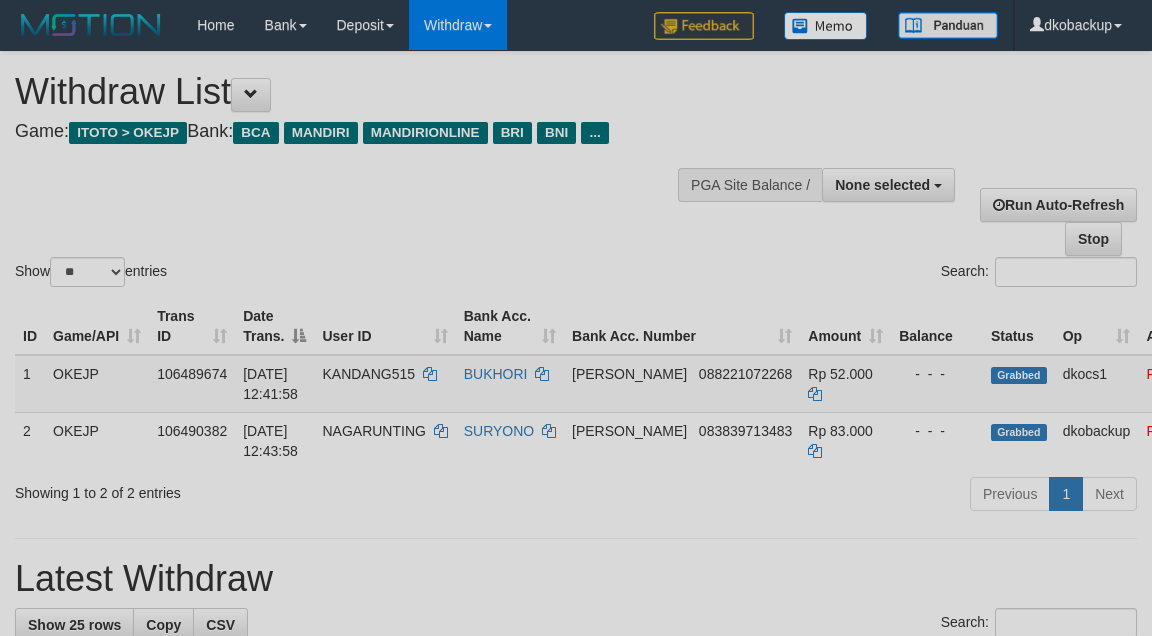 select 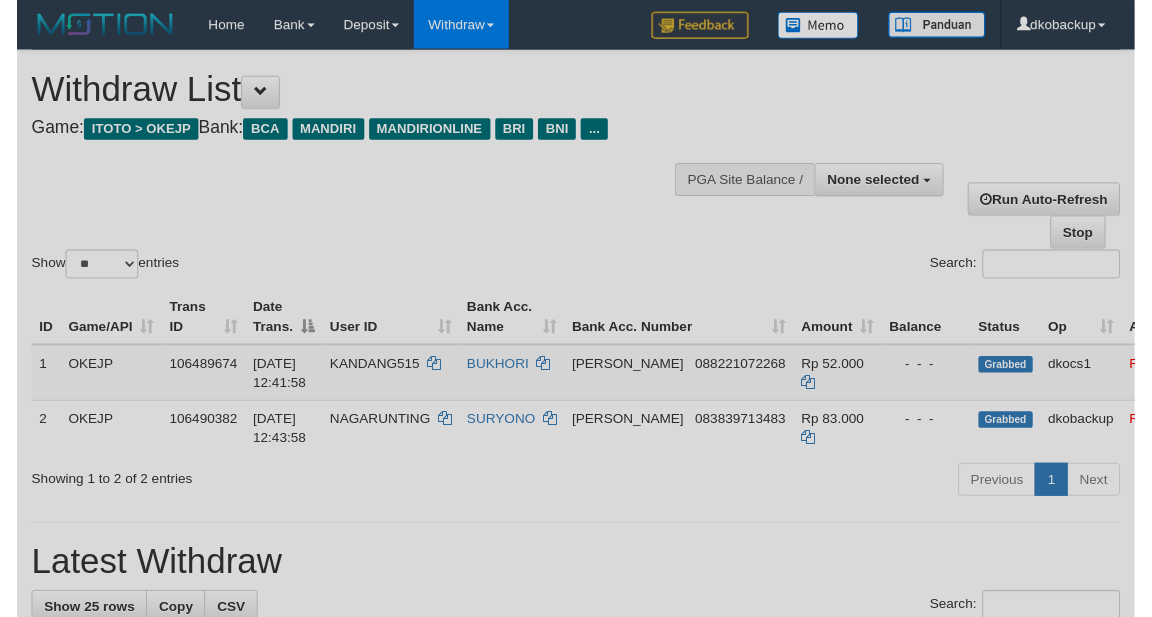 scroll, scrollTop: 167, scrollLeft: 0, axis: vertical 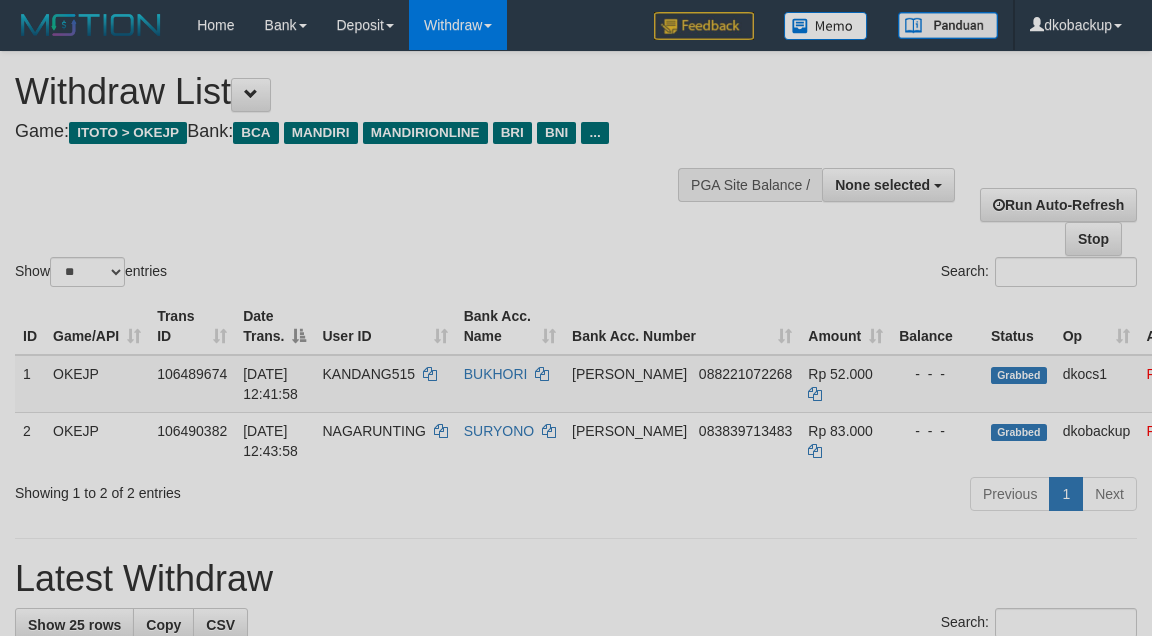 select 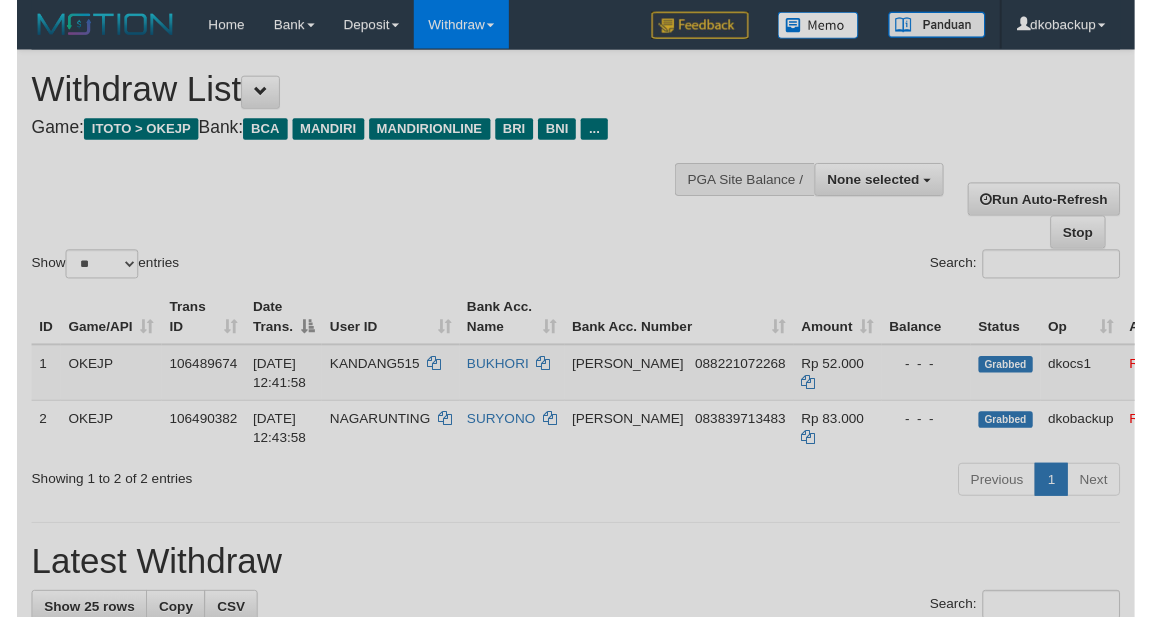 scroll, scrollTop: 167, scrollLeft: 0, axis: vertical 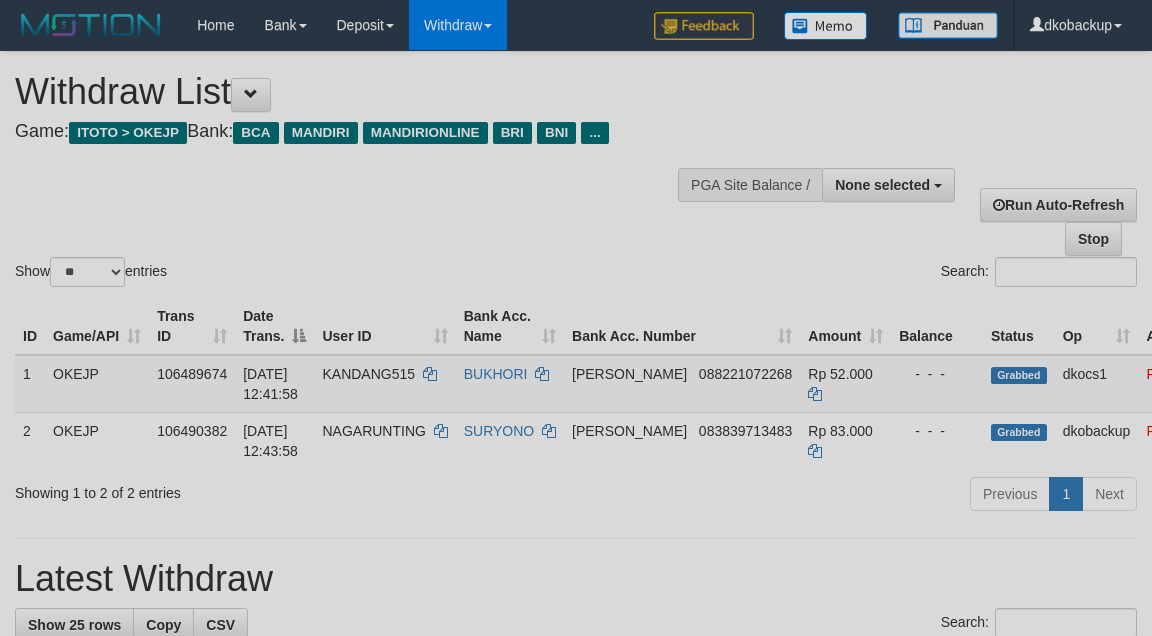select 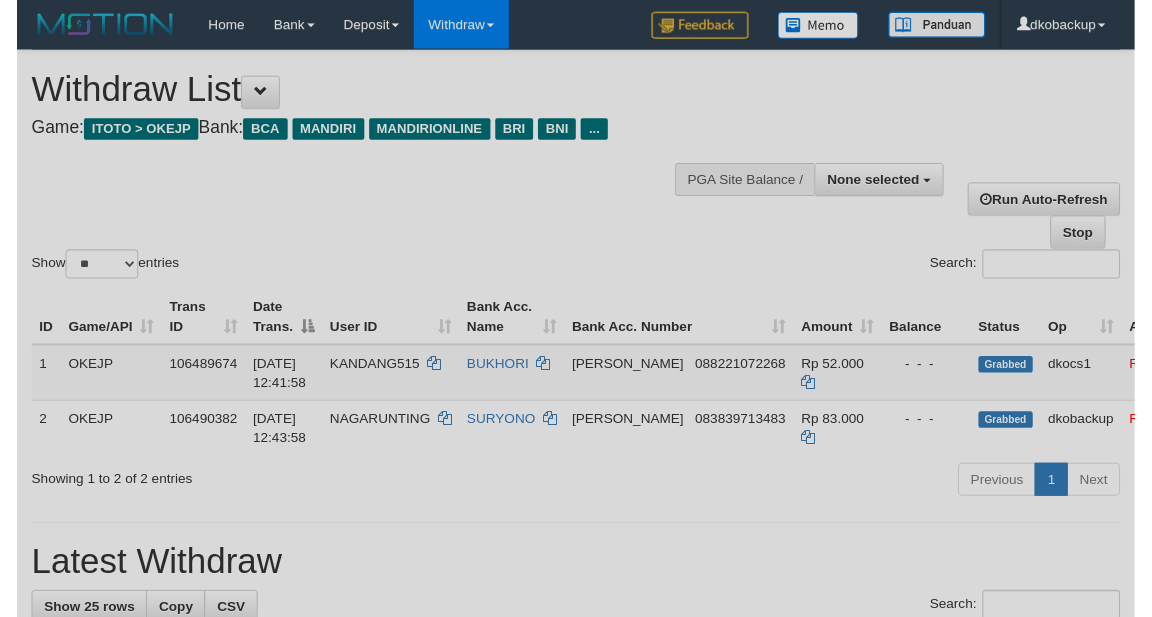 scroll, scrollTop: 167, scrollLeft: 0, axis: vertical 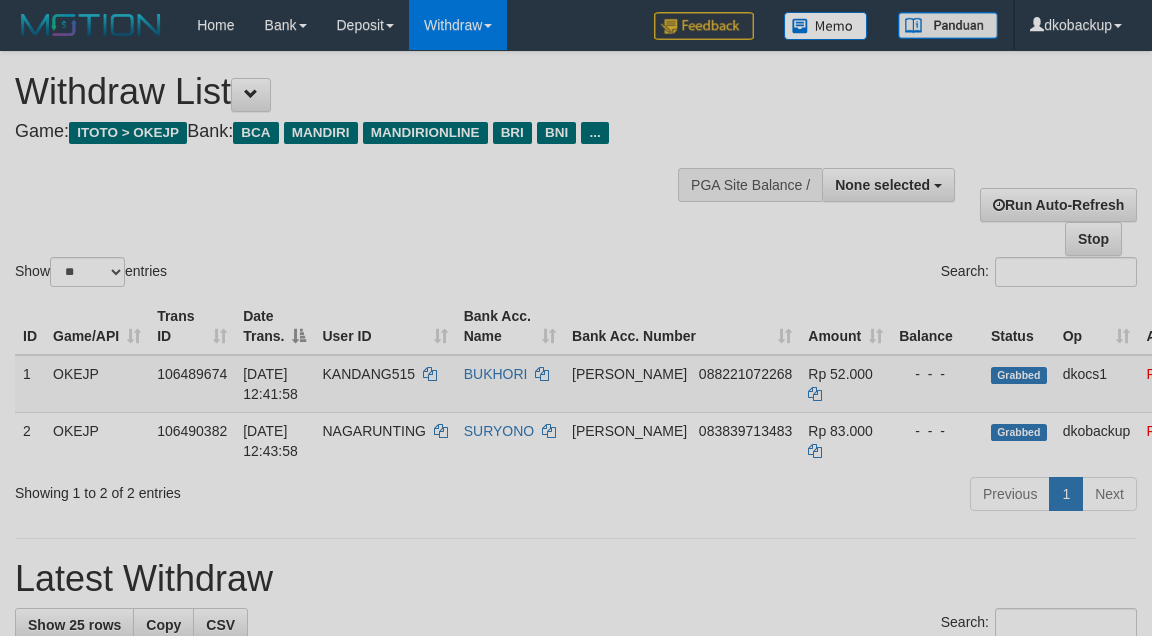 select 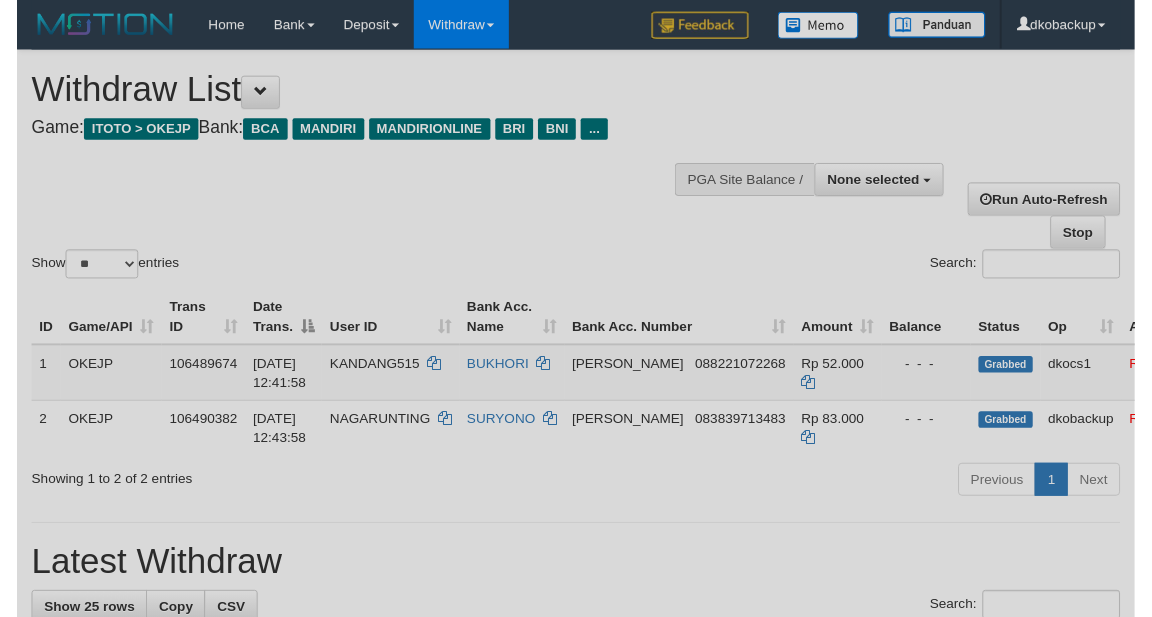scroll, scrollTop: 167, scrollLeft: 0, axis: vertical 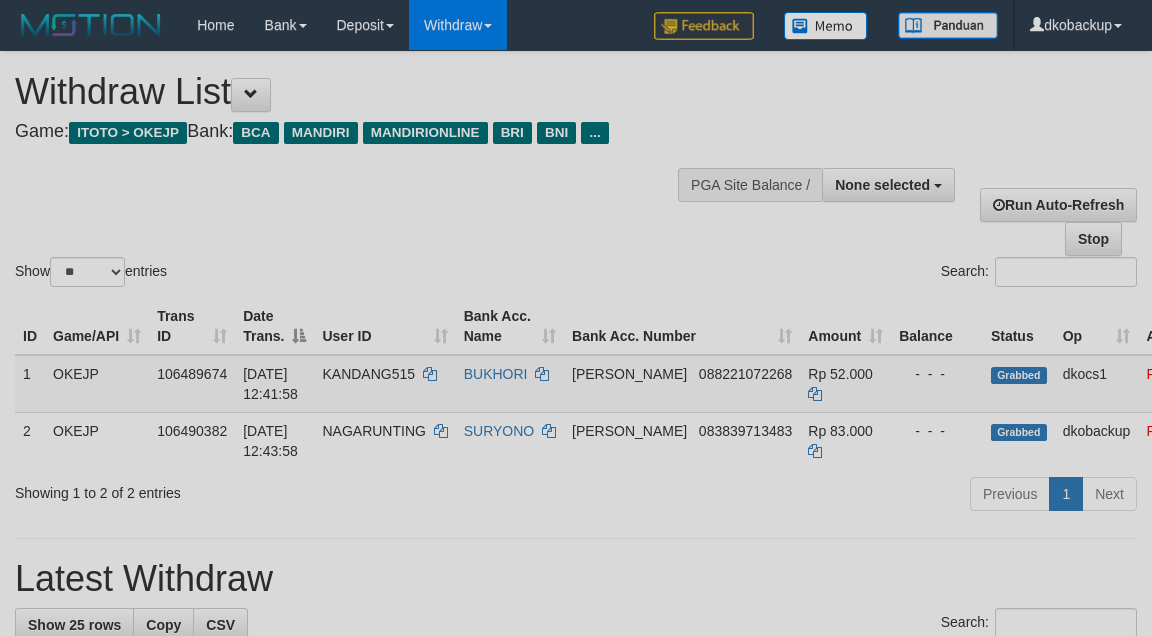 select 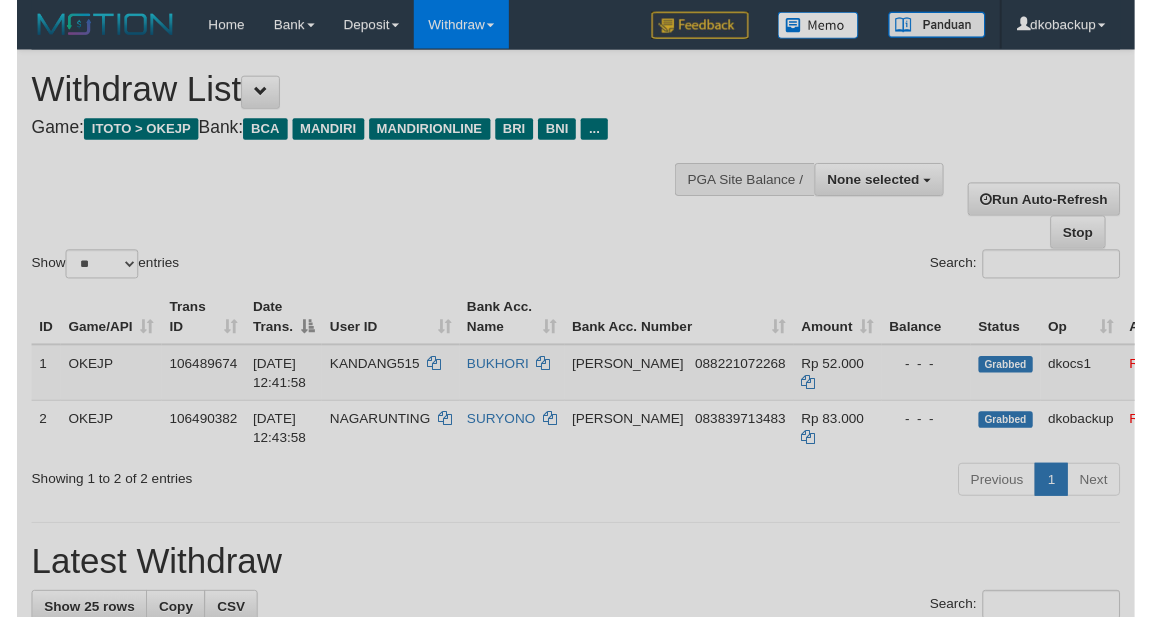 scroll, scrollTop: 167, scrollLeft: 0, axis: vertical 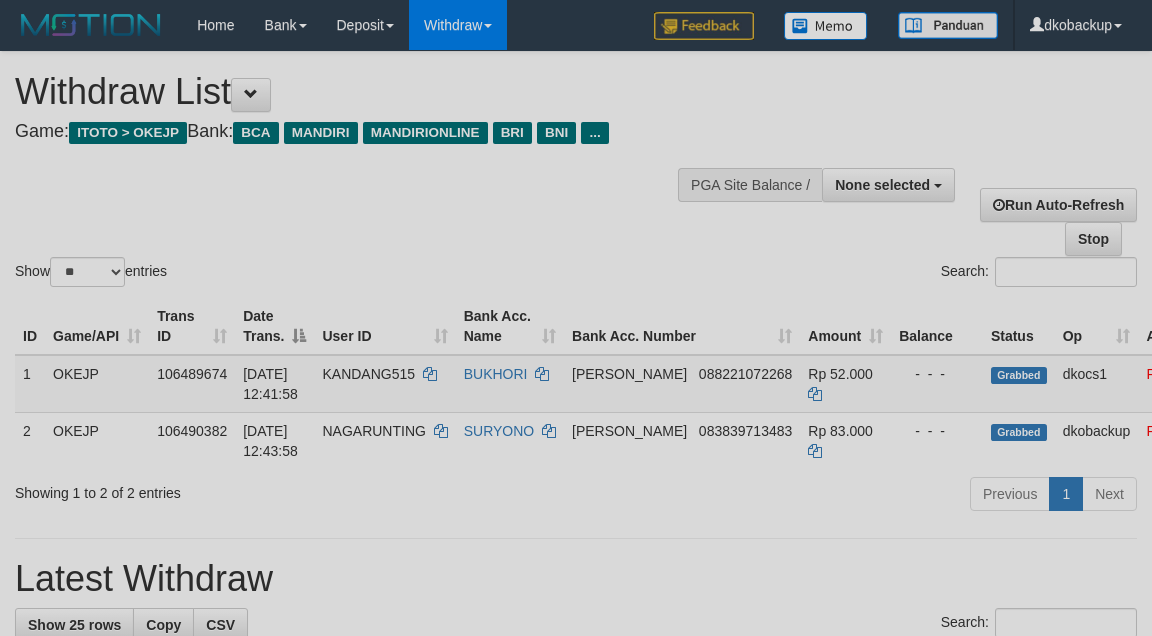select 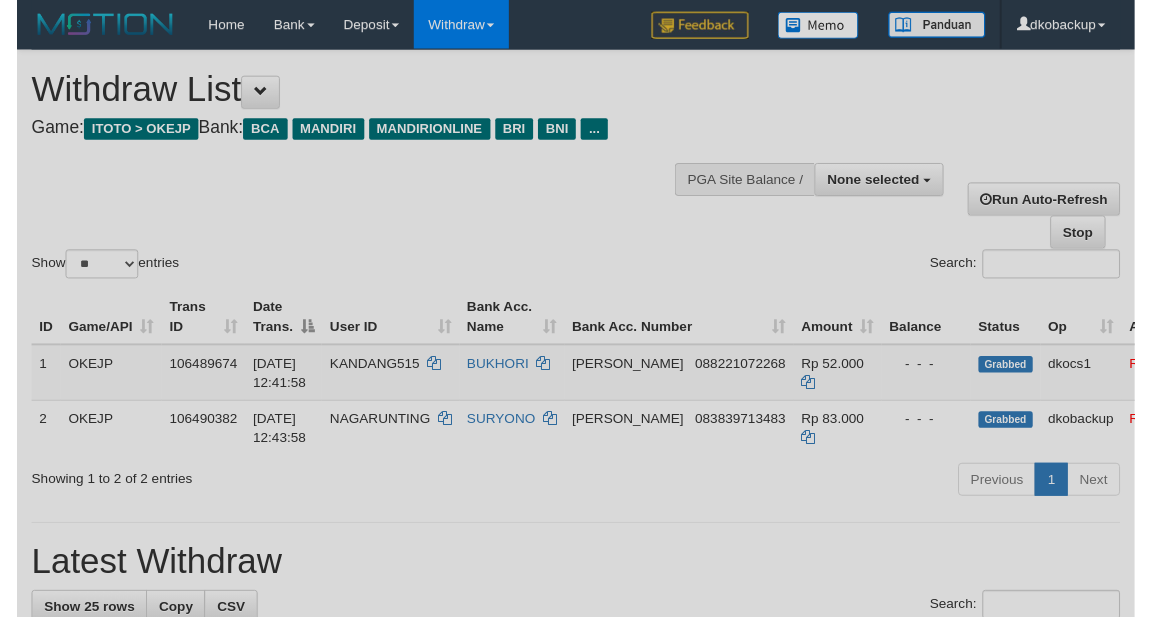 scroll, scrollTop: 167, scrollLeft: 0, axis: vertical 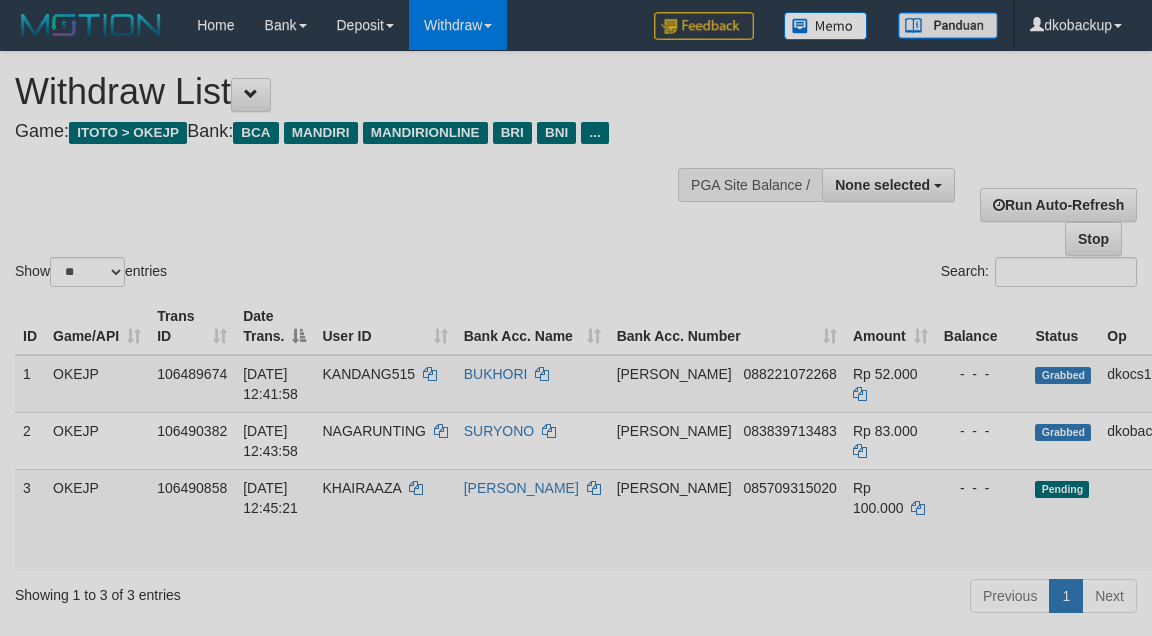 select 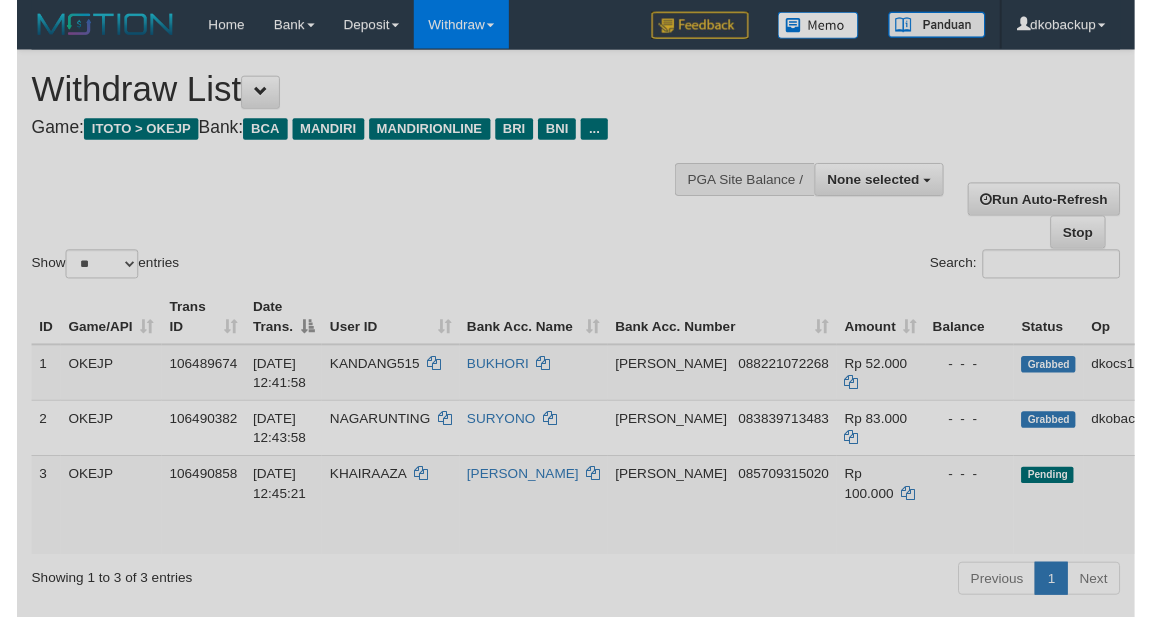 scroll, scrollTop: 167, scrollLeft: 0, axis: vertical 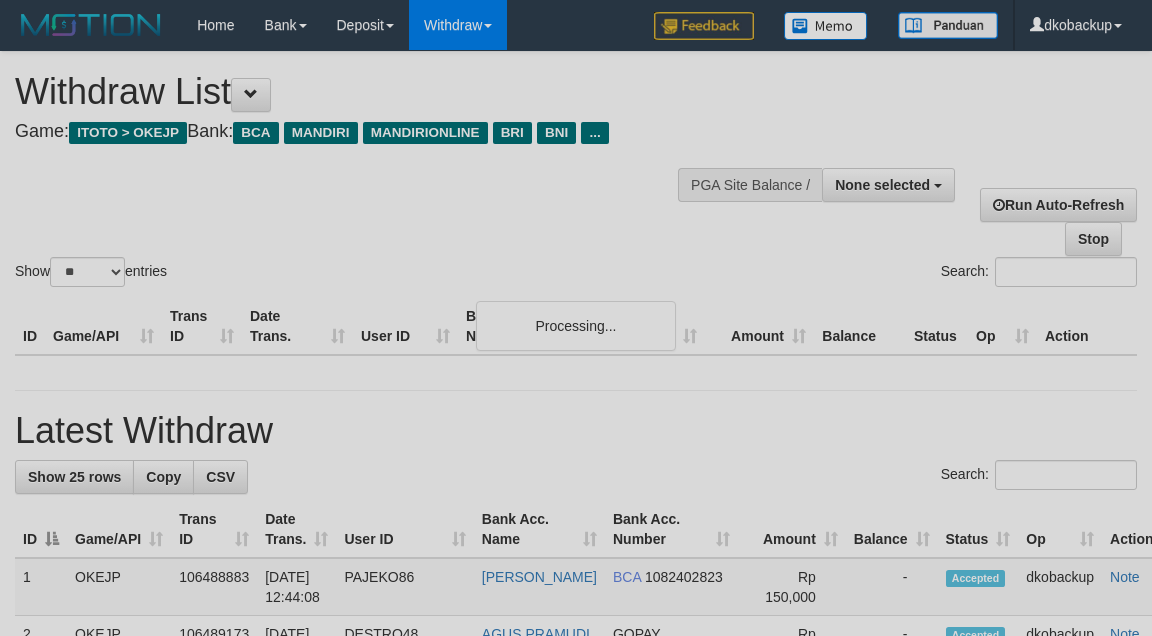 select 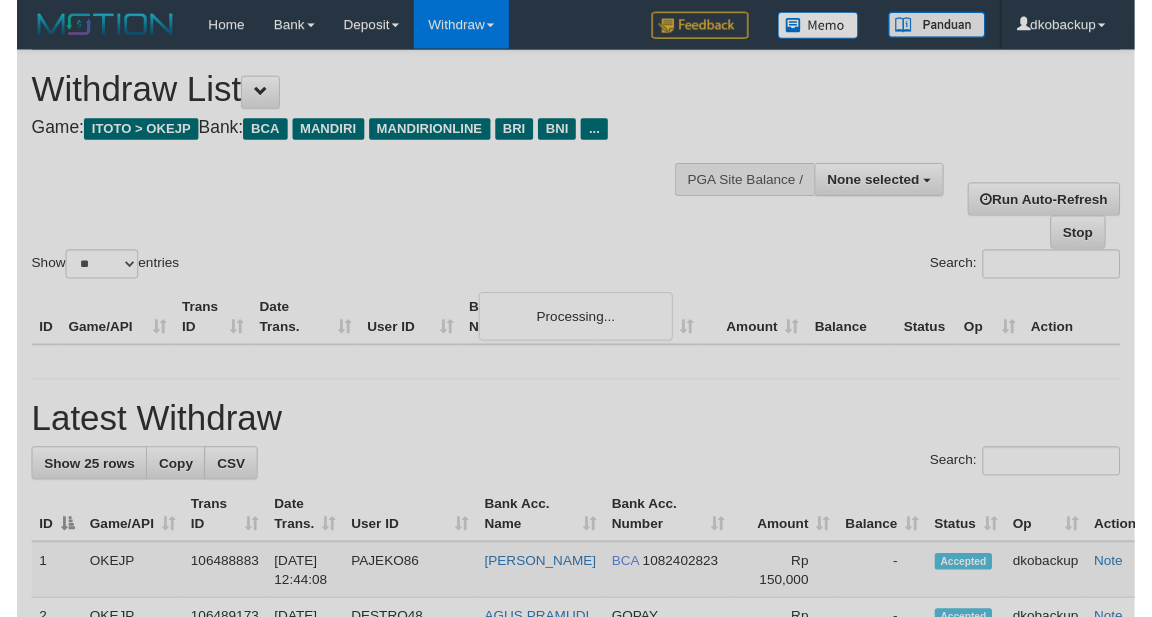 scroll, scrollTop: 167, scrollLeft: 0, axis: vertical 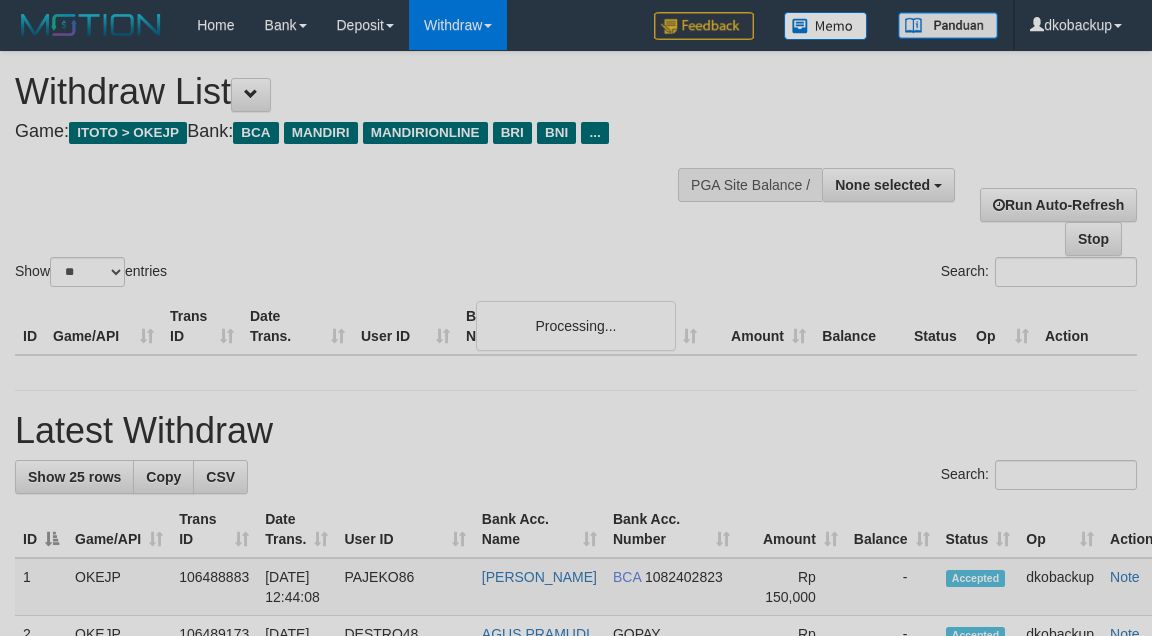 select 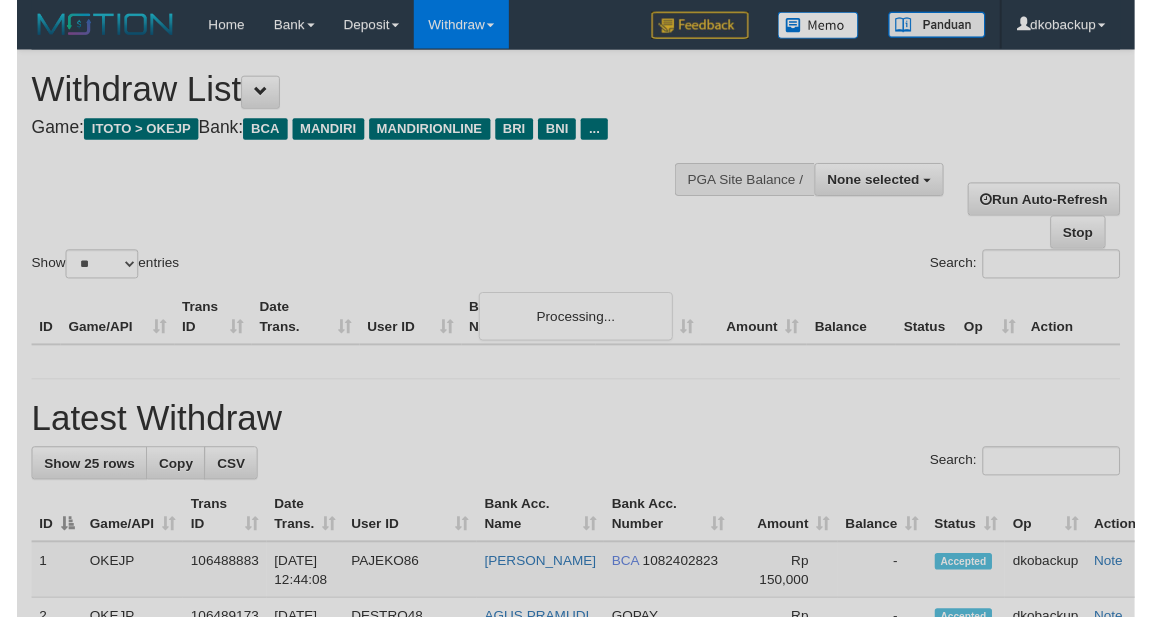 scroll, scrollTop: 167, scrollLeft: 0, axis: vertical 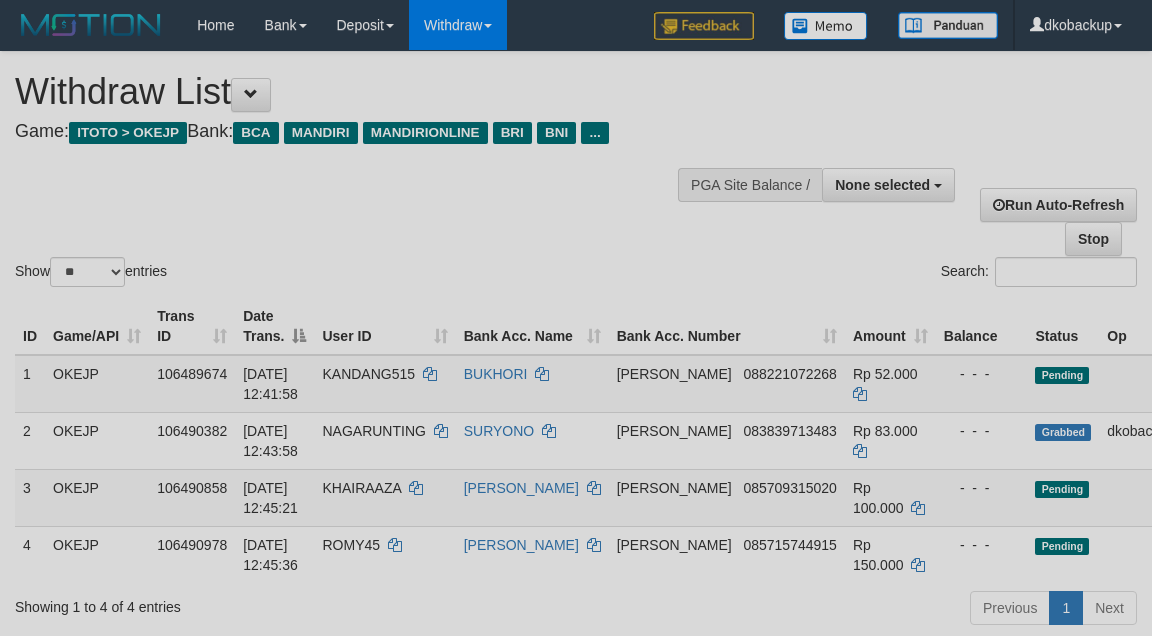 select 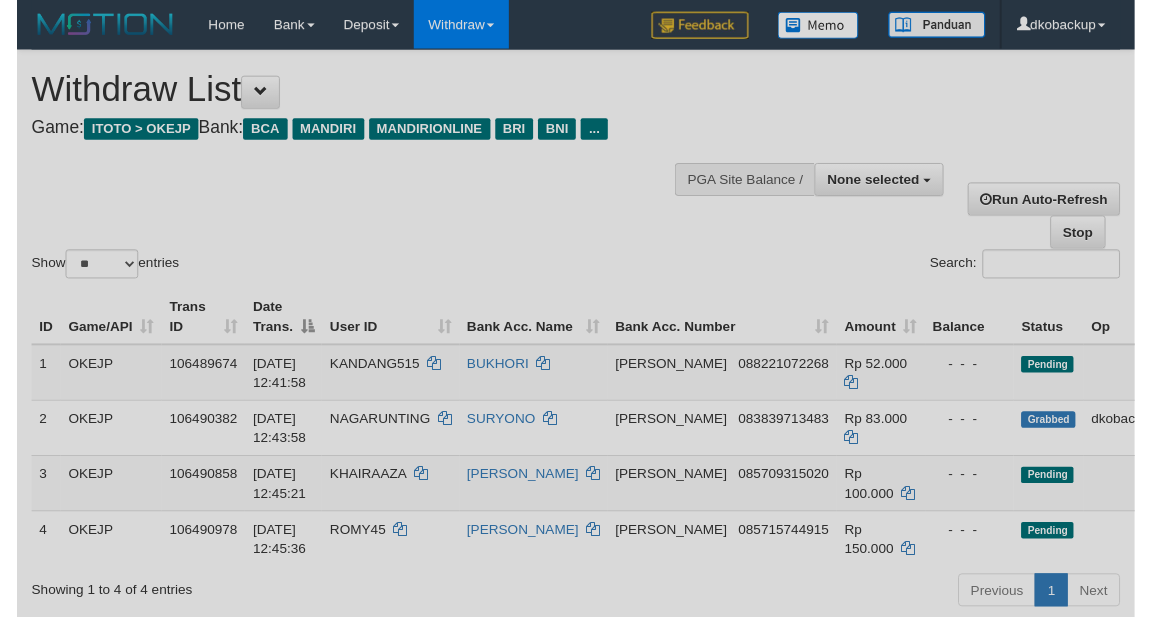scroll, scrollTop: 167, scrollLeft: 0, axis: vertical 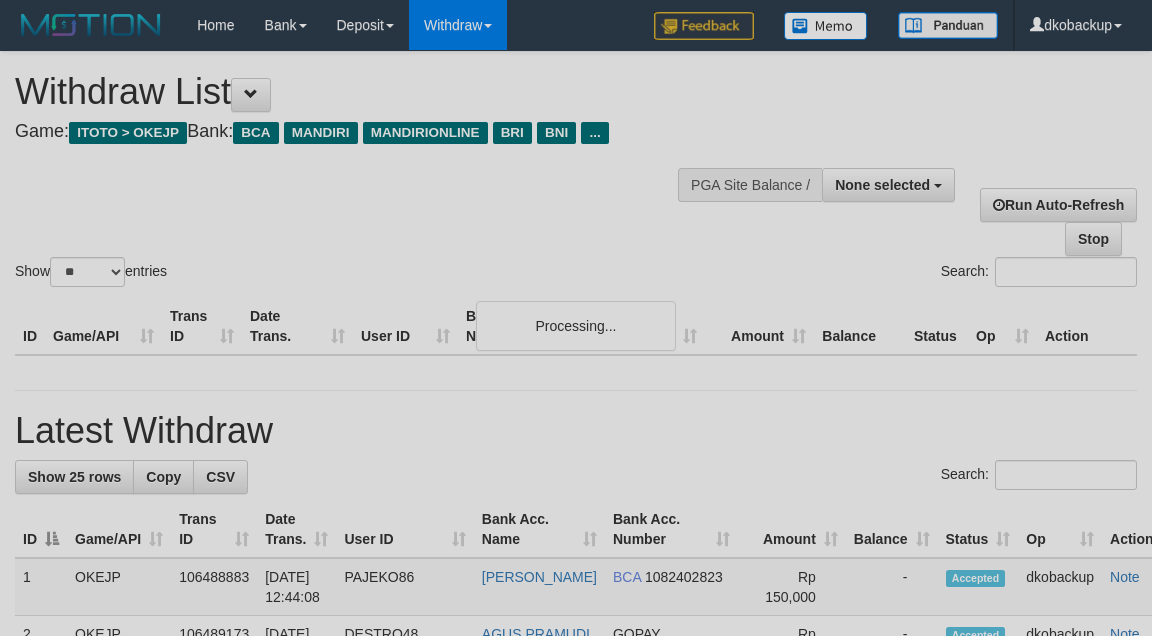 select 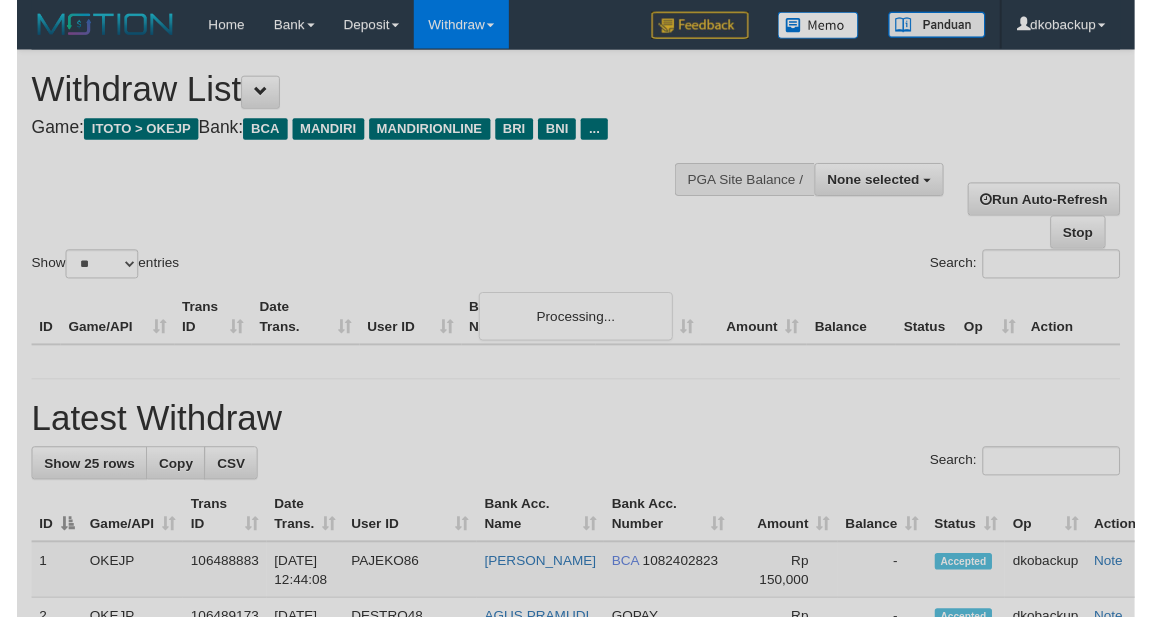 scroll, scrollTop: 167, scrollLeft: 0, axis: vertical 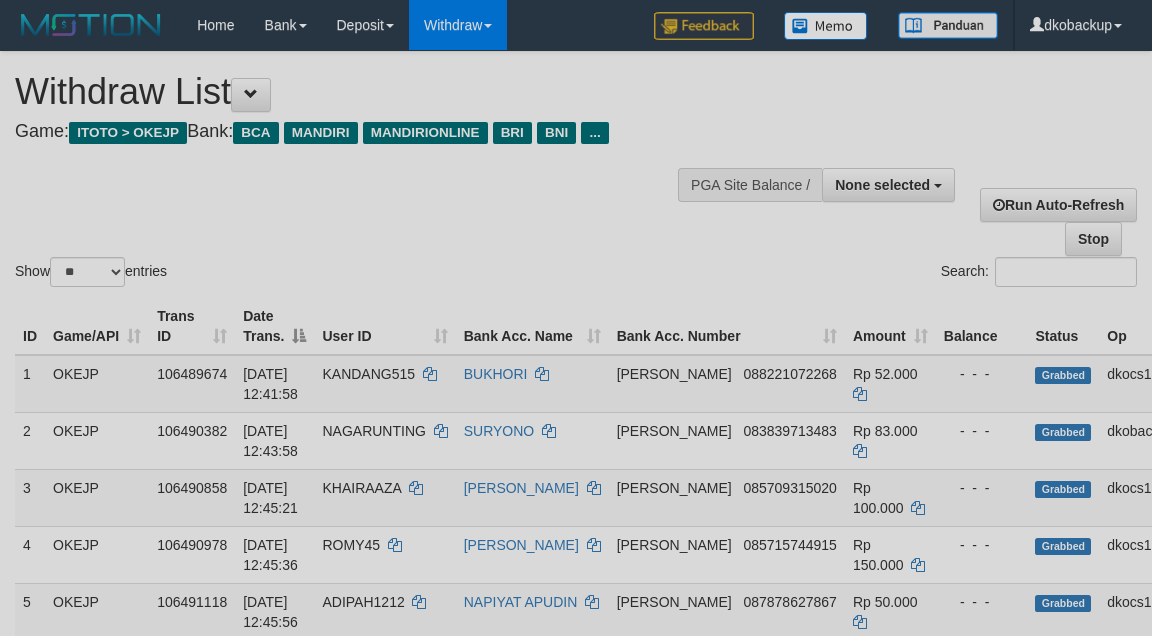 select 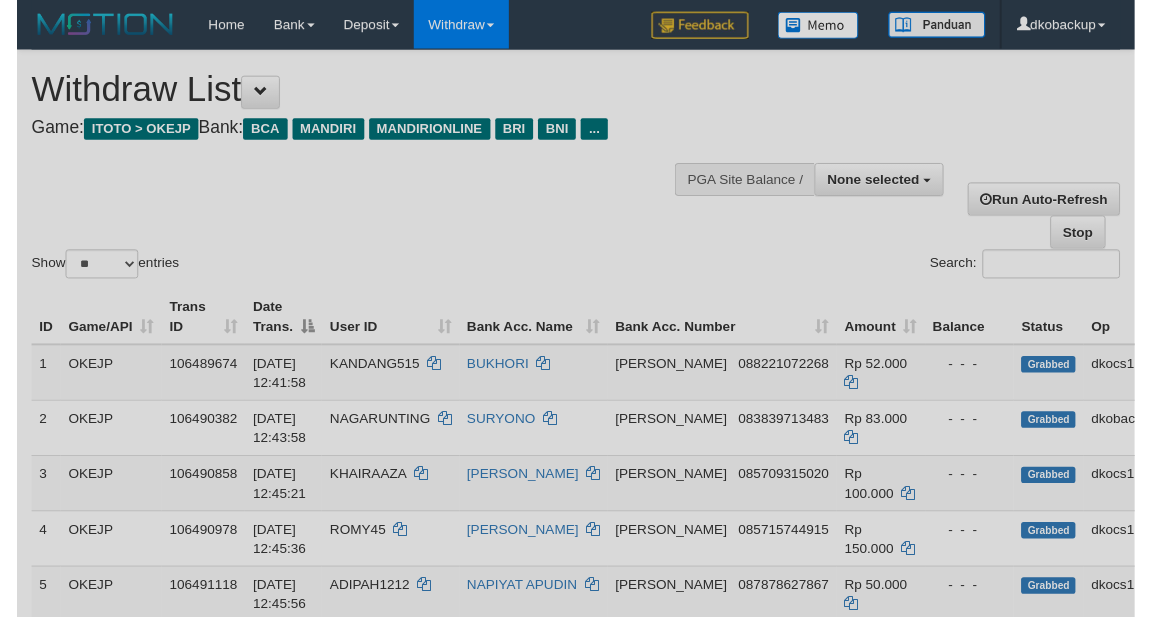 scroll, scrollTop: 167, scrollLeft: 0, axis: vertical 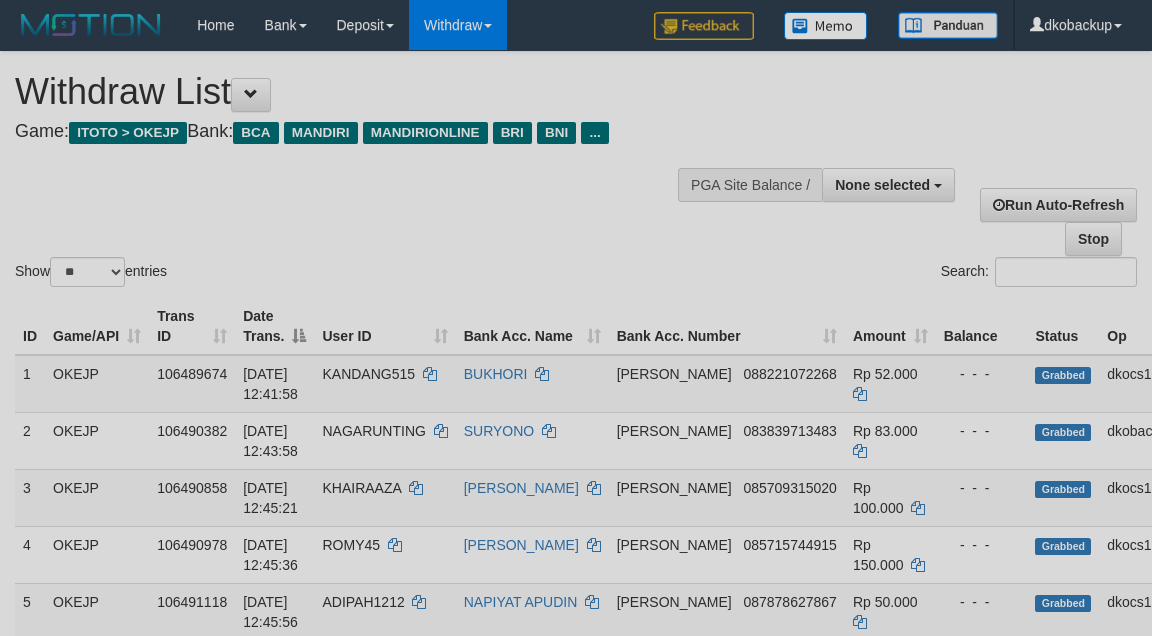 select 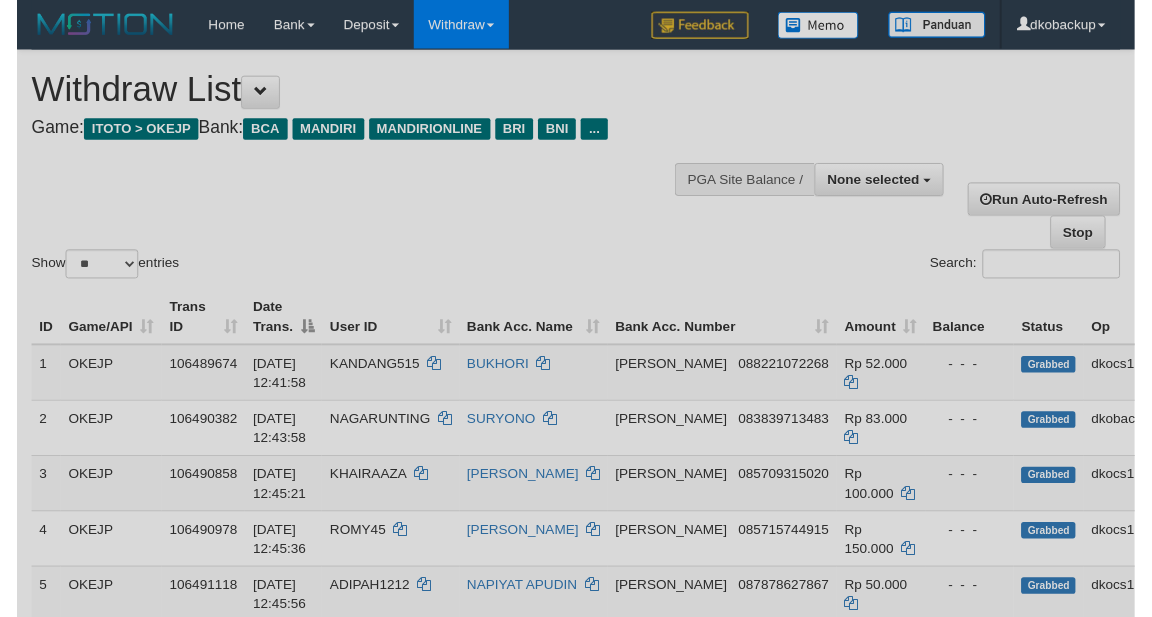 scroll, scrollTop: 167, scrollLeft: 0, axis: vertical 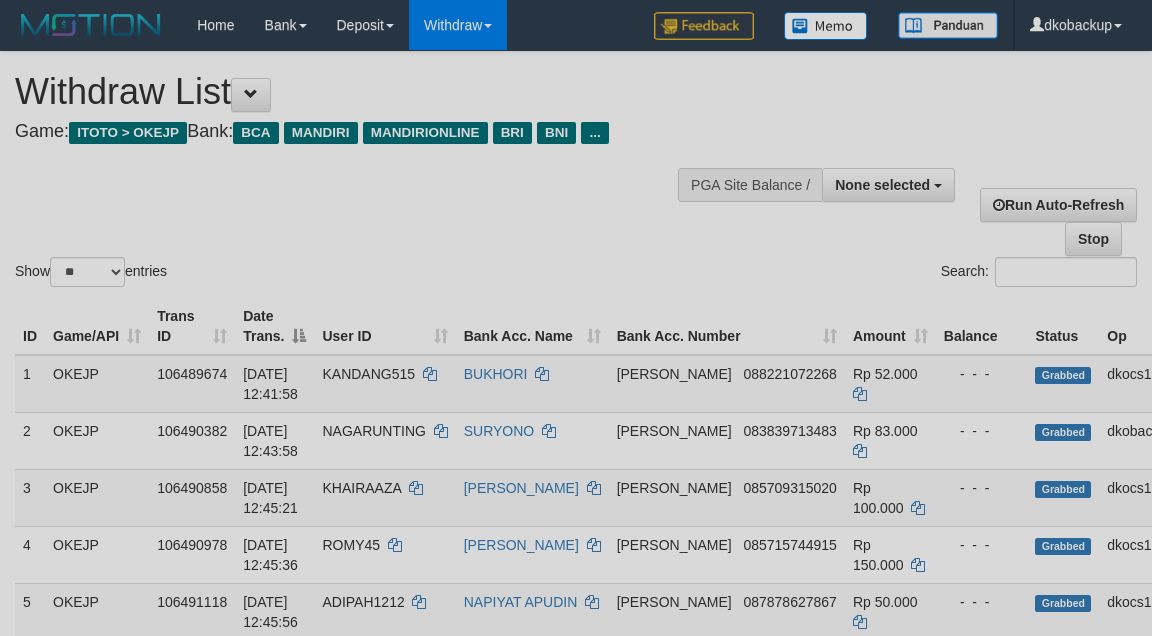 select 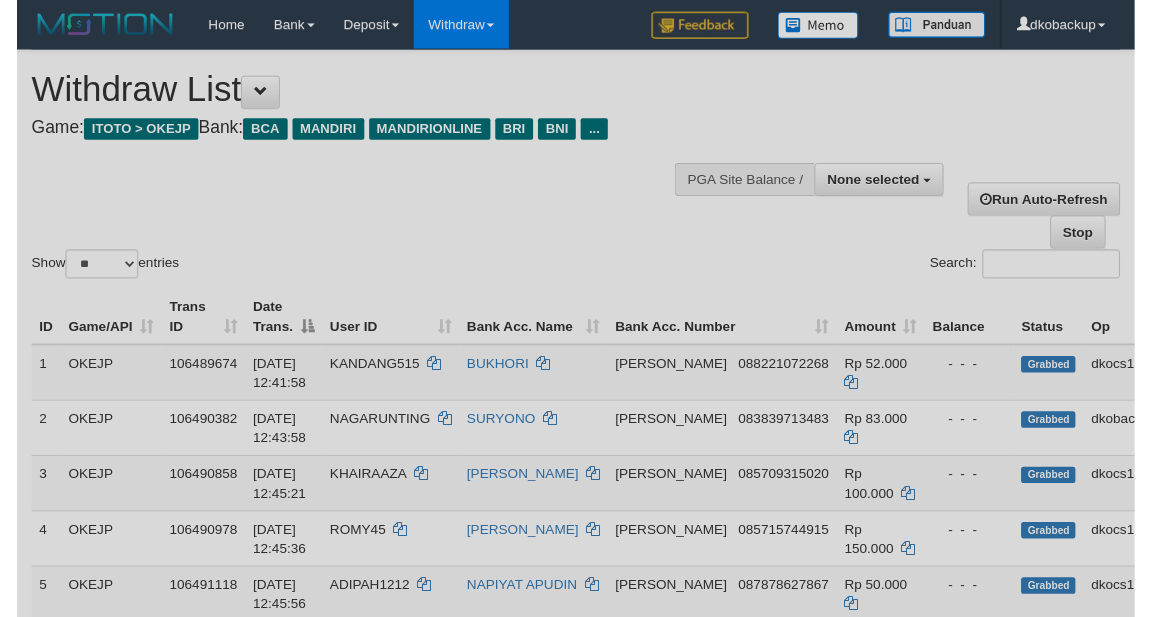 scroll, scrollTop: 167, scrollLeft: 0, axis: vertical 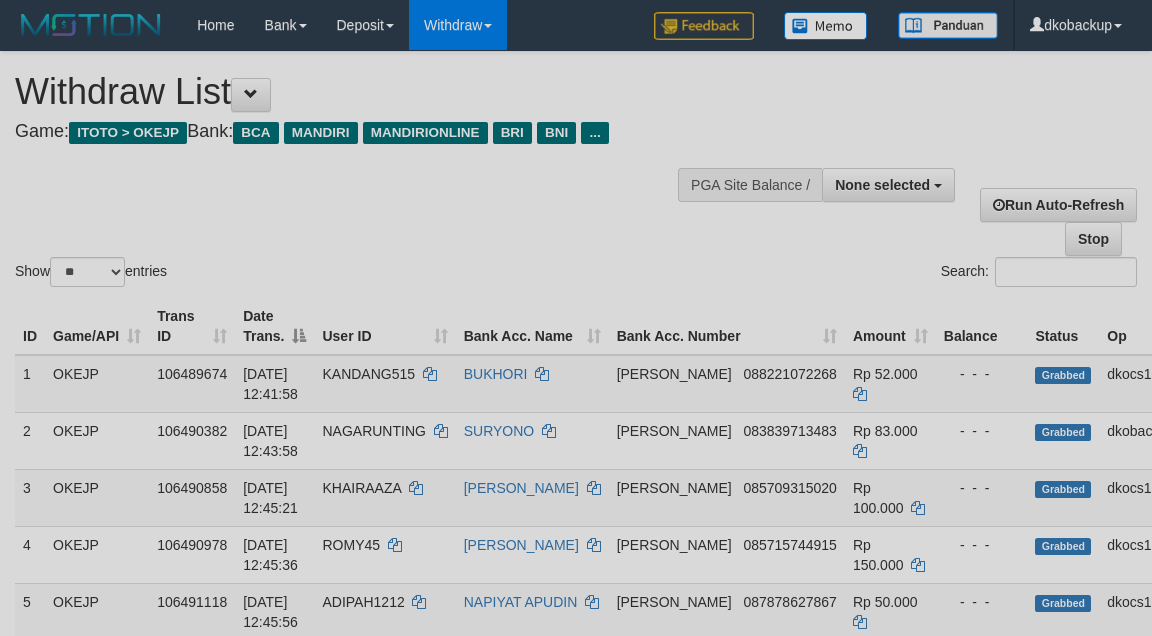 select 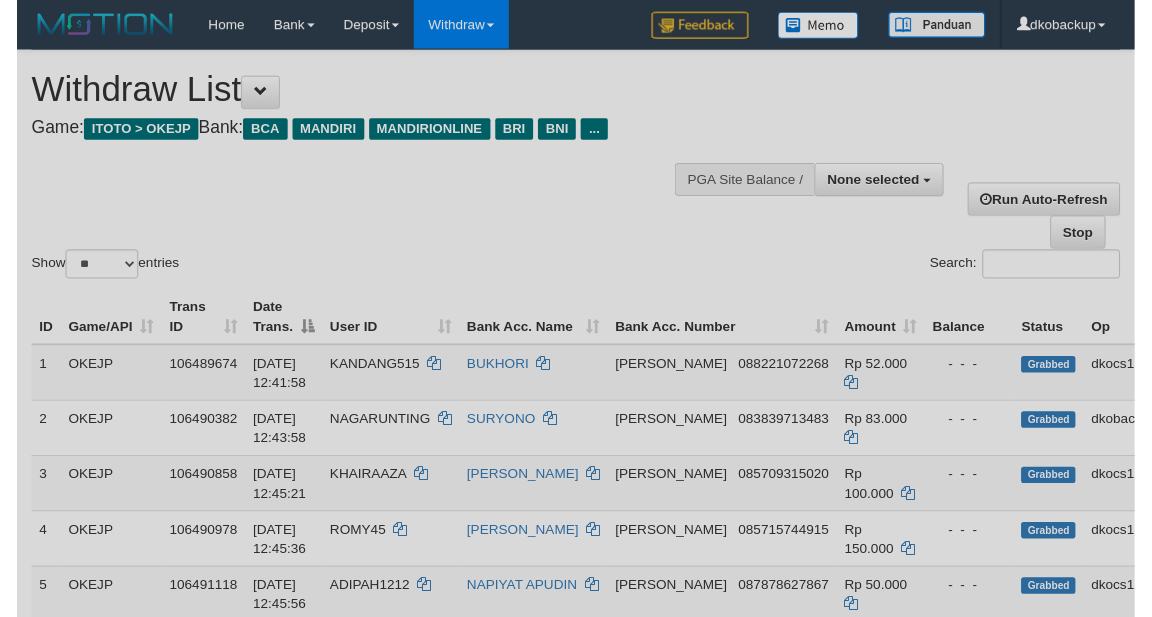 scroll, scrollTop: 167, scrollLeft: 0, axis: vertical 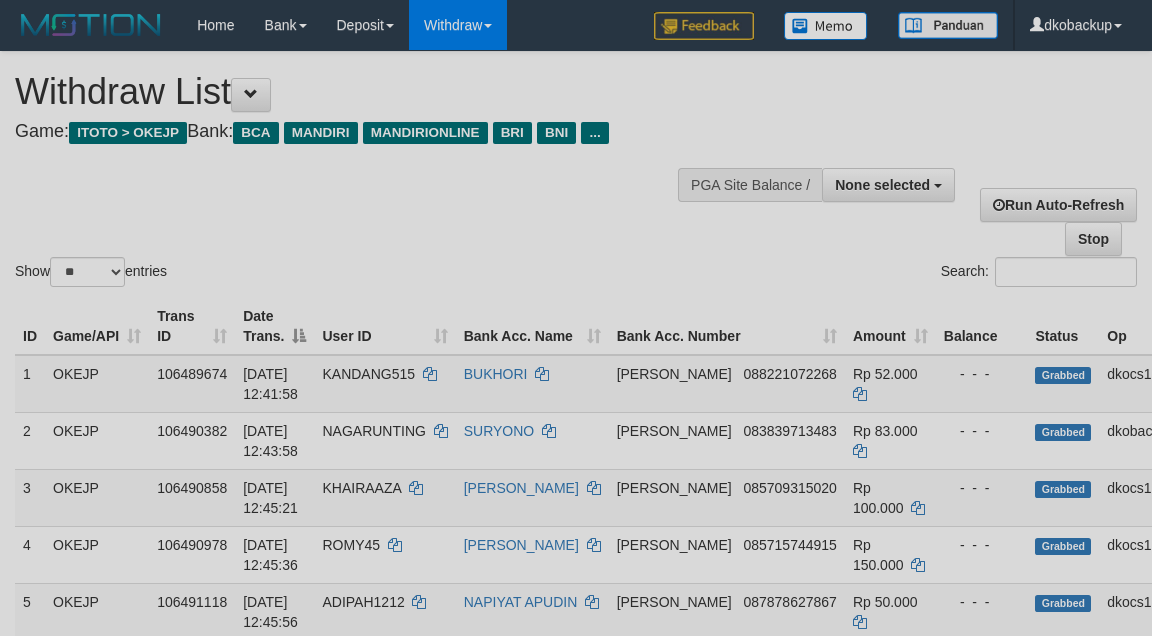 select 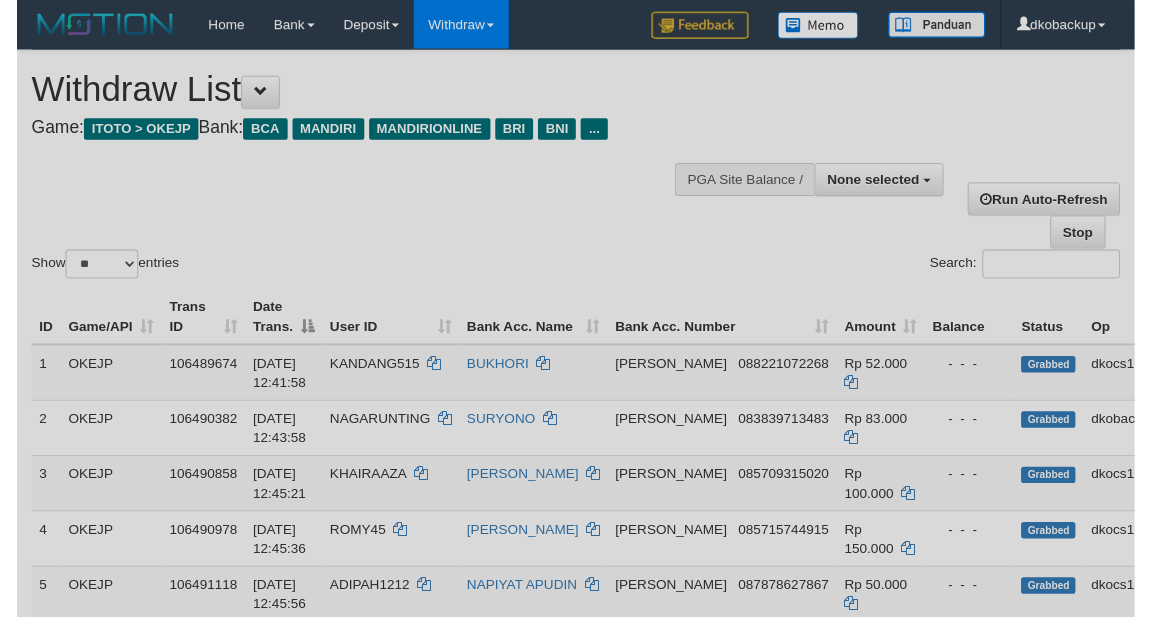 scroll, scrollTop: 167, scrollLeft: 0, axis: vertical 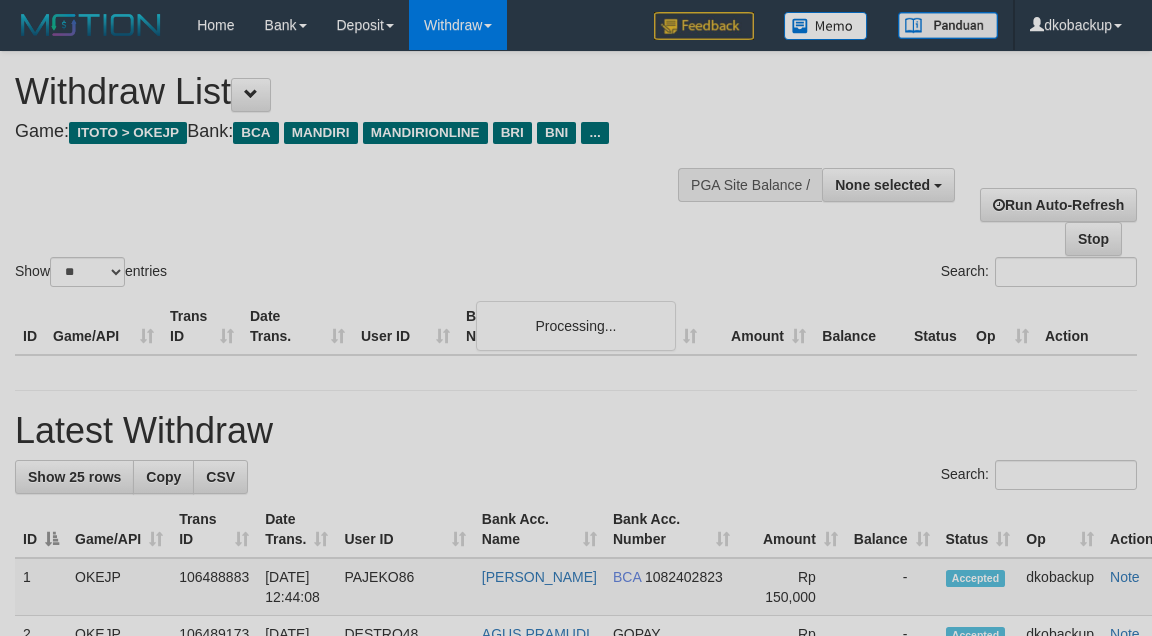 select 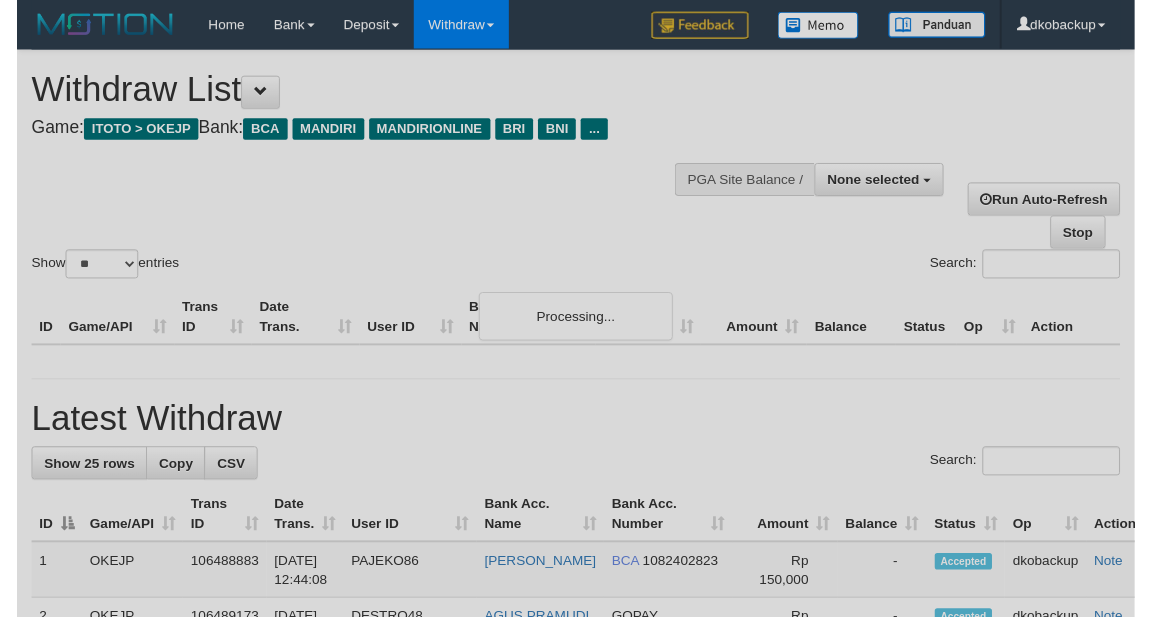 scroll, scrollTop: 167, scrollLeft: 0, axis: vertical 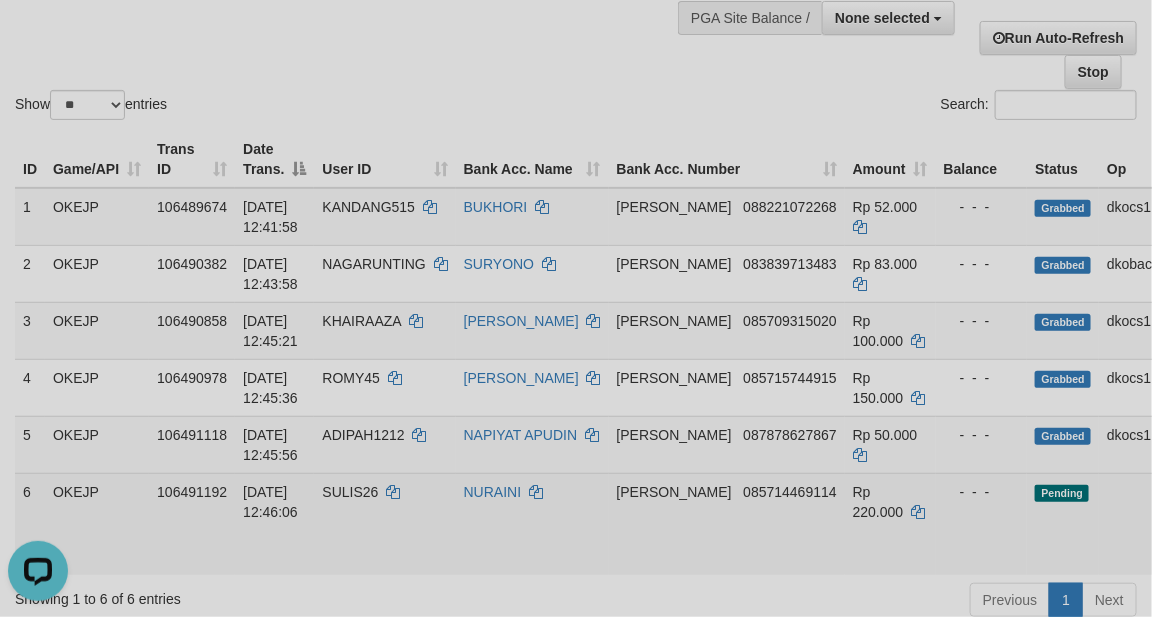 click on "Allow Grab" at bounding box center (1207, 502) 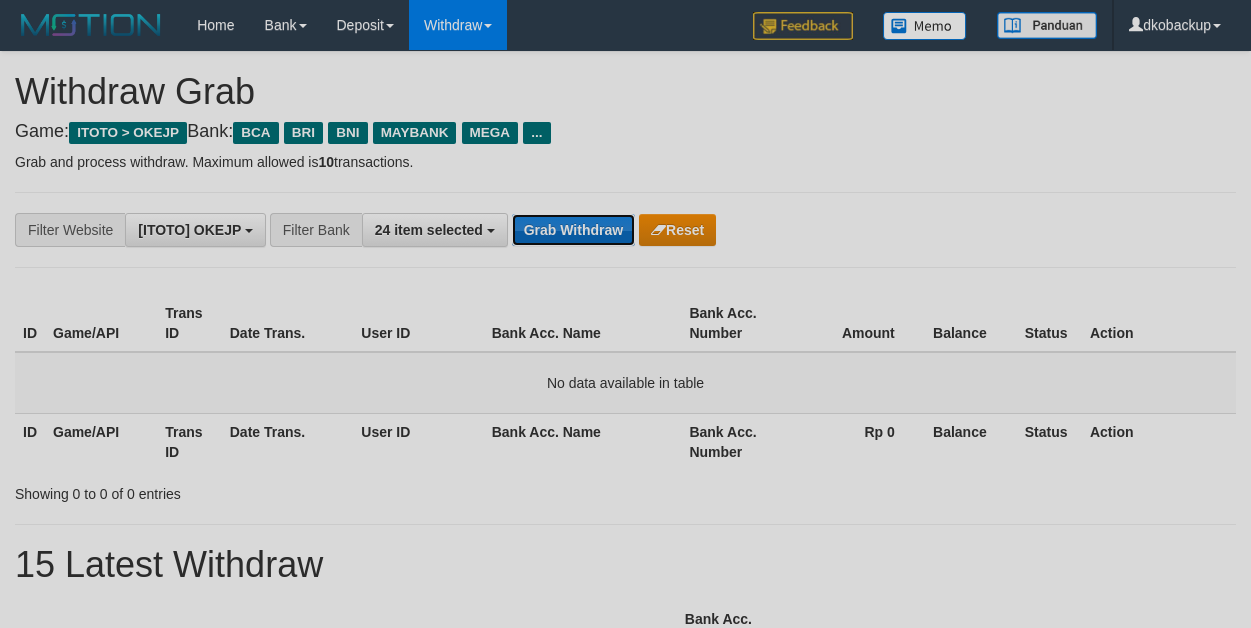 scroll, scrollTop: 0, scrollLeft: 0, axis: both 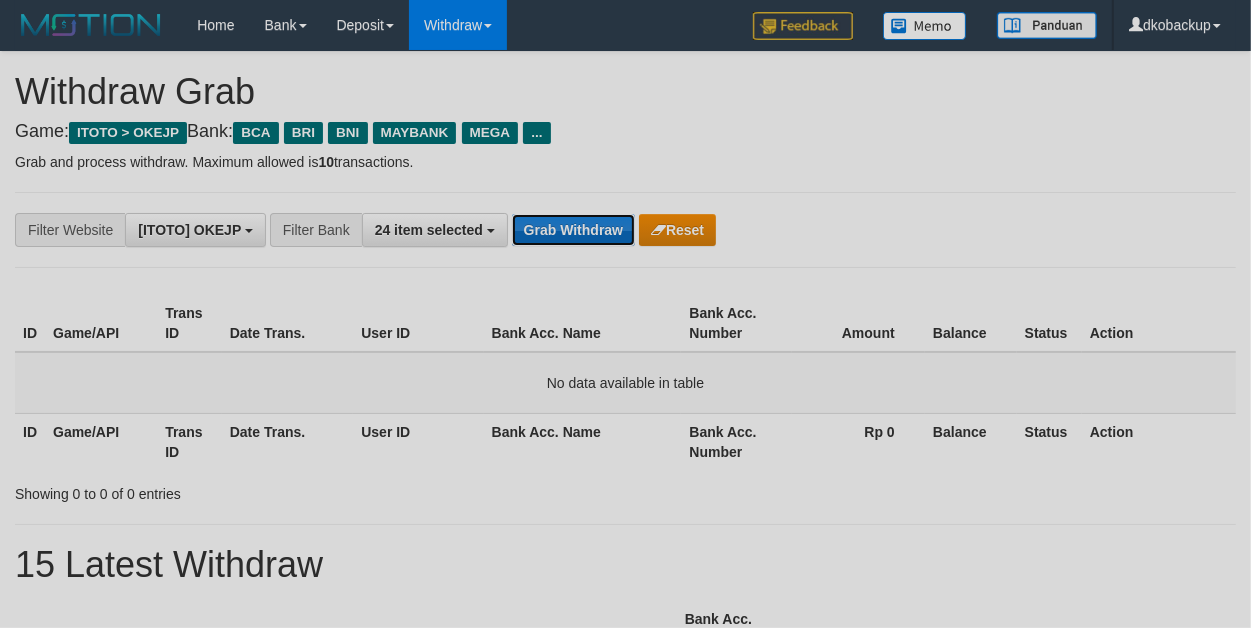 click on "Grab Withdraw" at bounding box center (573, 230) 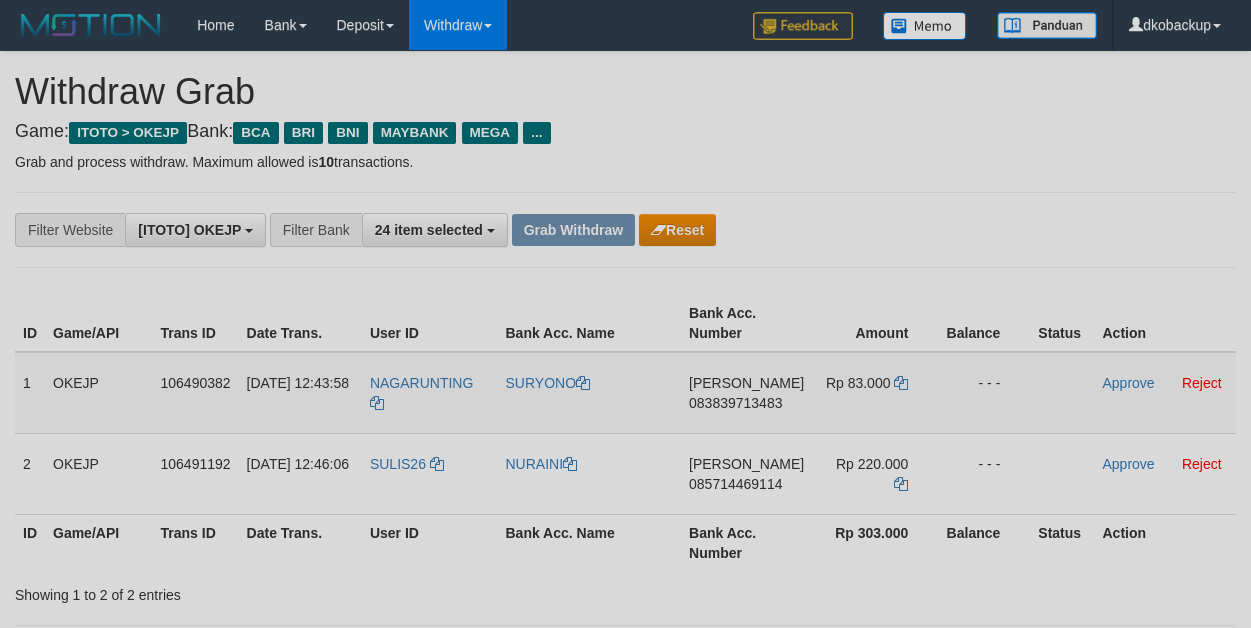 scroll, scrollTop: 0, scrollLeft: 0, axis: both 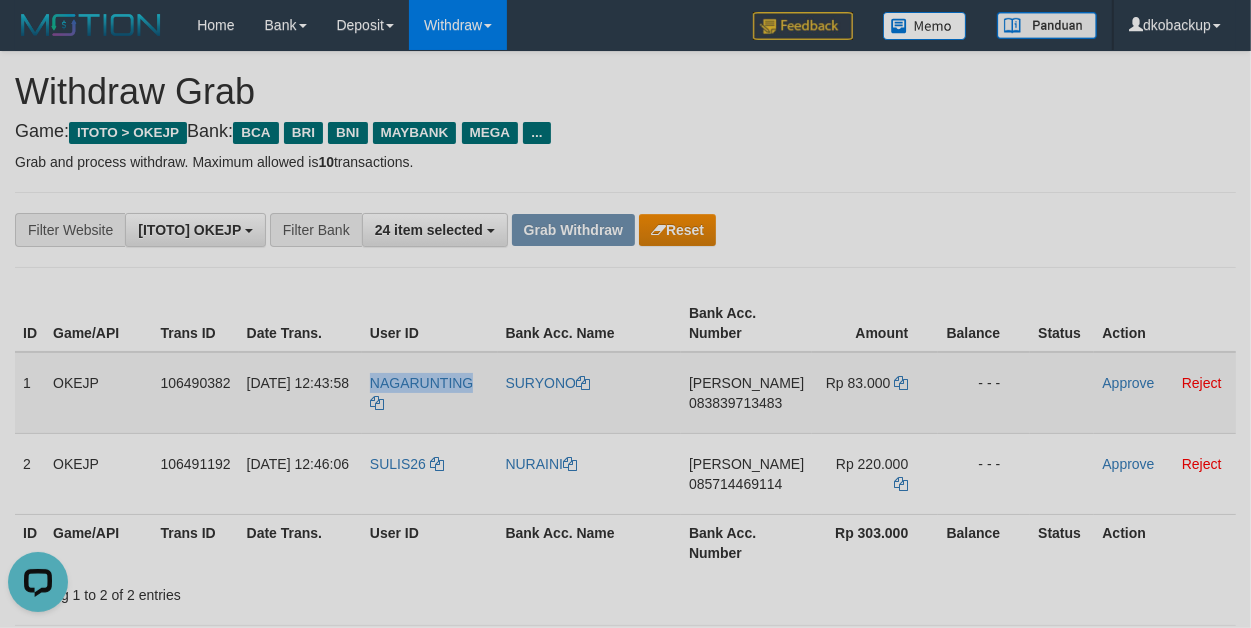 drag, startPoint x: 445, startPoint y: 367, endPoint x: 478, endPoint y: 367, distance: 33 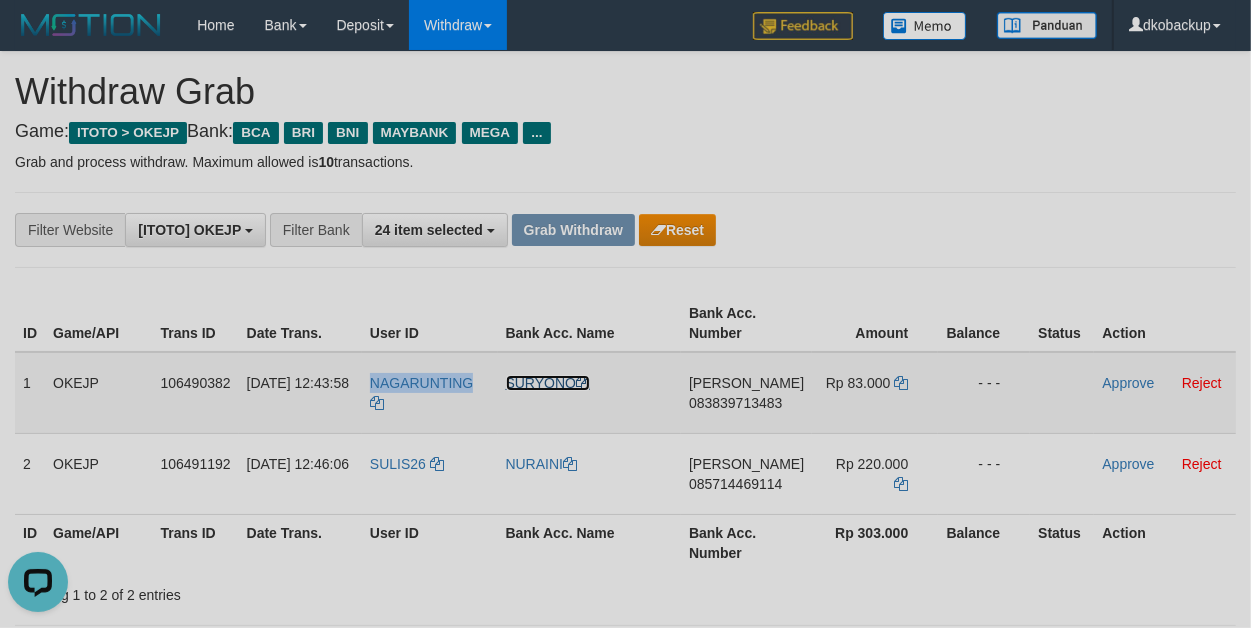 click on "SURYONO" at bounding box center [548, 383] 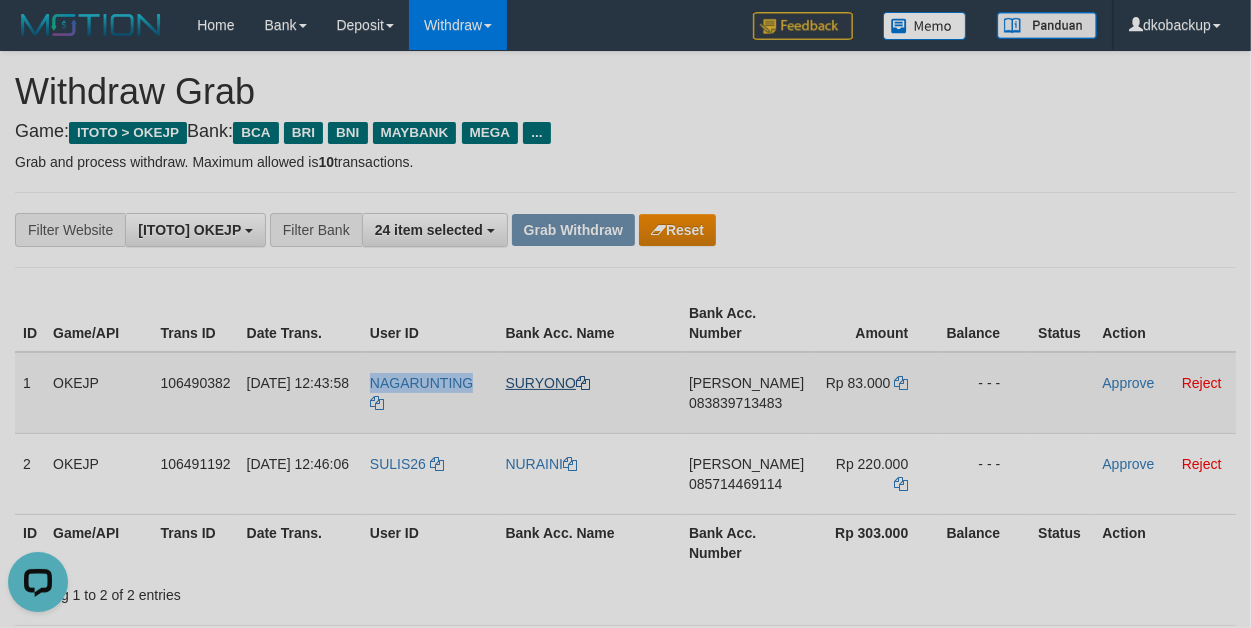 copy on "NAGARUNTING" 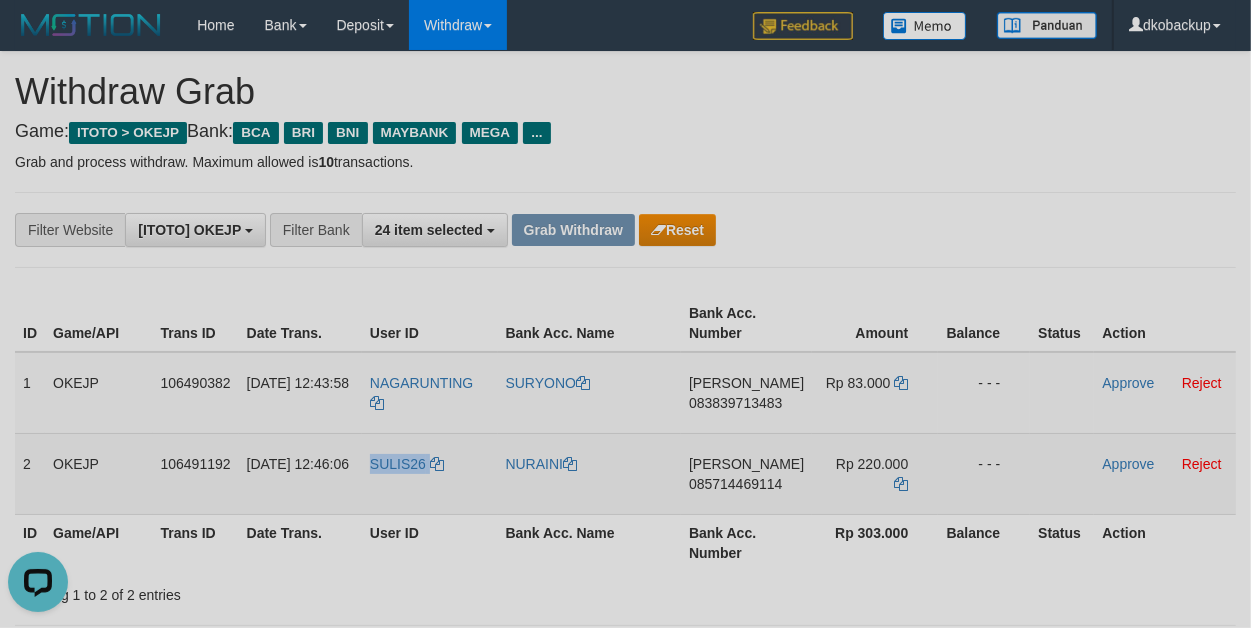 drag, startPoint x: 372, startPoint y: 443, endPoint x: 436, endPoint y: 443, distance: 64 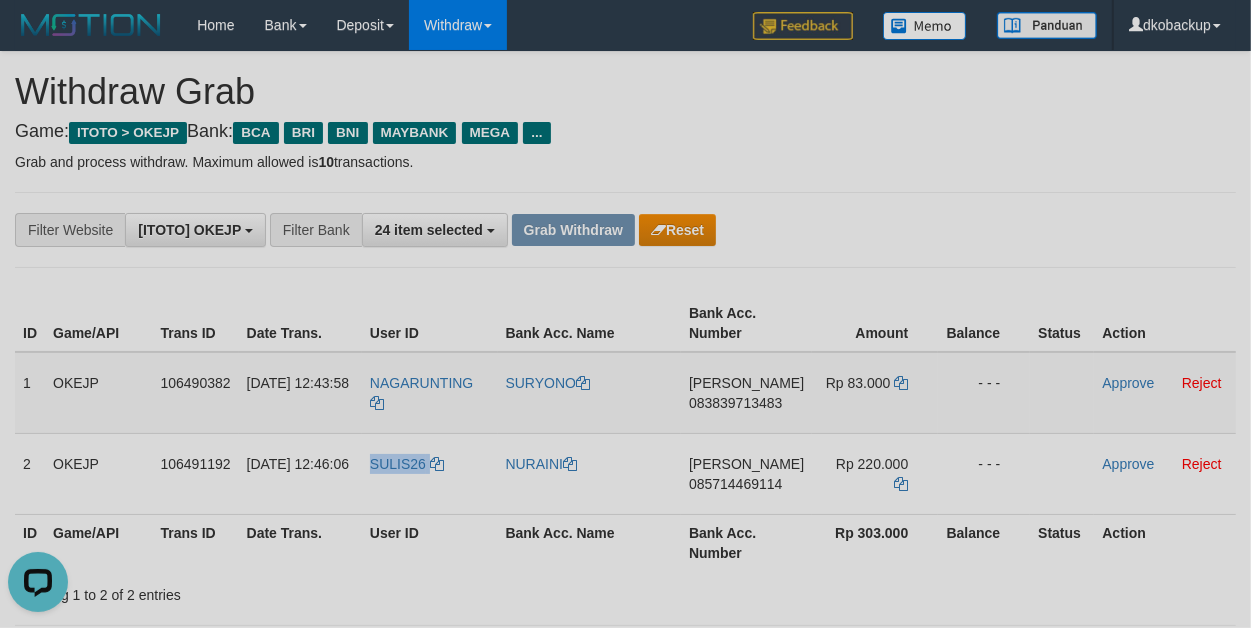 copy on "SULIS26" 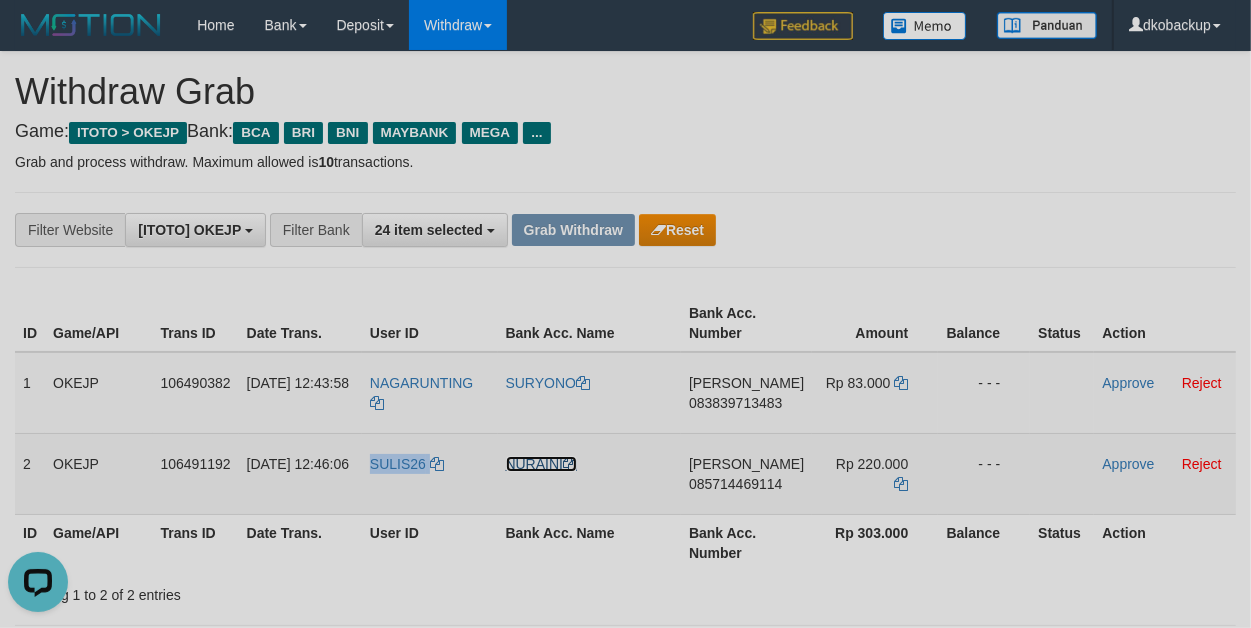 click on "NURAINI" at bounding box center [542, 464] 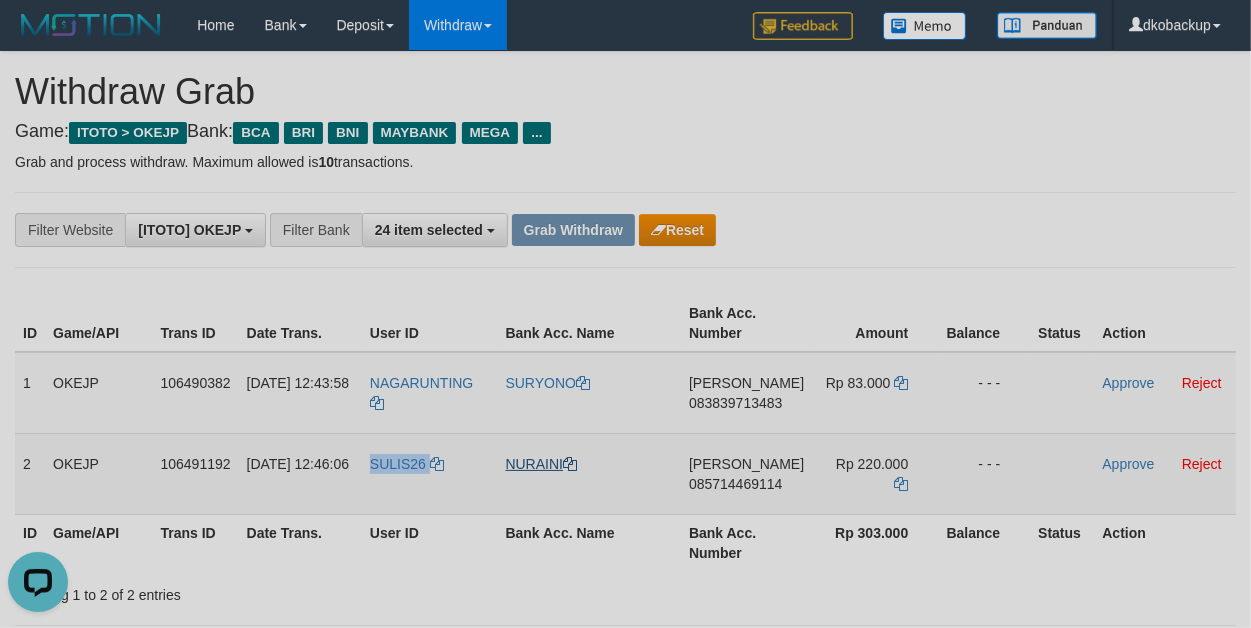 copy on "SULIS26" 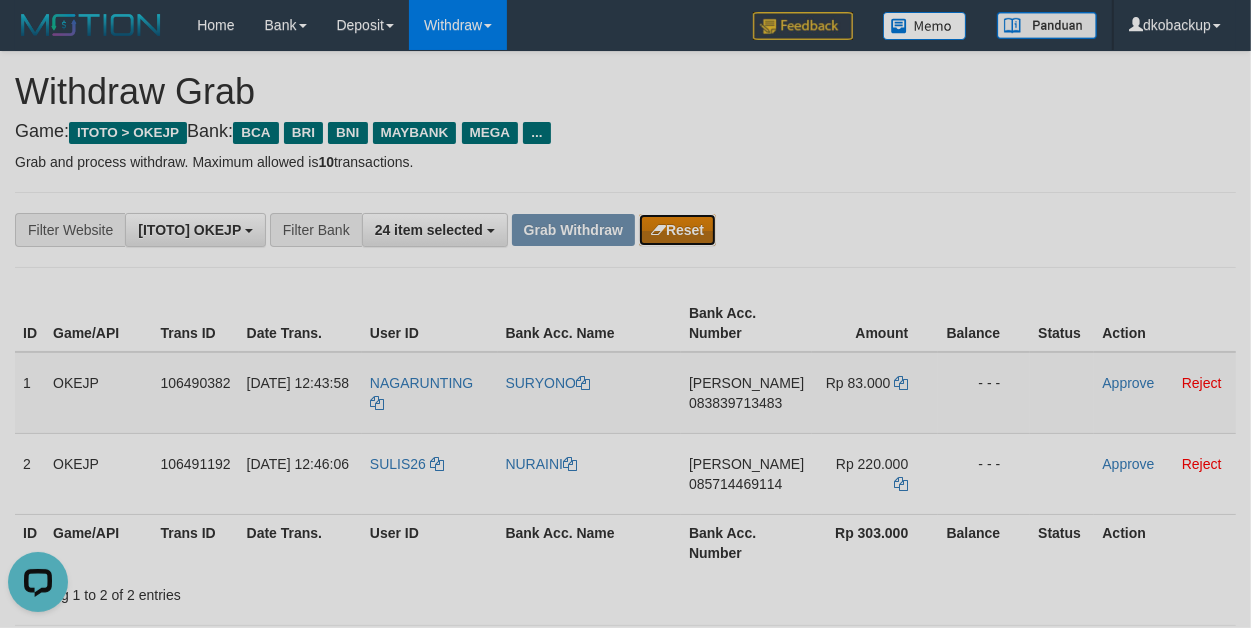 click on "Reset" at bounding box center (677, 230) 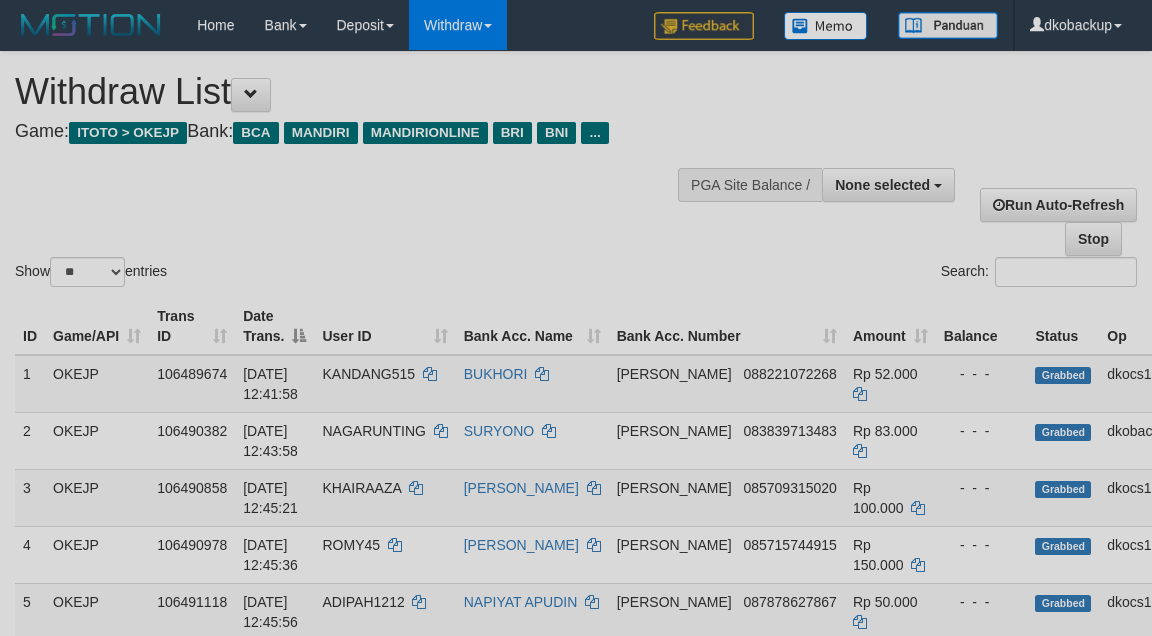 select 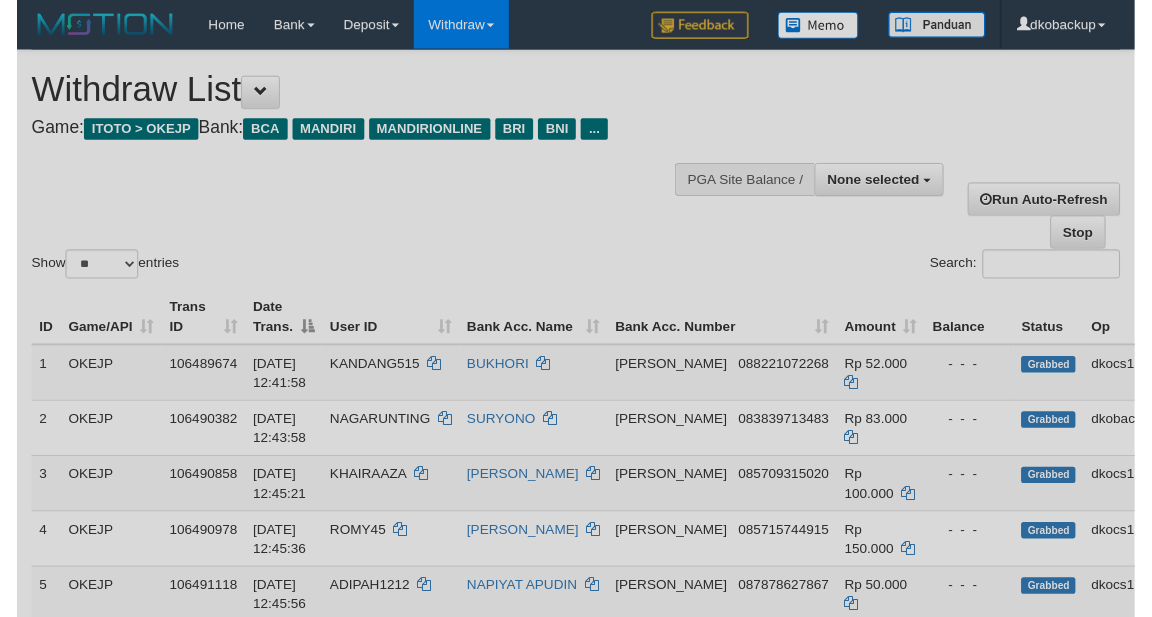 scroll, scrollTop: 167, scrollLeft: 0, axis: vertical 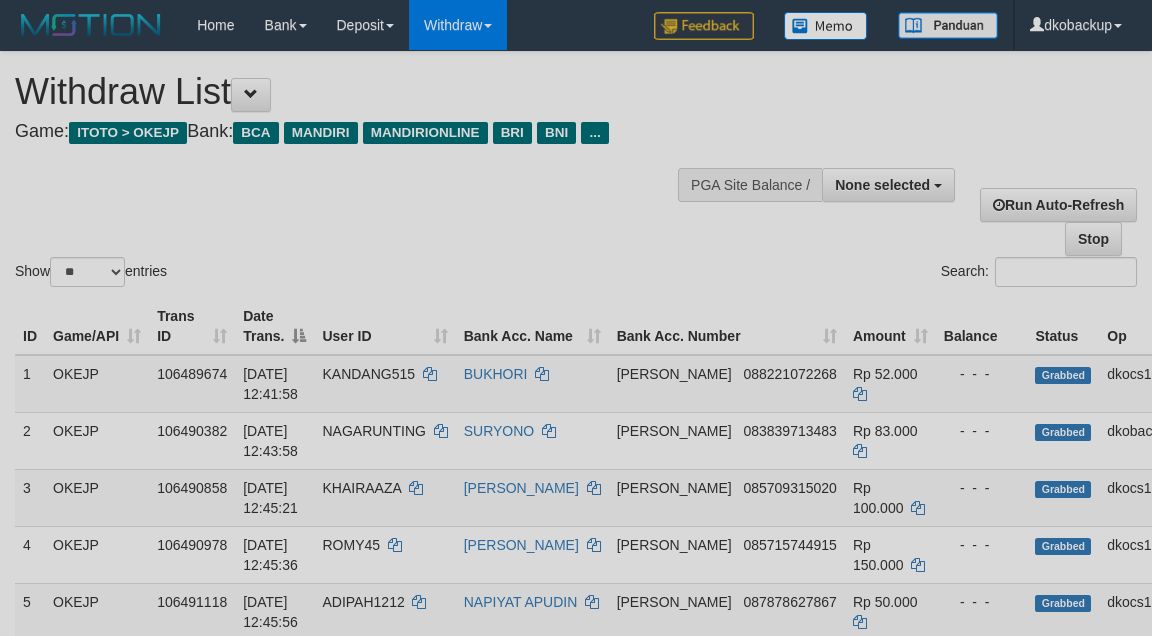 select 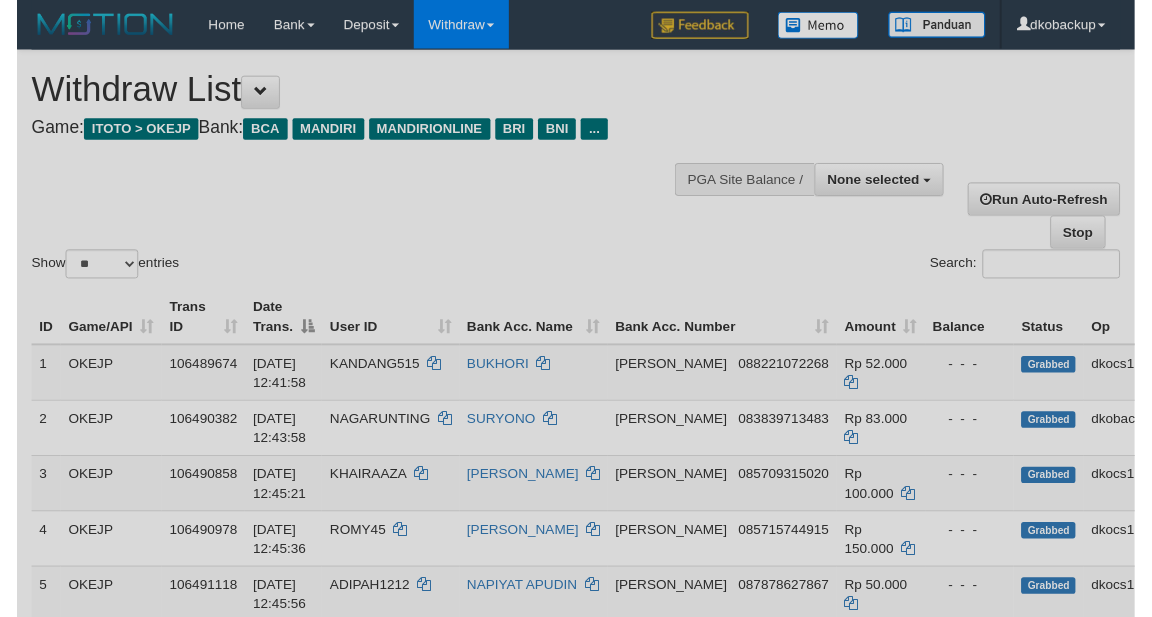 scroll, scrollTop: 167, scrollLeft: 0, axis: vertical 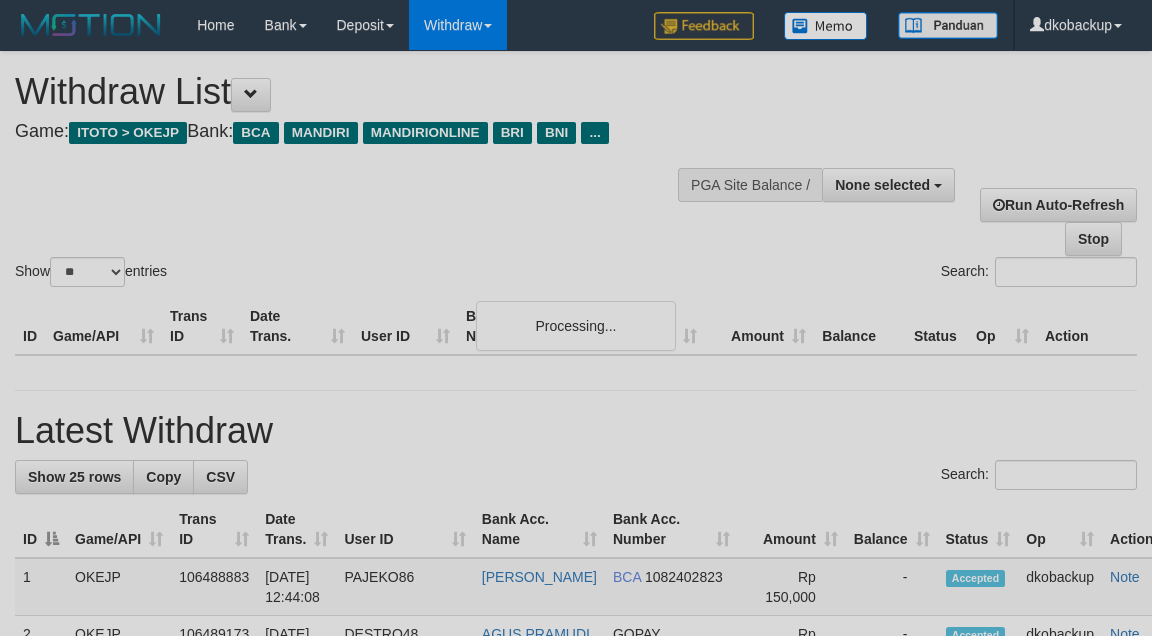 select 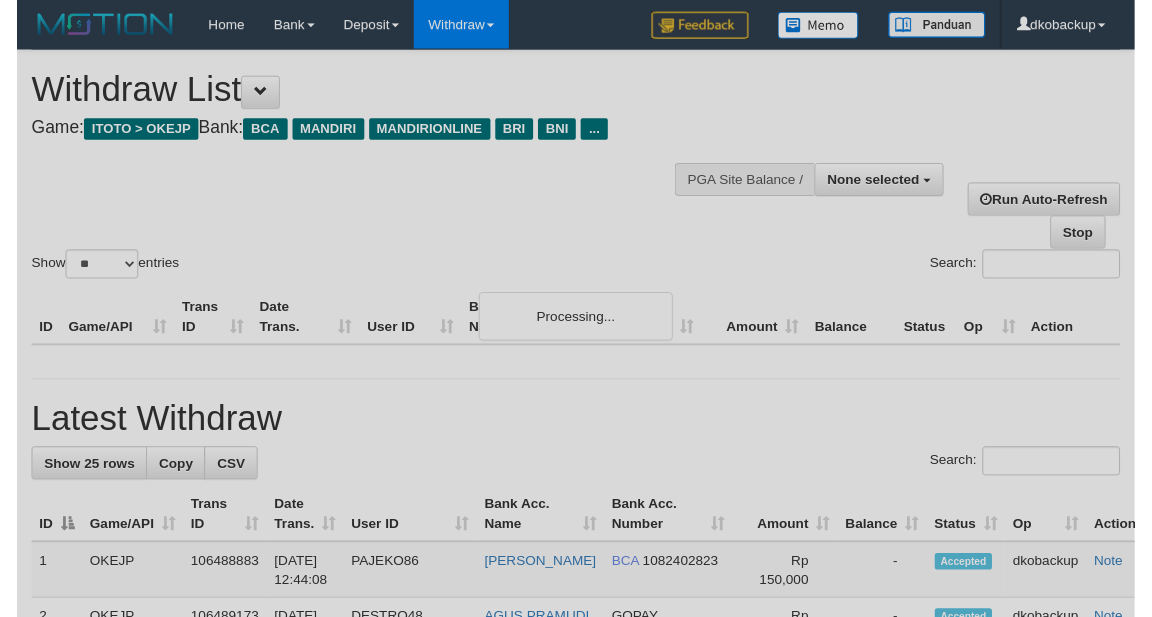 scroll, scrollTop: 167, scrollLeft: 0, axis: vertical 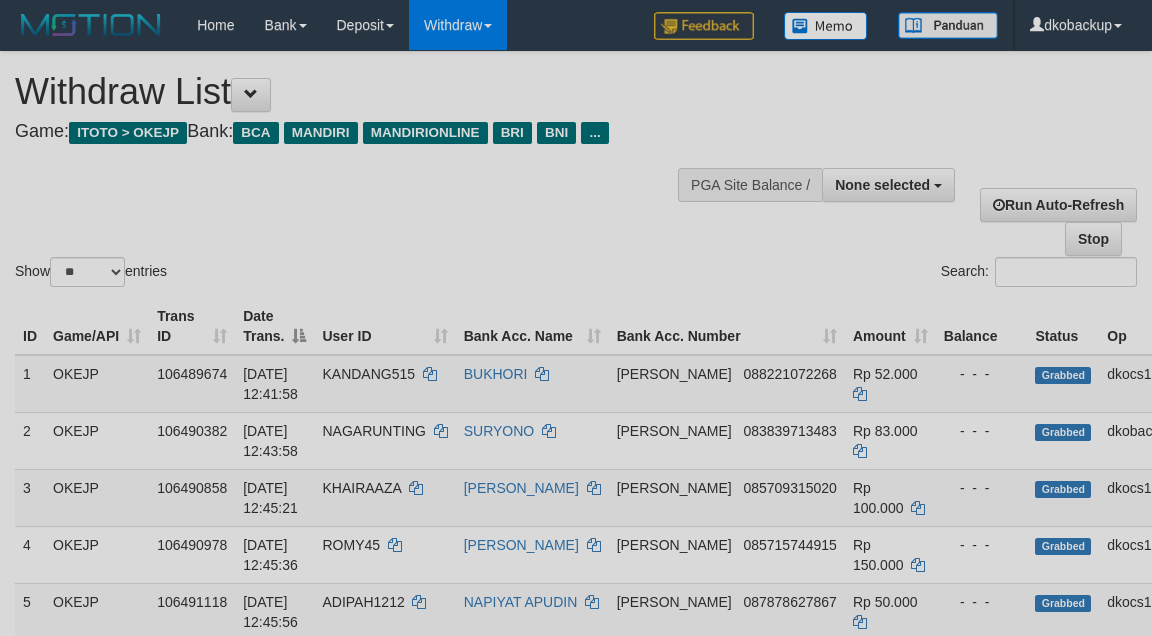 select 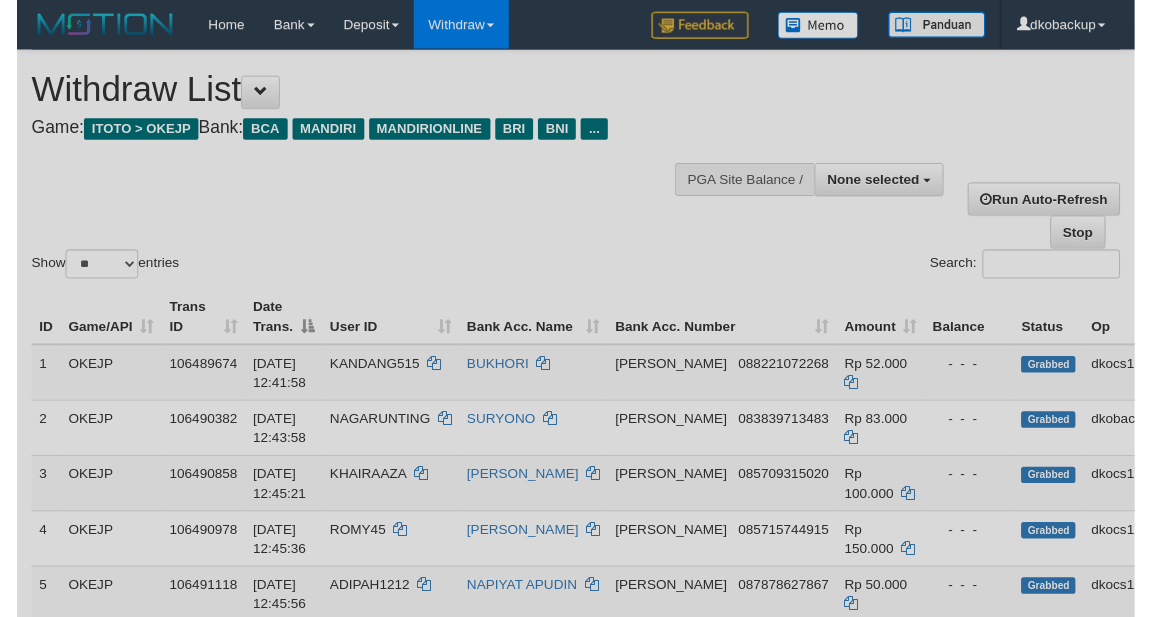 scroll, scrollTop: 167, scrollLeft: 0, axis: vertical 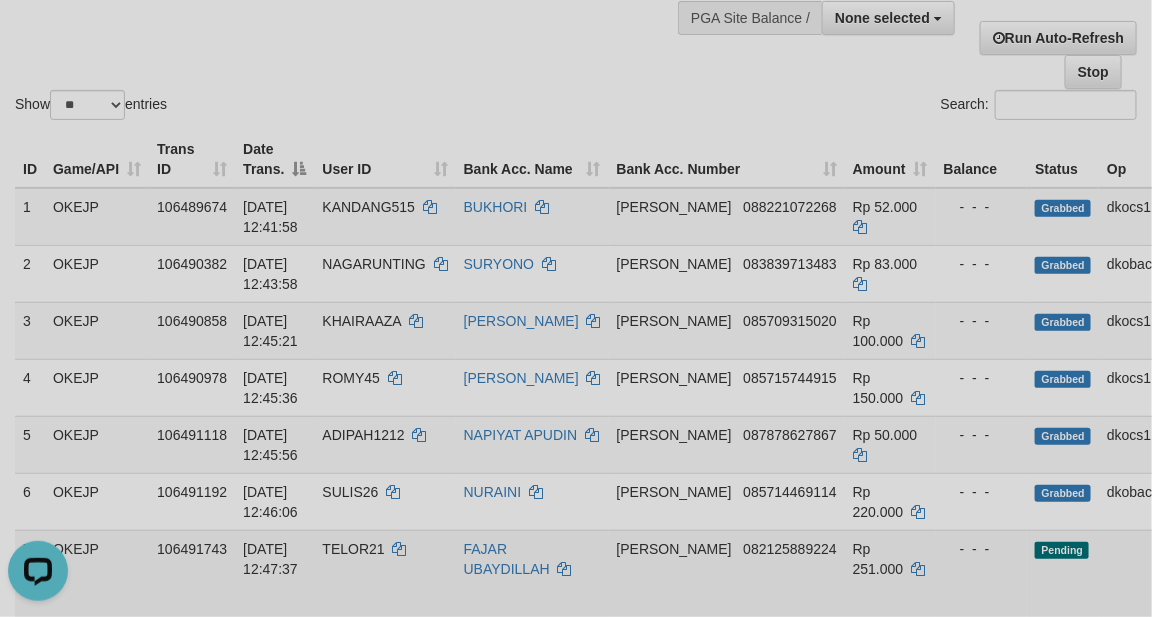 click on "Allow Grab   ·    Reject Send PGA     ·    Note" at bounding box center [1228, 581] 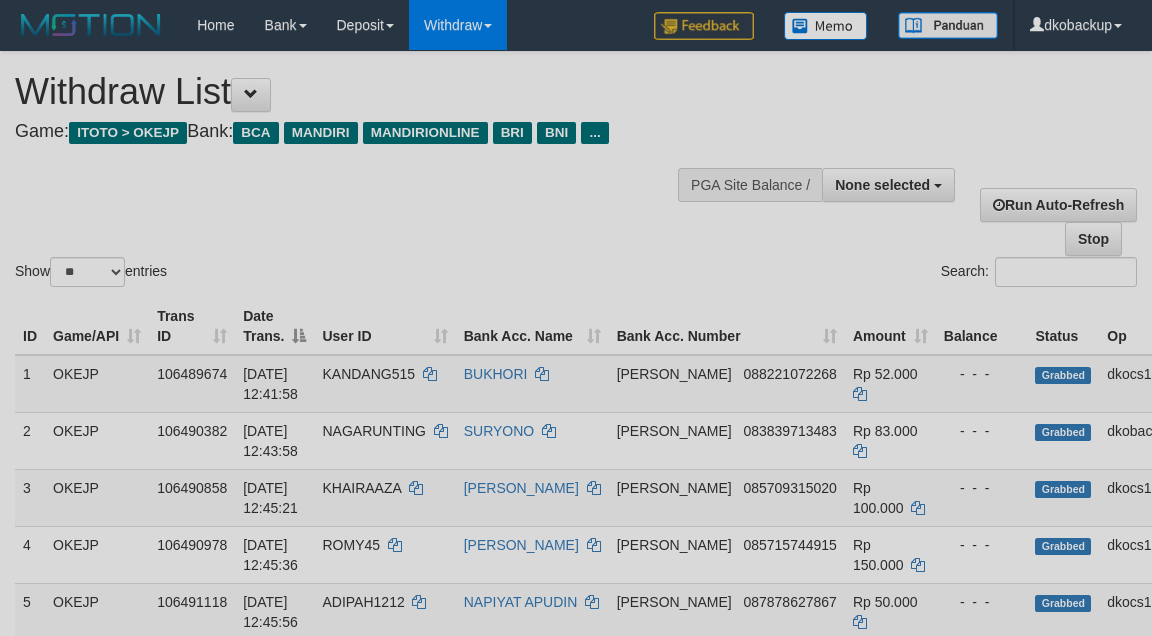 select 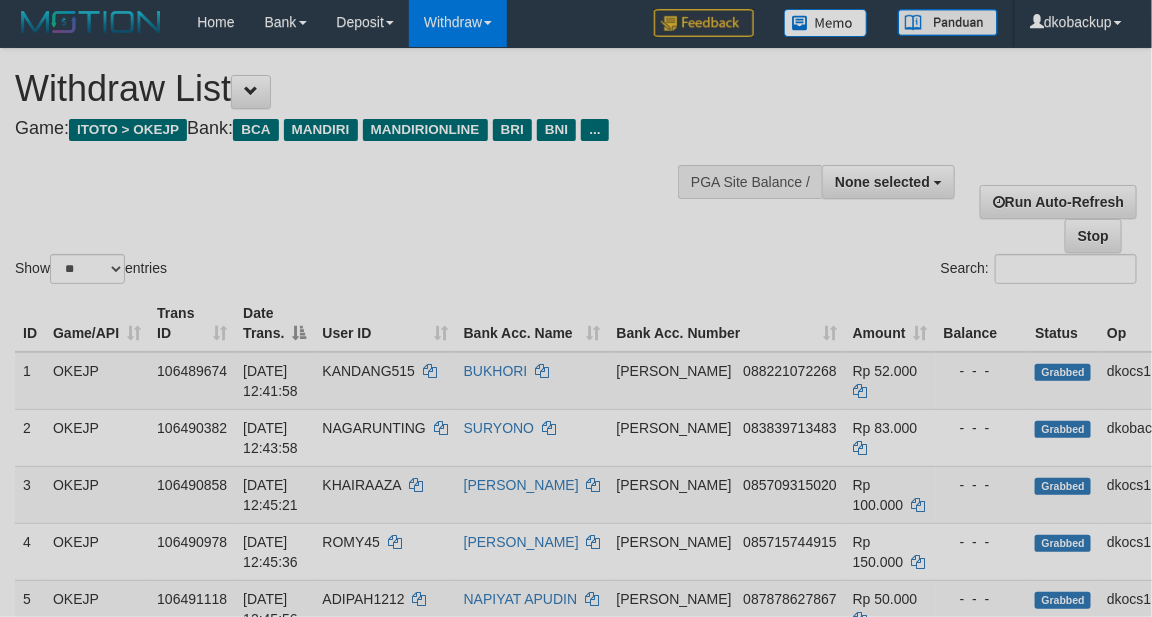 scroll, scrollTop: 1, scrollLeft: 0, axis: vertical 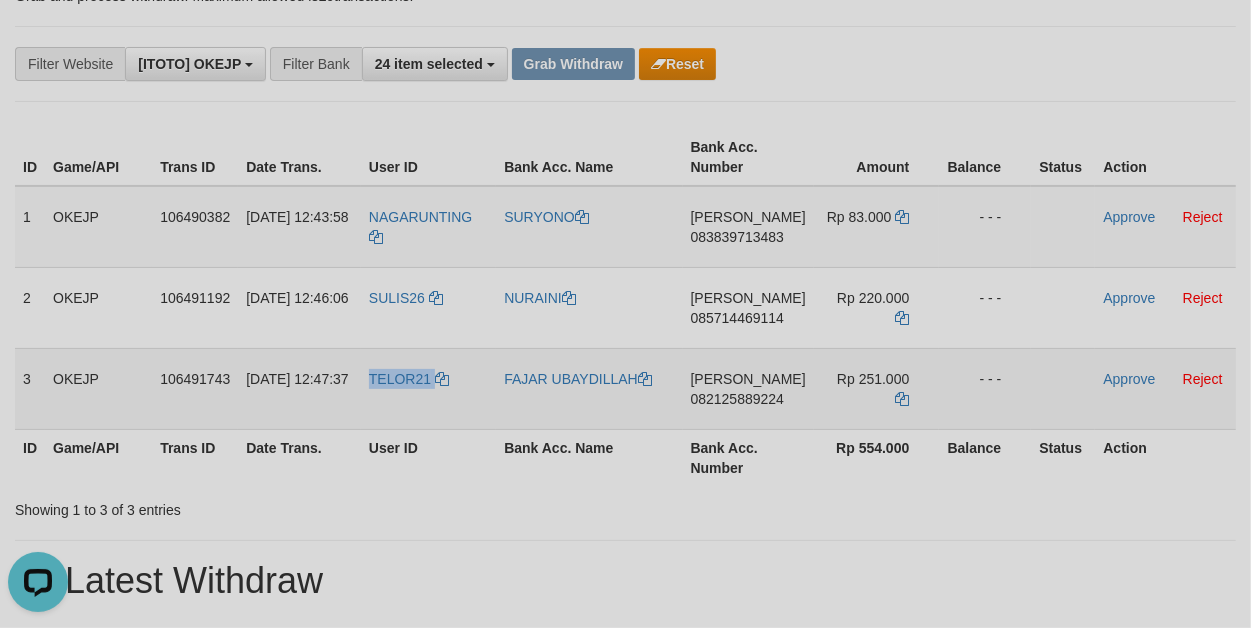 drag, startPoint x: 375, startPoint y: 358, endPoint x: 453, endPoint y: 365, distance: 78.31347 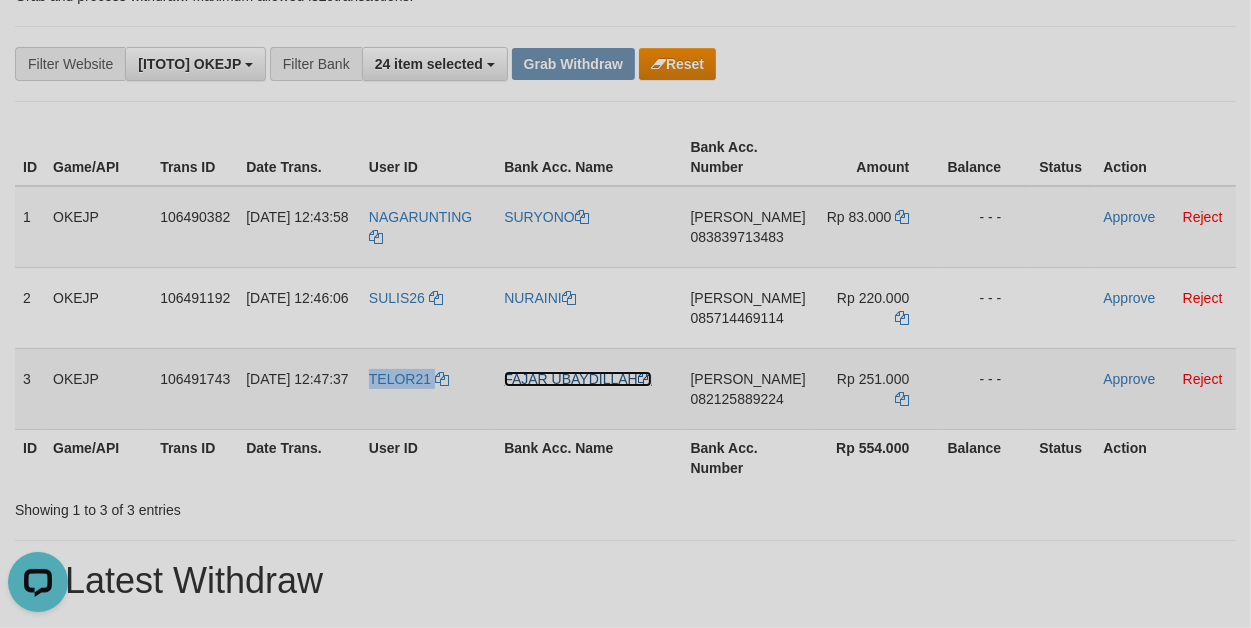 drag, startPoint x: 572, startPoint y: 386, endPoint x: 1167, endPoint y: 390, distance: 595.0134 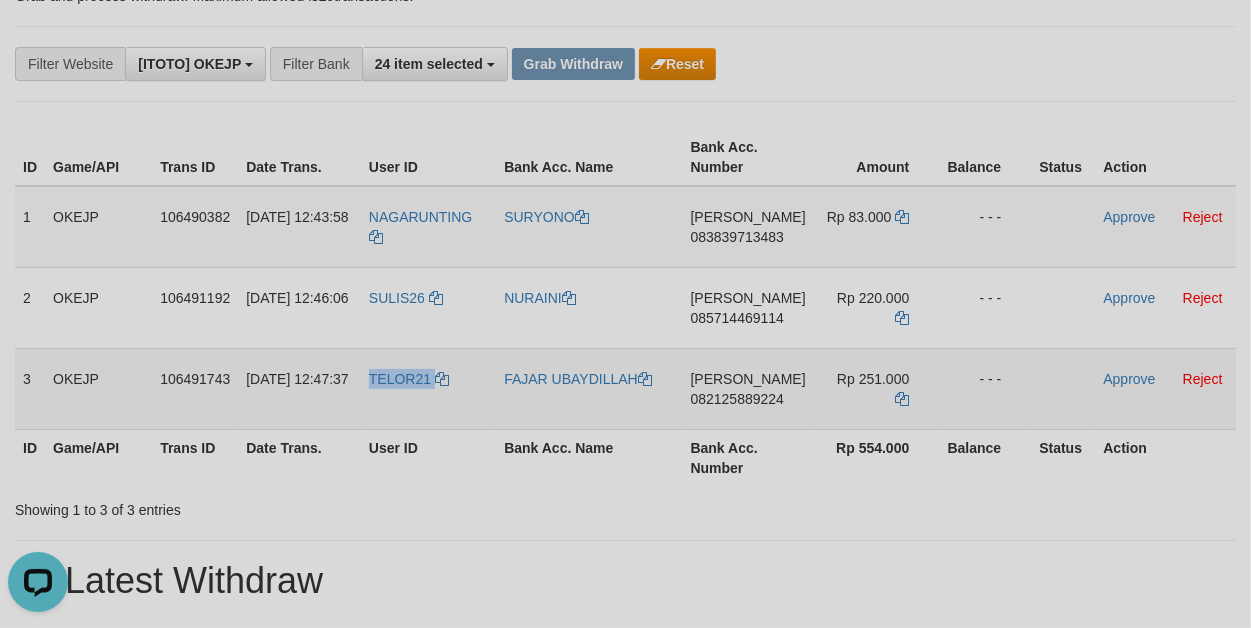 copy on "TELOR21" 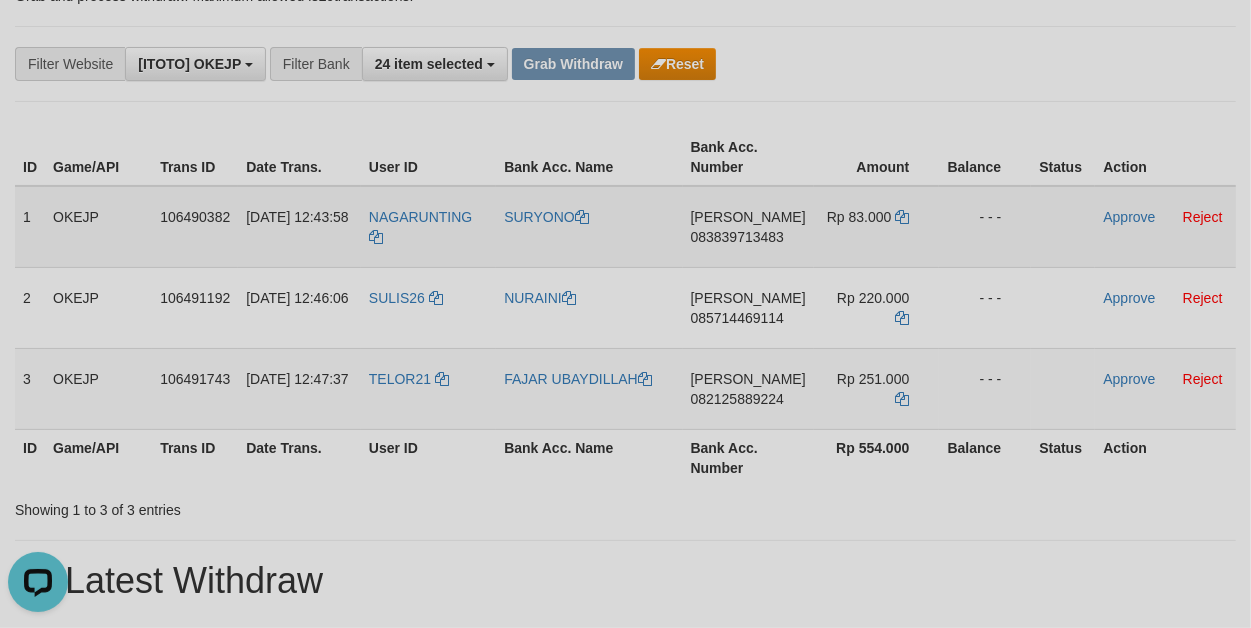 click on "083839713483" at bounding box center [737, 237] 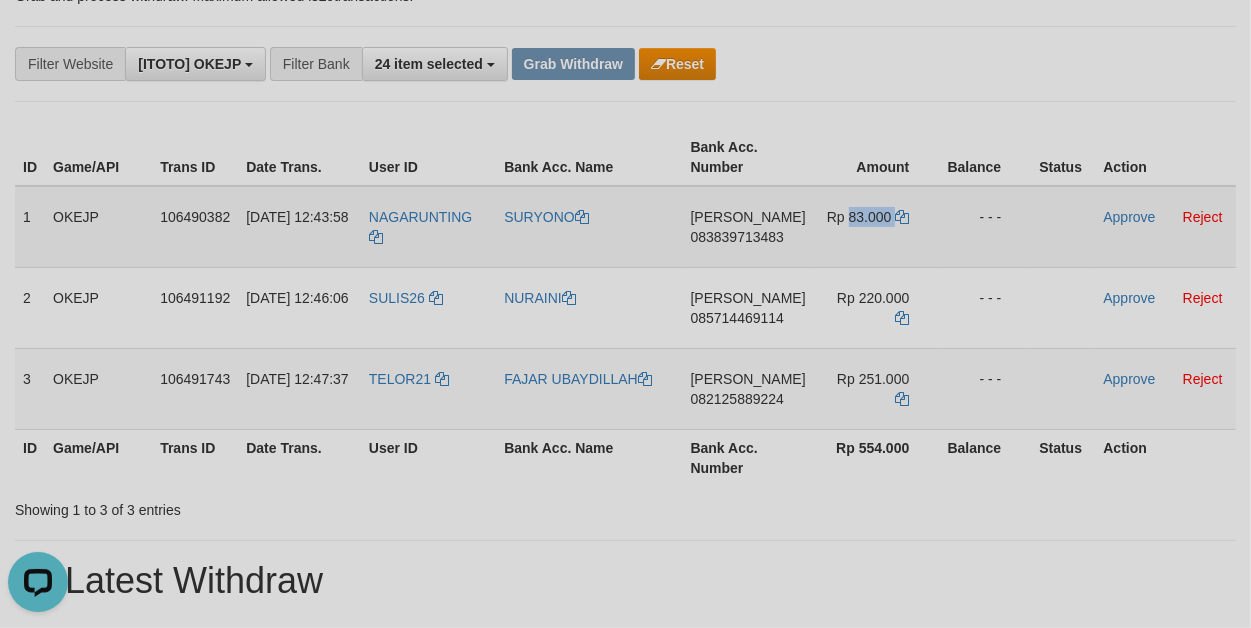 click on "Rp 83.000" at bounding box center [859, 217] 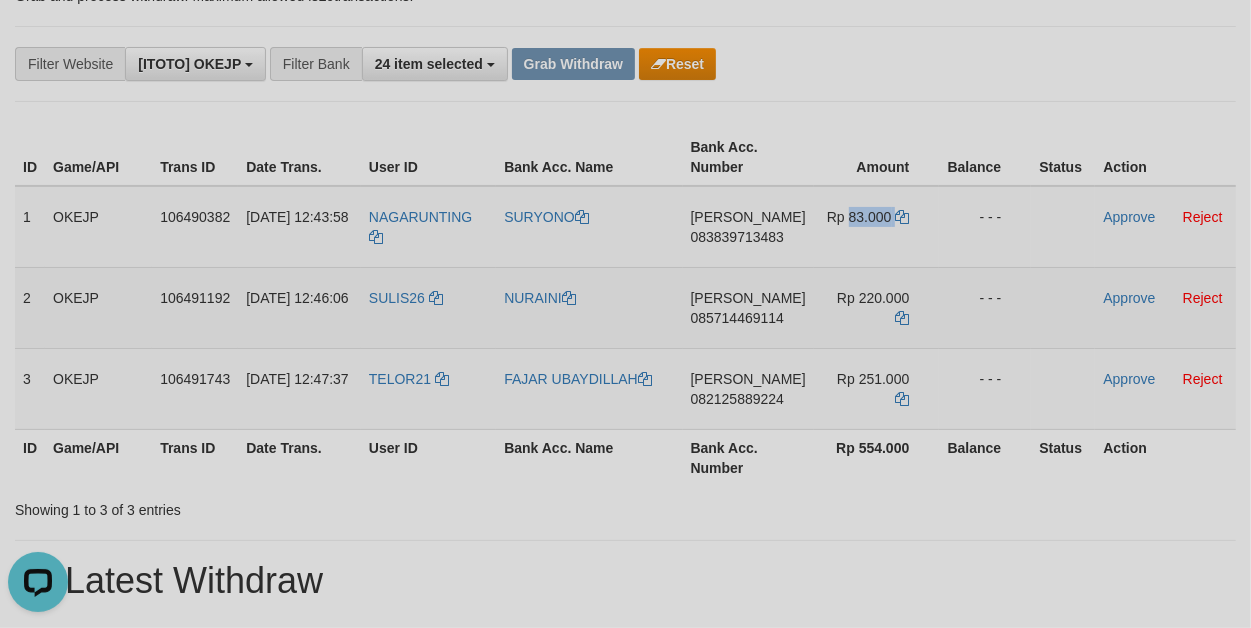 copy on "83.000" 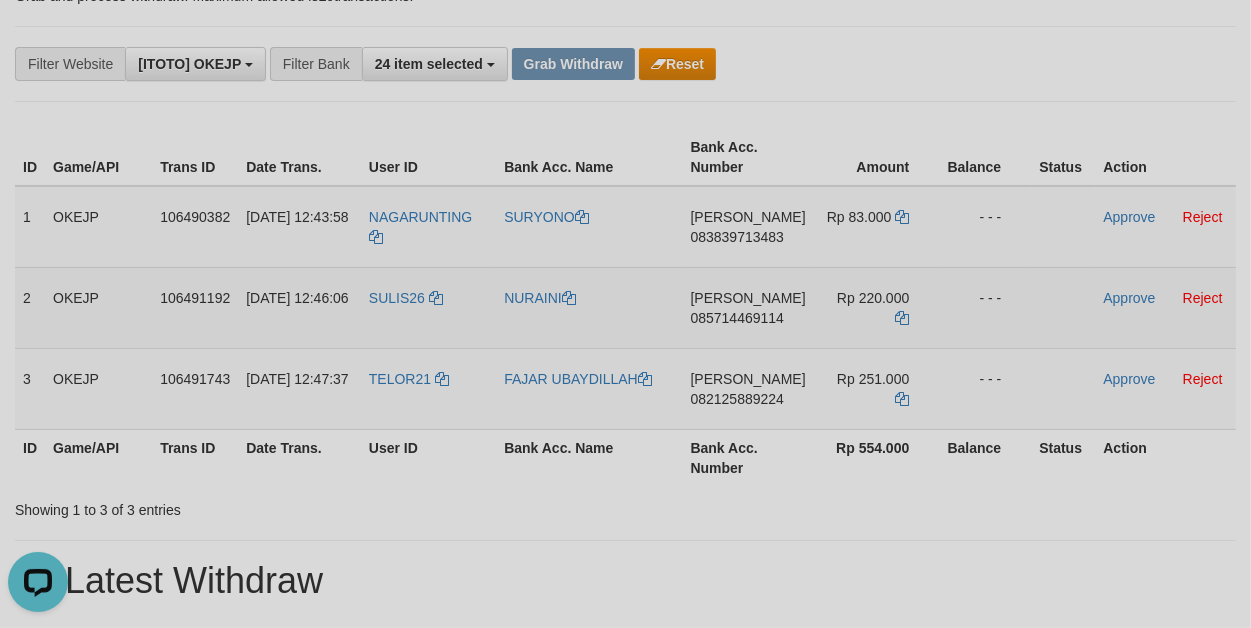 click on "085714469114" at bounding box center [737, 318] 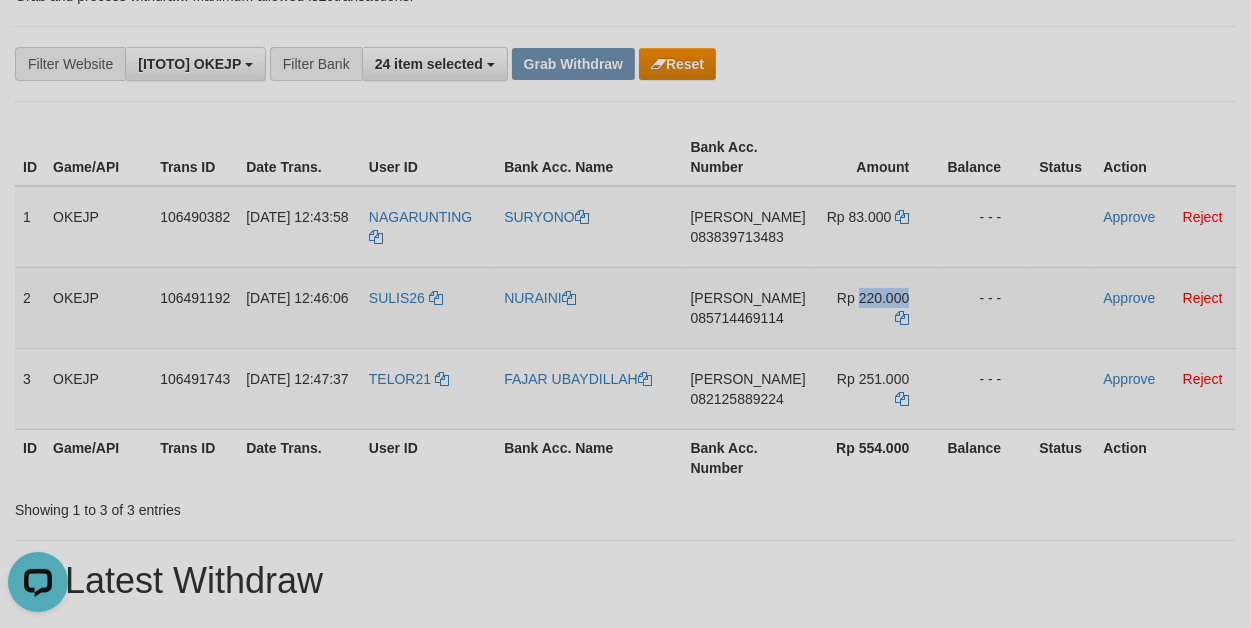 click on "Rp 220.000" at bounding box center [877, 307] 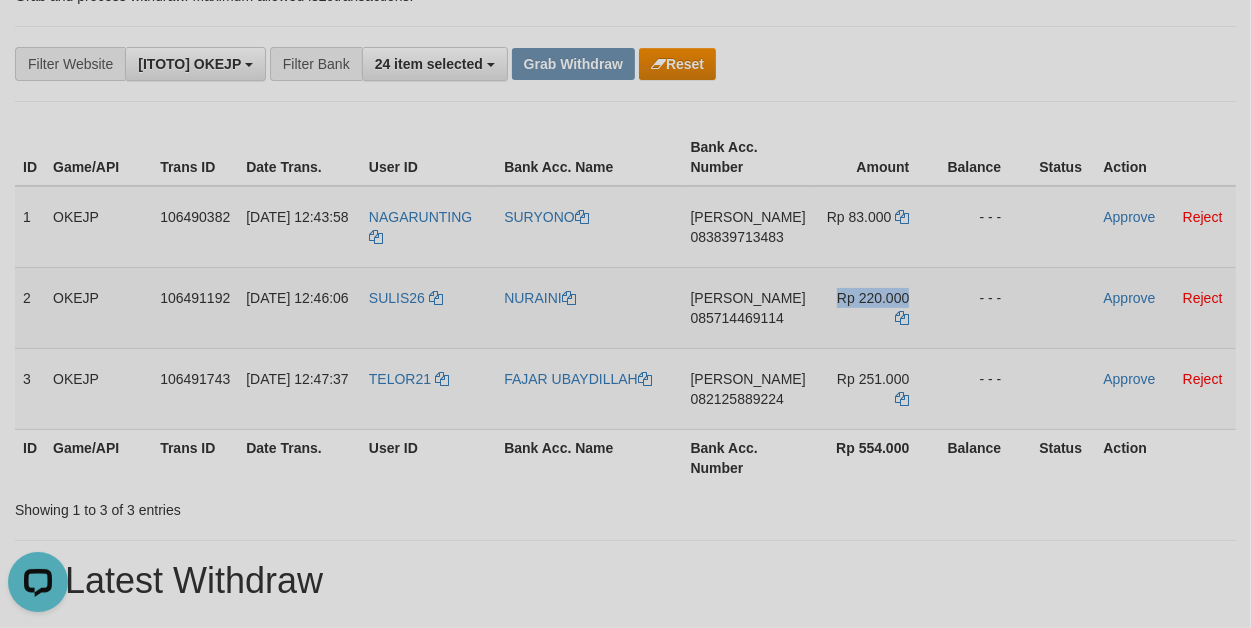 click on "Rp 220.000" at bounding box center (877, 307) 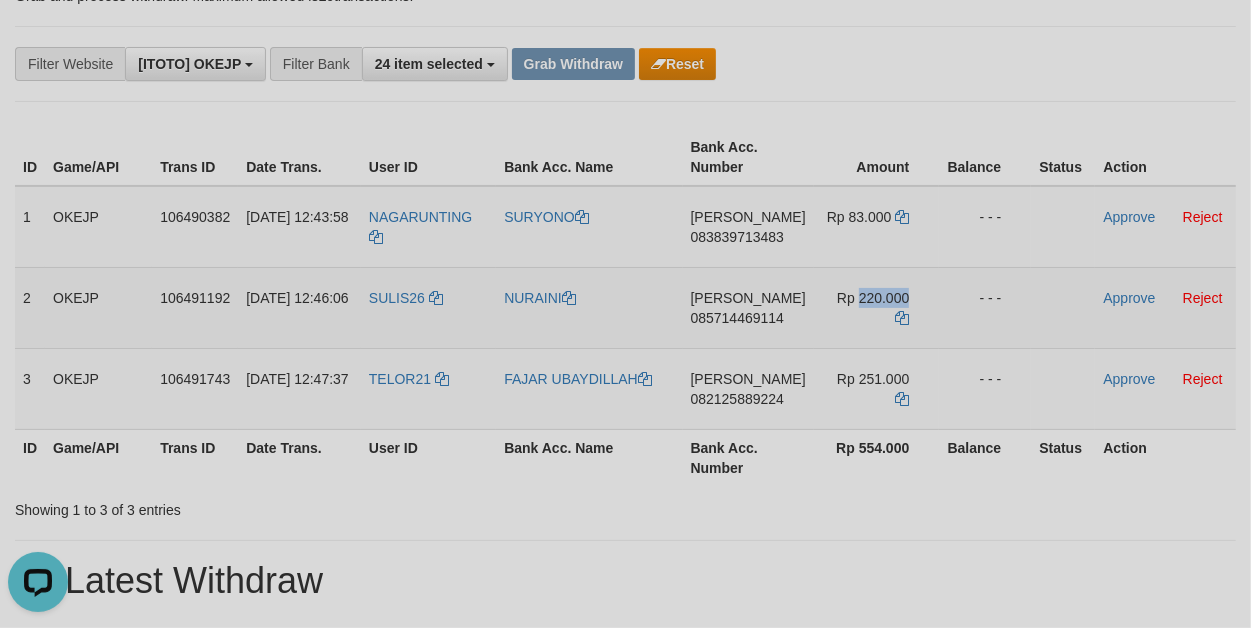 click on "Rp 220.000" at bounding box center [873, 298] 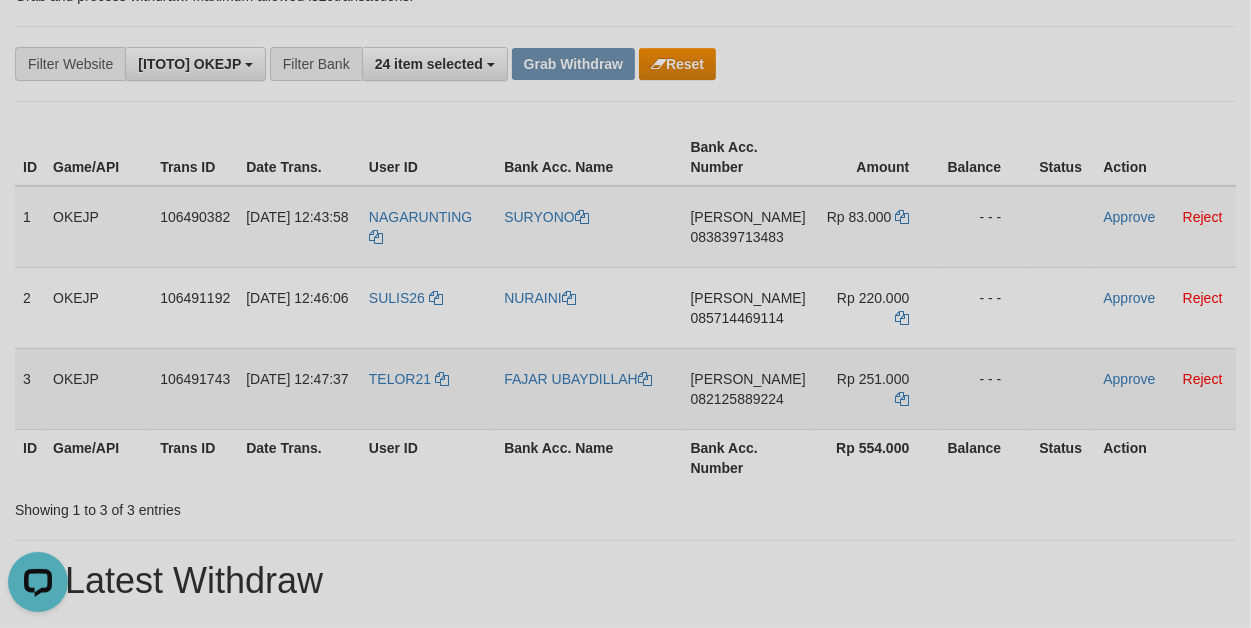 click on "082125889224" at bounding box center (737, 399) 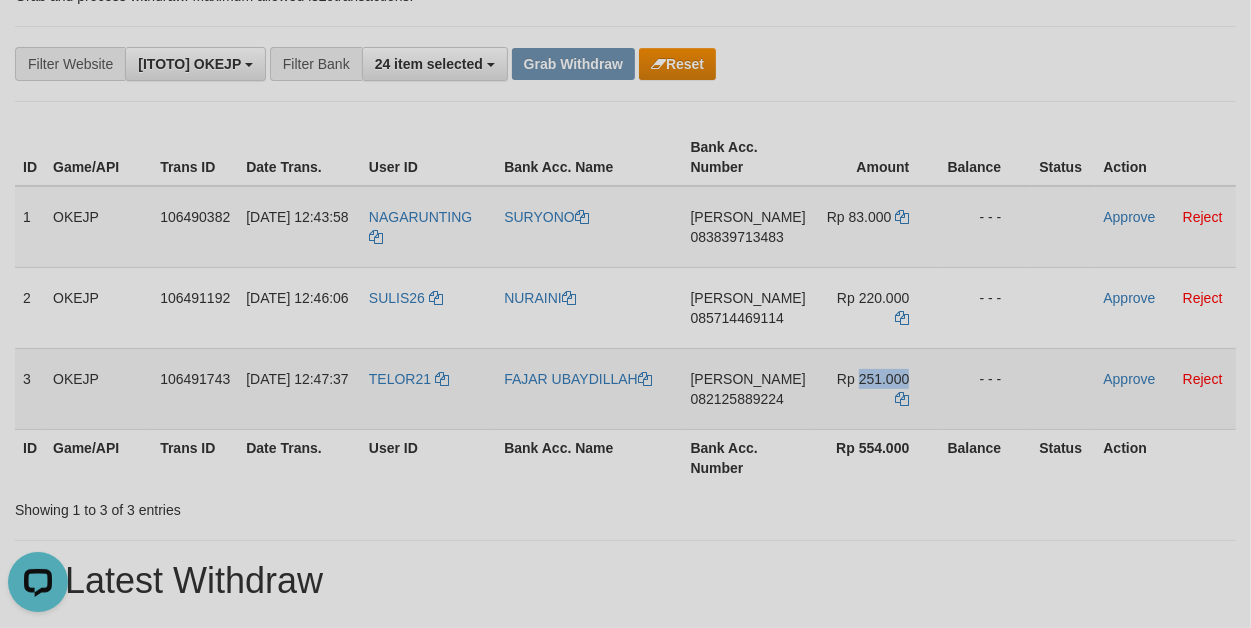 click on "Rp 251.000" at bounding box center (873, 379) 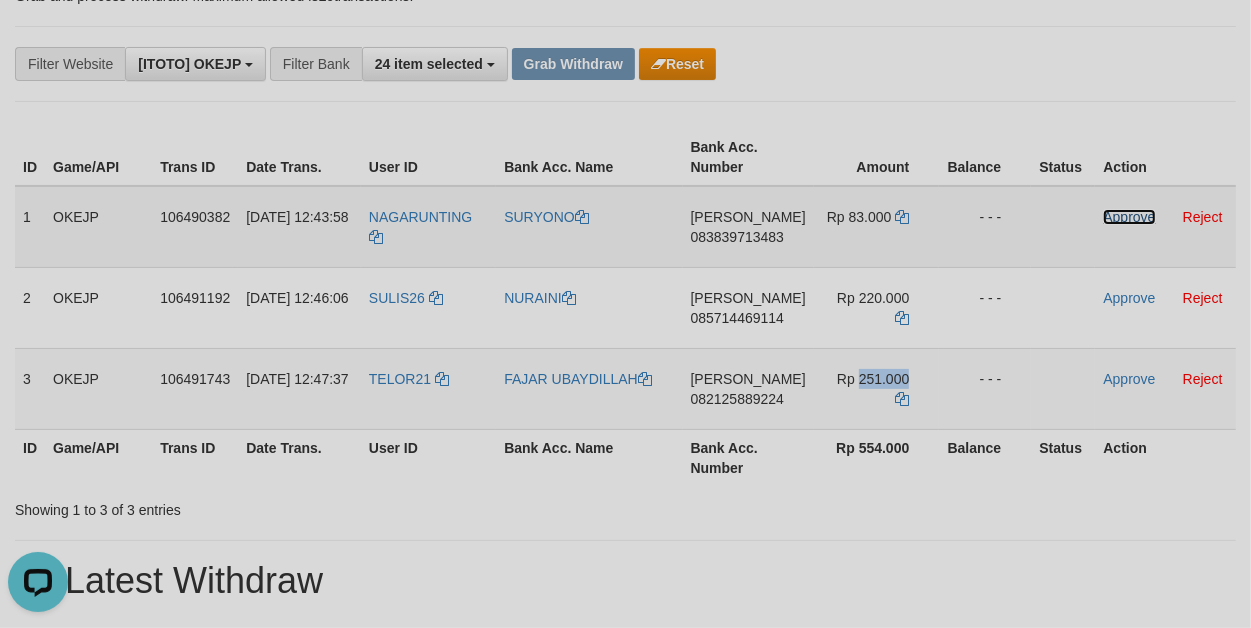 click on "Approve" at bounding box center (1129, 217) 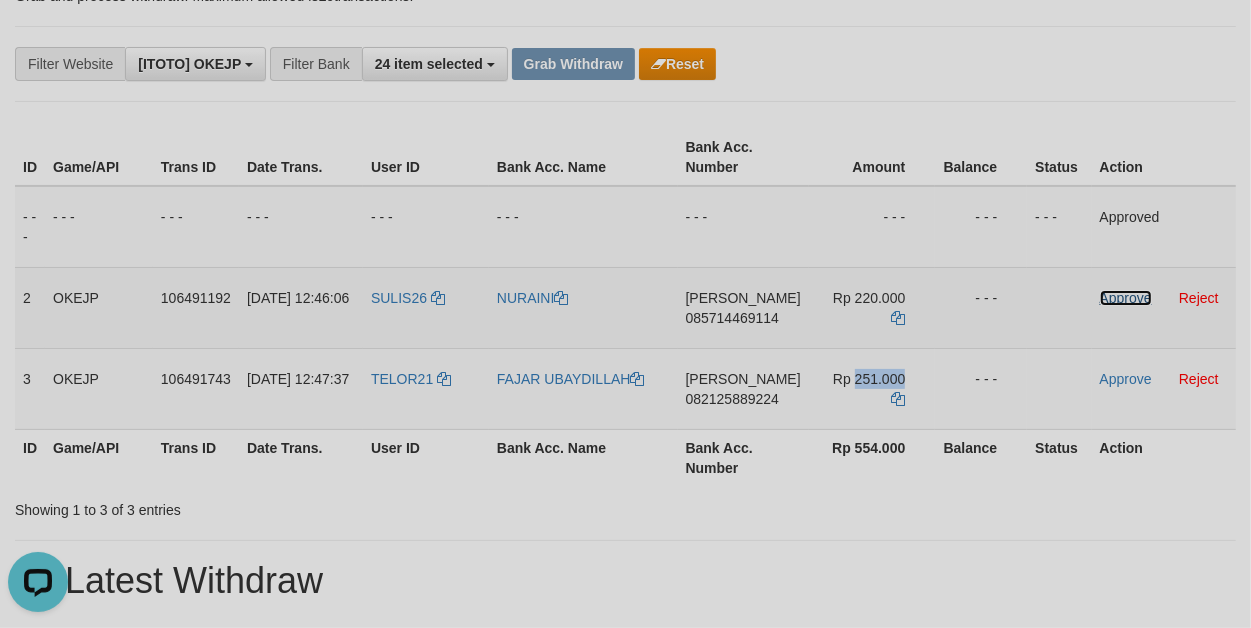 click on "Approve" at bounding box center [1126, 298] 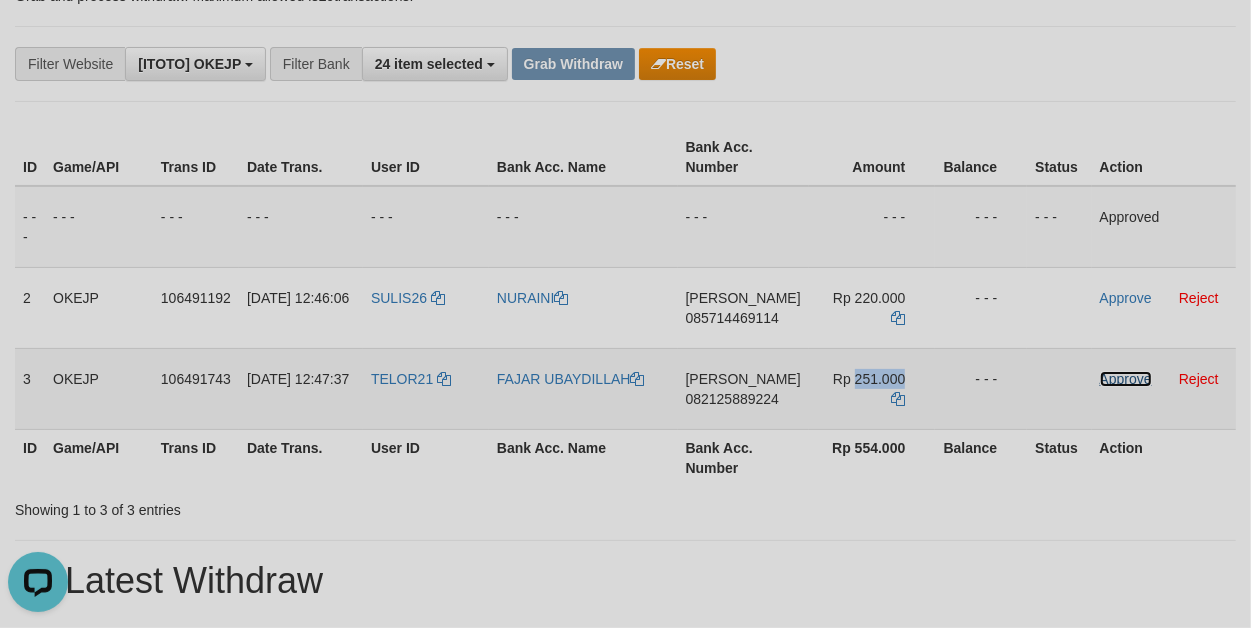 click on "Approve" at bounding box center (1126, 379) 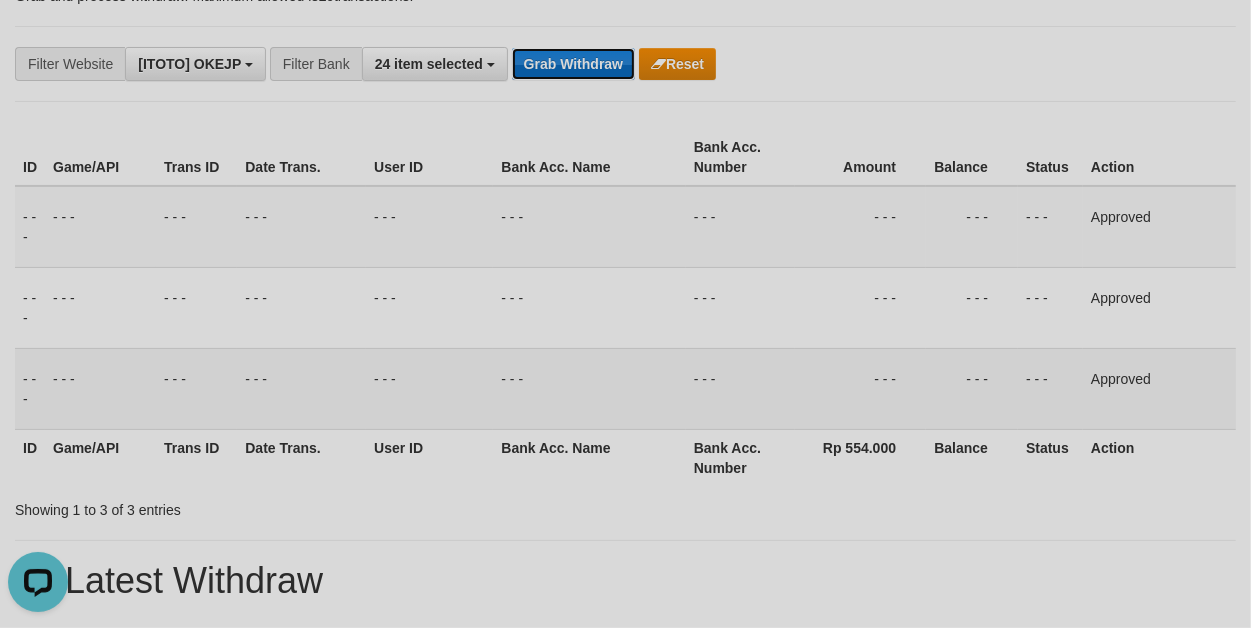 click on "Grab Withdraw" at bounding box center [573, 64] 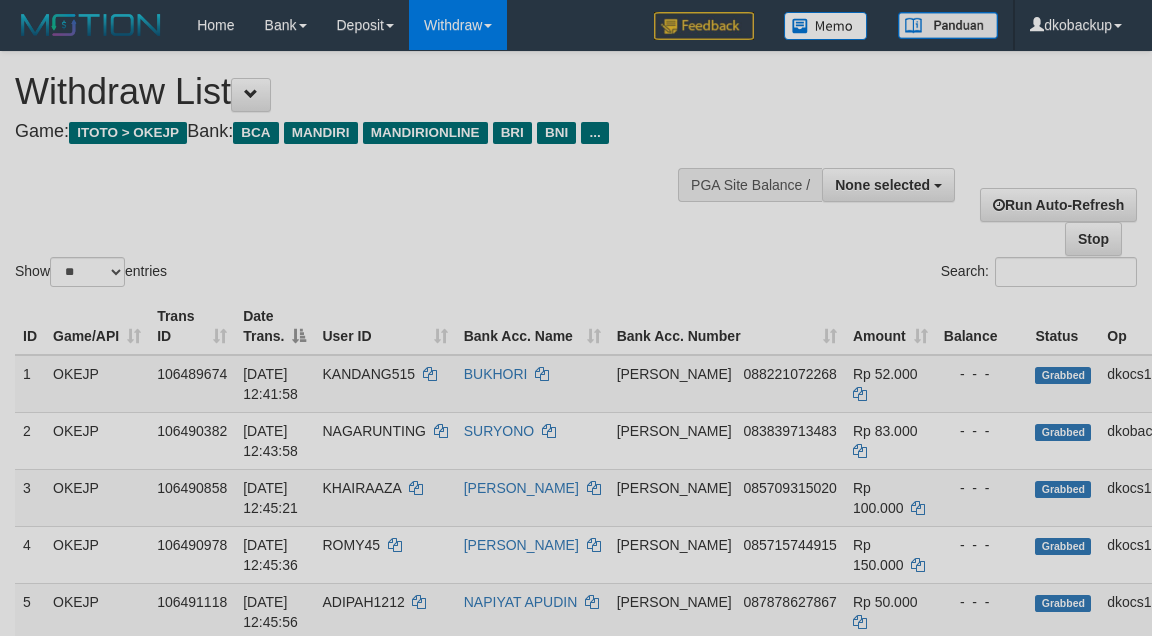 select 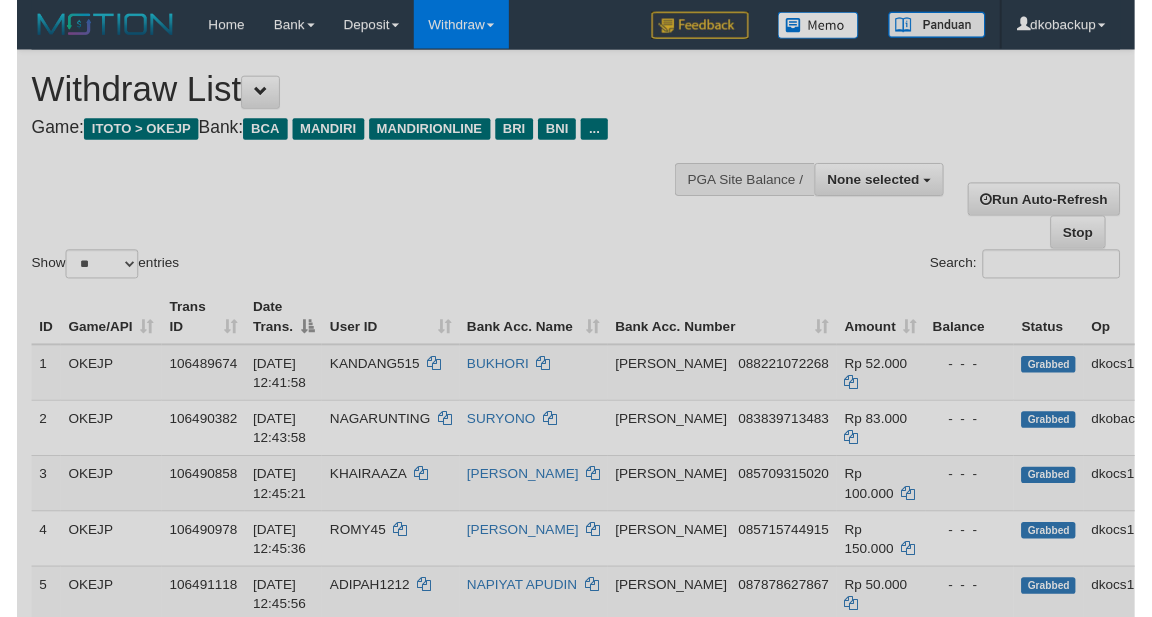 scroll, scrollTop: 1, scrollLeft: 0, axis: vertical 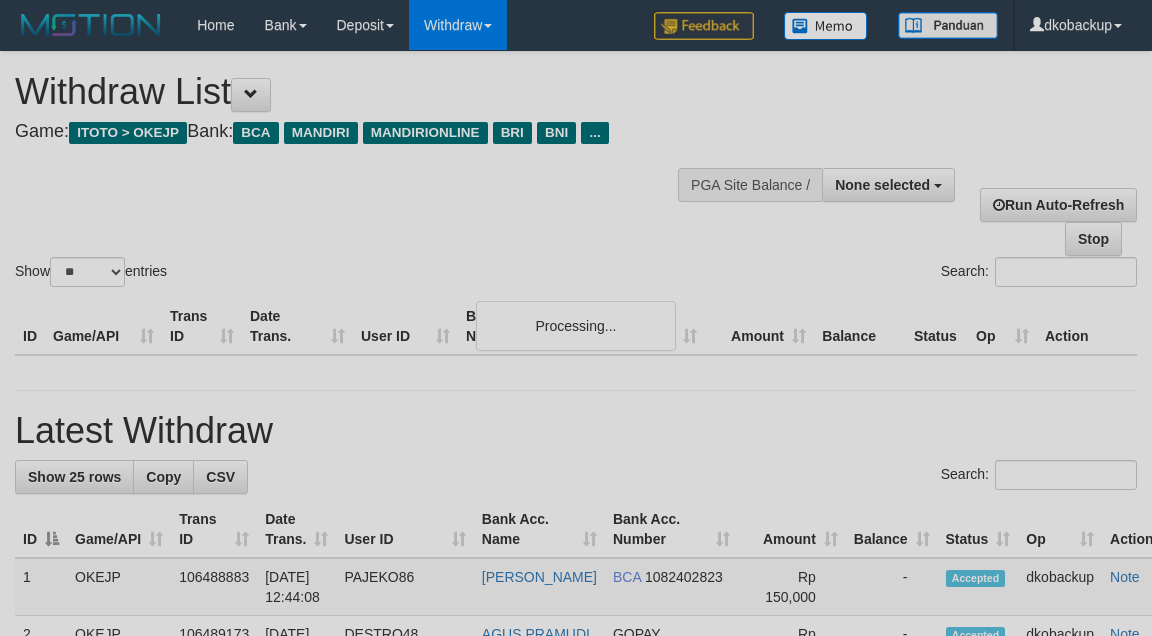 select 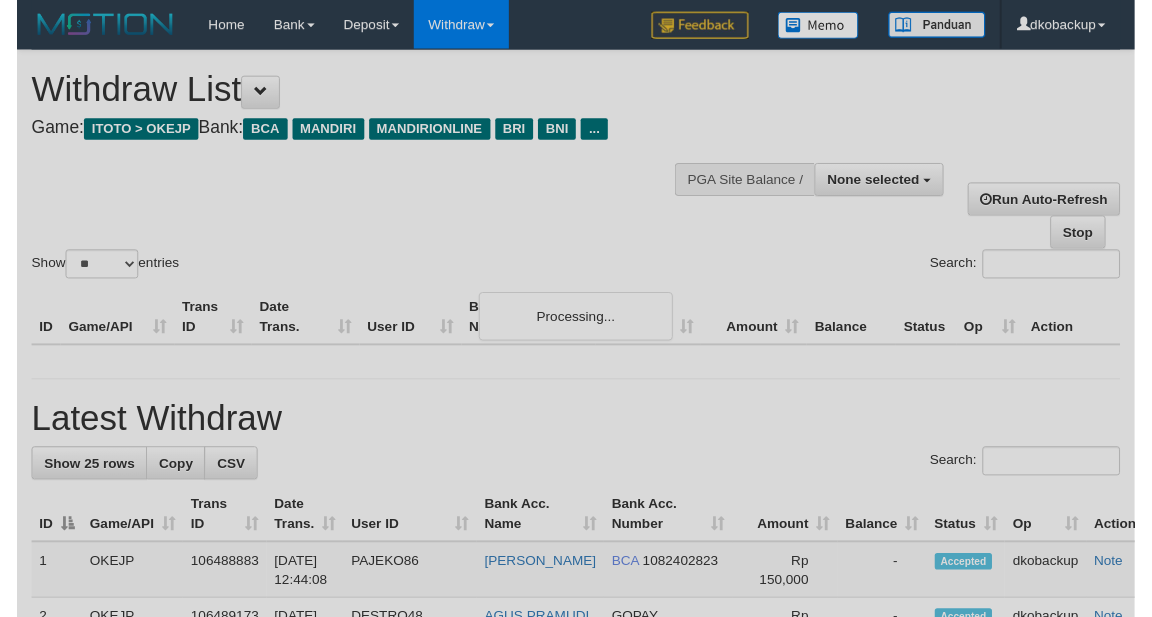 scroll, scrollTop: 1, scrollLeft: 0, axis: vertical 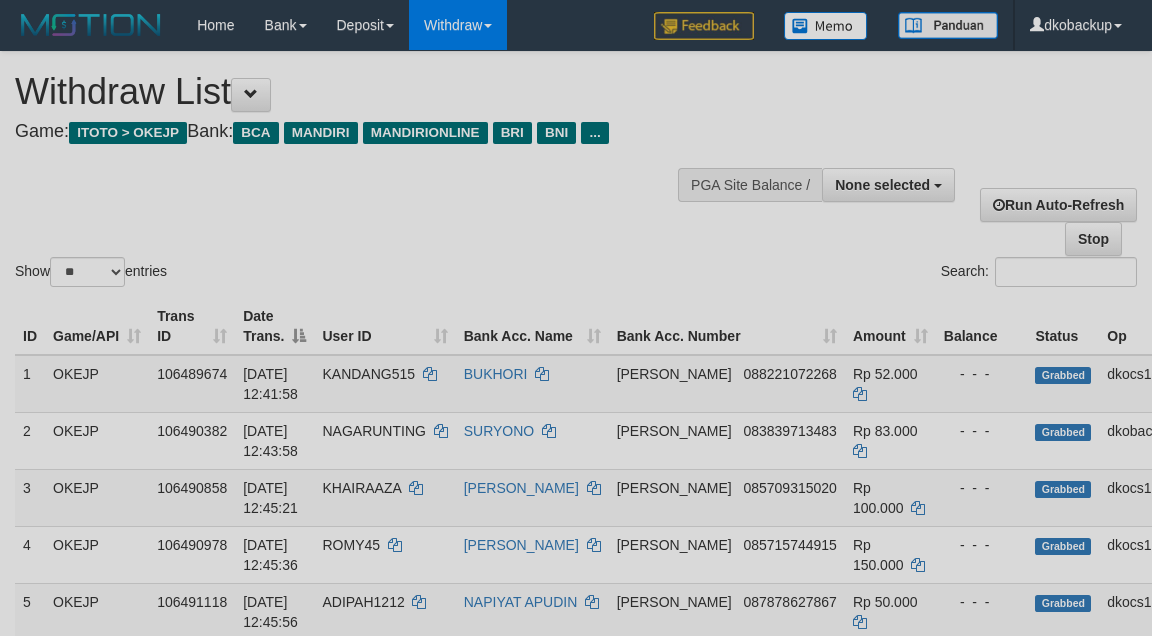 select 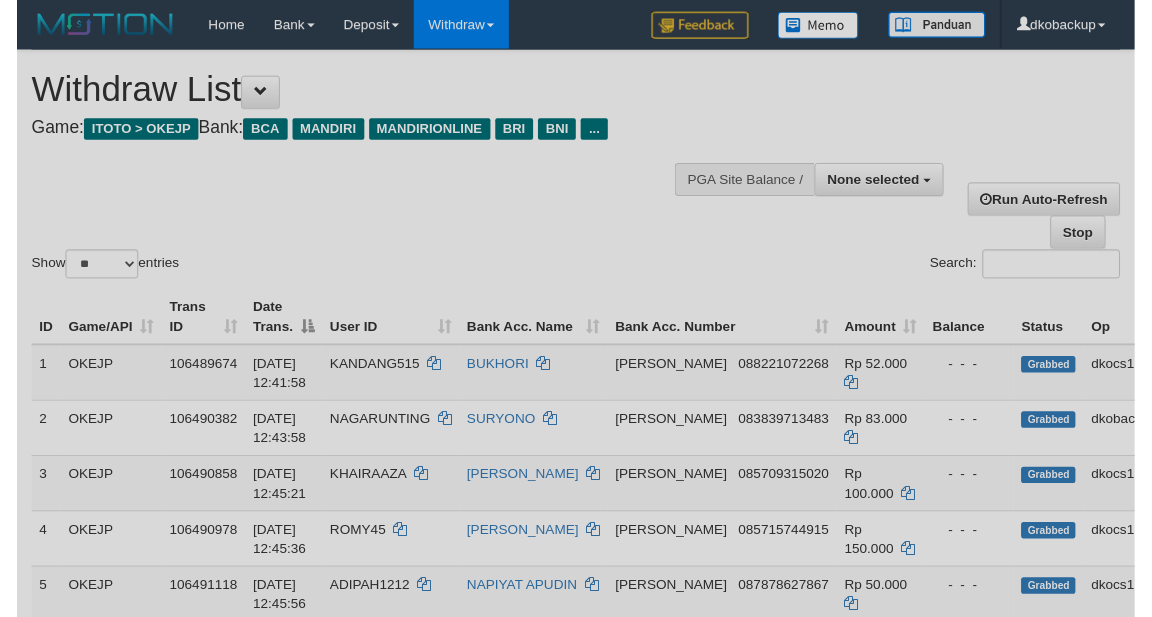 scroll, scrollTop: 1, scrollLeft: 0, axis: vertical 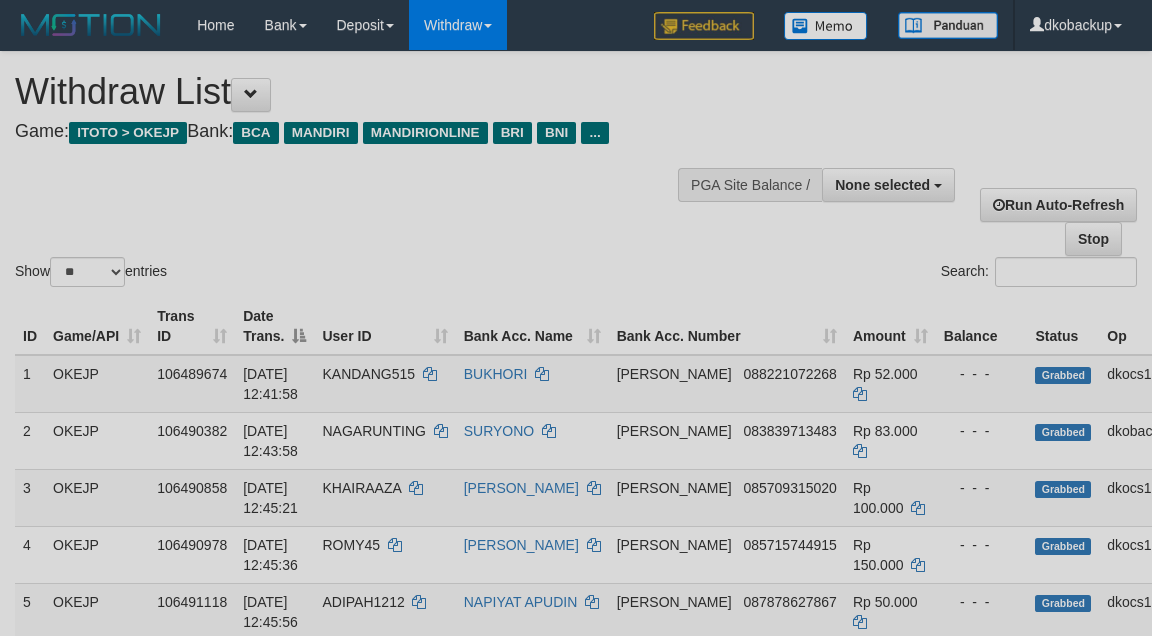 select 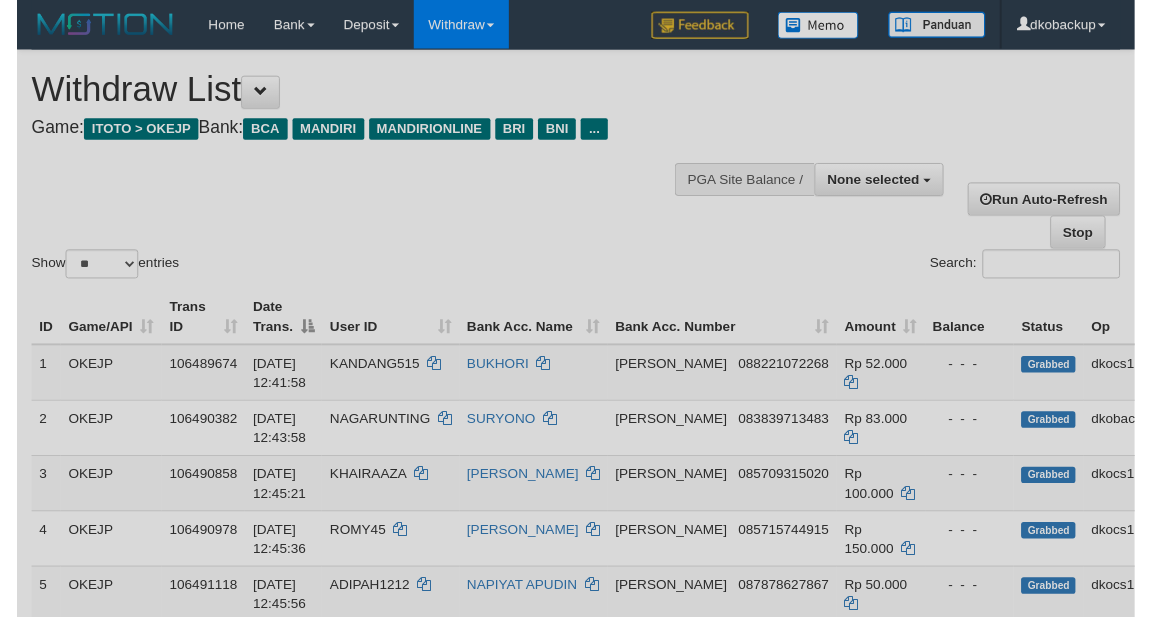 scroll, scrollTop: 1, scrollLeft: 0, axis: vertical 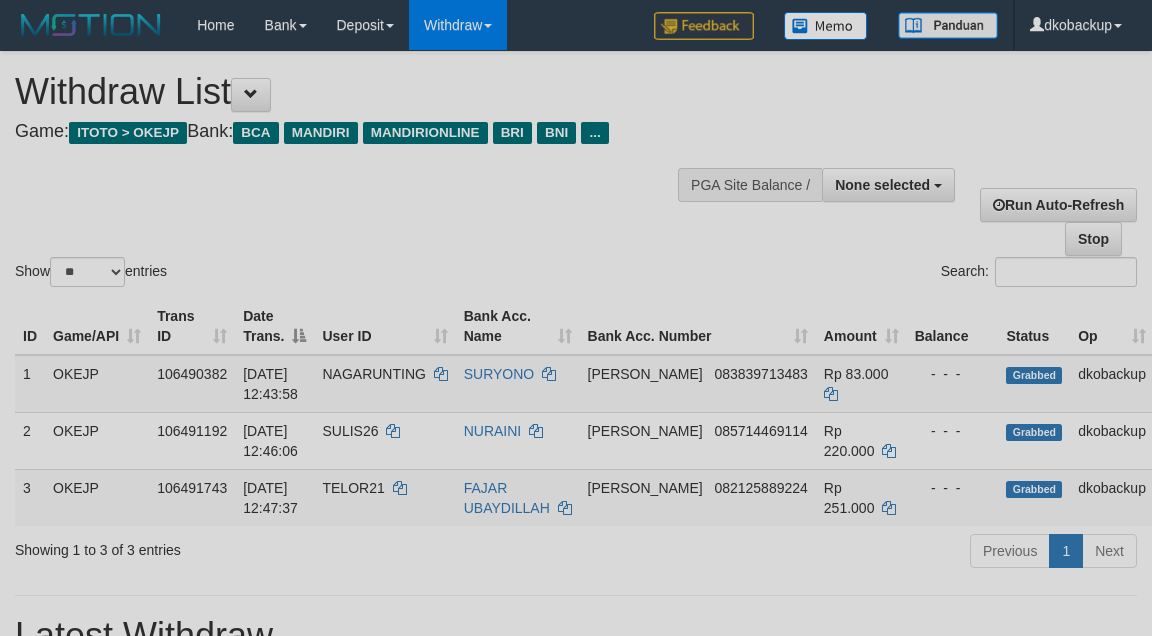select 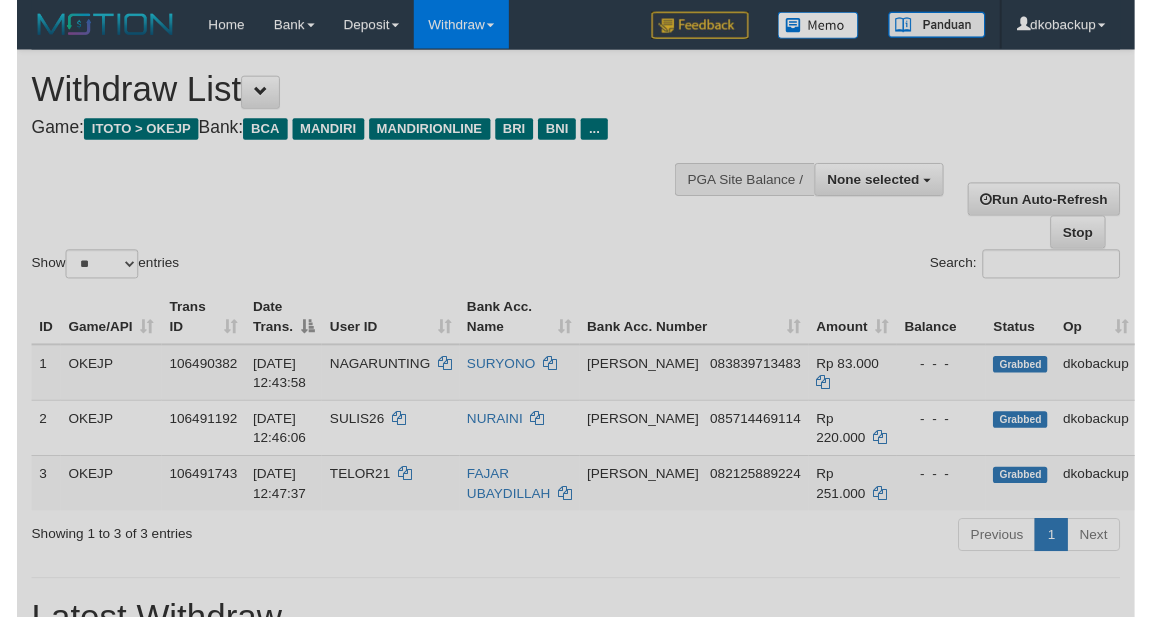 scroll, scrollTop: 1, scrollLeft: 0, axis: vertical 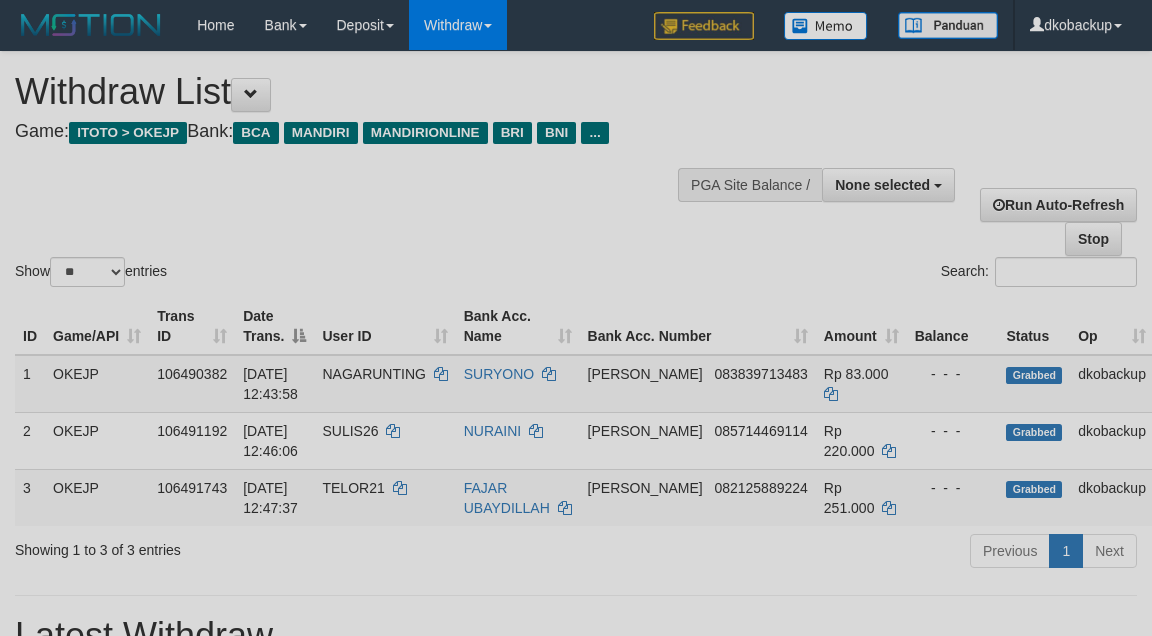 select 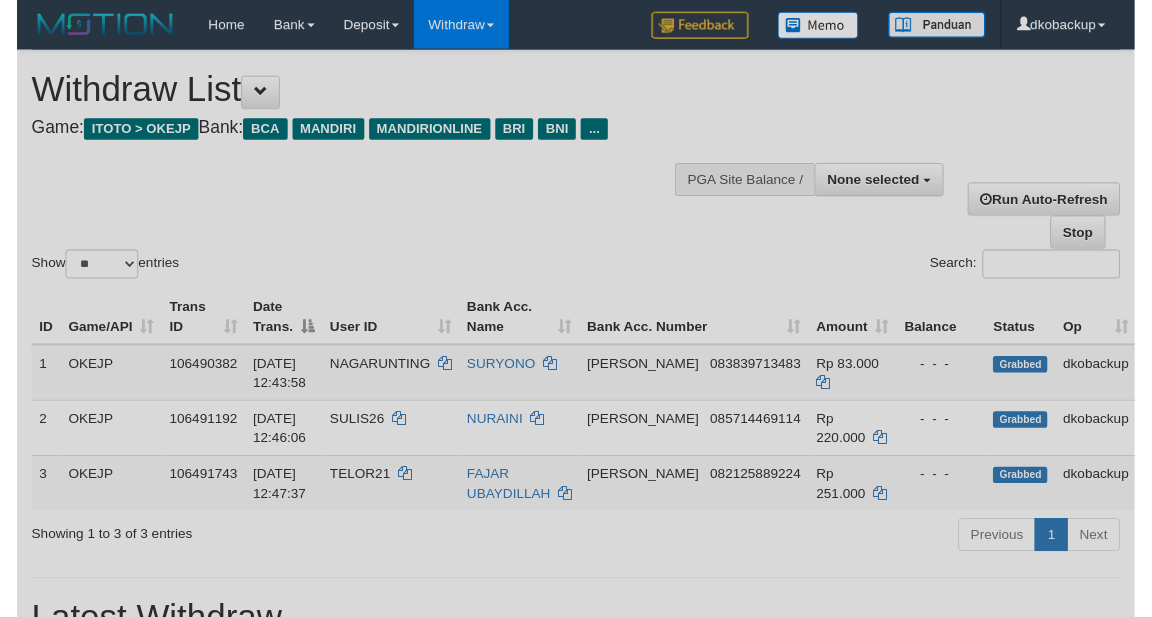 scroll, scrollTop: 1, scrollLeft: 0, axis: vertical 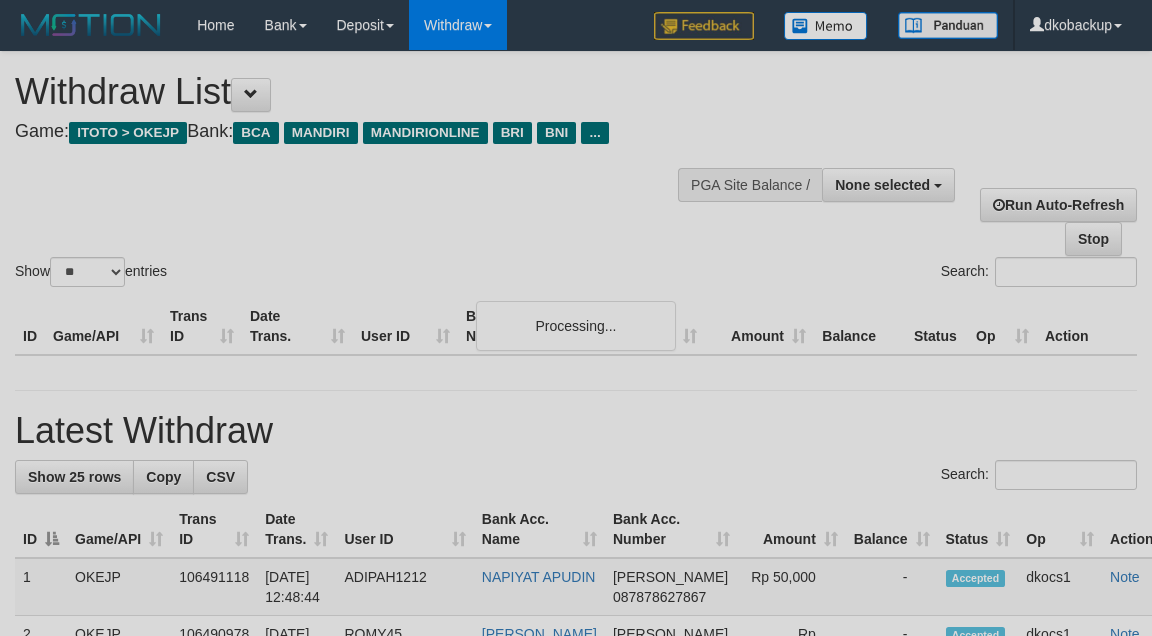 select 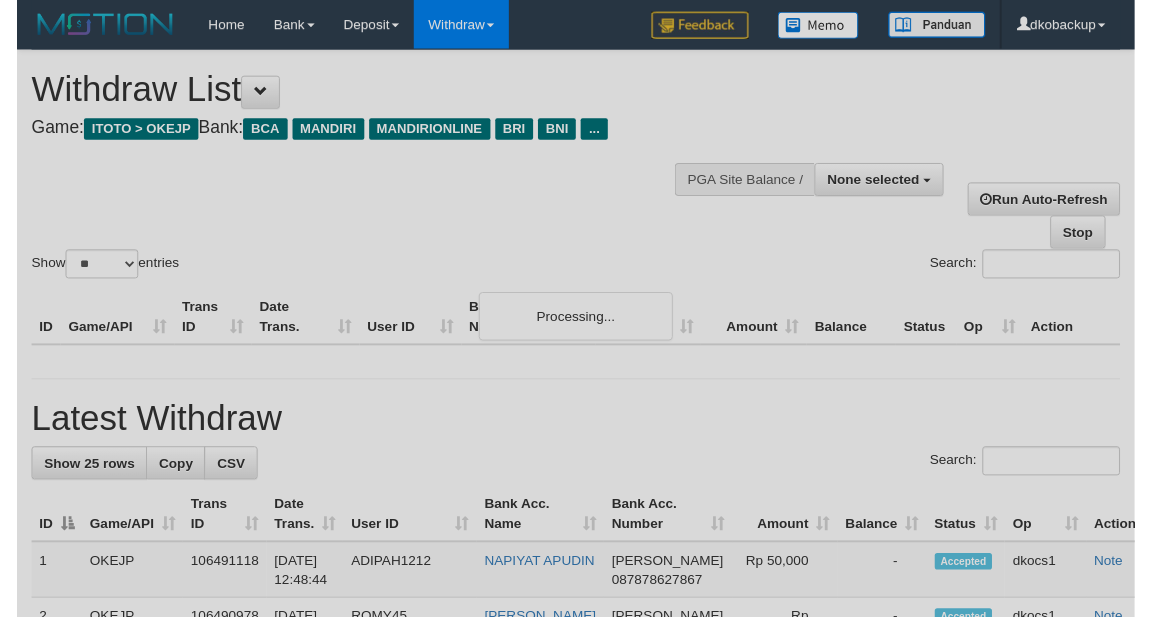 scroll, scrollTop: 1, scrollLeft: 0, axis: vertical 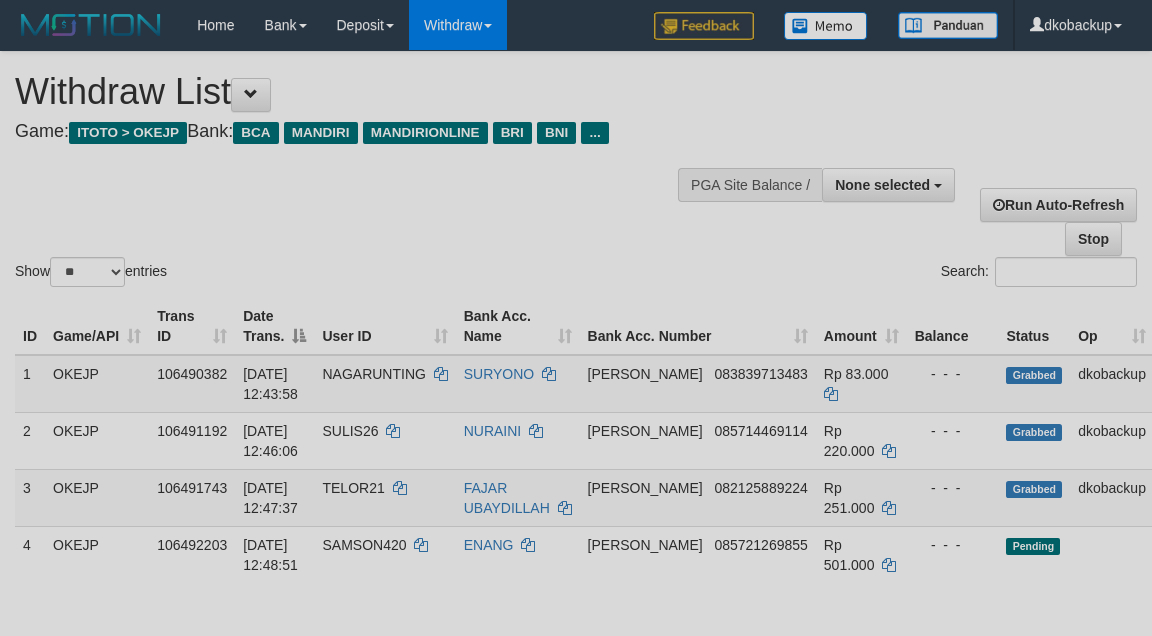 select 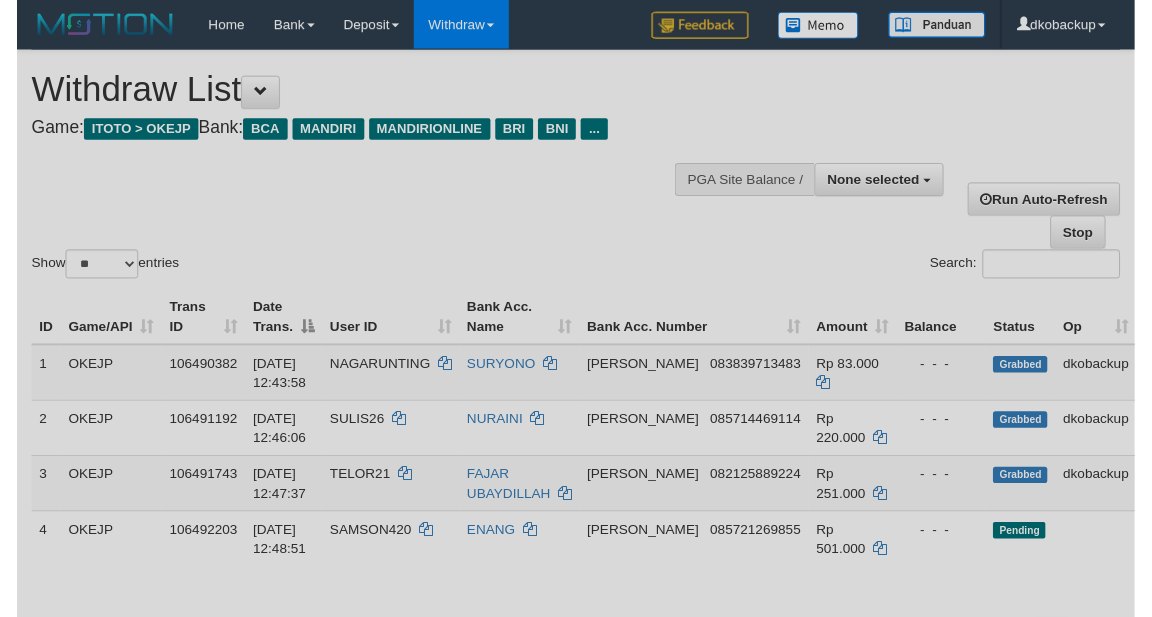 scroll, scrollTop: 1, scrollLeft: 0, axis: vertical 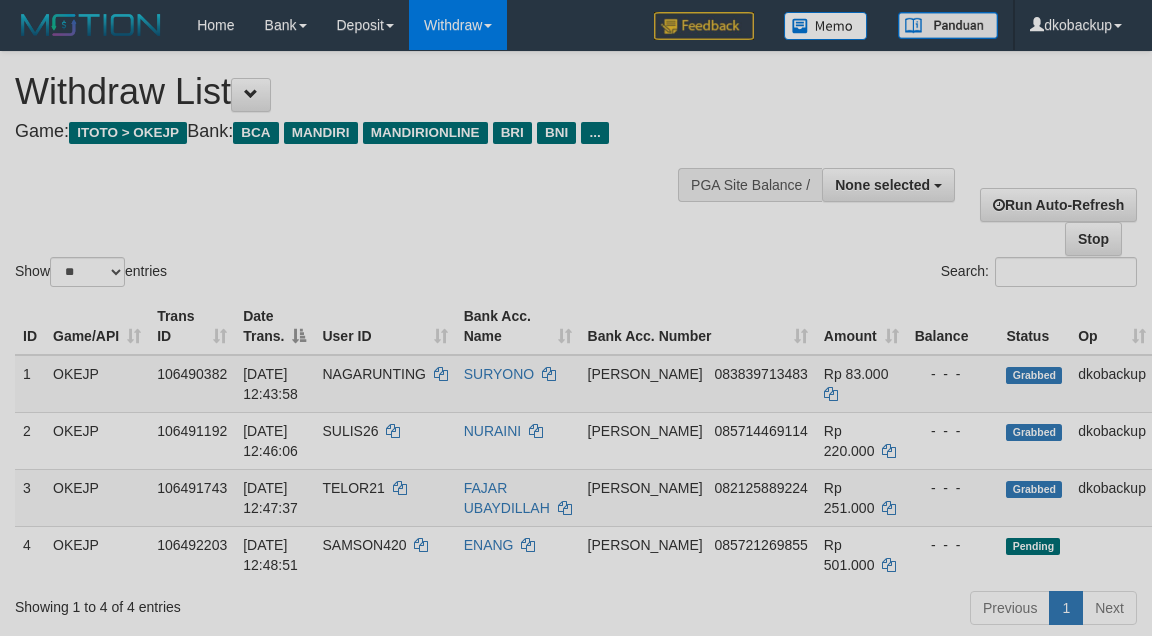 select 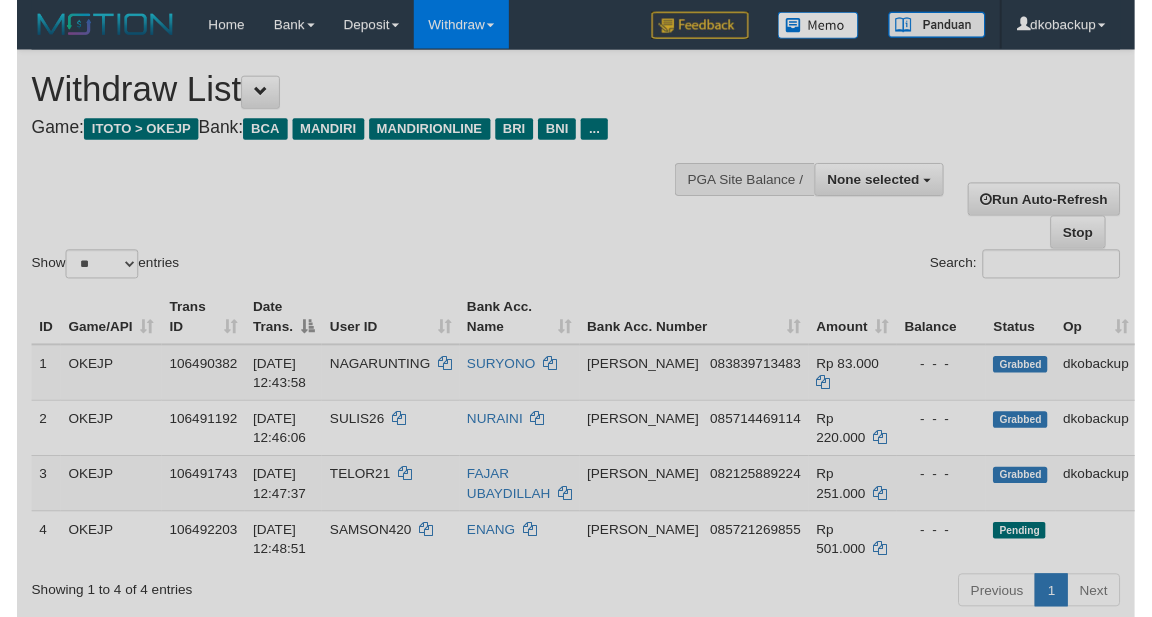 scroll, scrollTop: 1, scrollLeft: 0, axis: vertical 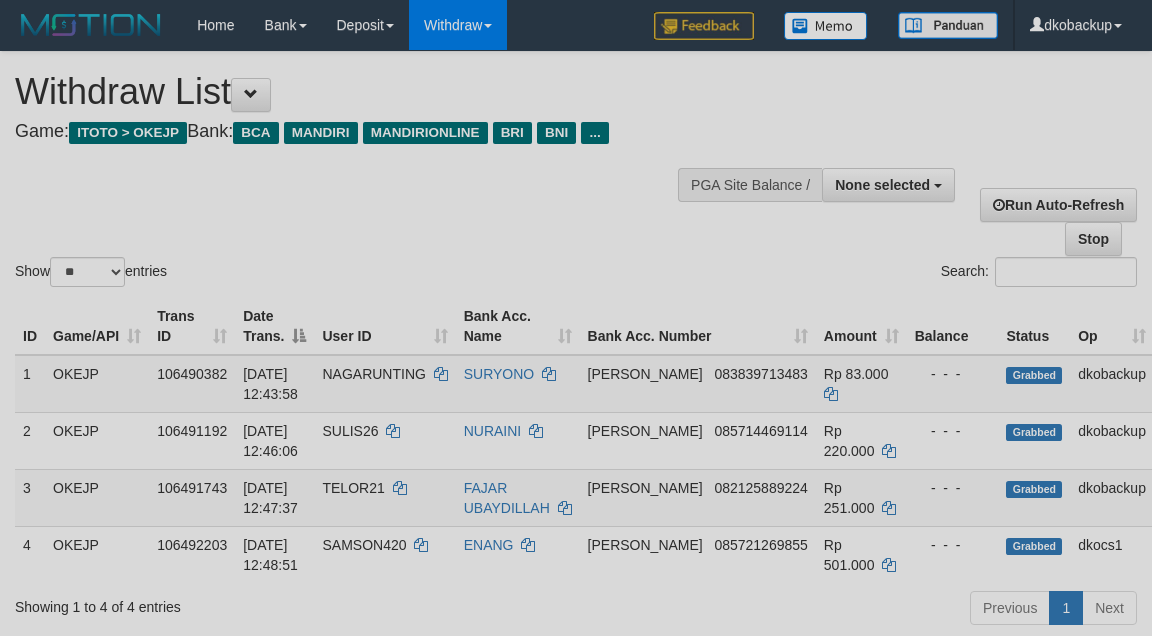 select 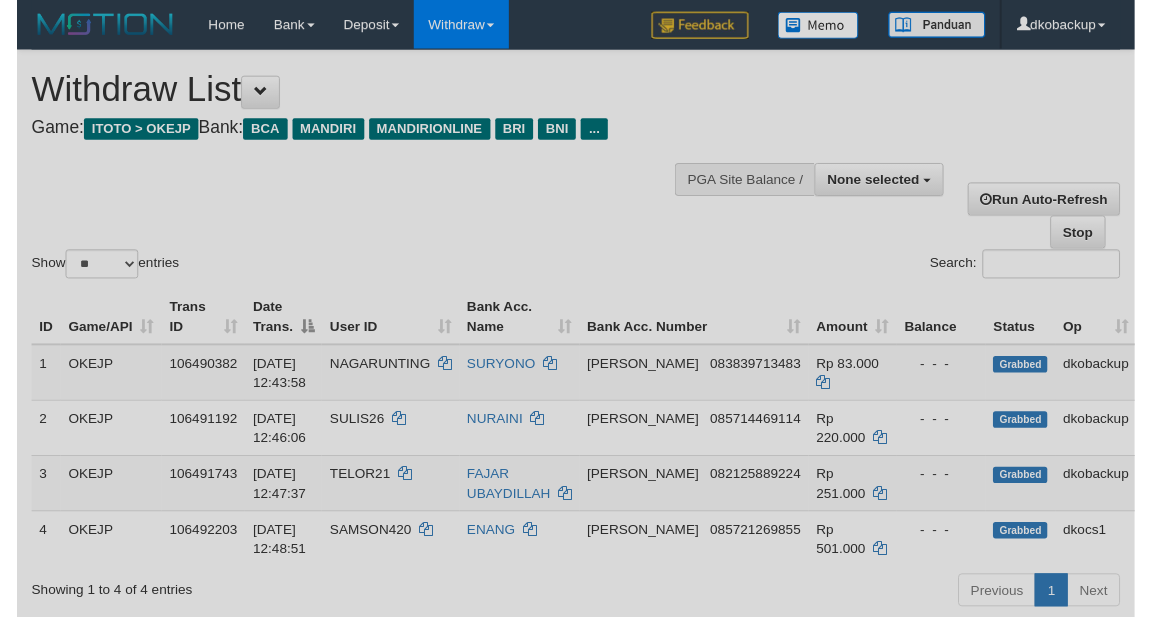 scroll, scrollTop: 1, scrollLeft: 0, axis: vertical 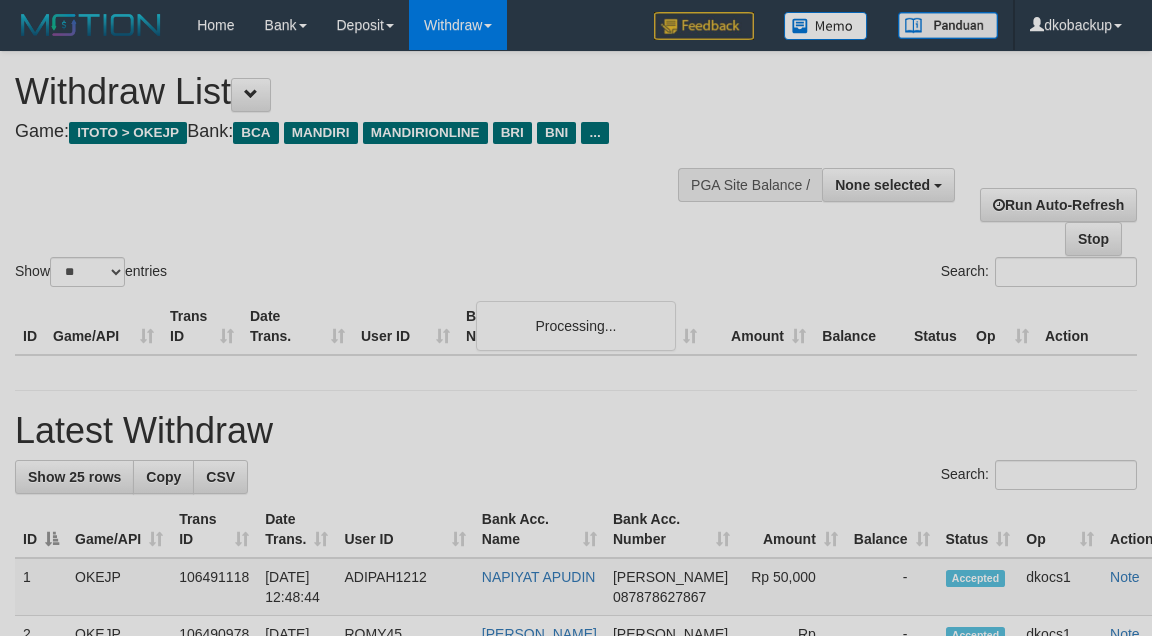 select 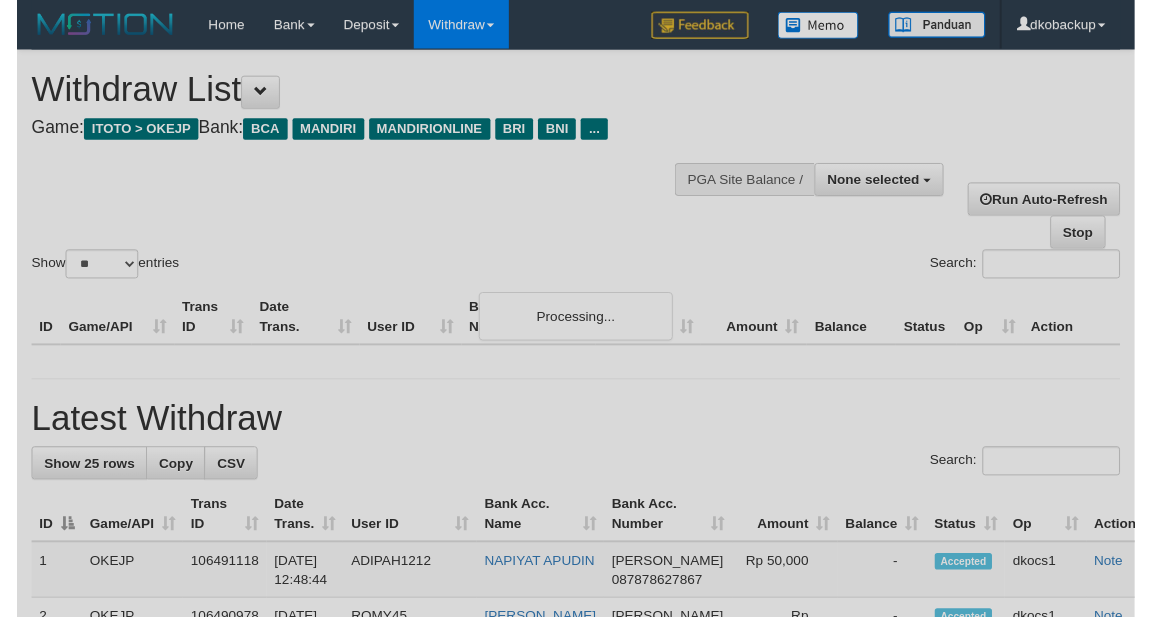 scroll, scrollTop: 1, scrollLeft: 0, axis: vertical 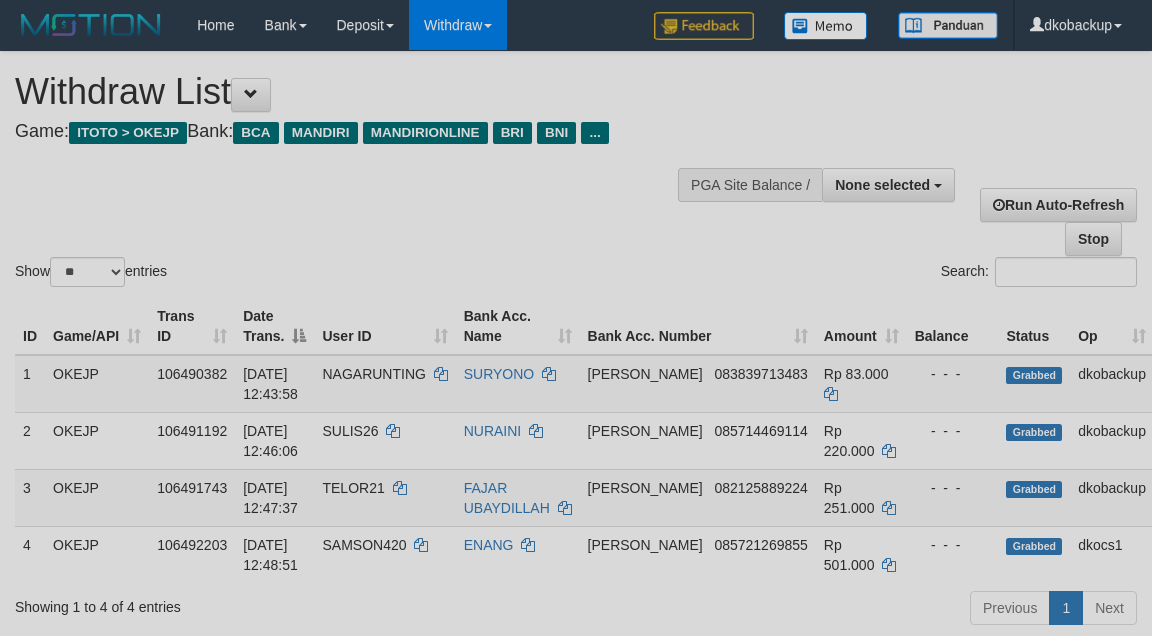 select 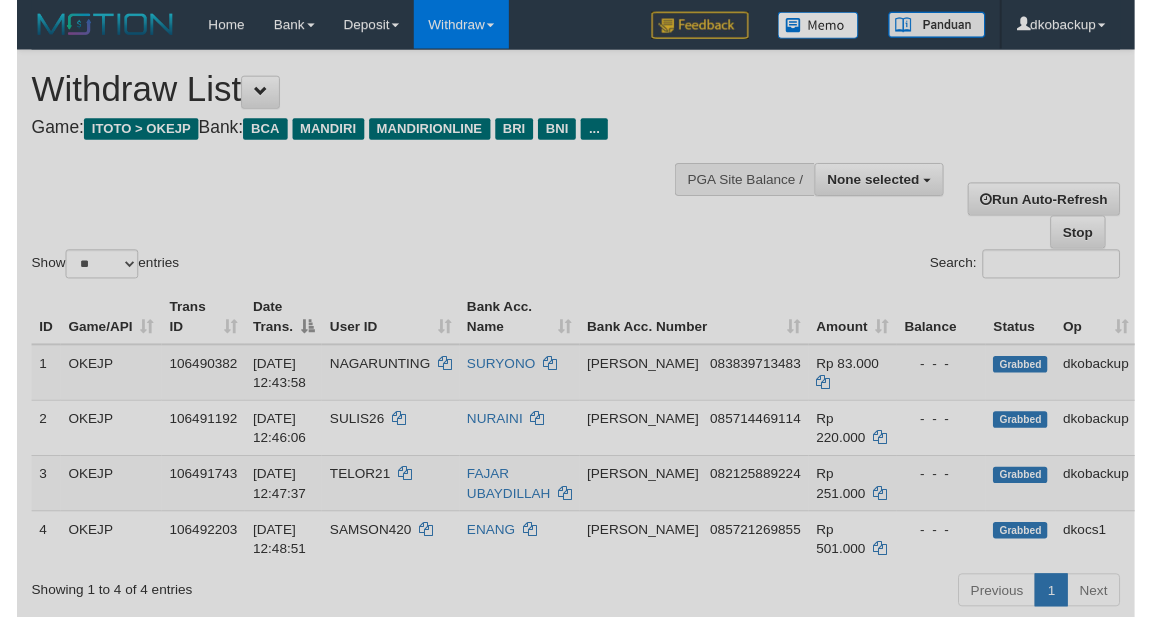 scroll, scrollTop: 1, scrollLeft: 0, axis: vertical 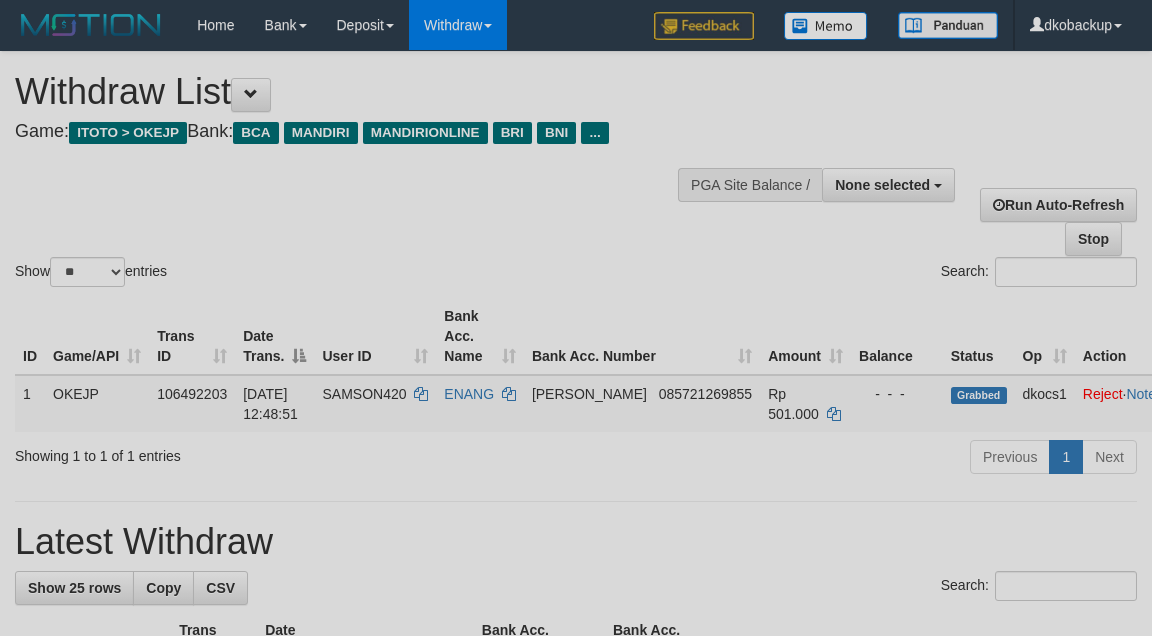 select 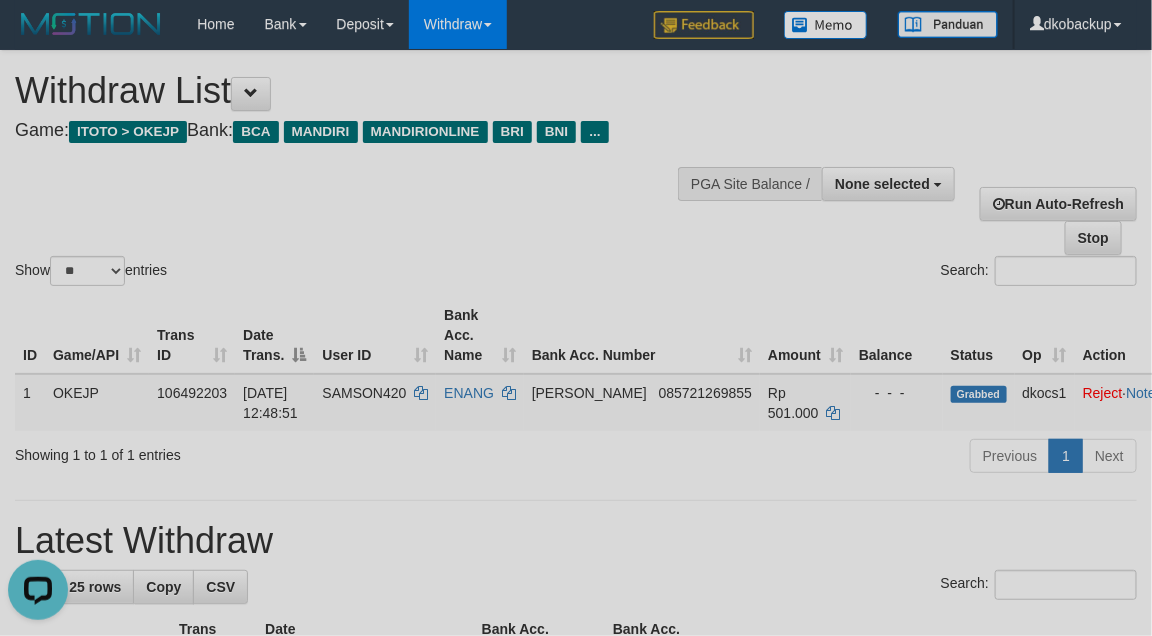 scroll, scrollTop: 0, scrollLeft: 0, axis: both 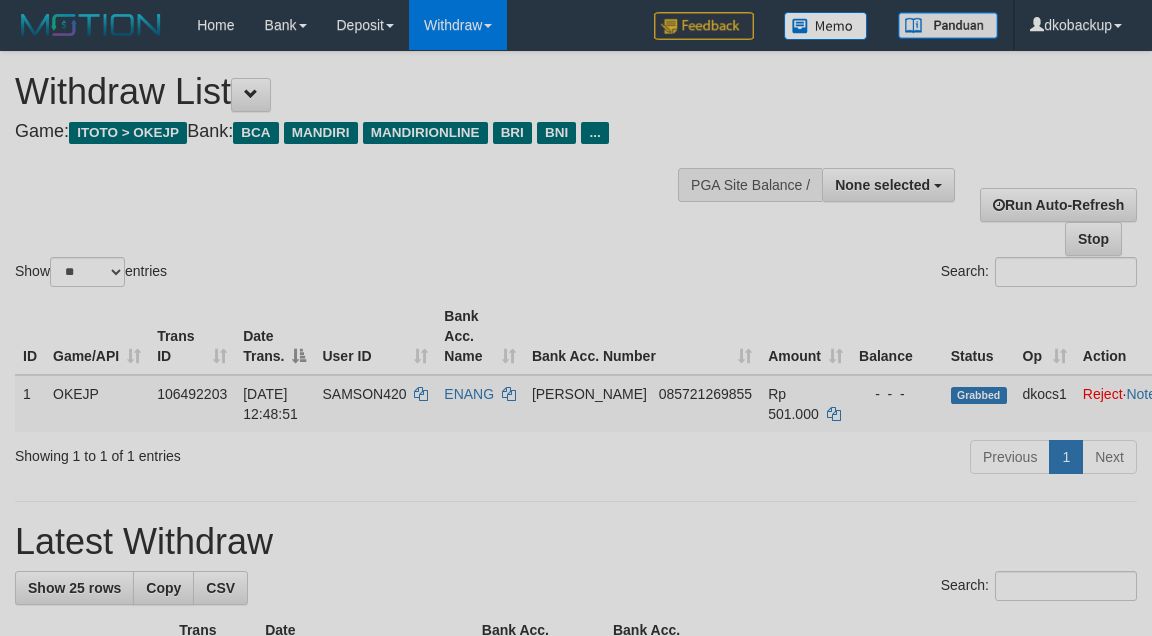 select 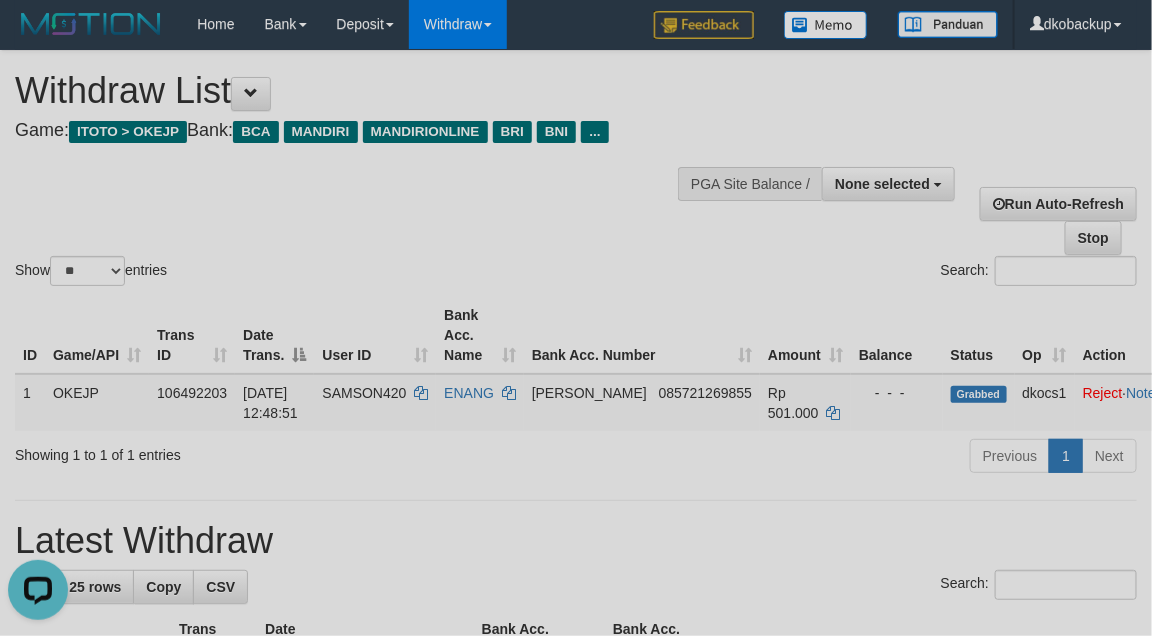 scroll, scrollTop: 0, scrollLeft: 0, axis: both 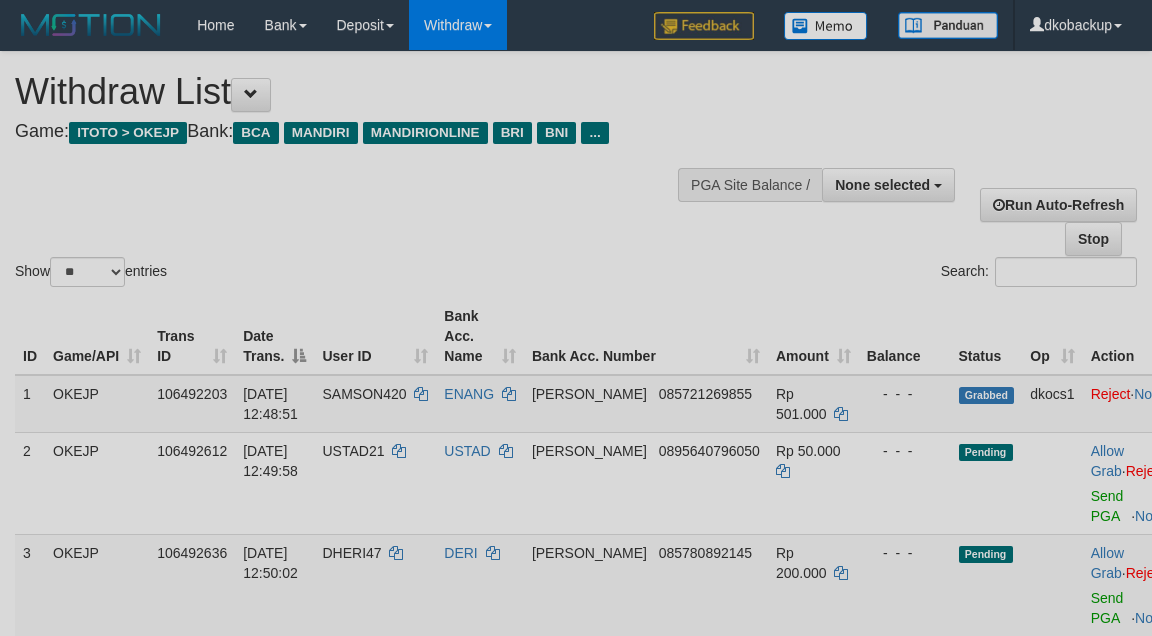 select 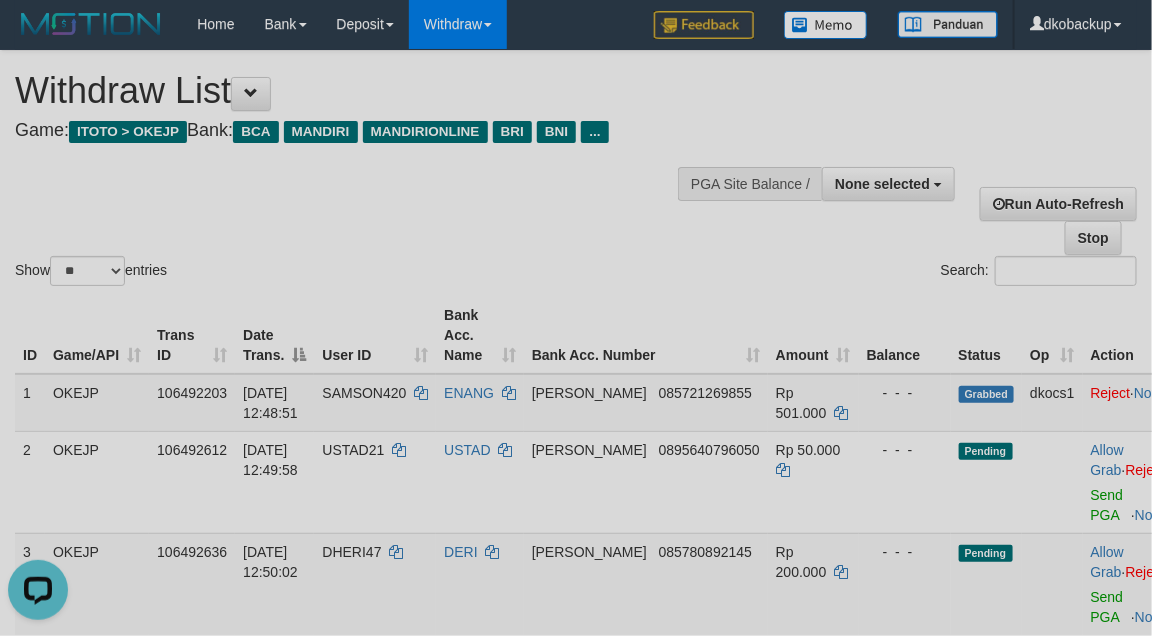 scroll, scrollTop: 0, scrollLeft: 0, axis: both 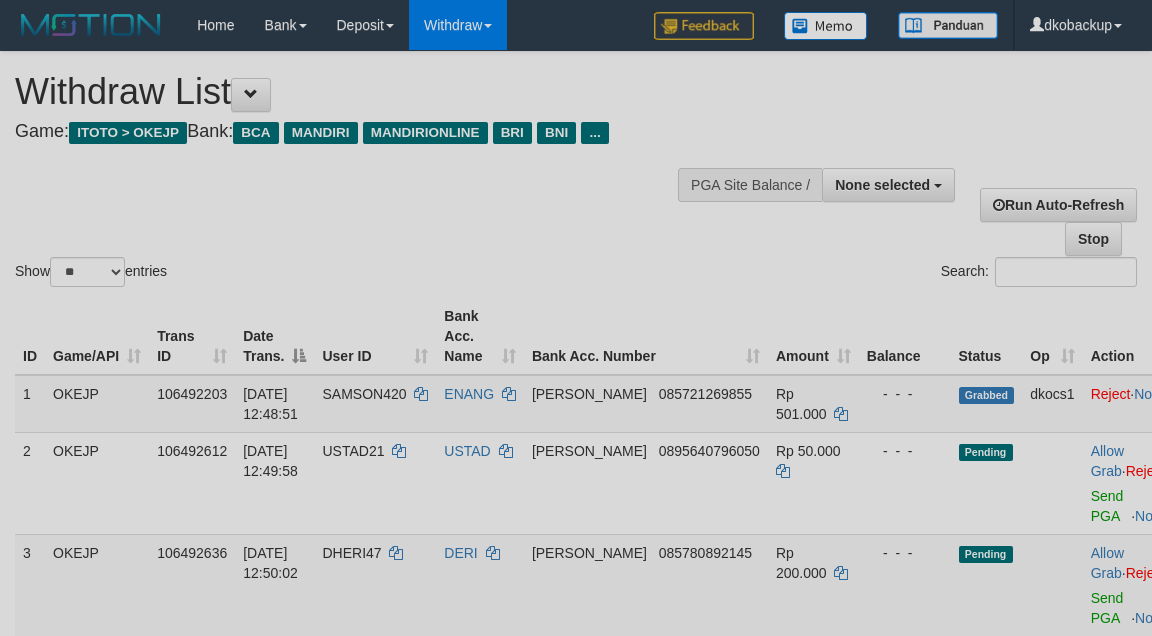 select 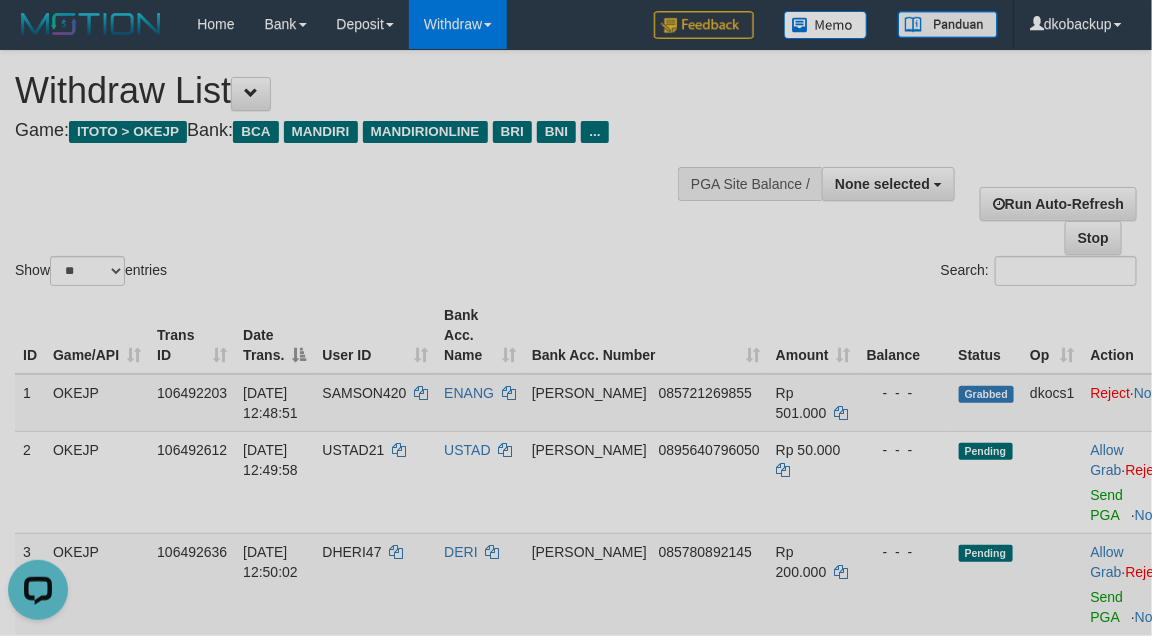 scroll, scrollTop: 0, scrollLeft: 0, axis: both 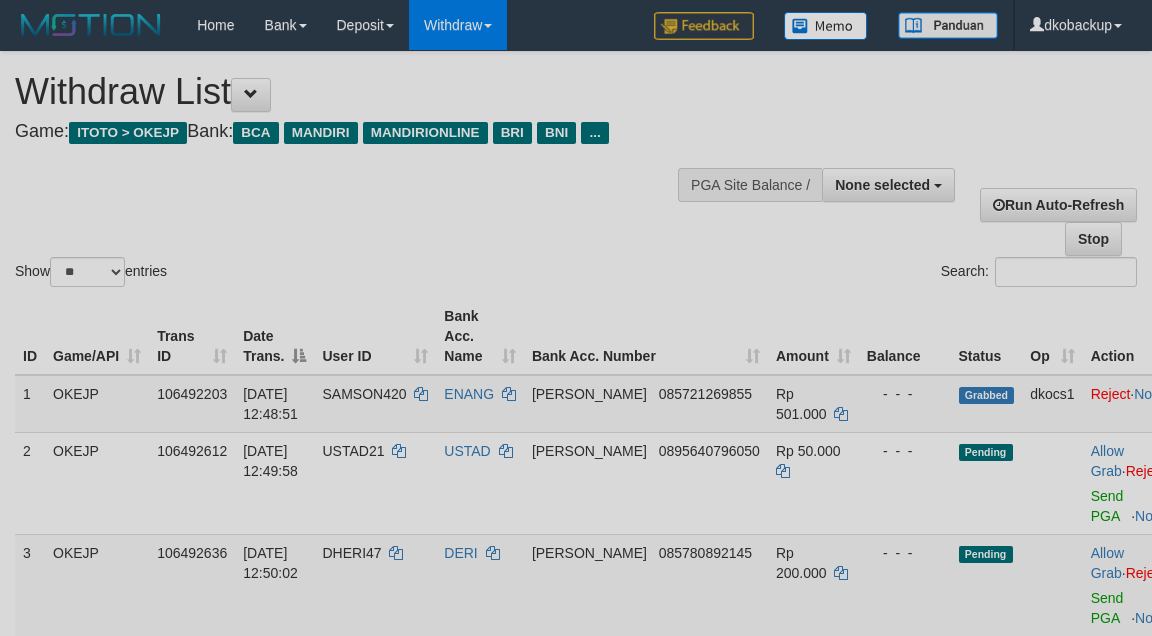 select 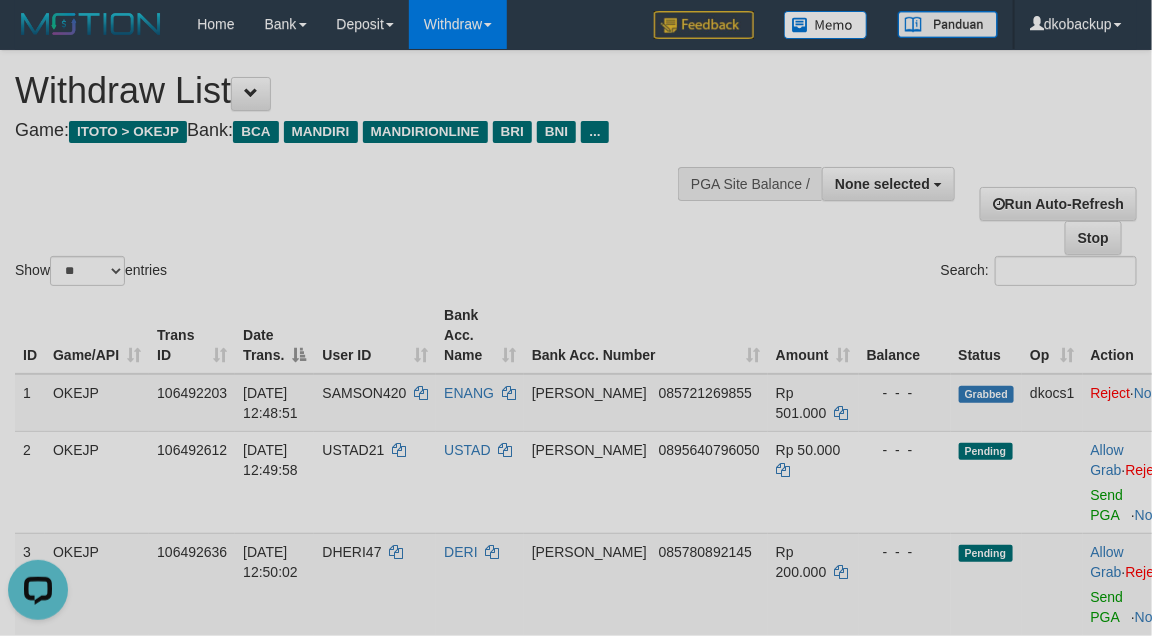scroll, scrollTop: 0, scrollLeft: 0, axis: both 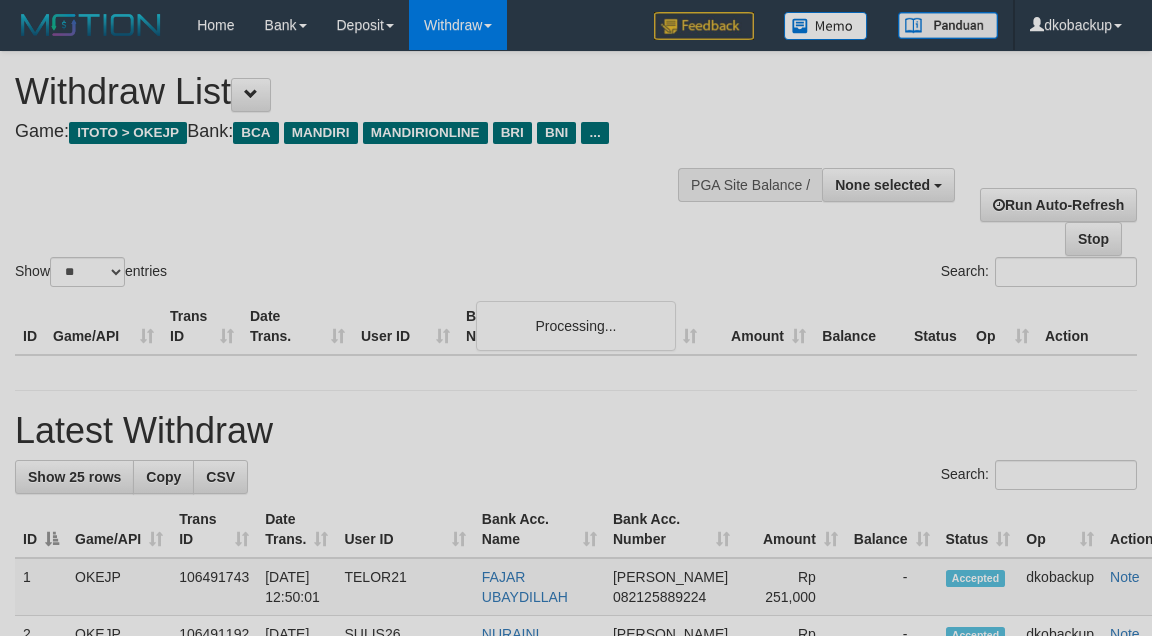 select 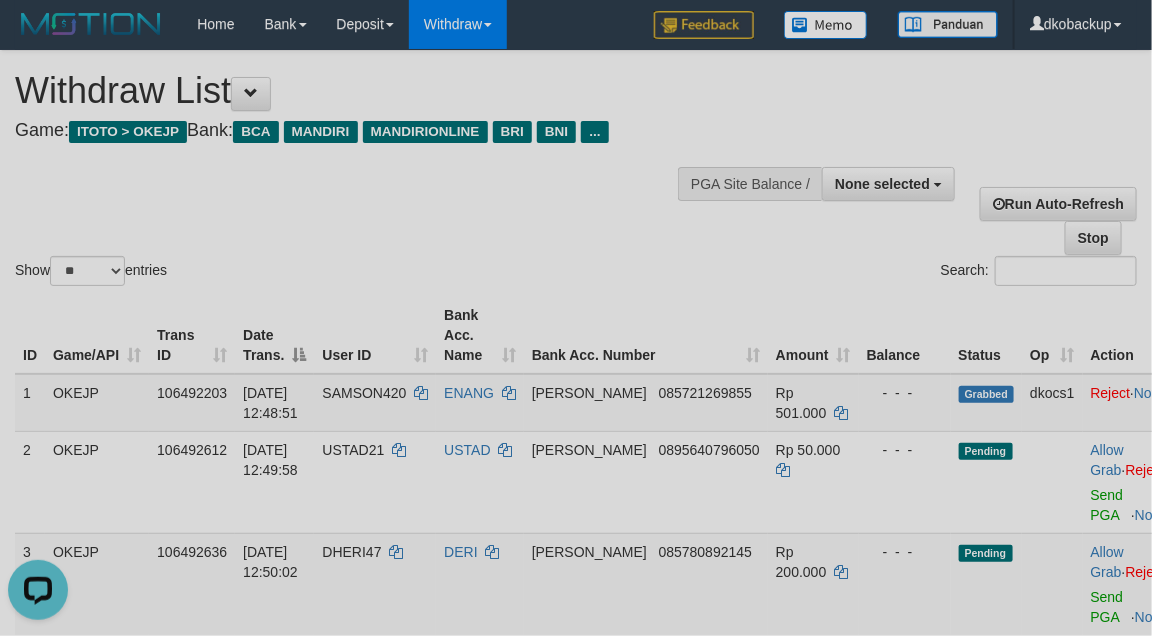 scroll, scrollTop: 0, scrollLeft: 0, axis: both 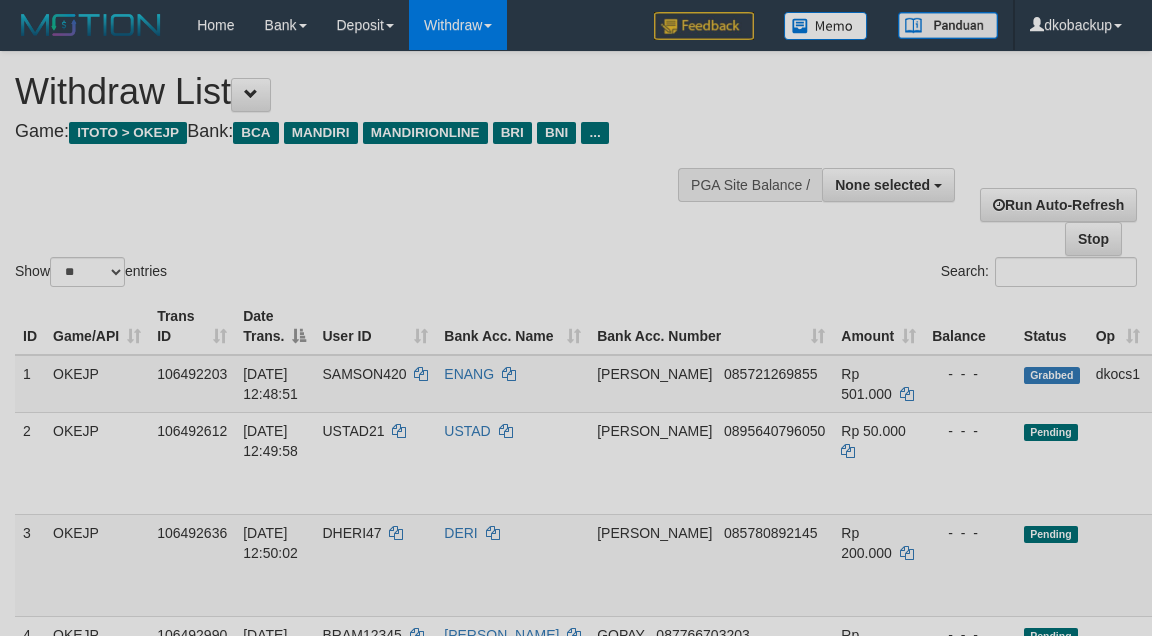 select 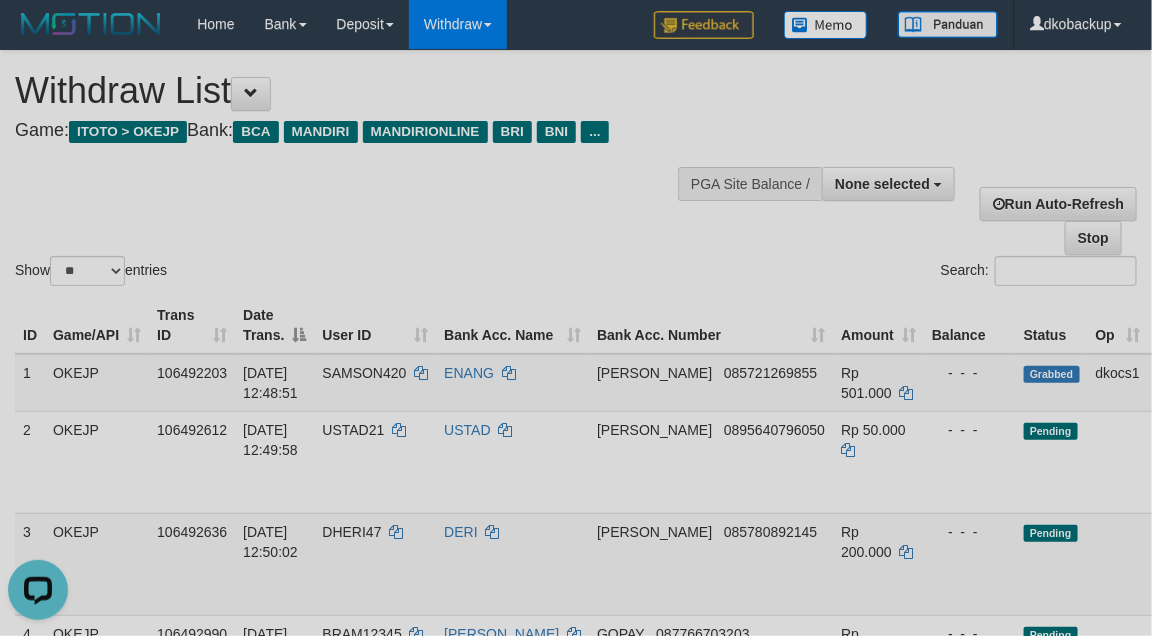 scroll, scrollTop: 0, scrollLeft: 0, axis: both 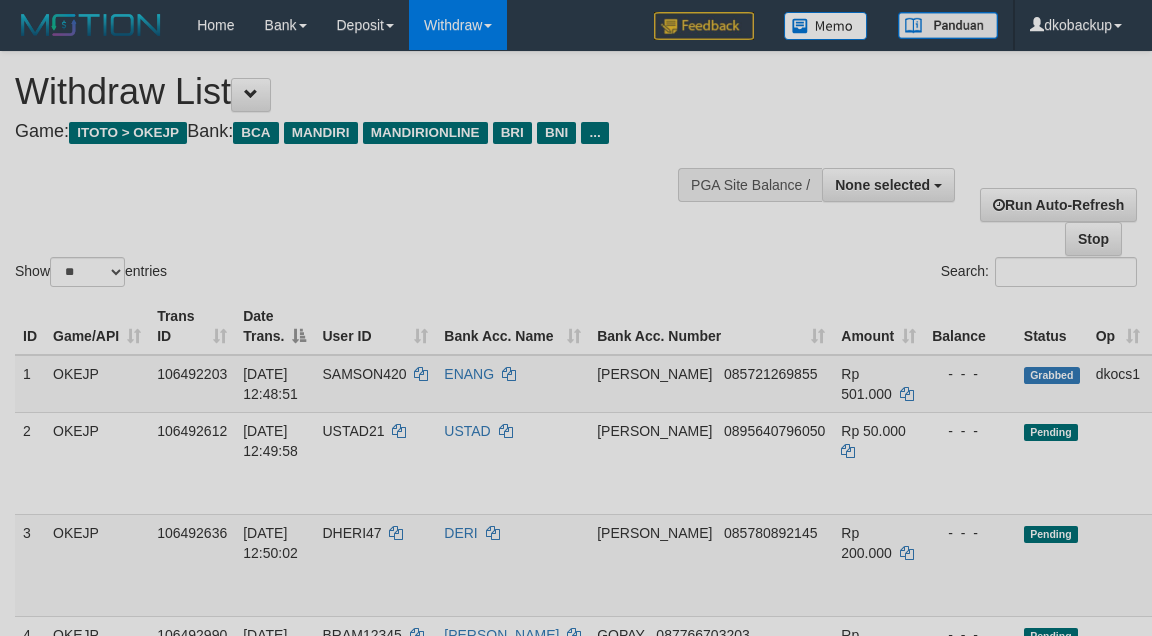 select 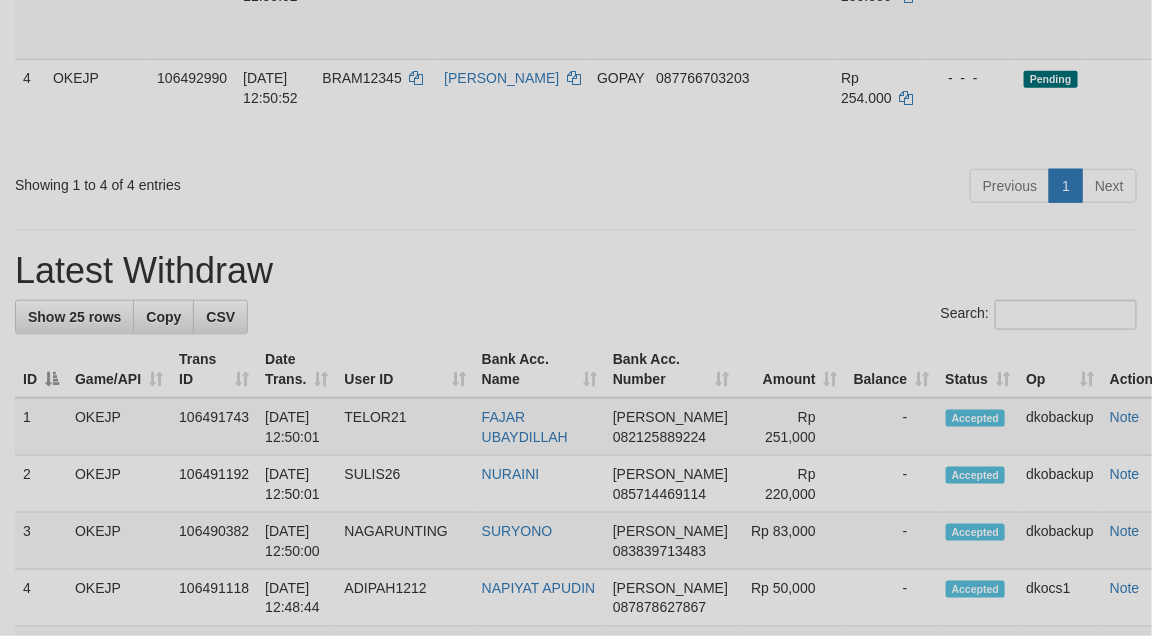 scroll, scrollTop: 0, scrollLeft: 0, axis: both 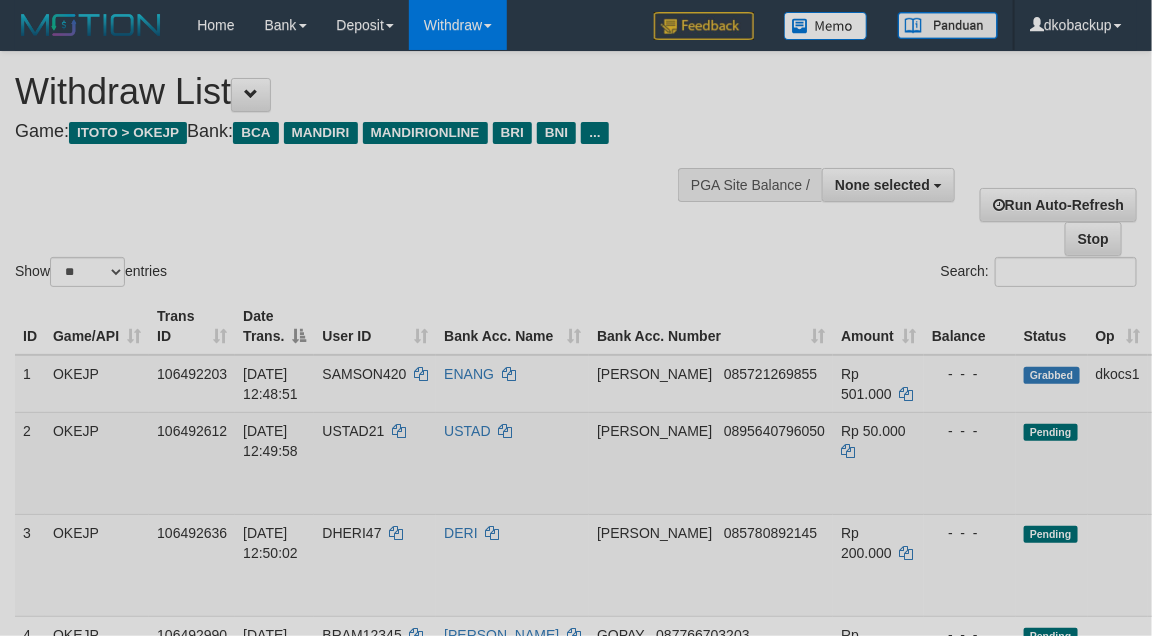 click on "Allow Grab" at bounding box center (1172, 441) 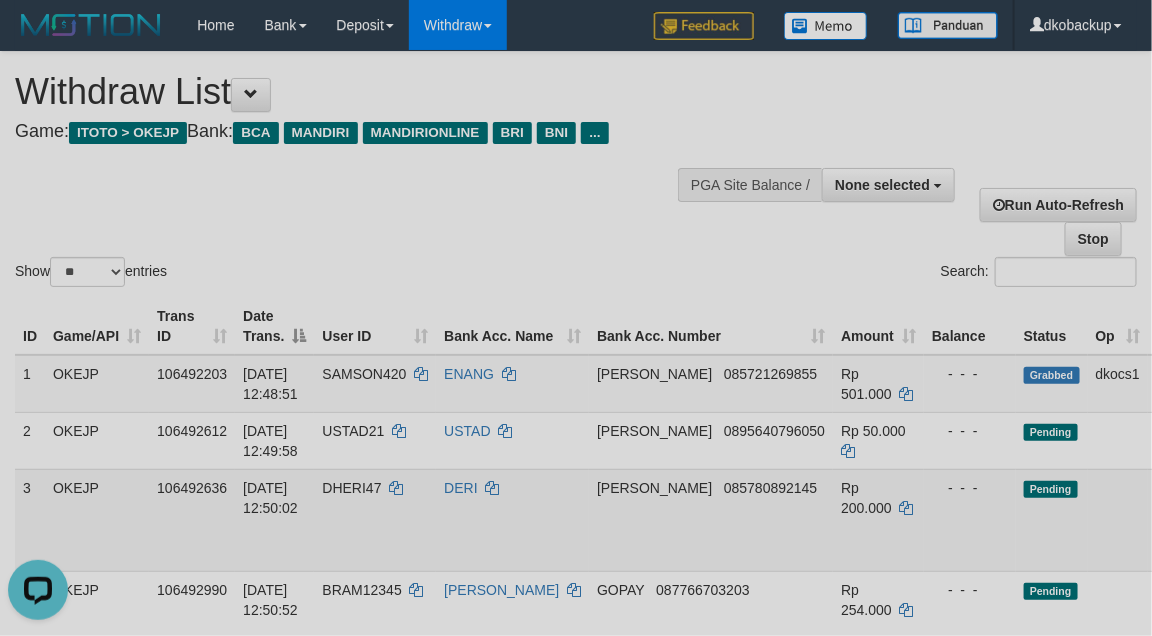 scroll, scrollTop: 0, scrollLeft: 0, axis: both 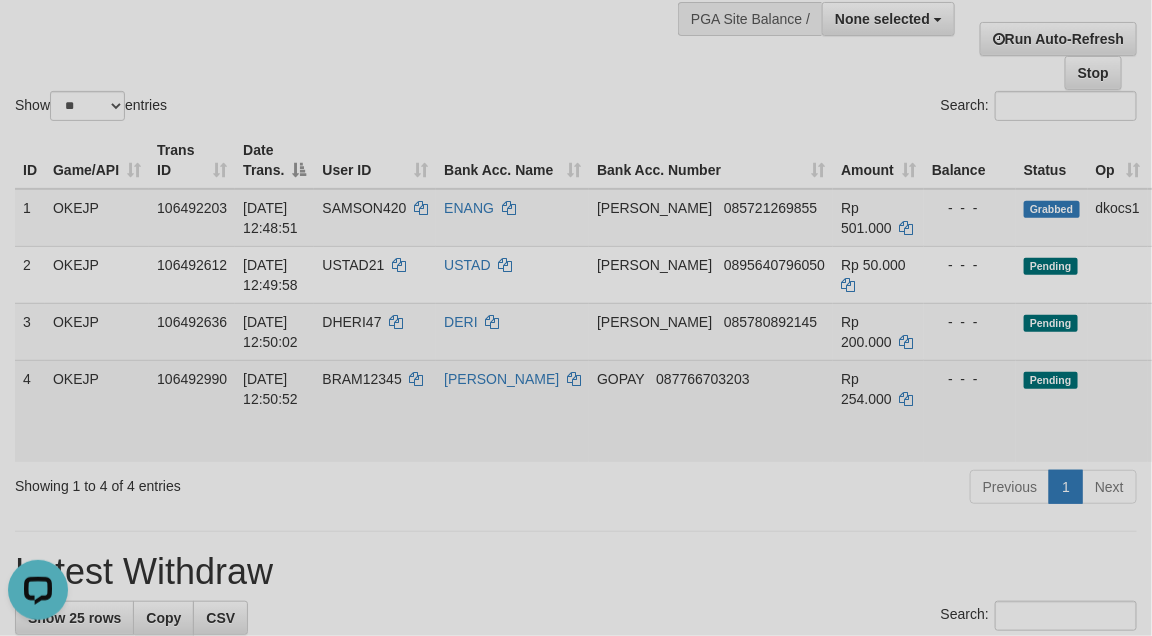 click on "Allow Grab" at bounding box center (1172, 389) 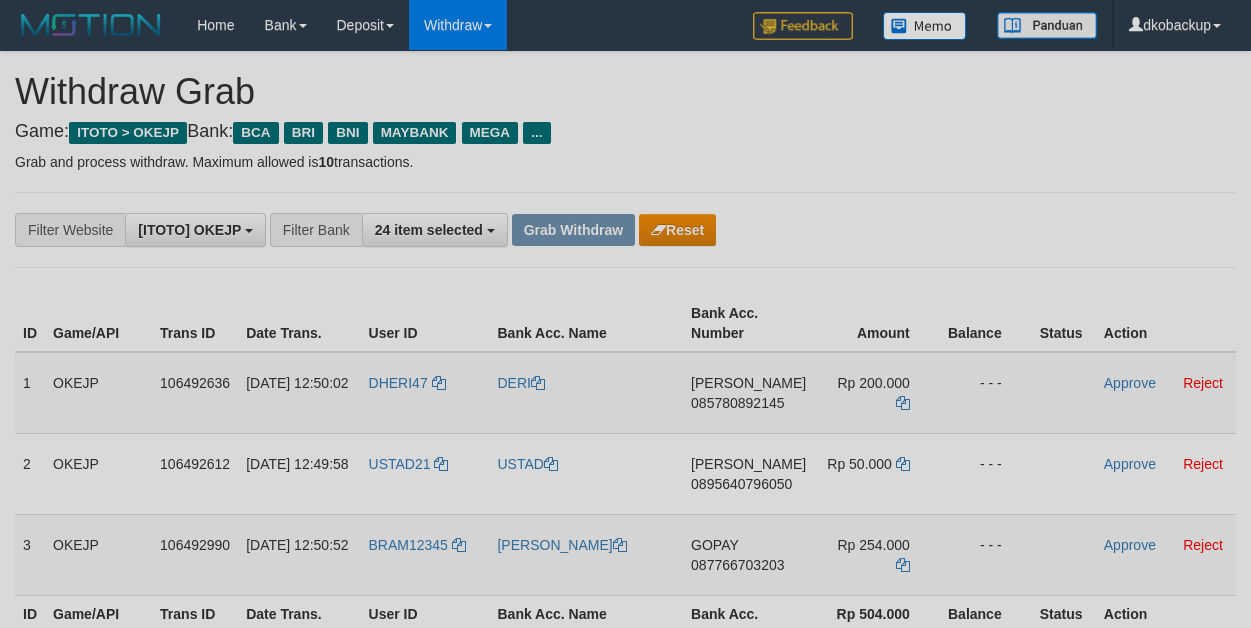 scroll, scrollTop: 0, scrollLeft: 0, axis: both 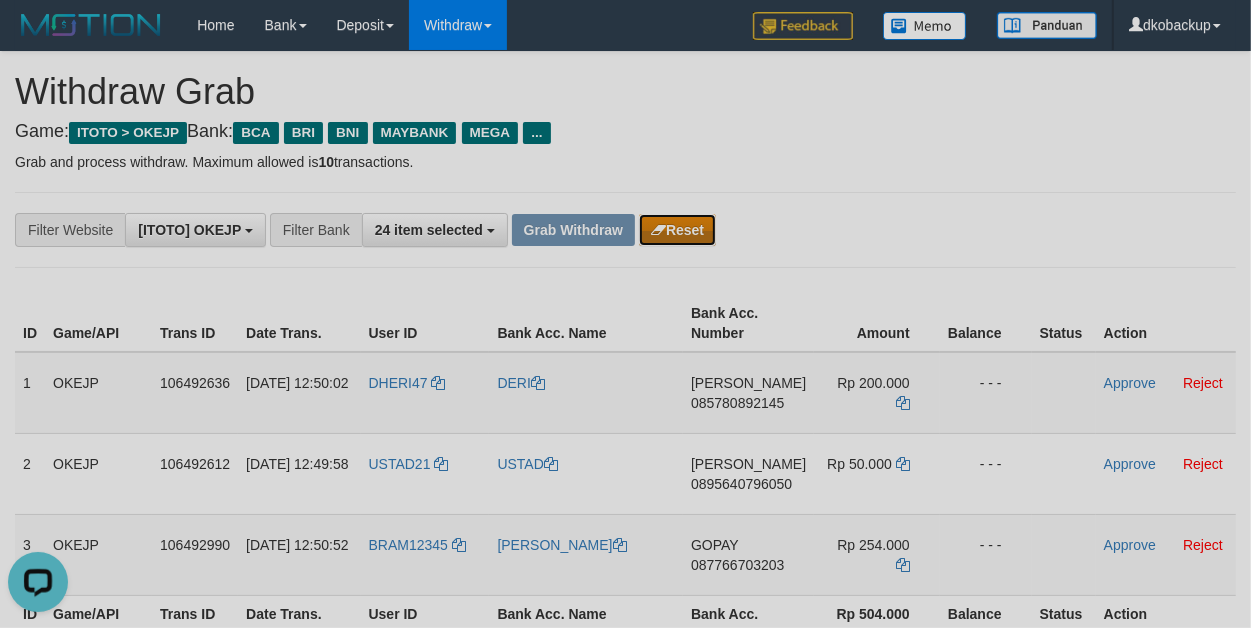 click on "Reset" at bounding box center (677, 230) 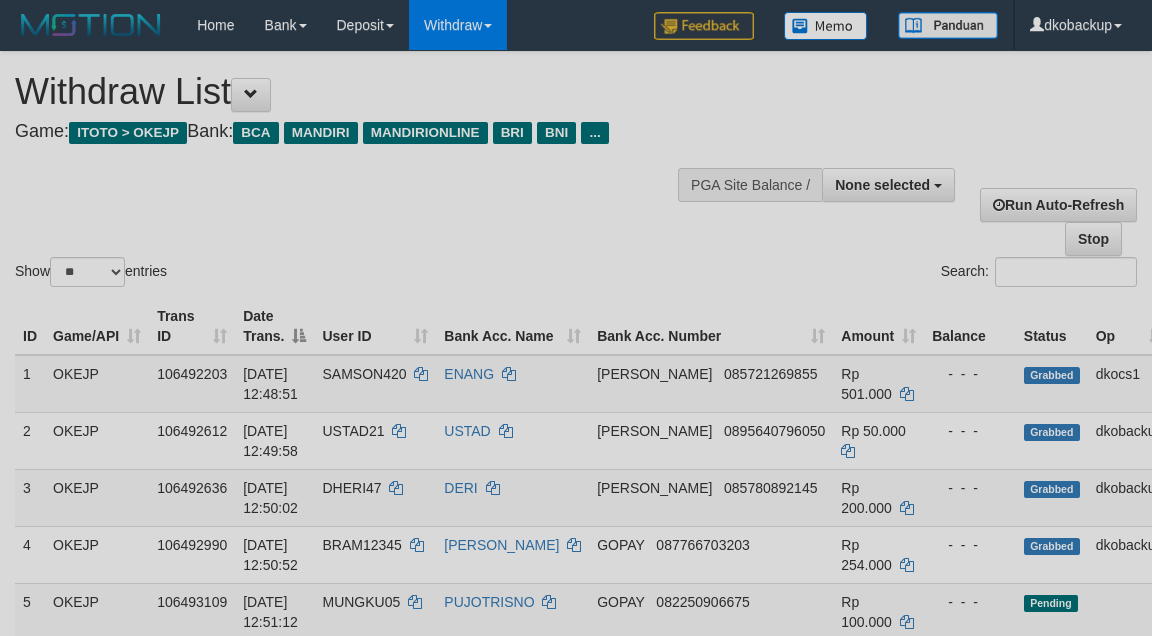 select 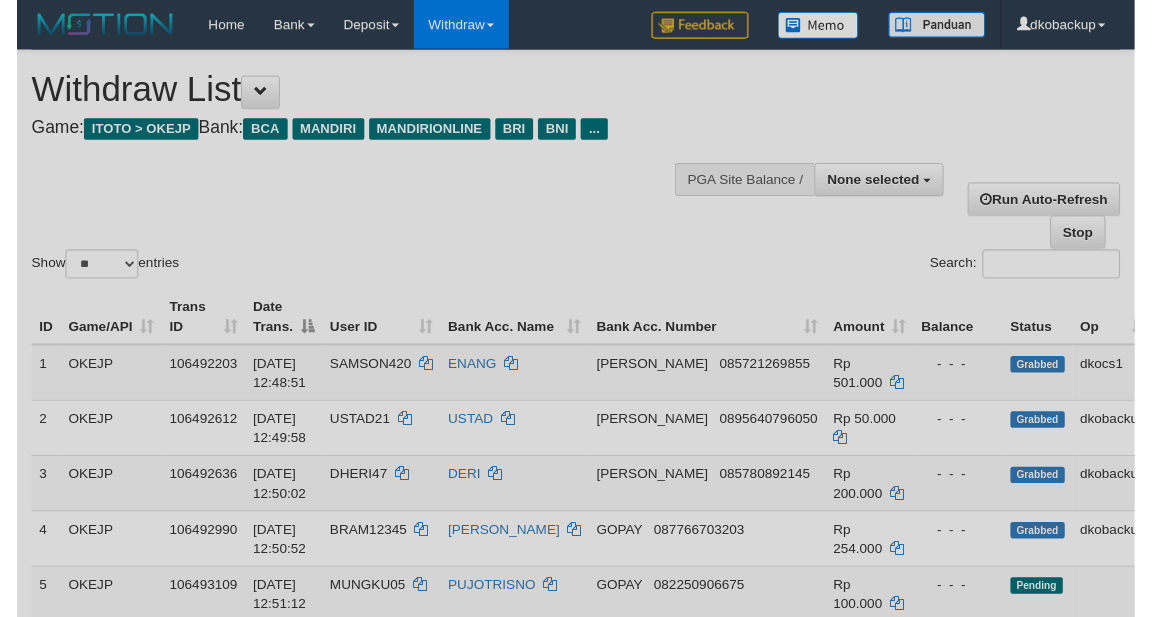 scroll, scrollTop: 166, scrollLeft: 0, axis: vertical 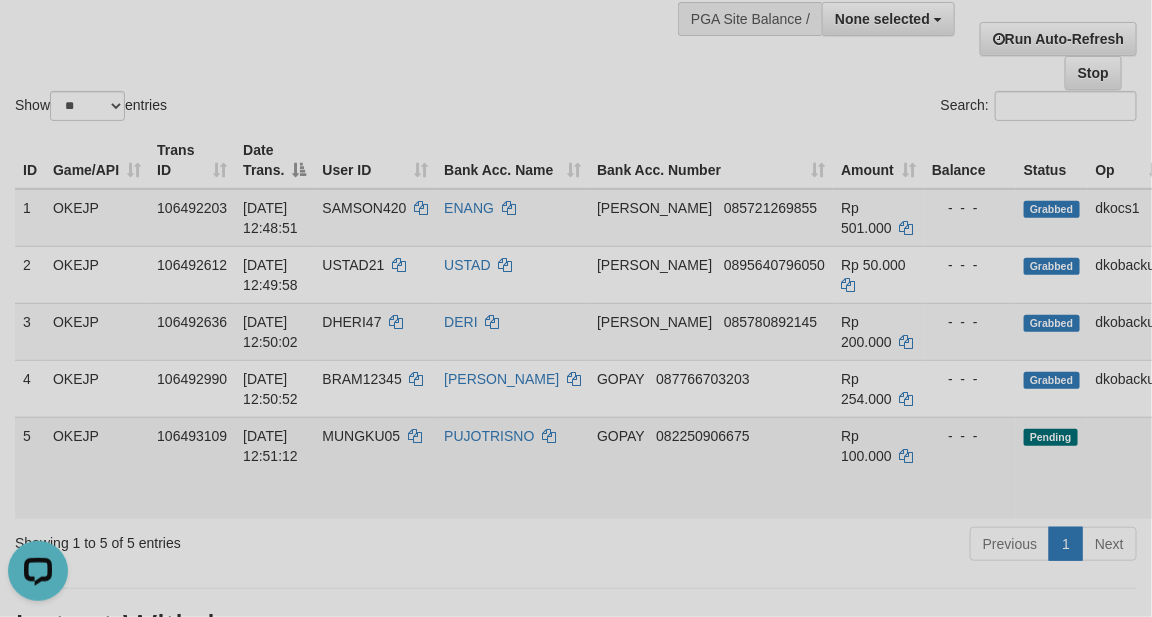 click on "Allow Grab" at bounding box center [1195, 446] 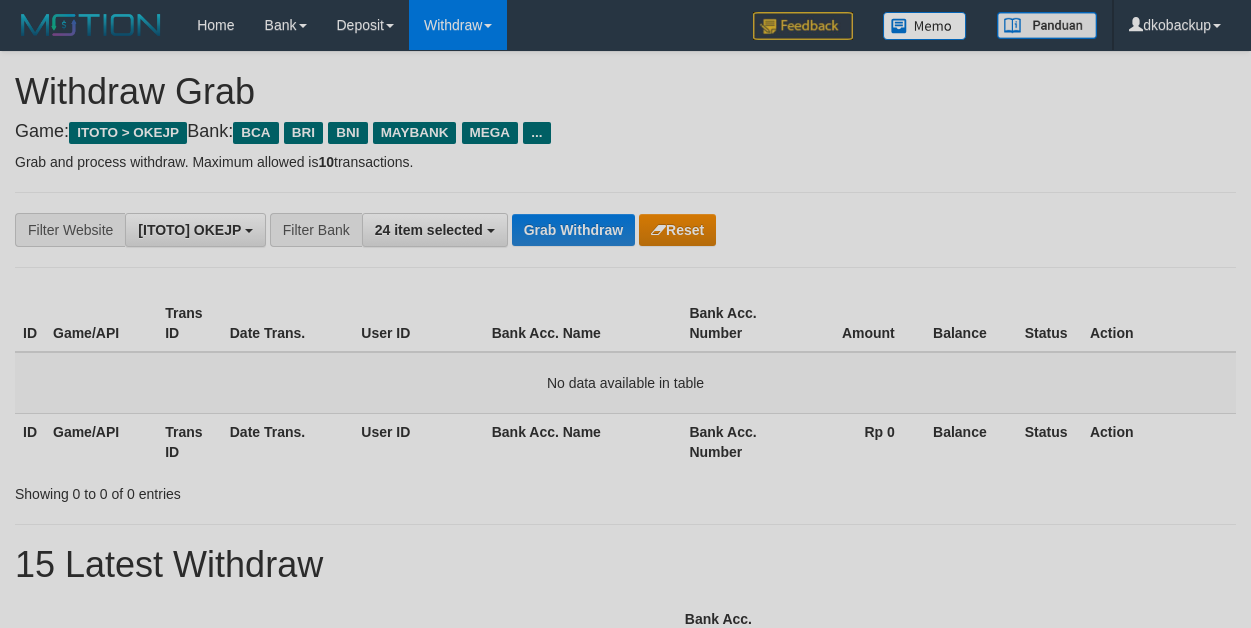 scroll, scrollTop: 0, scrollLeft: 0, axis: both 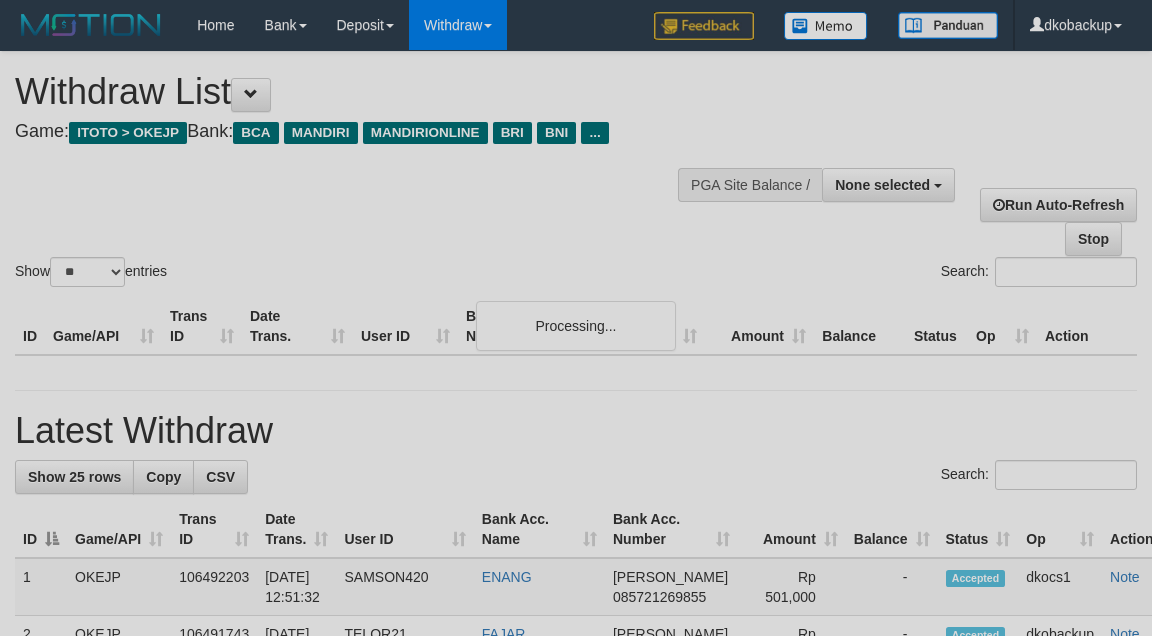 select 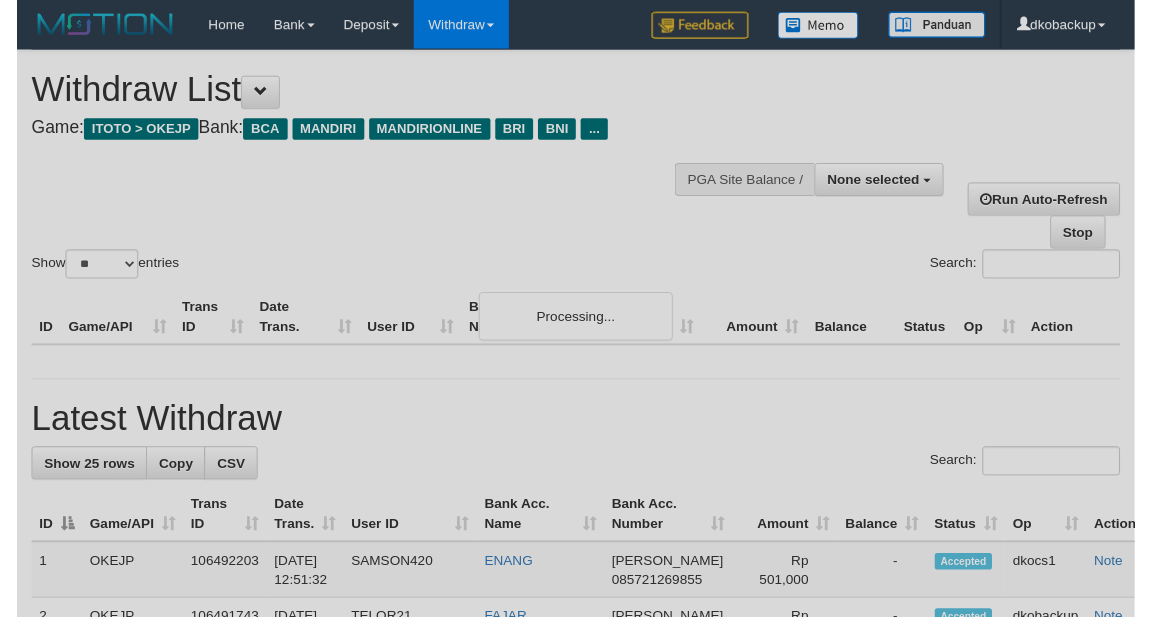 scroll, scrollTop: 166, scrollLeft: 0, axis: vertical 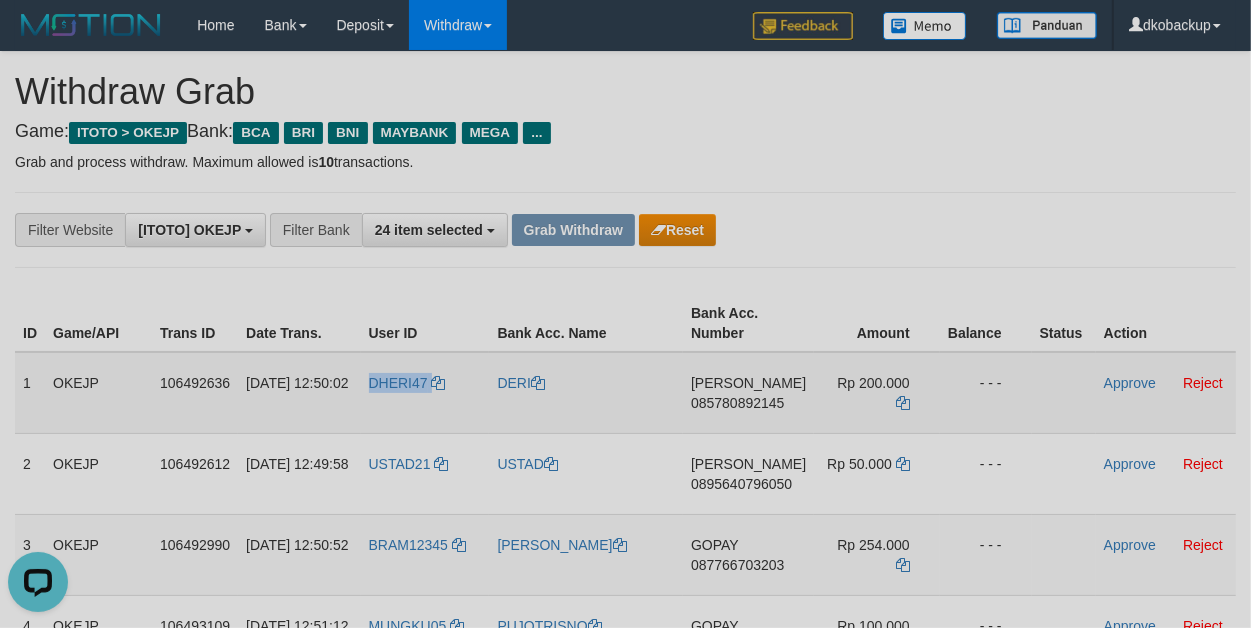 drag, startPoint x: 377, startPoint y: 371, endPoint x: 443, endPoint y: 371, distance: 66 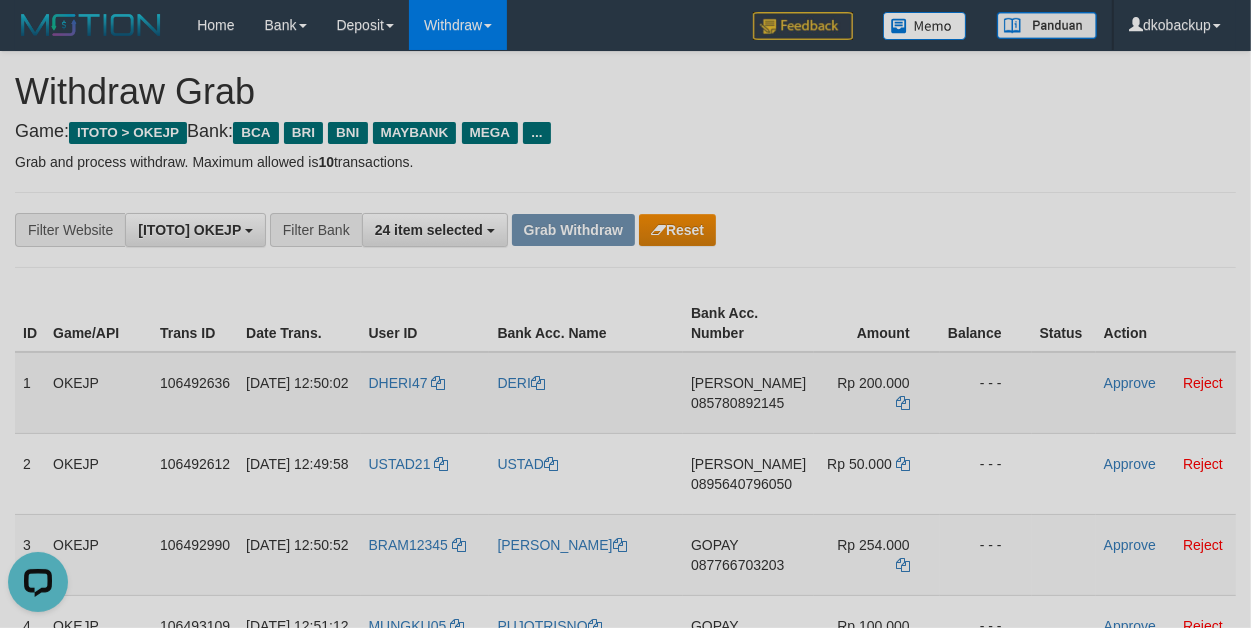click on "DERI" at bounding box center [586, 393] 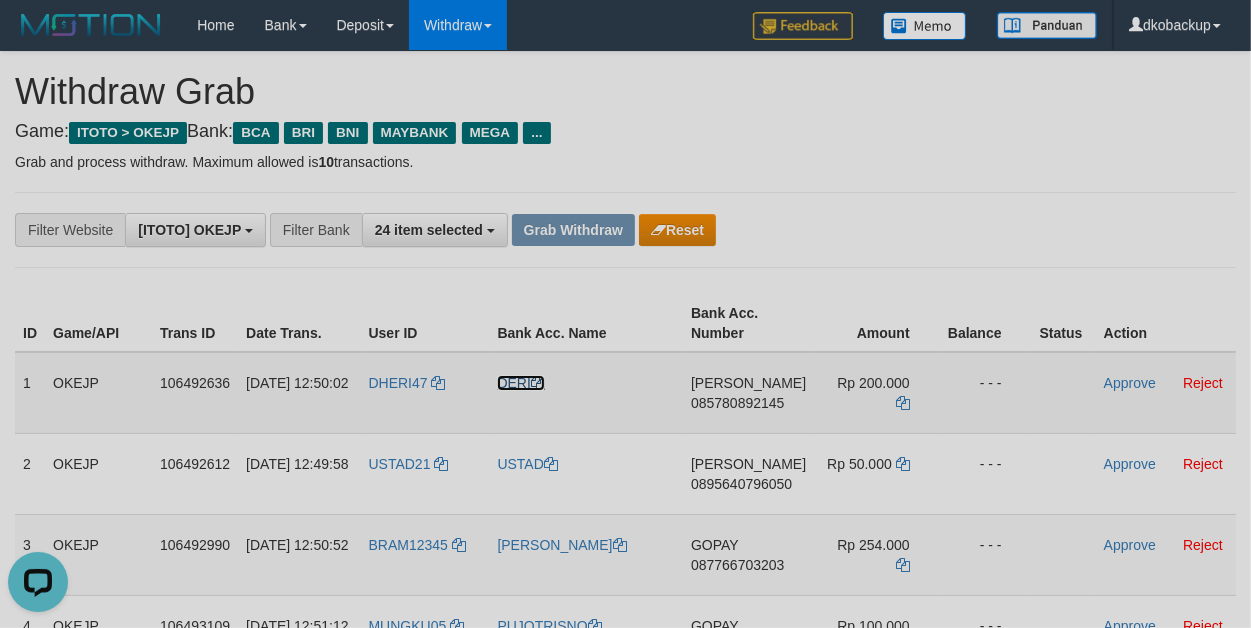 click on "DERI" at bounding box center [520, 383] 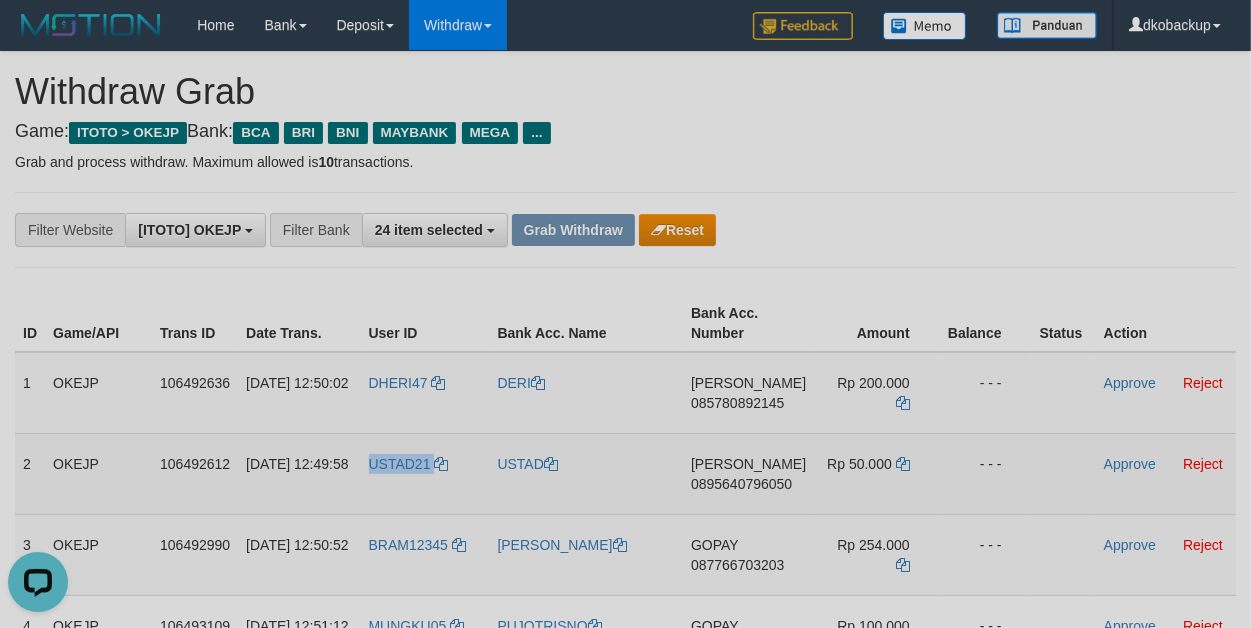drag, startPoint x: 372, startPoint y: 448, endPoint x: 452, endPoint y: 448, distance: 80 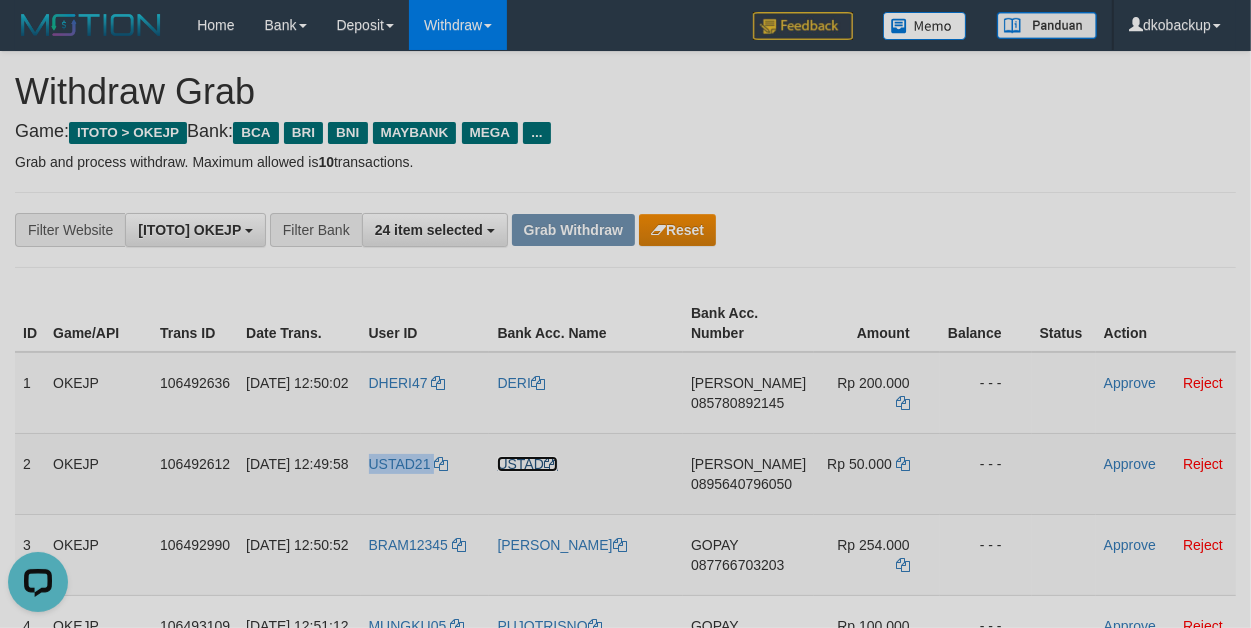 click on "USTAD" at bounding box center [527, 464] 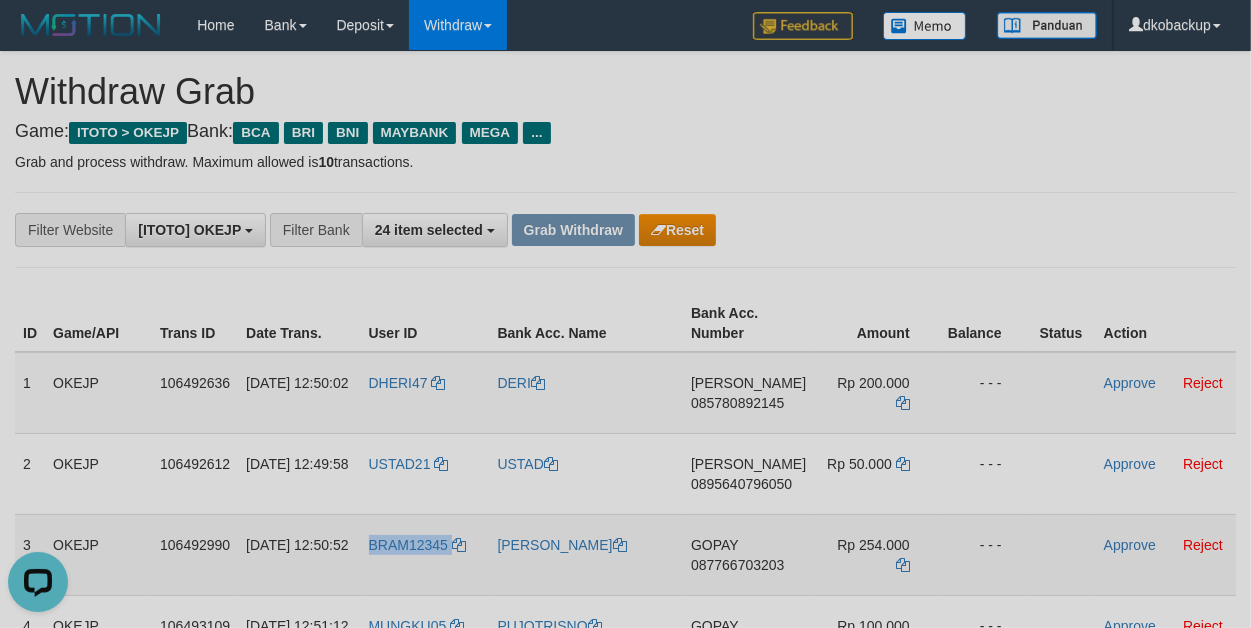drag, startPoint x: 376, startPoint y: 530, endPoint x: 465, endPoint y: 528, distance: 89.02247 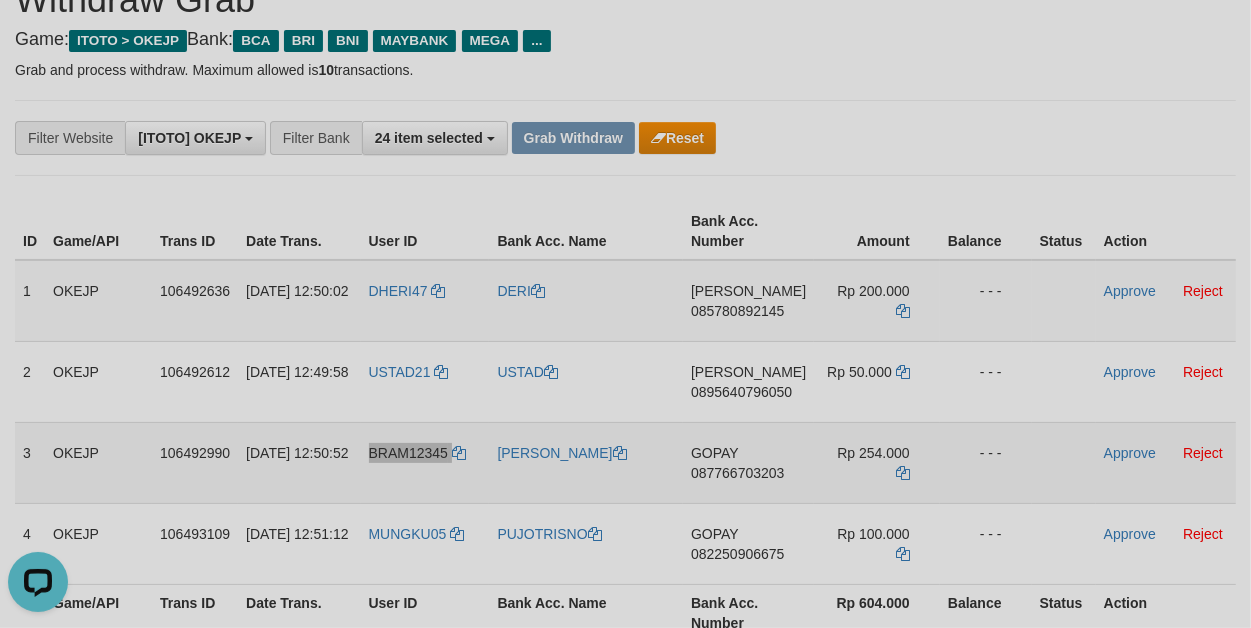scroll, scrollTop: 166, scrollLeft: 0, axis: vertical 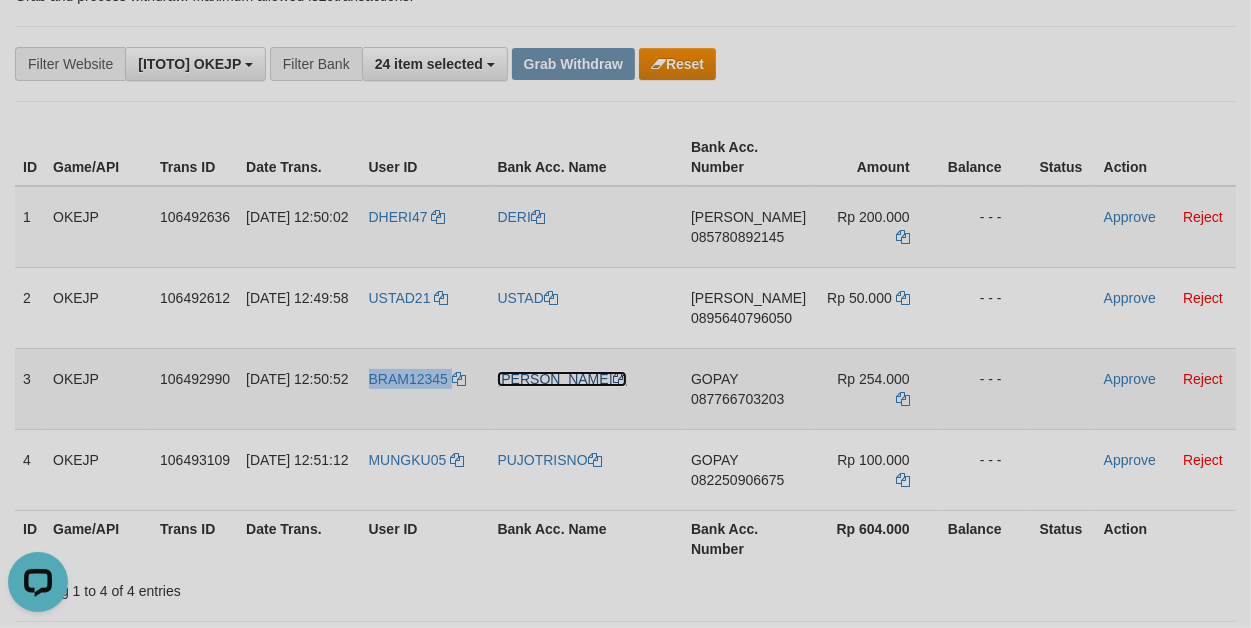 drag, startPoint x: 548, startPoint y: 377, endPoint x: 1187, endPoint y: 375, distance: 639.0031 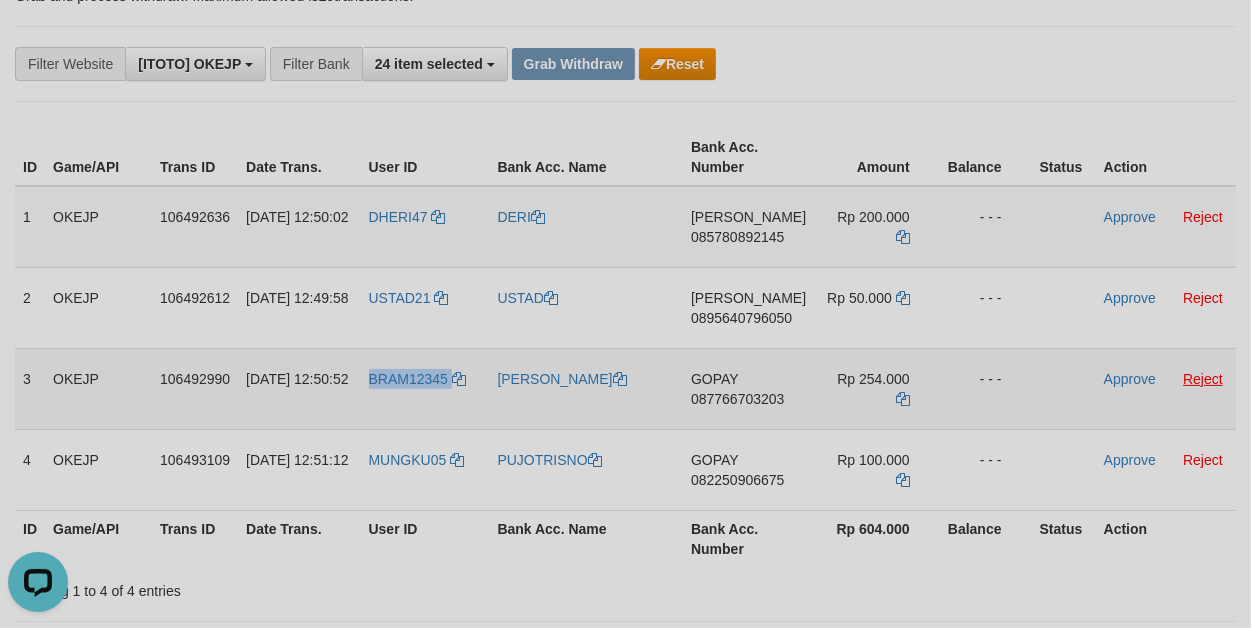 copy on "BRAM12345" 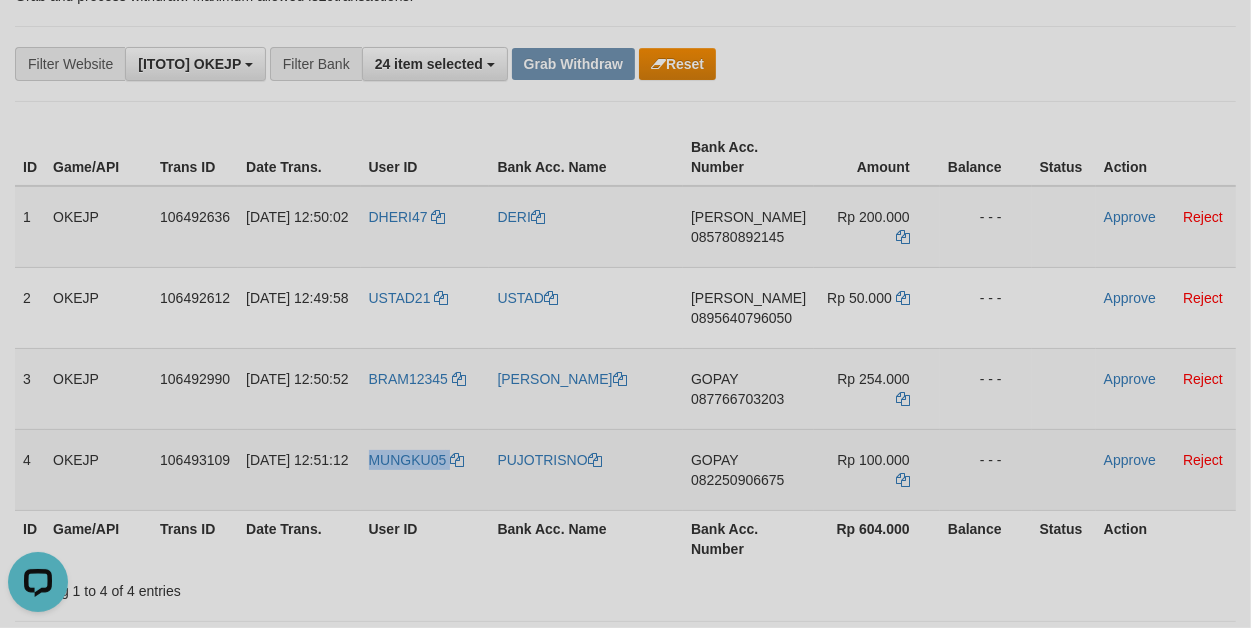 drag, startPoint x: 373, startPoint y: 445, endPoint x: 476, endPoint y: 445, distance: 103 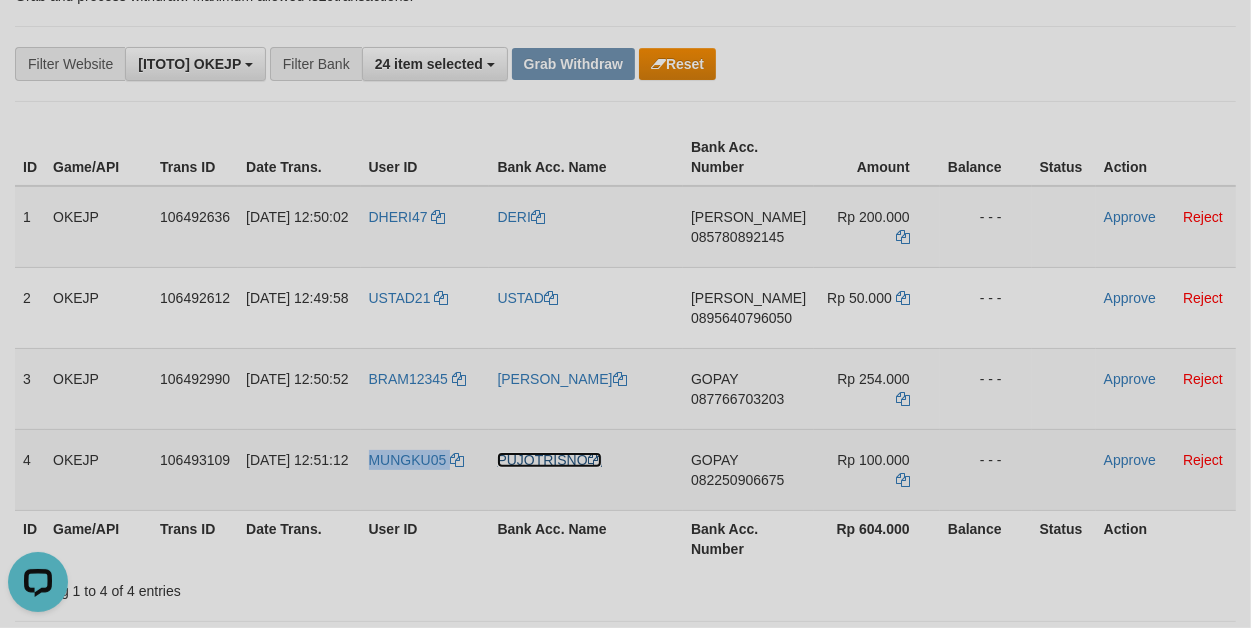 click on "PUJOTRISNO" at bounding box center (549, 460) 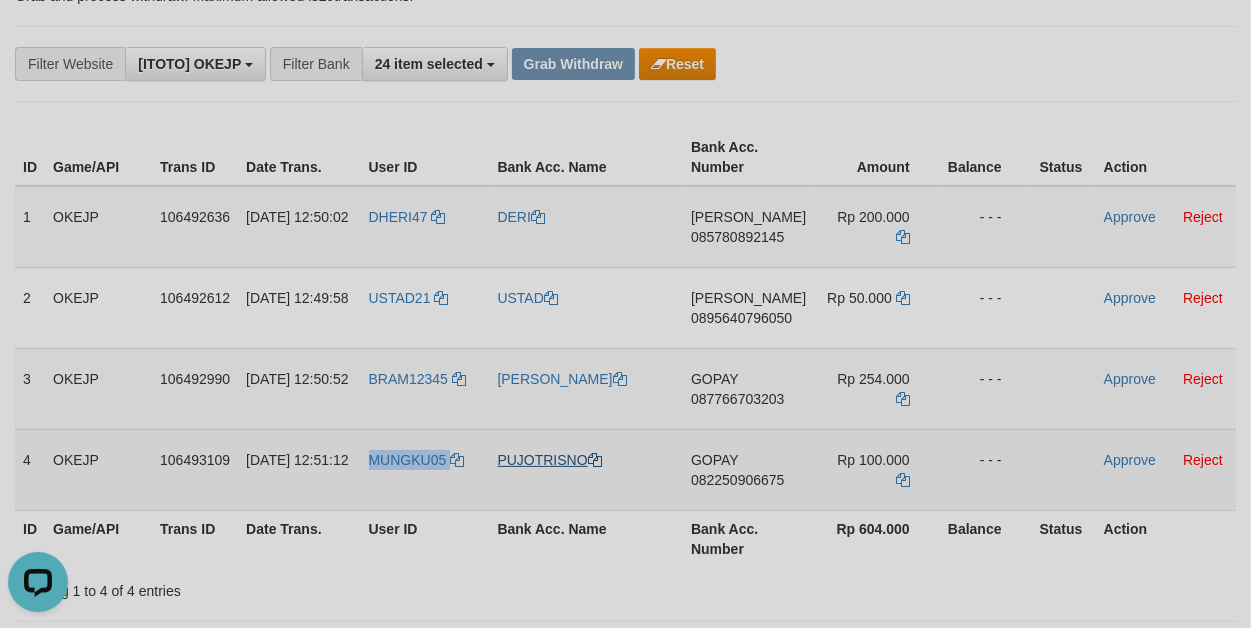 copy on "MUNGKU05" 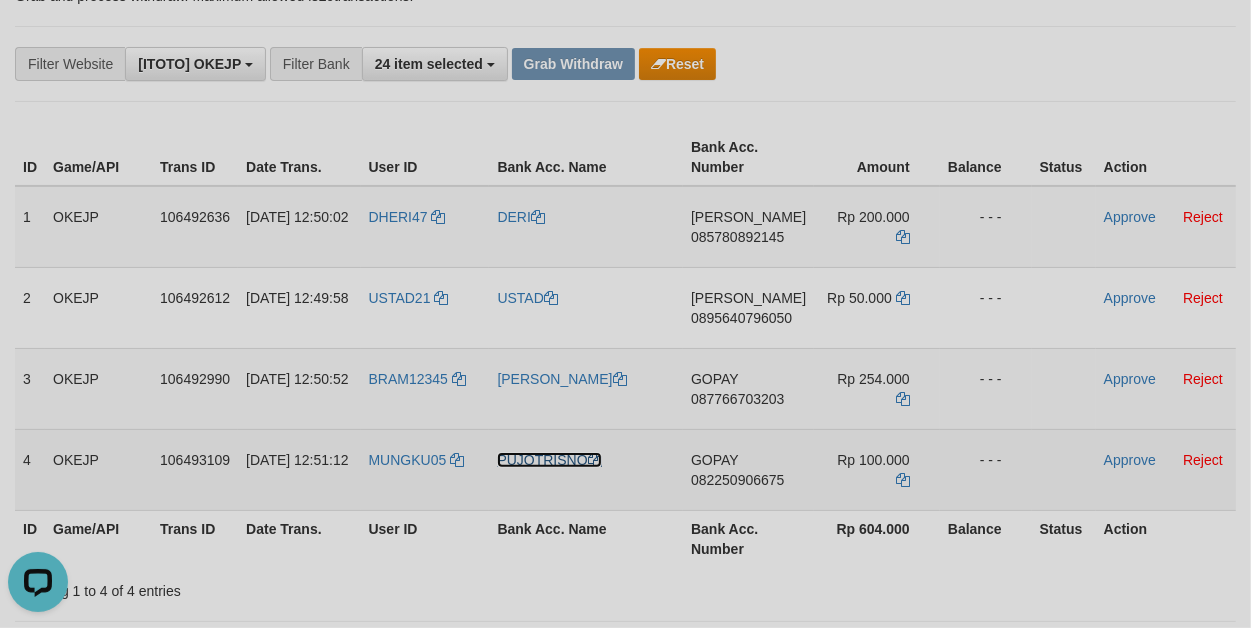 click on "PUJOTRISNO" at bounding box center [549, 460] 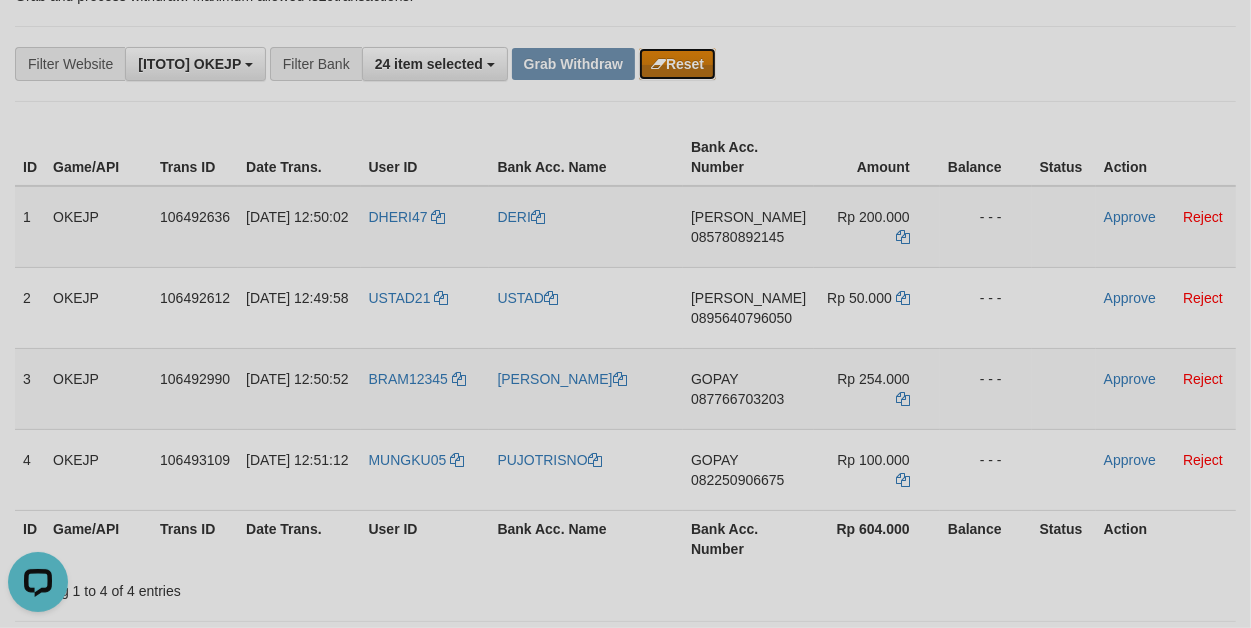click on "Reset" at bounding box center (677, 64) 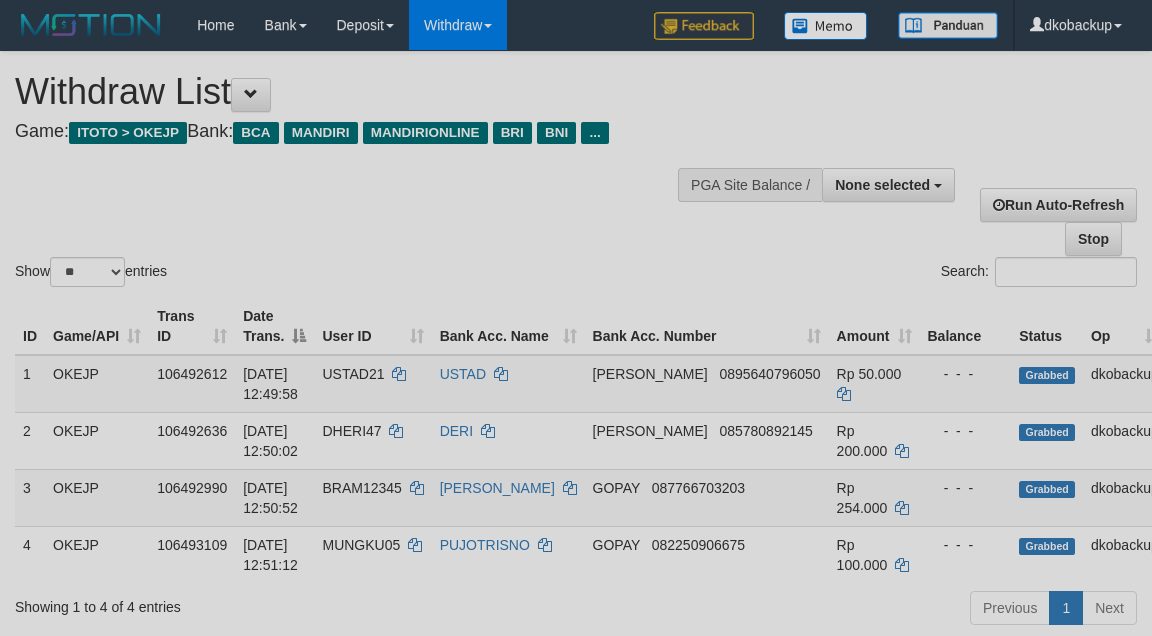 select 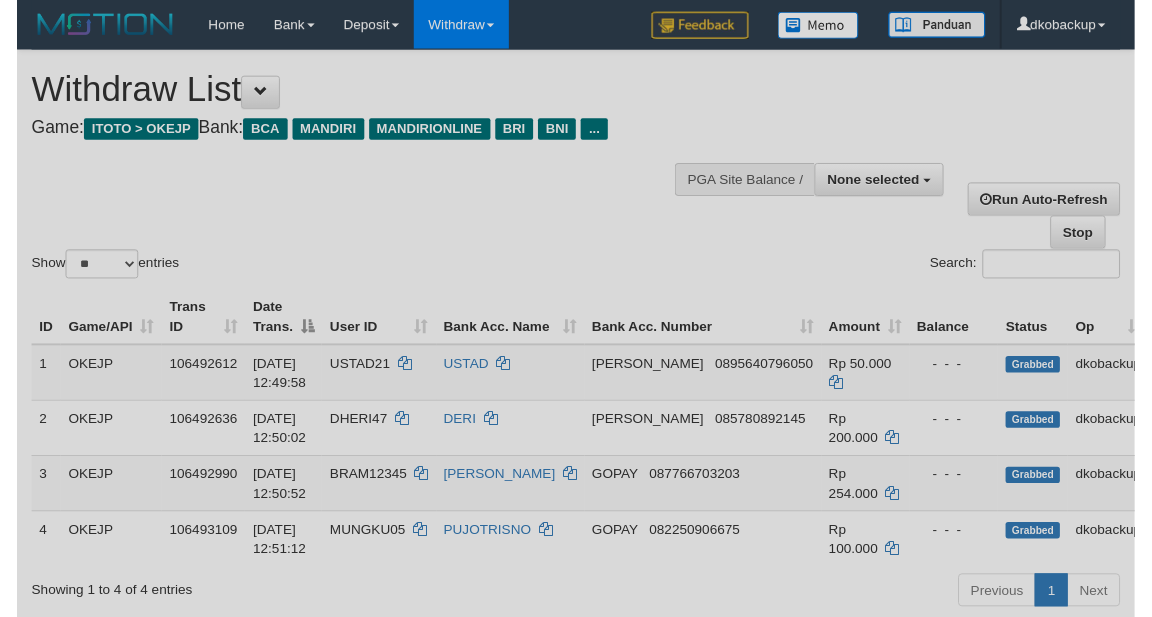 scroll, scrollTop: 166, scrollLeft: 0, axis: vertical 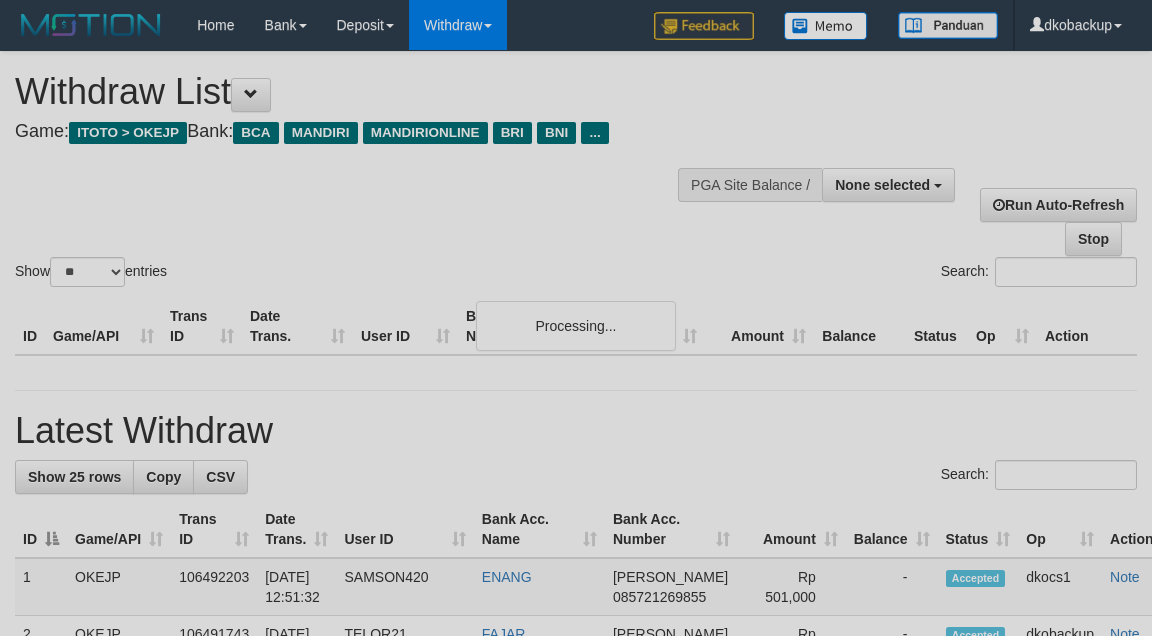 select 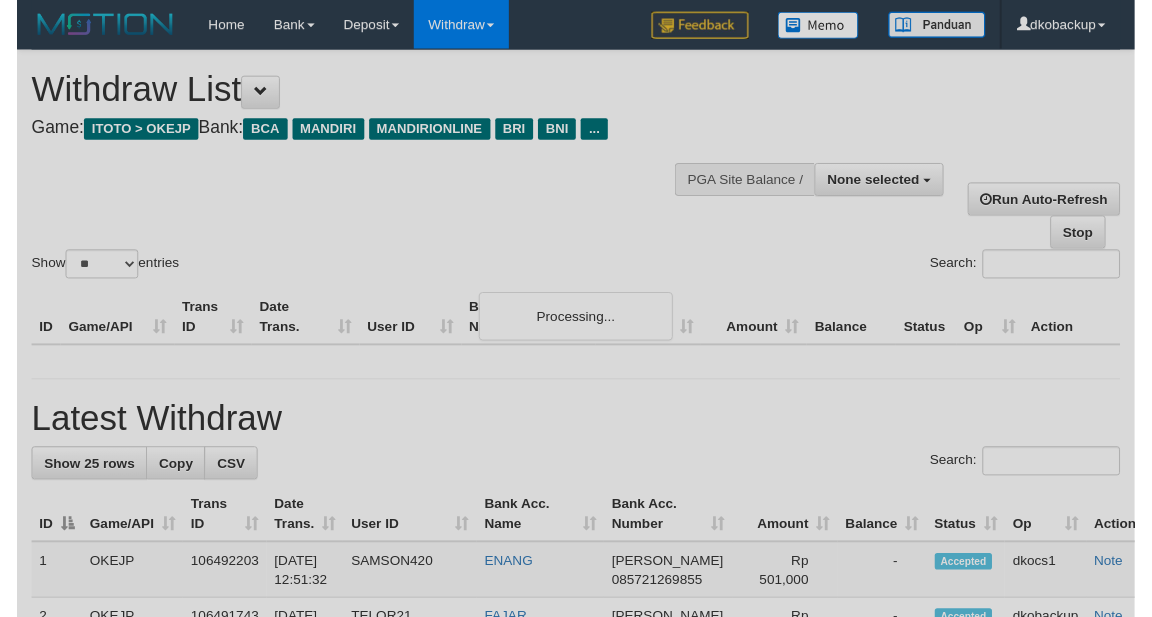scroll, scrollTop: 166, scrollLeft: 0, axis: vertical 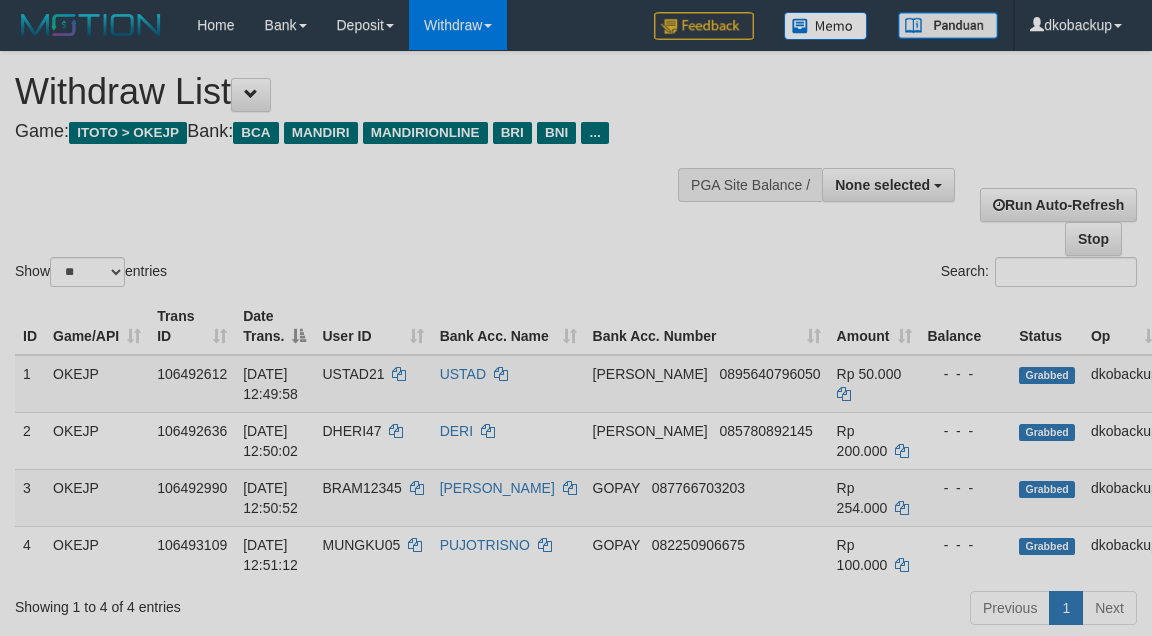 select 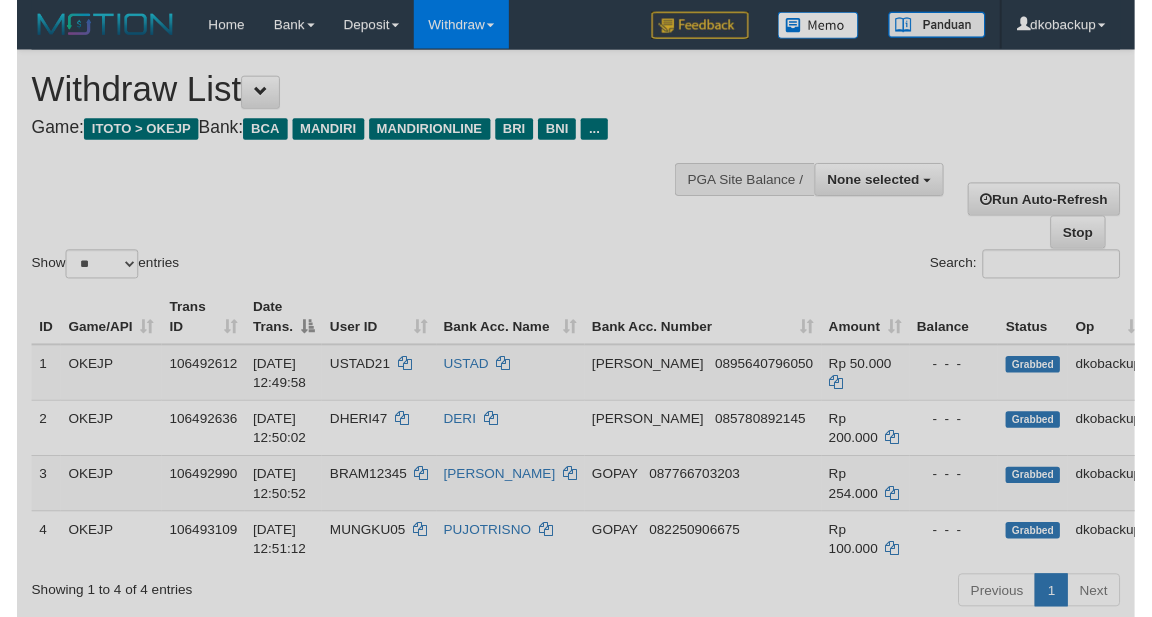 scroll, scrollTop: 166, scrollLeft: 0, axis: vertical 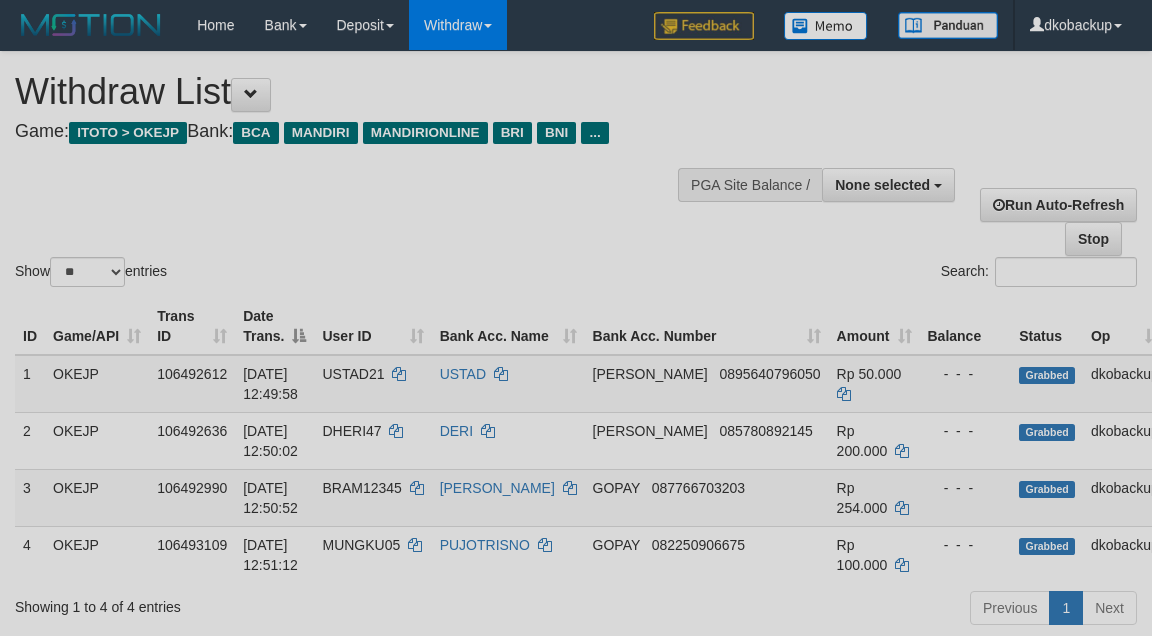 select 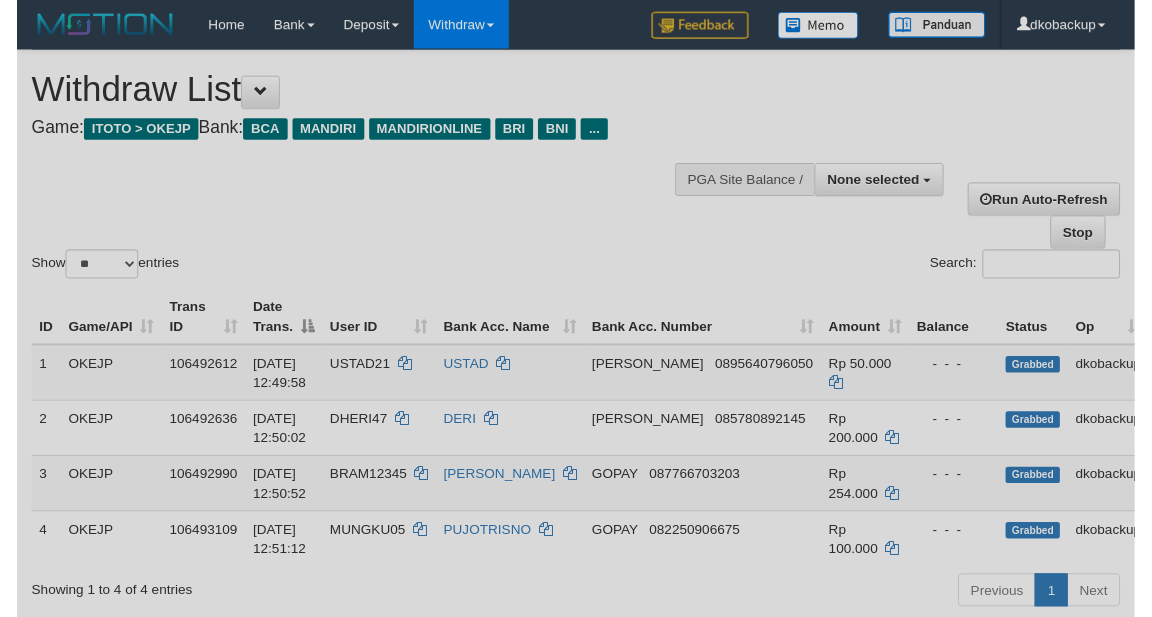 scroll, scrollTop: 166, scrollLeft: 0, axis: vertical 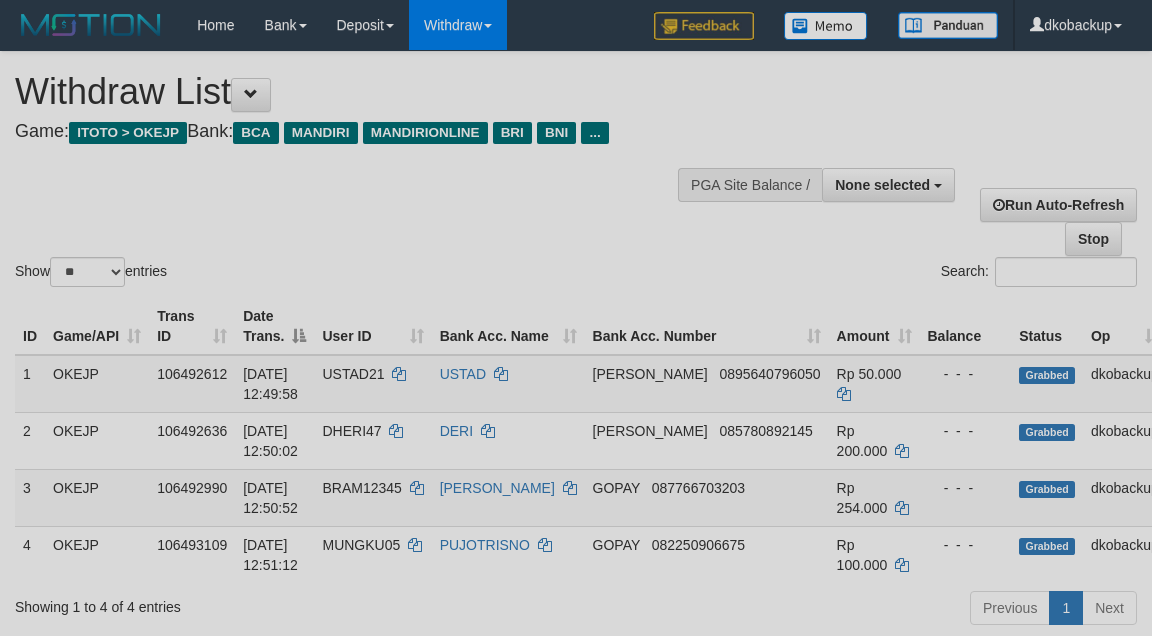 select 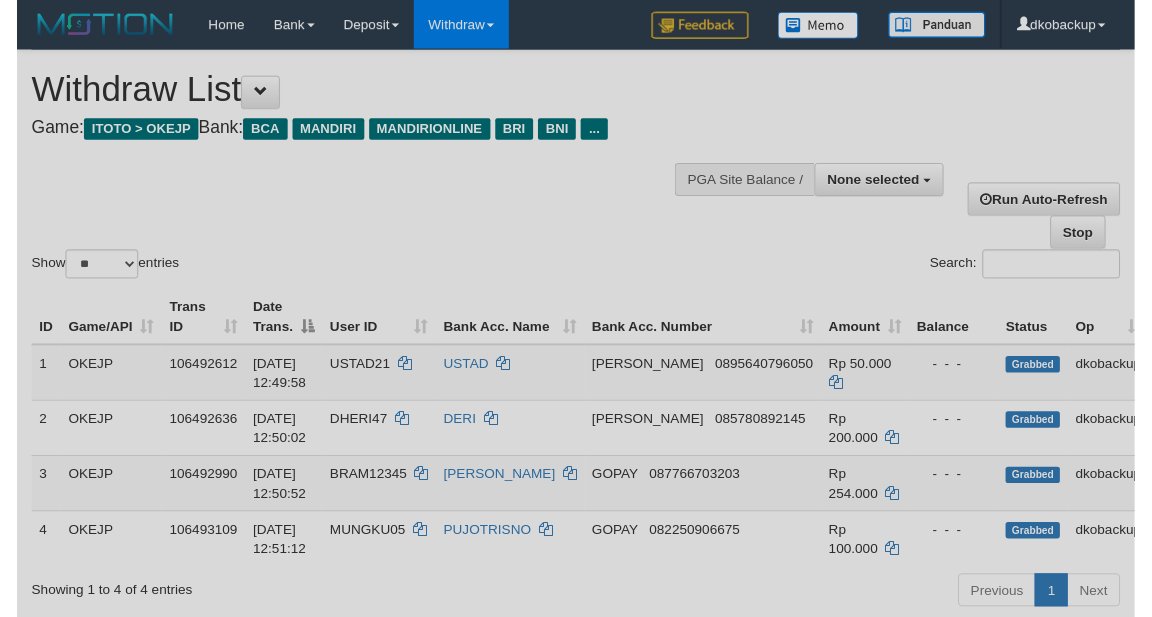 scroll, scrollTop: 166, scrollLeft: 0, axis: vertical 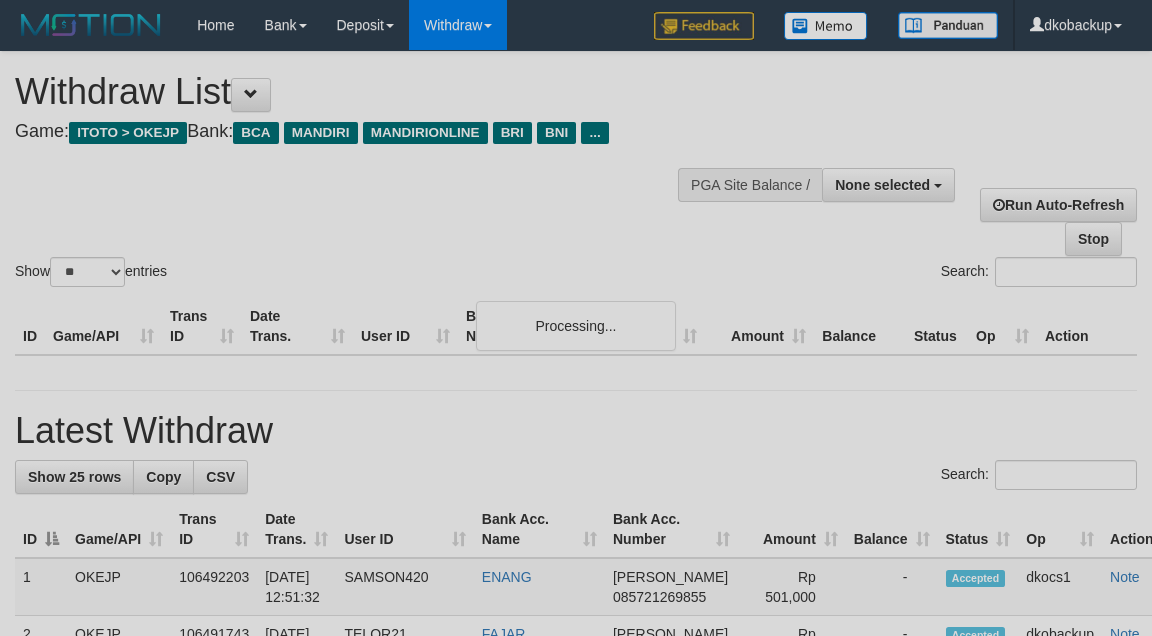 select 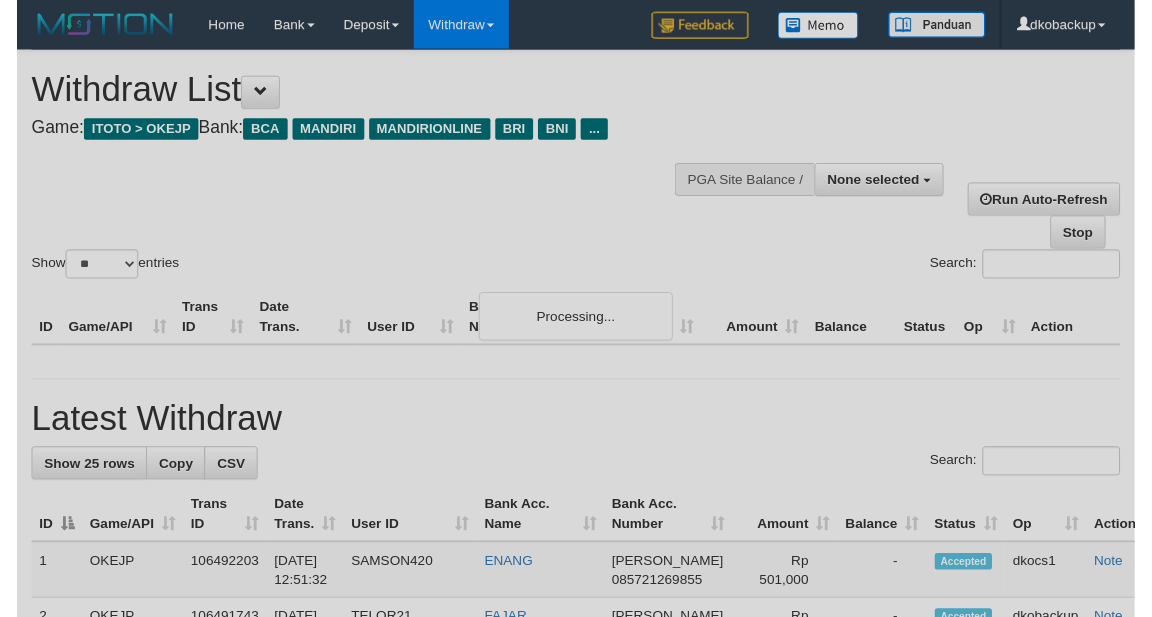 scroll, scrollTop: 166, scrollLeft: 0, axis: vertical 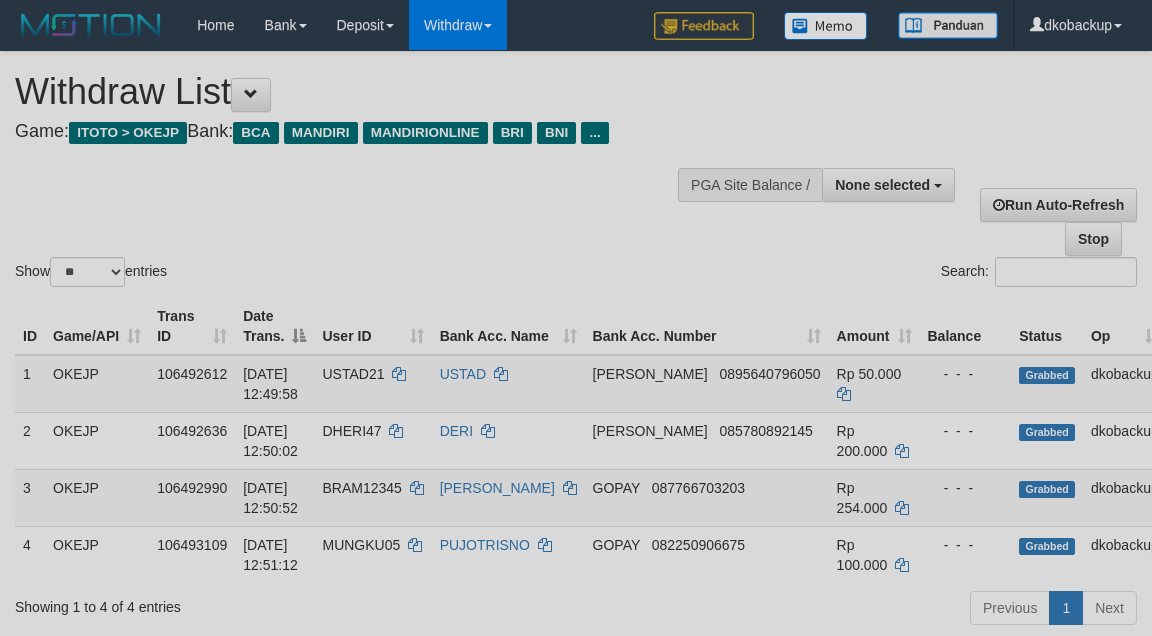 select 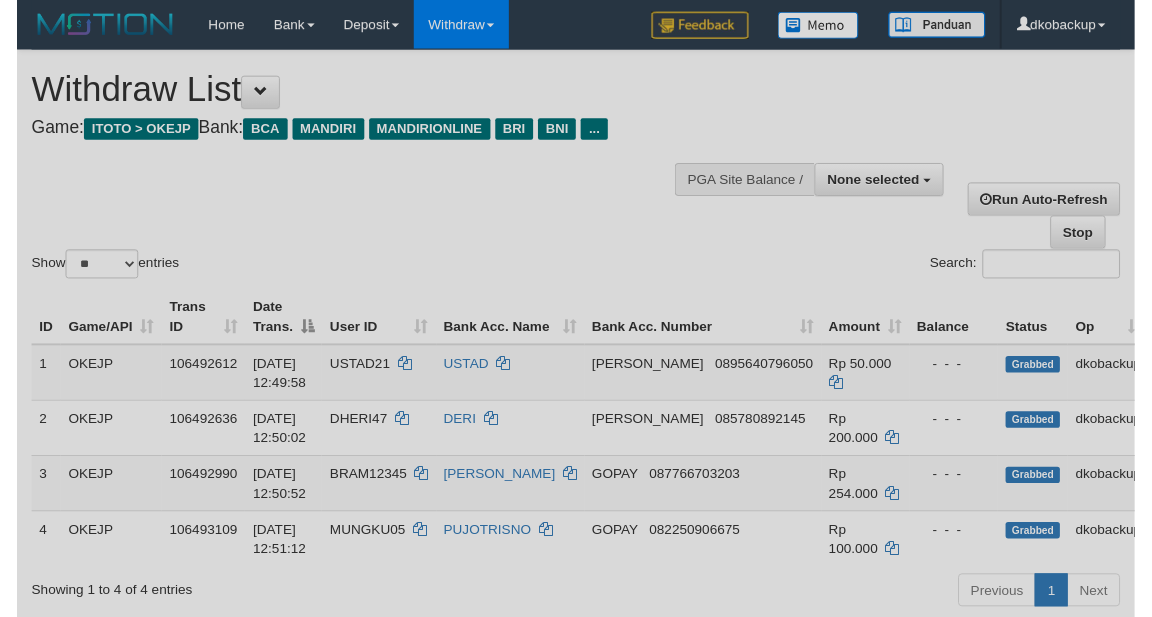 scroll, scrollTop: 166, scrollLeft: 0, axis: vertical 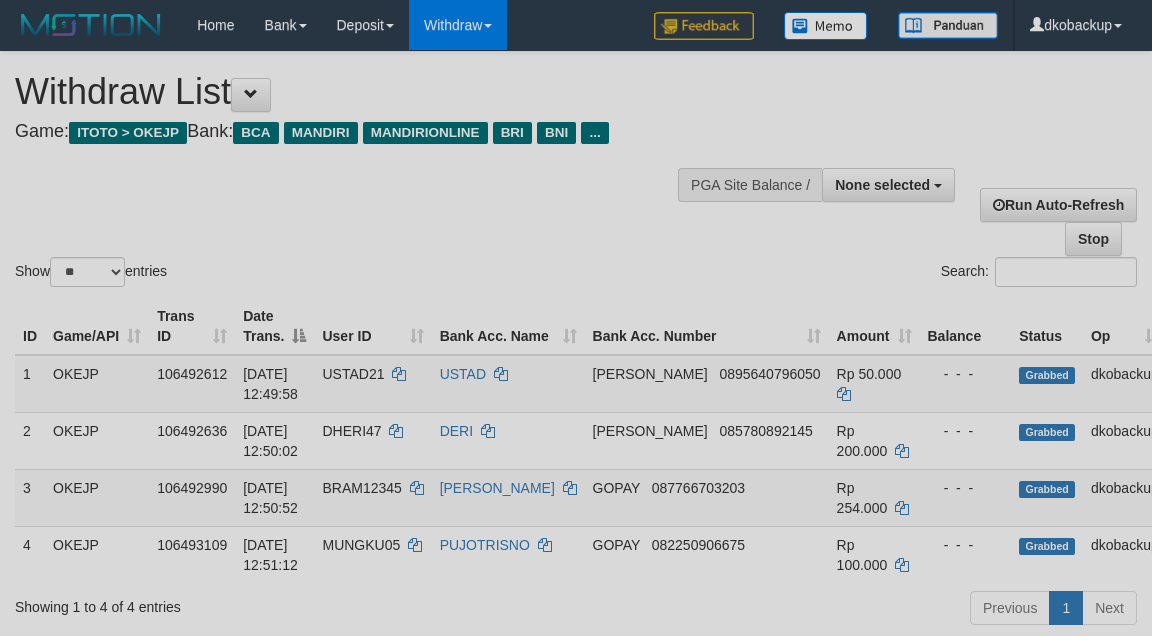 select 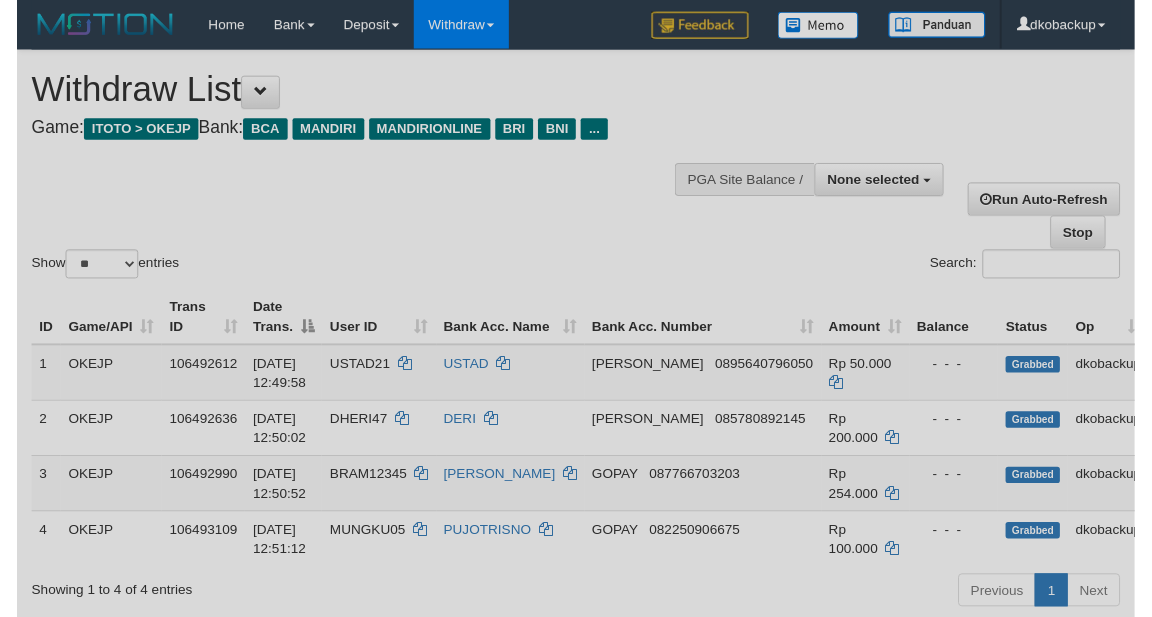 scroll, scrollTop: 166, scrollLeft: 0, axis: vertical 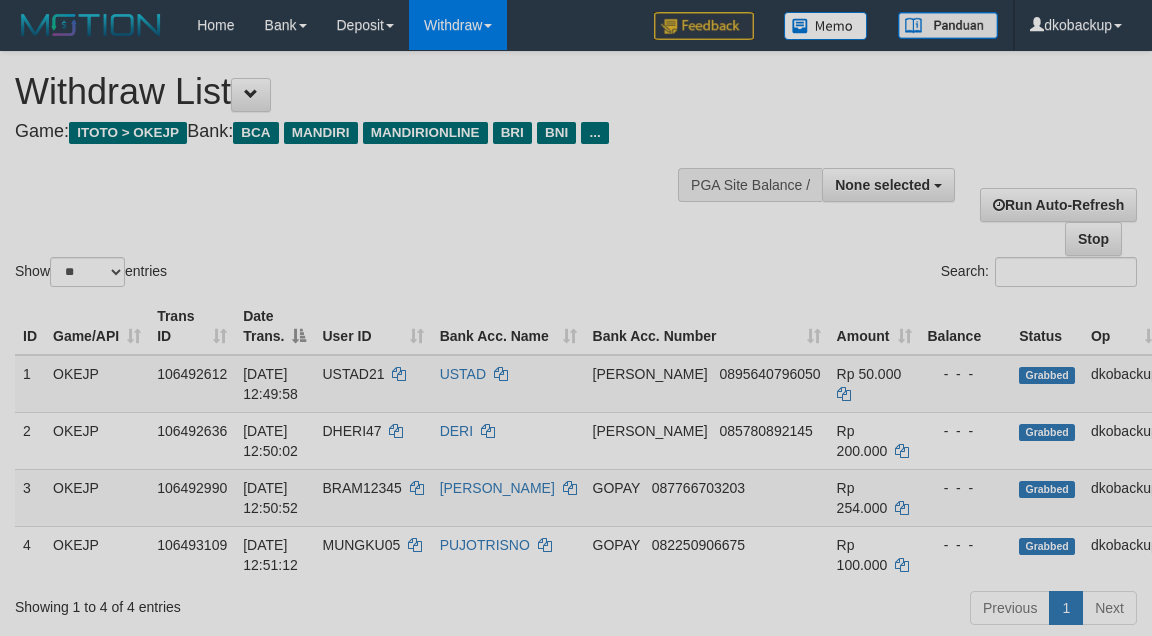select 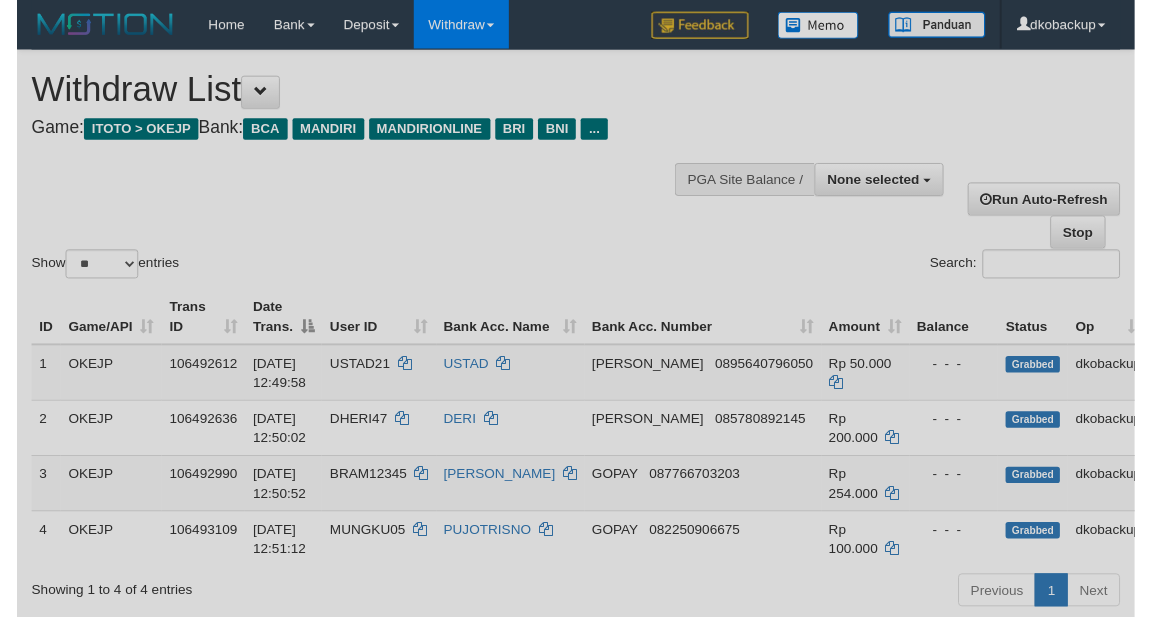 scroll, scrollTop: 166, scrollLeft: 0, axis: vertical 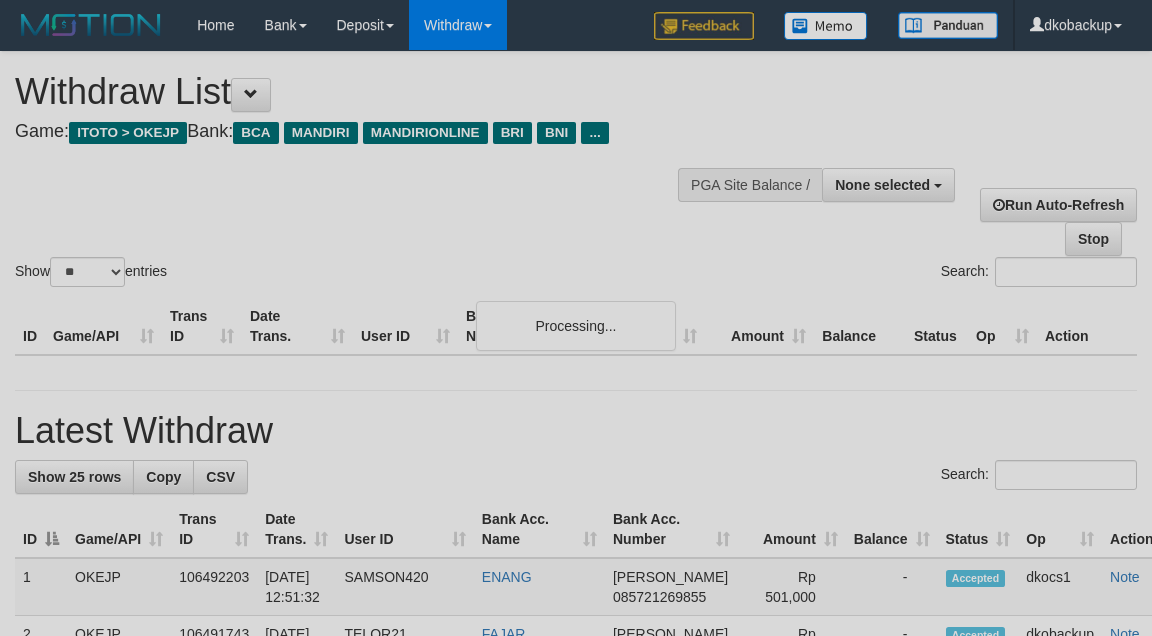 select 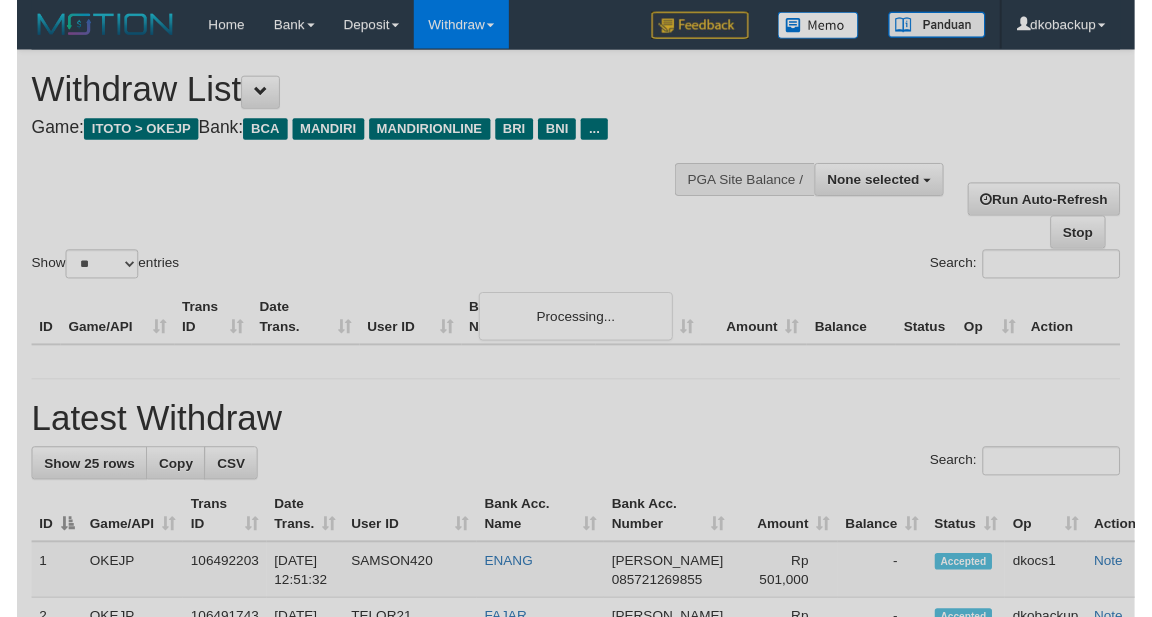 scroll, scrollTop: 166, scrollLeft: 0, axis: vertical 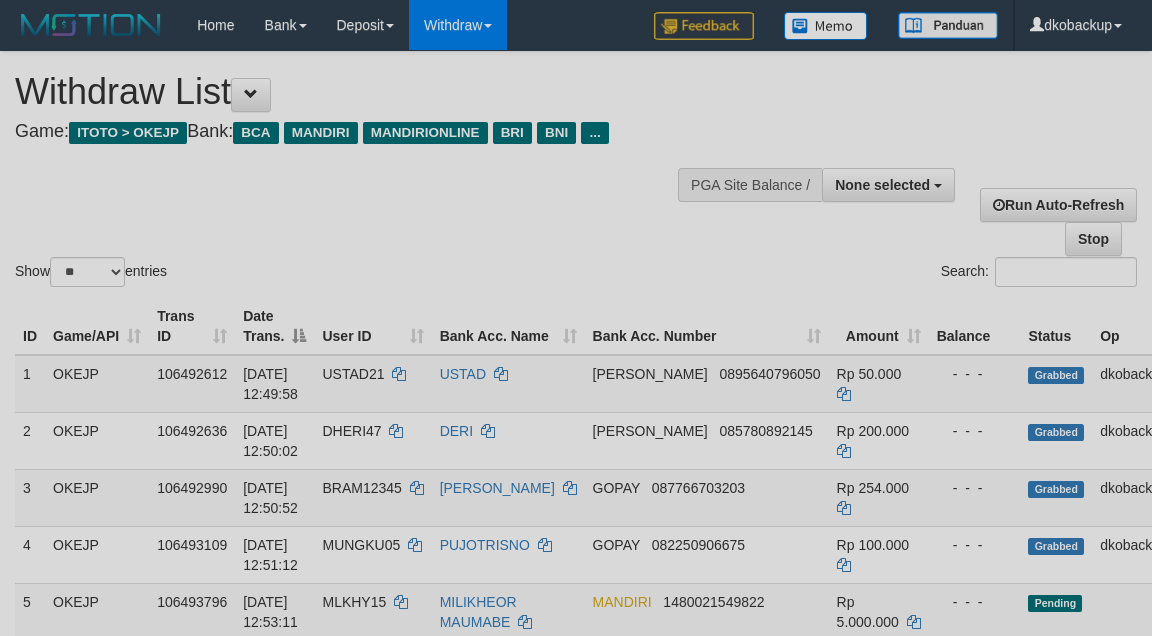 select 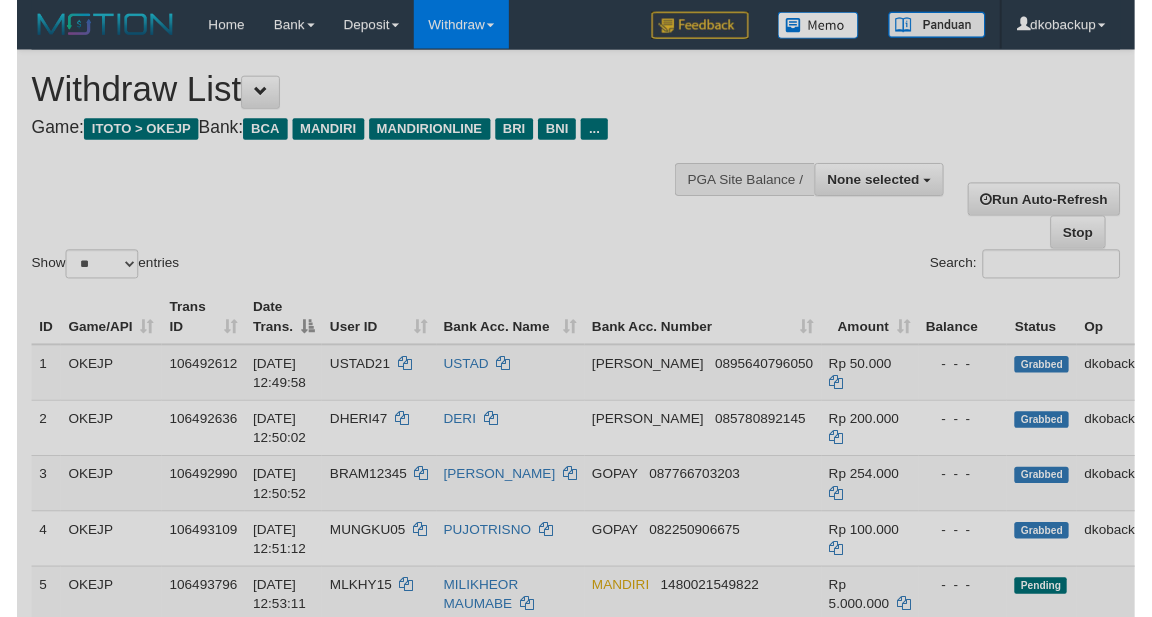 scroll, scrollTop: 166, scrollLeft: 0, axis: vertical 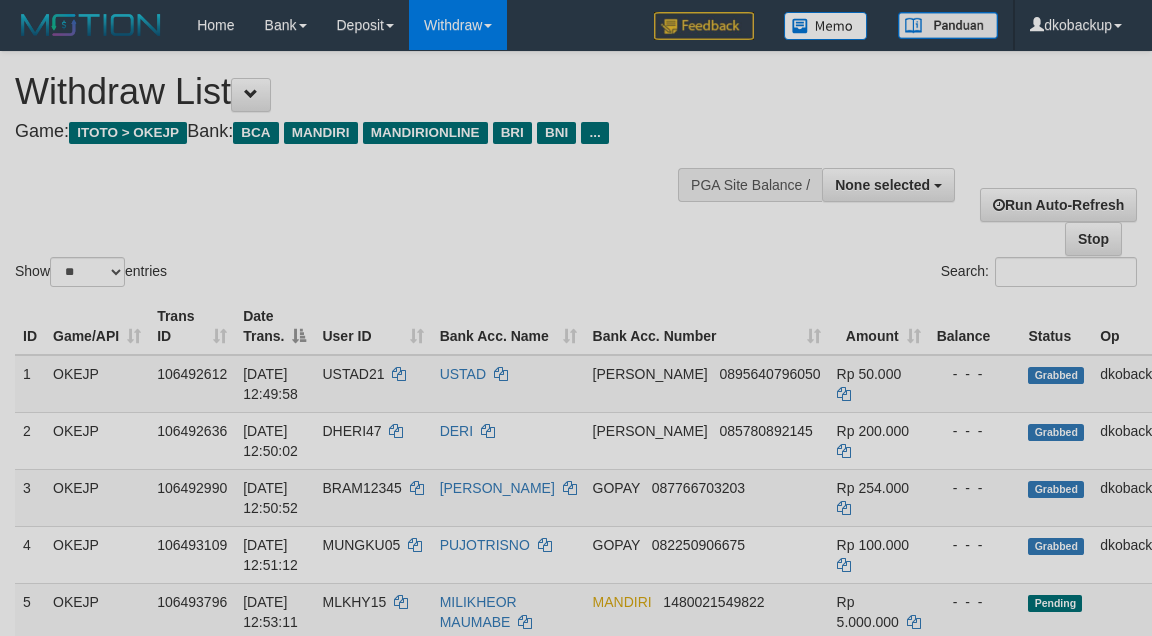 select 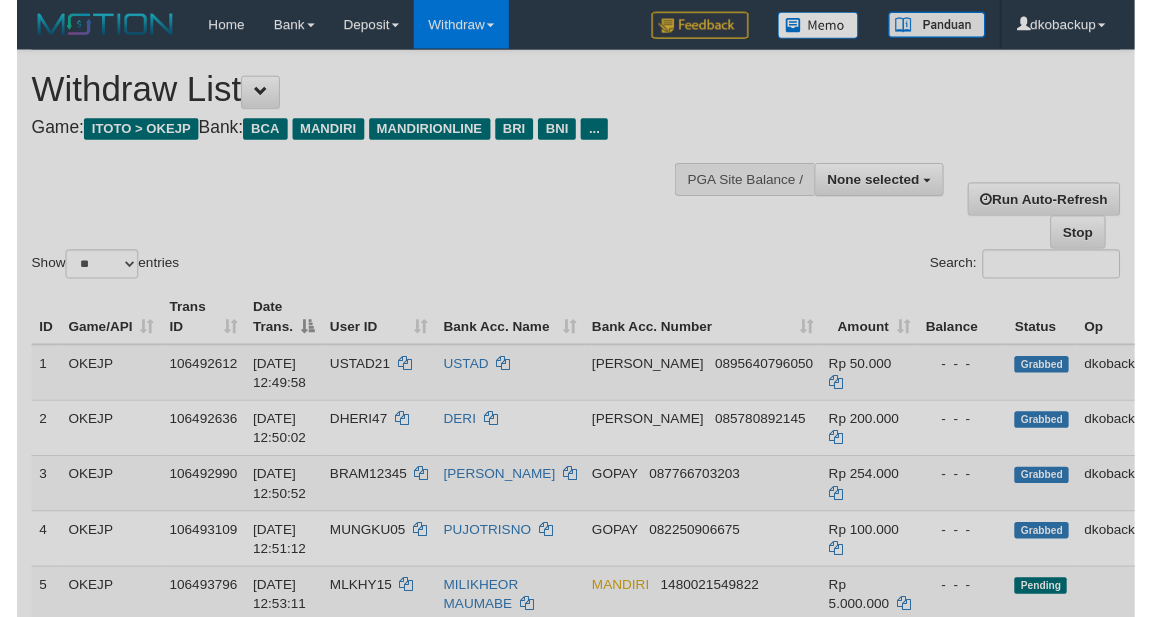 scroll, scrollTop: 166, scrollLeft: 0, axis: vertical 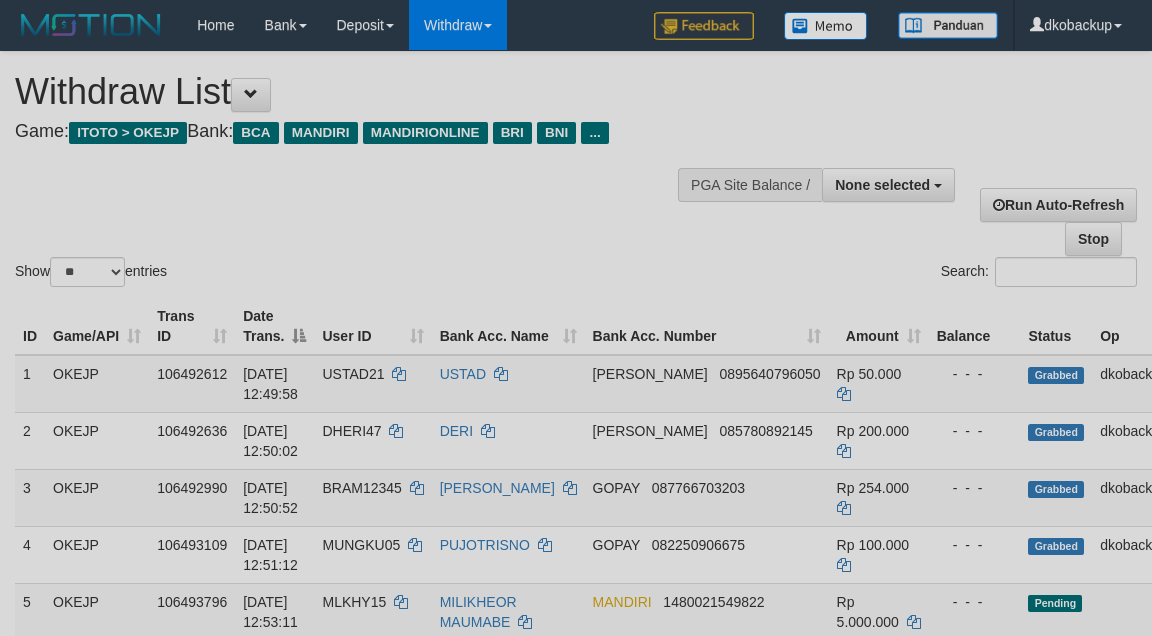 select 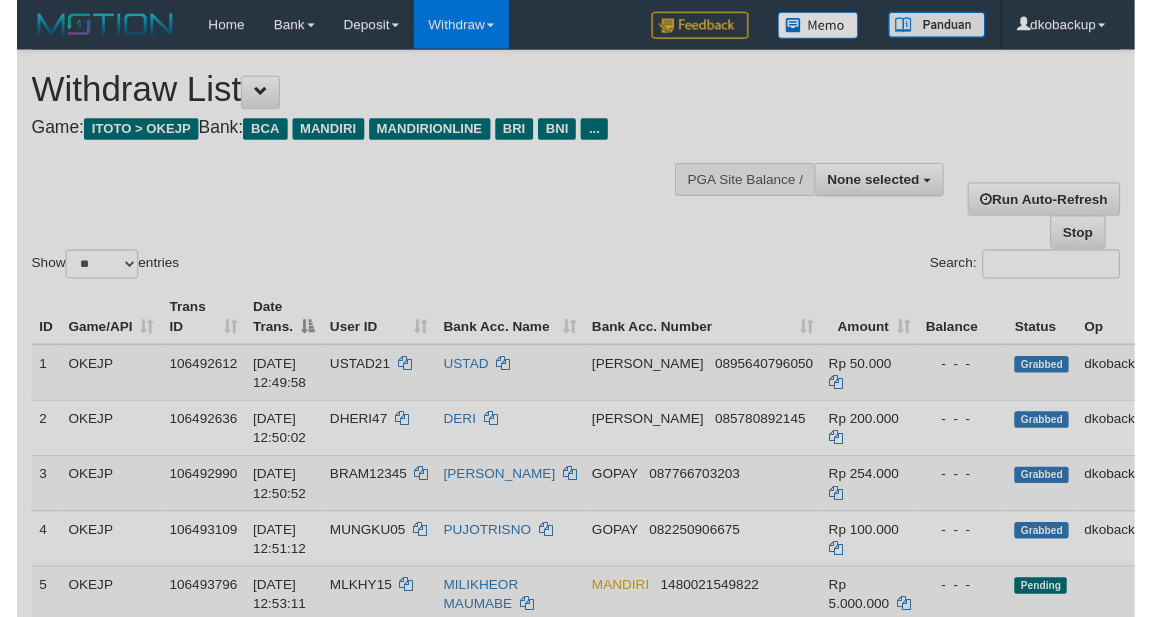 scroll, scrollTop: 166, scrollLeft: 0, axis: vertical 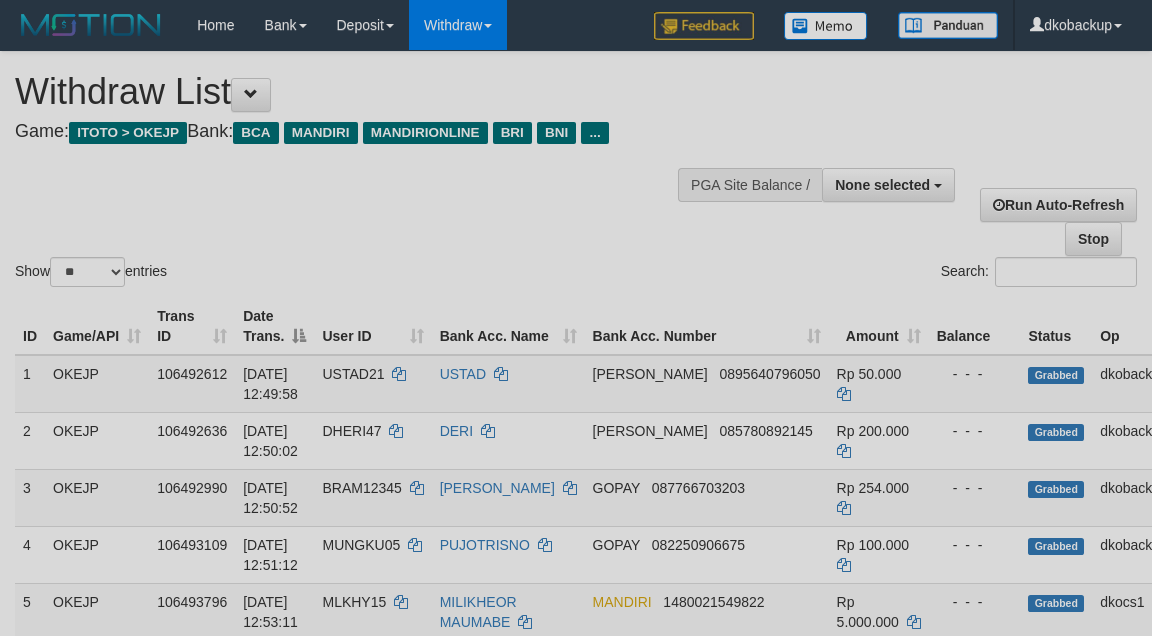 select 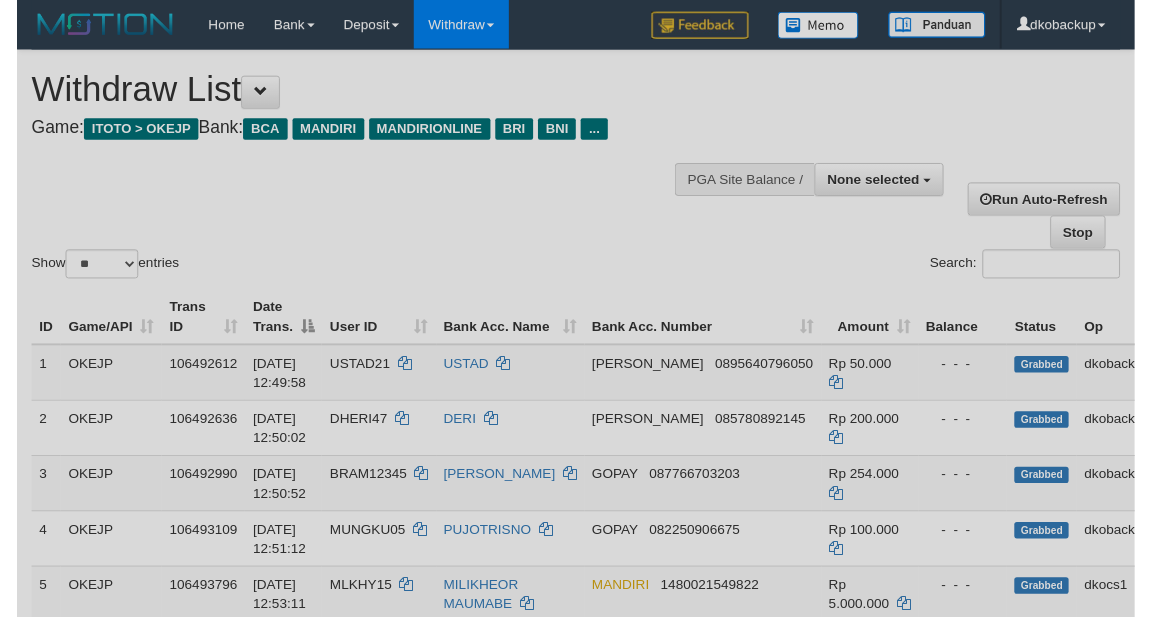 scroll, scrollTop: 166, scrollLeft: 0, axis: vertical 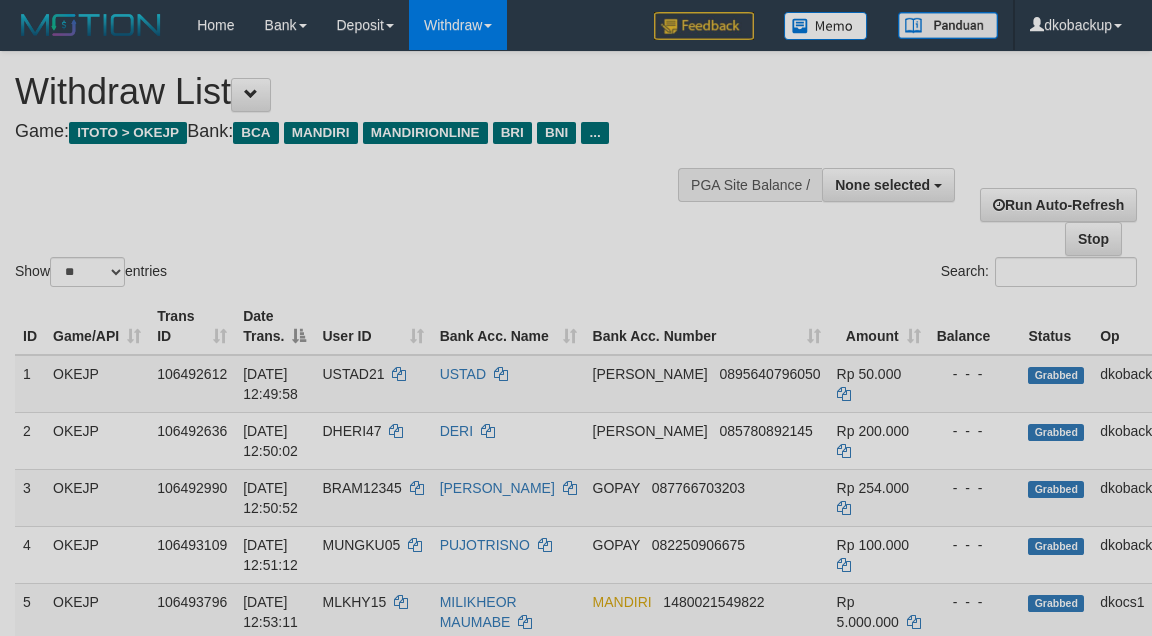 select 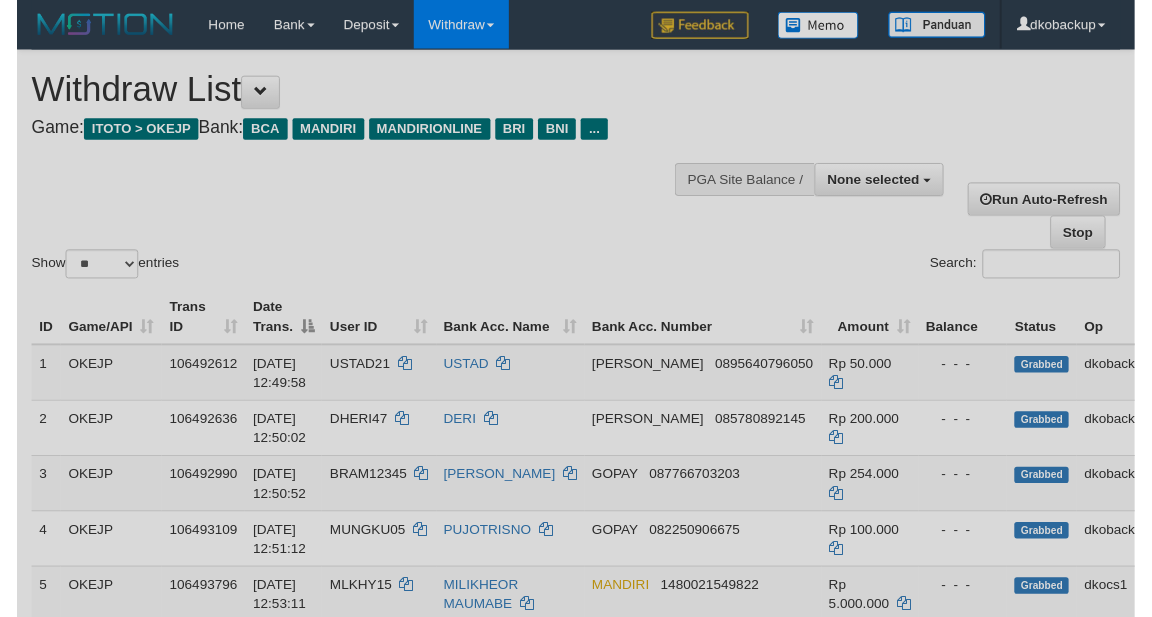 scroll, scrollTop: 166, scrollLeft: 0, axis: vertical 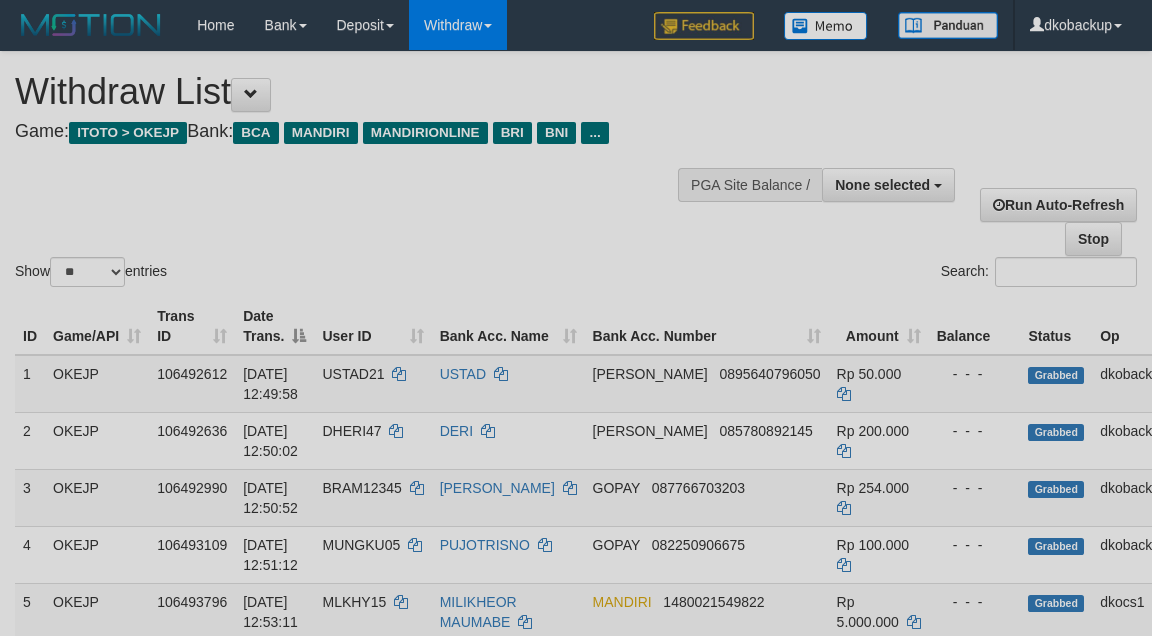 select 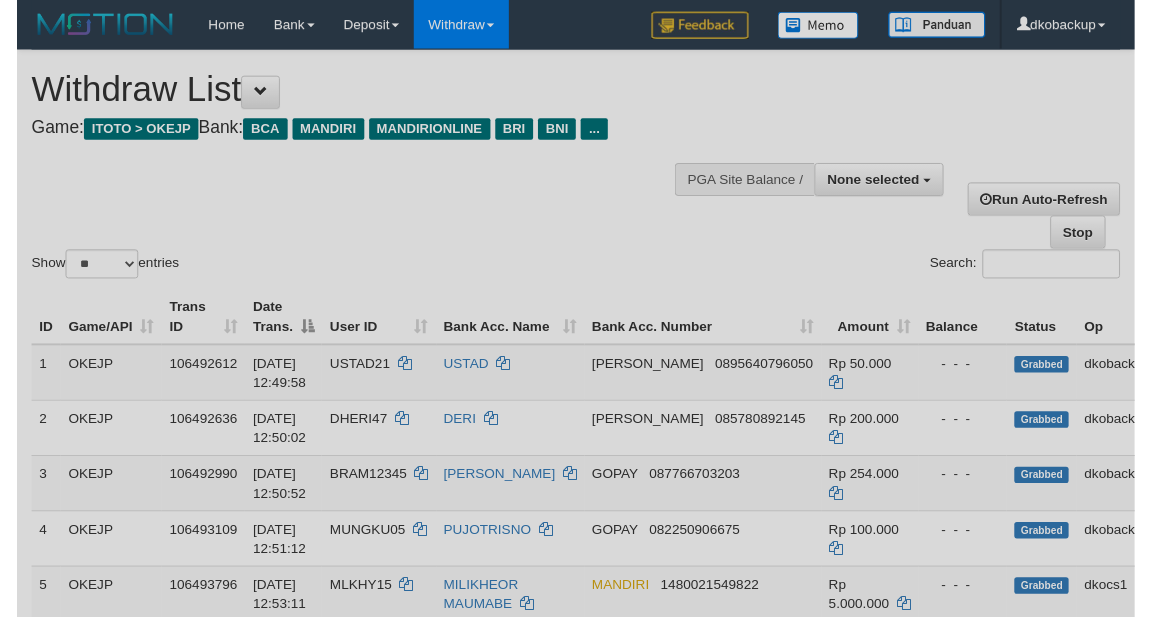 scroll, scrollTop: 166, scrollLeft: 0, axis: vertical 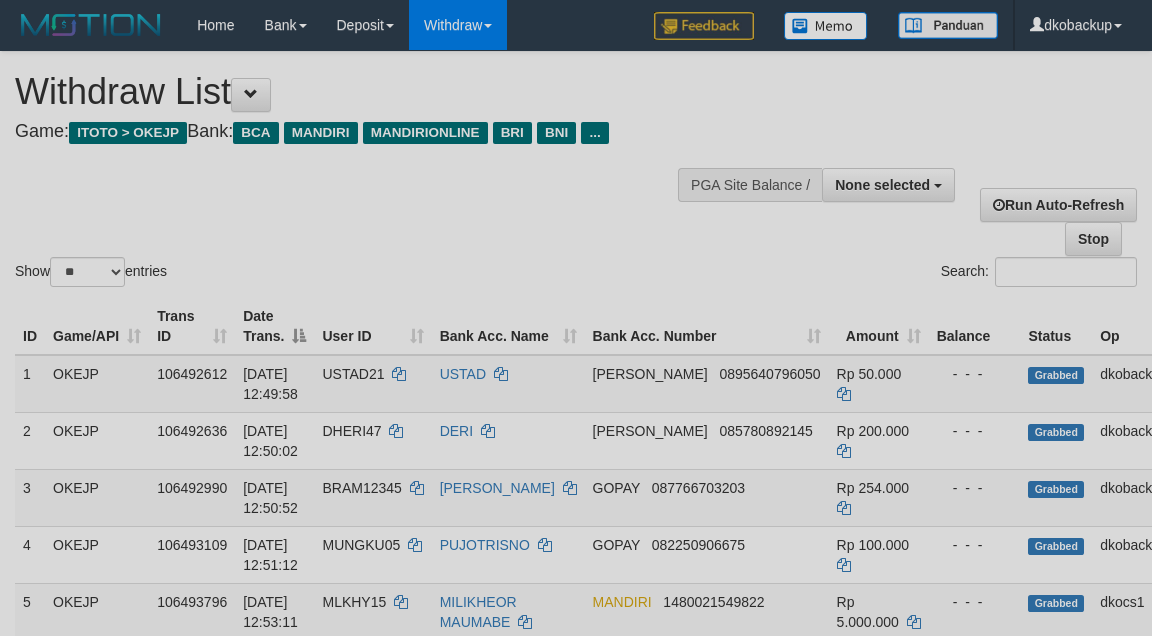 select 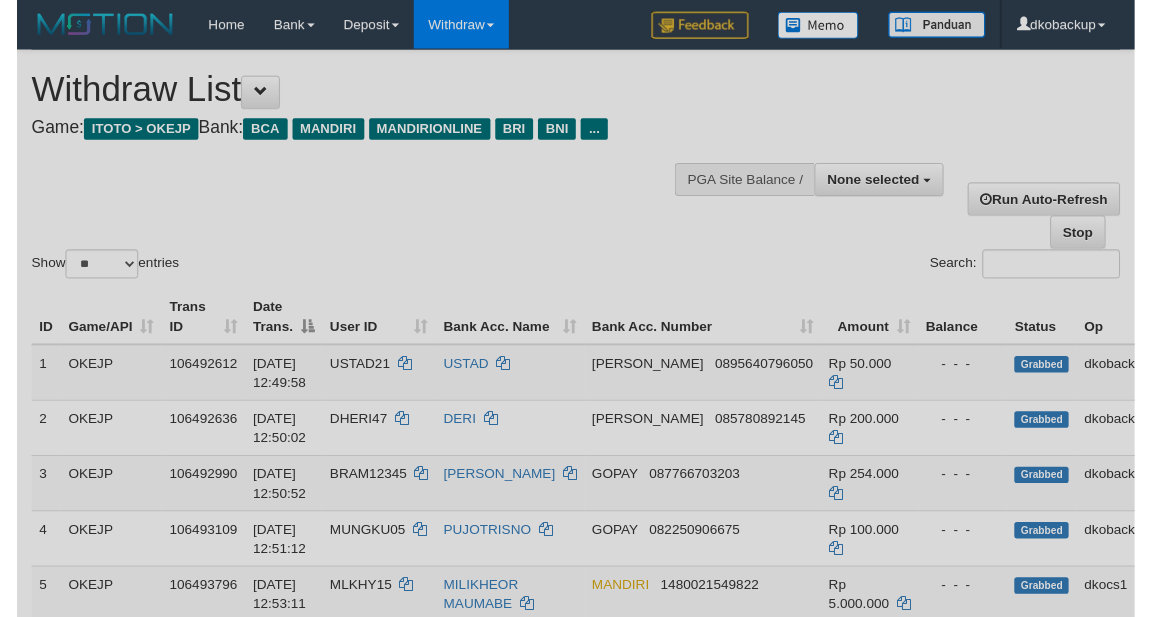 scroll, scrollTop: 166, scrollLeft: 0, axis: vertical 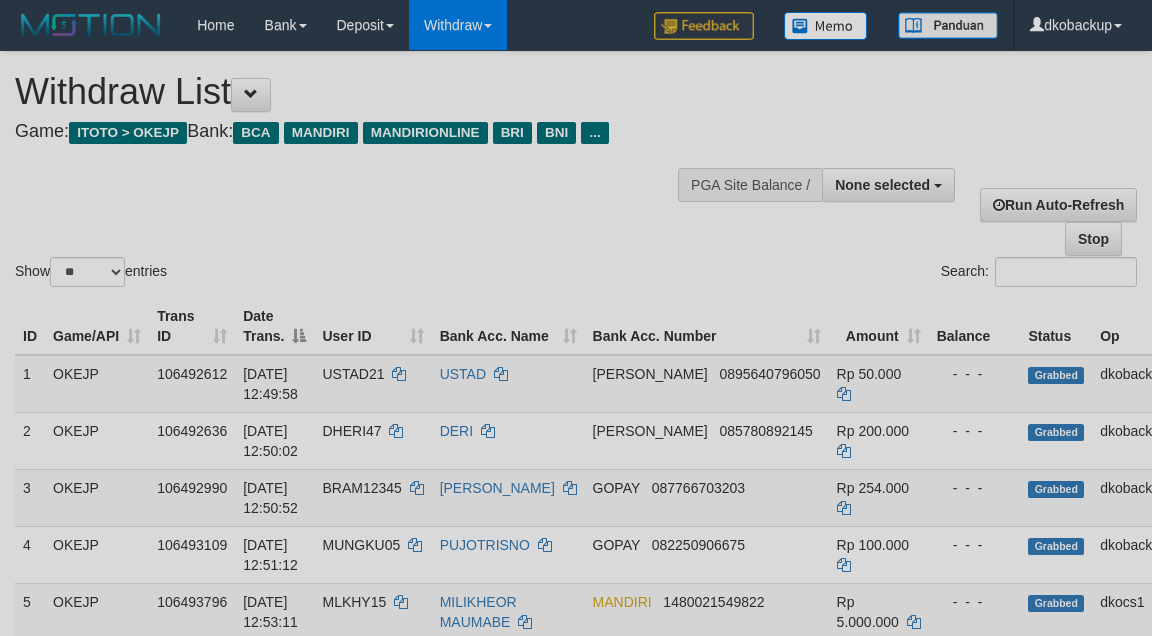 select 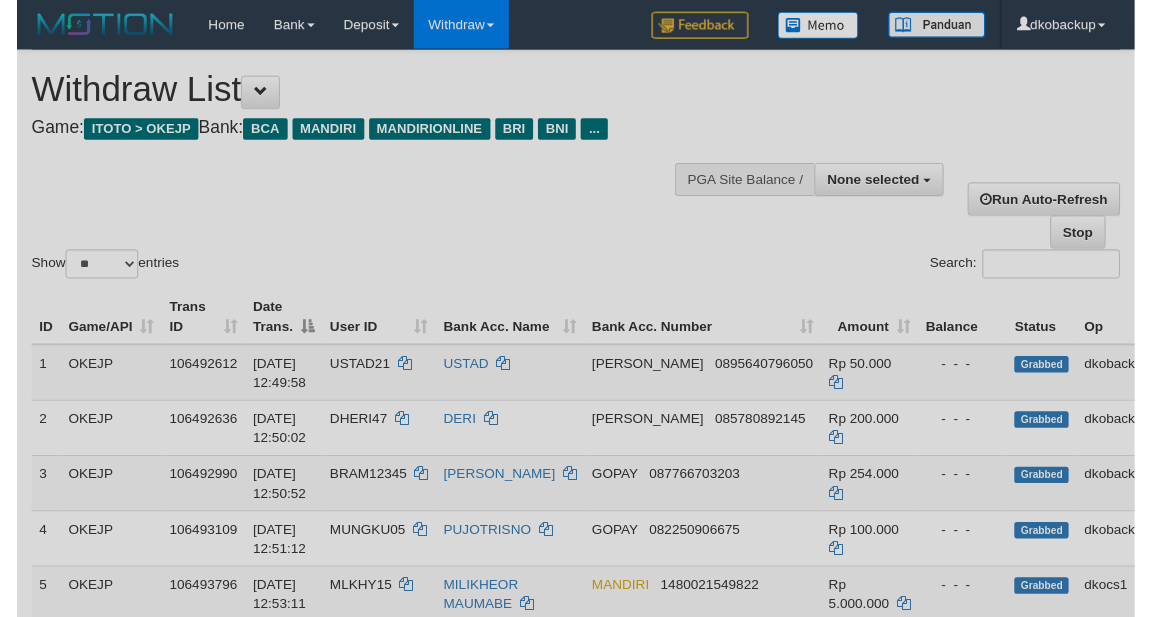 scroll, scrollTop: 166, scrollLeft: 0, axis: vertical 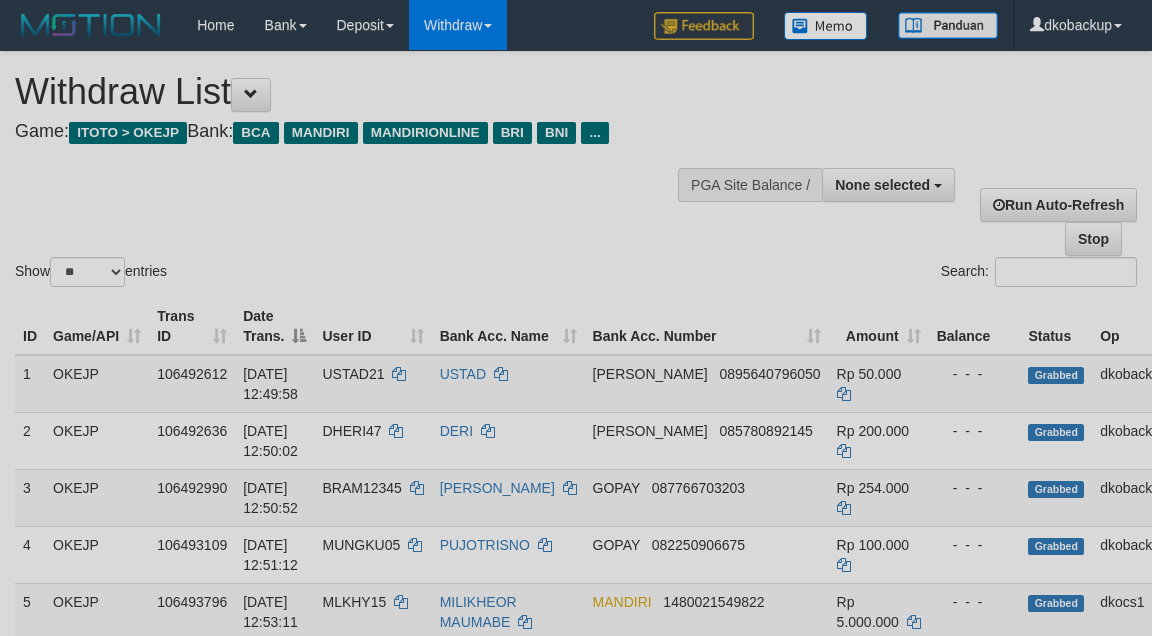 select 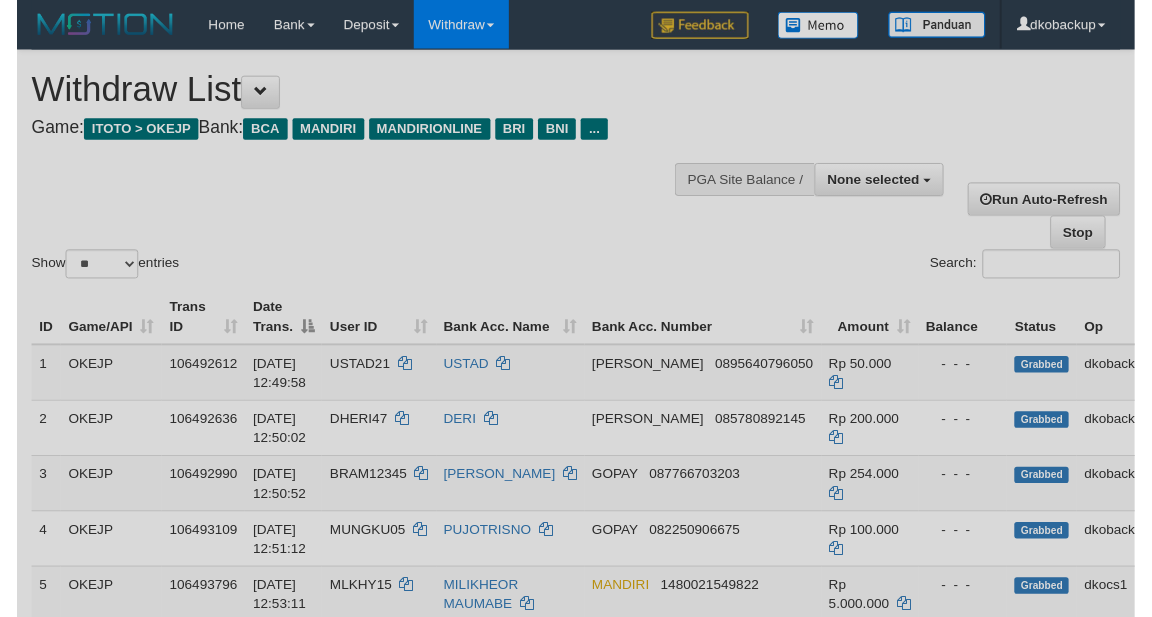 scroll, scrollTop: 166, scrollLeft: 0, axis: vertical 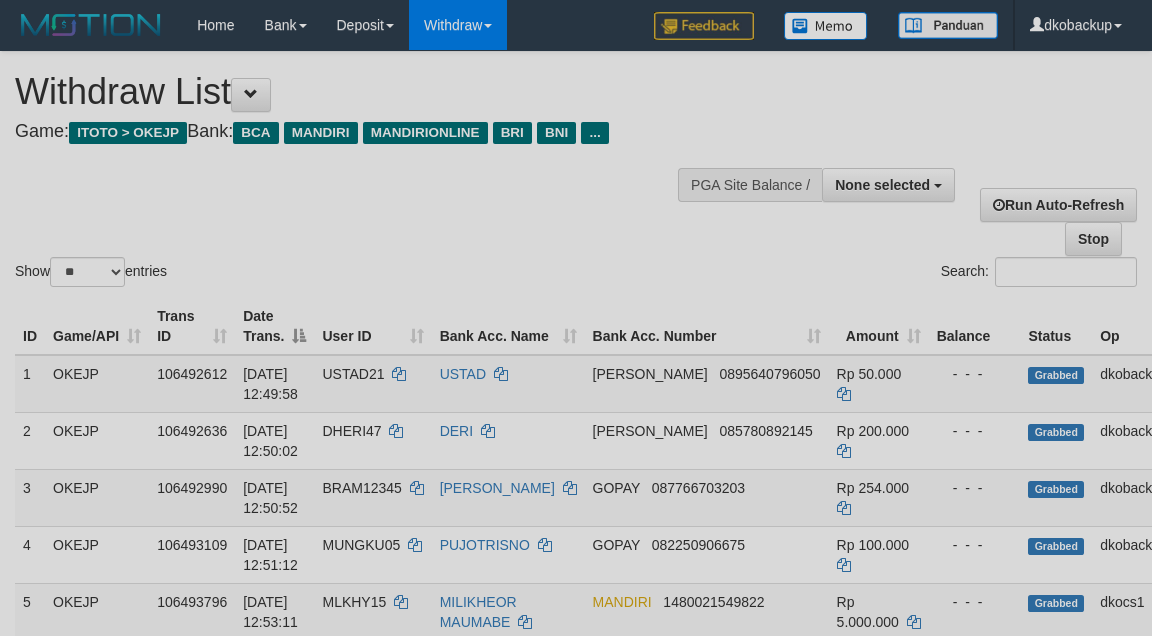 select 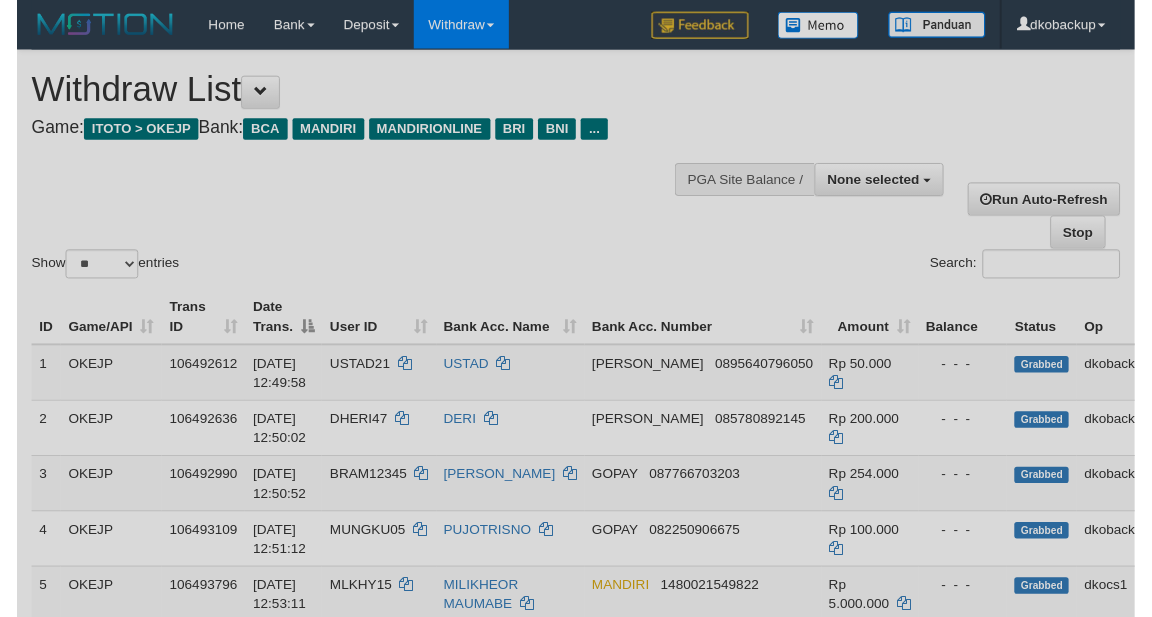 scroll, scrollTop: 166, scrollLeft: 0, axis: vertical 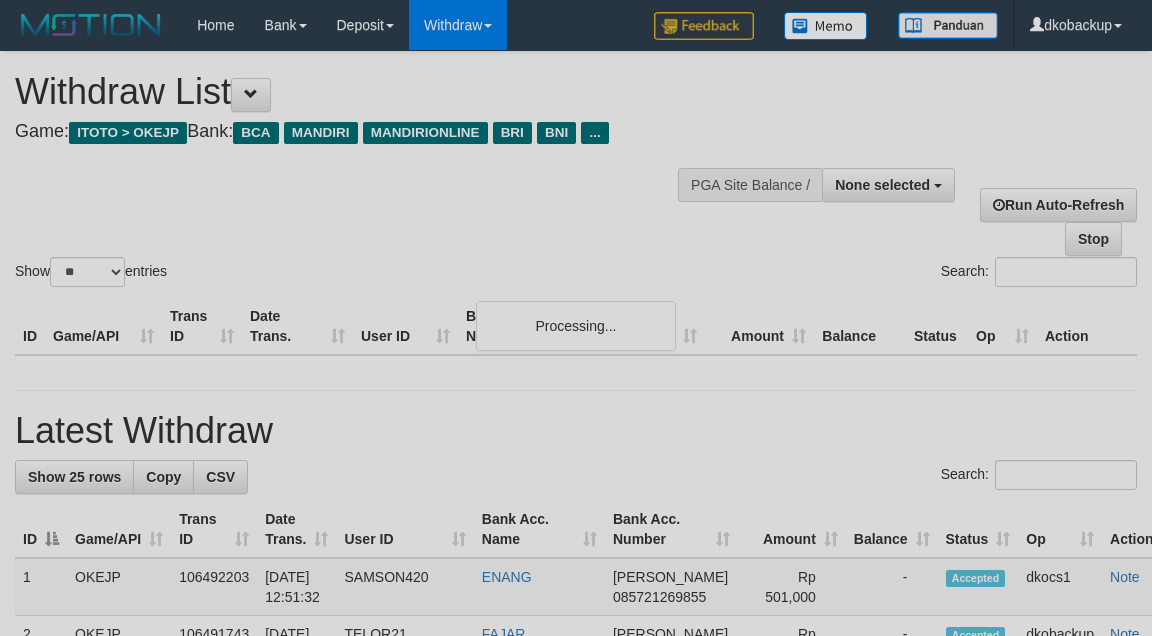 select 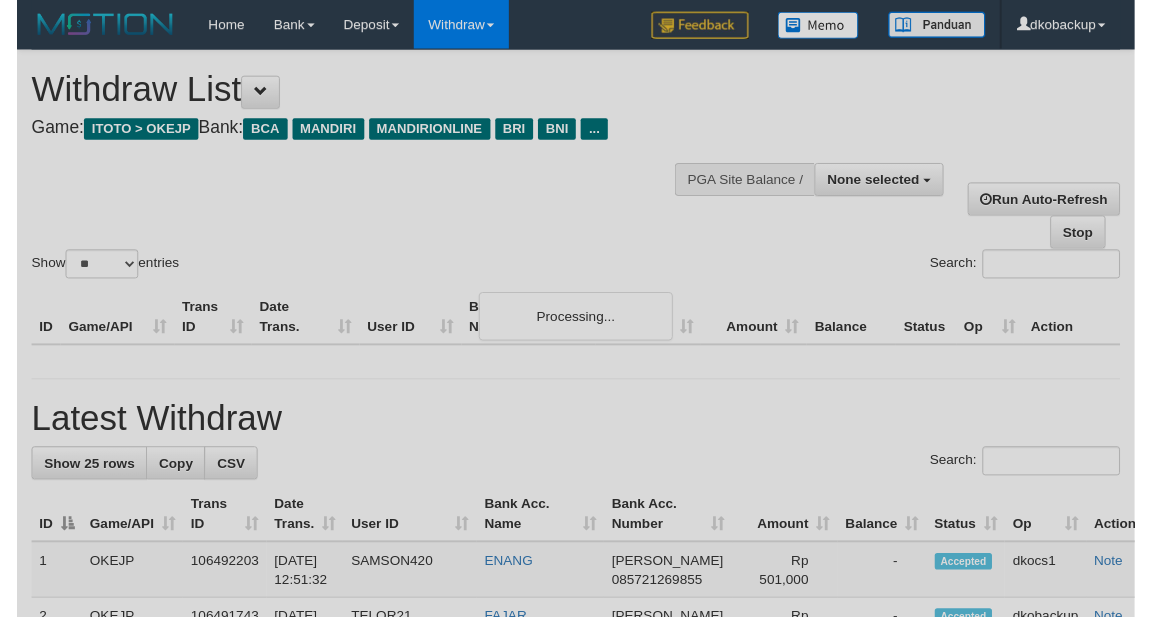 scroll, scrollTop: 166, scrollLeft: 0, axis: vertical 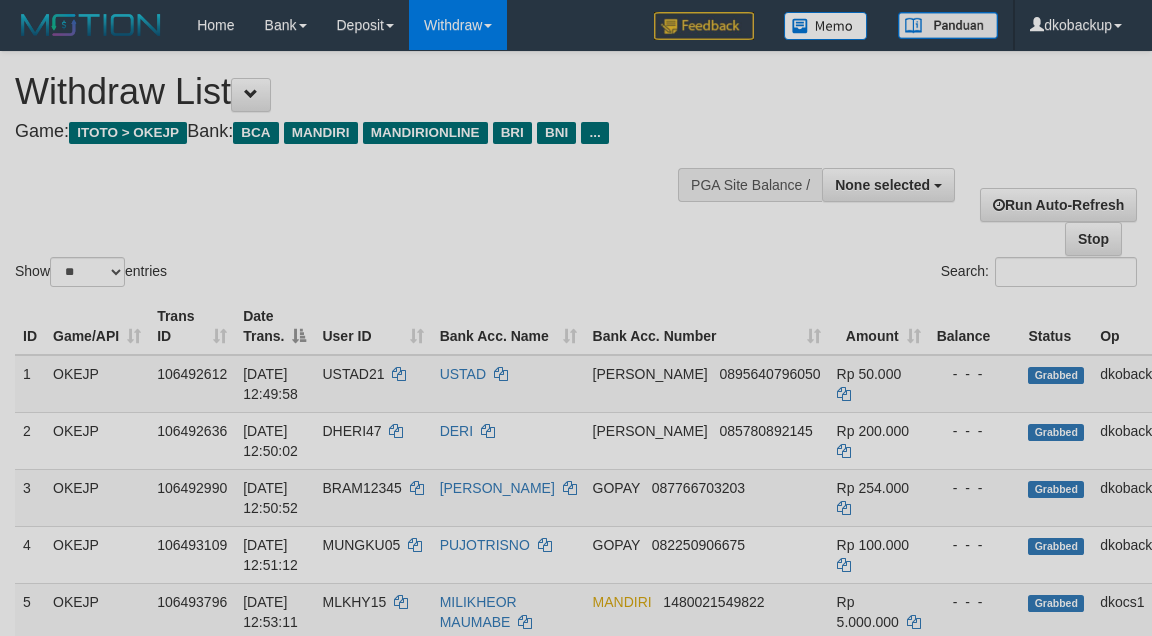 select 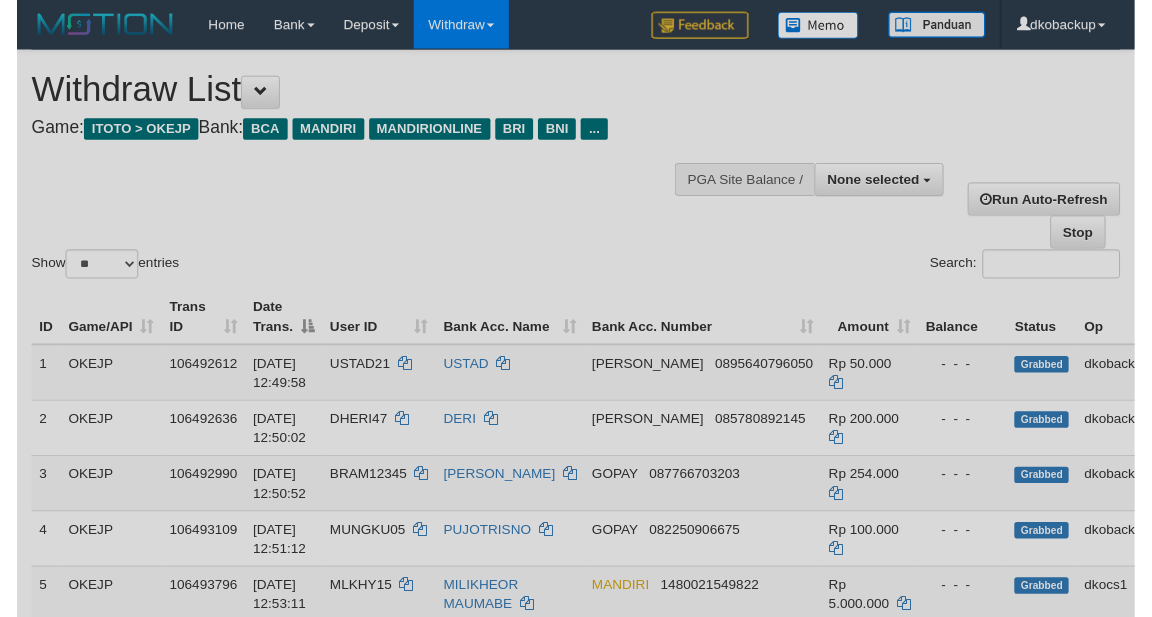 scroll, scrollTop: 166, scrollLeft: 0, axis: vertical 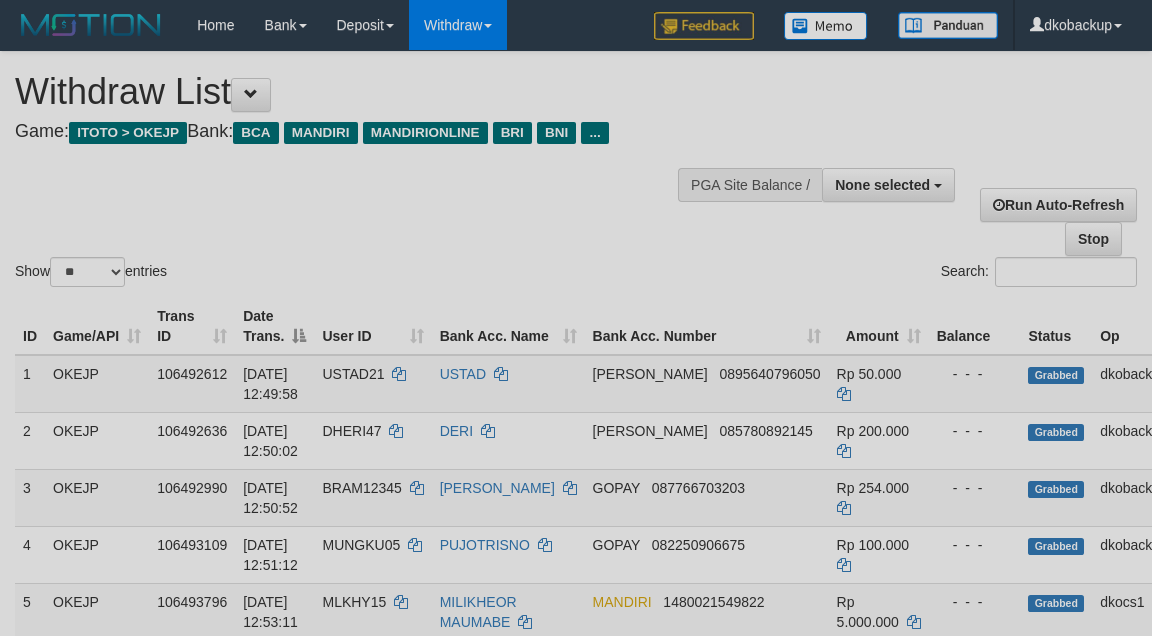 select 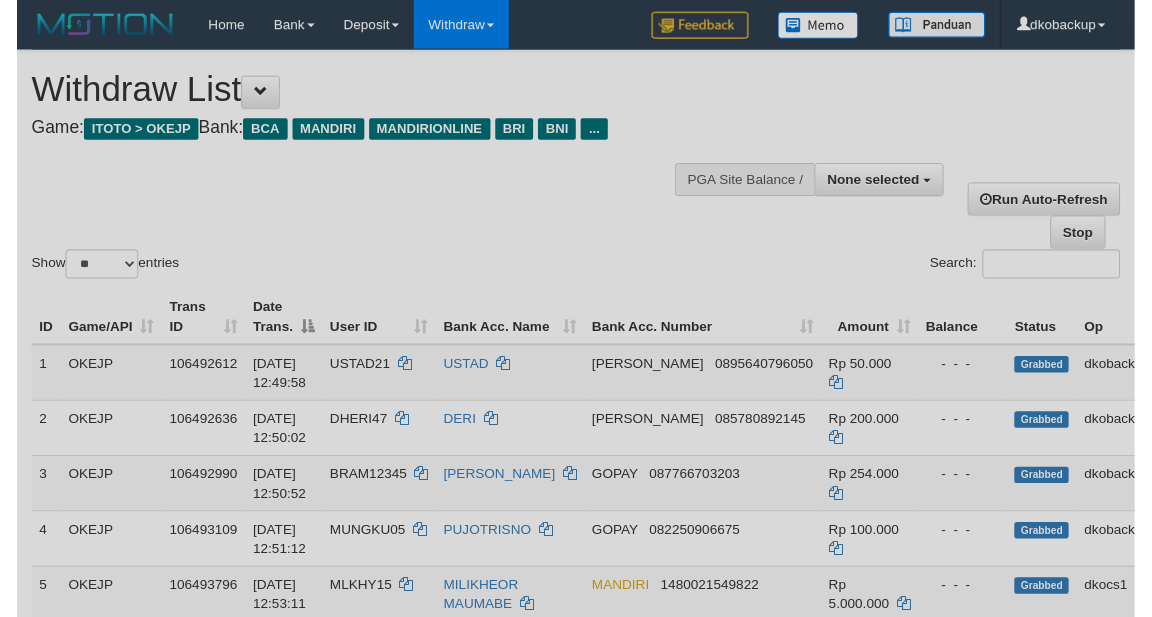 scroll, scrollTop: 166, scrollLeft: 0, axis: vertical 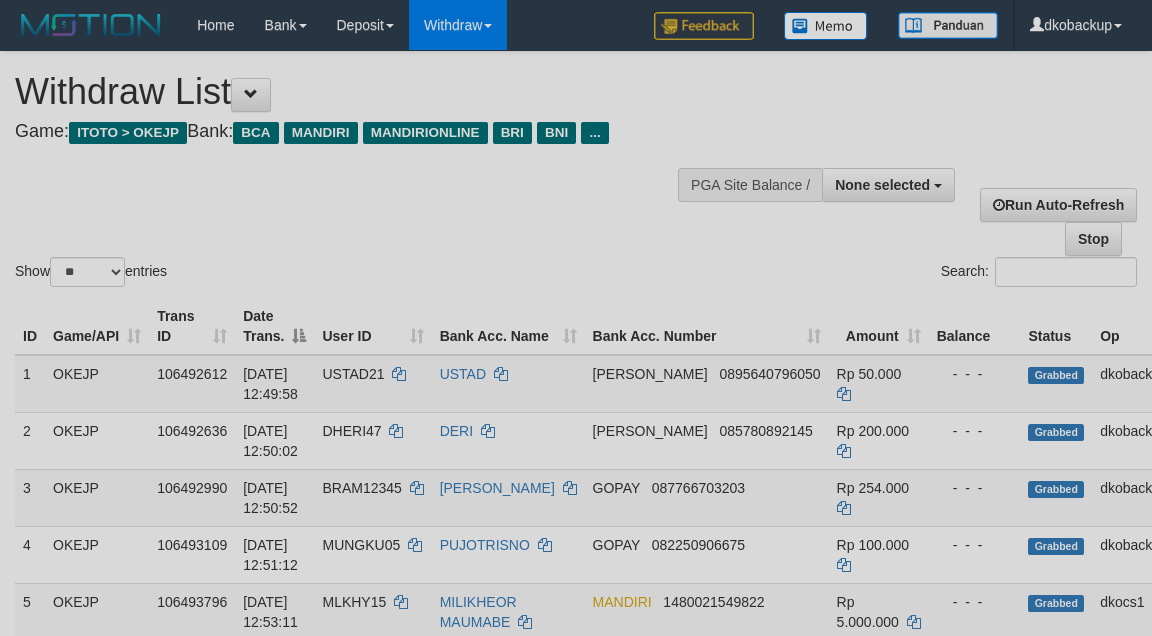 select 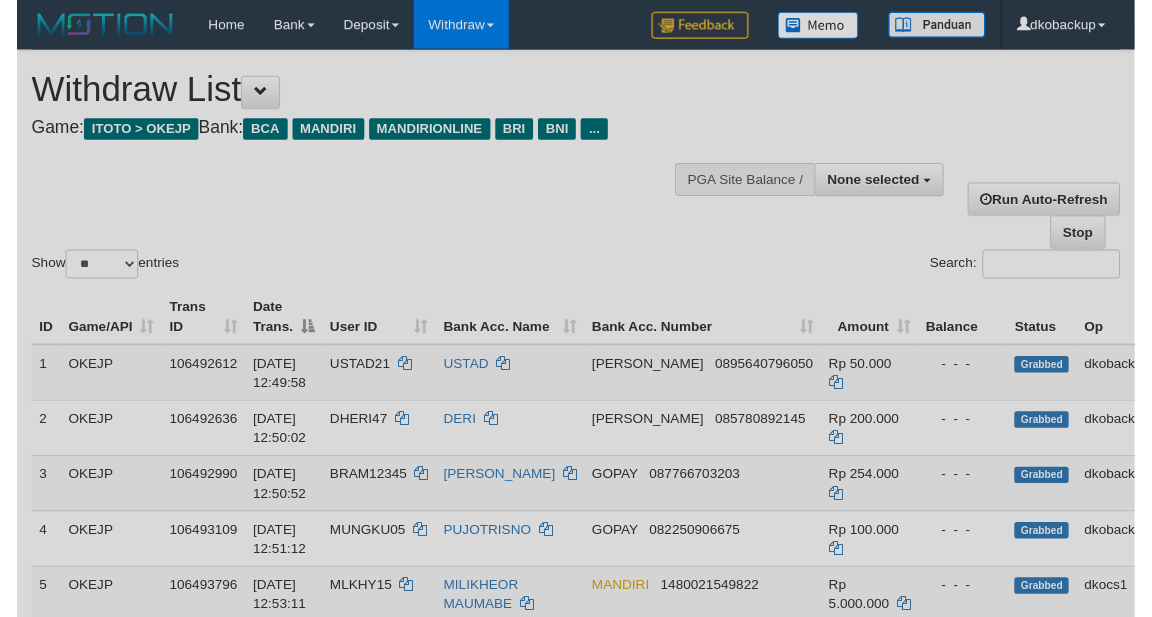 scroll, scrollTop: 166, scrollLeft: 0, axis: vertical 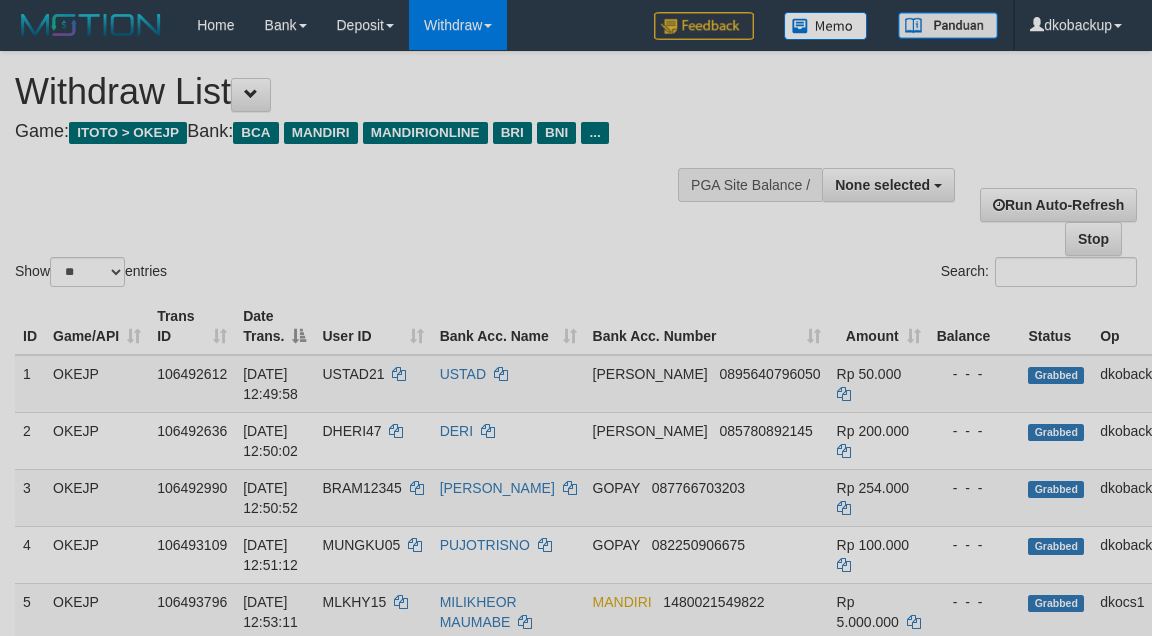 select 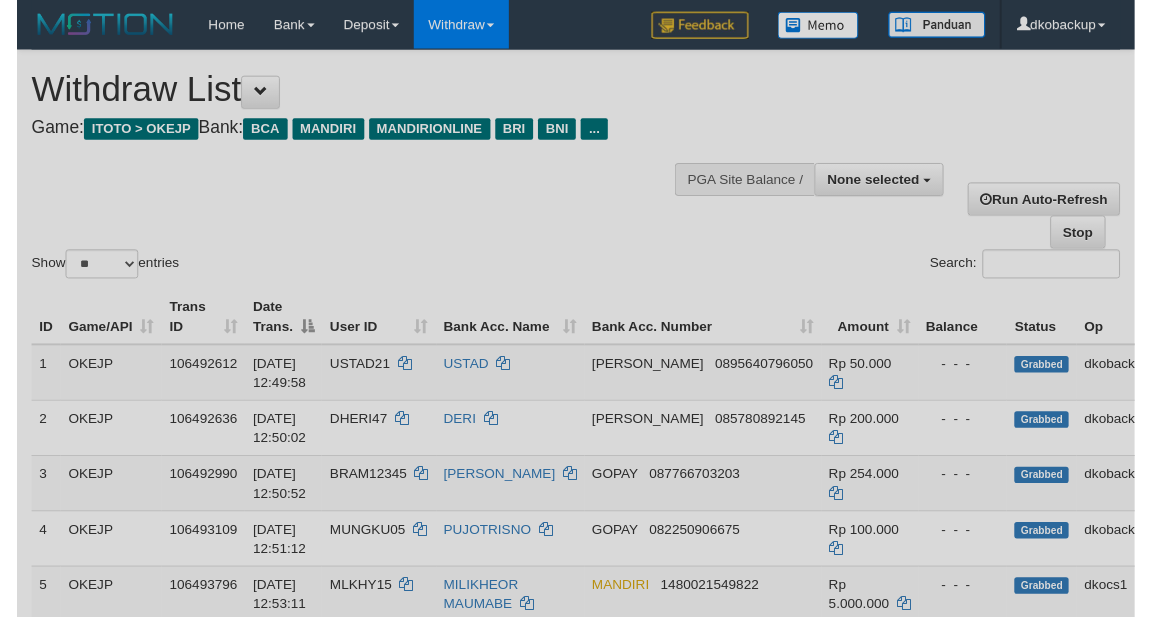scroll, scrollTop: 166, scrollLeft: 0, axis: vertical 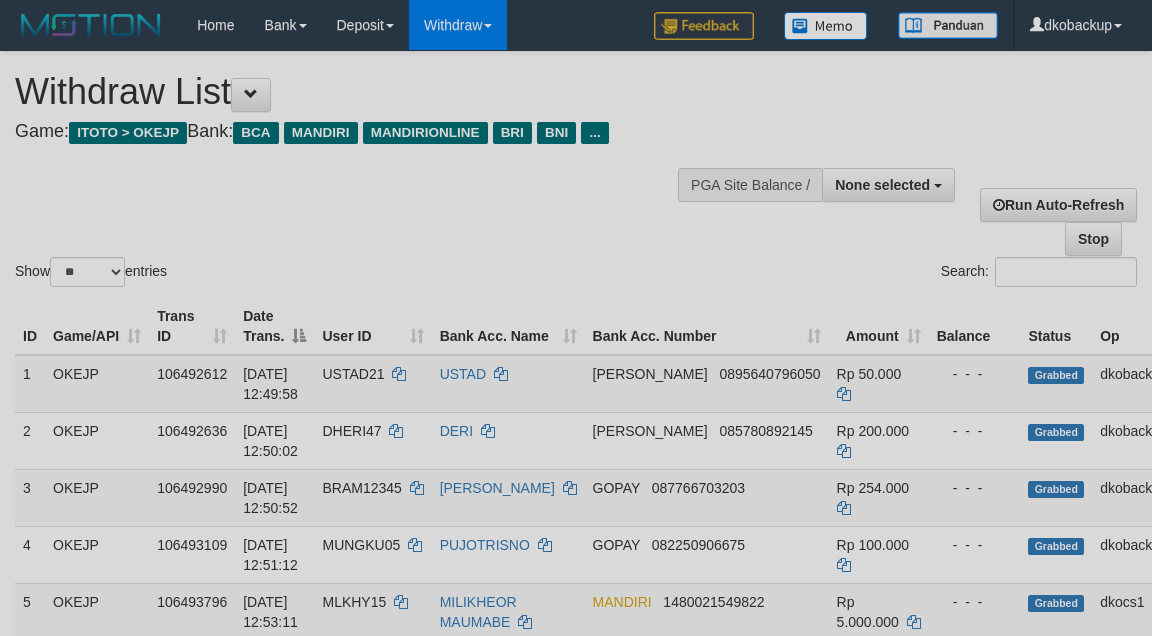 select 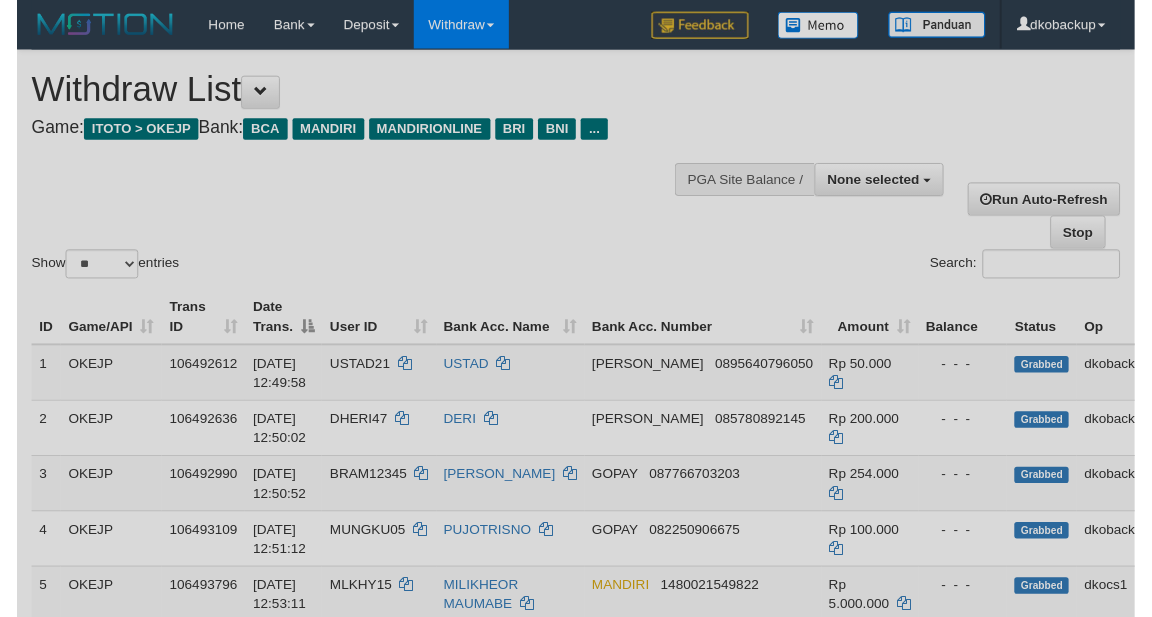 scroll, scrollTop: 166, scrollLeft: 0, axis: vertical 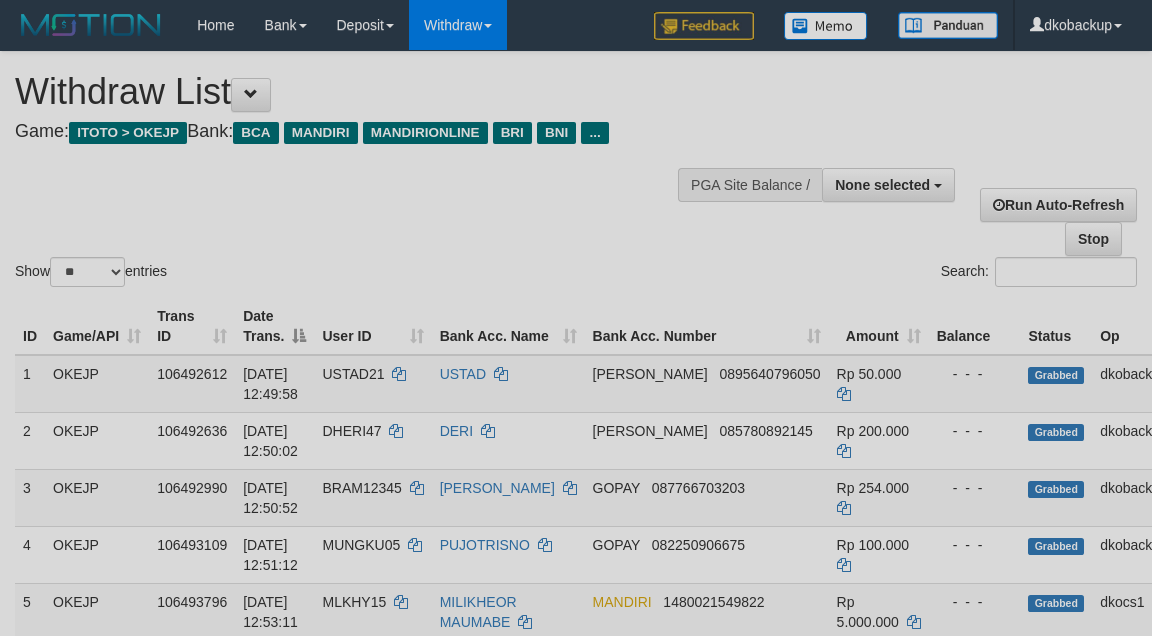 select 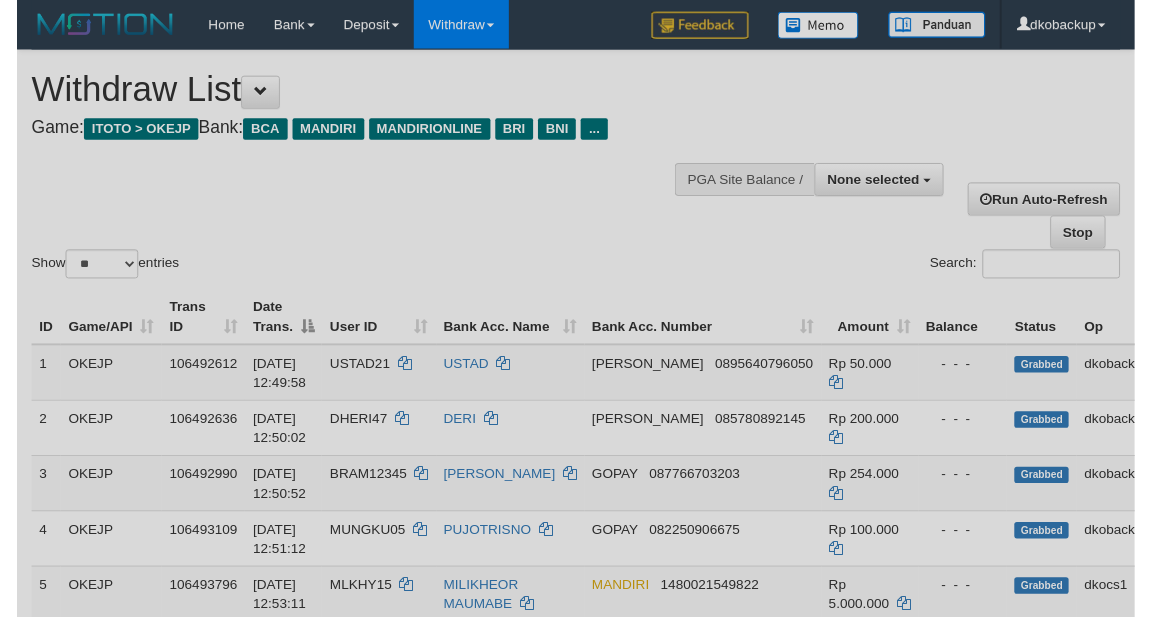 scroll, scrollTop: 166, scrollLeft: 0, axis: vertical 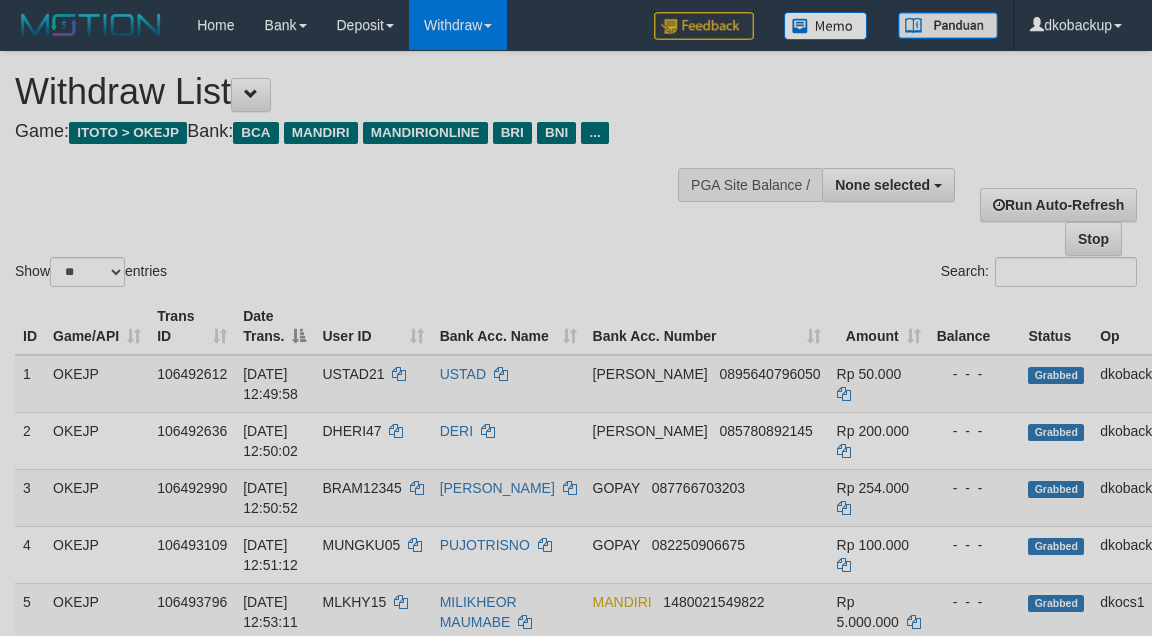select 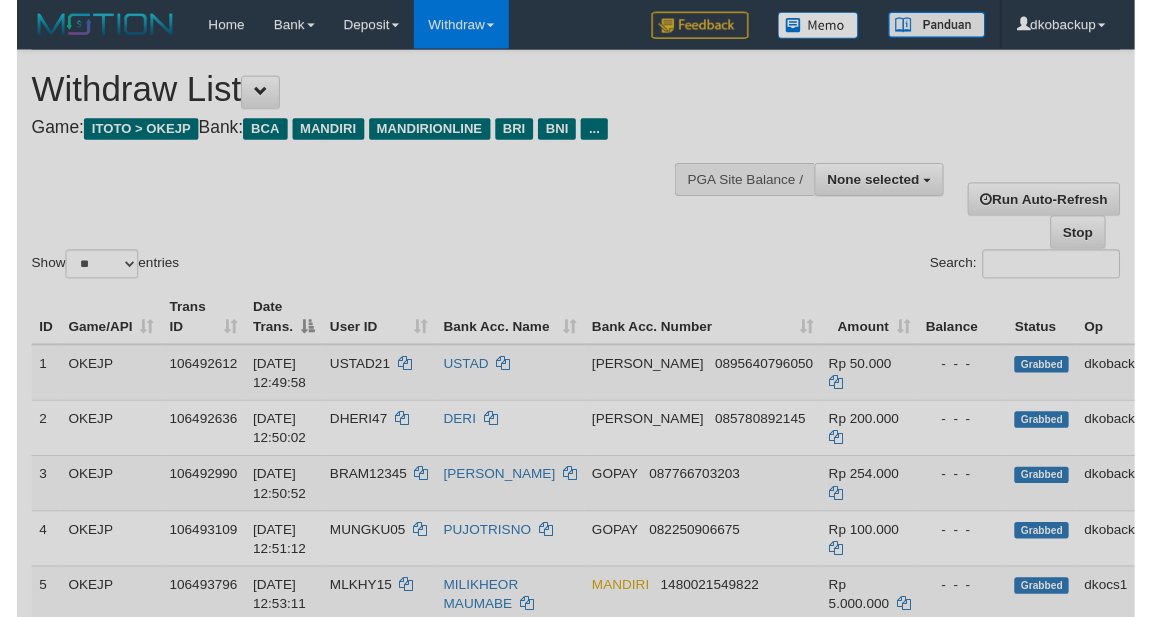 scroll, scrollTop: 166, scrollLeft: 0, axis: vertical 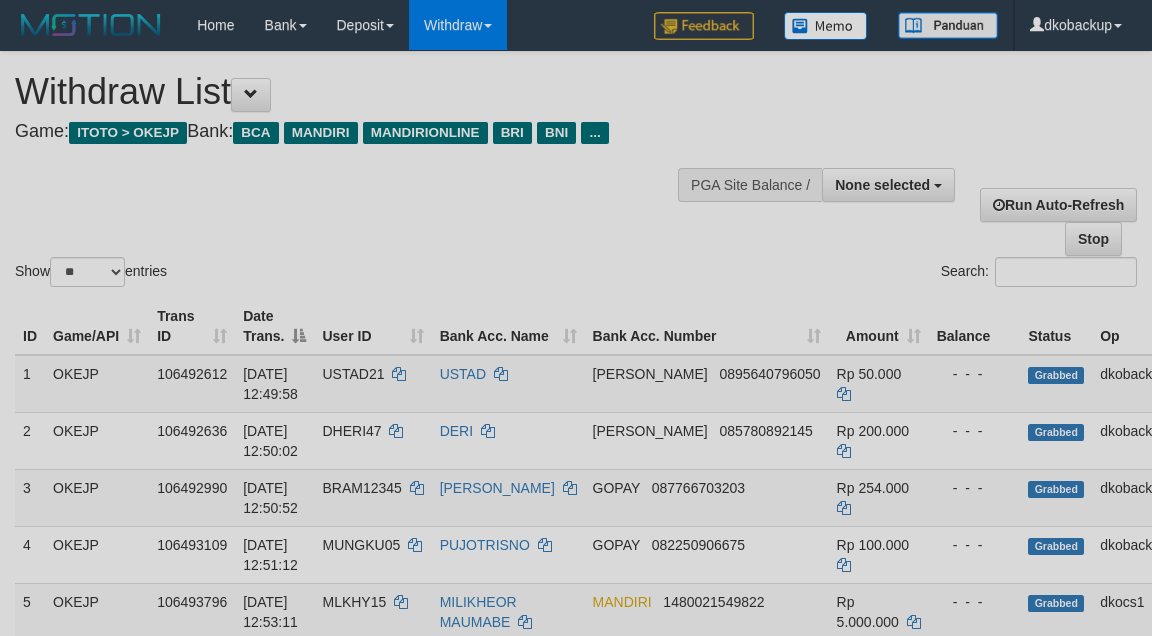 select 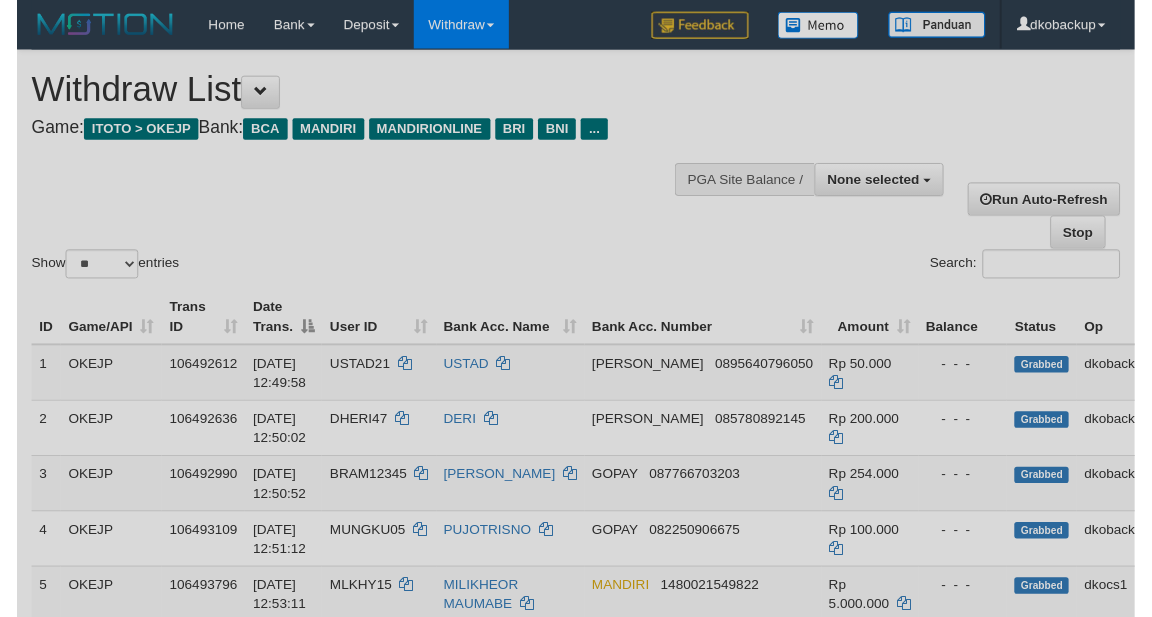 scroll, scrollTop: 166, scrollLeft: 0, axis: vertical 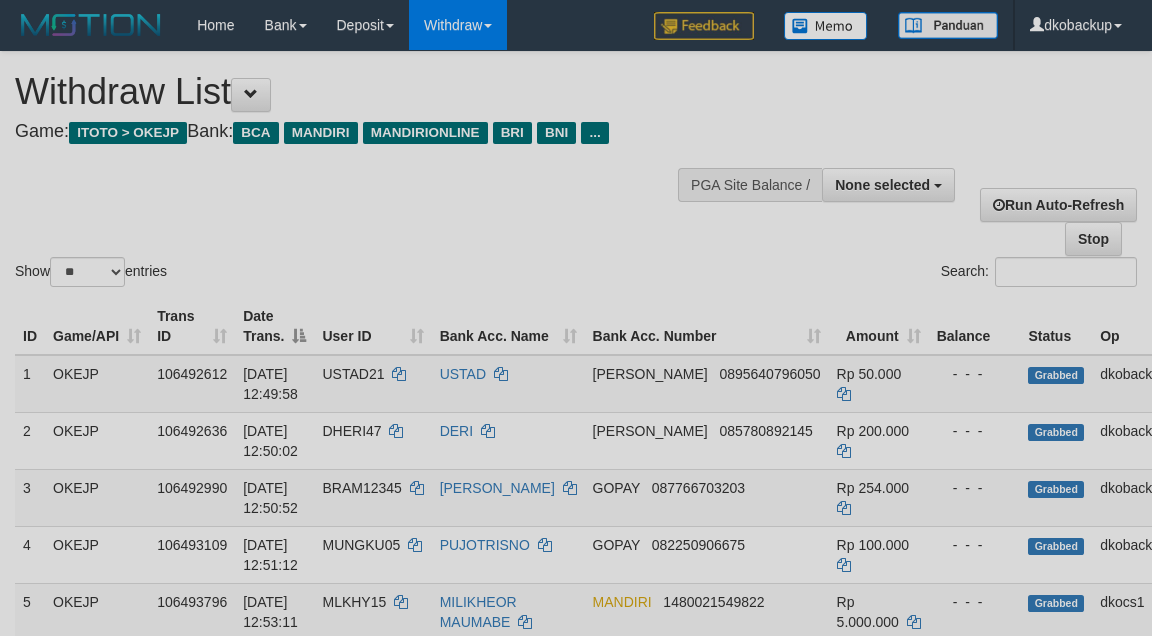 select 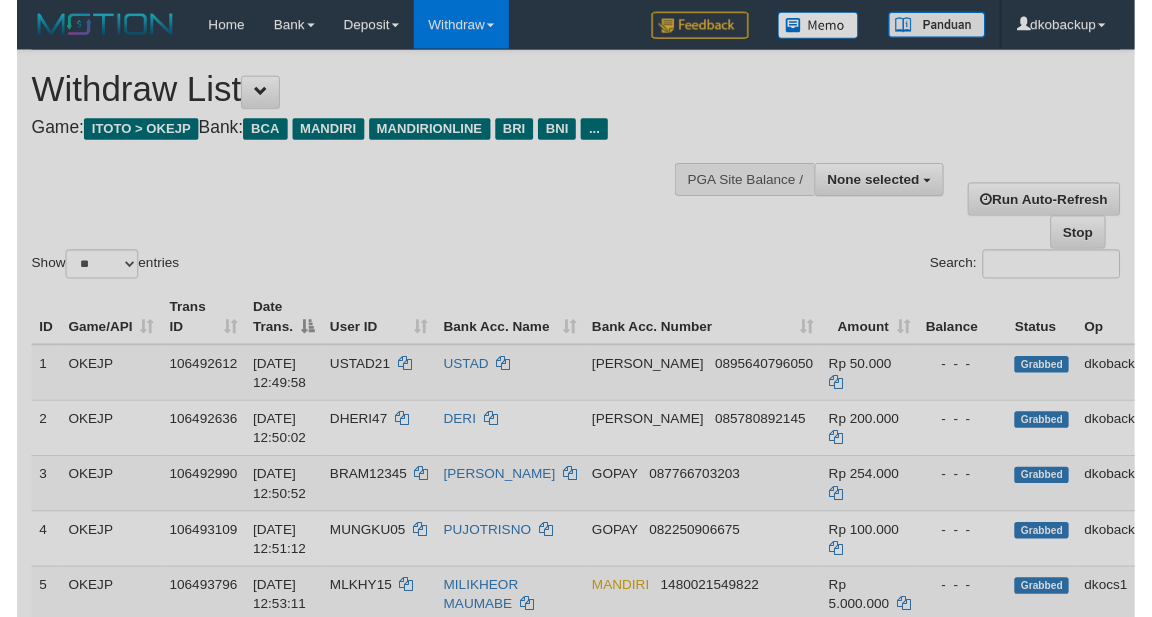 scroll, scrollTop: 166, scrollLeft: 0, axis: vertical 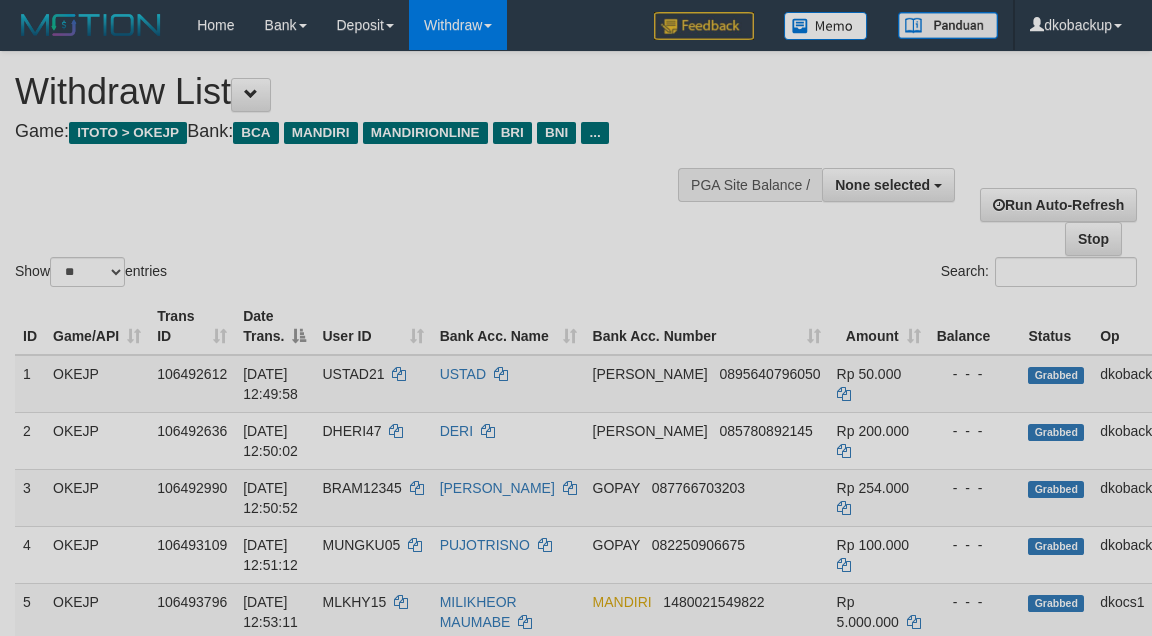 select 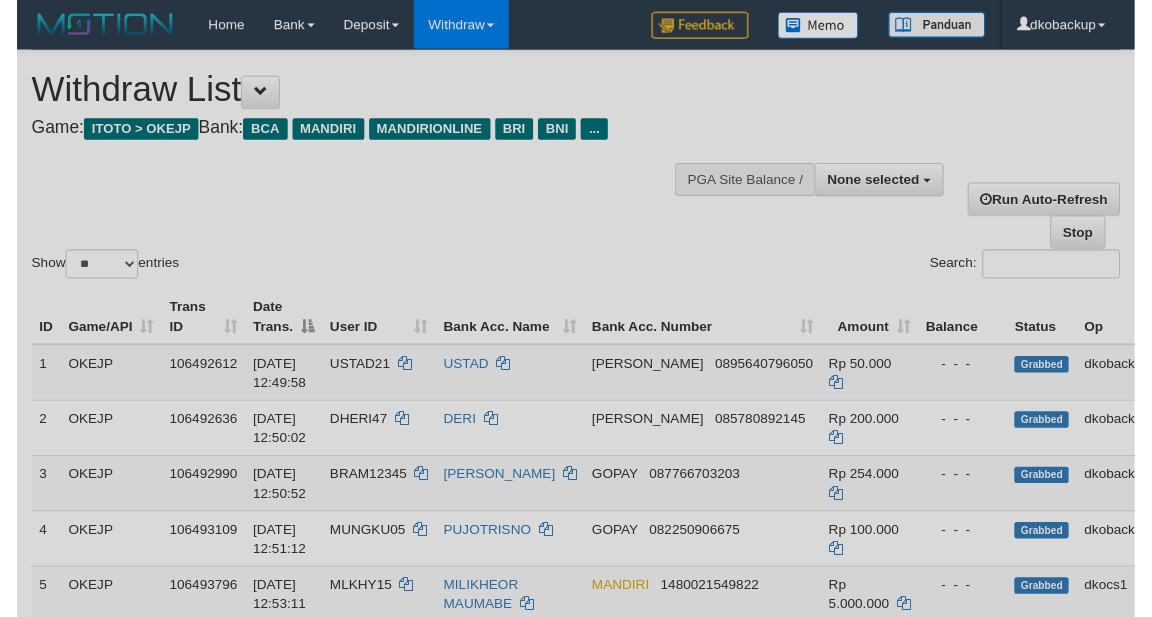 scroll, scrollTop: 166, scrollLeft: 0, axis: vertical 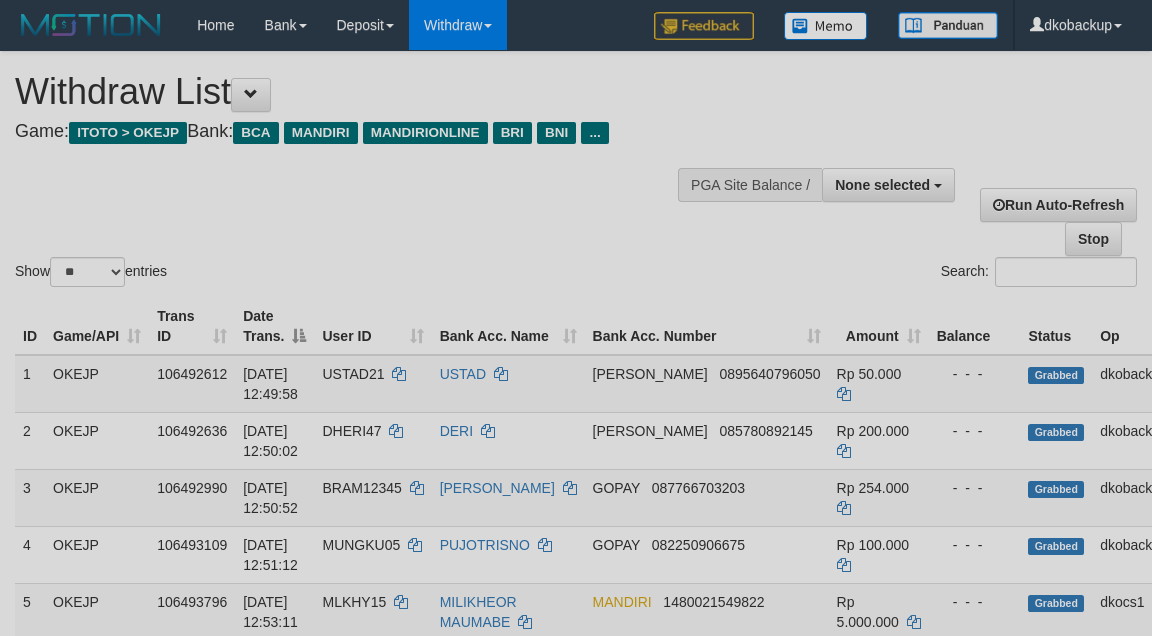 select 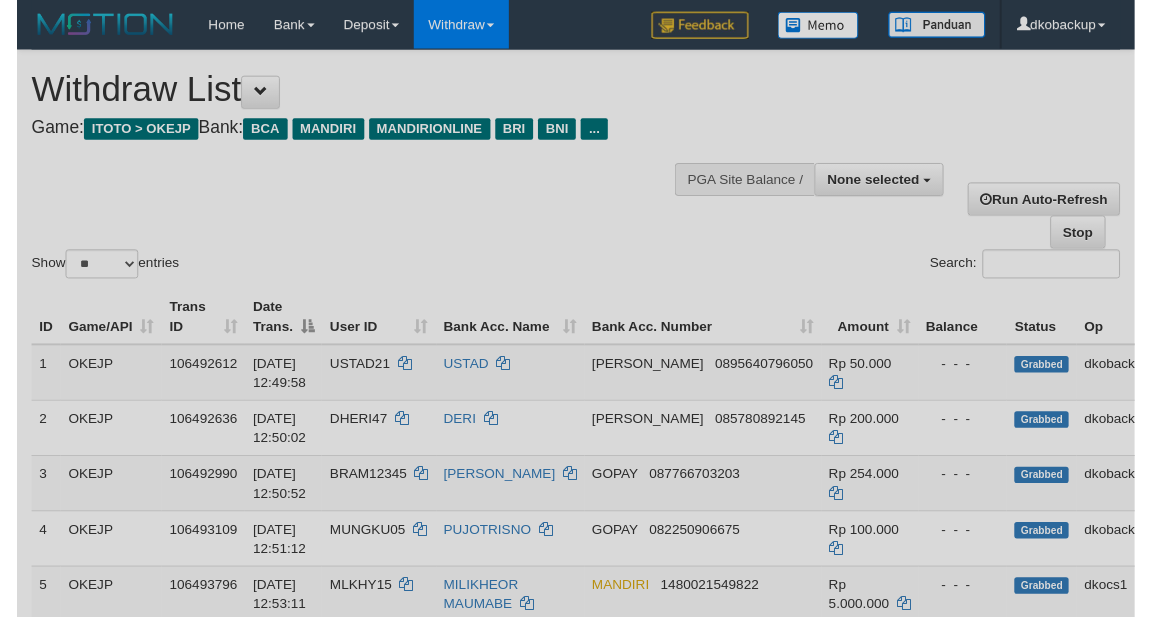 scroll, scrollTop: 166, scrollLeft: 0, axis: vertical 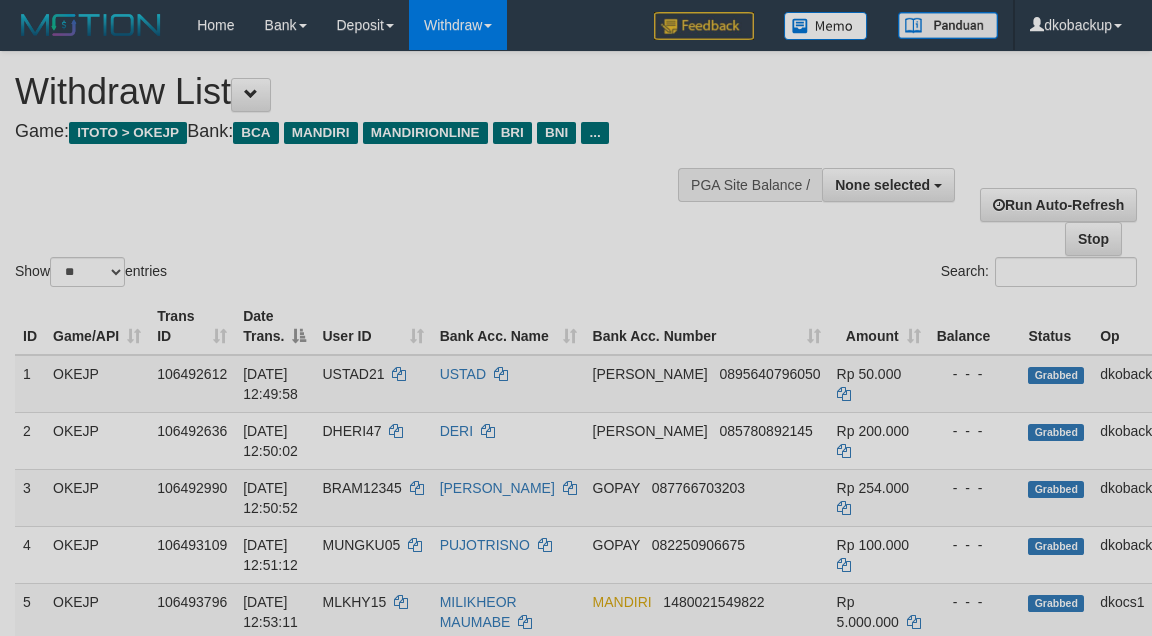 select 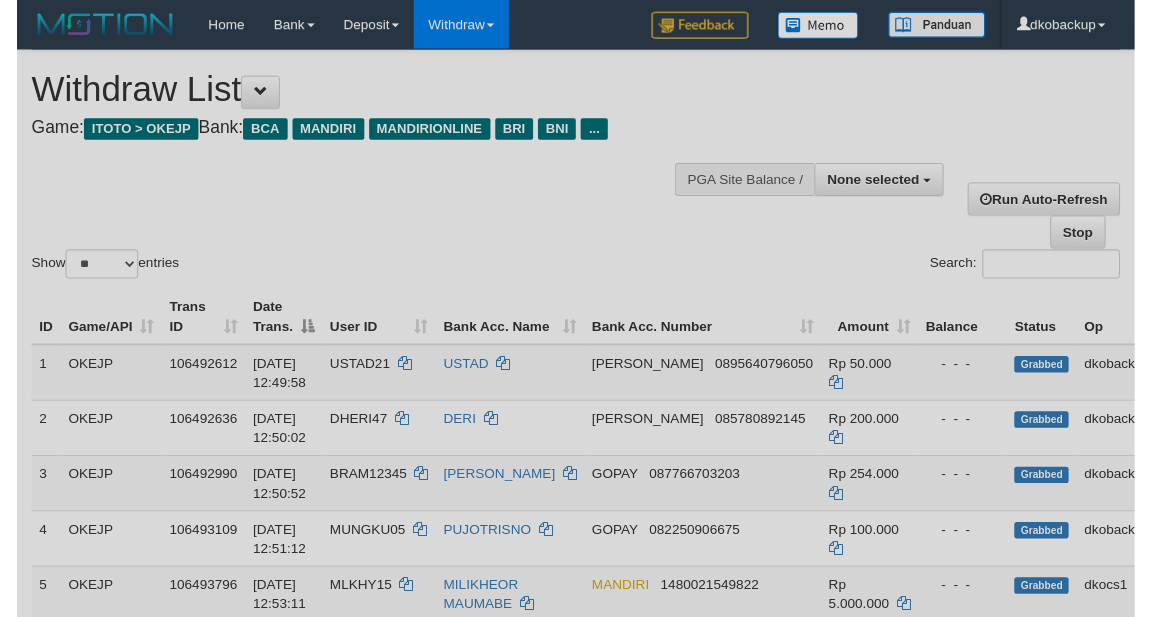 scroll, scrollTop: 166, scrollLeft: 0, axis: vertical 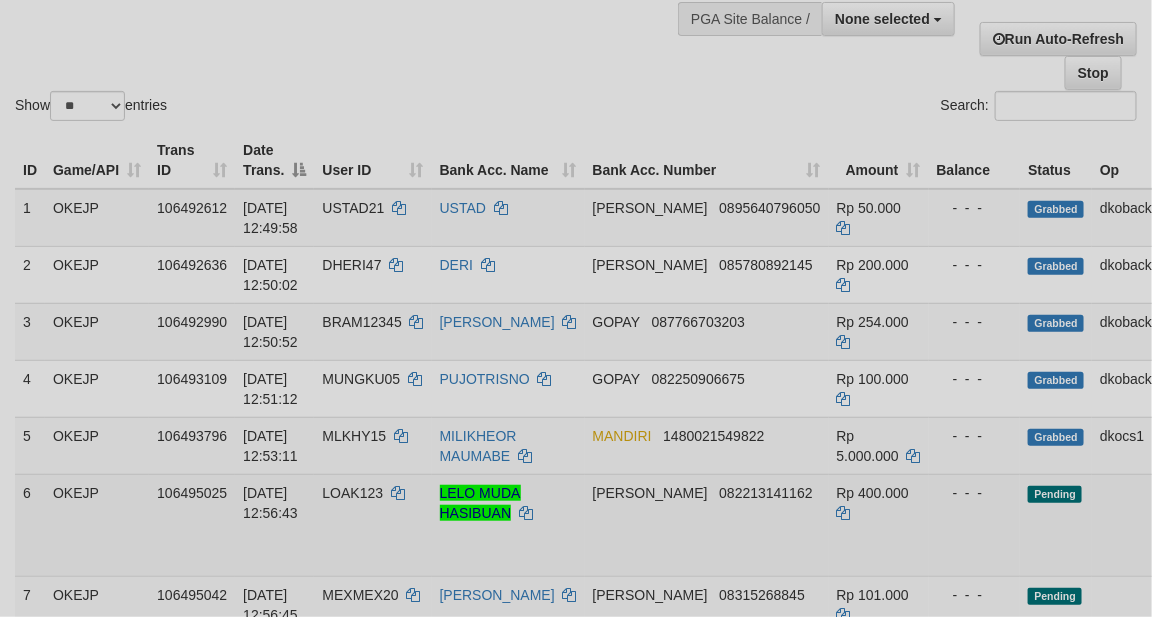click on "Allow Grab" at bounding box center [1200, 503] 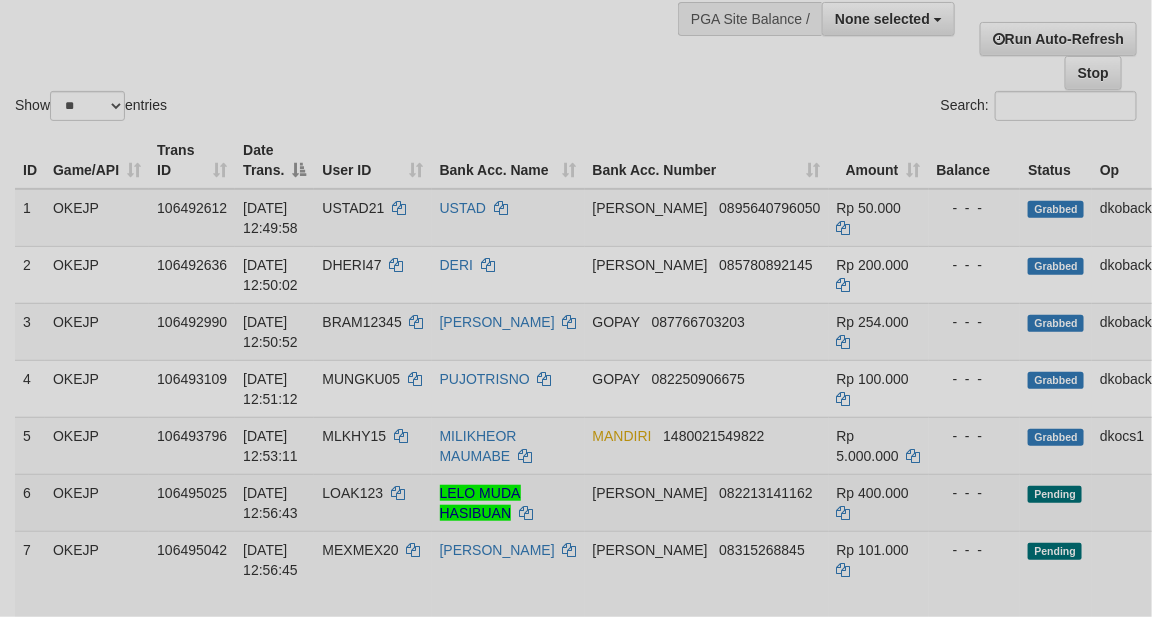 scroll, scrollTop: 332, scrollLeft: 0, axis: vertical 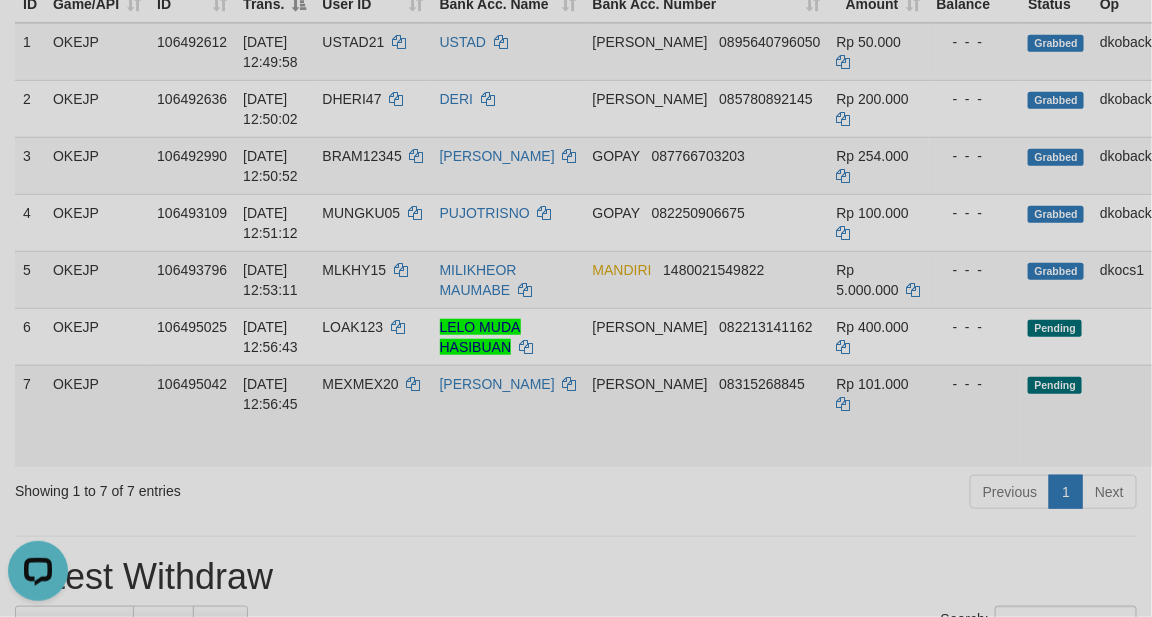 click on "Allow Grab" at bounding box center [1200, 394] 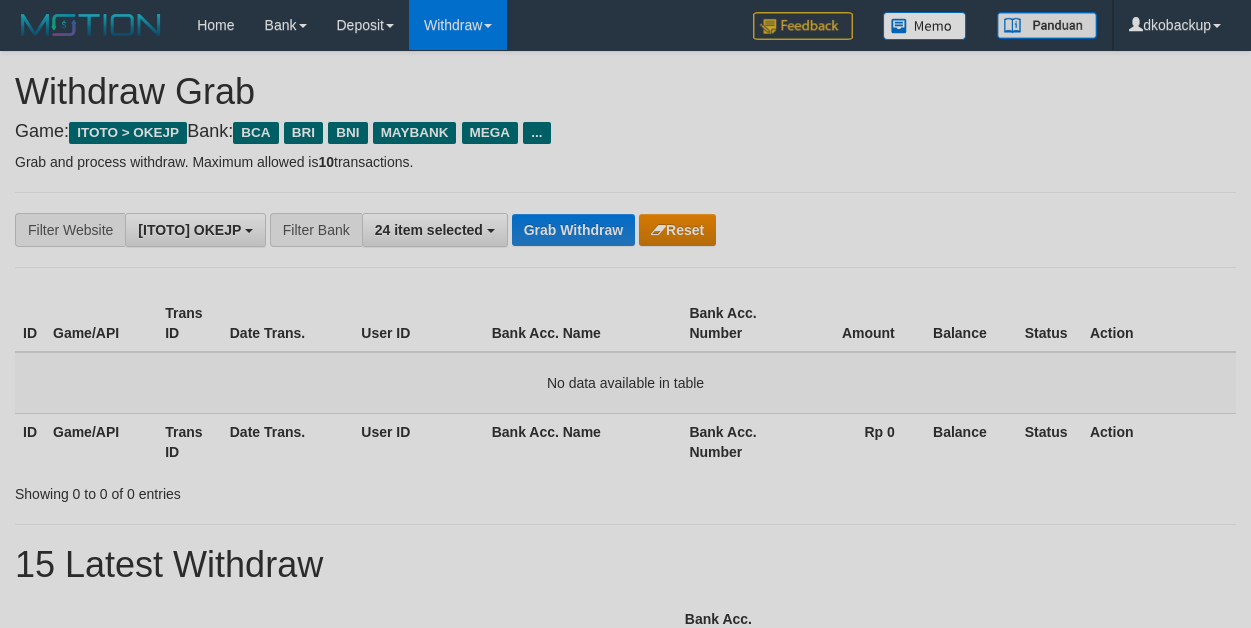 scroll, scrollTop: 0, scrollLeft: 0, axis: both 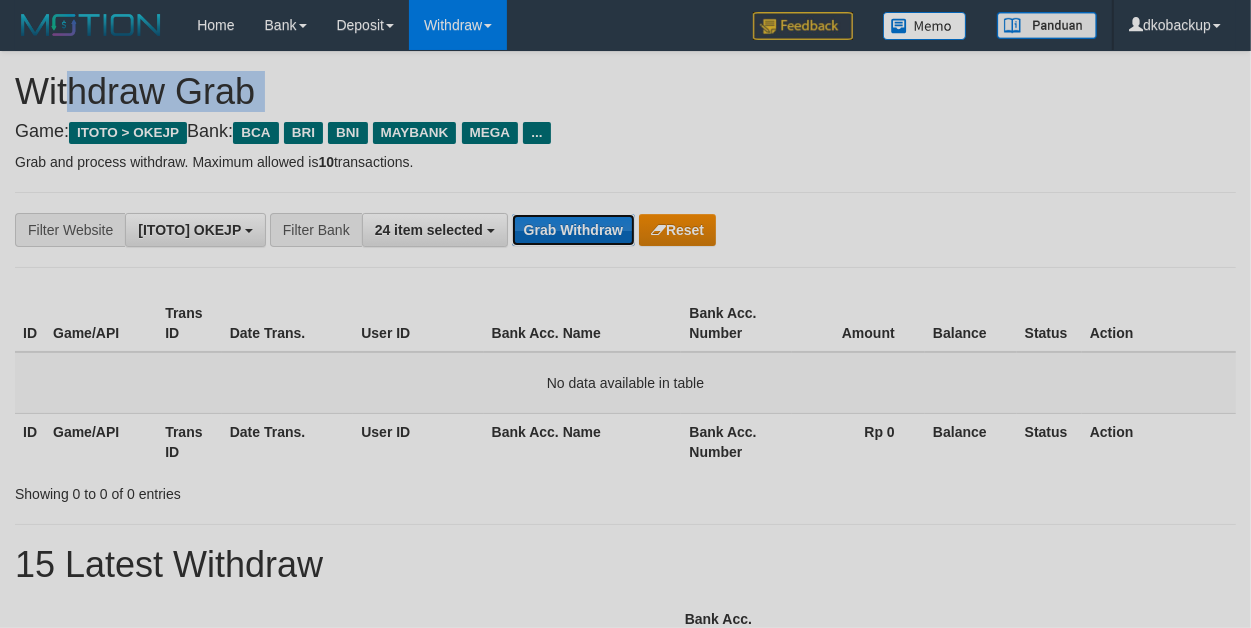 click on "Grab Withdraw" at bounding box center (573, 230) 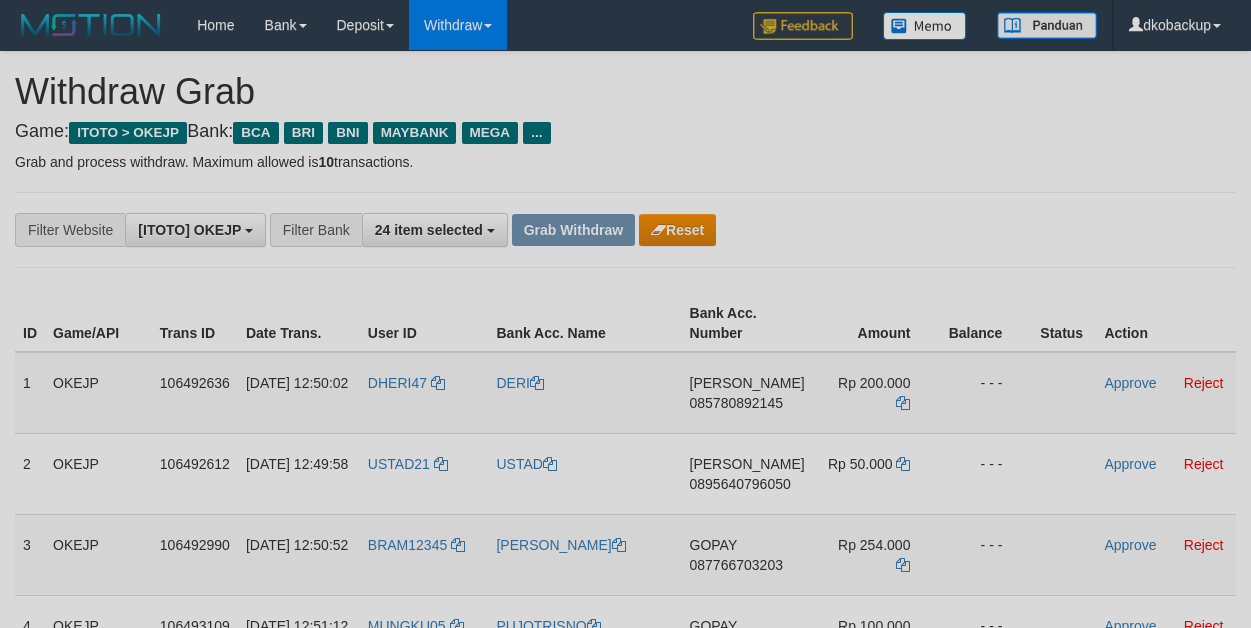 scroll, scrollTop: 0, scrollLeft: 0, axis: both 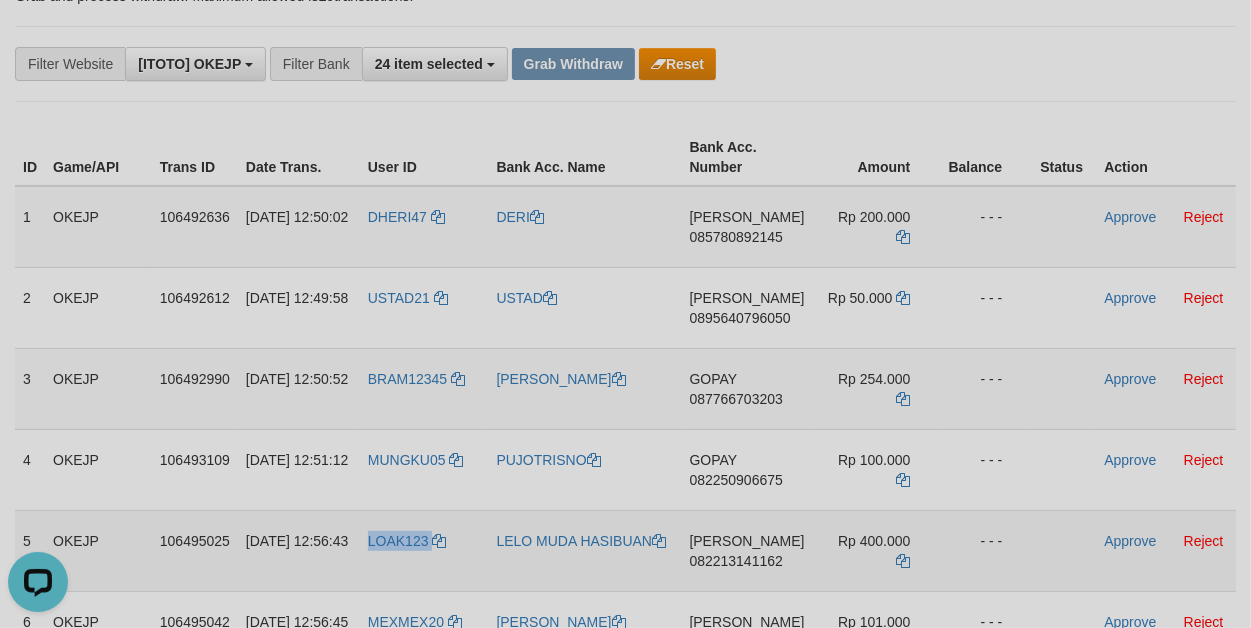 drag, startPoint x: 415, startPoint y: 536, endPoint x: 455, endPoint y: 541, distance: 40.311287 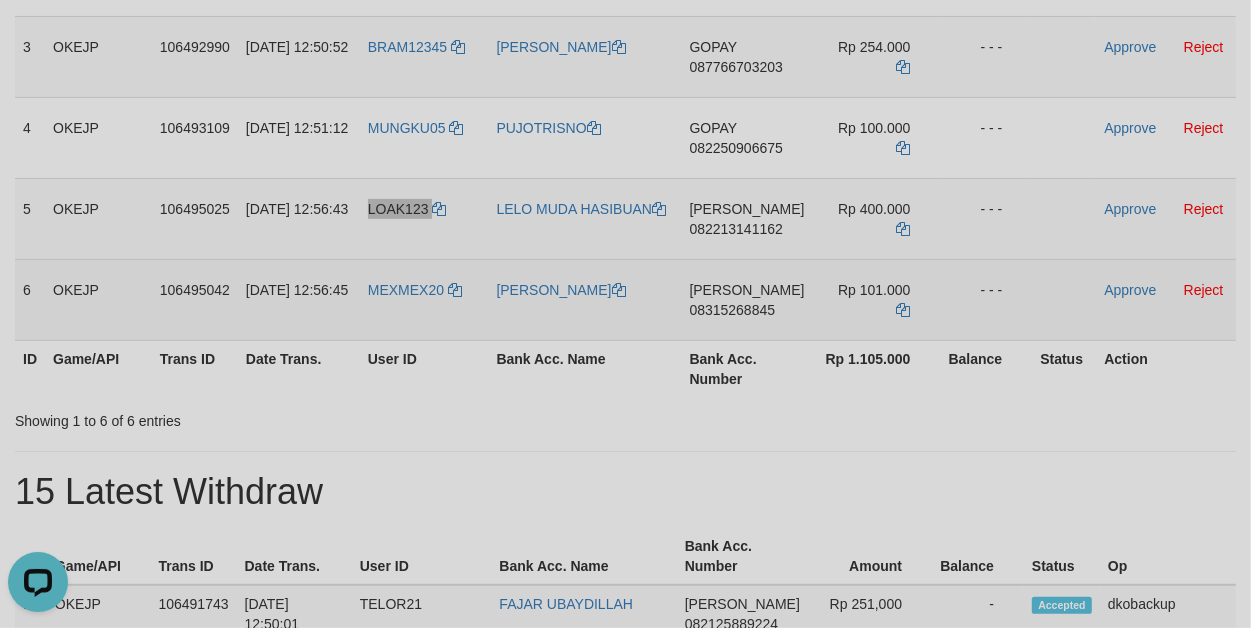 scroll, scrollTop: 500, scrollLeft: 0, axis: vertical 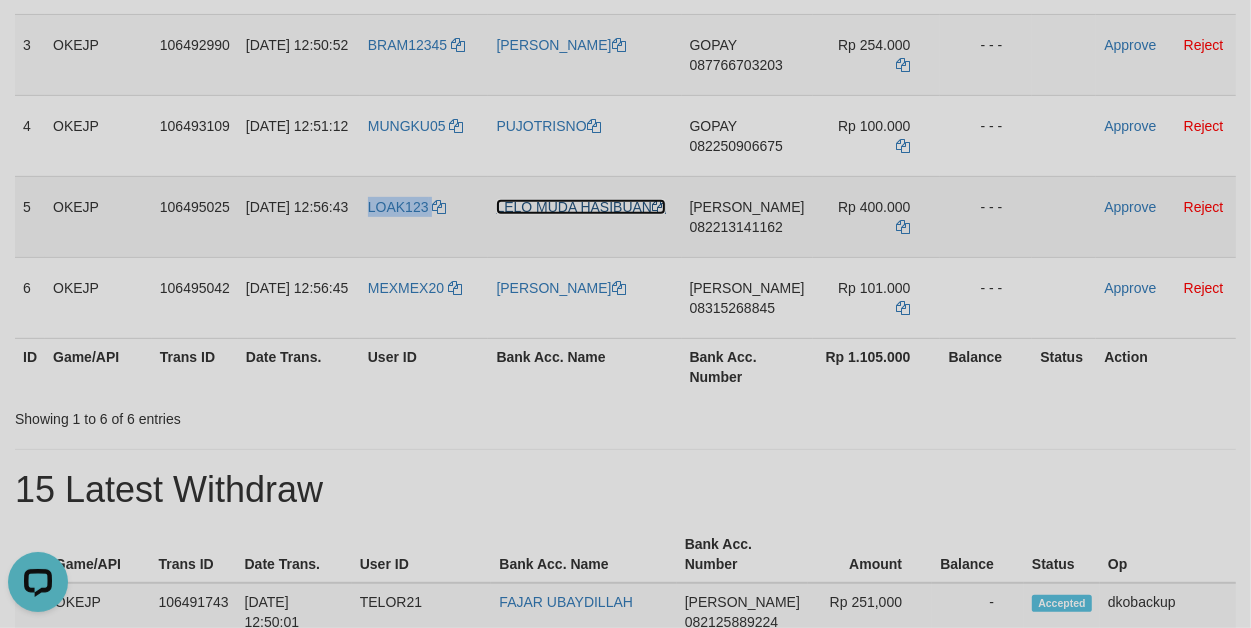 click on "LELO MUDA HASIBUAN" at bounding box center [581, 207] 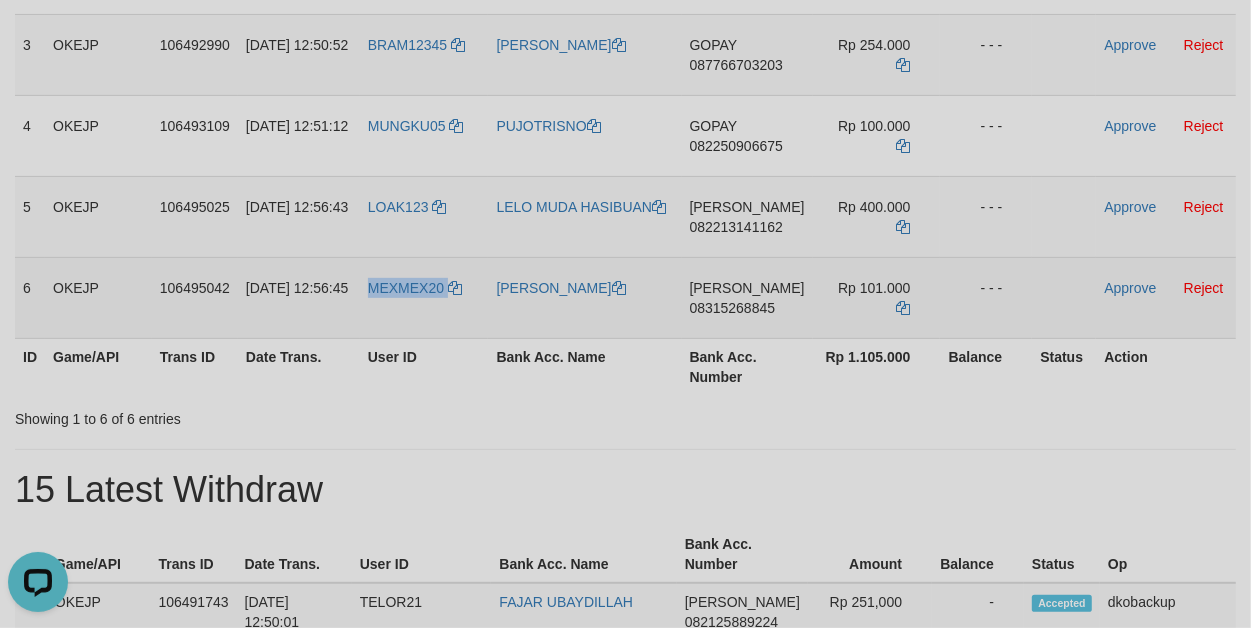 copy on "MEXMEX20" 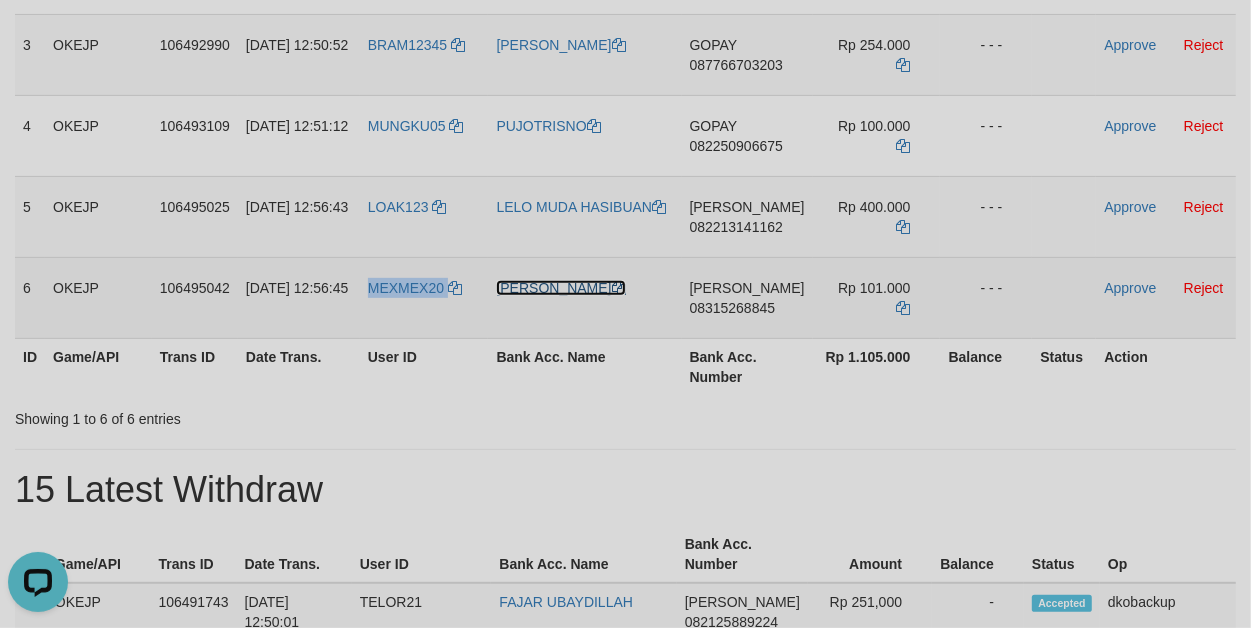 click on "[PERSON_NAME]" at bounding box center [560, 288] 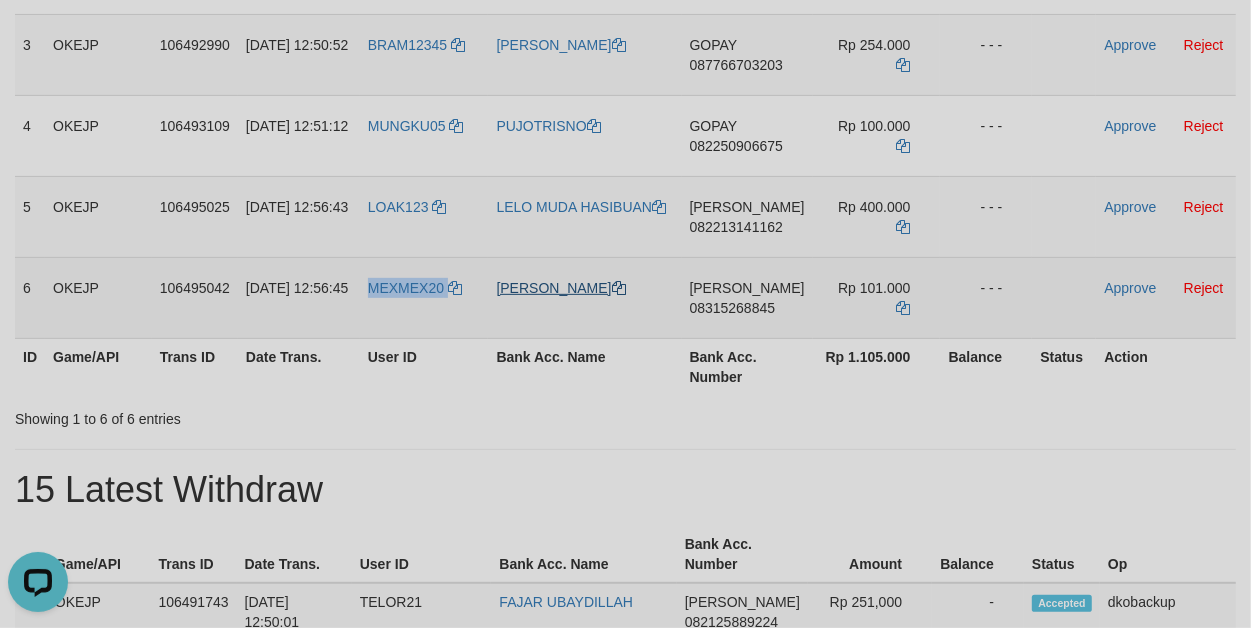 copy on "MEXMEX20" 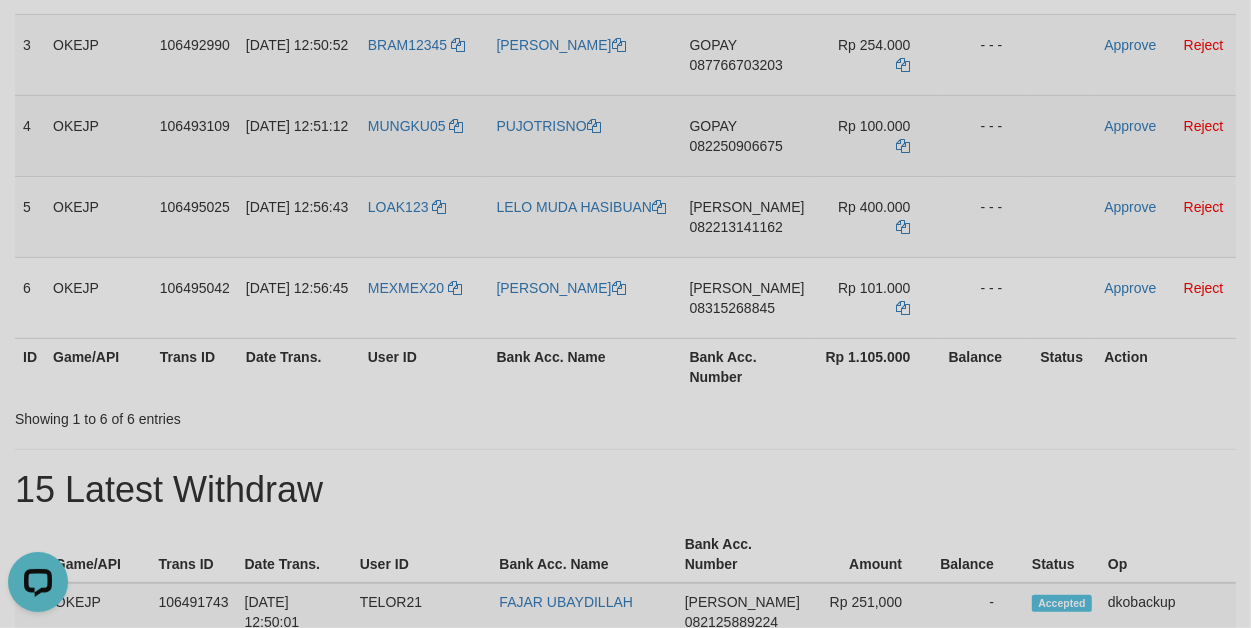 scroll, scrollTop: 333, scrollLeft: 0, axis: vertical 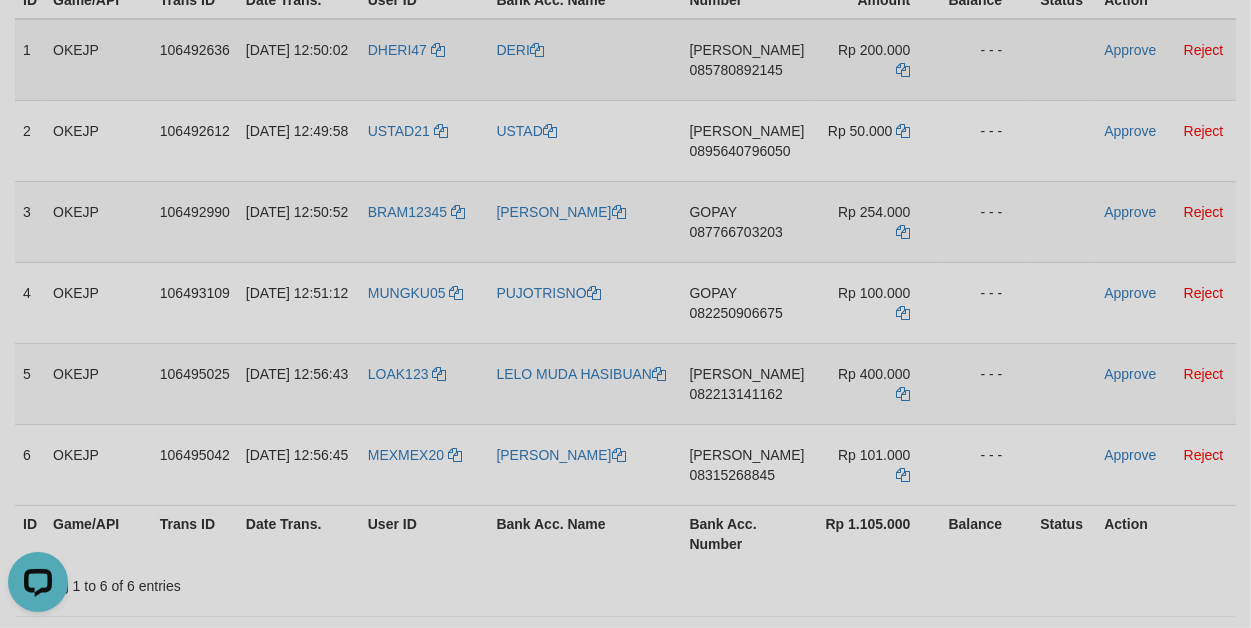 click on "085780892145" at bounding box center [736, 70] 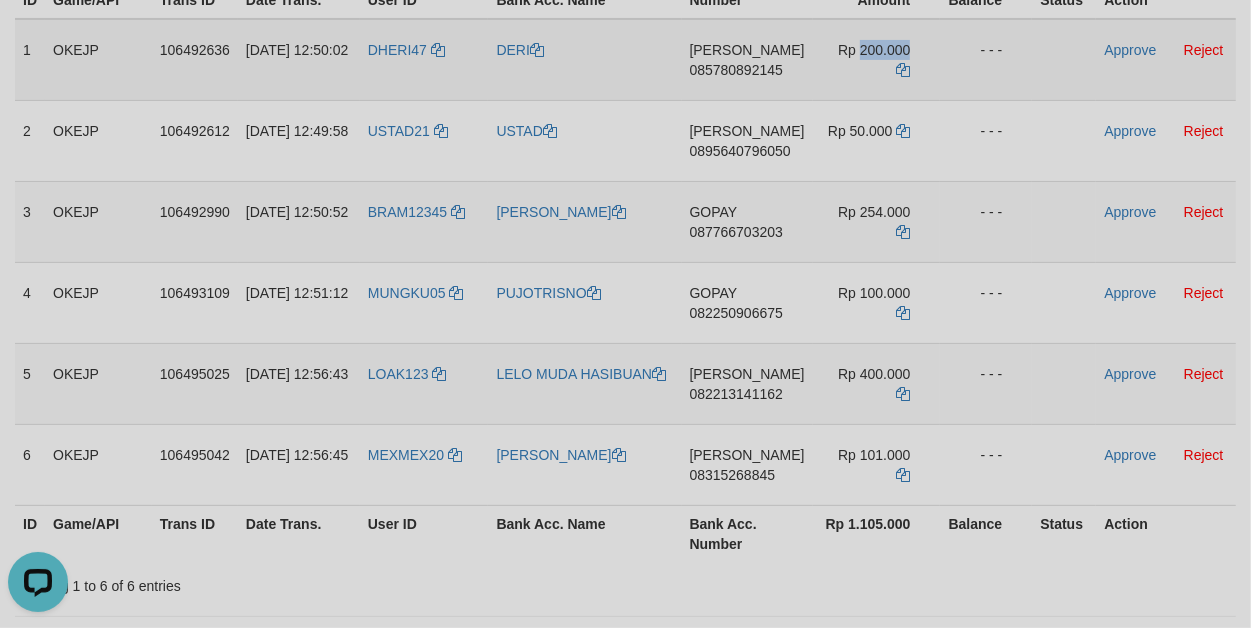 click on "Rp 200.000" at bounding box center (874, 50) 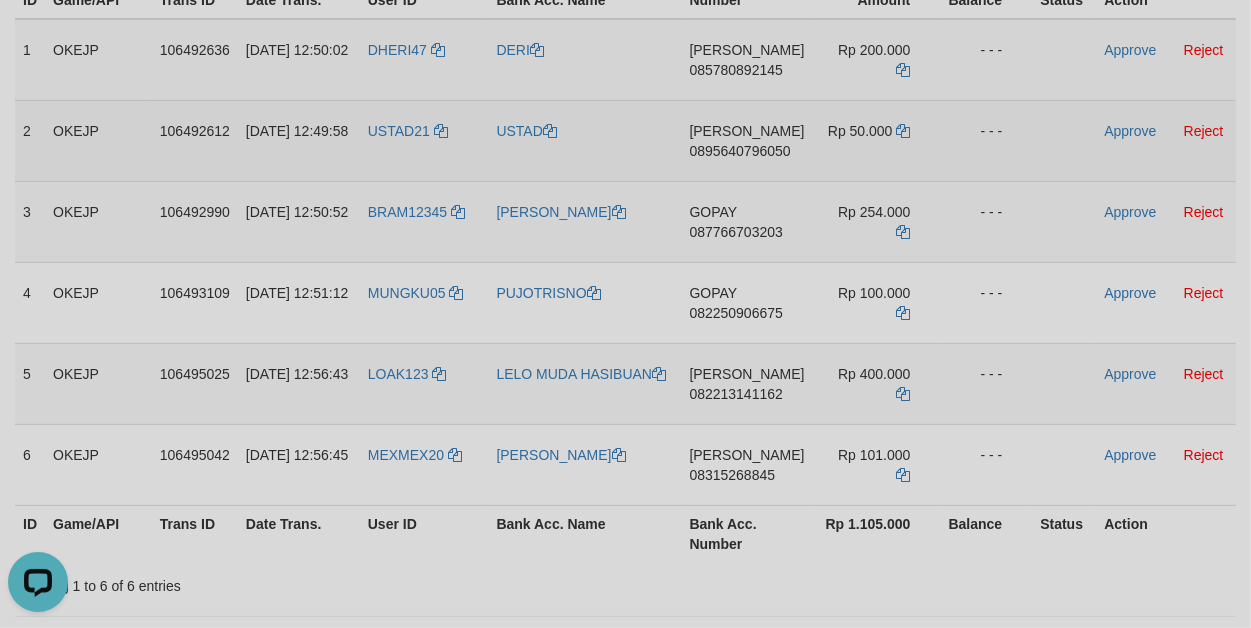 click on "0895640796050" at bounding box center [740, 151] 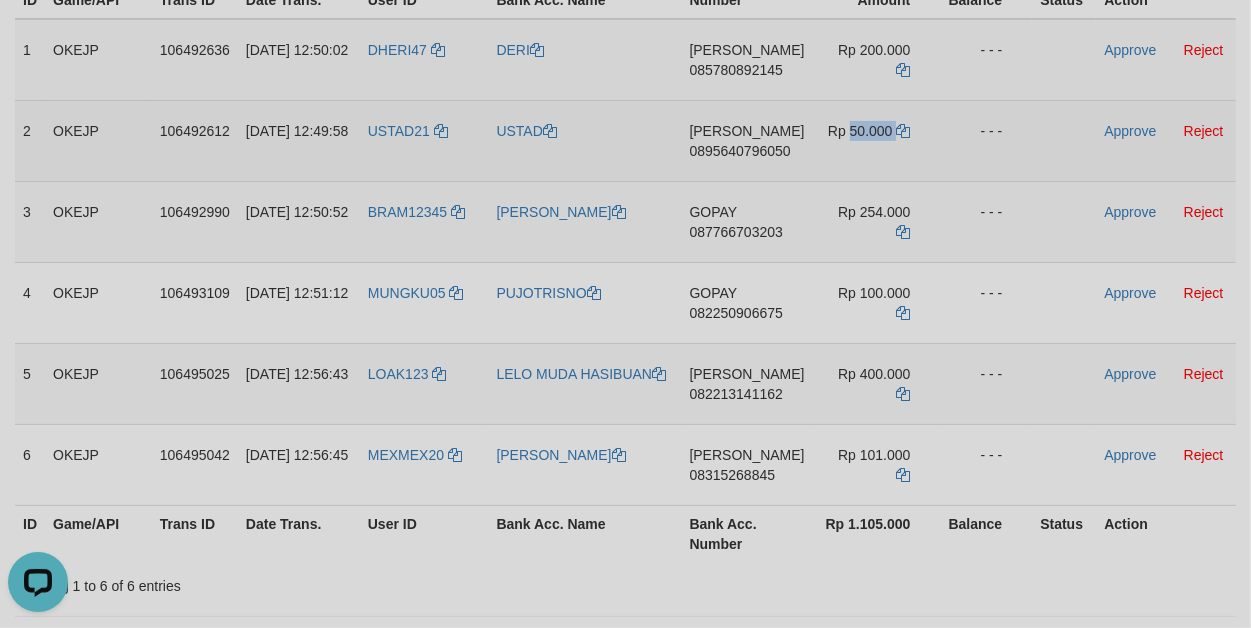 click on "Rp 50.000" at bounding box center [860, 131] 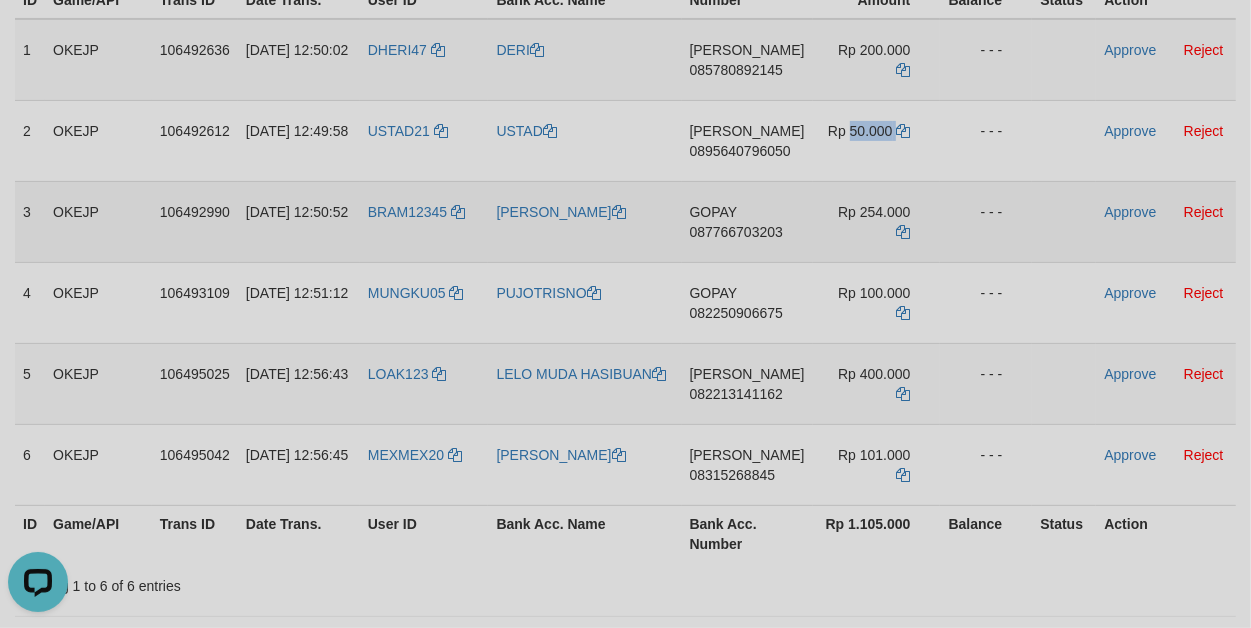 click on "087766703203" at bounding box center [736, 232] 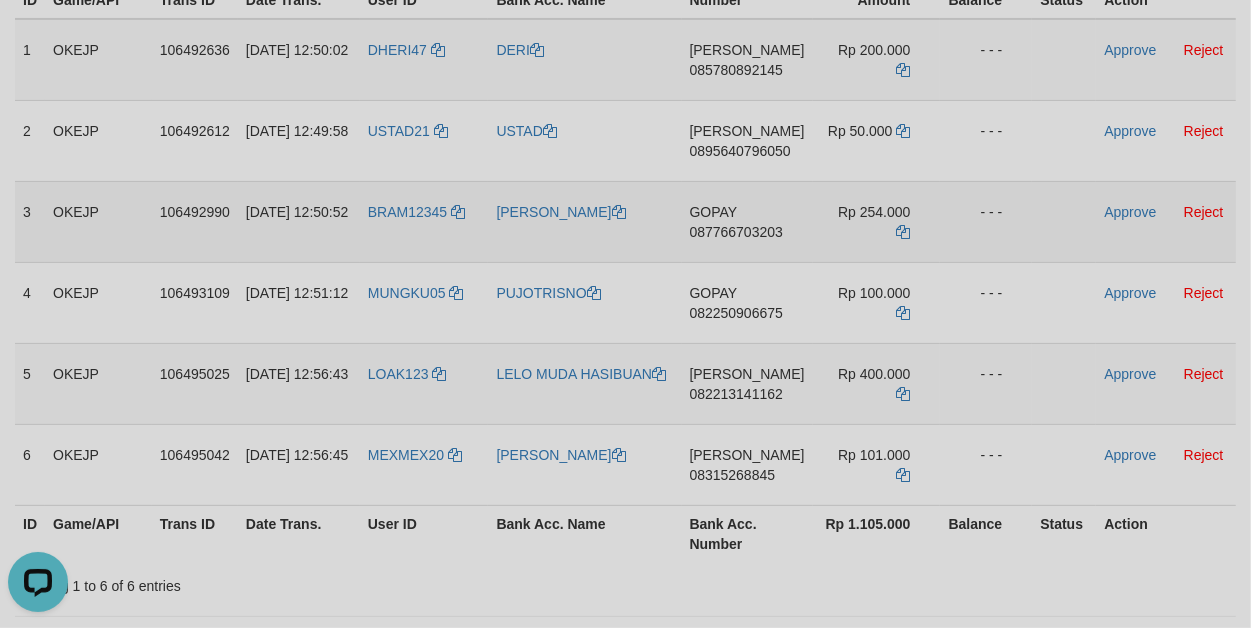 click on "087766703203" at bounding box center [736, 232] 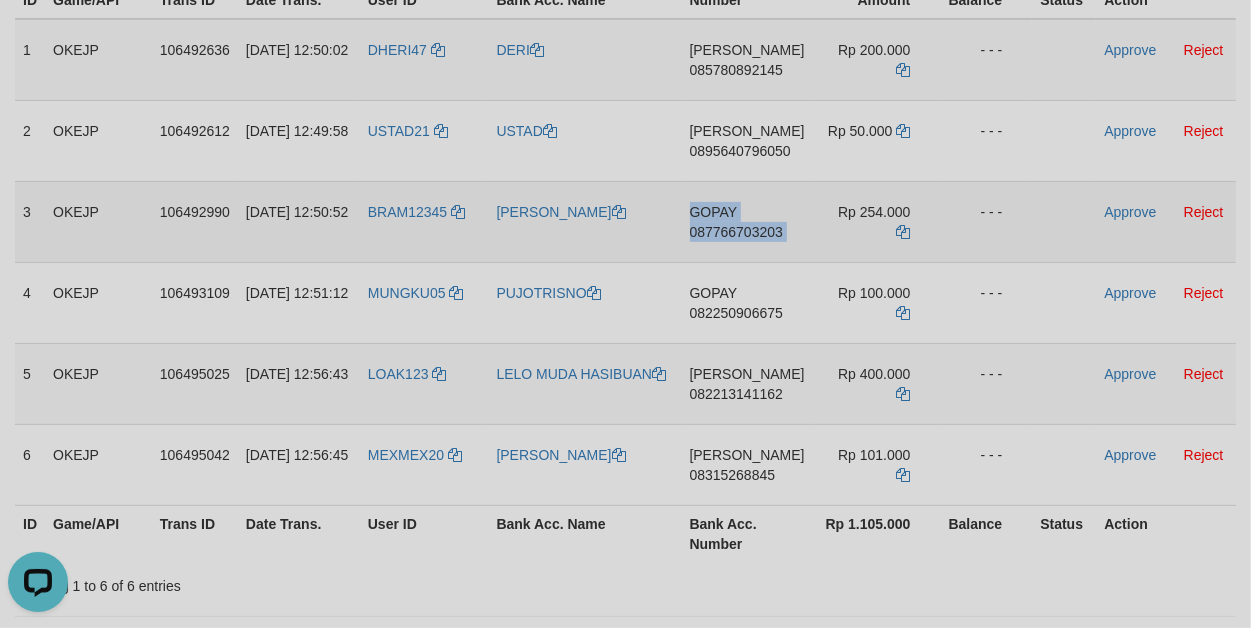 click on "087766703203" at bounding box center [736, 232] 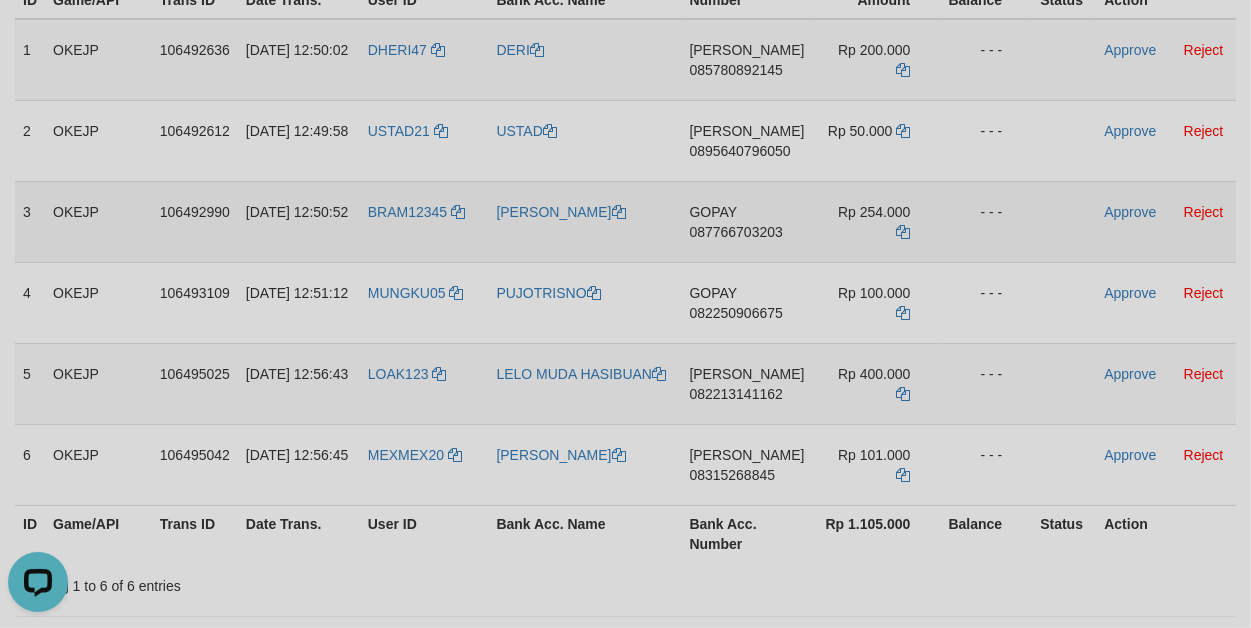 click on "087766703203" at bounding box center (736, 232) 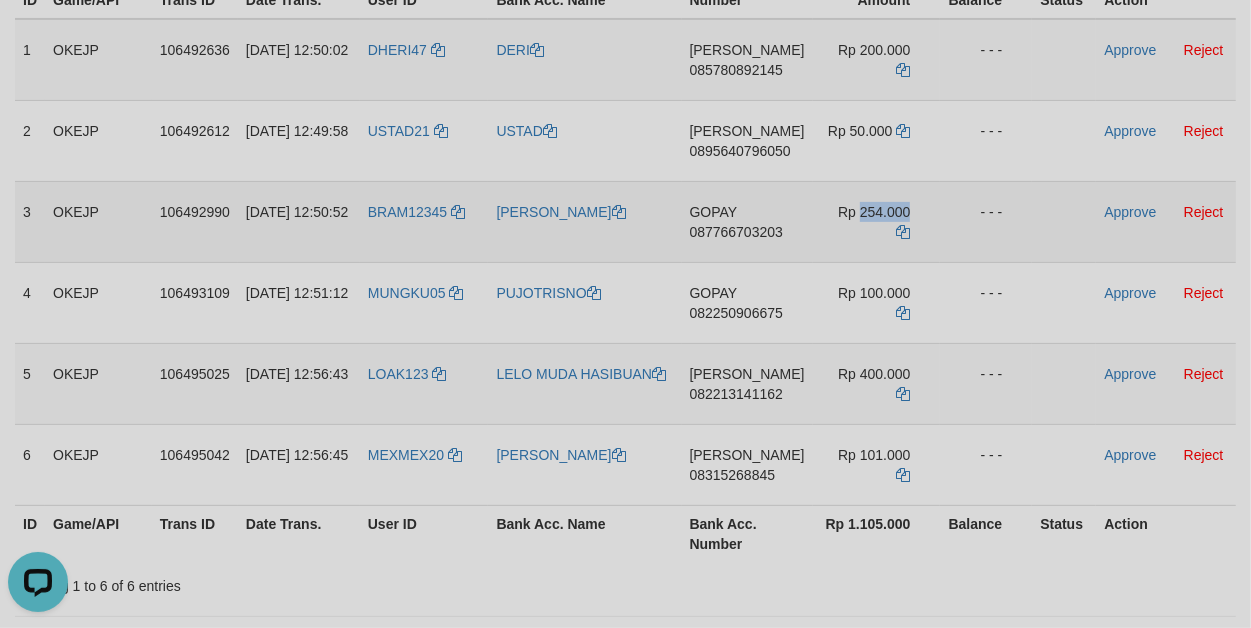 click on "Rp 254.000" at bounding box center [874, 212] 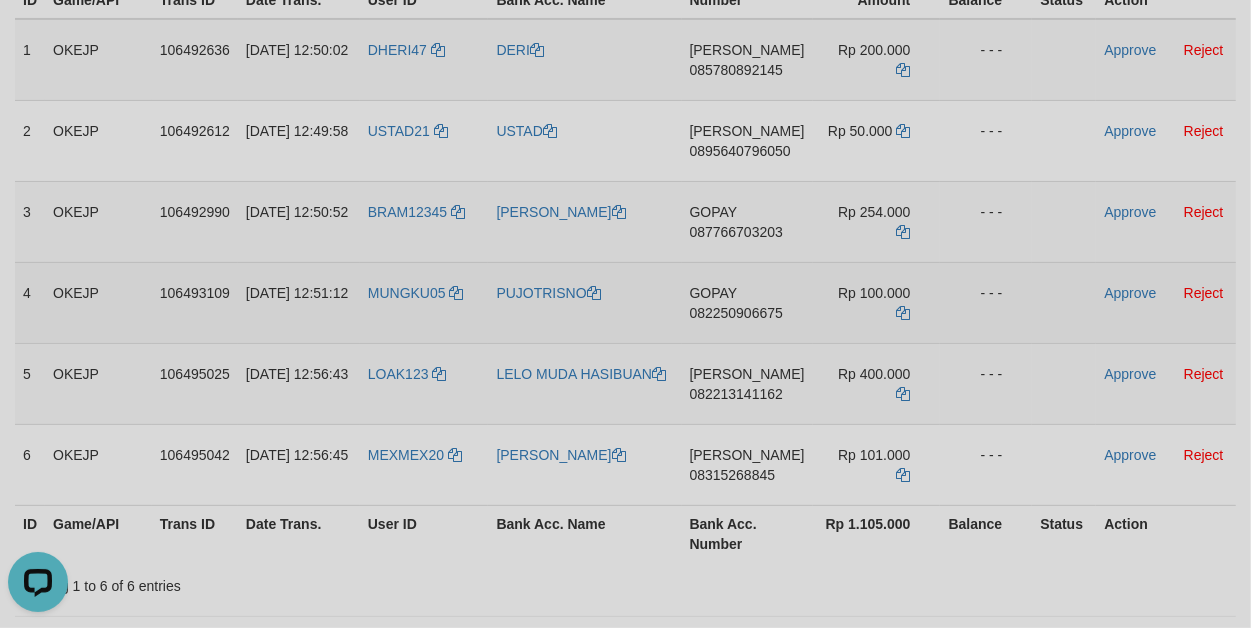 click on "082250906675" at bounding box center [736, 313] 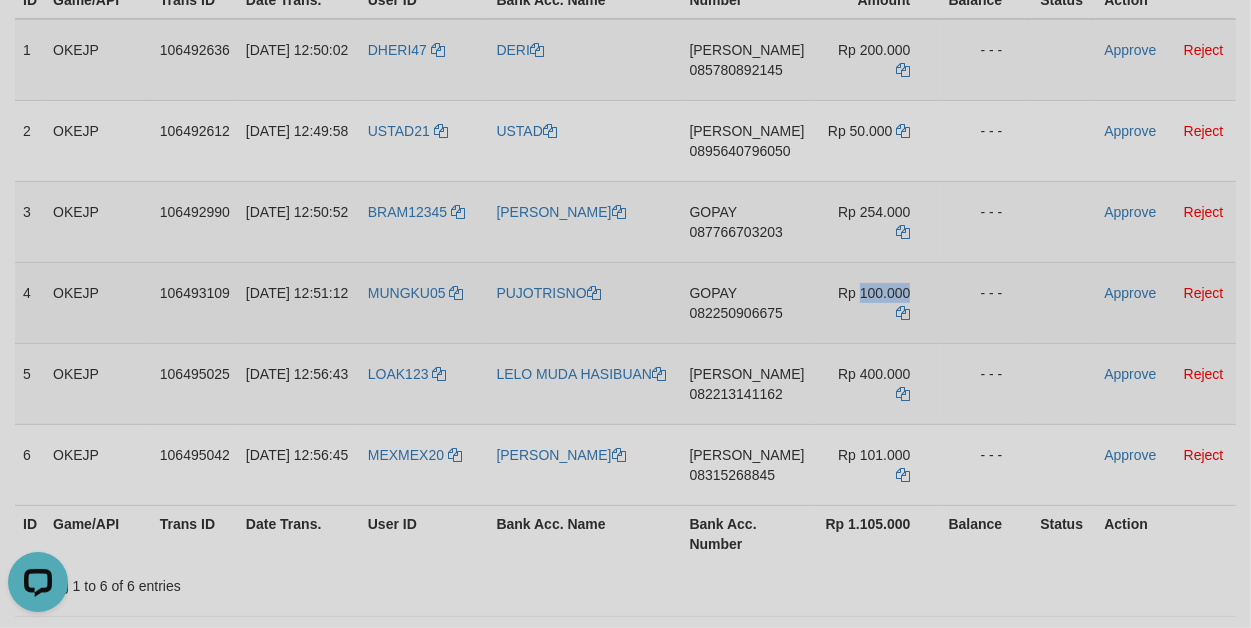 click on "Rp 100.000" at bounding box center (877, 302) 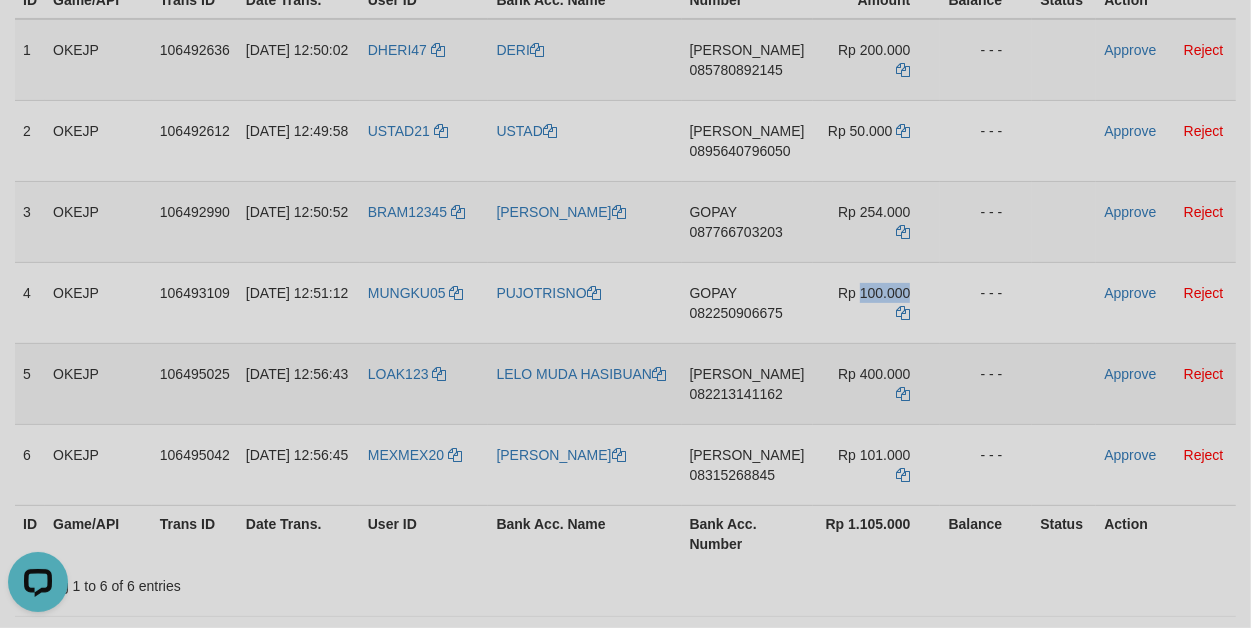 copy on "100.000" 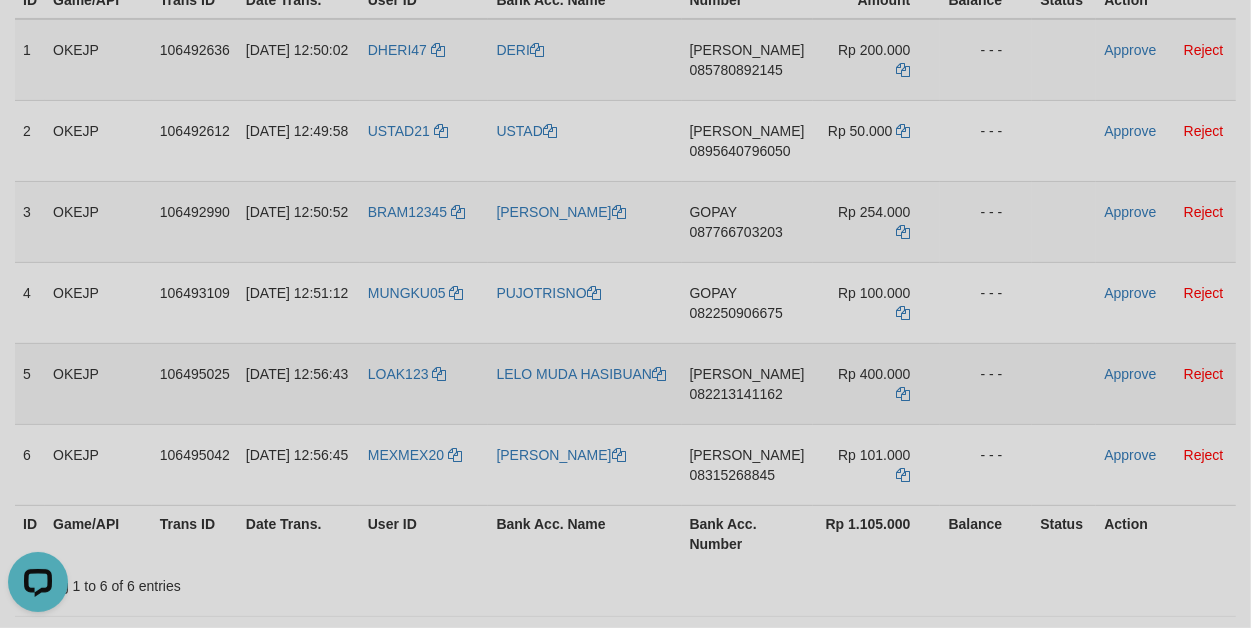 click on "082213141162" at bounding box center (736, 394) 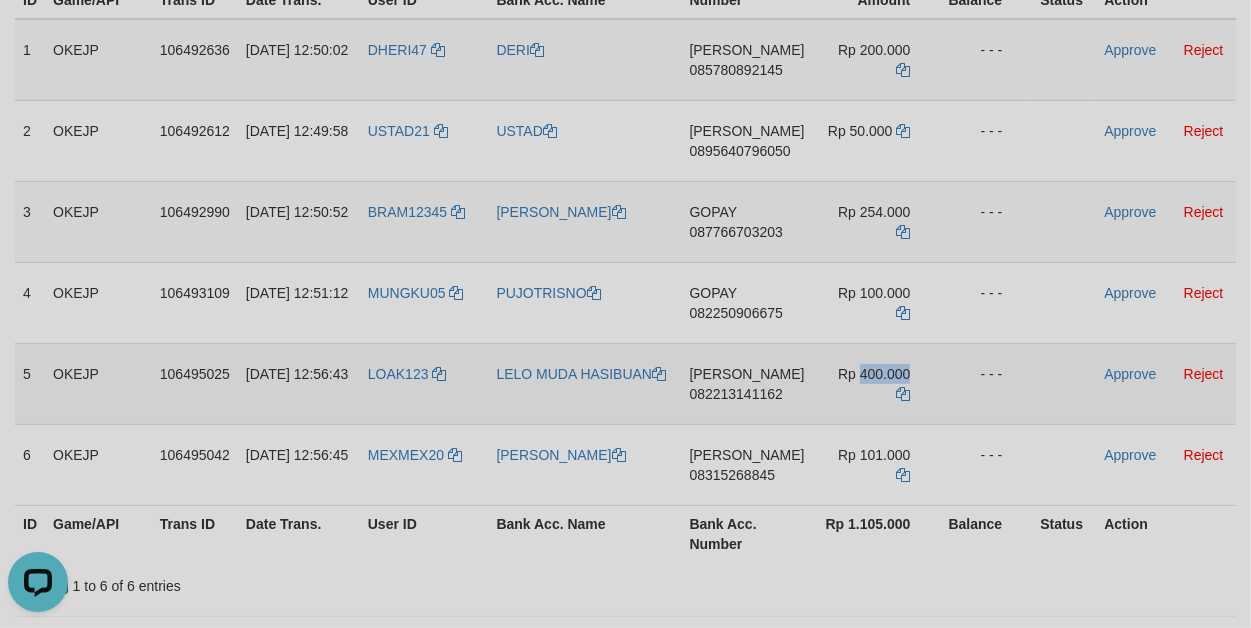 click on "Rp 400.000" at bounding box center (874, 374) 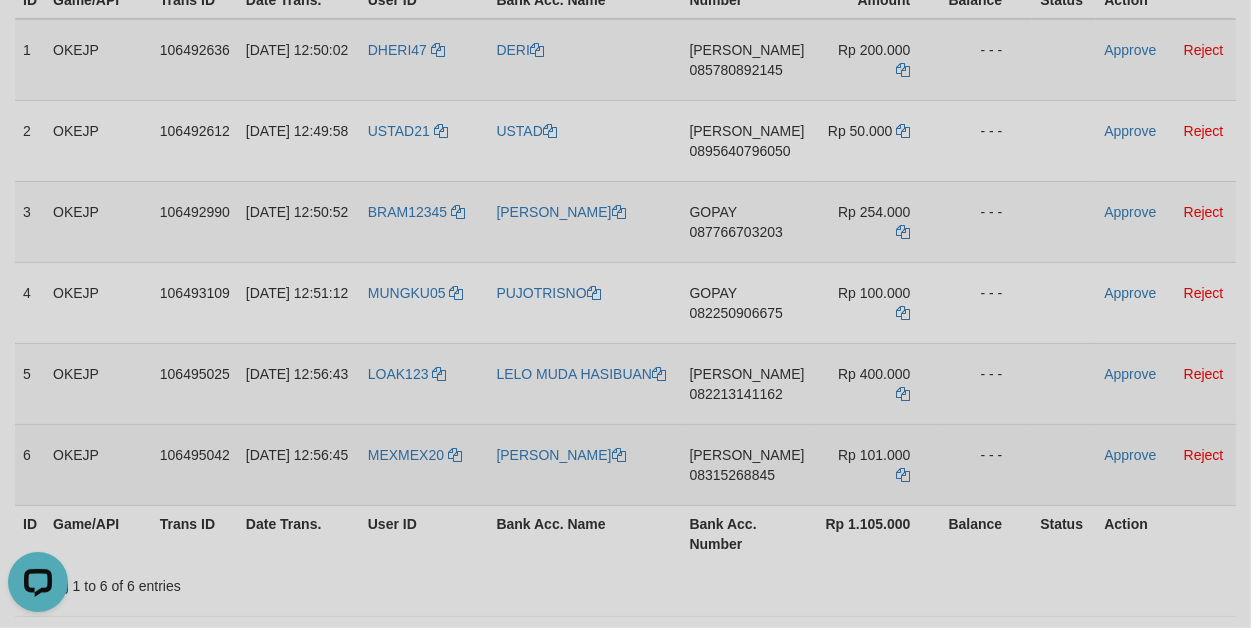 click on "08315268845" at bounding box center [733, 475] 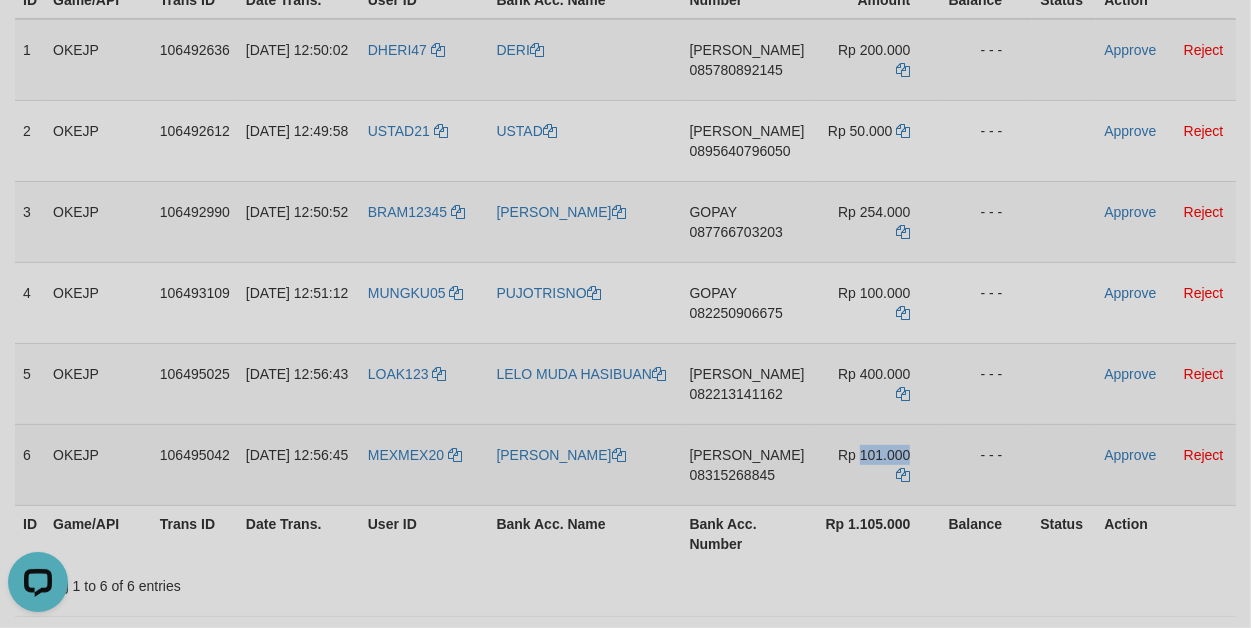 click on "Rp 101.000" at bounding box center (874, 455) 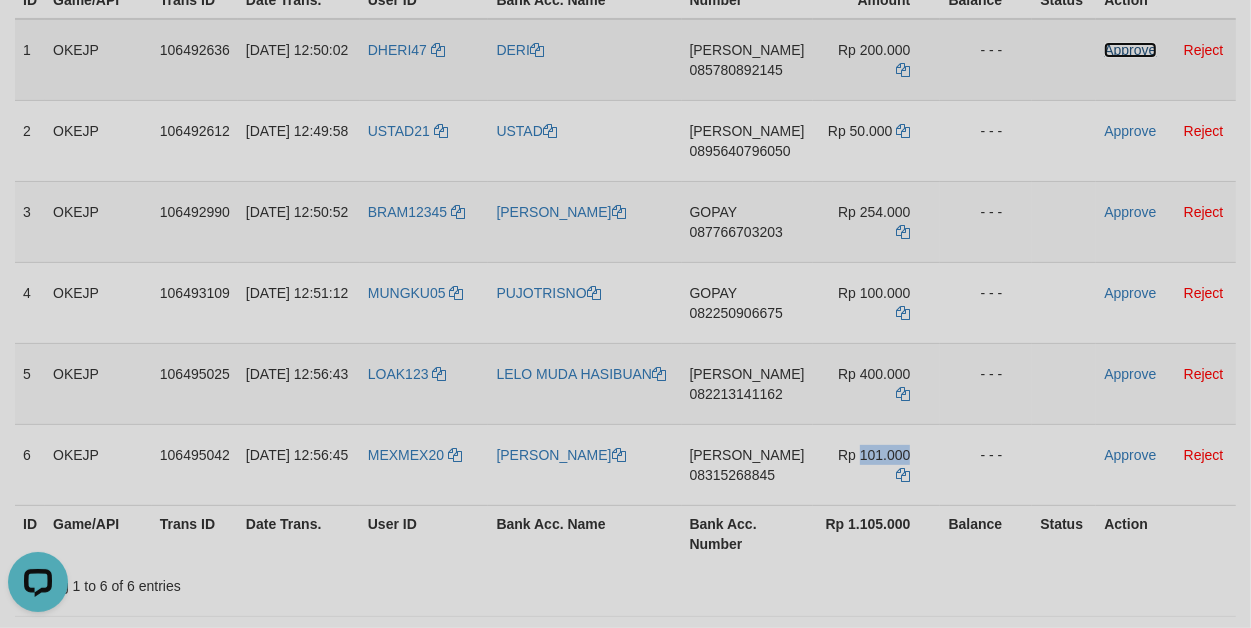 click on "Approve" at bounding box center [1130, 50] 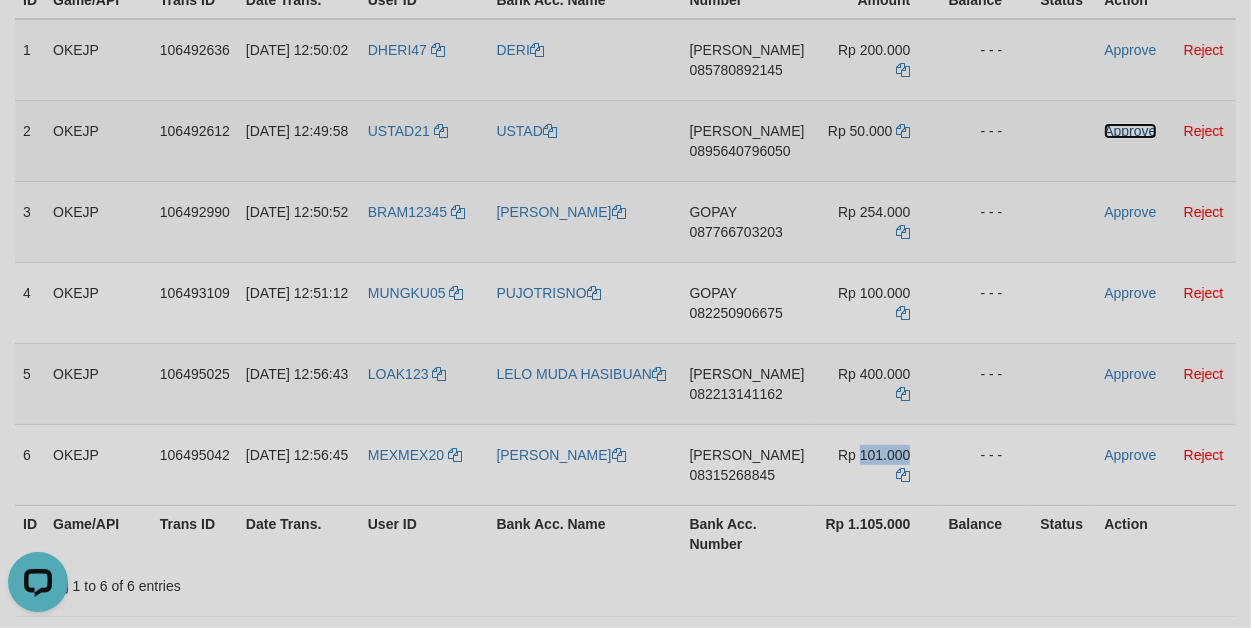 click on "Approve" at bounding box center (1130, 131) 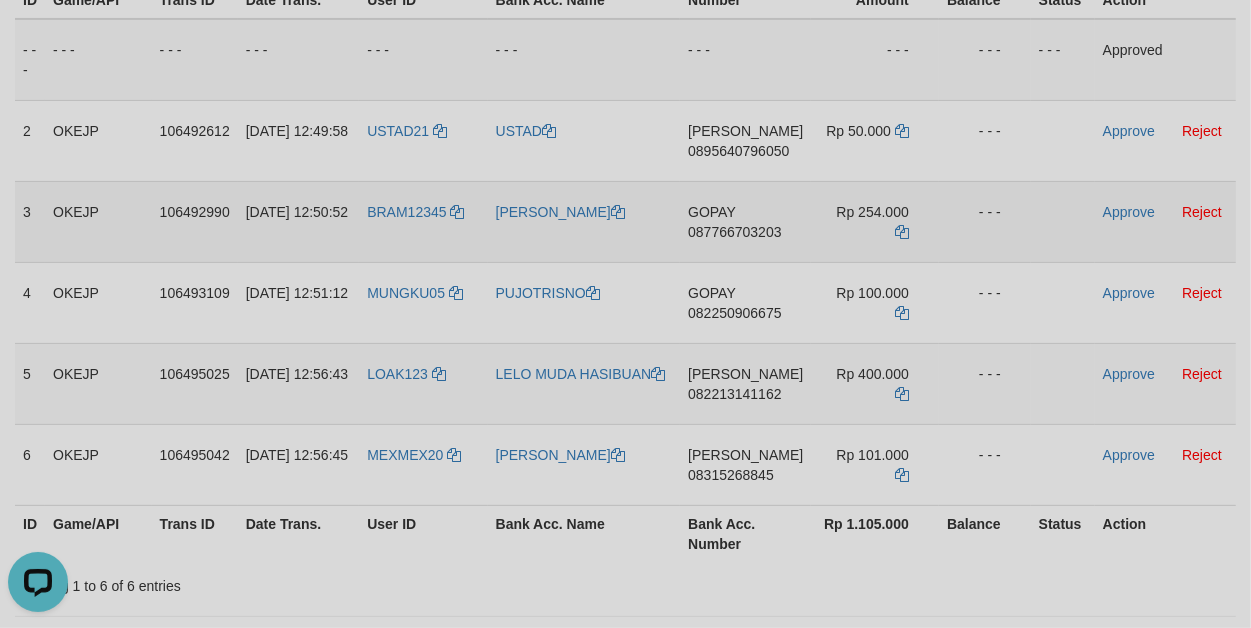 click on "Approve
Reject" at bounding box center [1165, 221] 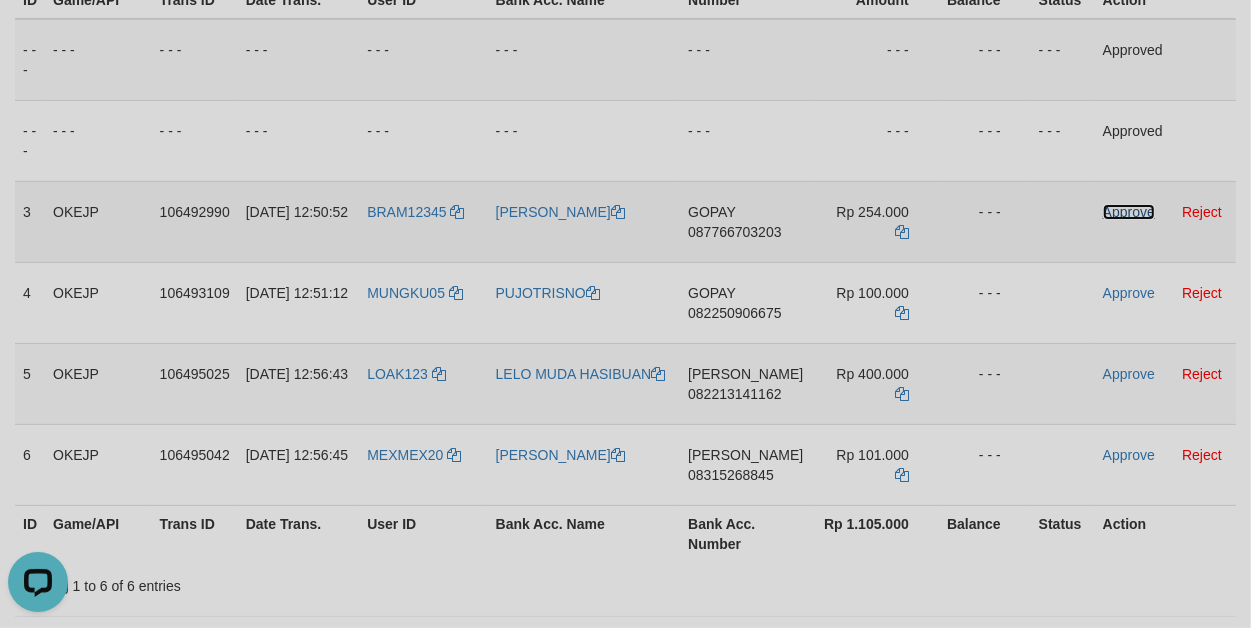 click on "Approve" at bounding box center (1129, 212) 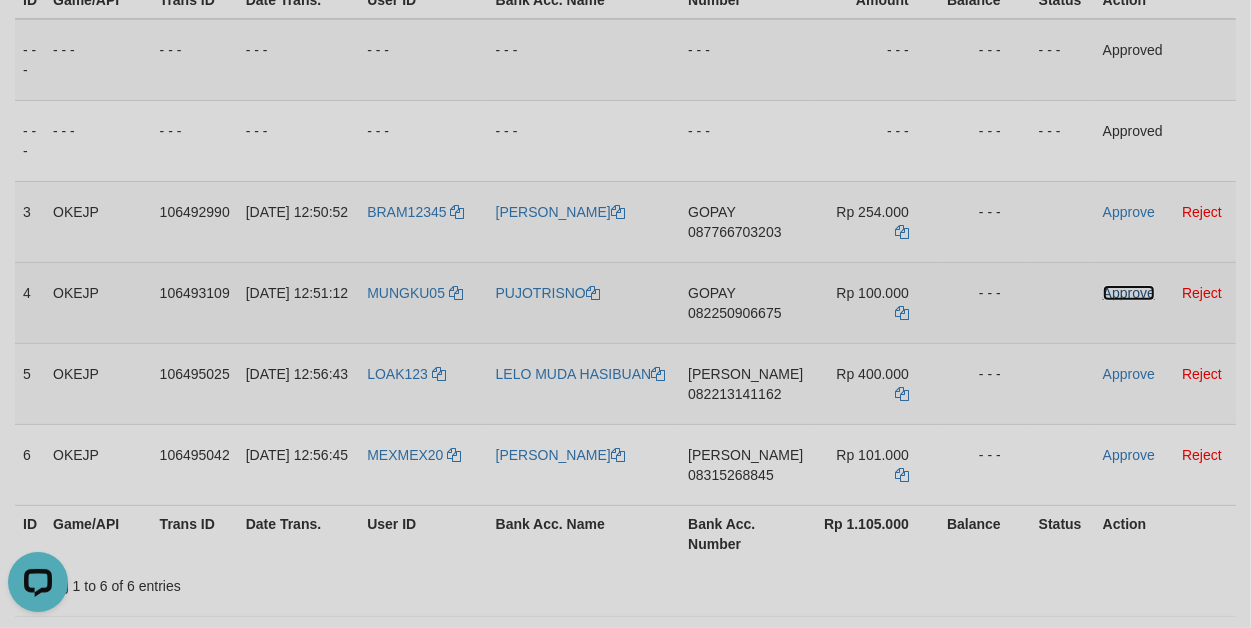 click on "Approve" at bounding box center [1129, 293] 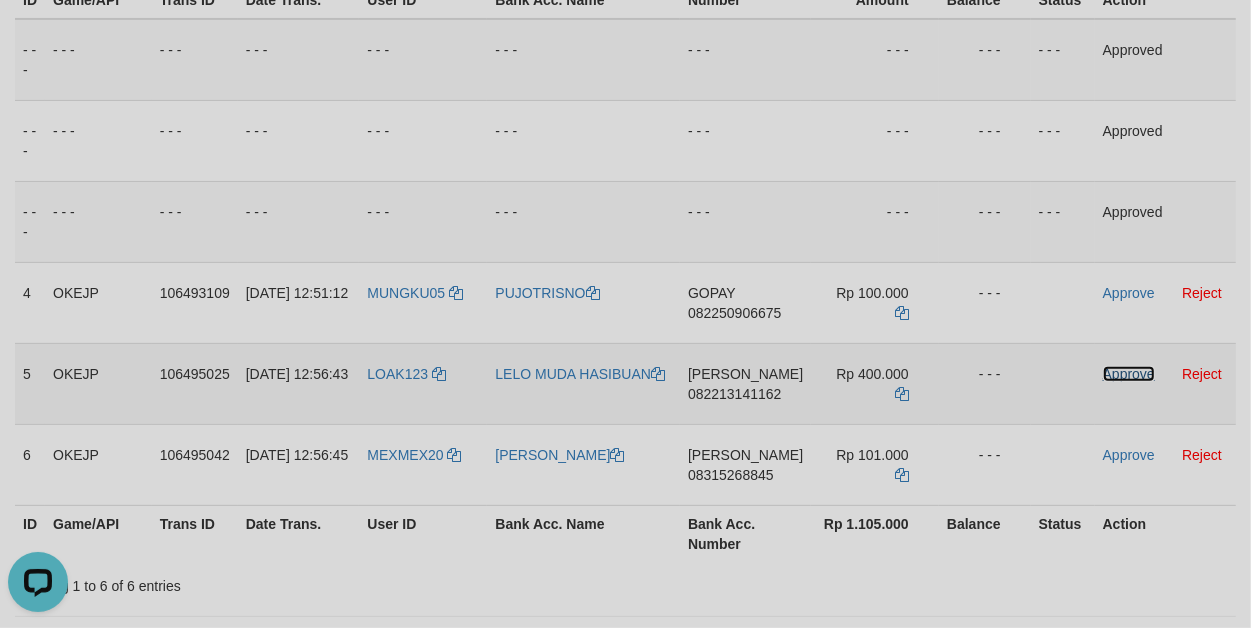 click on "Approve" at bounding box center (1129, 374) 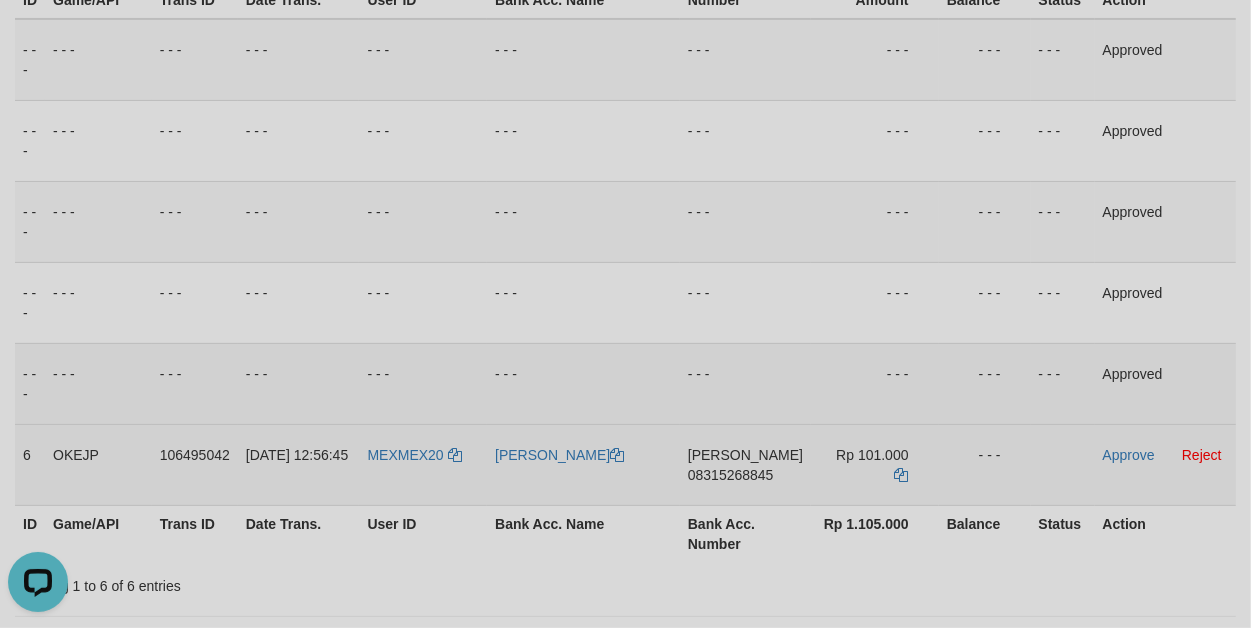 click on "08315268845" at bounding box center [731, 475] 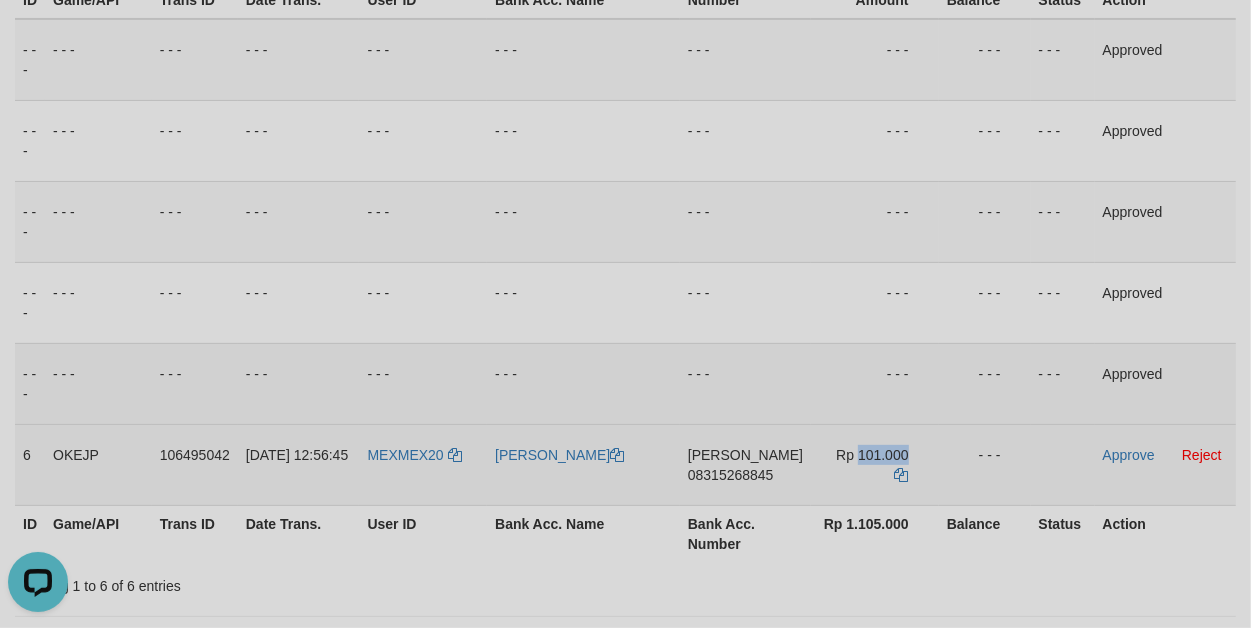 click on "Rp 101.000" at bounding box center [872, 455] 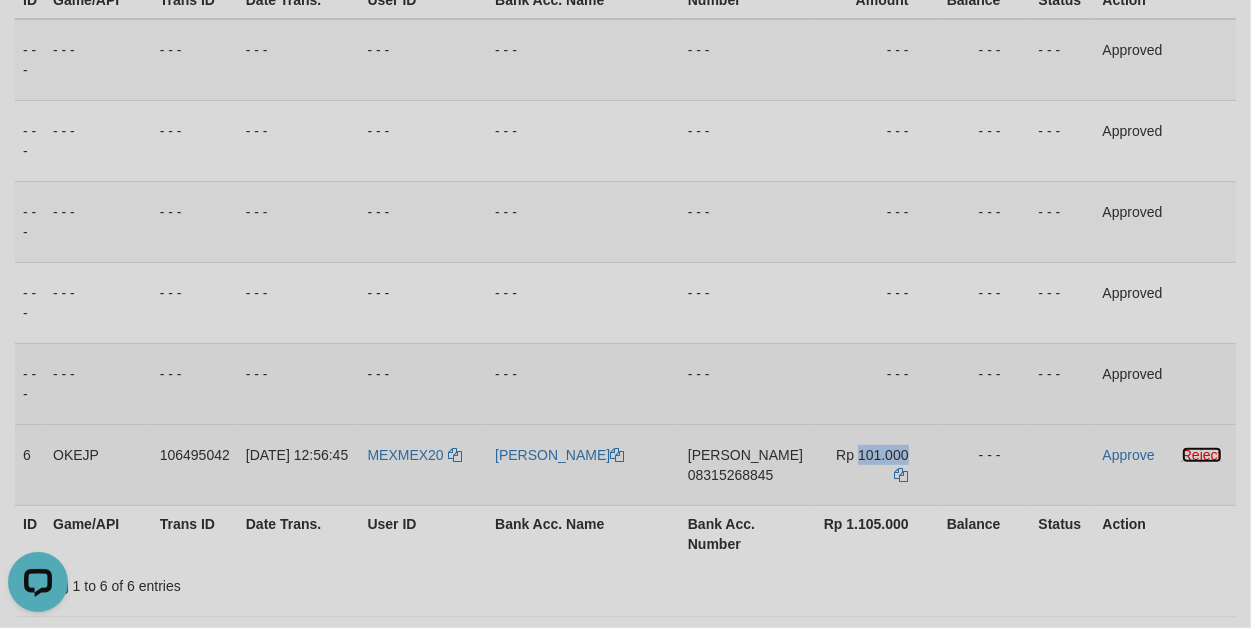 click on "Reject" at bounding box center (1202, 455) 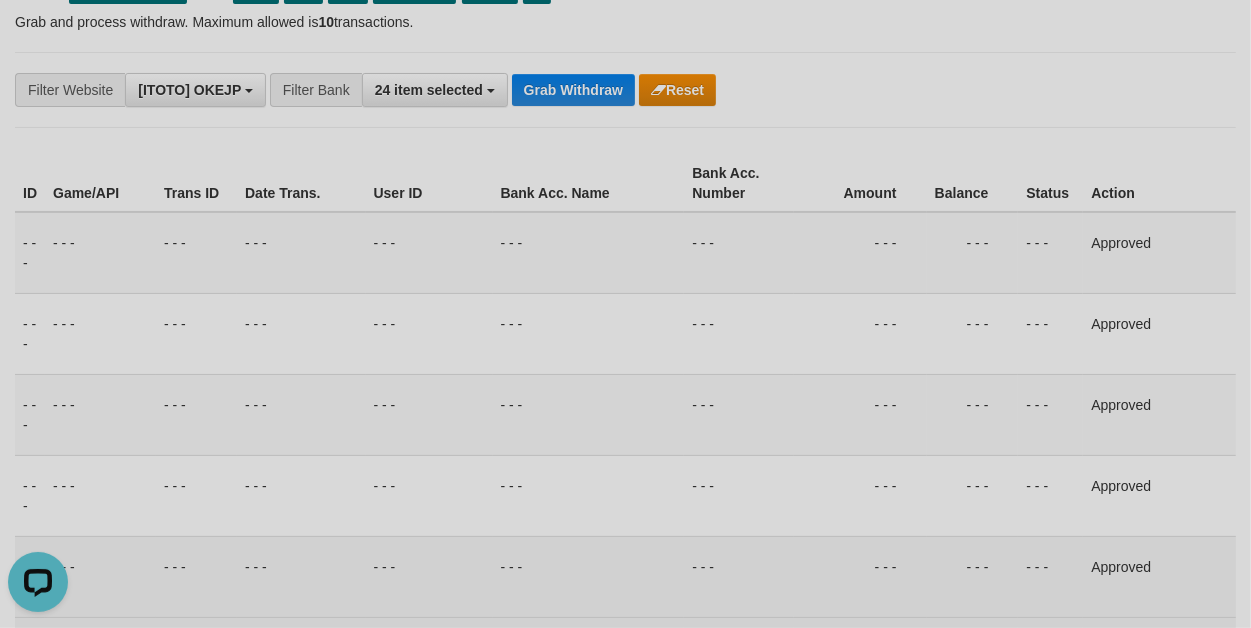 scroll, scrollTop: 0, scrollLeft: 0, axis: both 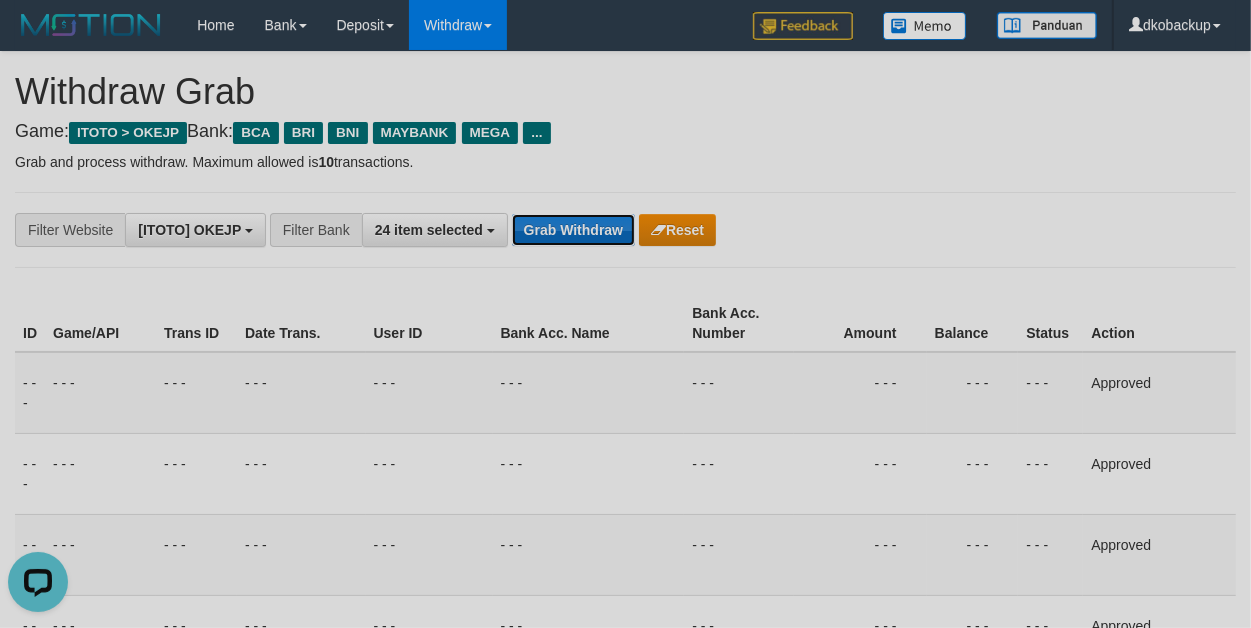 click on "Grab Withdraw" at bounding box center [573, 230] 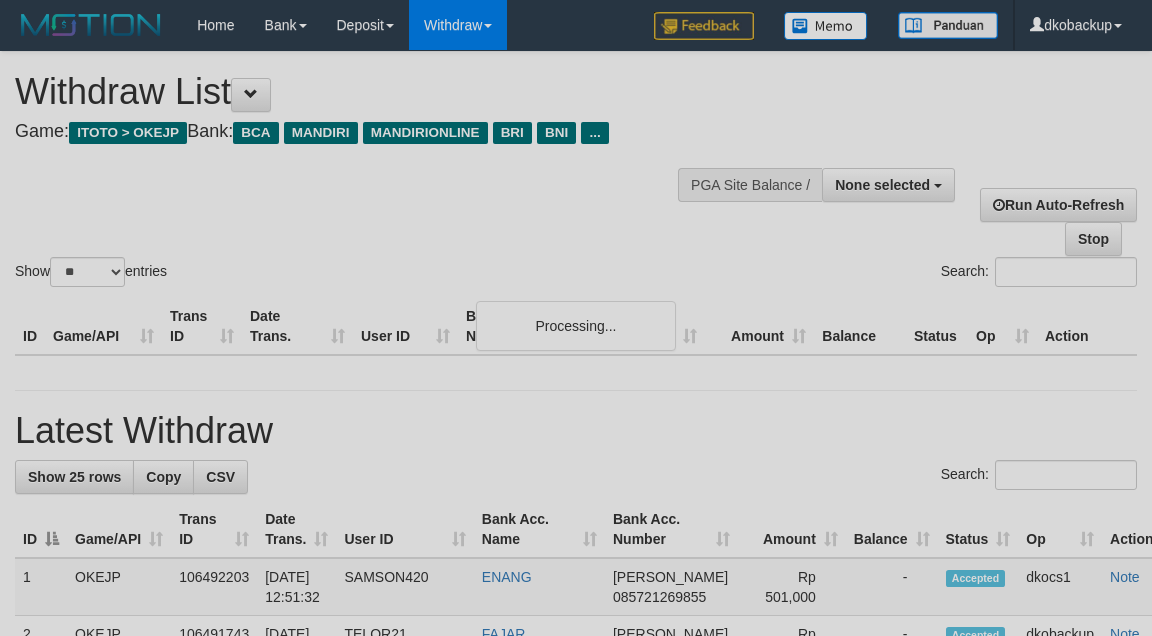 select 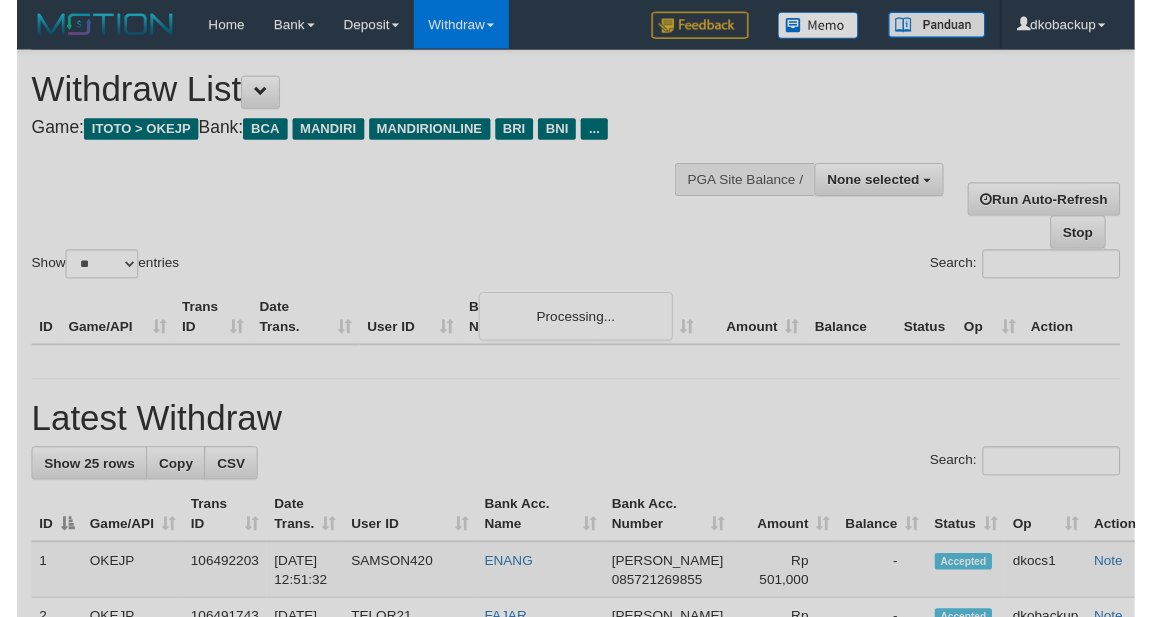 scroll, scrollTop: 260, scrollLeft: 0, axis: vertical 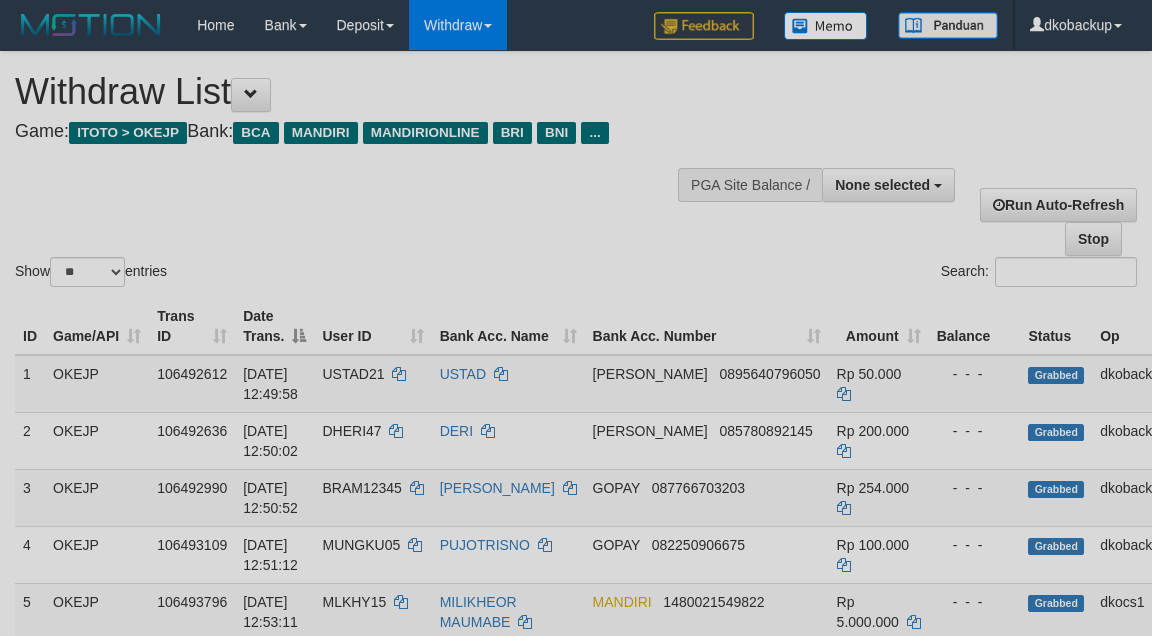 select 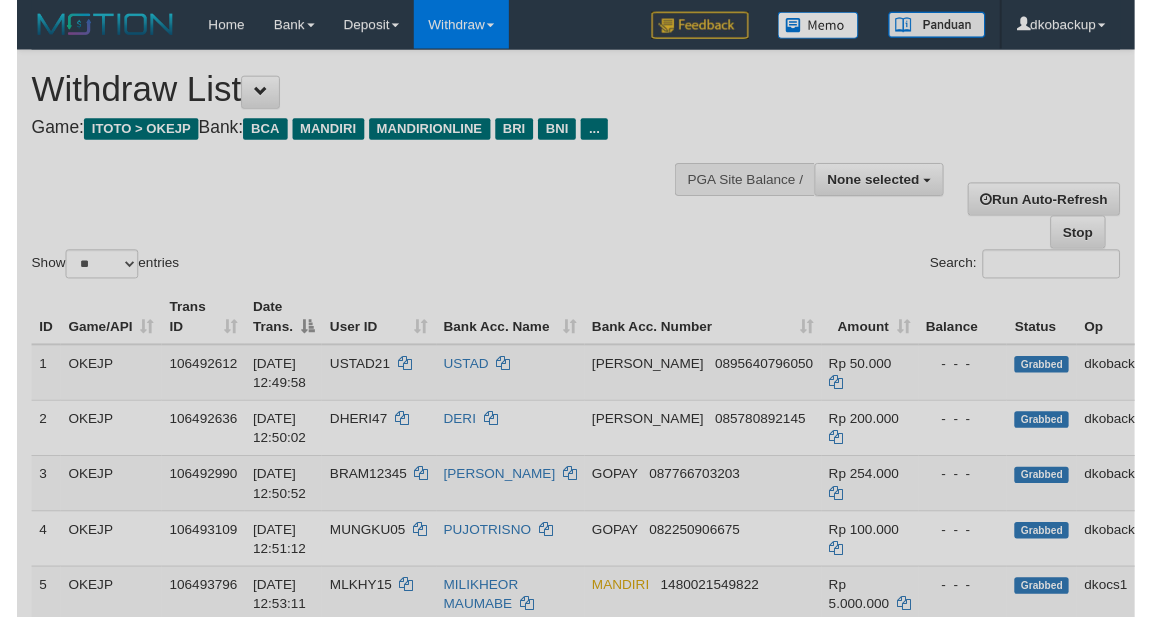 scroll, scrollTop: 957, scrollLeft: 0, axis: vertical 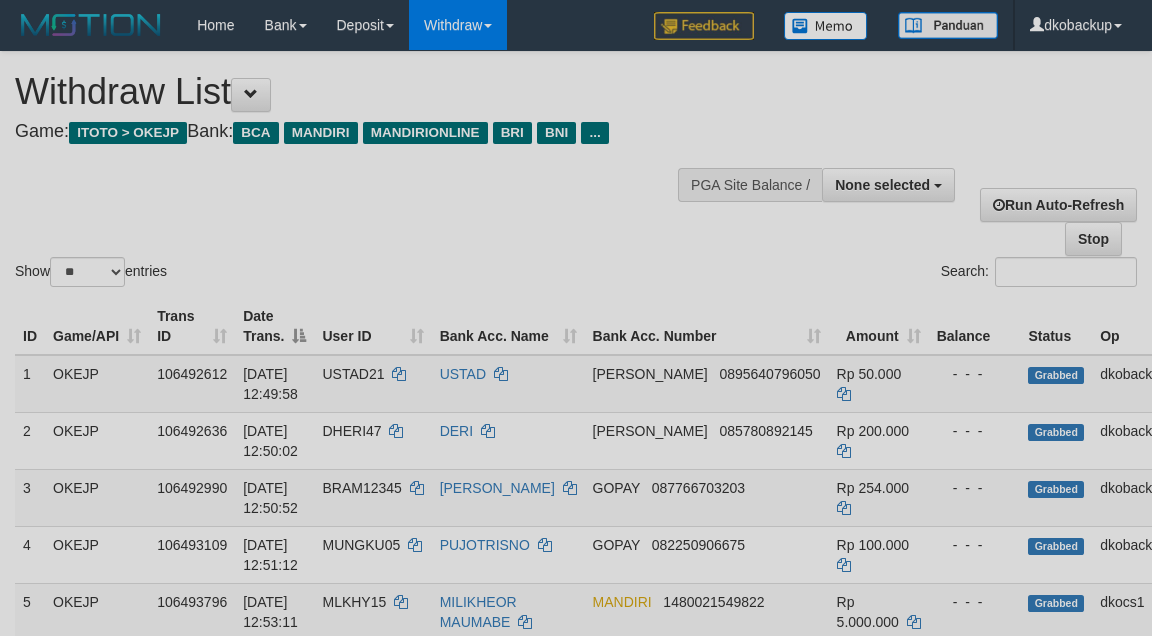 select 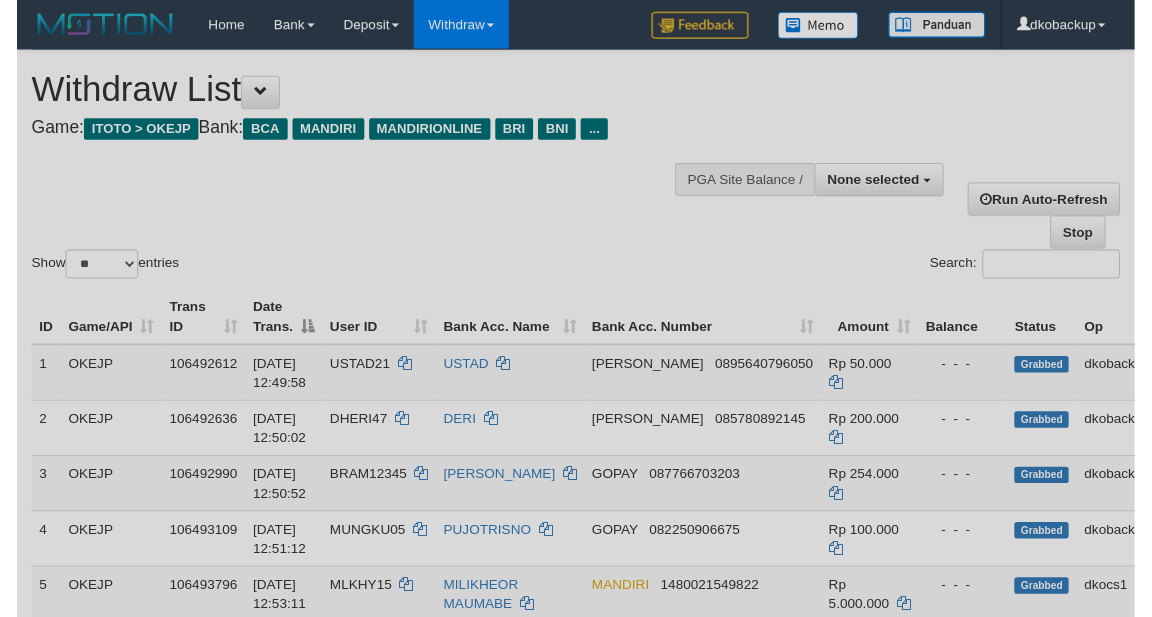 scroll, scrollTop: 267, scrollLeft: 0, axis: vertical 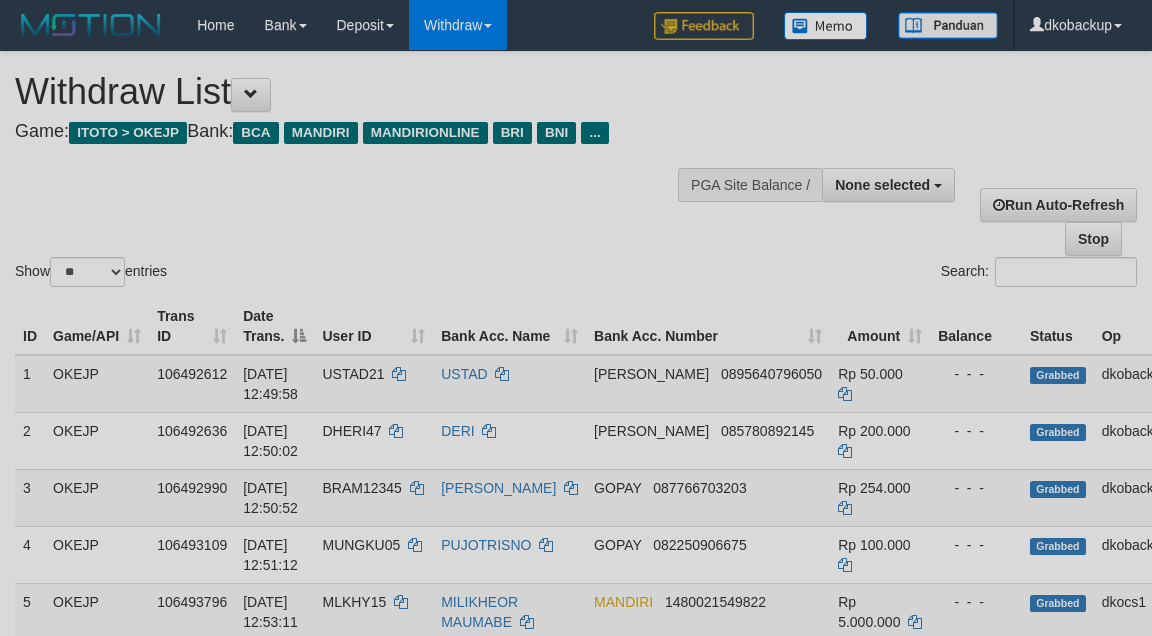 select 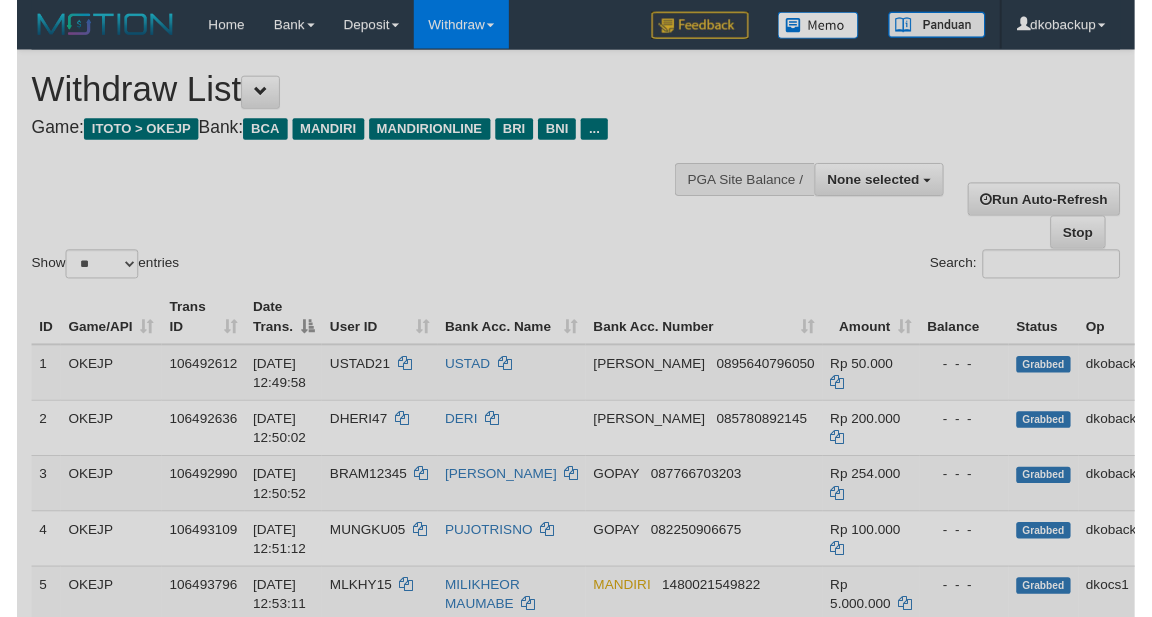 scroll, scrollTop: 1067, scrollLeft: 0, axis: vertical 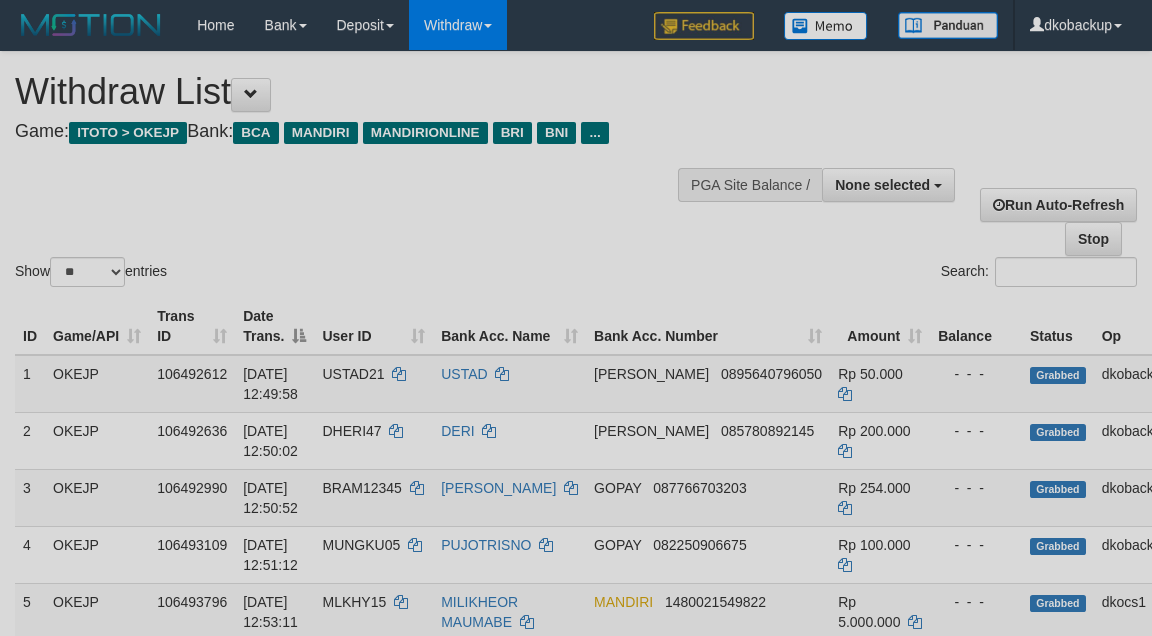 select 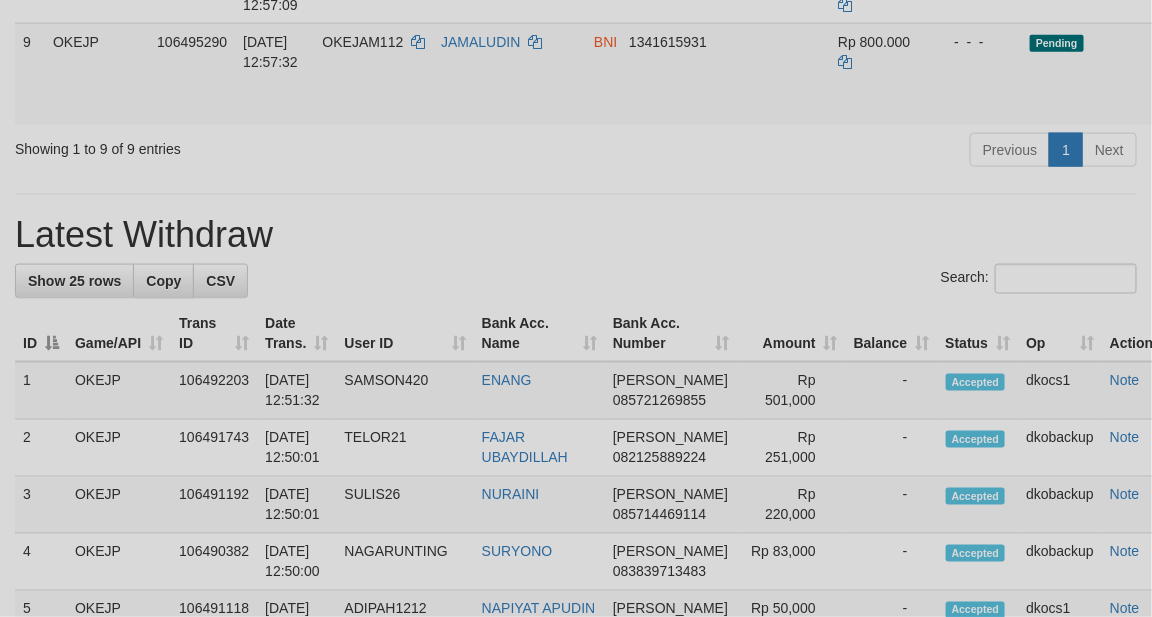 scroll, scrollTop: 733, scrollLeft: 0, axis: vertical 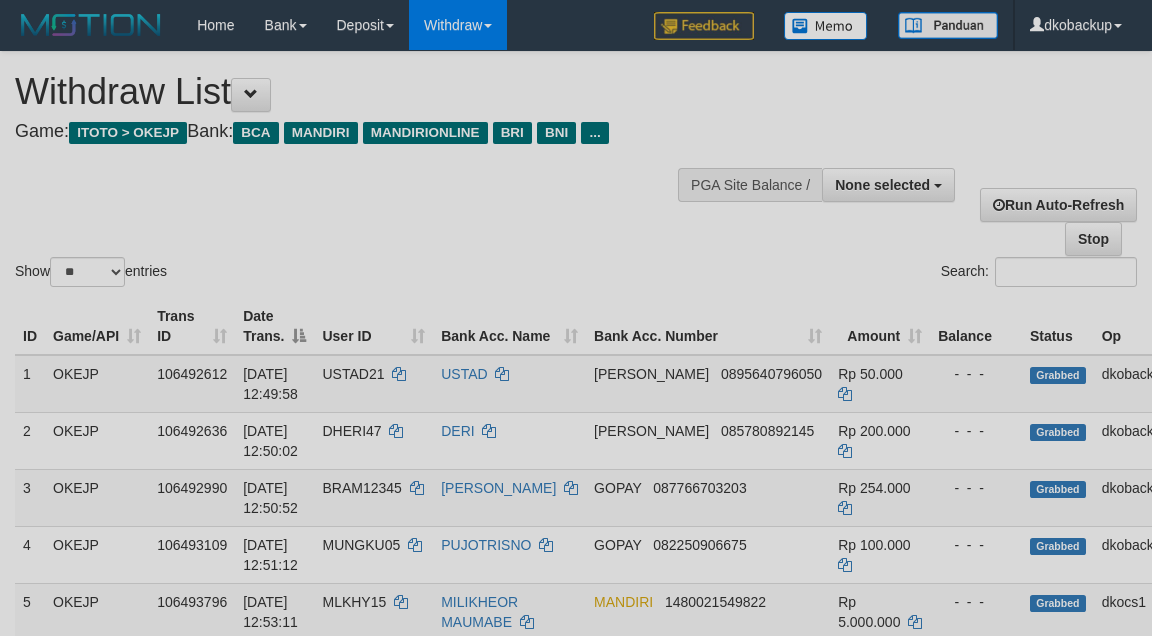 select 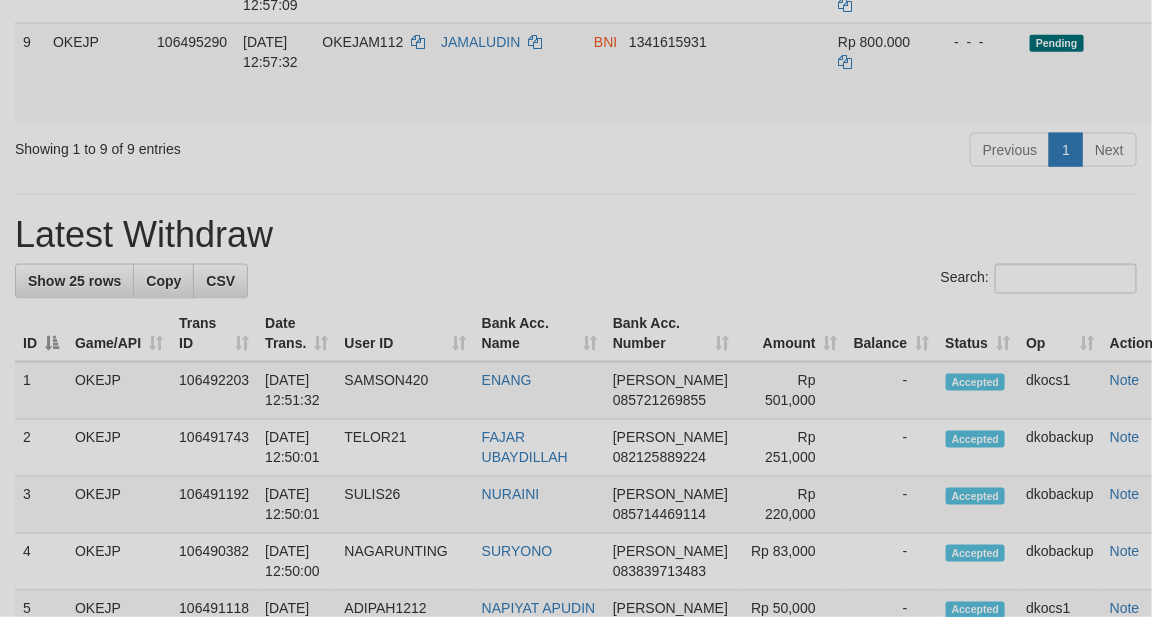 scroll, scrollTop: 733, scrollLeft: 0, axis: vertical 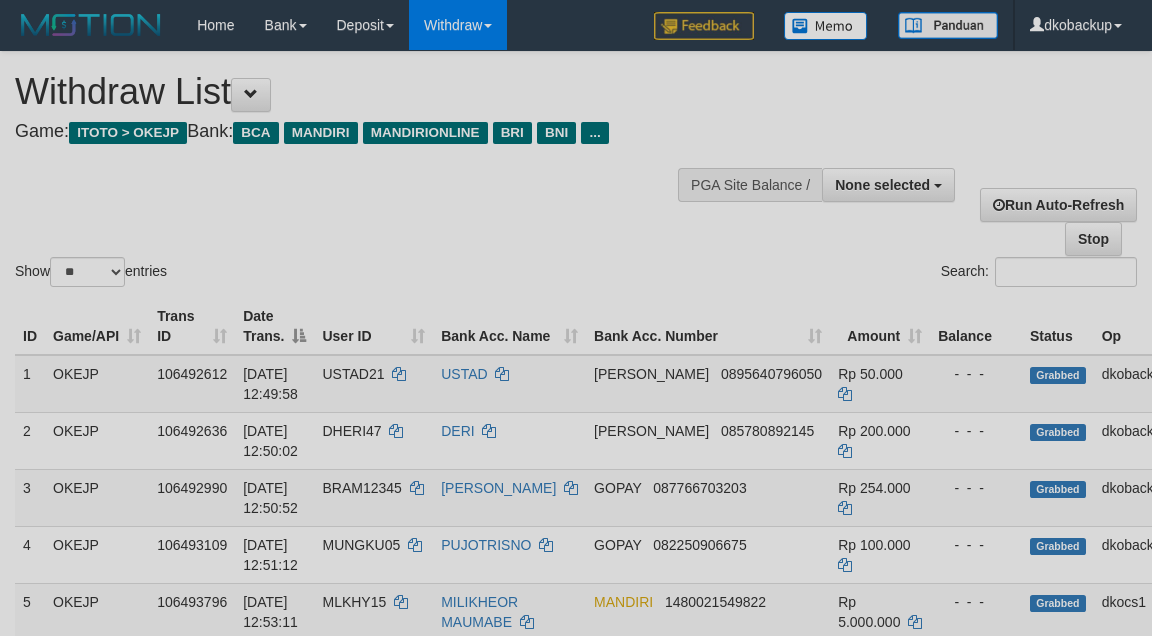 select 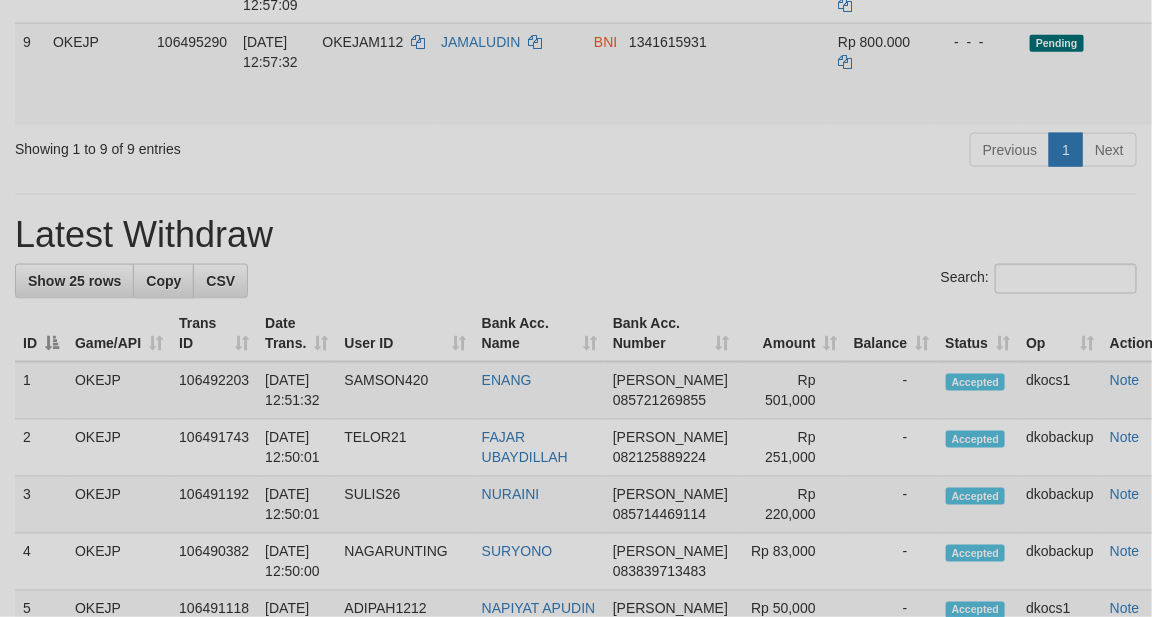 scroll, scrollTop: 733, scrollLeft: 0, axis: vertical 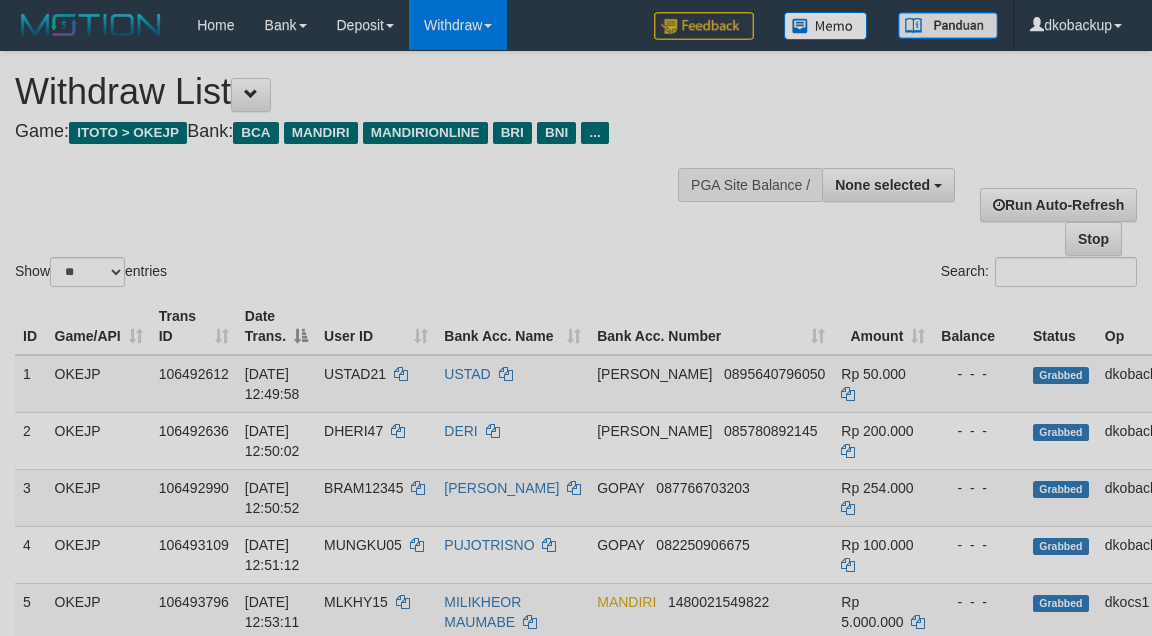 select 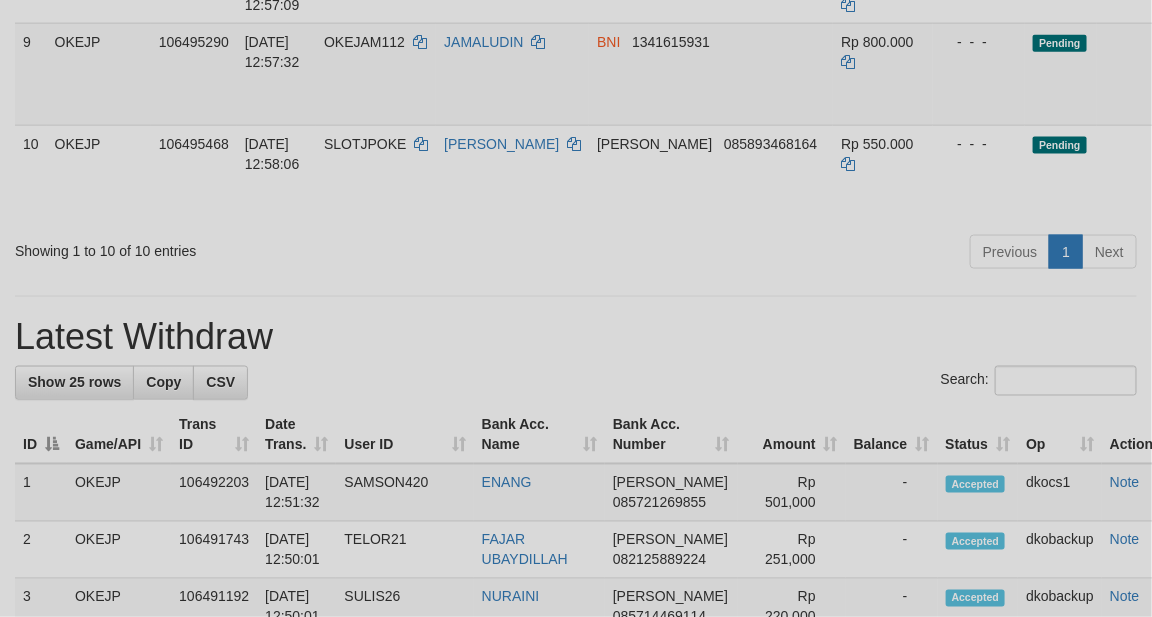 scroll, scrollTop: 733, scrollLeft: 0, axis: vertical 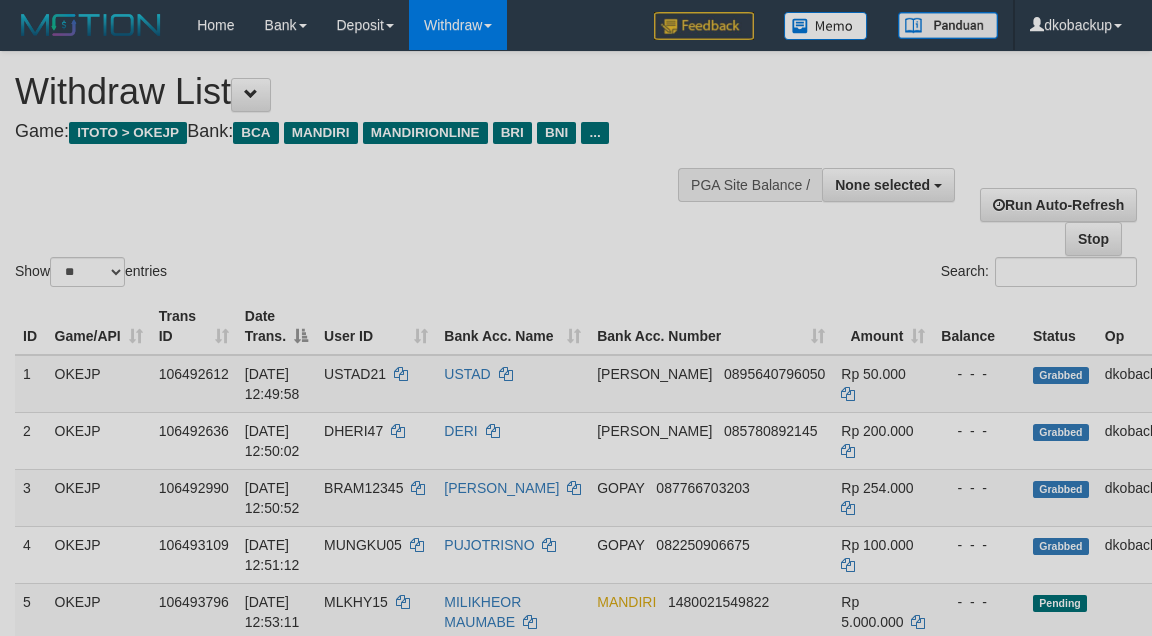 select 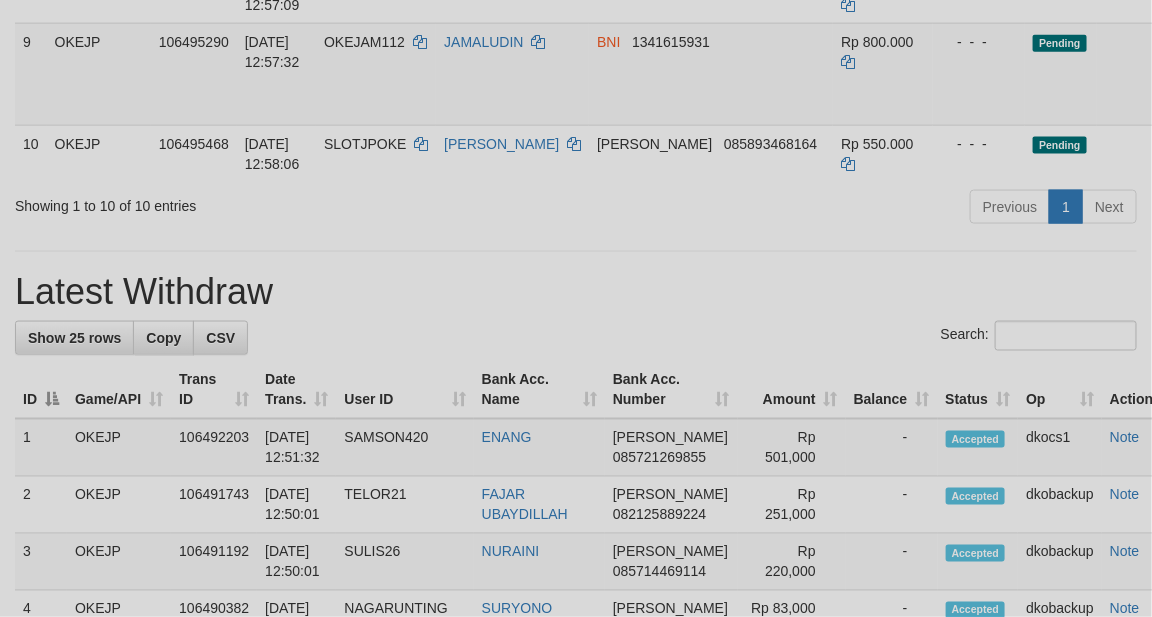 scroll, scrollTop: 733, scrollLeft: 0, axis: vertical 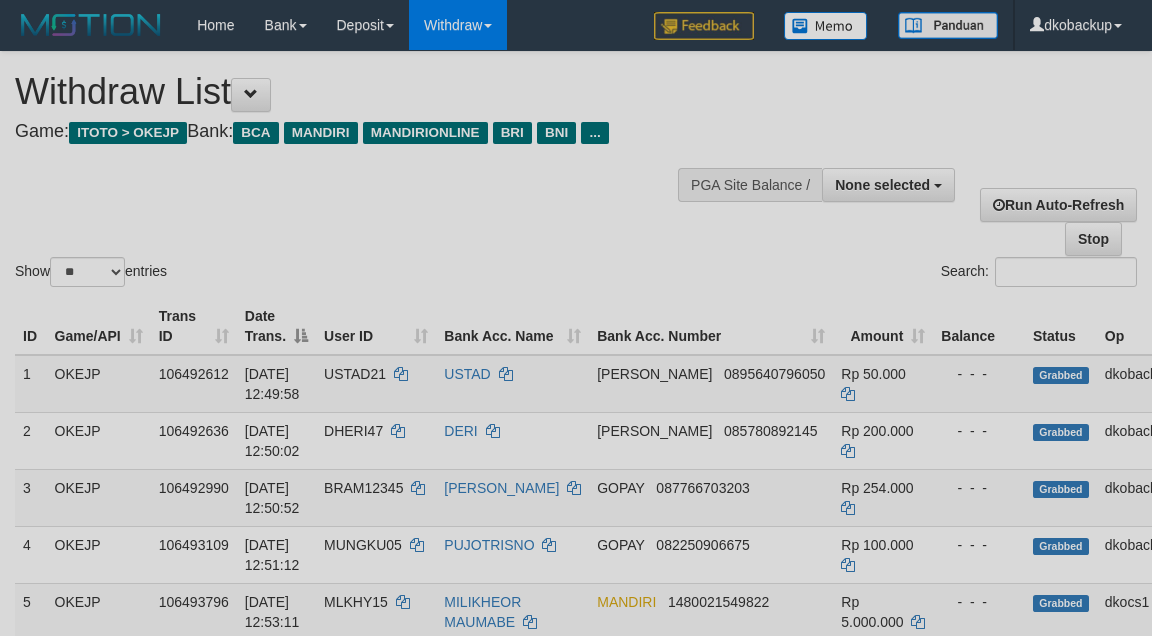 select 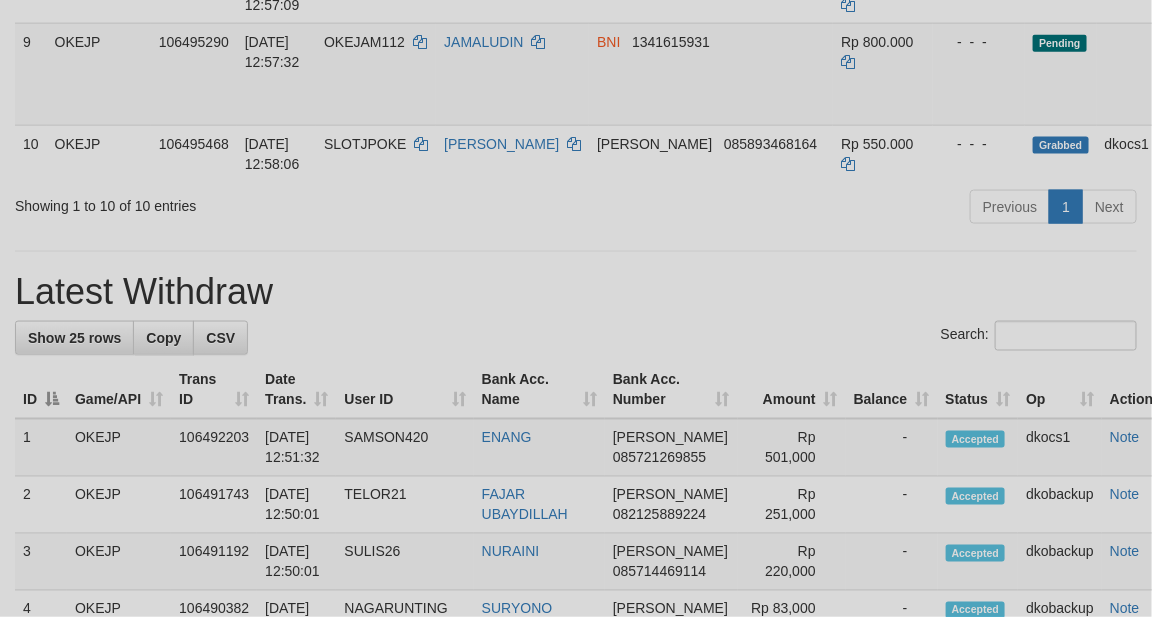 scroll, scrollTop: 733, scrollLeft: 0, axis: vertical 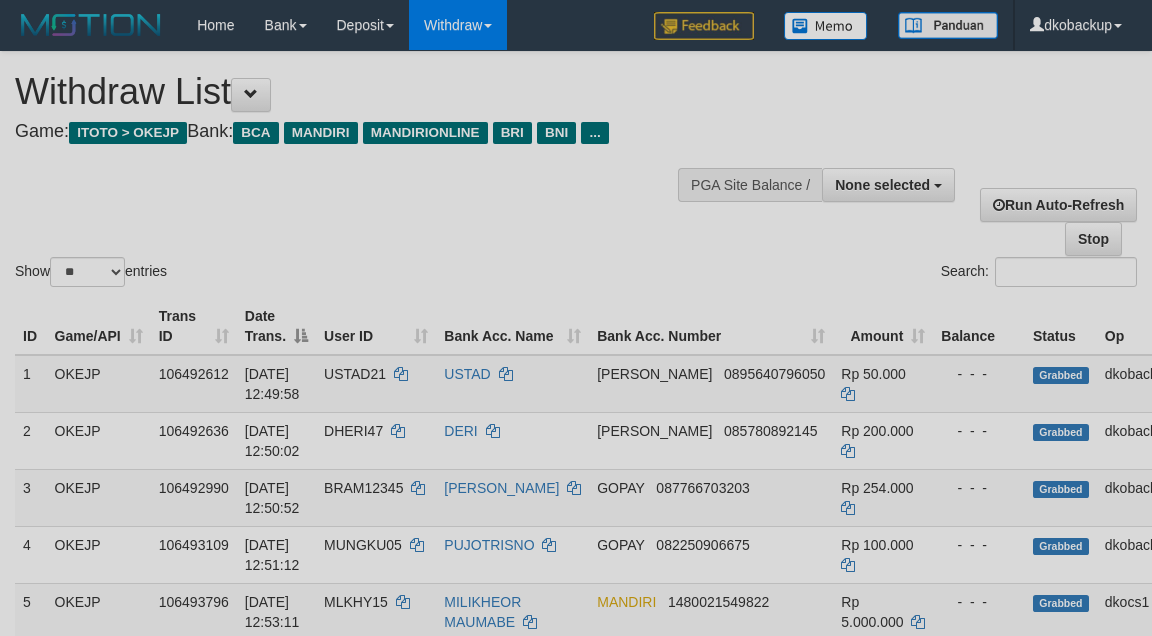 select 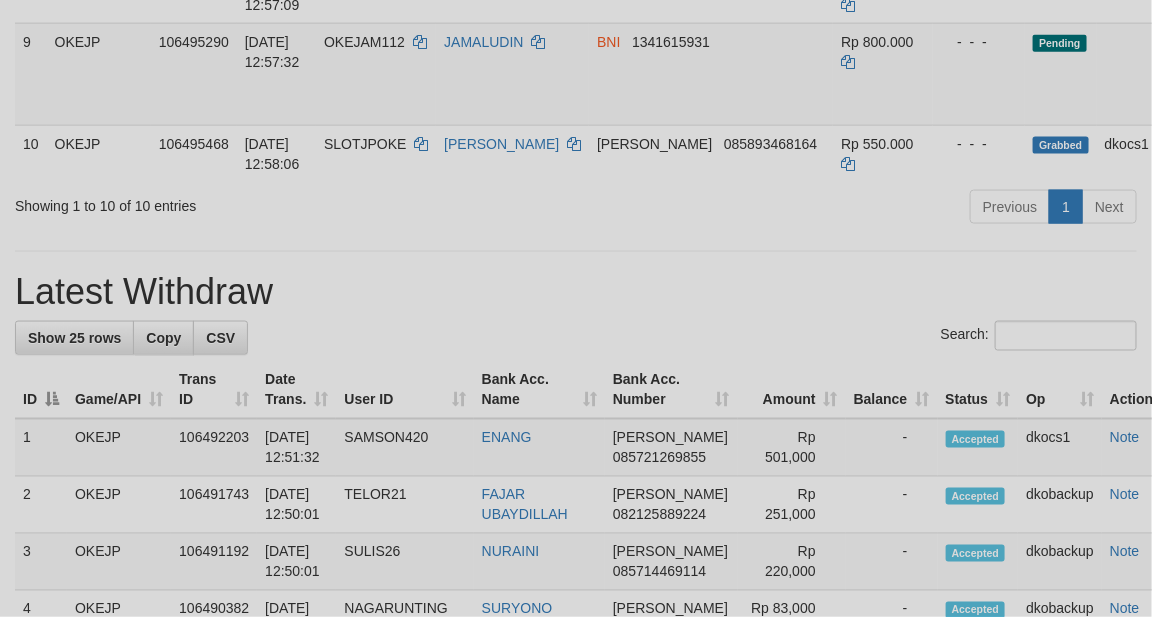 scroll, scrollTop: 733, scrollLeft: 0, axis: vertical 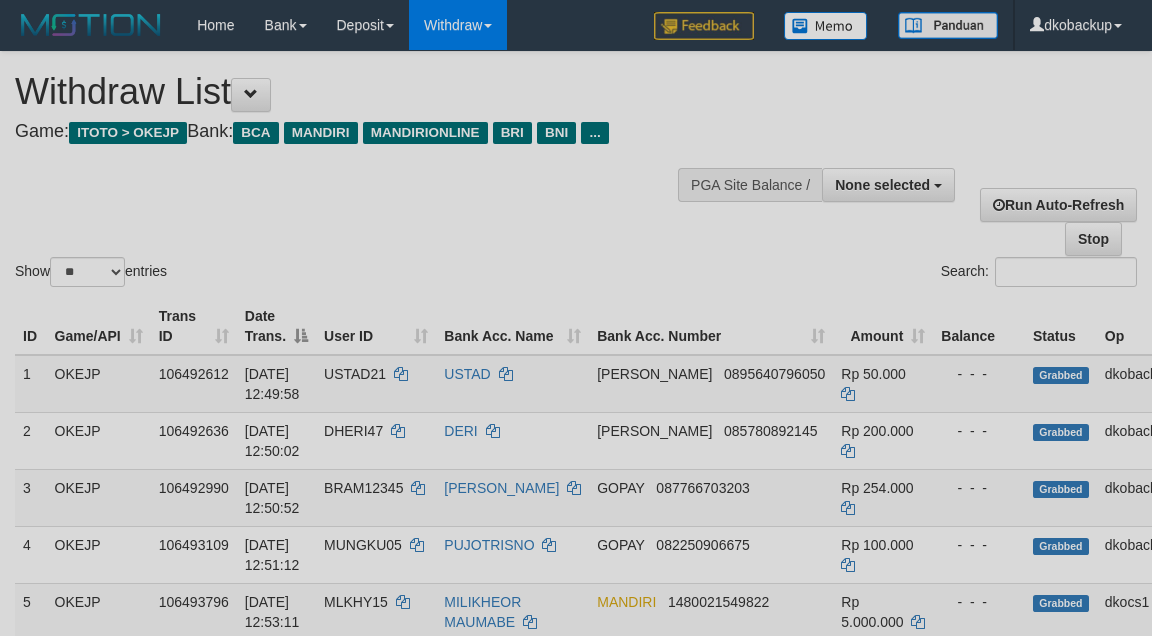 select 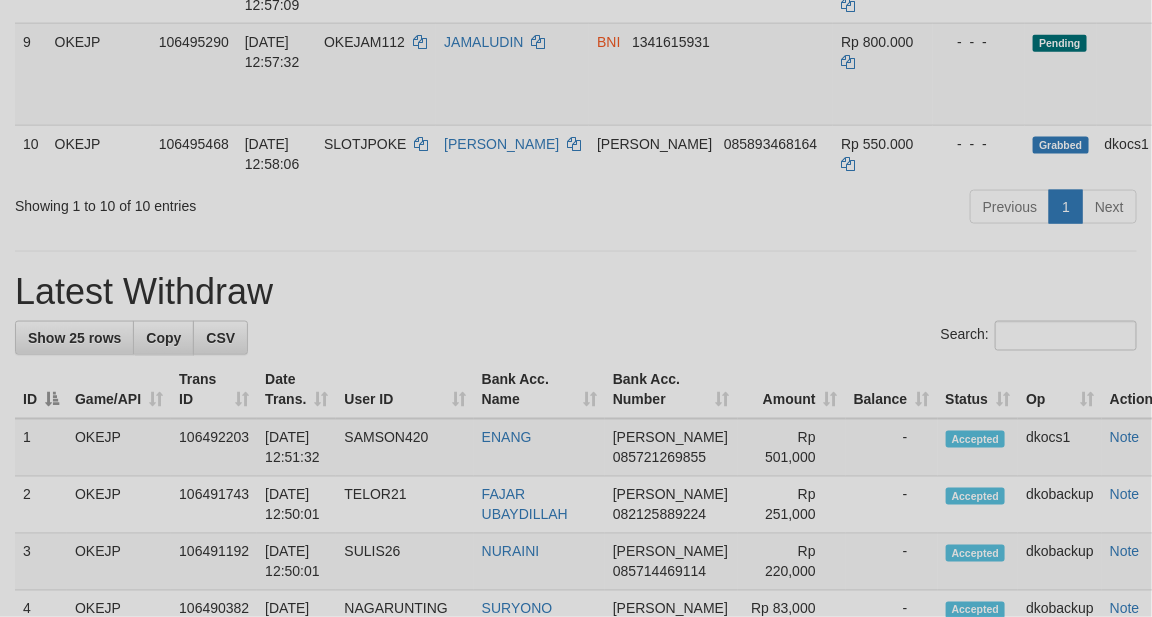 scroll, scrollTop: 733, scrollLeft: 0, axis: vertical 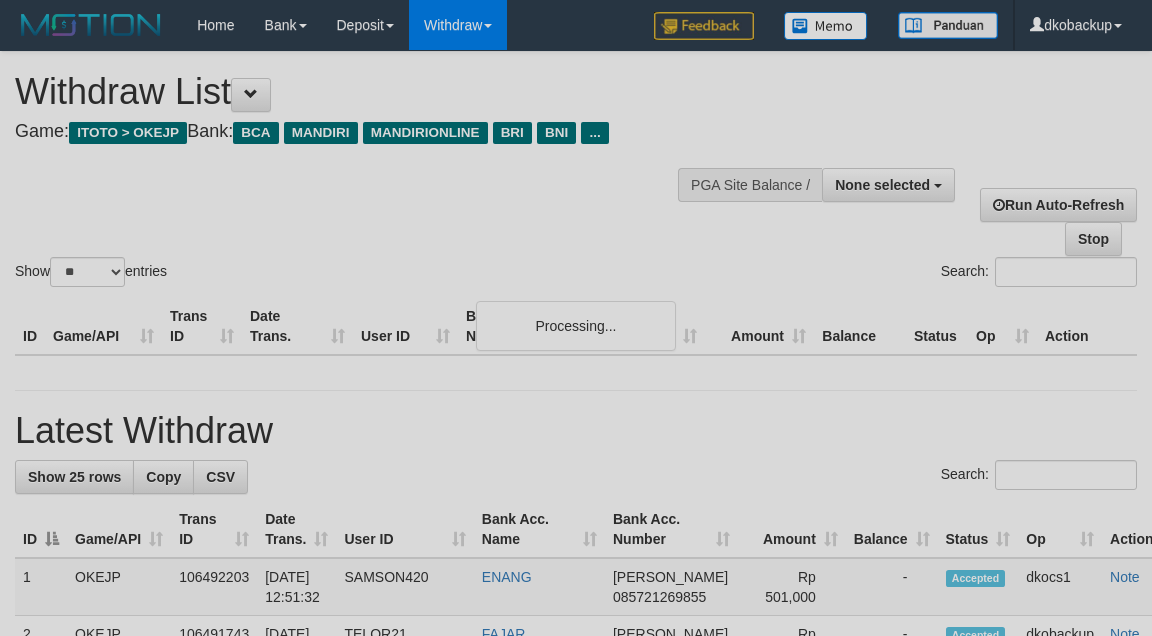 select 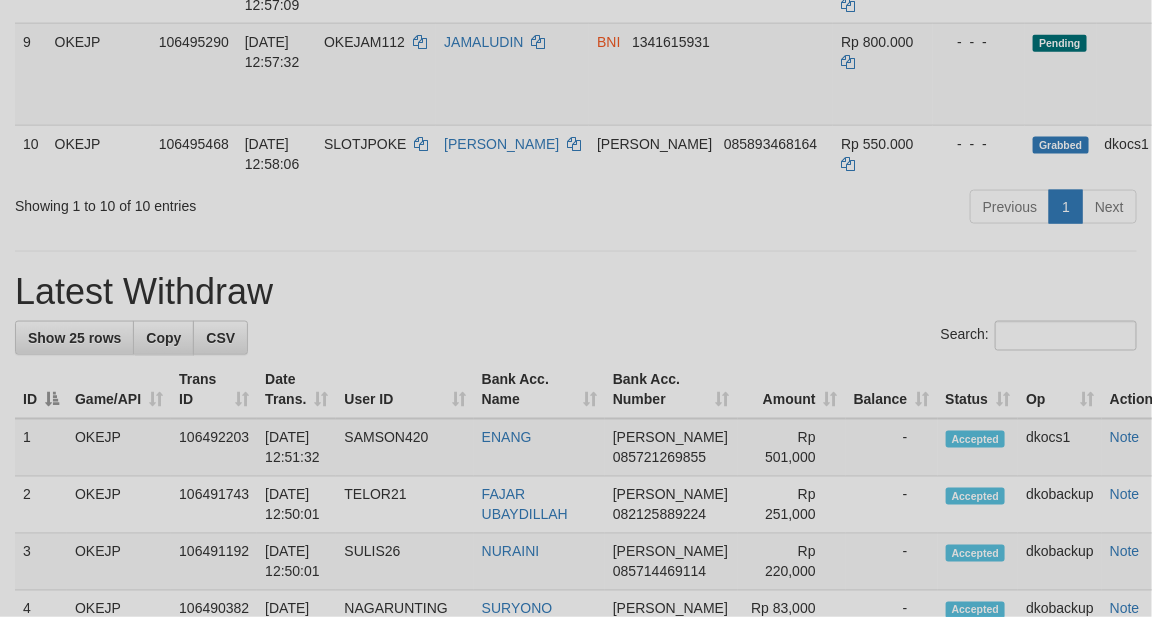 scroll, scrollTop: 733, scrollLeft: 0, axis: vertical 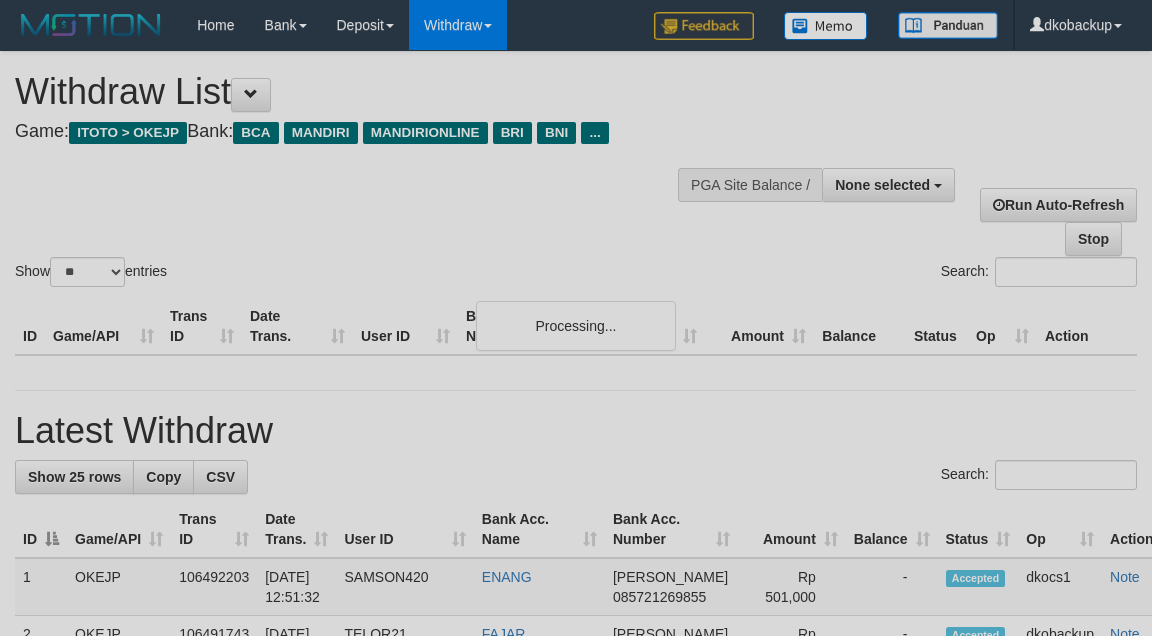 select 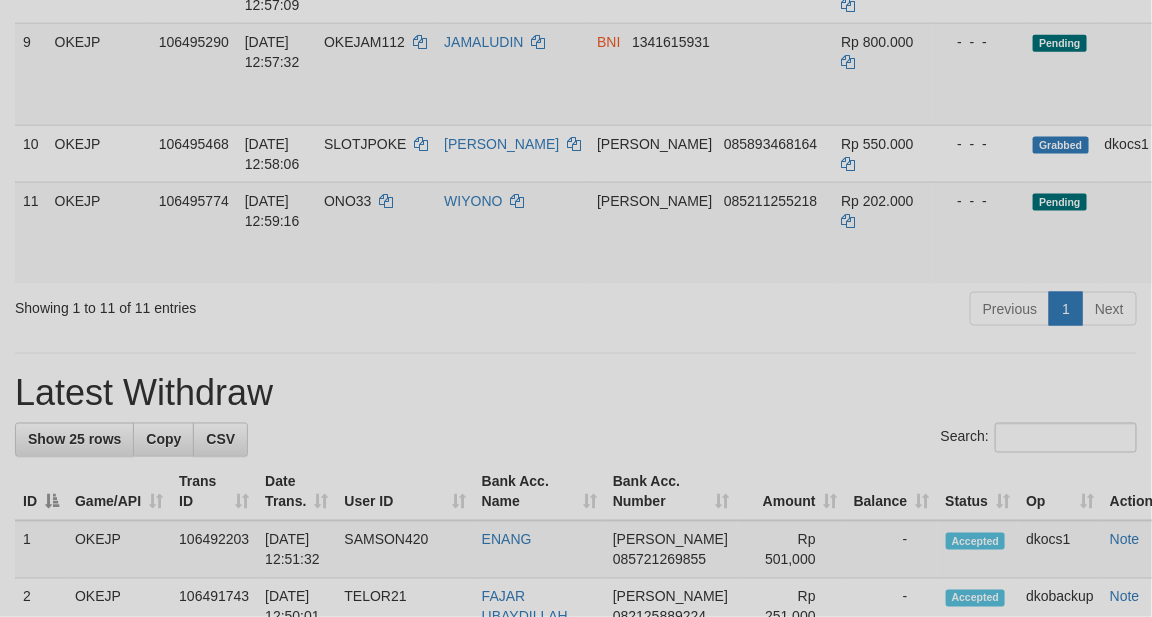 scroll, scrollTop: 733, scrollLeft: 0, axis: vertical 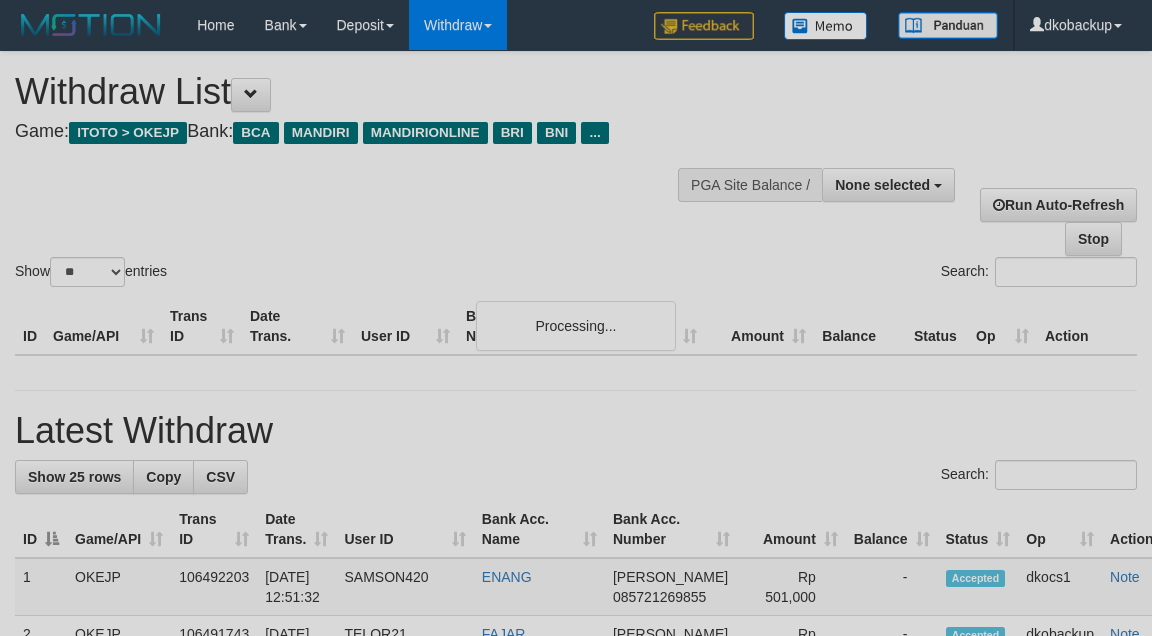select 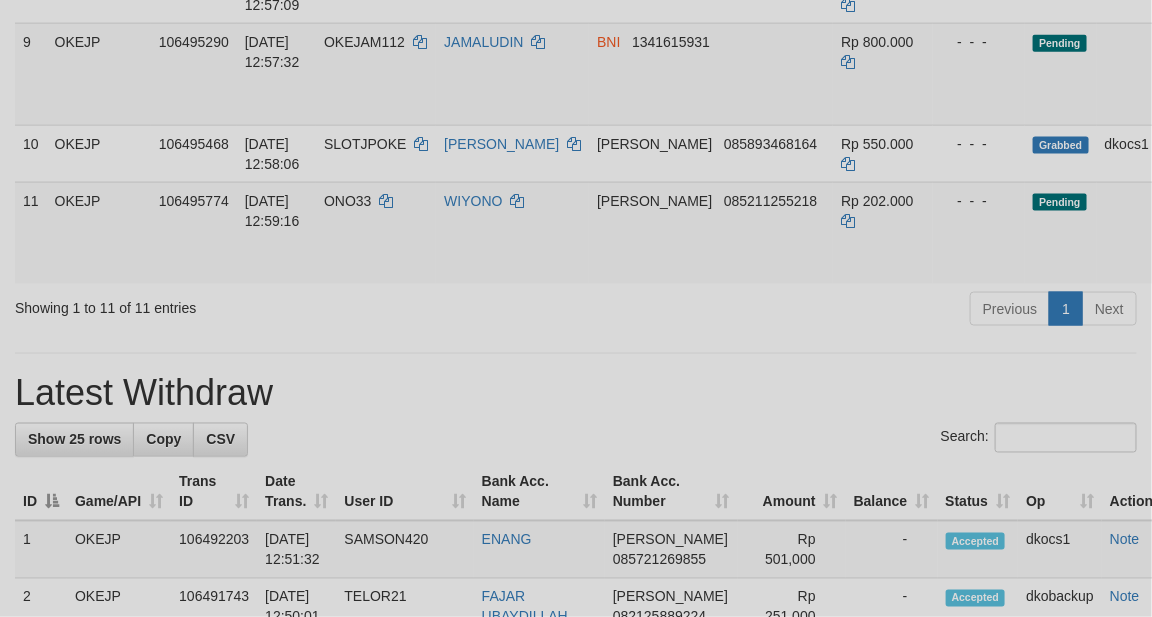 scroll, scrollTop: 733, scrollLeft: 0, axis: vertical 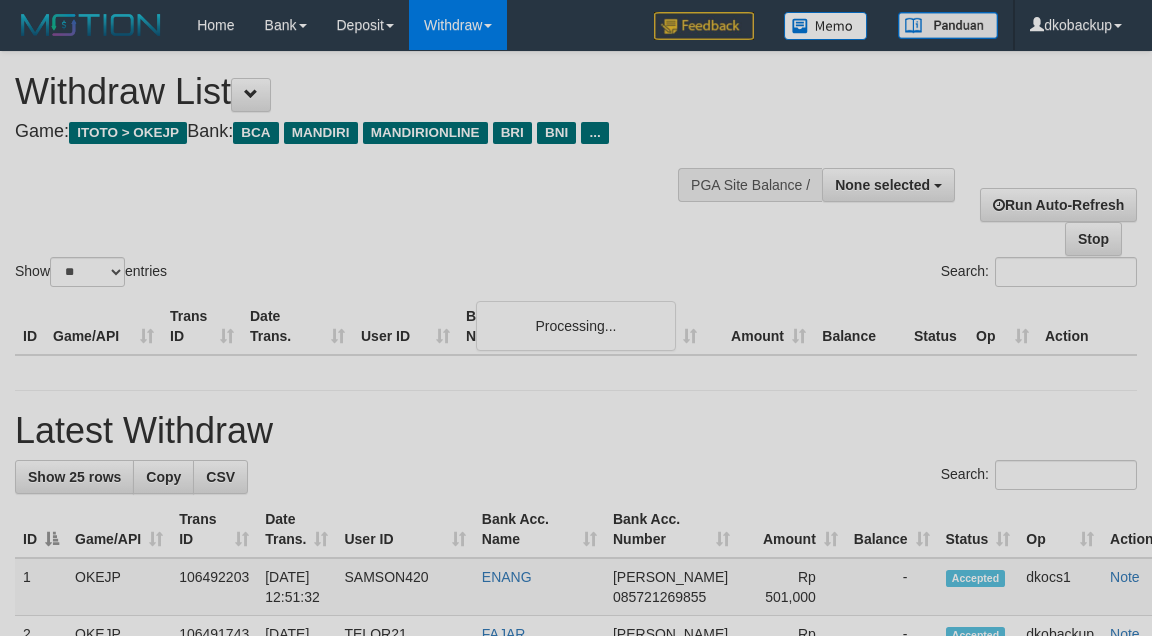 select 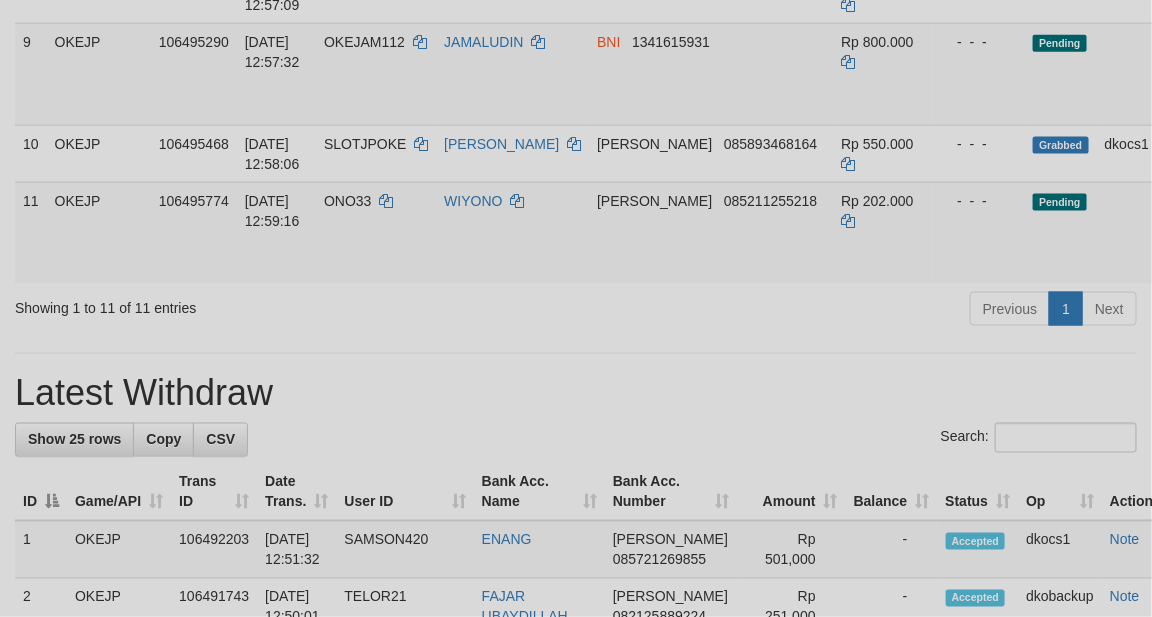 scroll, scrollTop: 733, scrollLeft: 0, axis: vertical 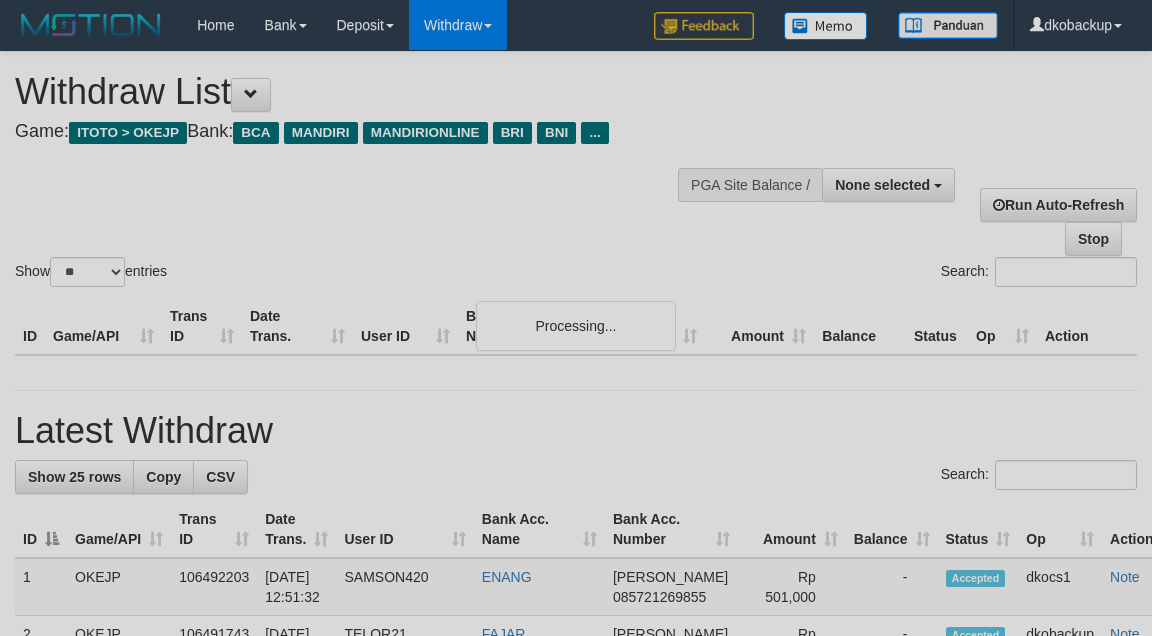 select 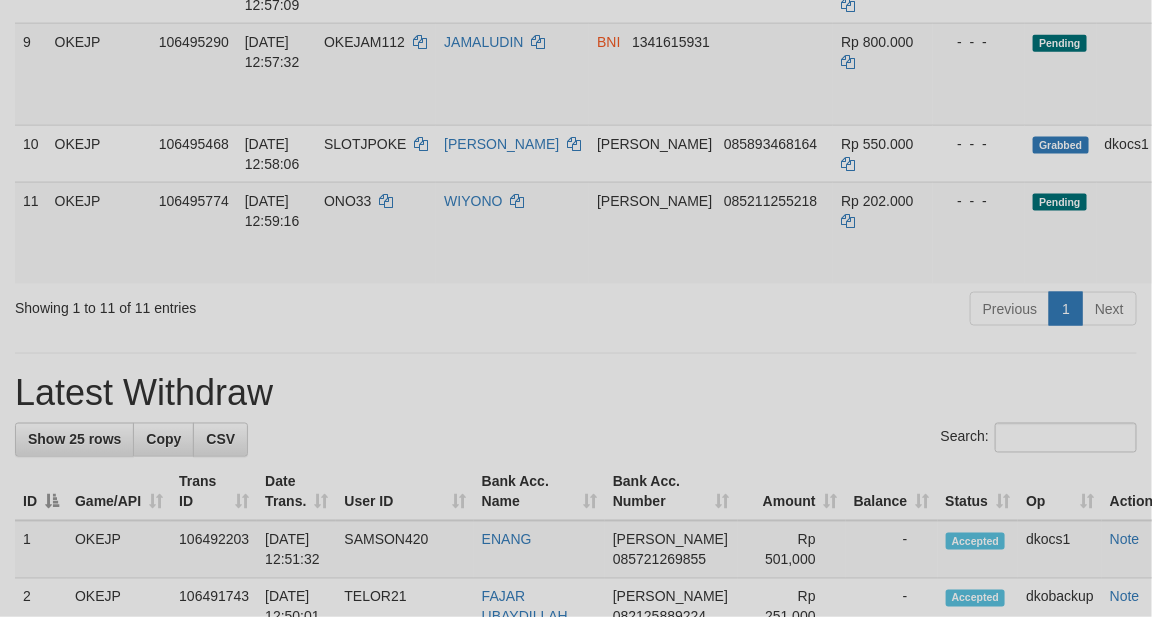 scroll, scrollTop: 733, scrollLeft: 0, axis: vertical 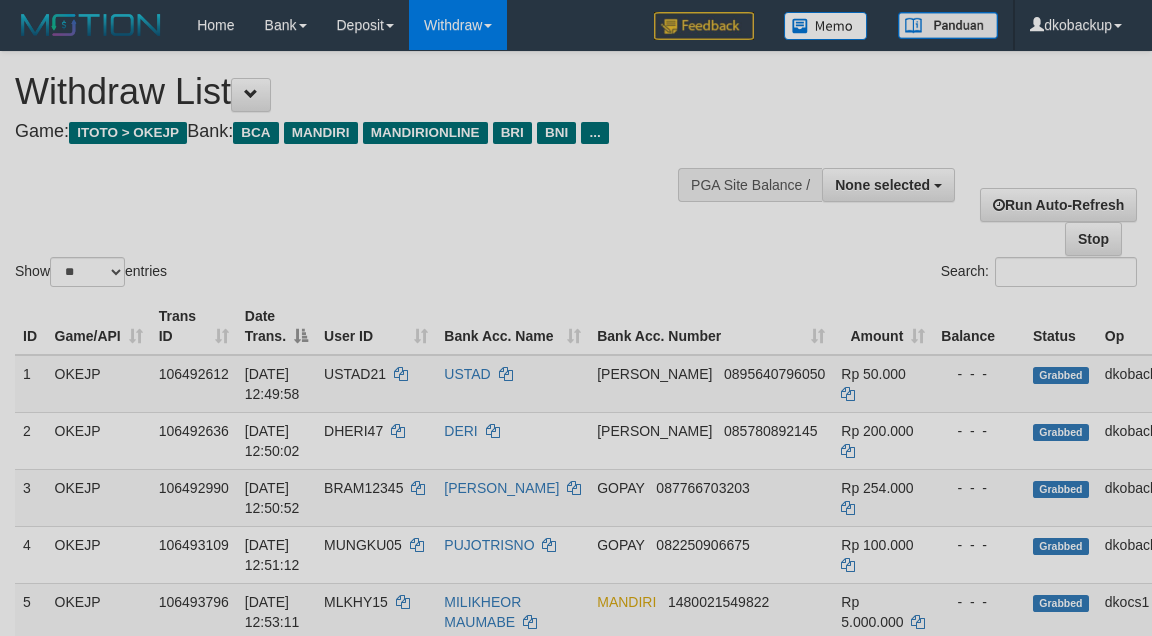 select 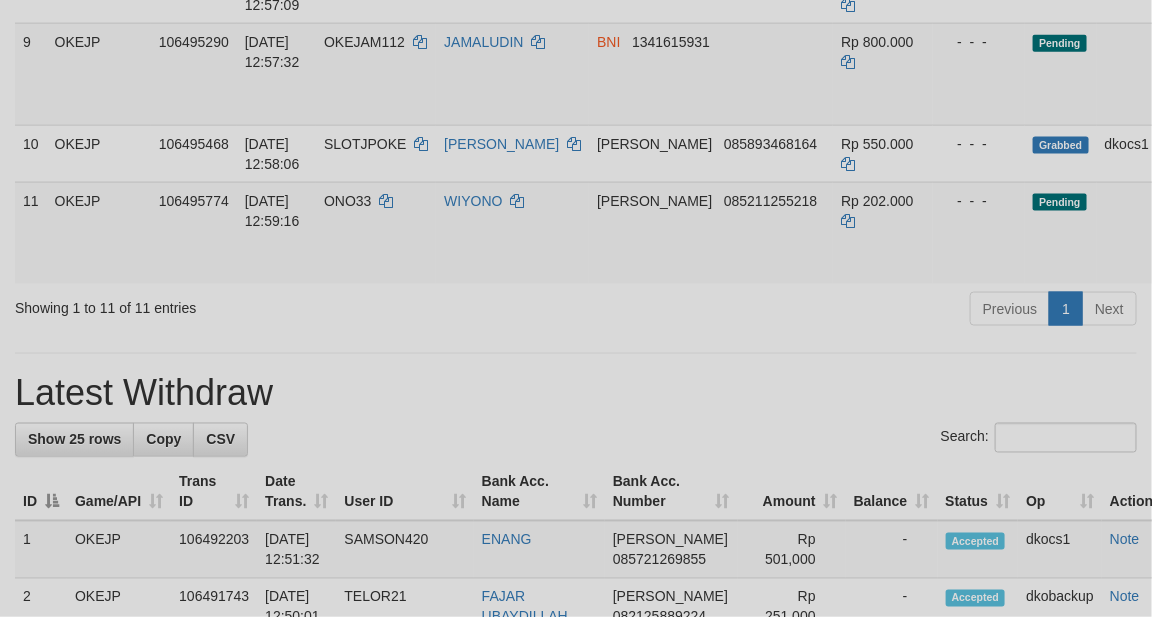 scroll, scrollTop: 733, scrollLeft: 0, axis: vertical 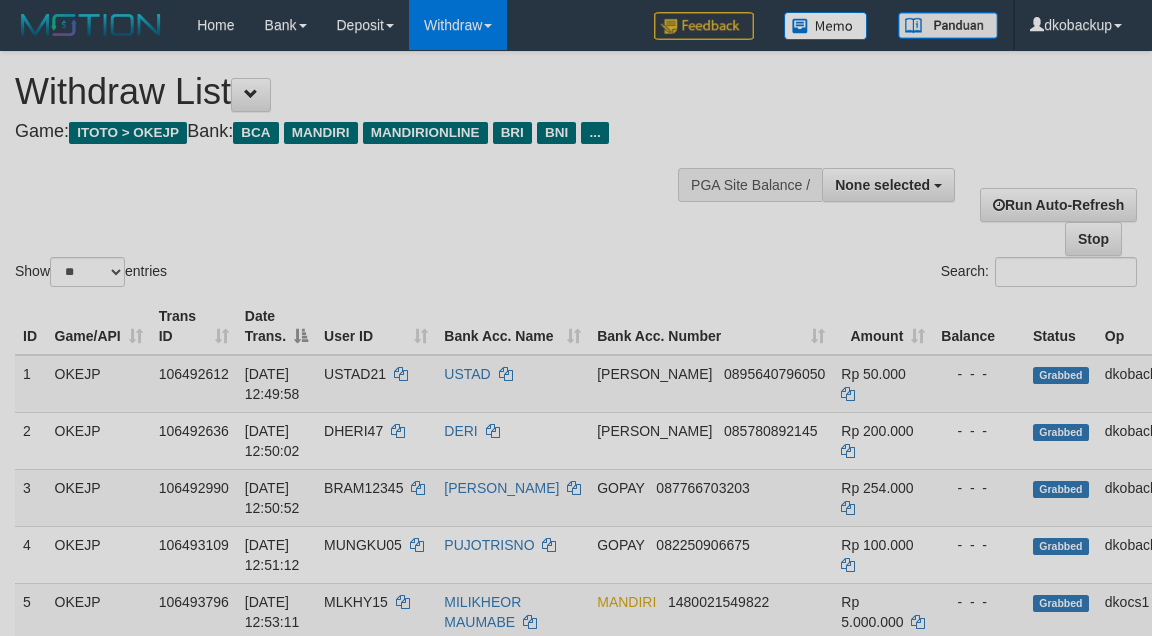select 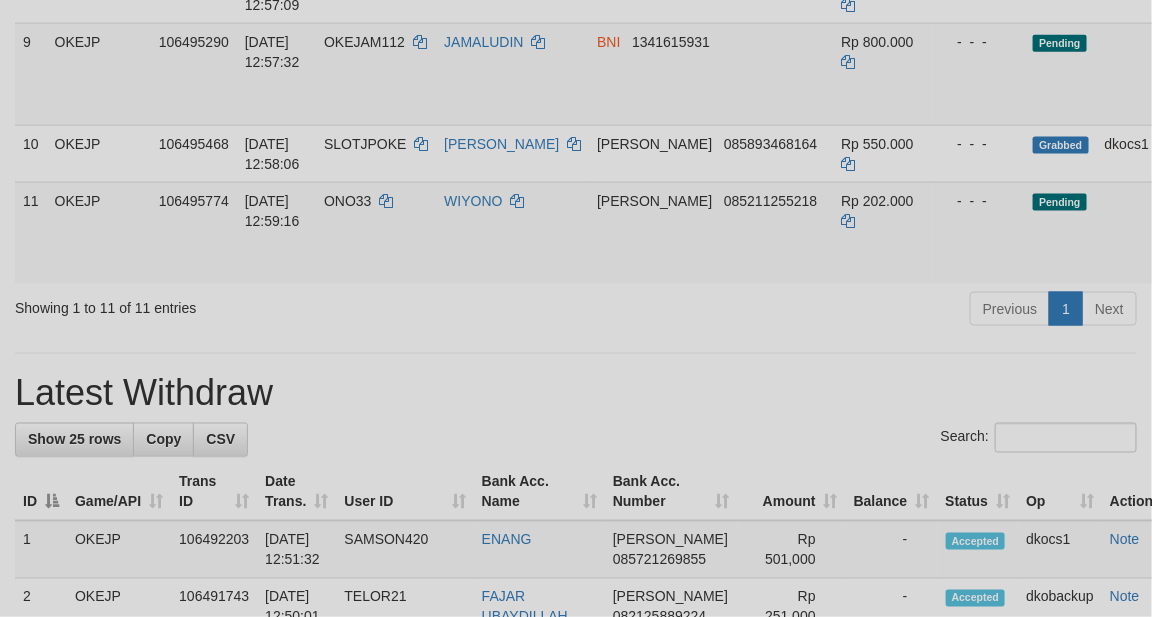 scroll, scrollTop: 733, scrollLeft: 0, axis: vertical 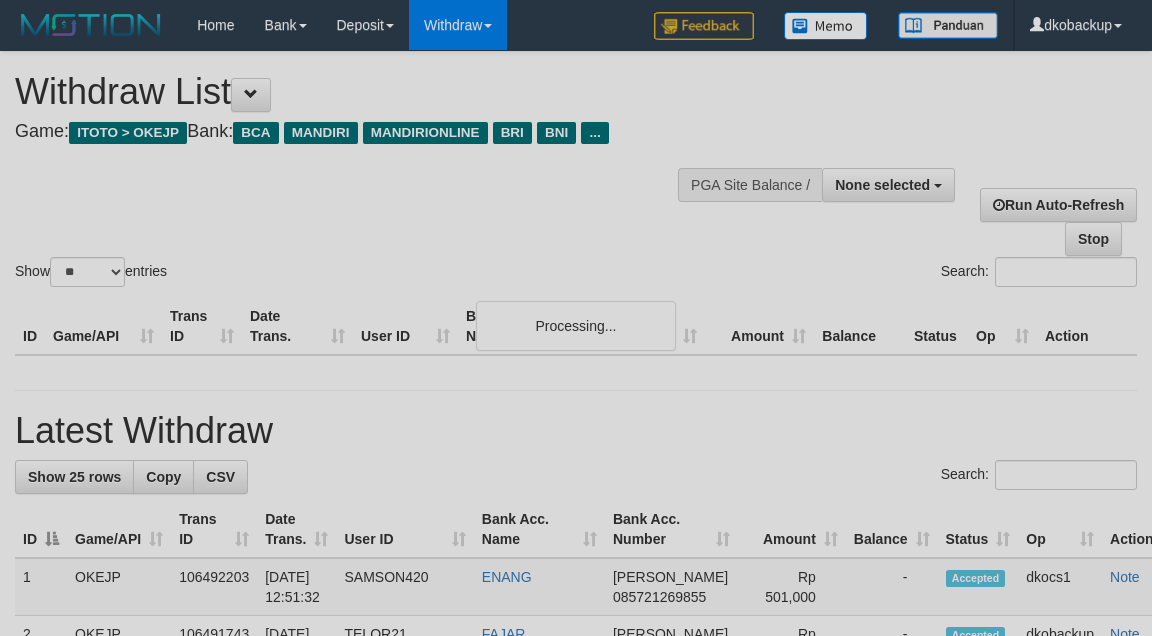 select 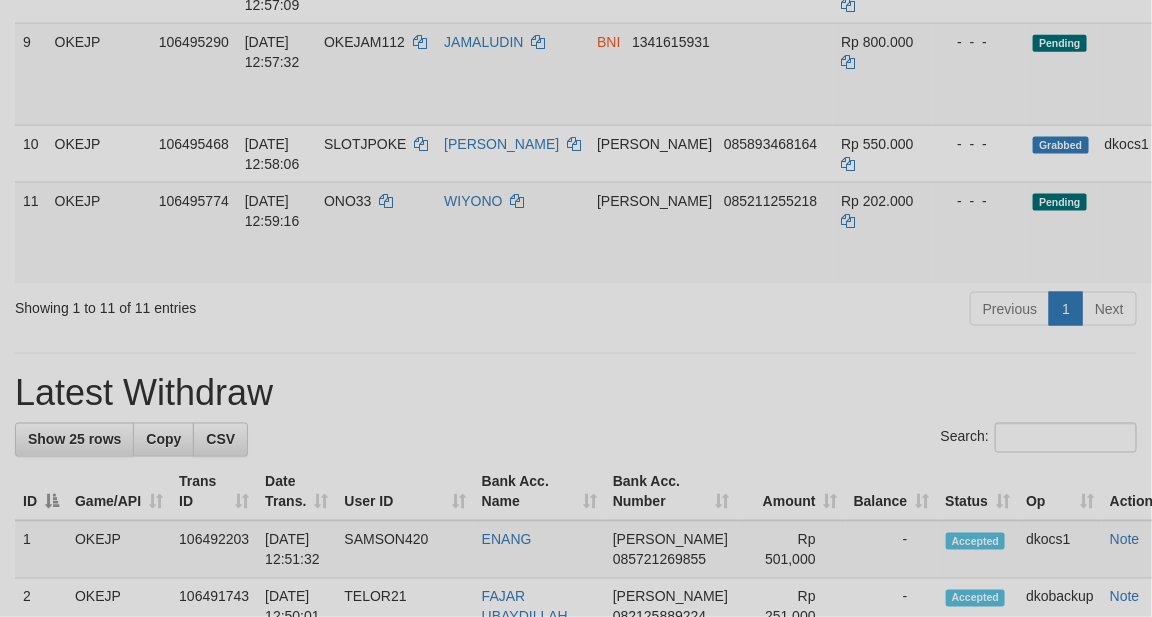 scroll, scrollTop: 733, scrollLeft: 0, axis: vertical 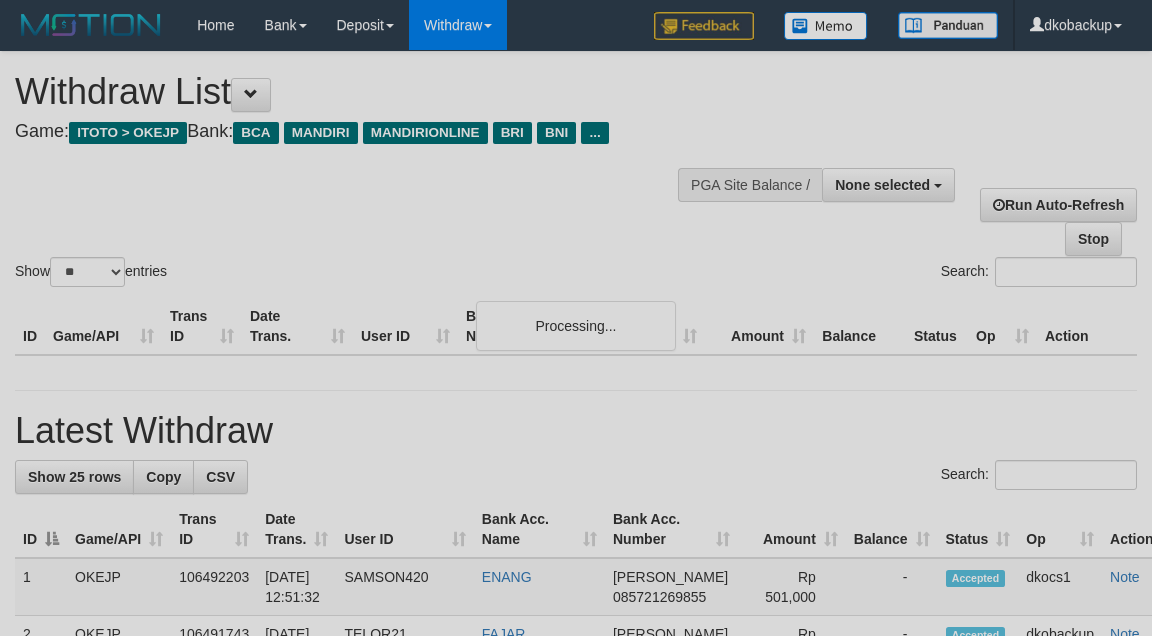 select 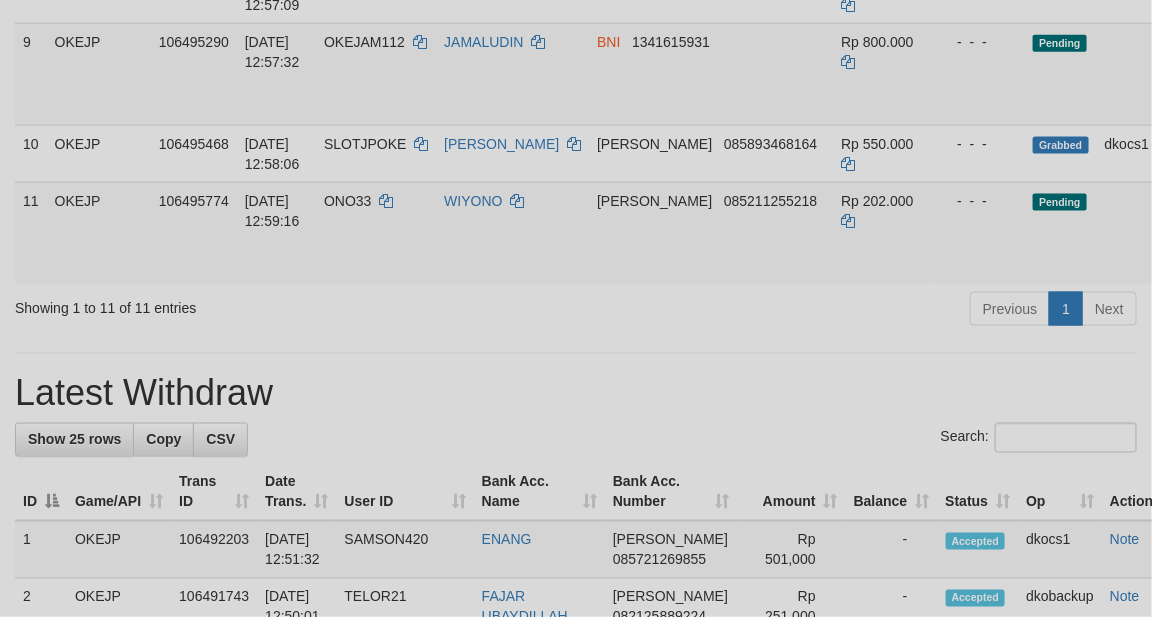 scroll, scrollTop: 733, scrollLeft: 0, axis: vertical 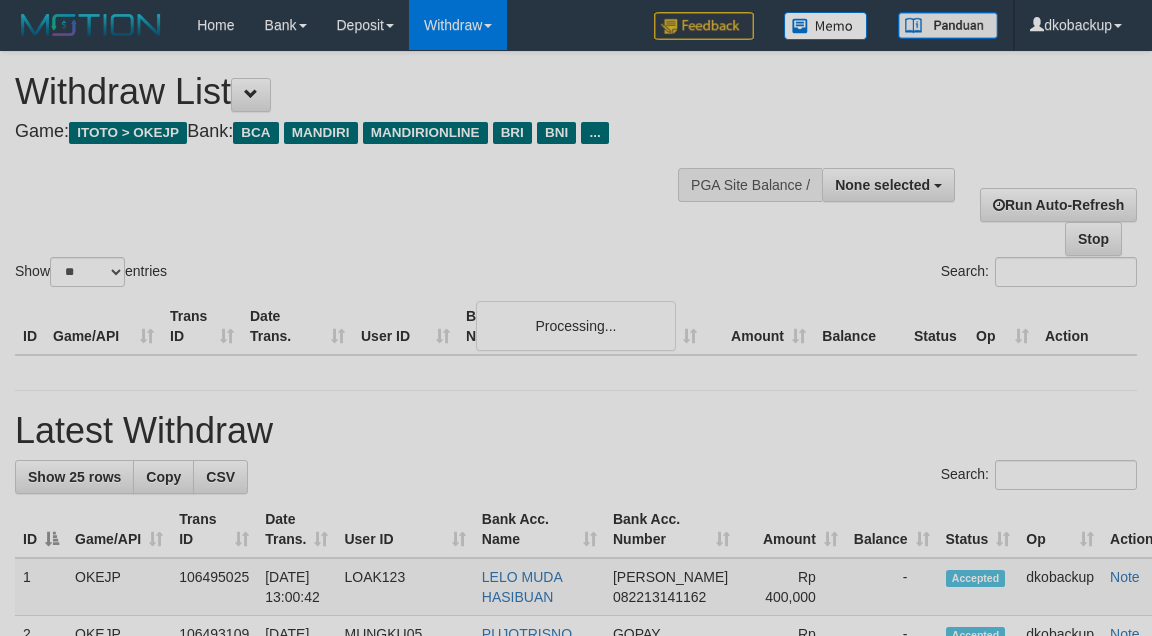 select 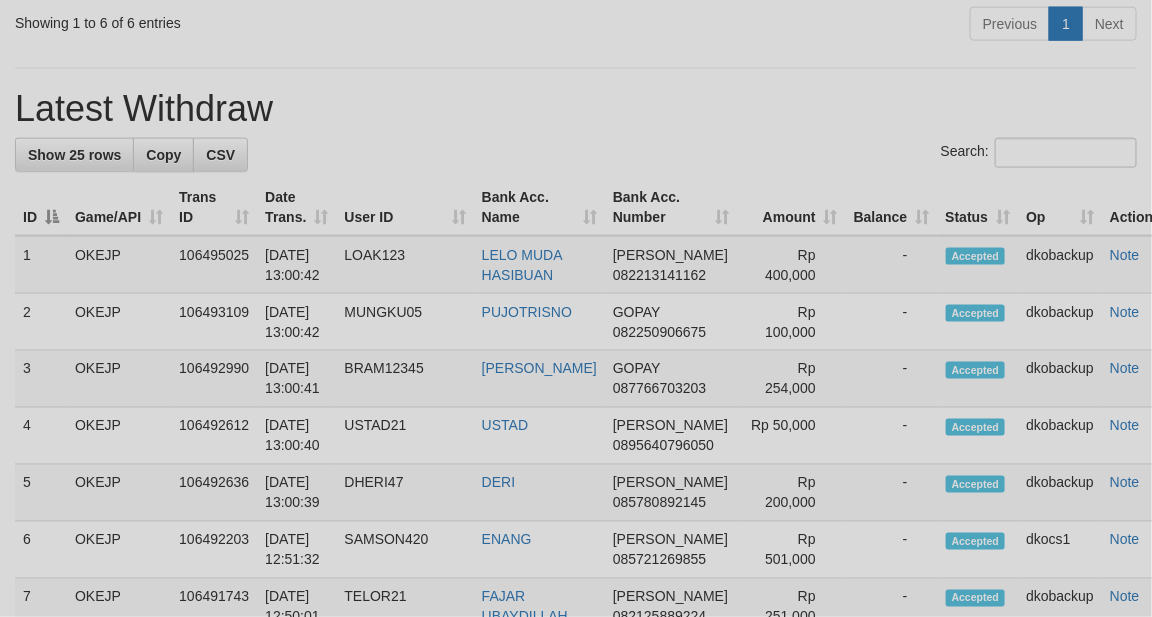 scroll, scrollTop: 733, scrollLeft: 0, axis: vertical 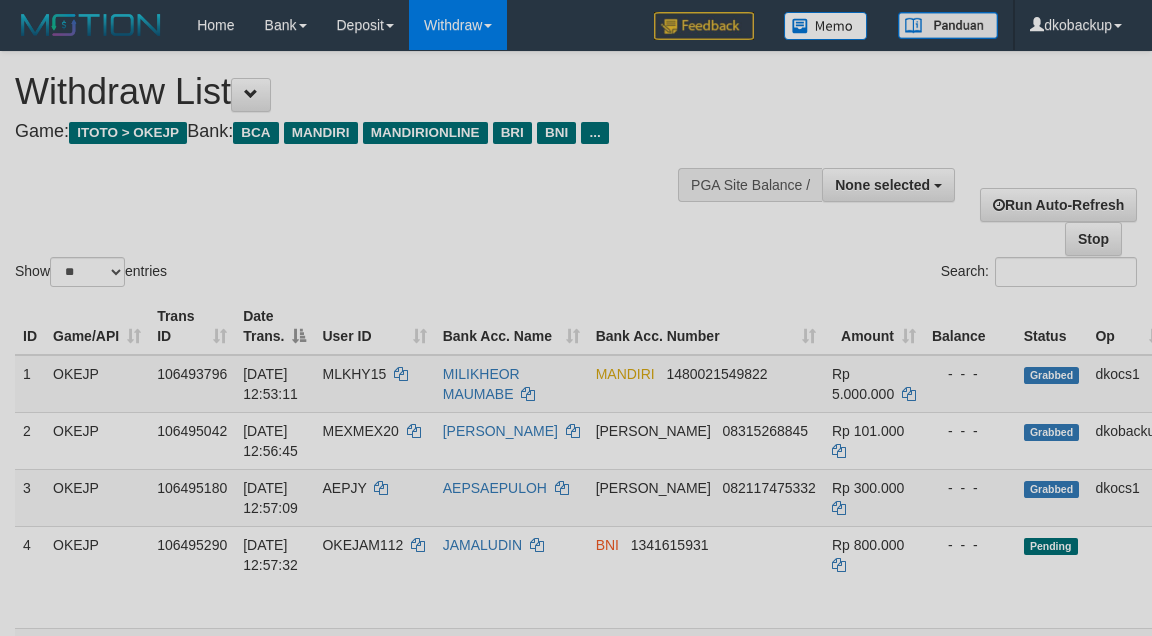 select 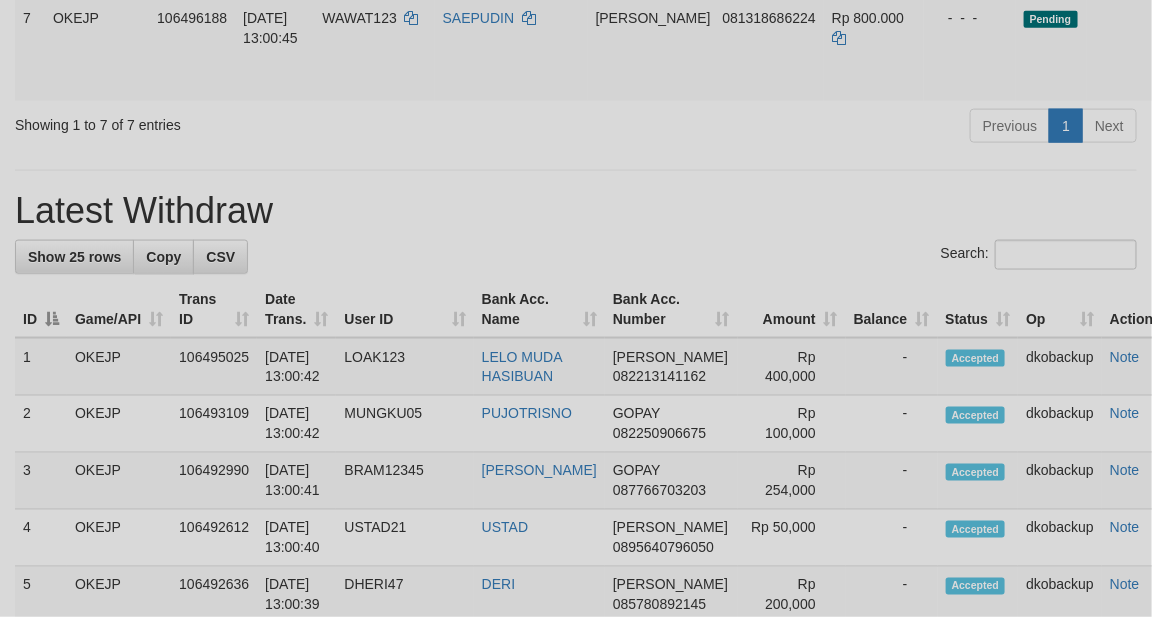 scroll, scrollTop: 733, scrollLeft: 0, axis: vertical 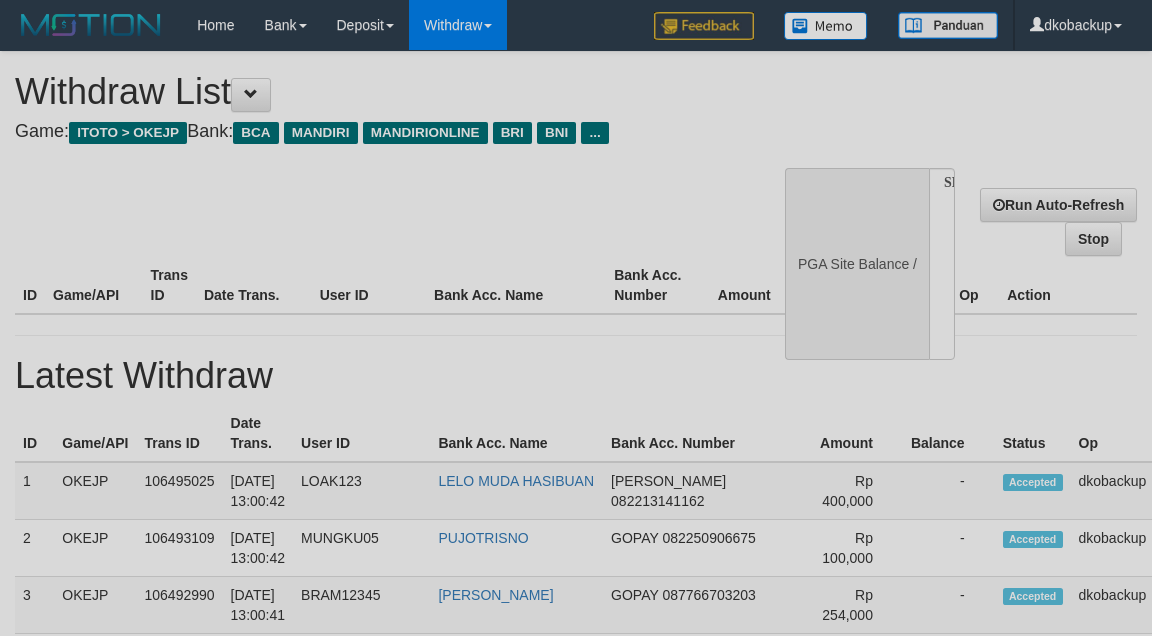 select 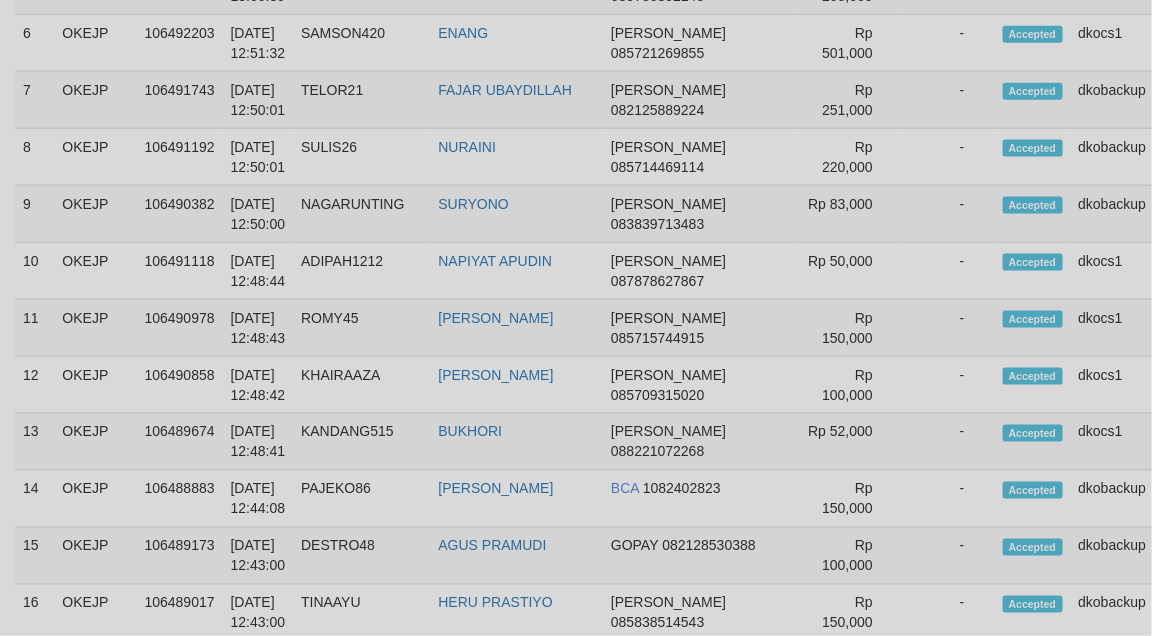 select 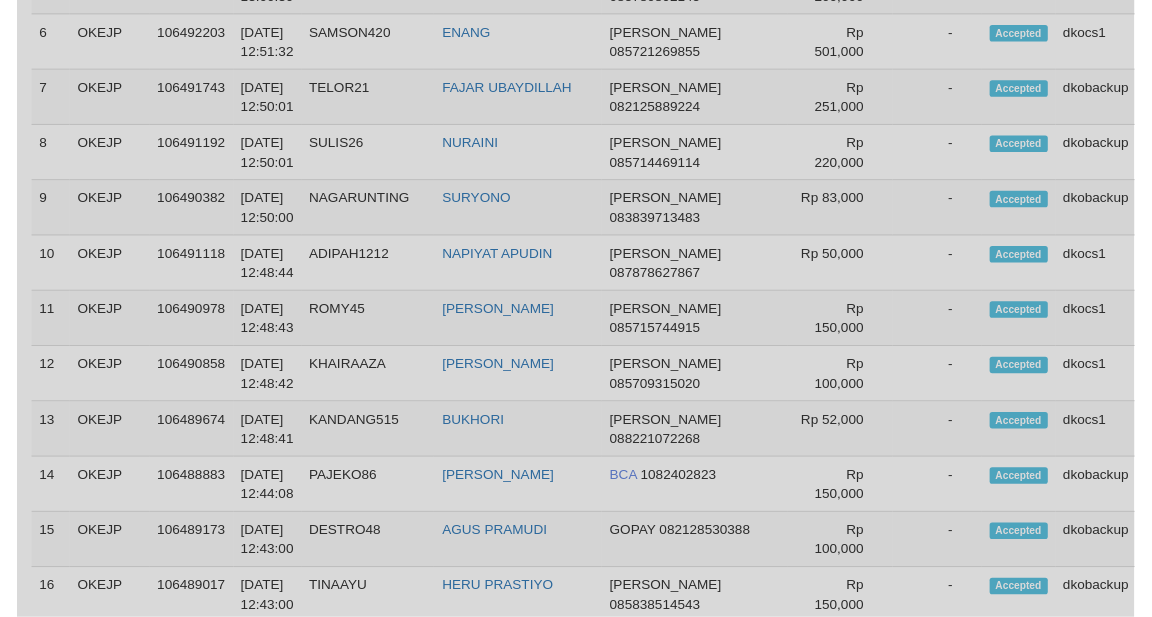 scroll, scrollTop: 788, scrollLeft: 0, axis: vertical 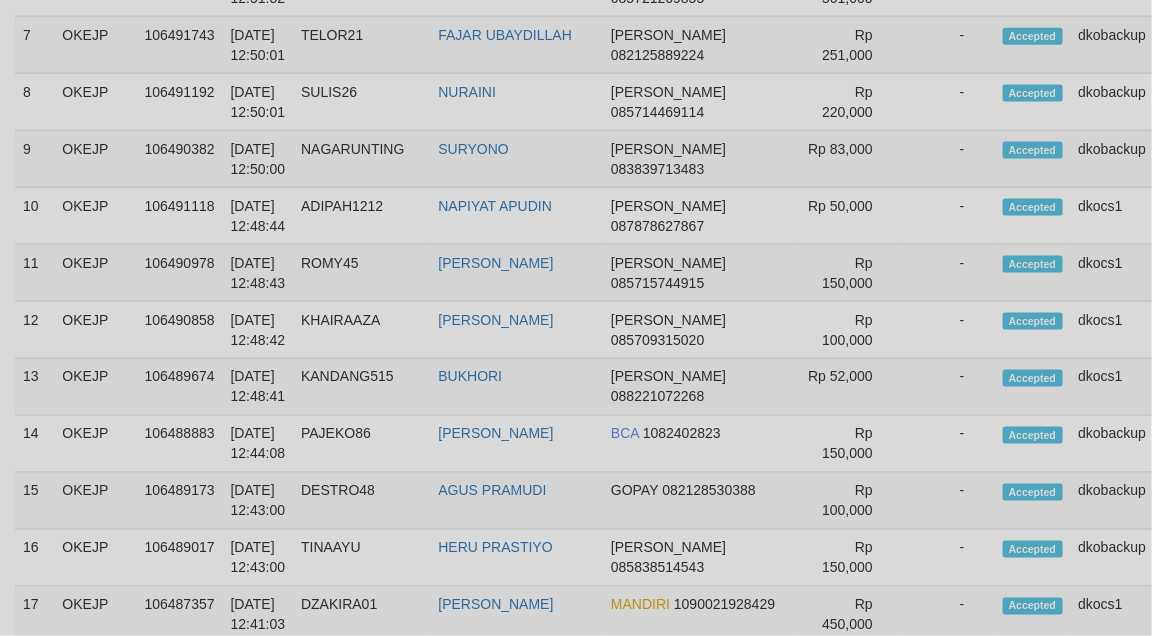 select on "**" 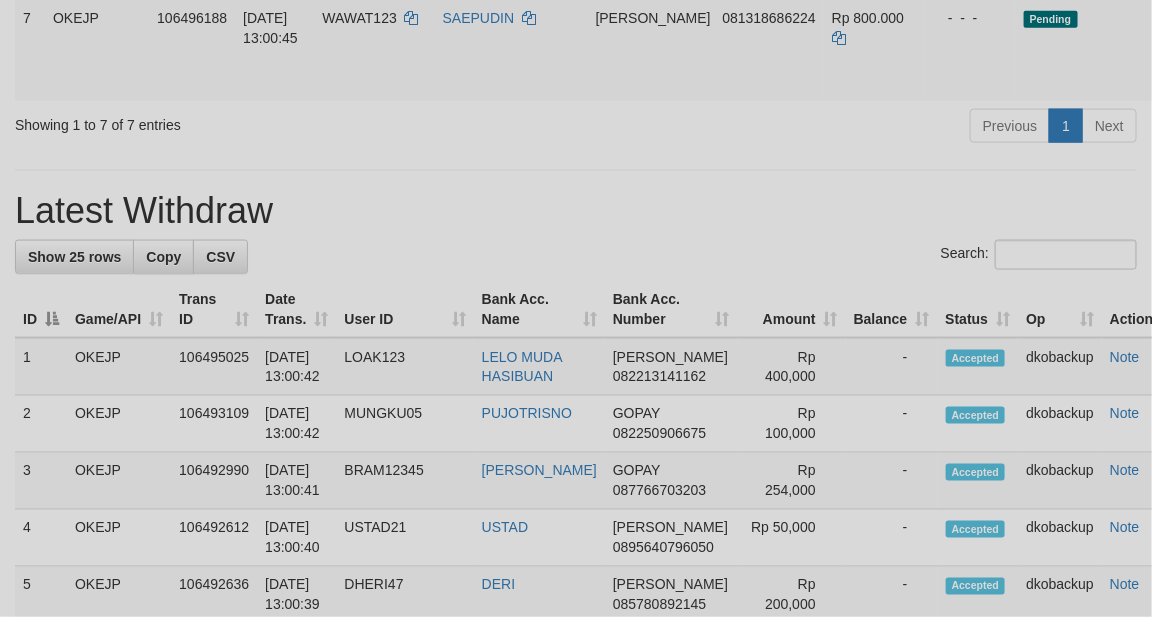 scroll, scrollTop: 733, scrollLeft: 0, axis: vertical 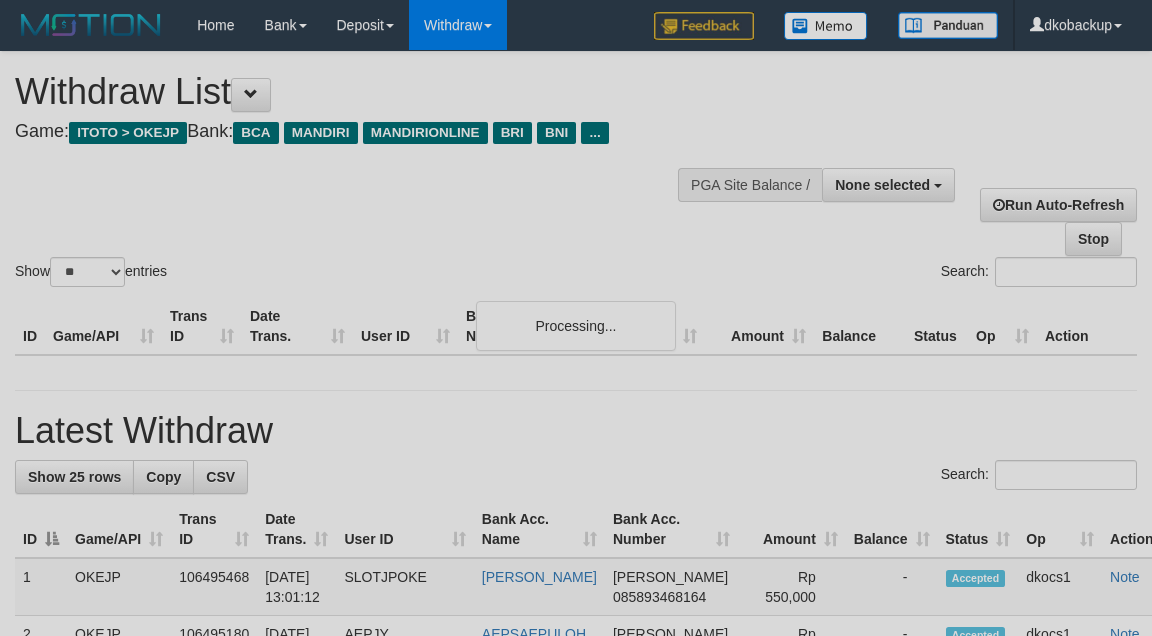select 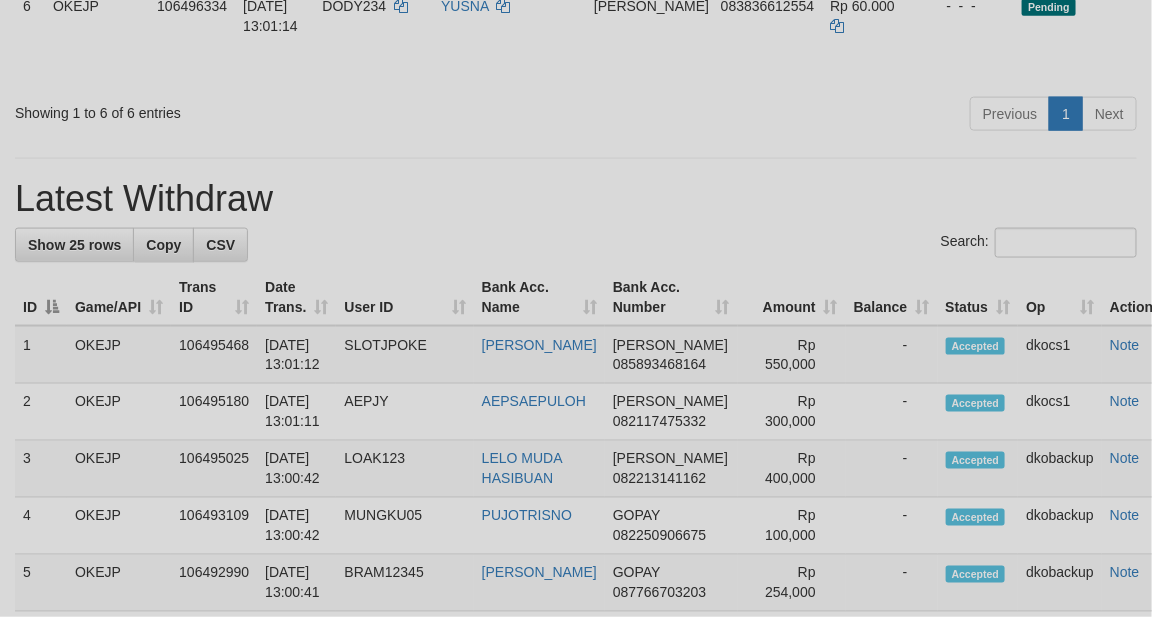 scroll, scrollTop: 733, scrollLeft: 0, axis: vertical 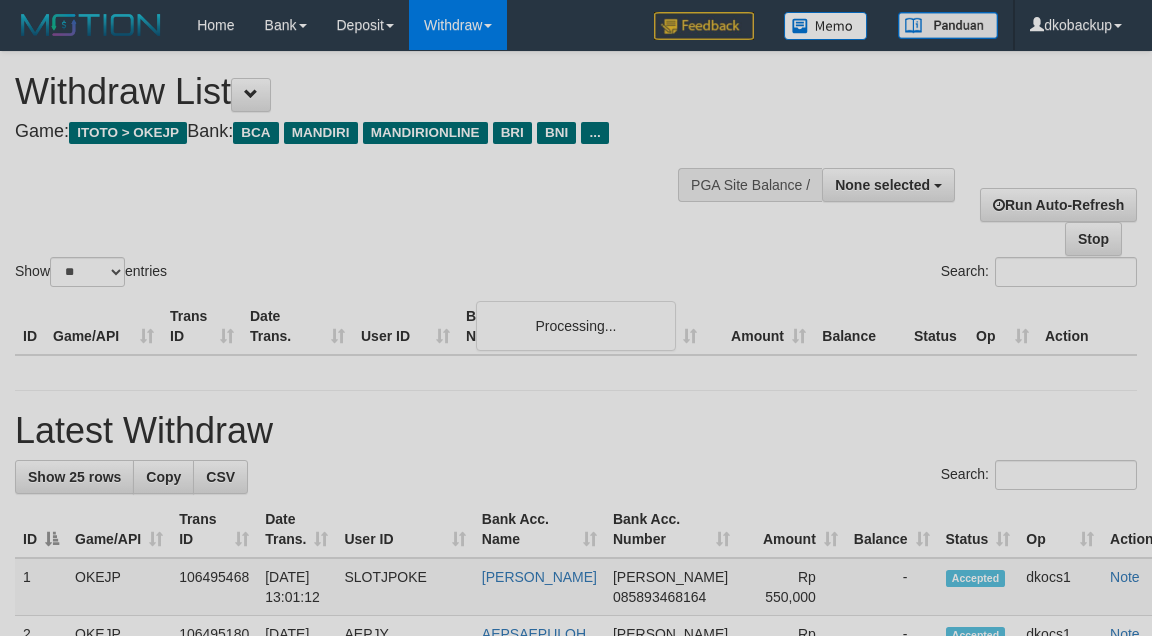 select 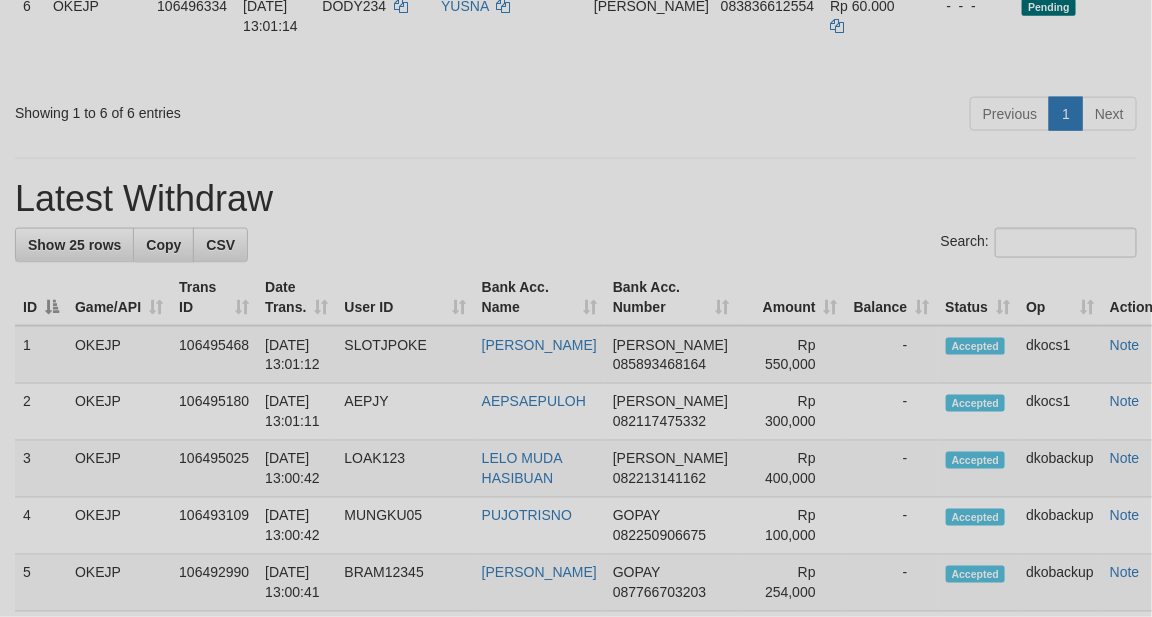 scroll, scrollTop: 733, scrollLeft: 0, axis: vertical 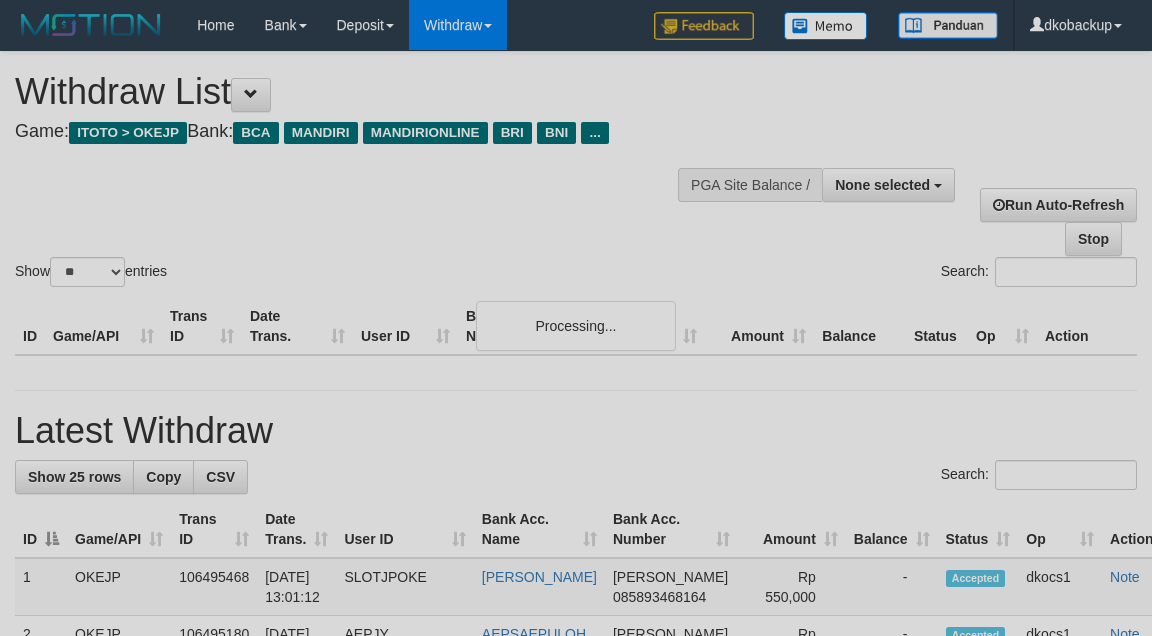 select 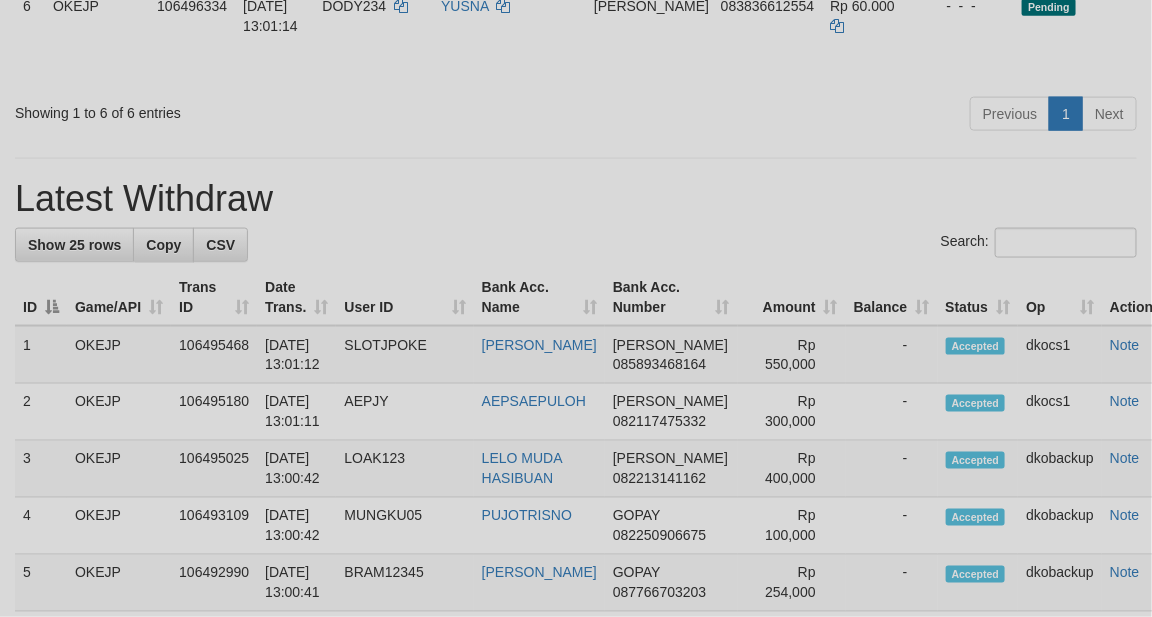 scroll, scrollTop: 733, scrollLeft: 0, axis: vertical 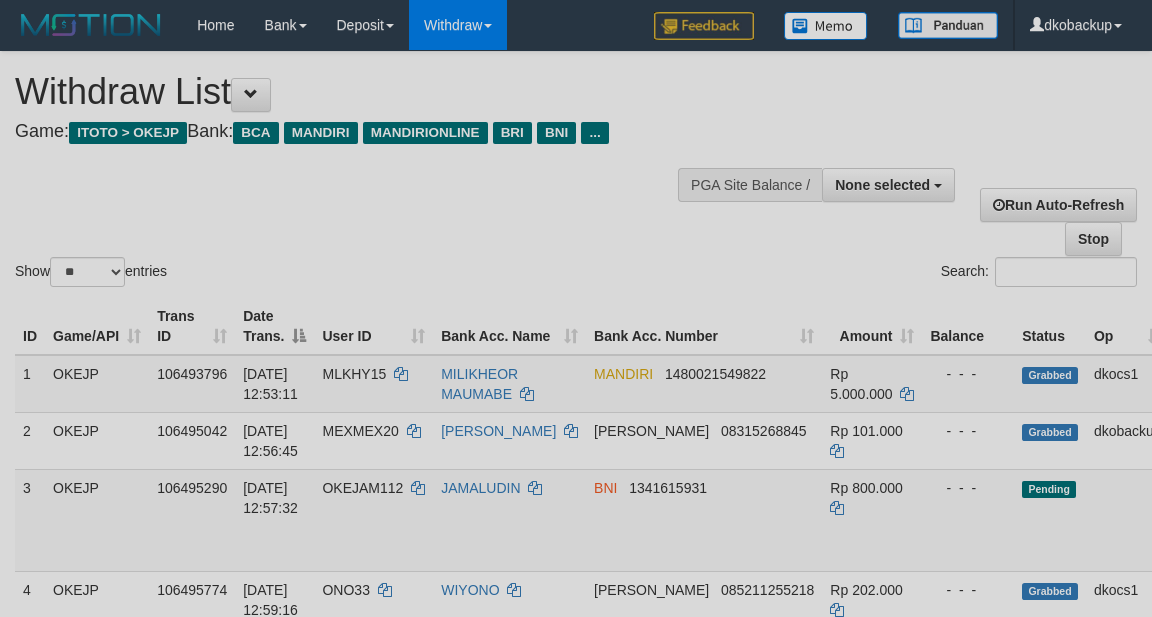 select 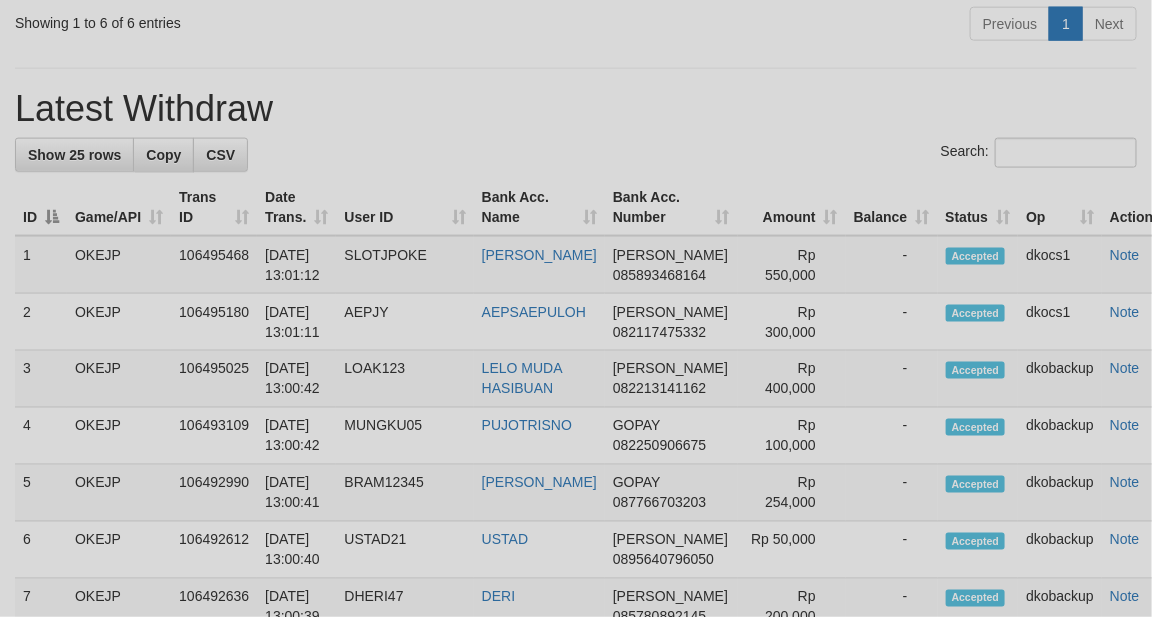scroll, scrollTop: 733, scrollLeft: 0, axis: vertical 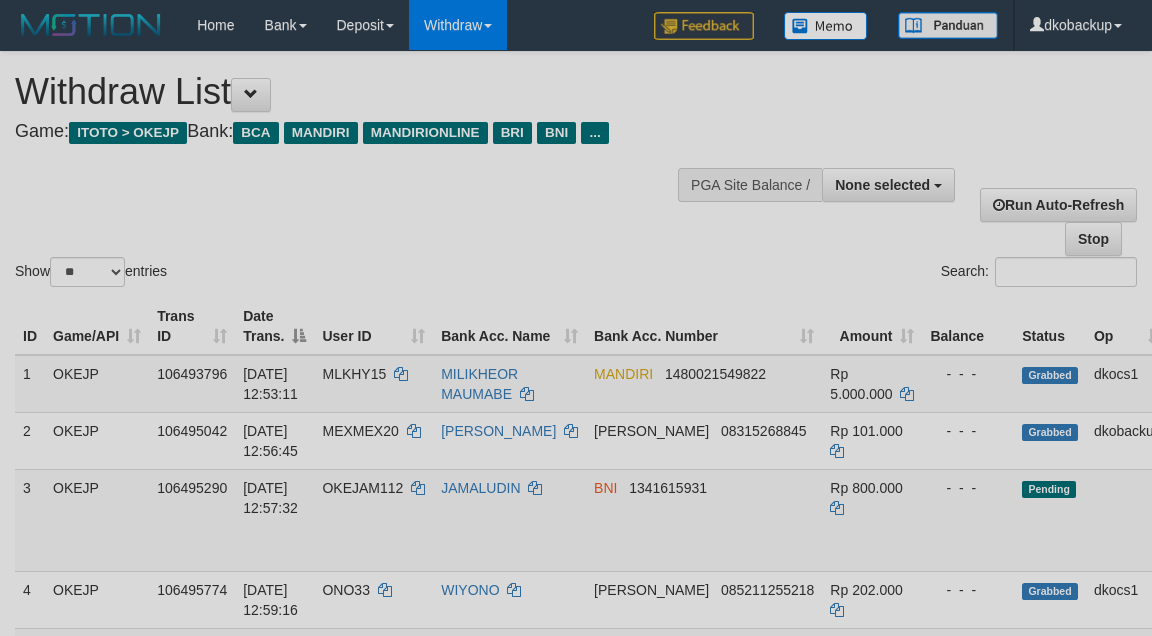 select 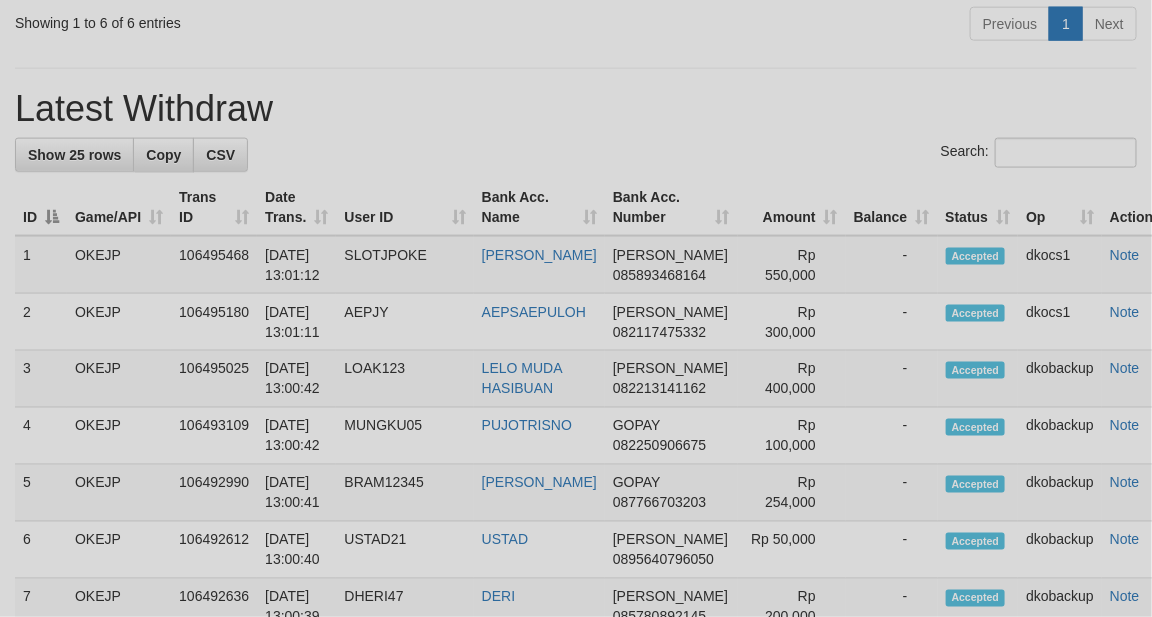 scroll, scrollTop: 733, scrollLeft: 0, axis: vertical 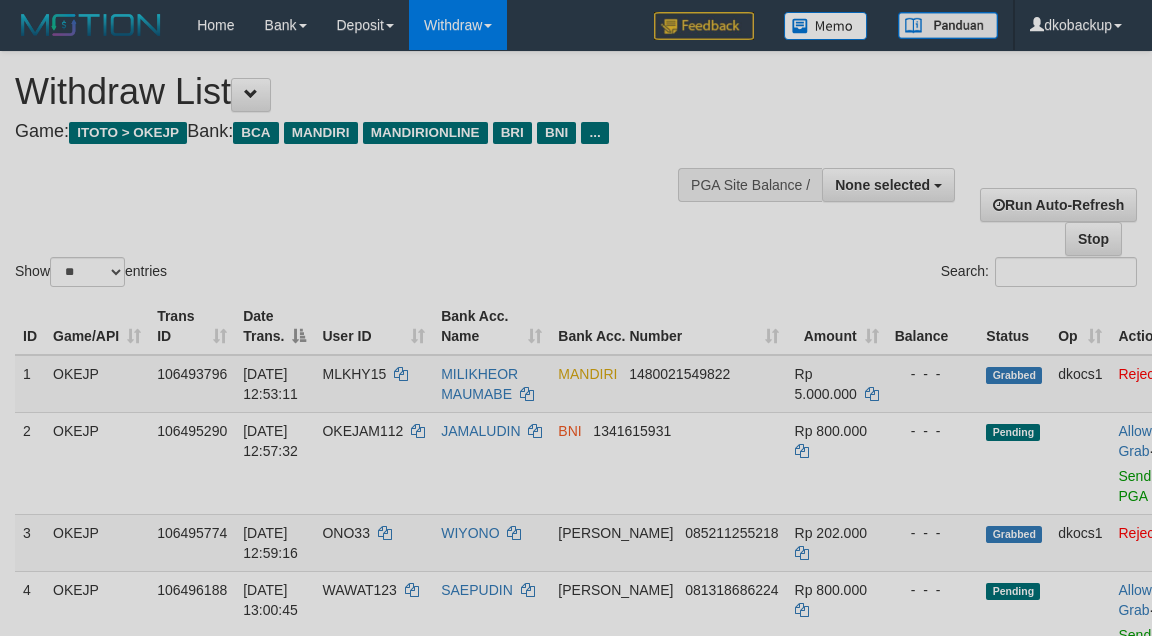 select 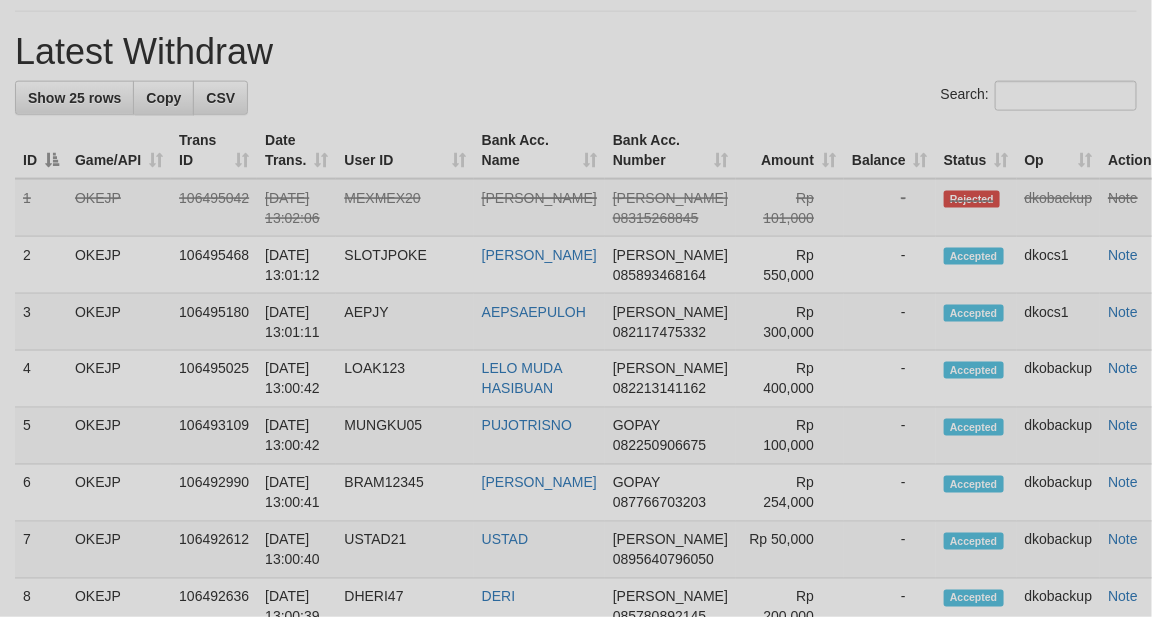 scroll, scrollTop: 733, scrollLeft: 0, axis: vertical 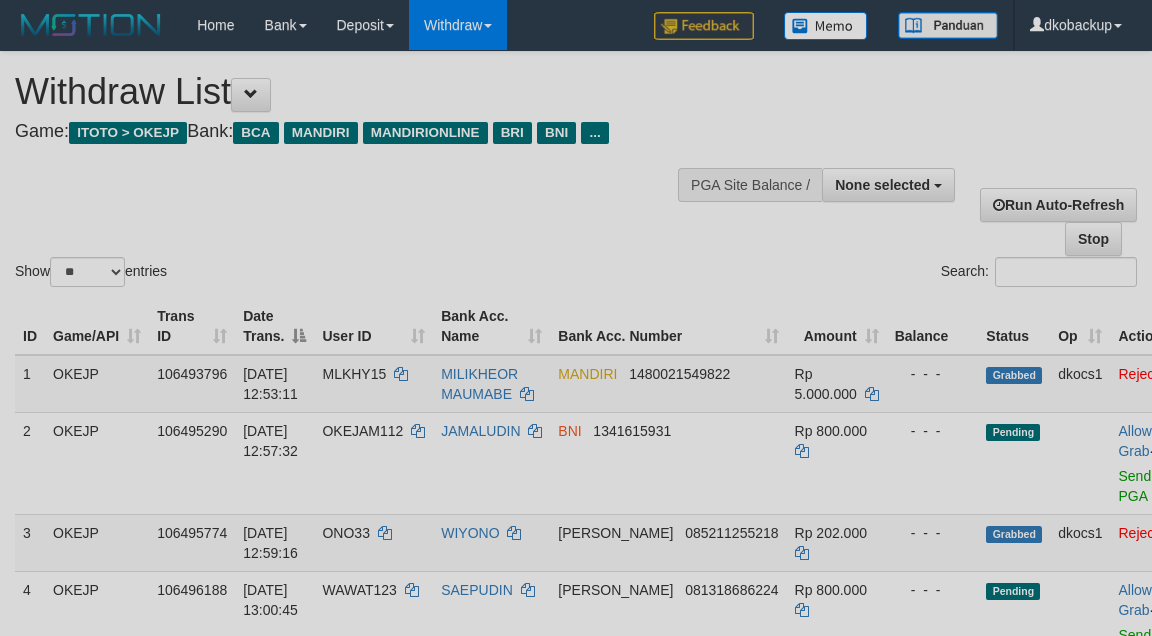 select 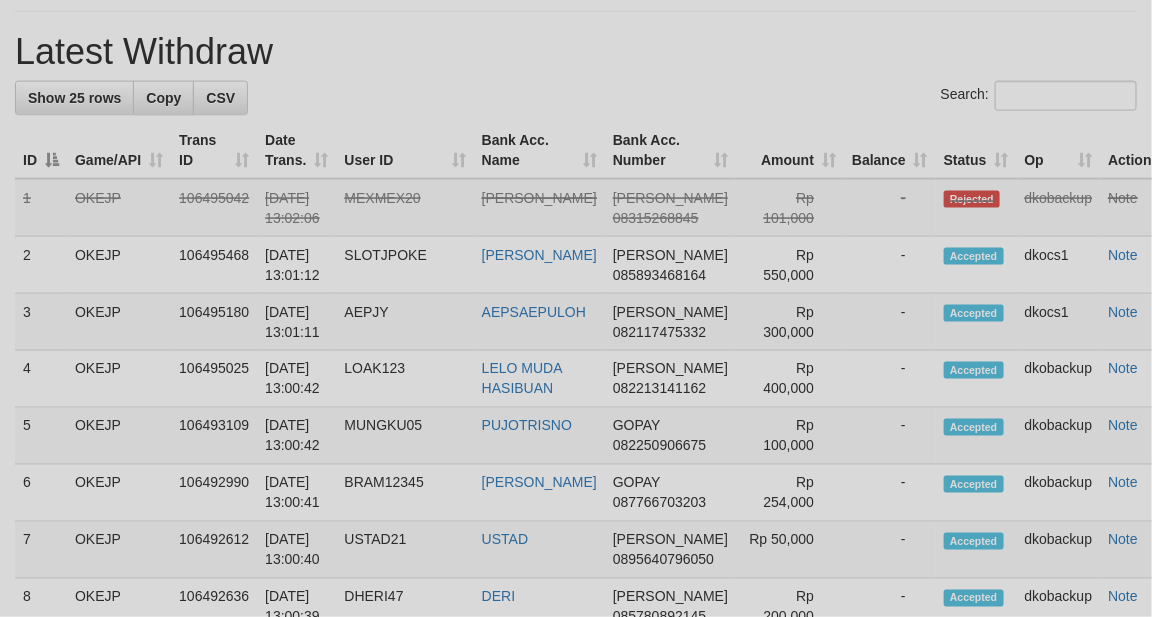 scroll, scrollTop: 733, scrollLeft: 0, axis: vertical 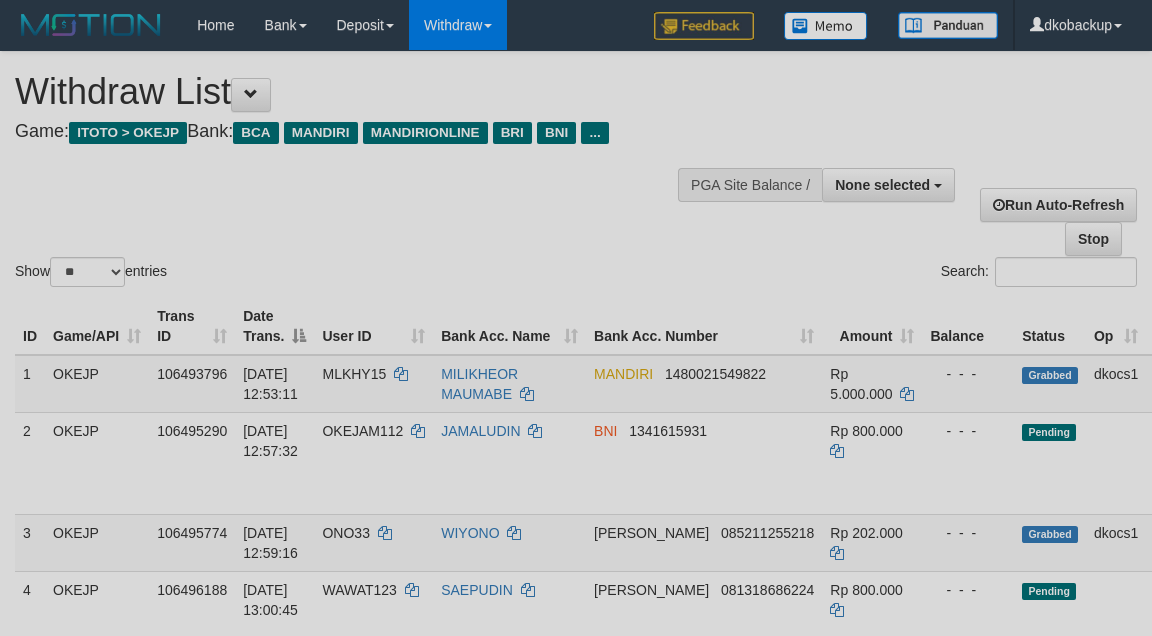 select 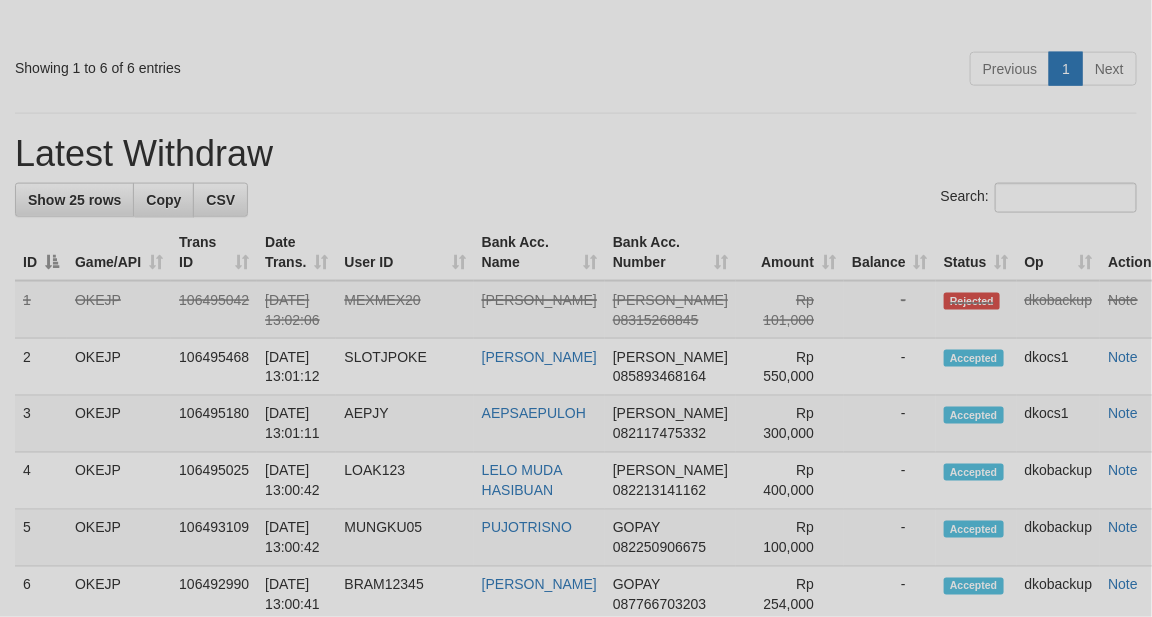 scroll, scrollTop: 733, scrollLeft: 0, axis: vertical 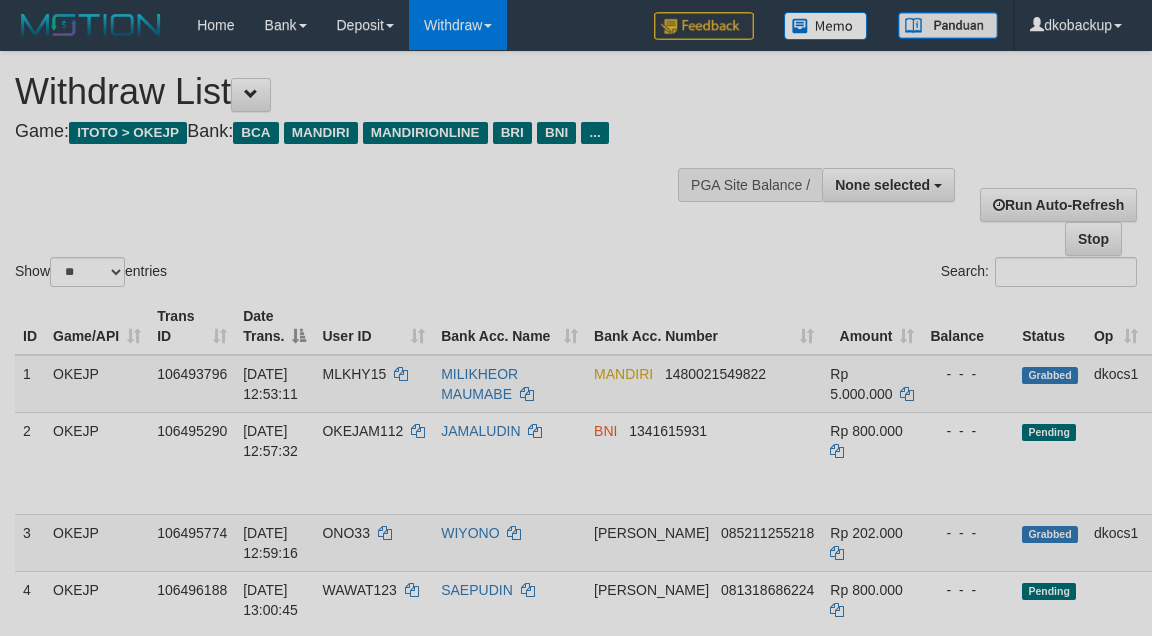 select 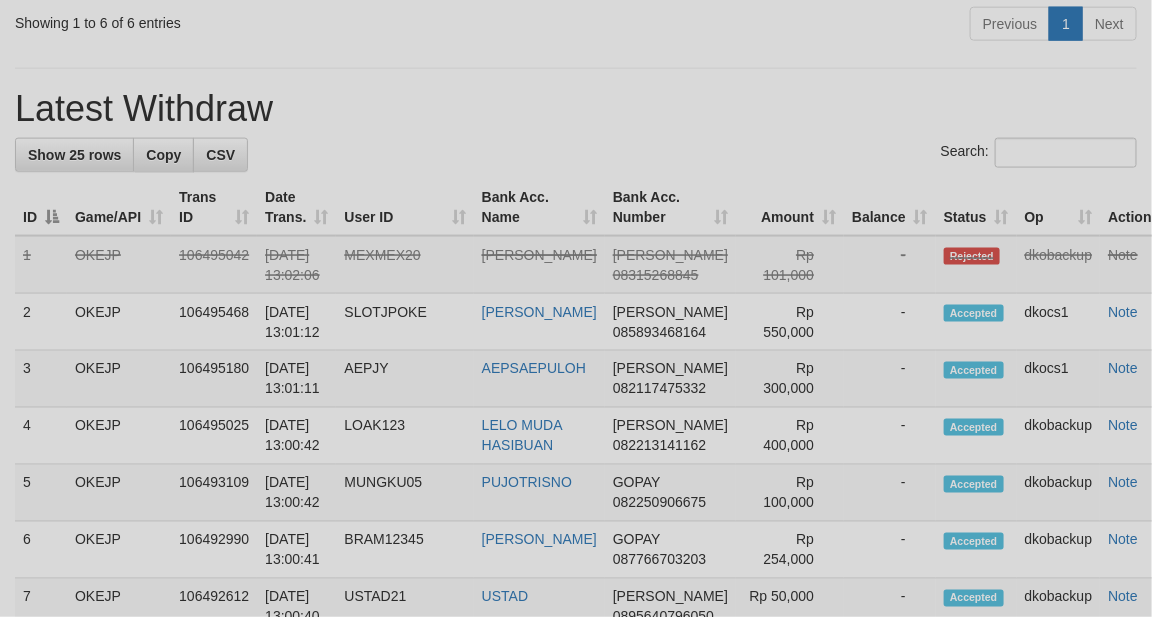 scroll, scrollTop: 733, scrollLeft: 0, axis: vertical 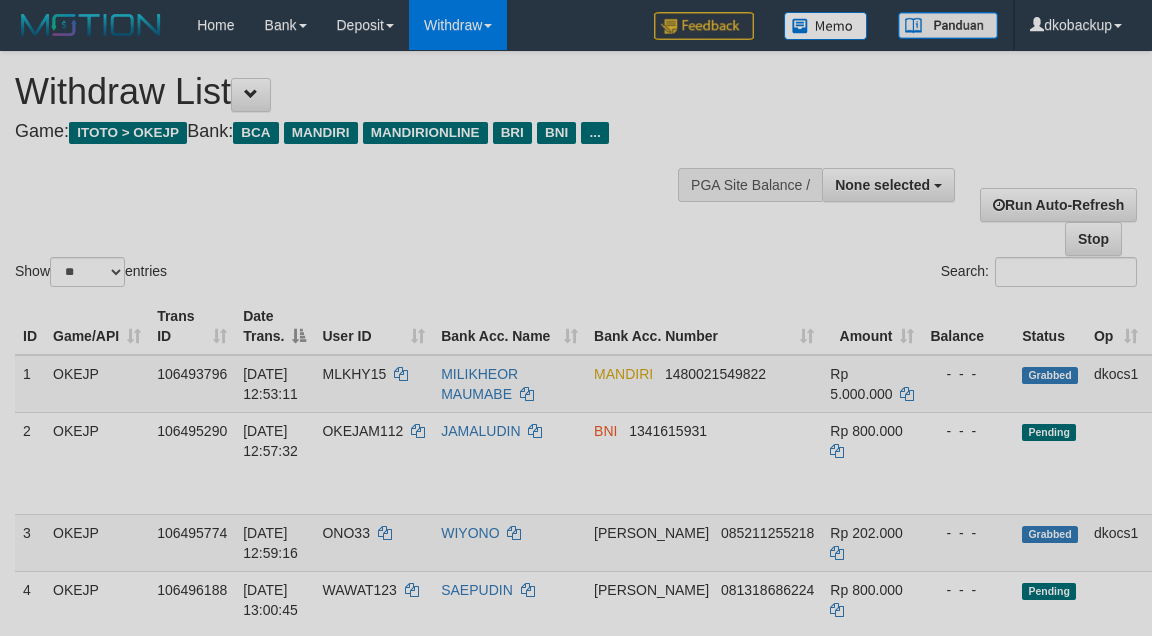 select 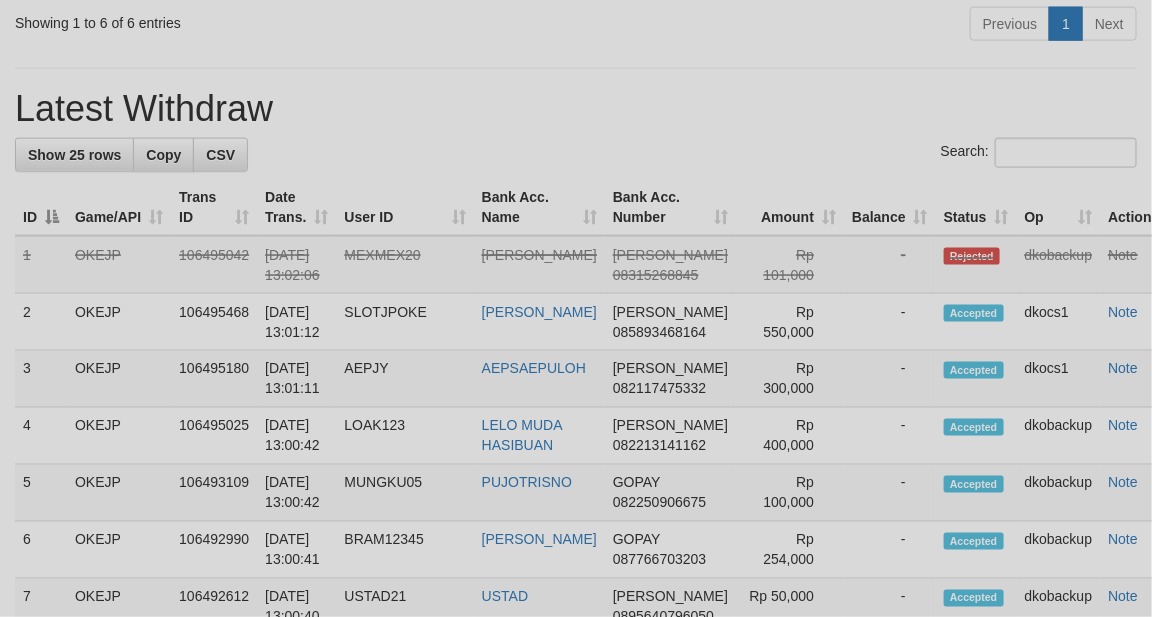 scroll, scrollTop: 733, scrollLeft: 0, axis: vertical 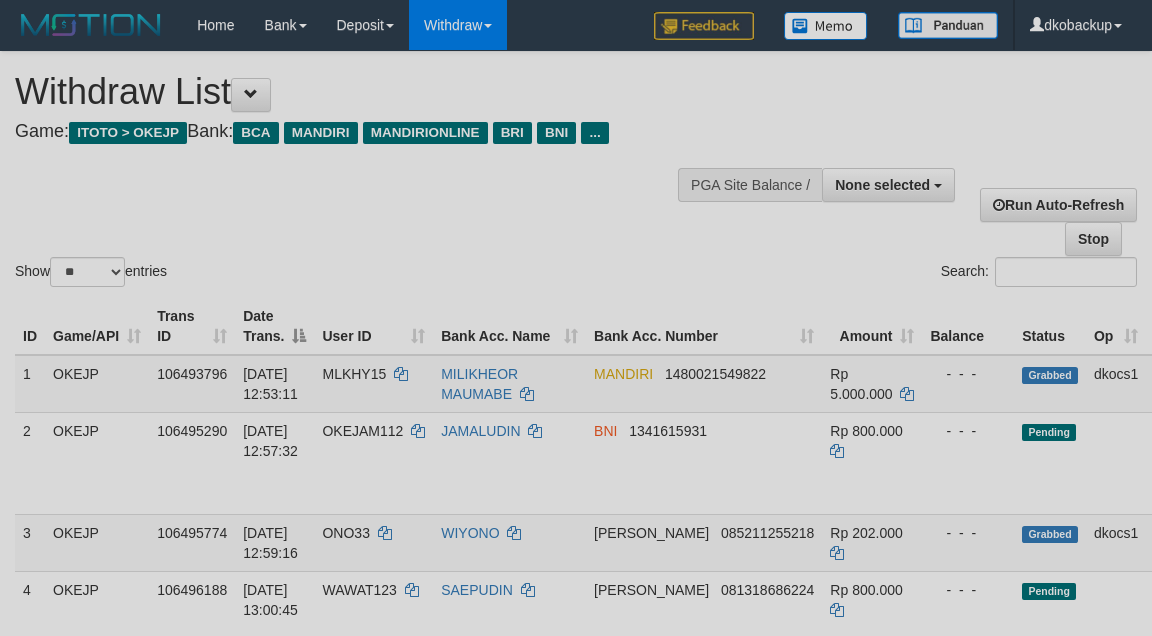 select 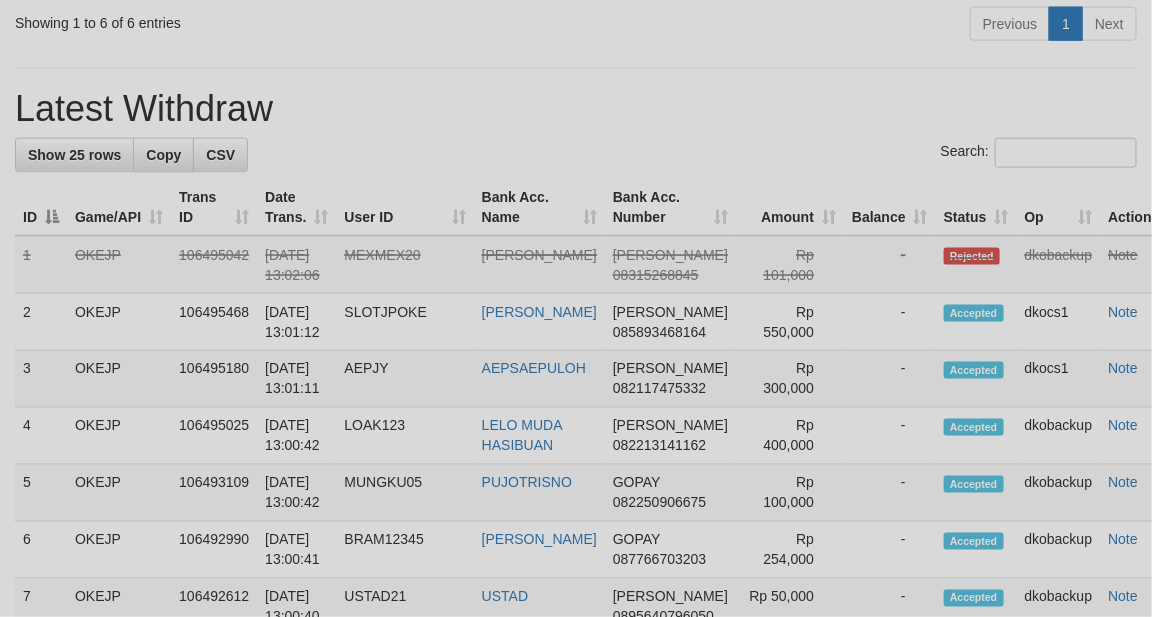 scroll, scrollTop: 733, scrollLeft: 0, axis: vertical 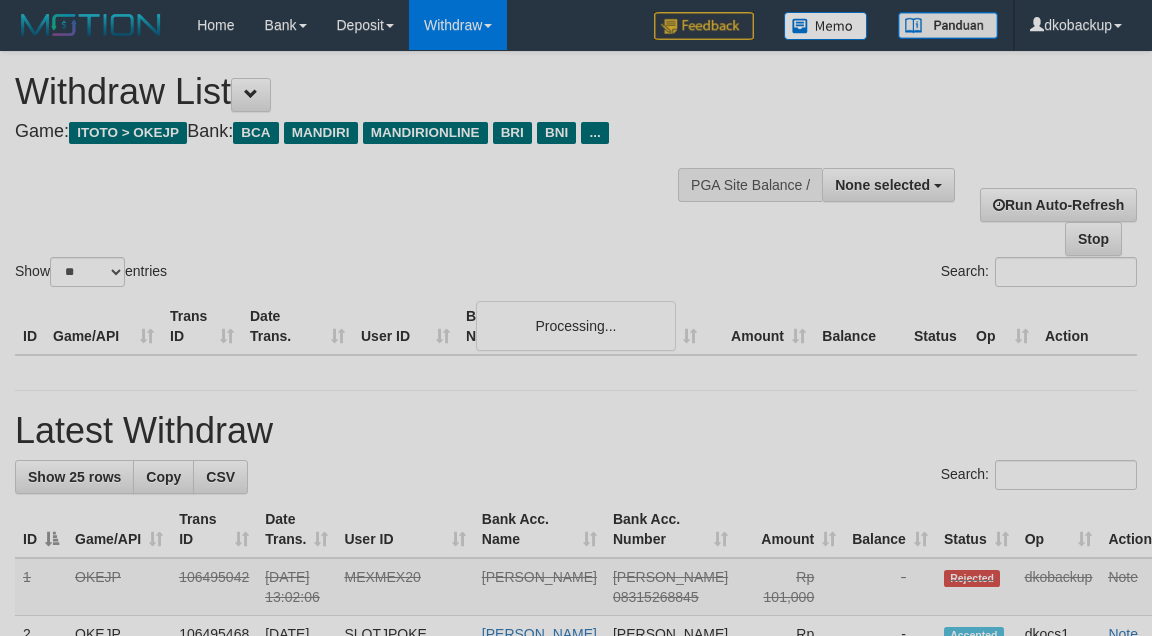 select 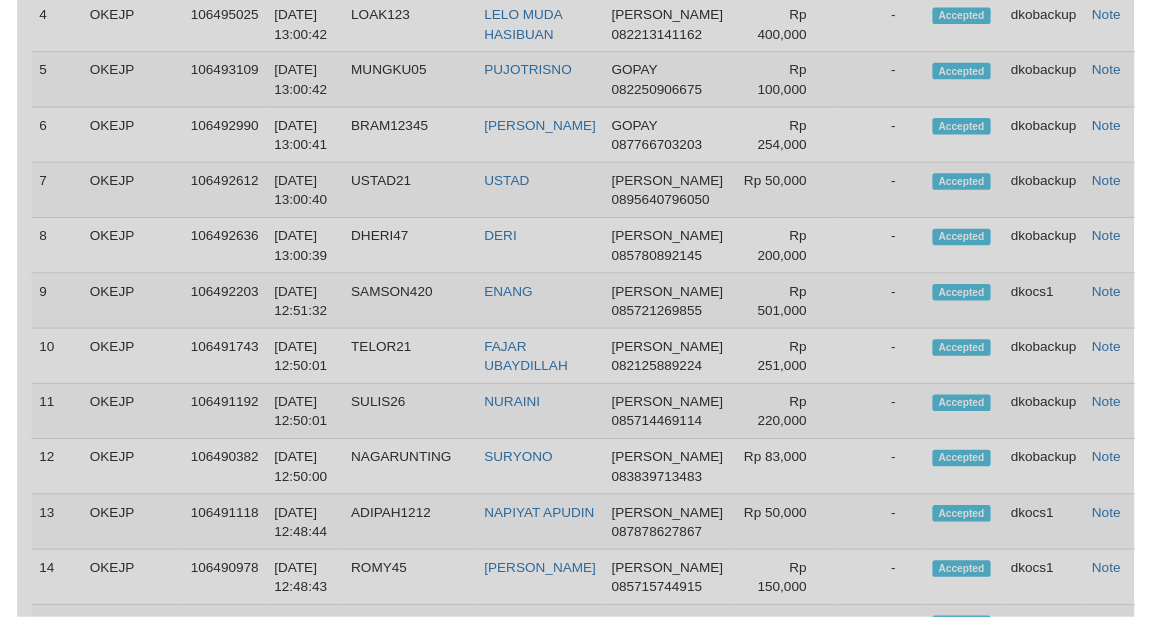 scroll, scrollTop: 1221, scrollLeft: 0, axis: vertical 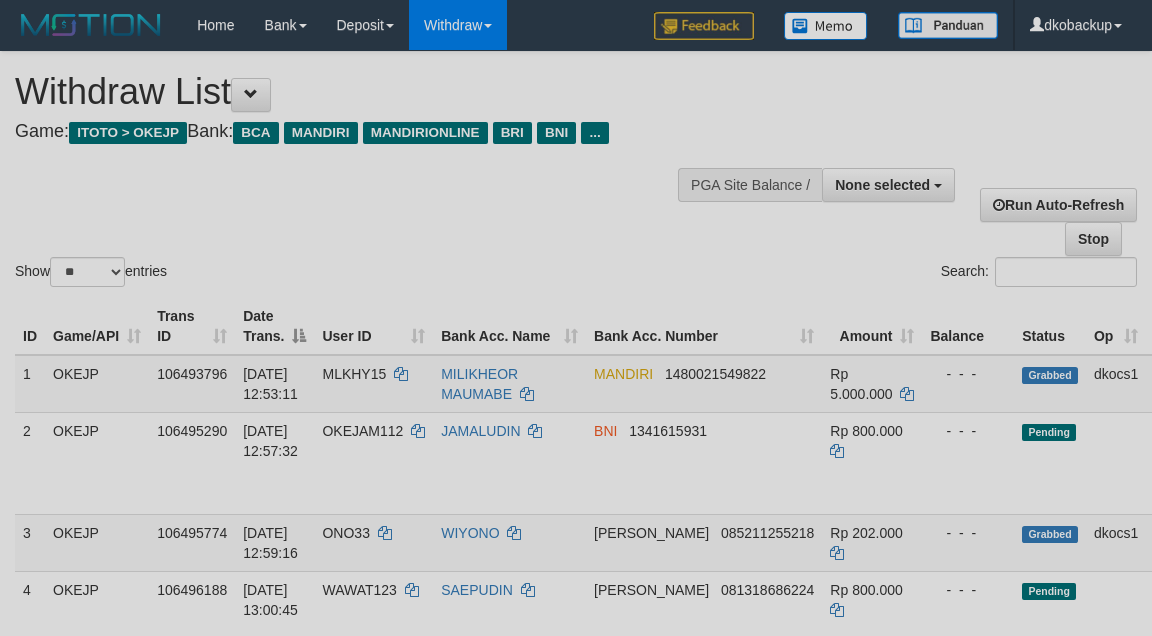 select 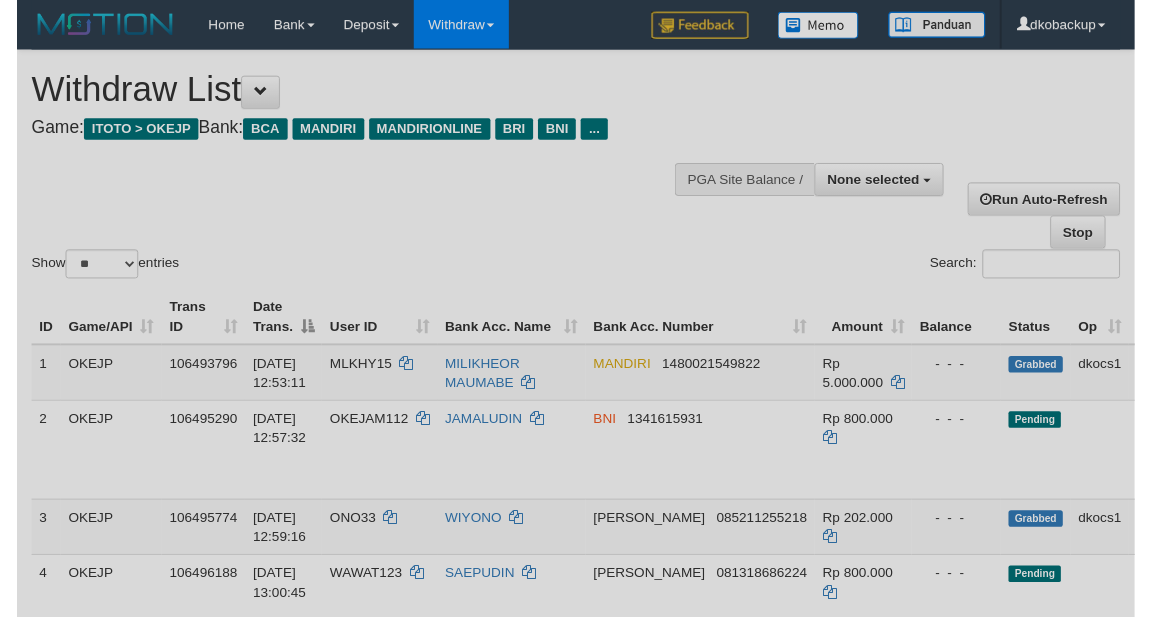 scroll, scrollTop: 1221, scrollLeft: 0, axis: vertical 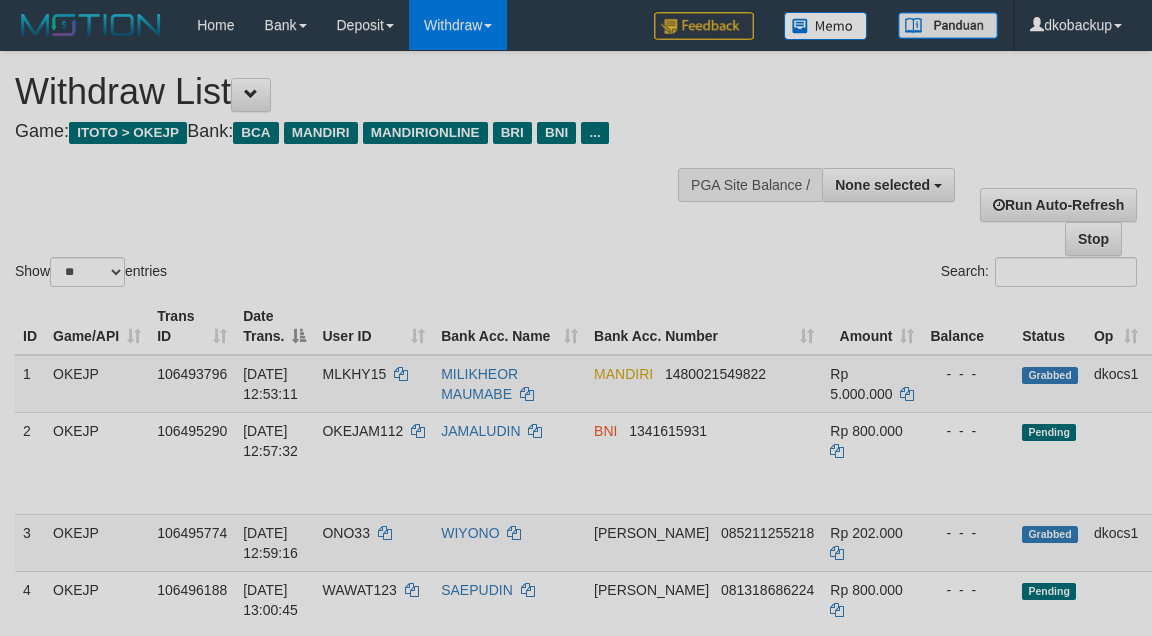 select 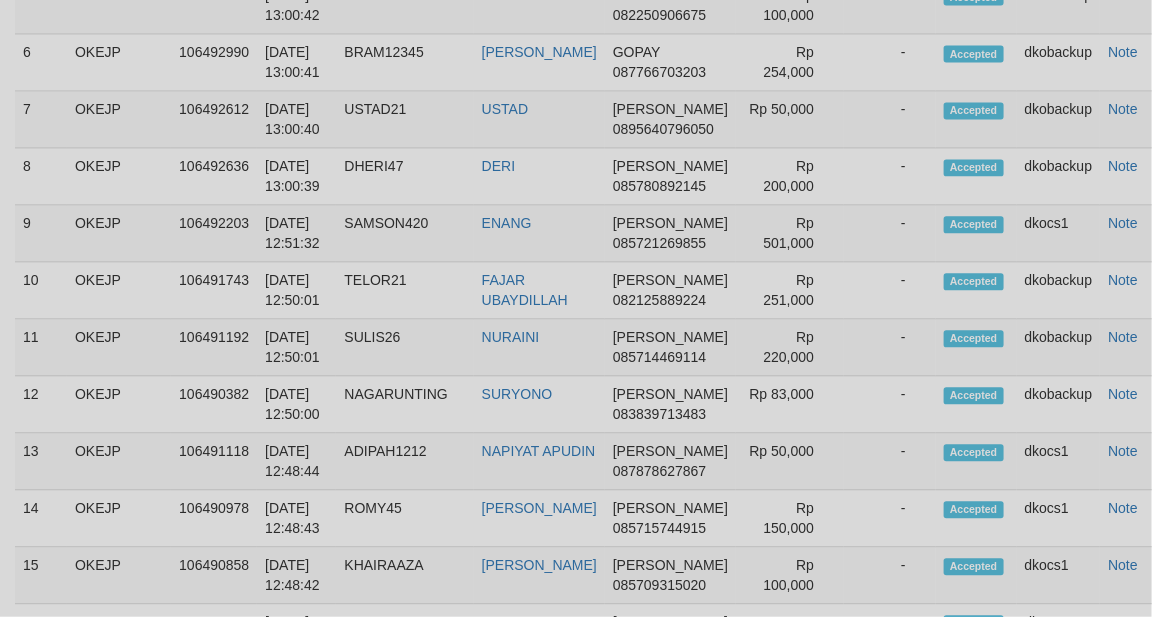 scroll, scrollTop: 1221, scrollLeft: 0, axis: vertical 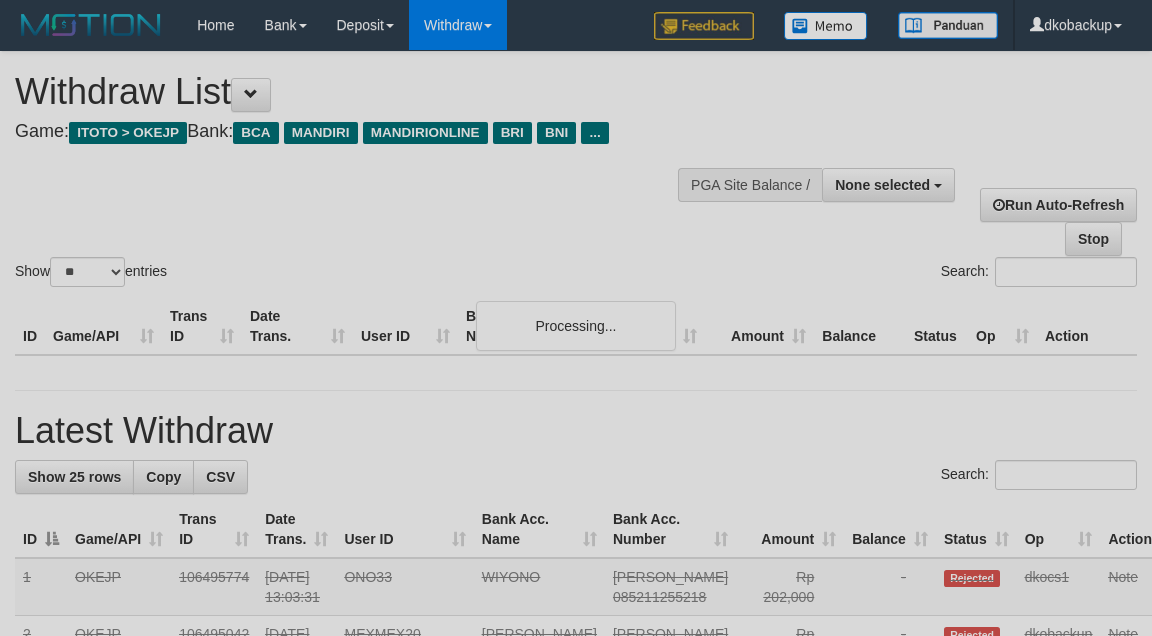 select 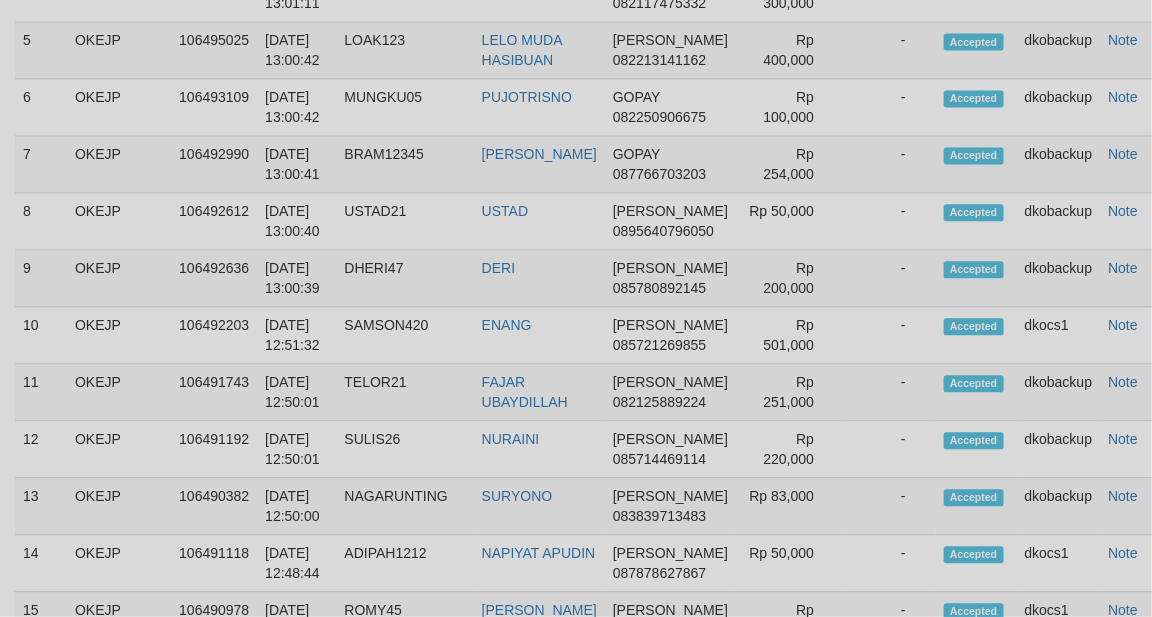 scroll, scrollTop: 1221, scrollLeft: 0, axis: vertical 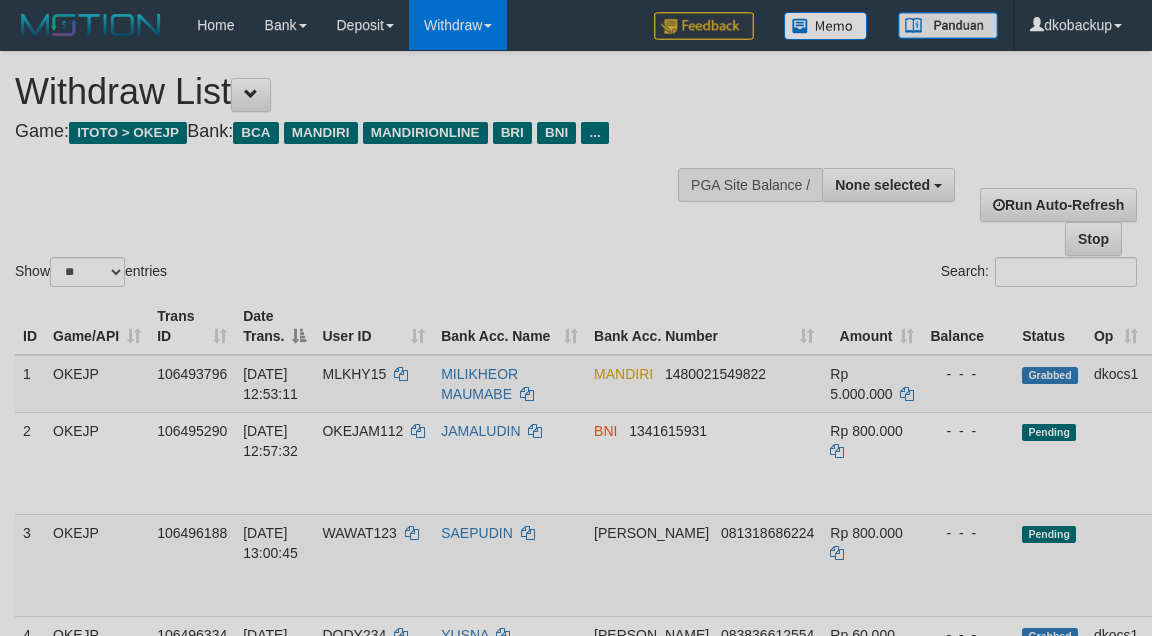 select 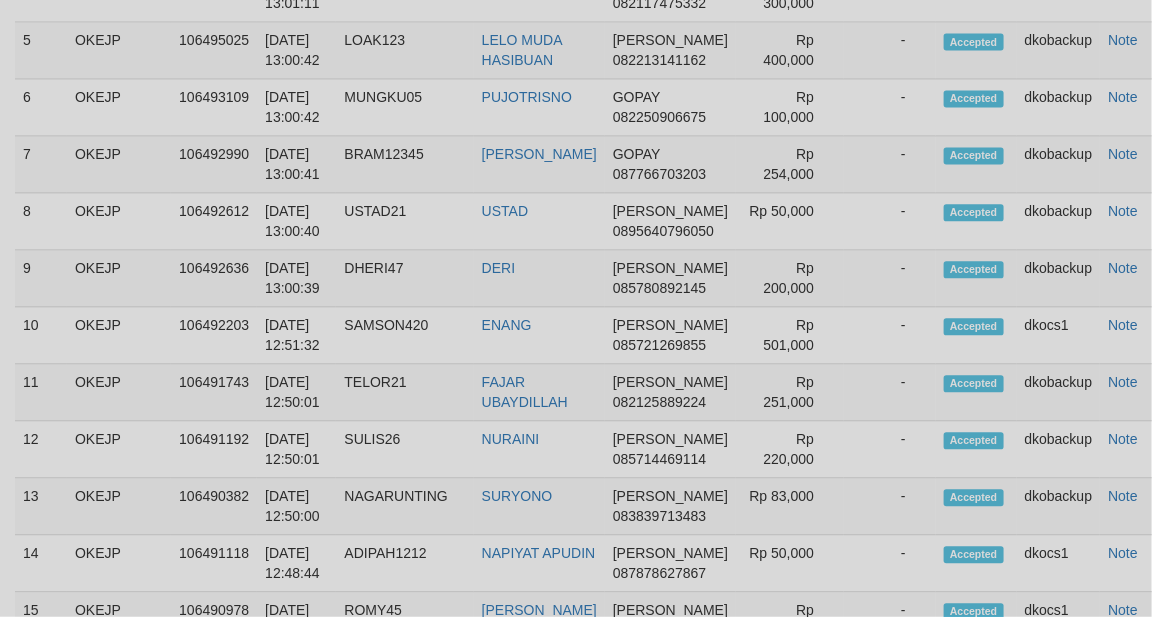 scroll, scrollTop: 1221, scrollLeft: 0, axis: vertical 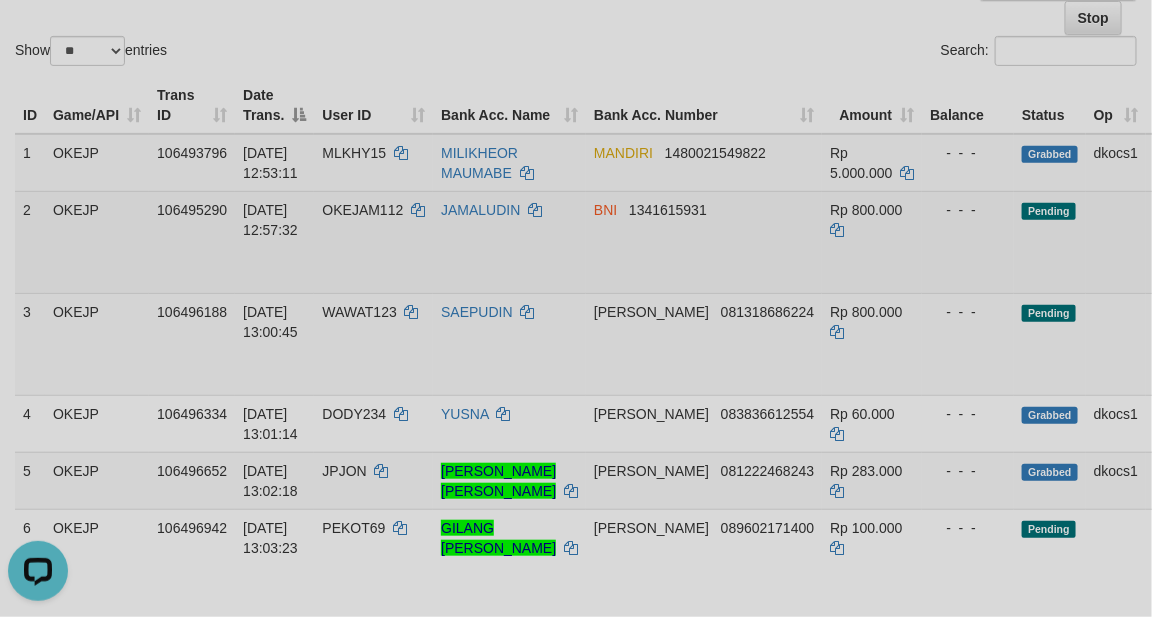 click on "Allow Grab" at bounding box center [1170, 220] 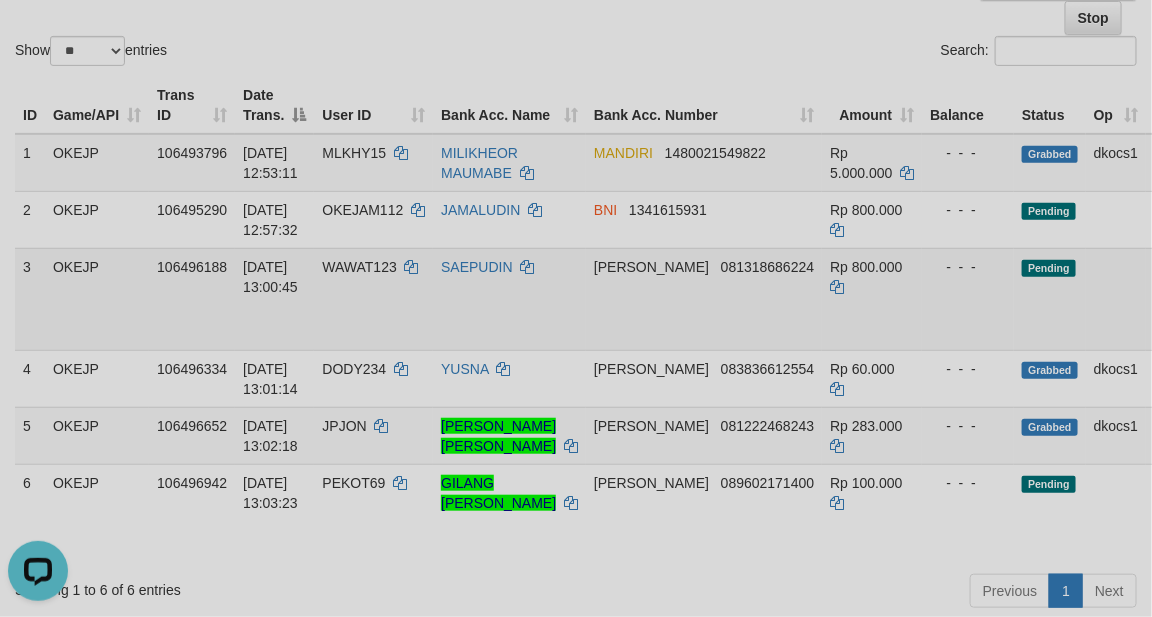 click on "Allow Grab" at bounding box center (1170, 277) 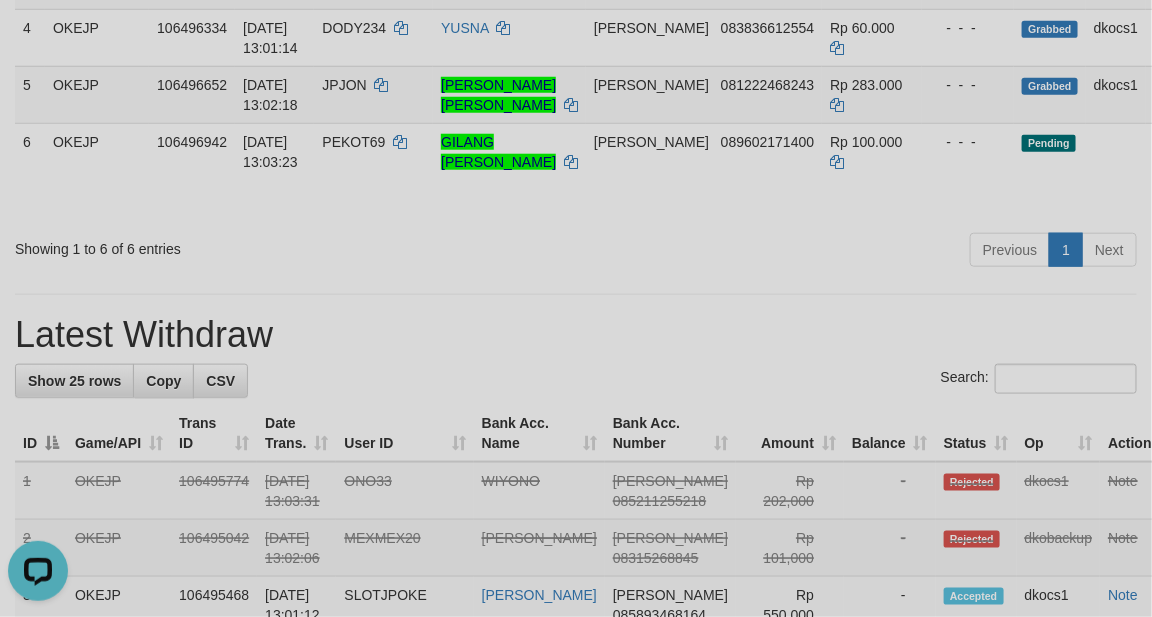 scroll, scrollTop: 216, scrollLeft: 0, axis: vertical 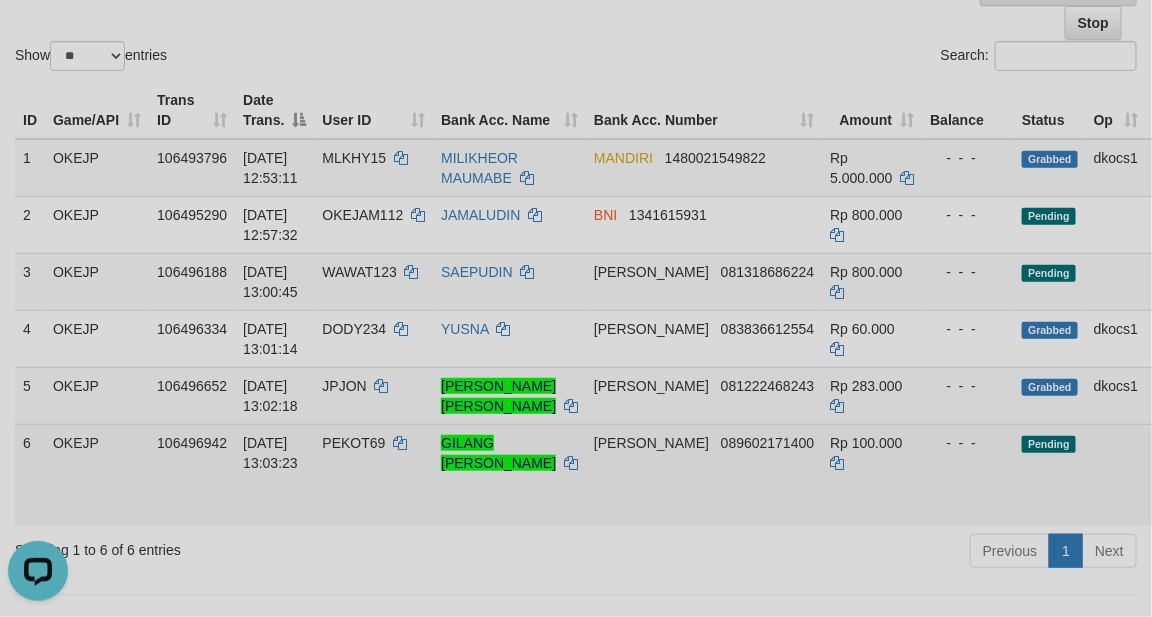 click on "Allow Grab" at bounding box center (1170, 453) 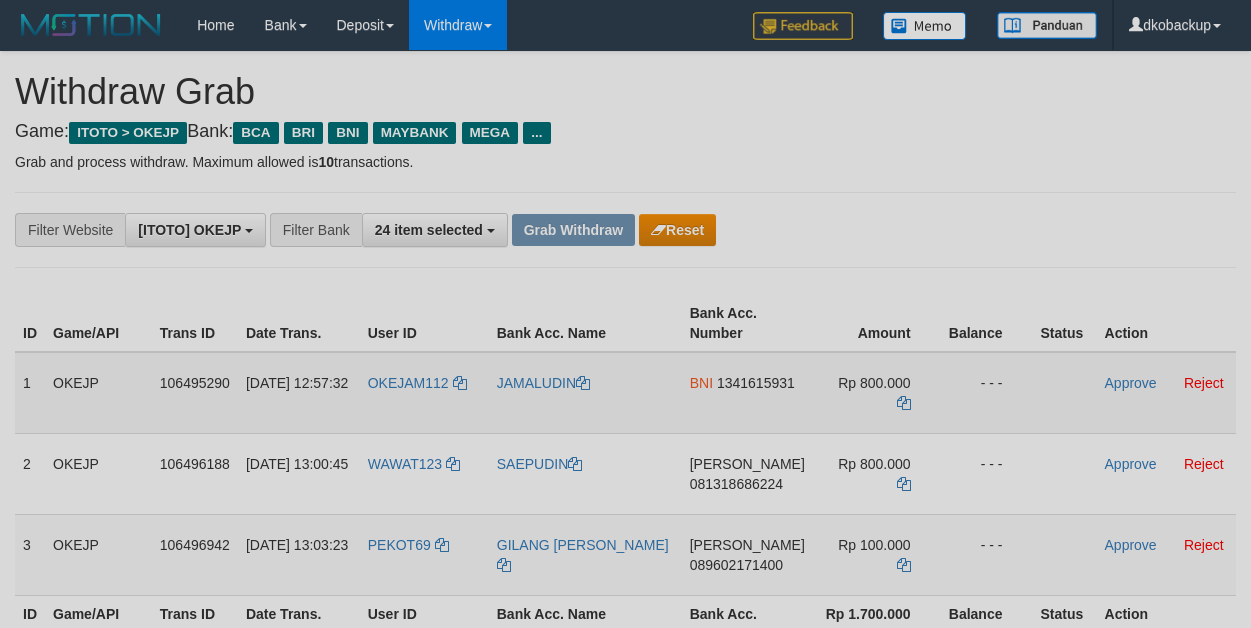 scroll, scrollTop: 0, scrollLeft: 0, axis: both 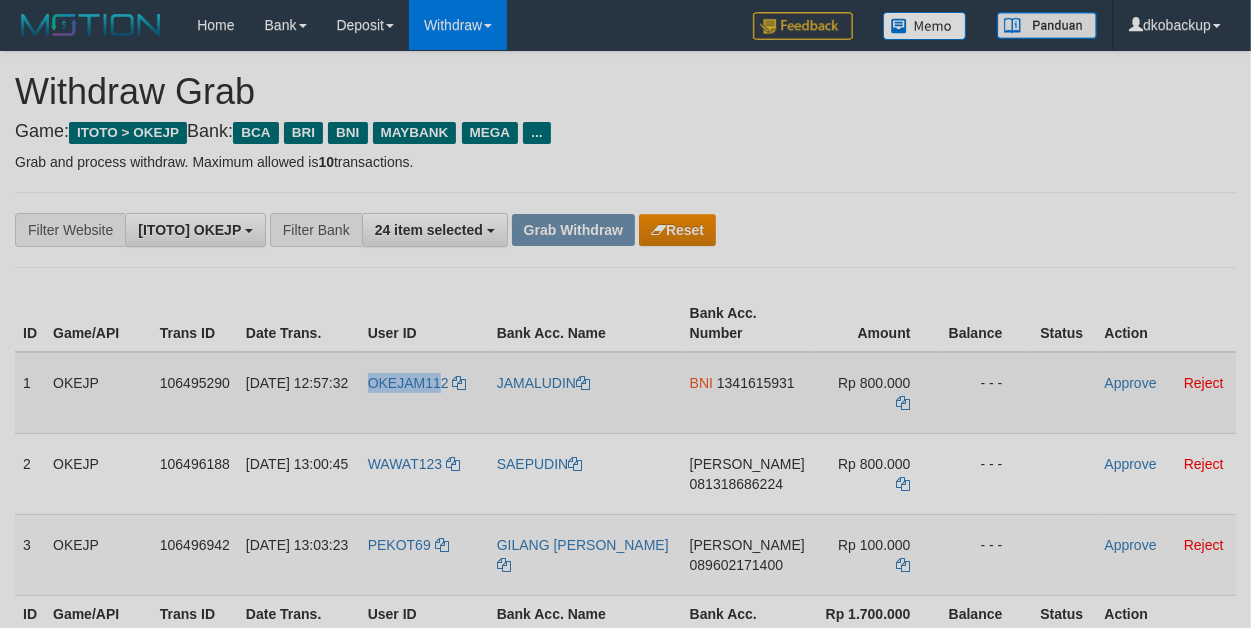 click on "OKEJAM112" at bounding box center [424, 393] 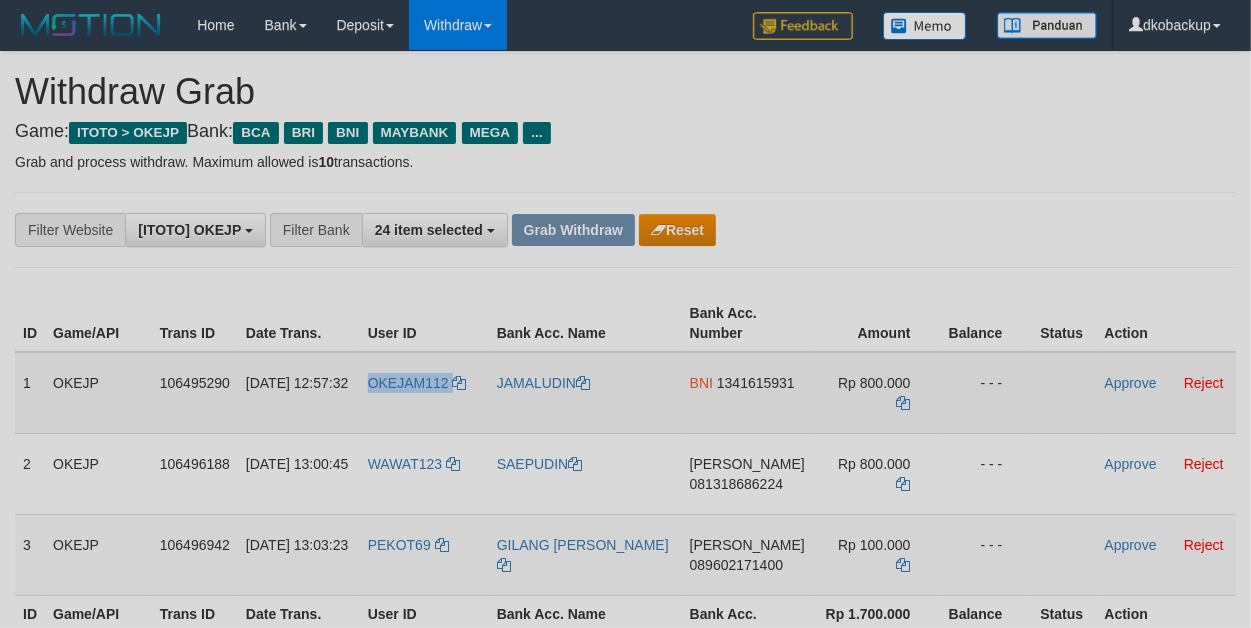 drag, startPoint x: 377, startPoint y: 366, endPoint x: 470, endPoint y: 366, distance: 93 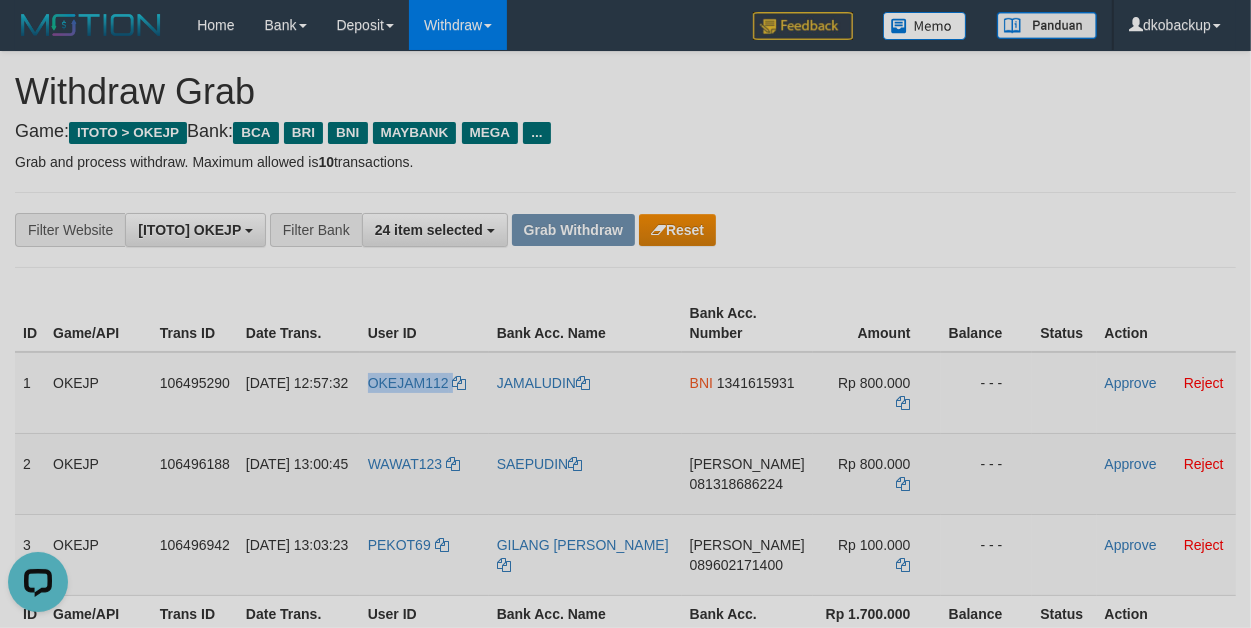 scroll, scrollTop: 0, scrollLeft: 0, axis: both 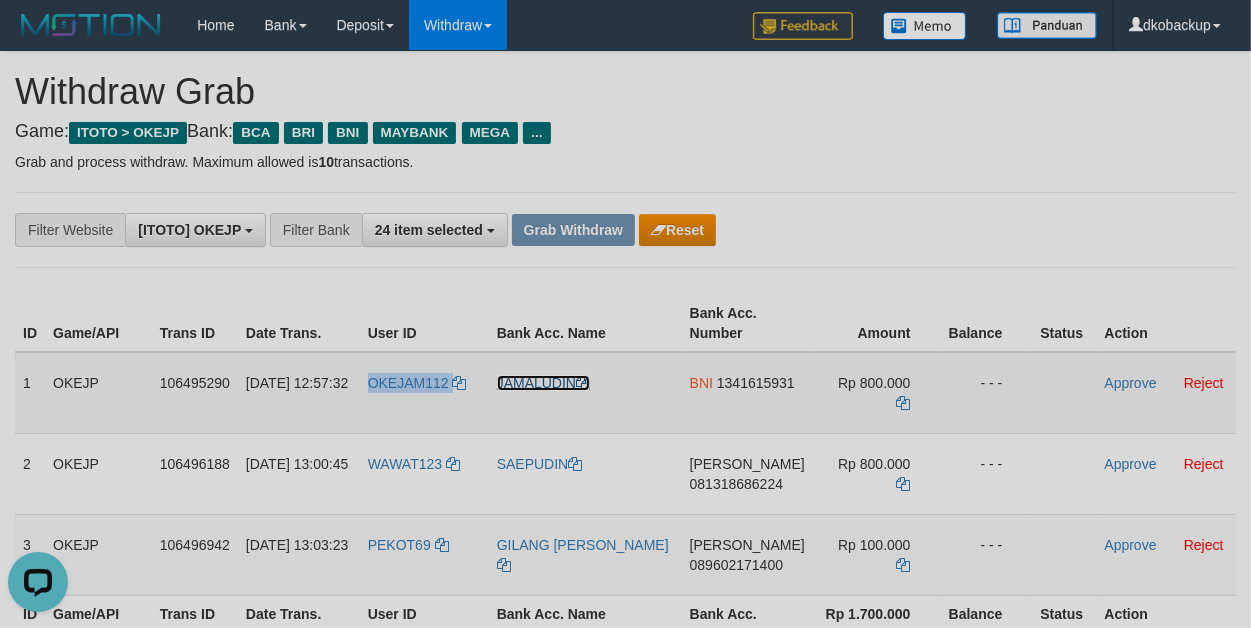 click on "JAMALUDIN" at bounding box center (543, 383) 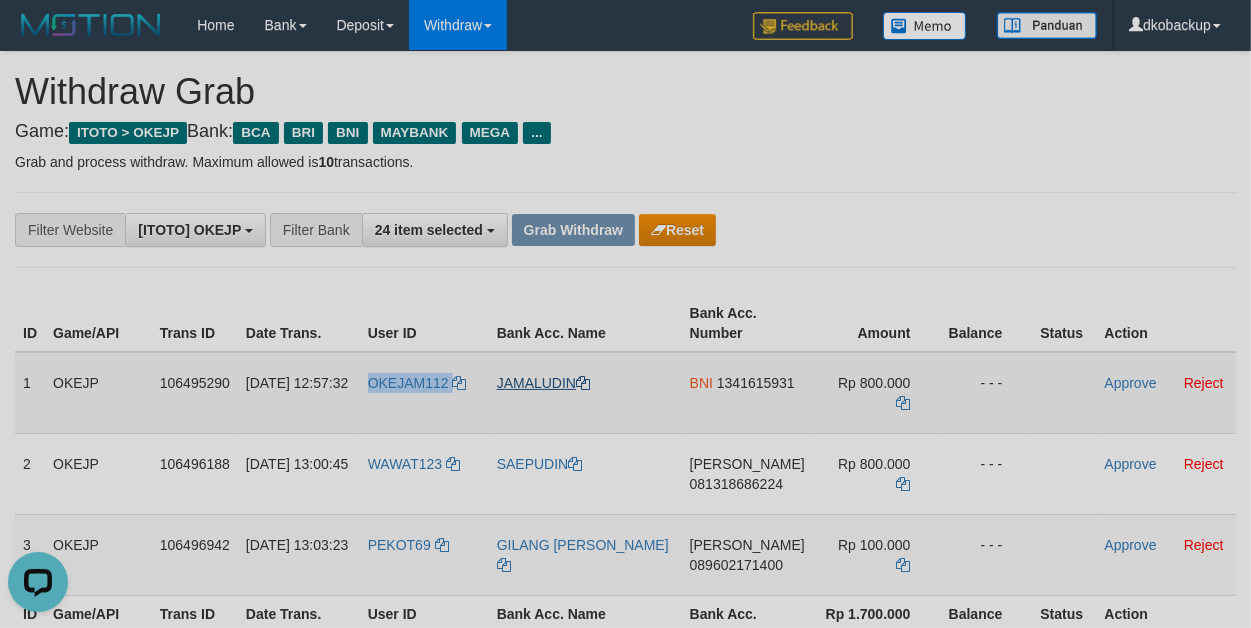 copy on "OKEJAM112" 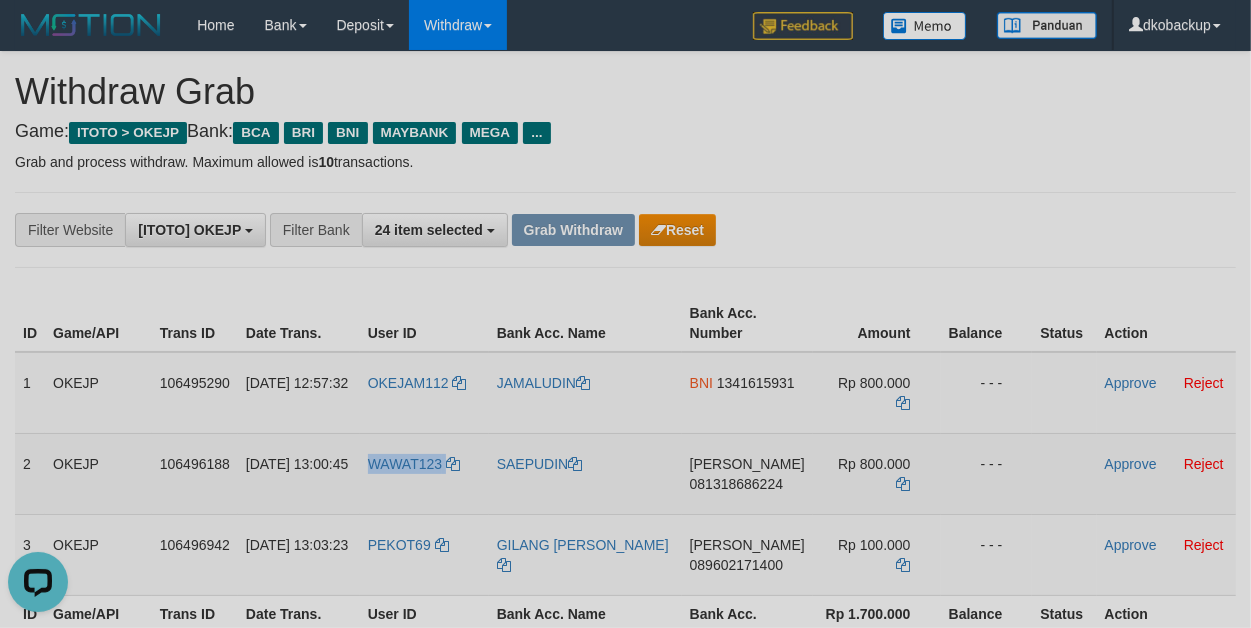 drag, startPoint x: 380, startPoint y: 448, endPoint x: 496, endPoint y: 448, distance: 116 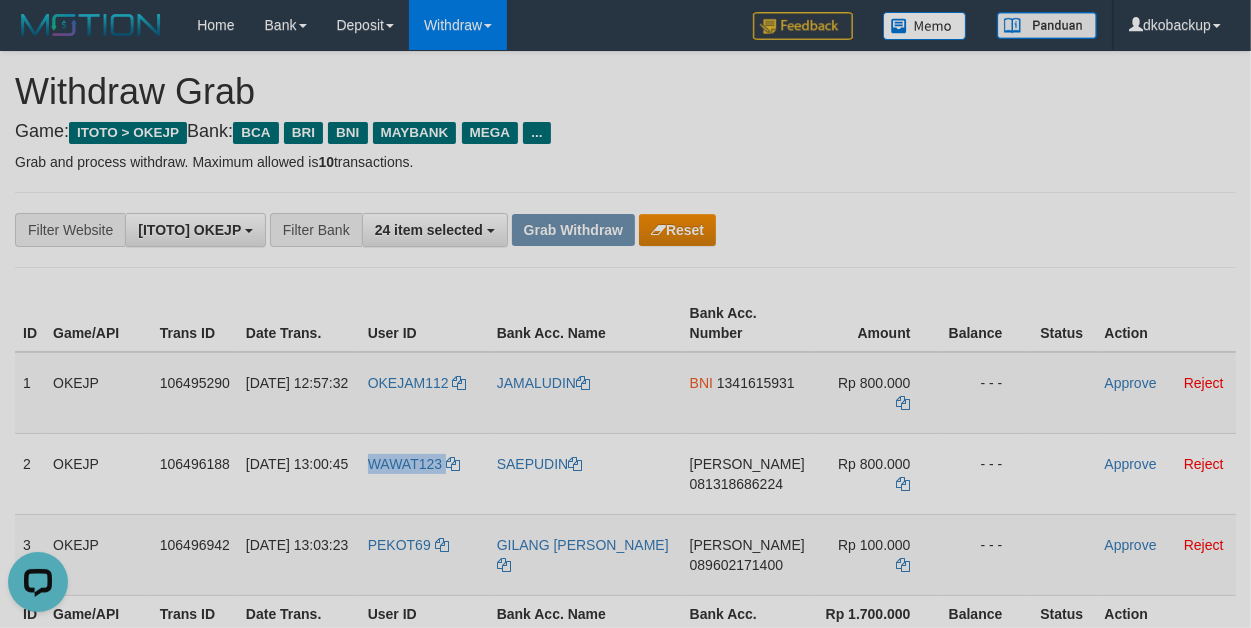 copy on "WAWAT123" 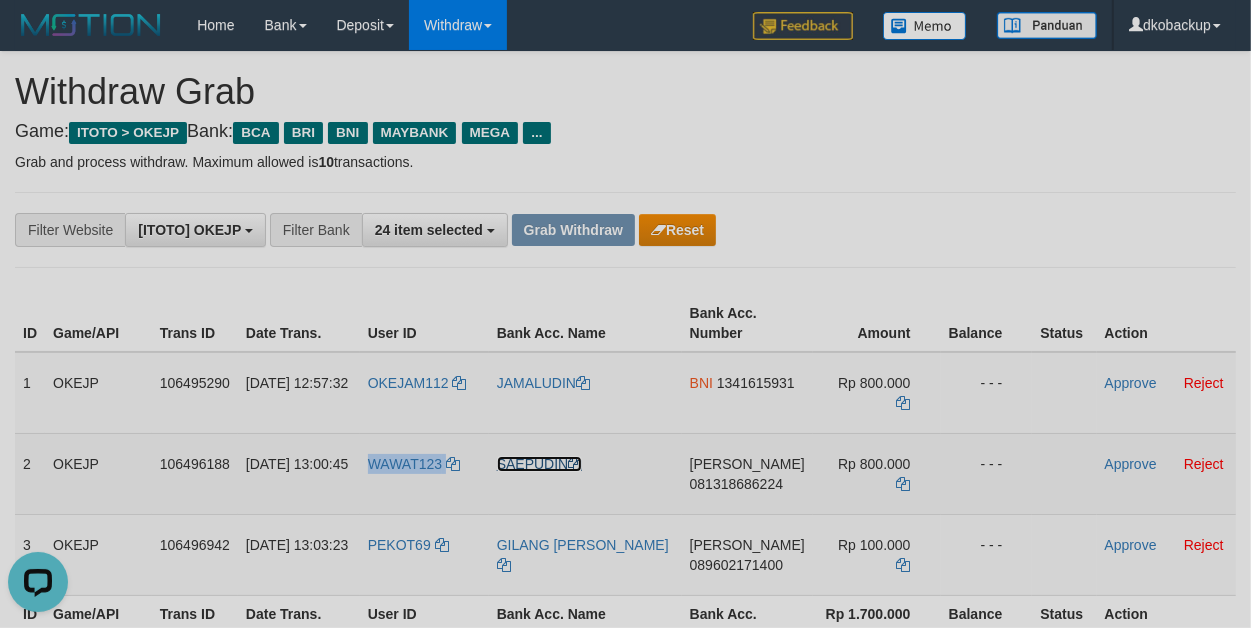 click on "SAEPUDIN" at bounding box center (540, 464) 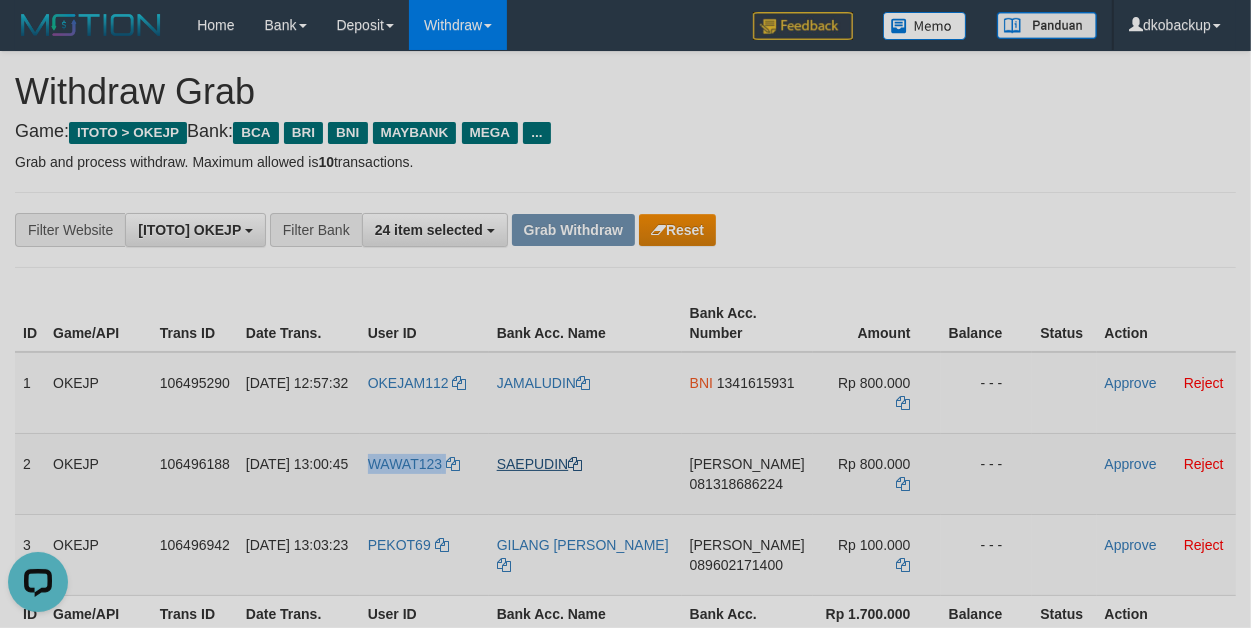 copy on "WAWAT123" 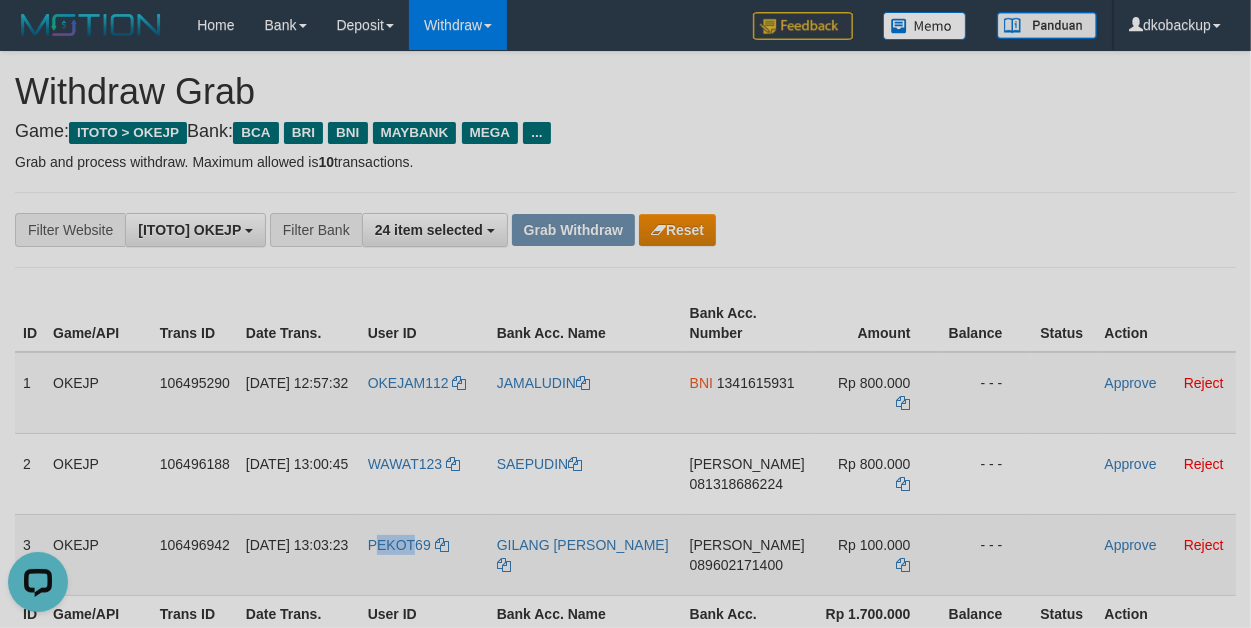 drag, startPoint x: 382, startPoint y: 533, endPoint x: 426, endPoint y: 533, distance: 44 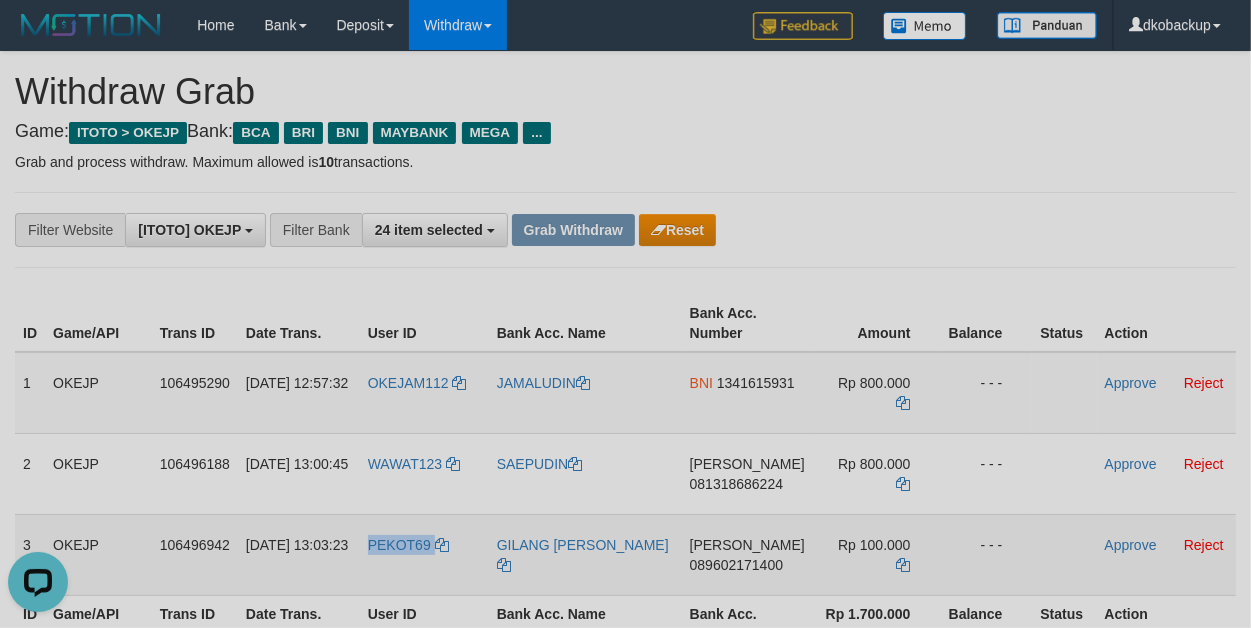 drag, startPoint x: 375, startPoint y: 525, endPoint x: 456, endPoint y: 522, distance: 81.055534 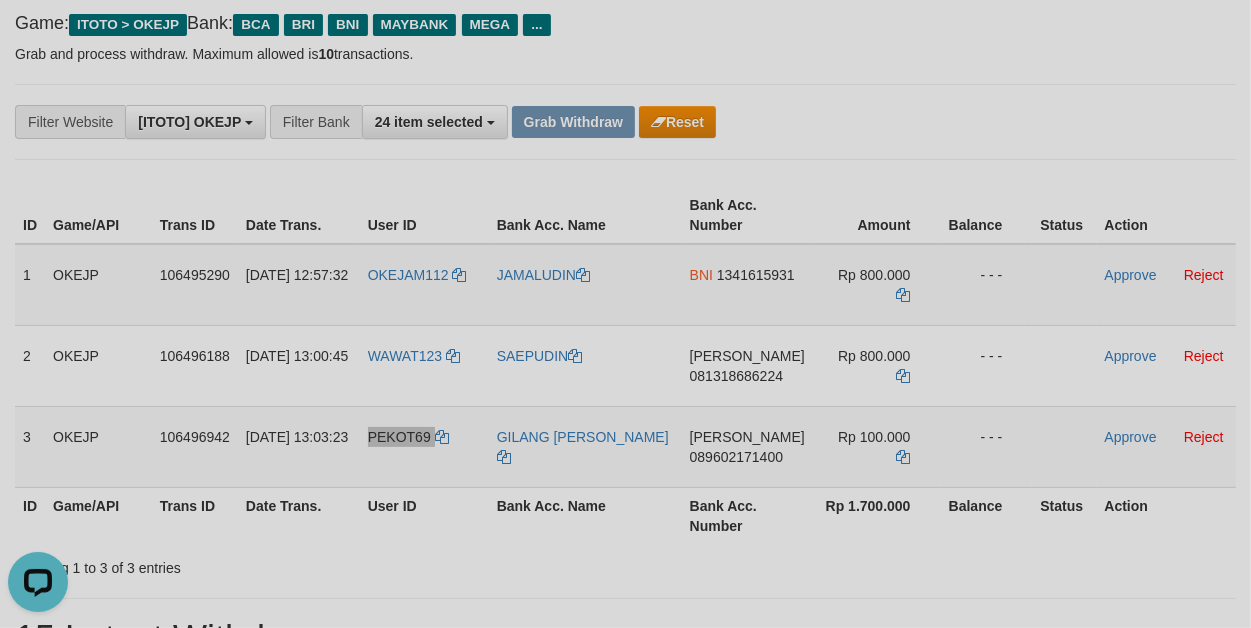 scroll, scrollTop: 166, scrollLeft: 0, axis: vertical 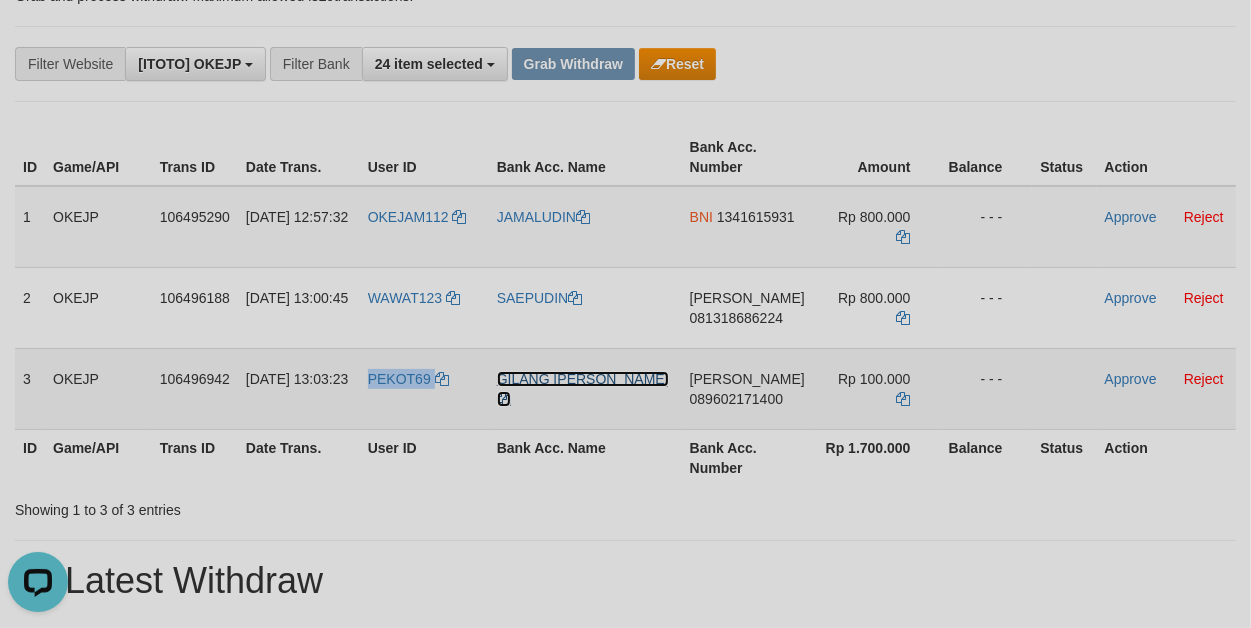 click on "GILANG [PERSON_NAME]" at bounding box center (583, 389) 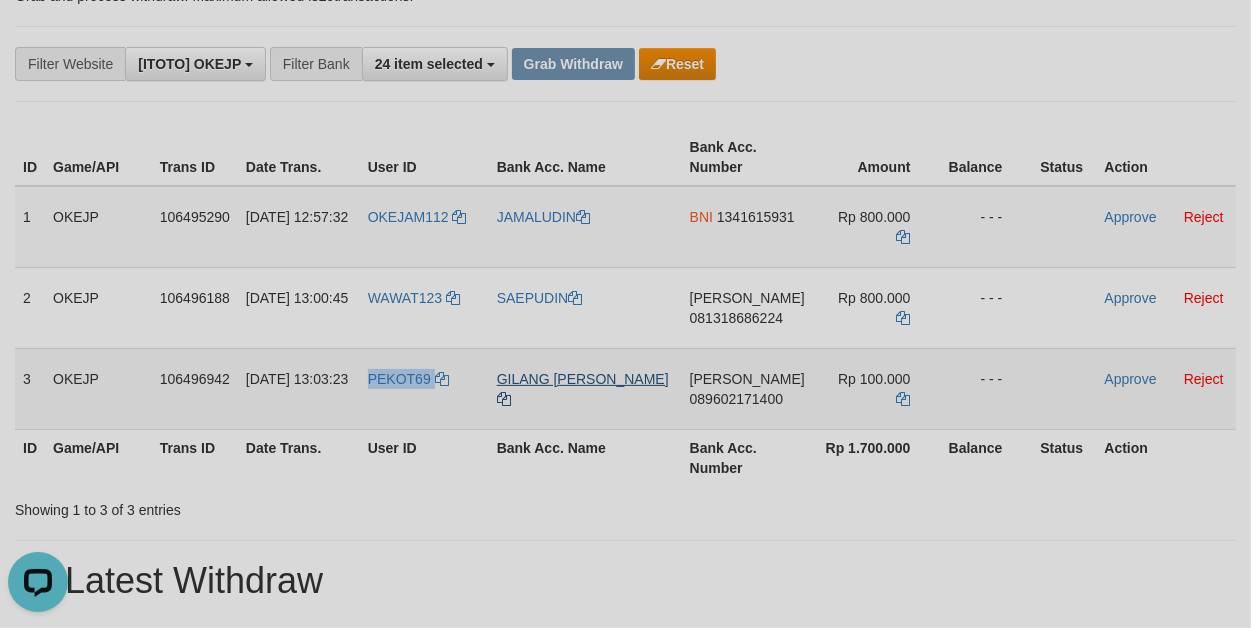 copy on "PEKOT69" 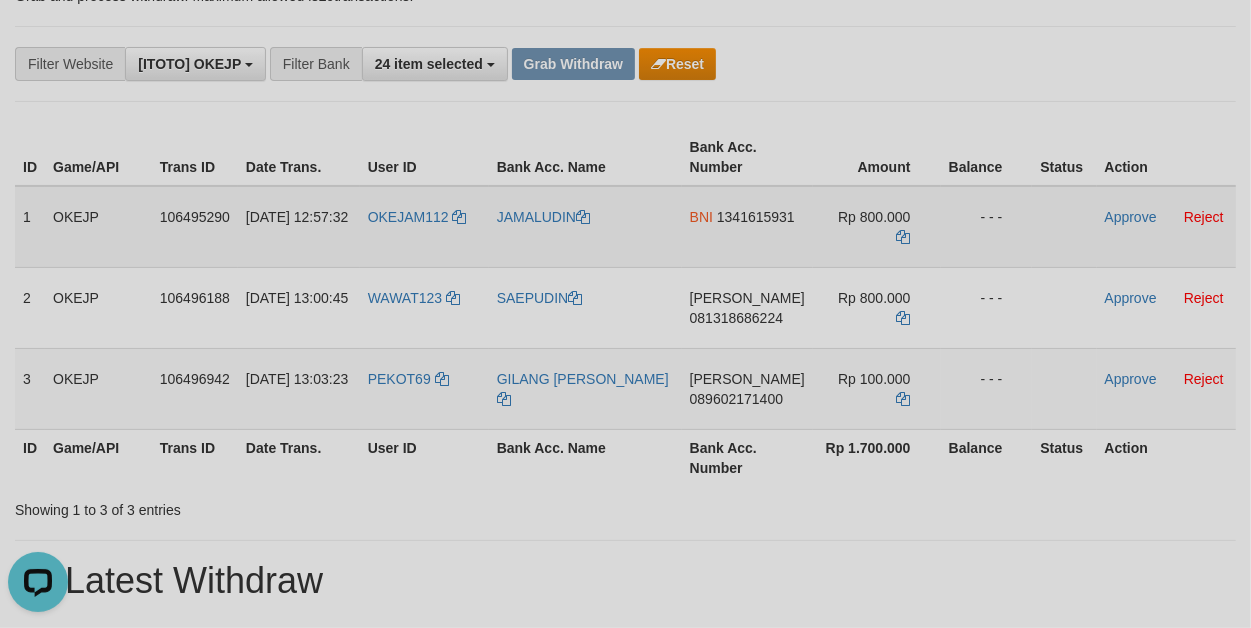 click on "1341615931" at bounding box center (756, 217) 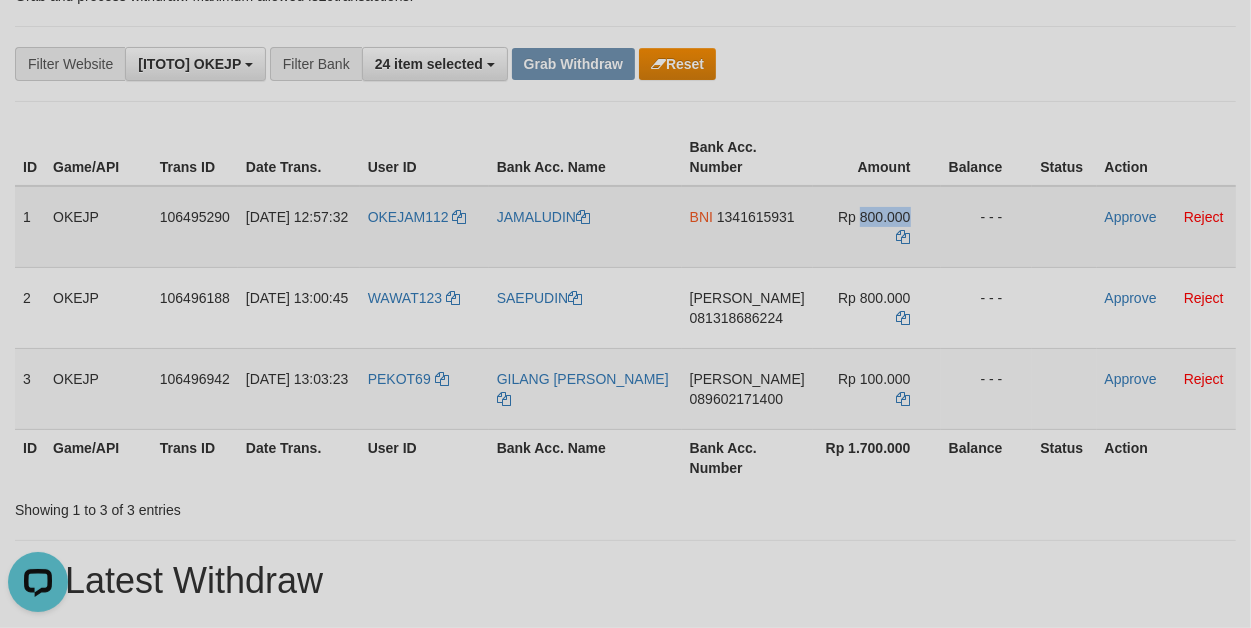 click on "Rp 800.000" at bounding box center [874, 217] 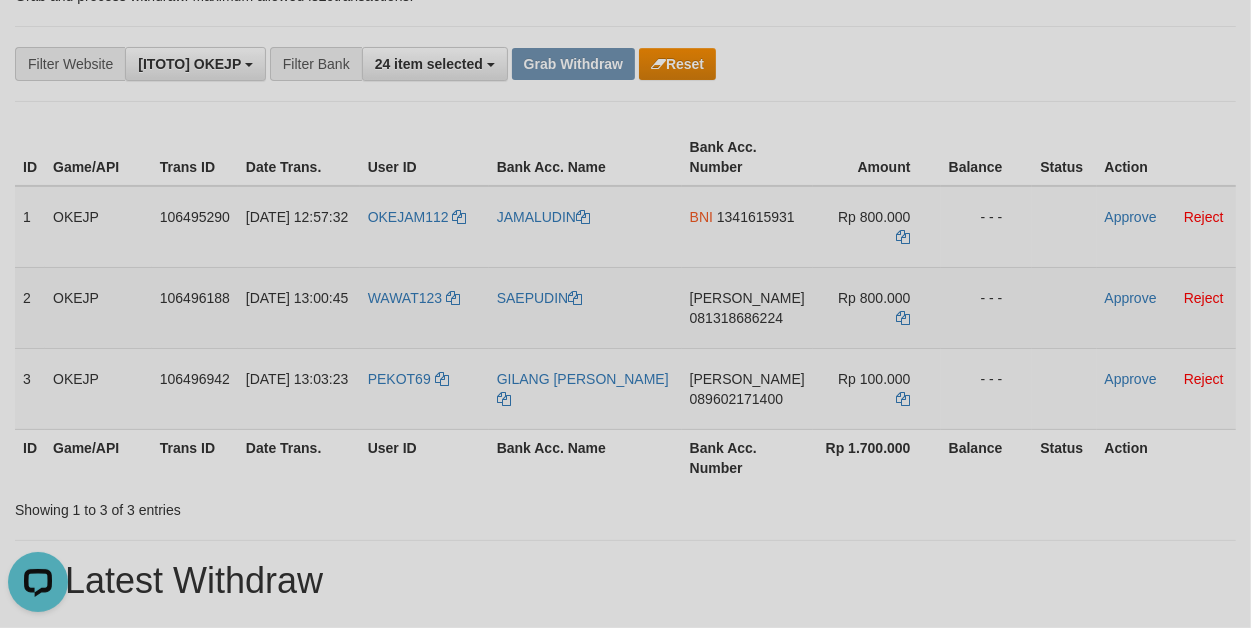 click on "081318686224" at bounding box center [736, 318] 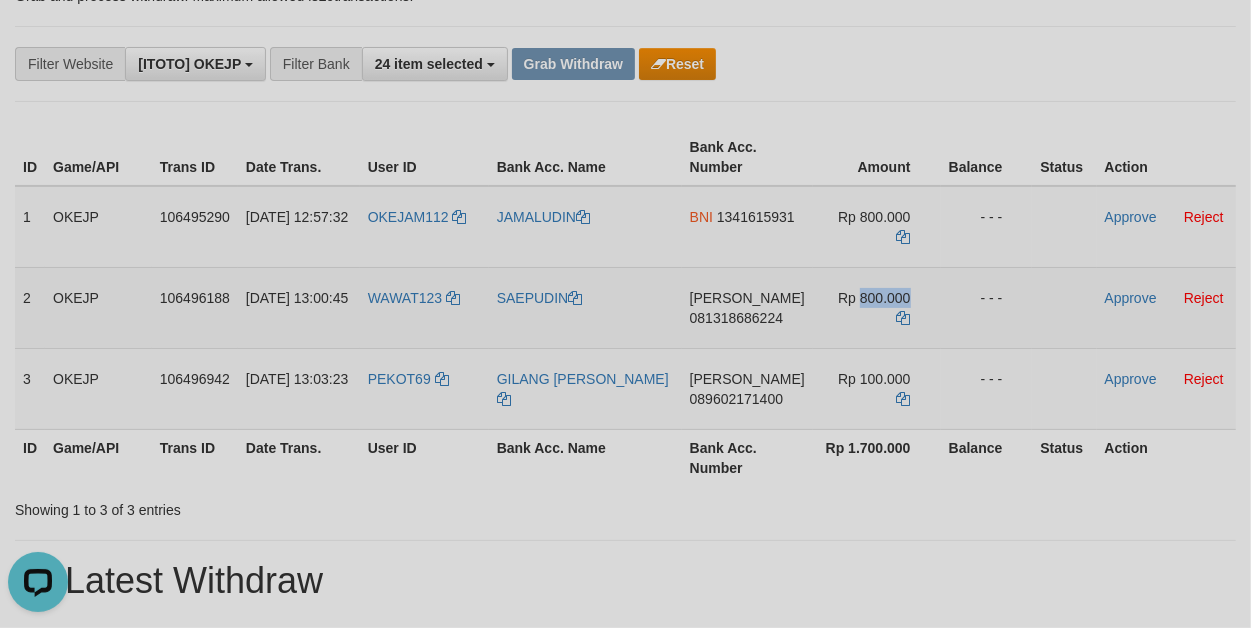 click on "Rp 800.000" at bounding box center (874, 298) 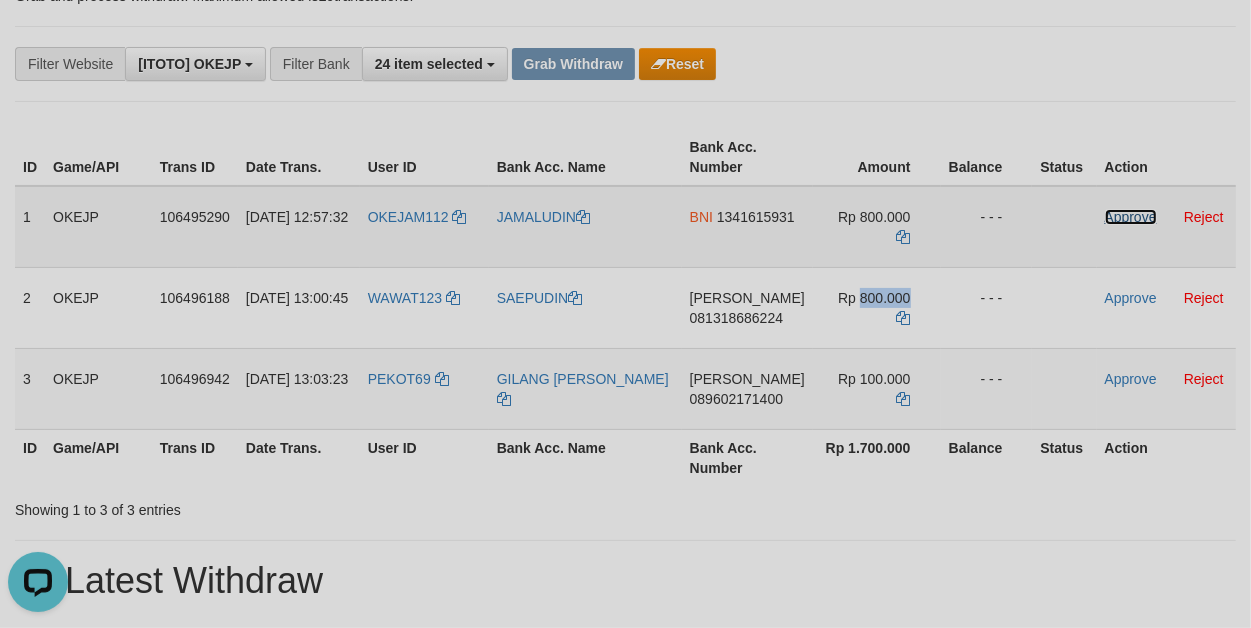click on "Approve" at bounding box center (1131, 217) 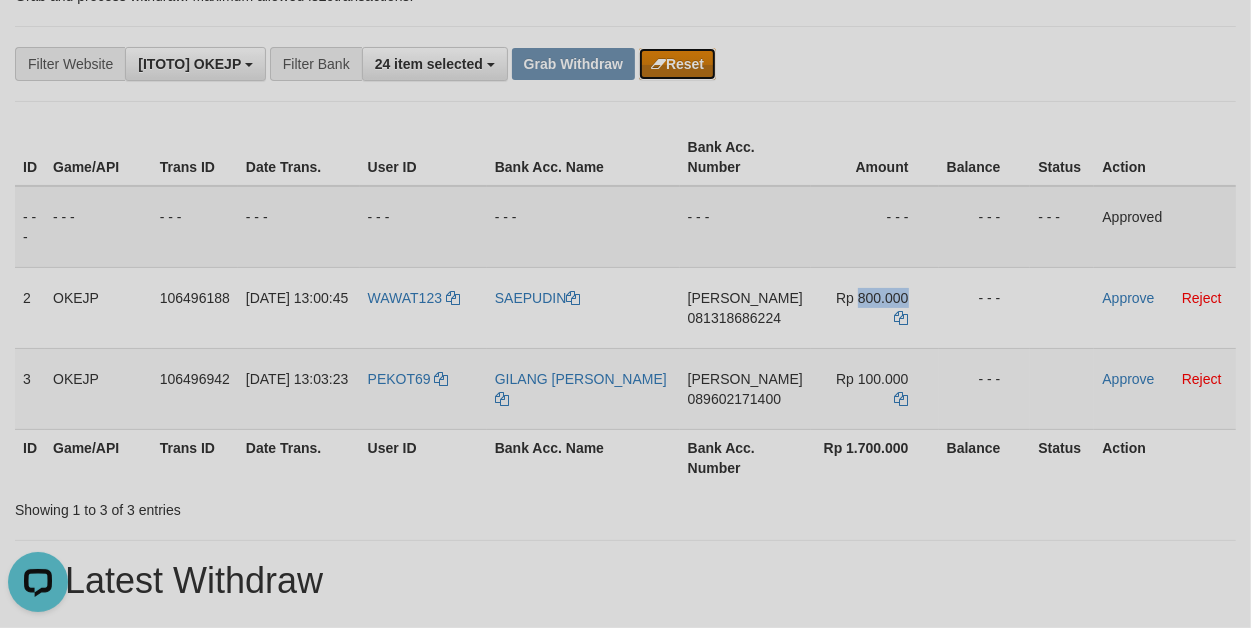 click on "Reset" at bounding box center (677, 64) 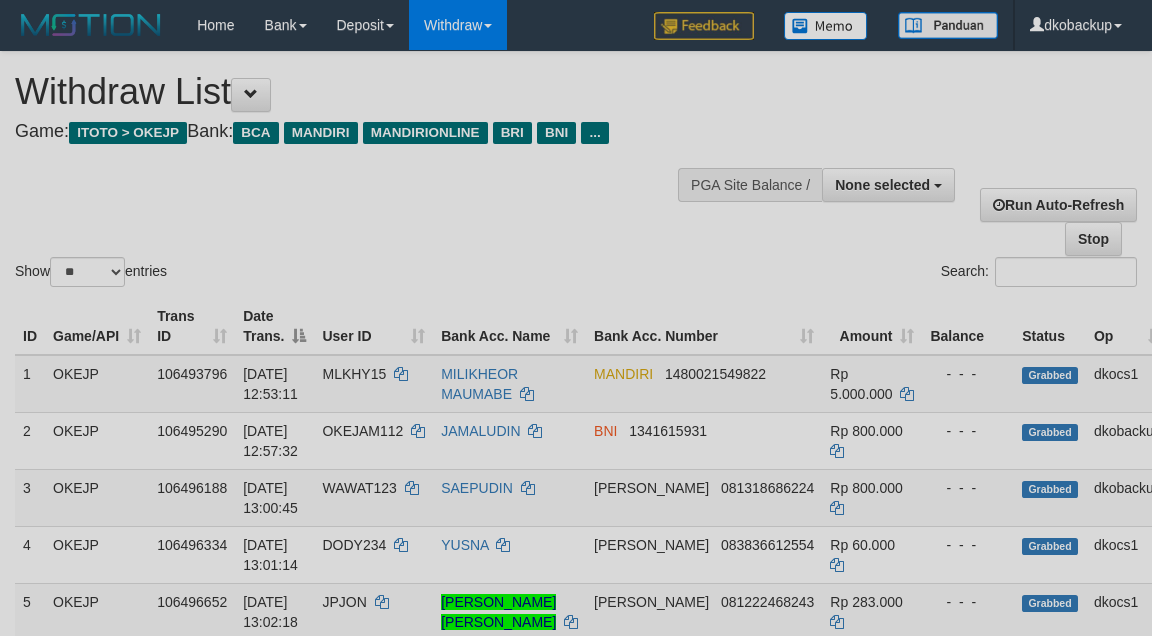 select 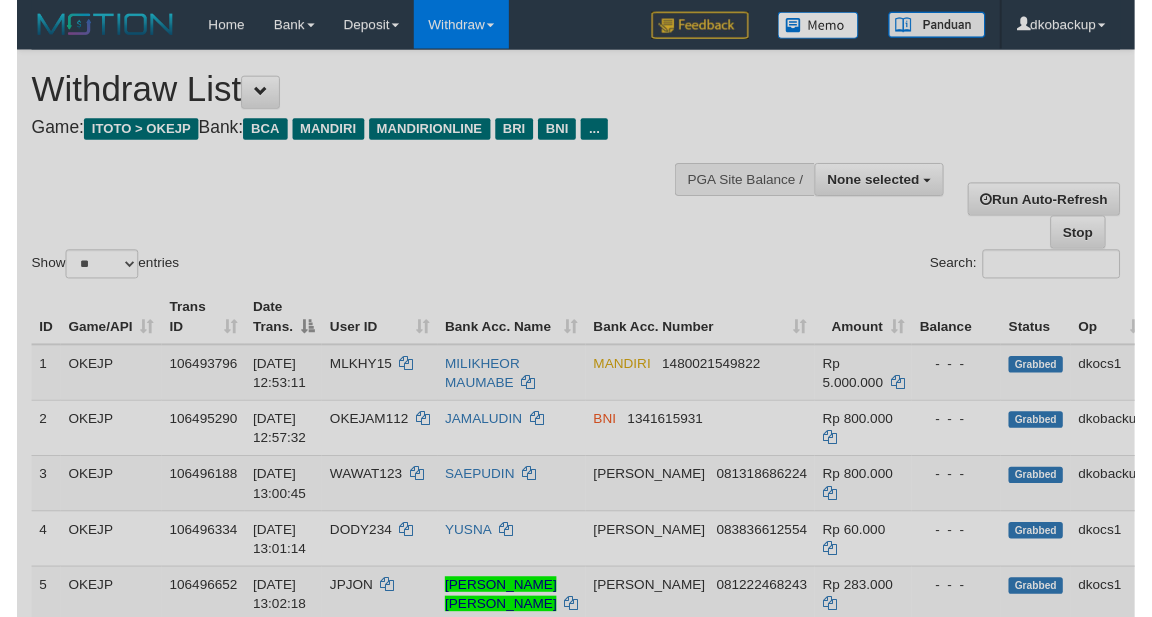 scroll, scrollTop: 216, scrollLeft: 0, axis: vertical 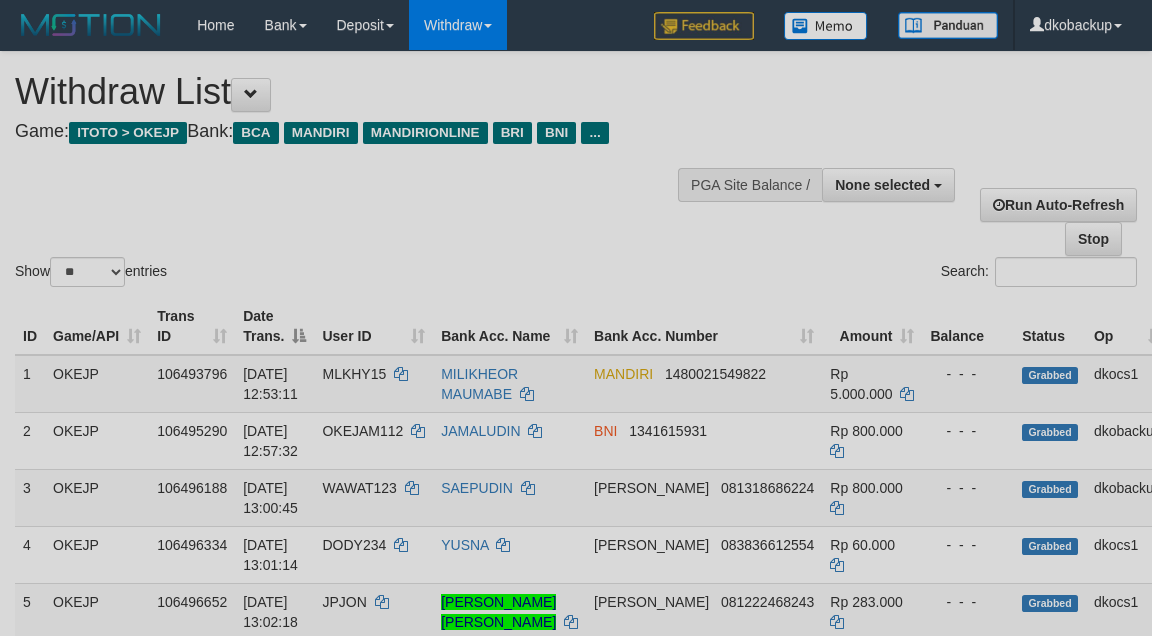 select 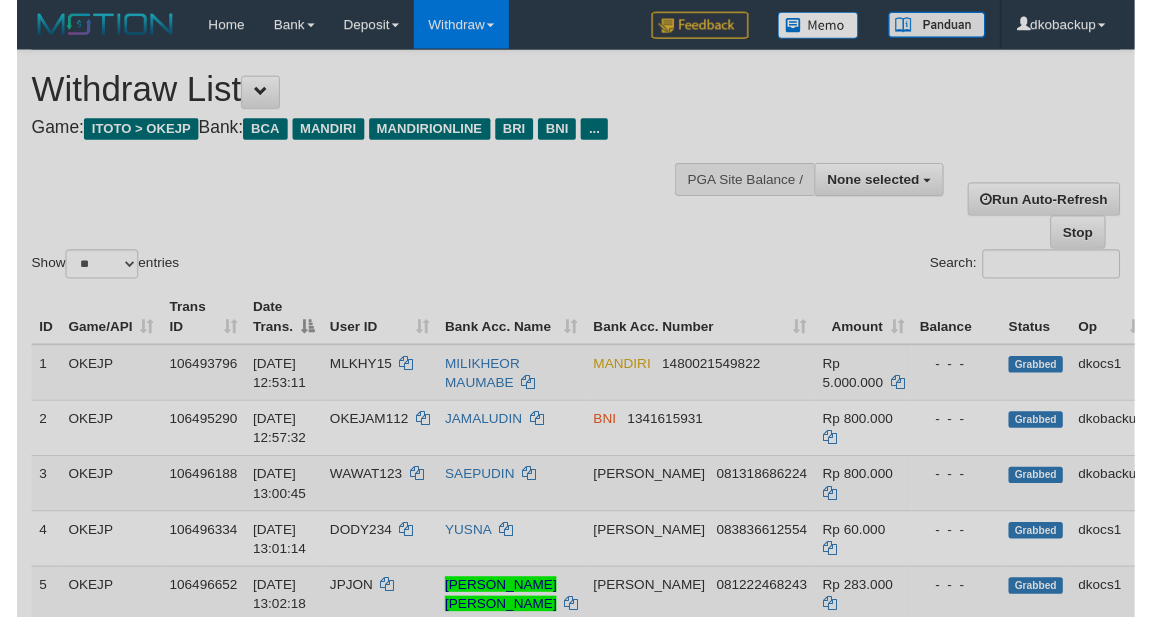 scroll, scrollTop: 251, scrollLeft: 0, axis: vertical 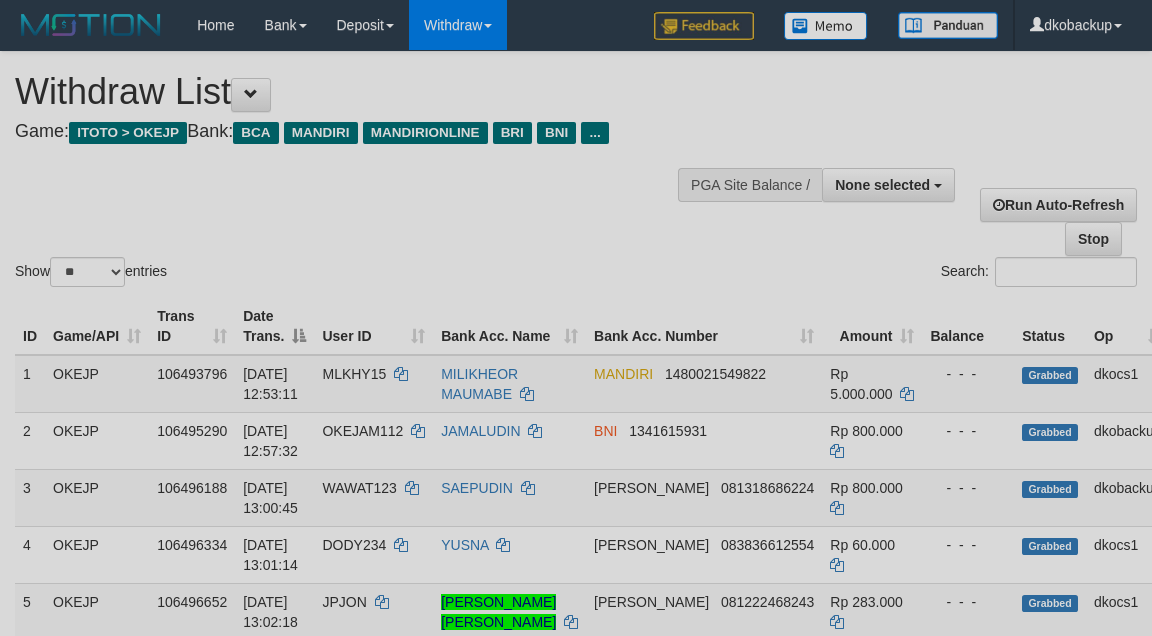 select 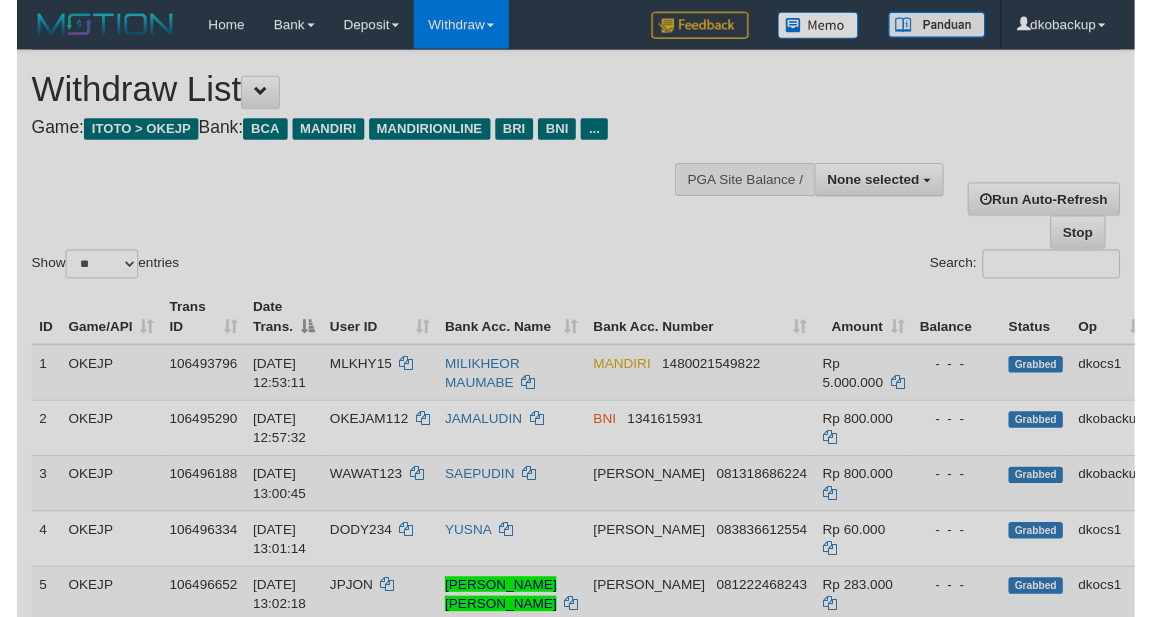 scroll, scrollTop: 286, scrollLeft: 0, axis: vertical 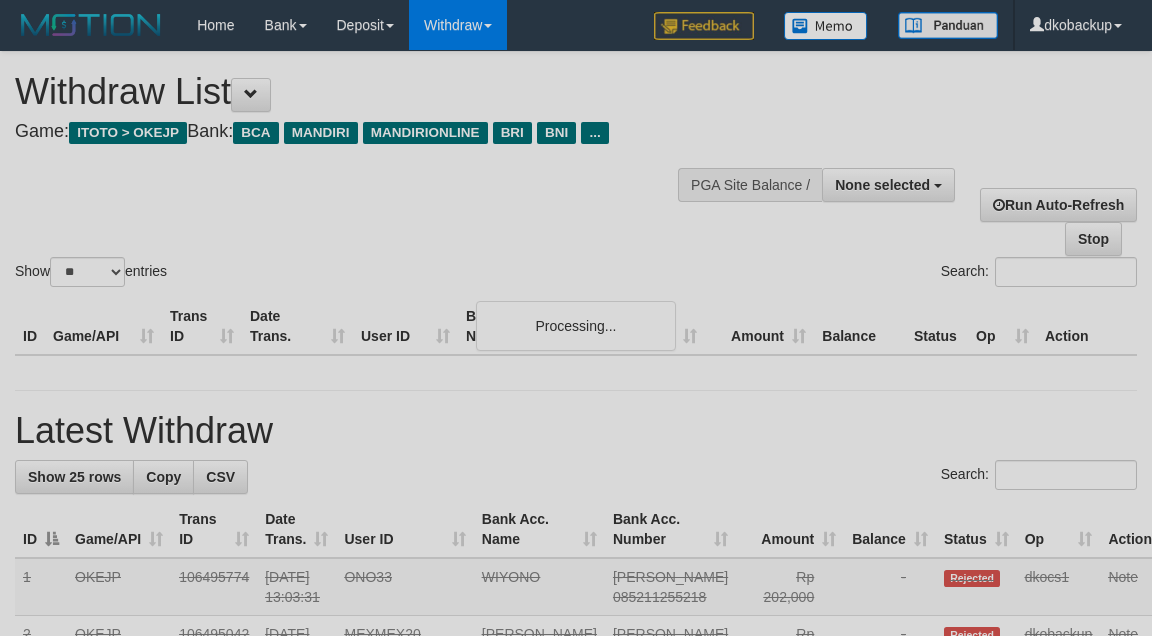select 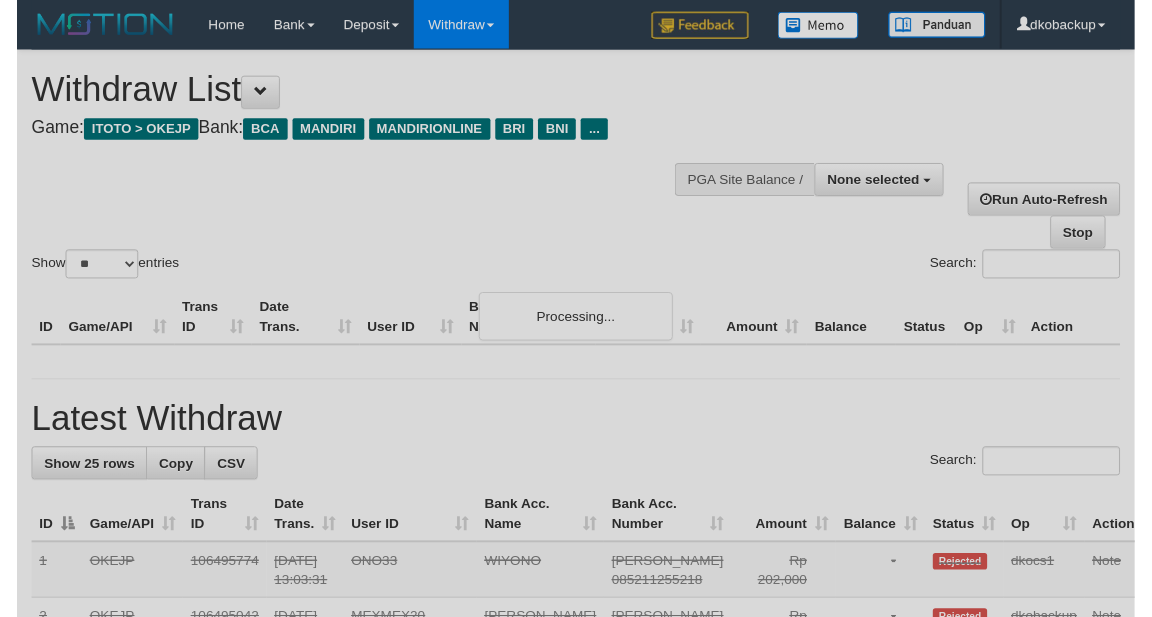 scroll, scrollTop: 321, scrollLeft: 0, axis: vertical 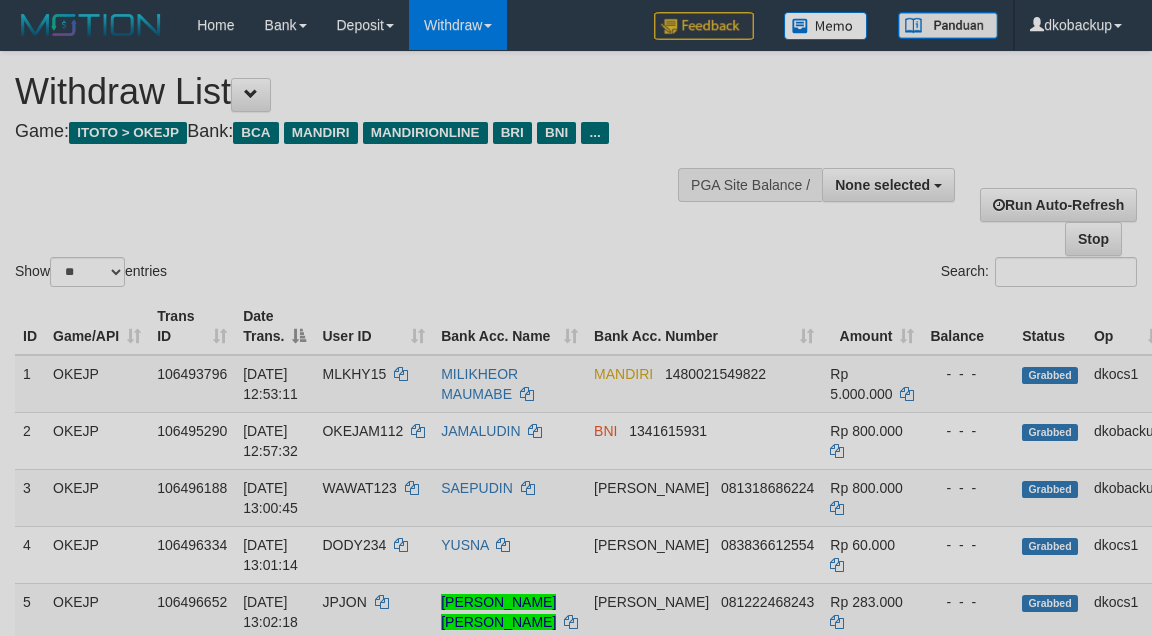 select 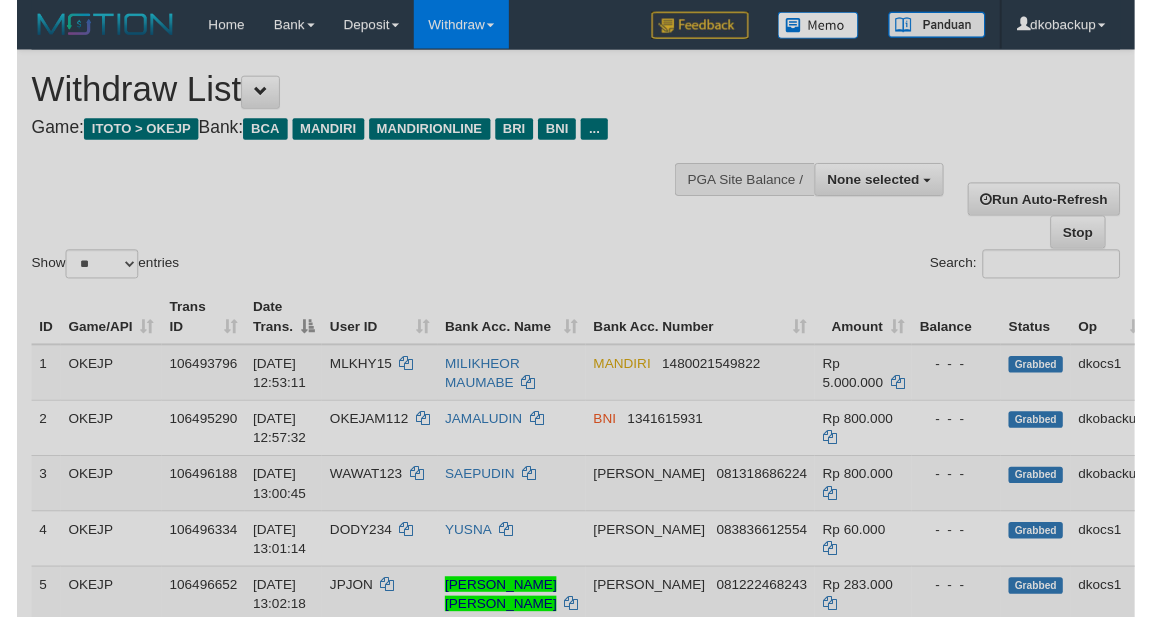 scroll, scrollTop: 356, scrollLeft: 0, axis: vertical 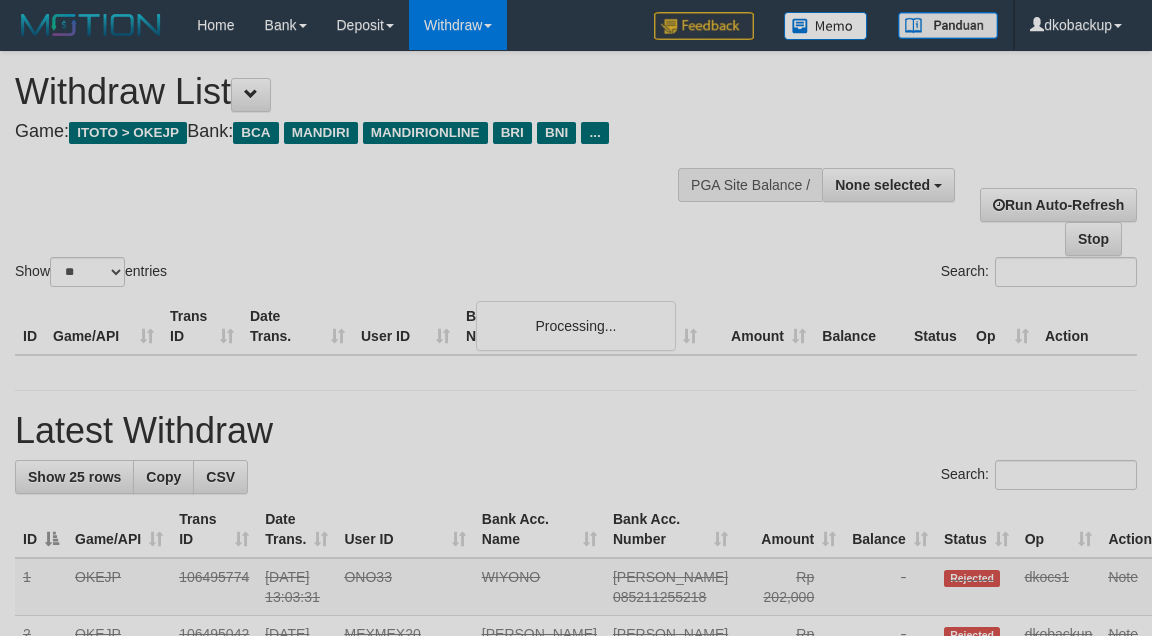 select 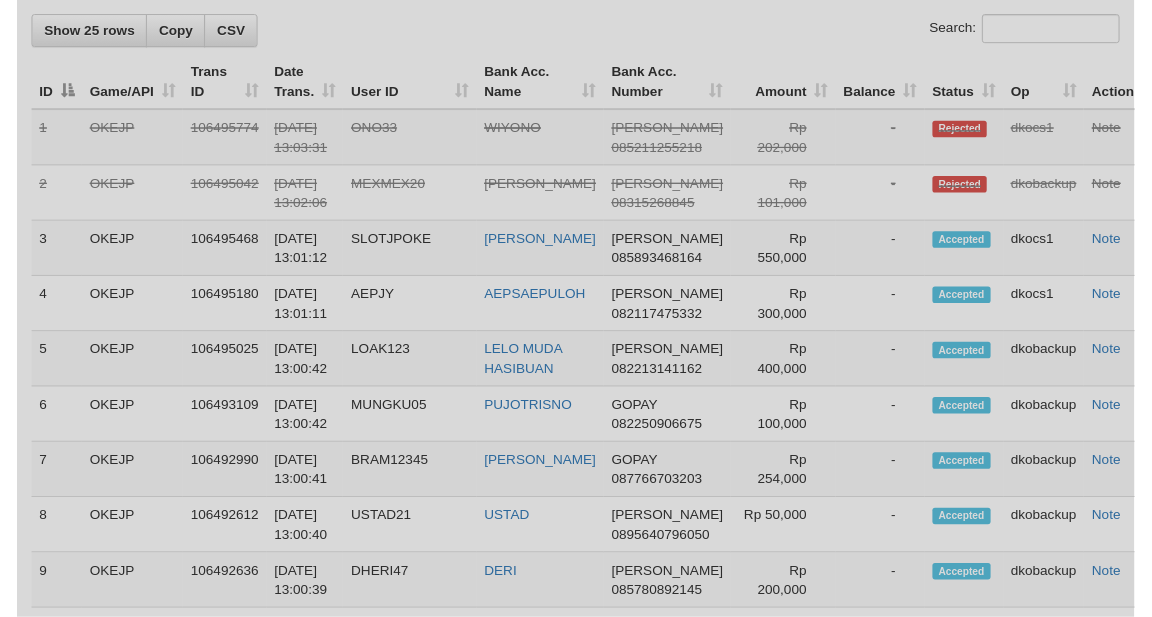 scroll, scrollTop: 786, scrollLeft: 0, axis: vertical 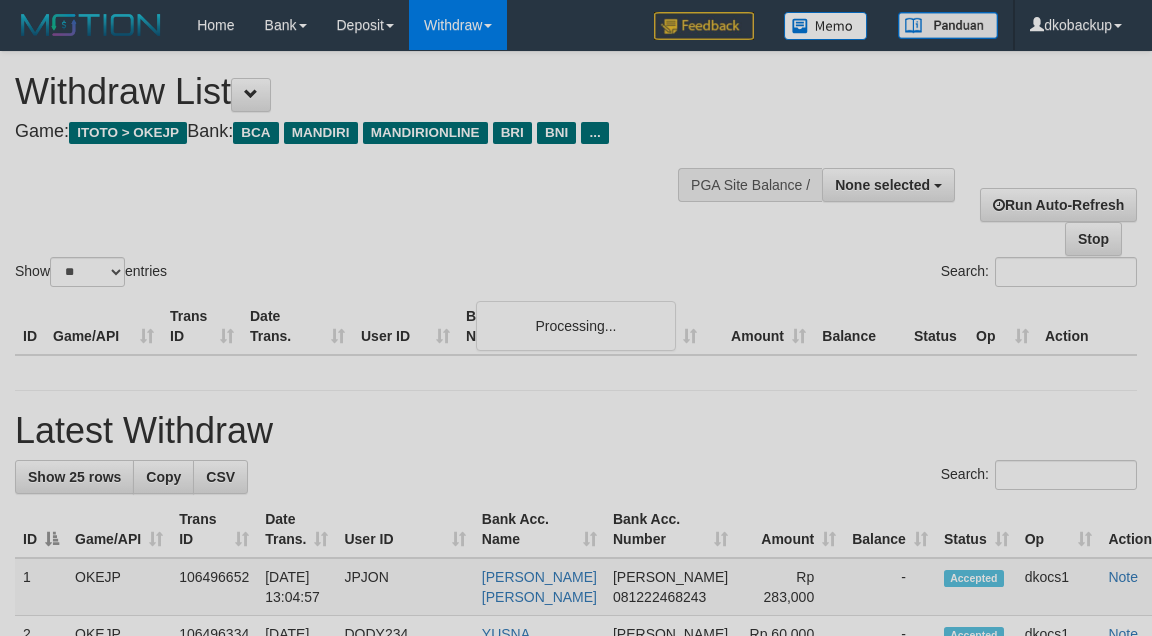 select 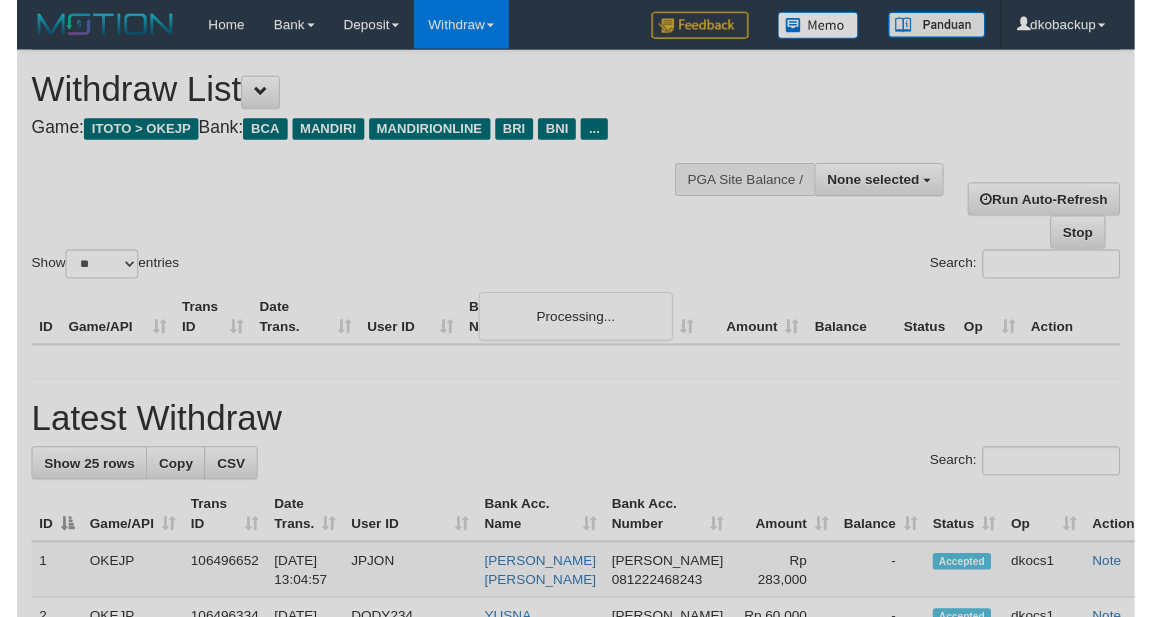 scroll, scrollTop: 223, scrollLeft: 0, axis: vertical 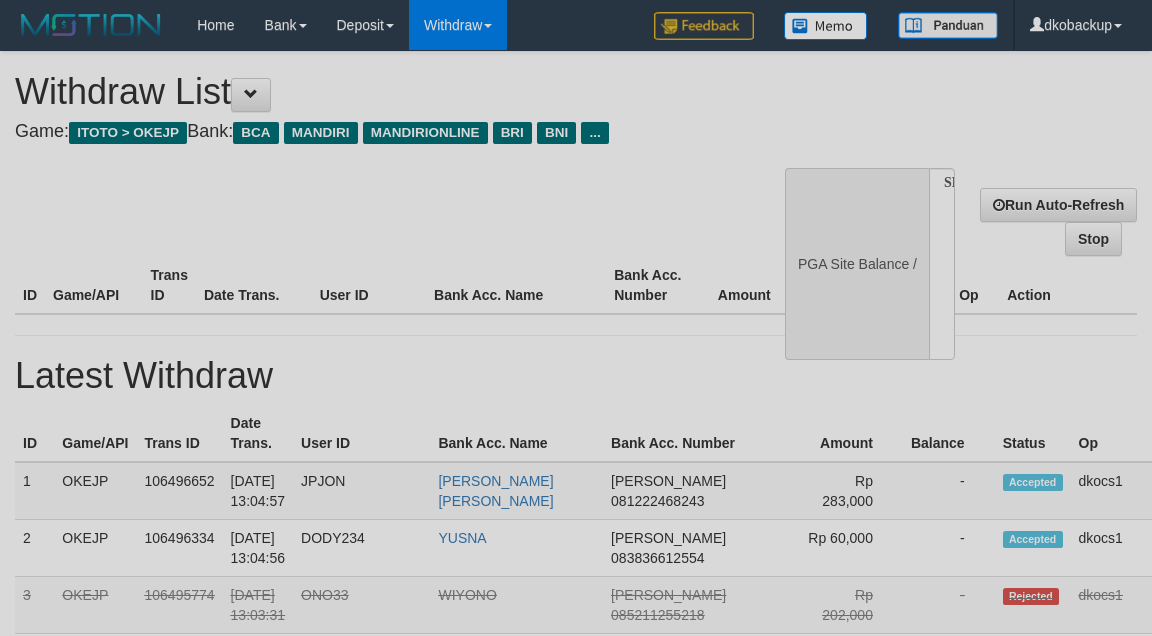 select 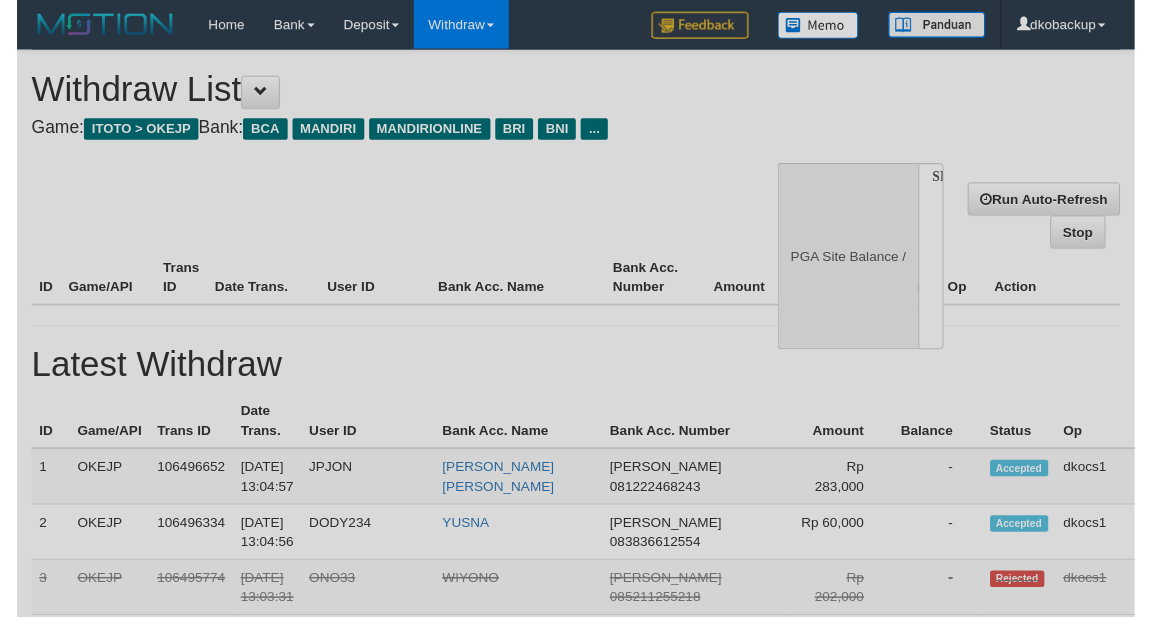 scroll, scrollTop: 258, scrollLeft: 0, axis: vertical 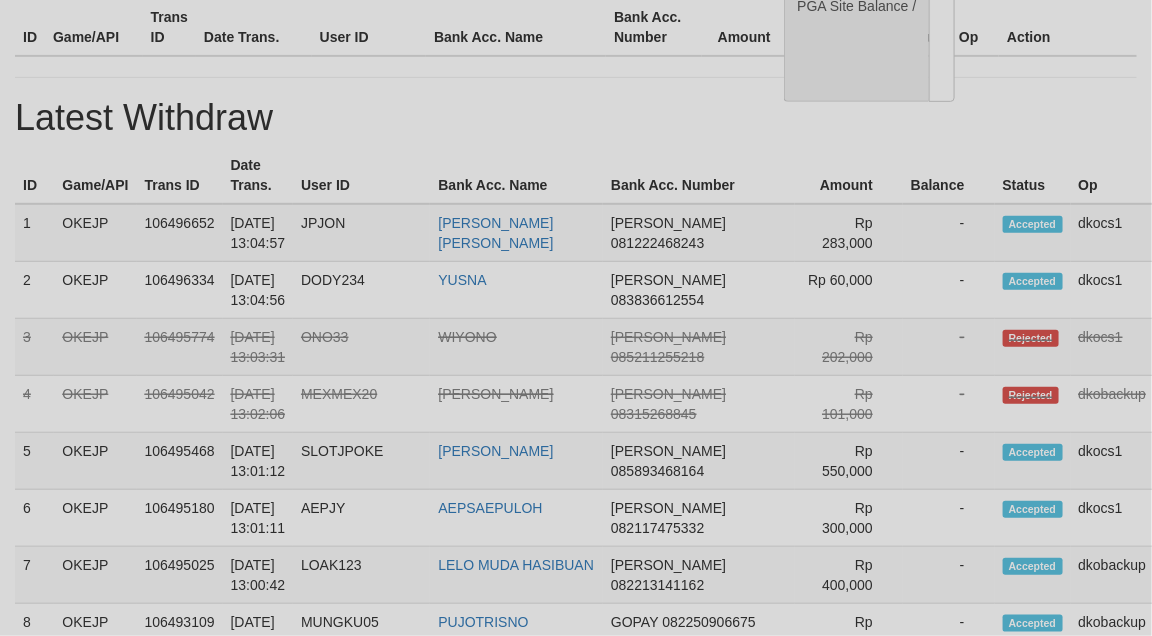 select on "**" 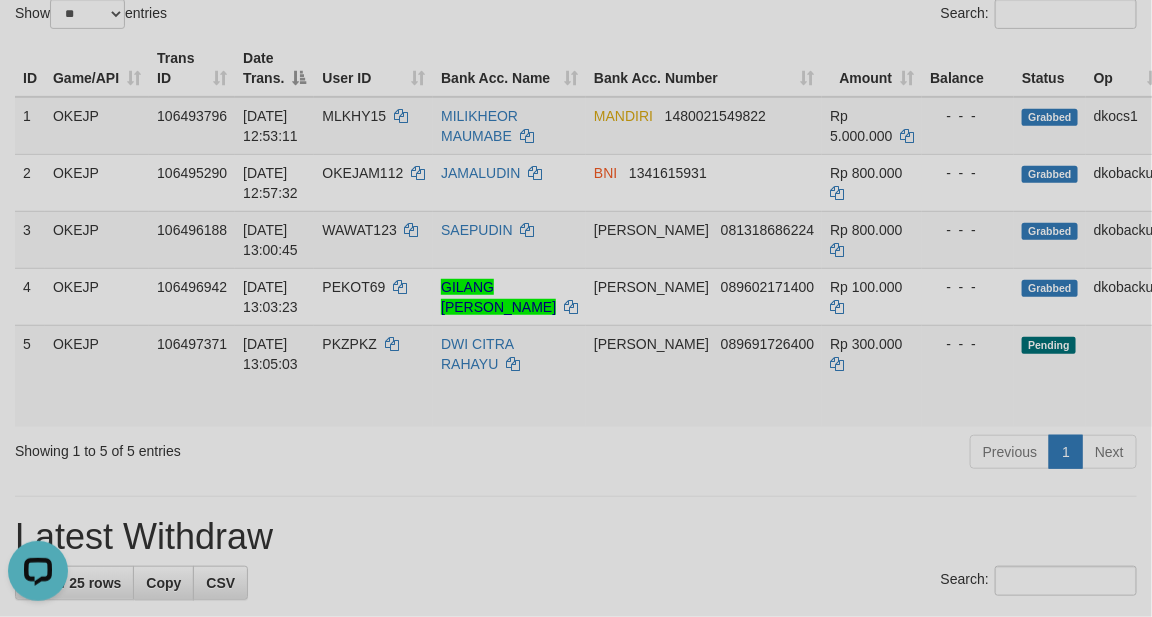 scroll, scrollTop: 0, scrollLeft: 0, axis: both 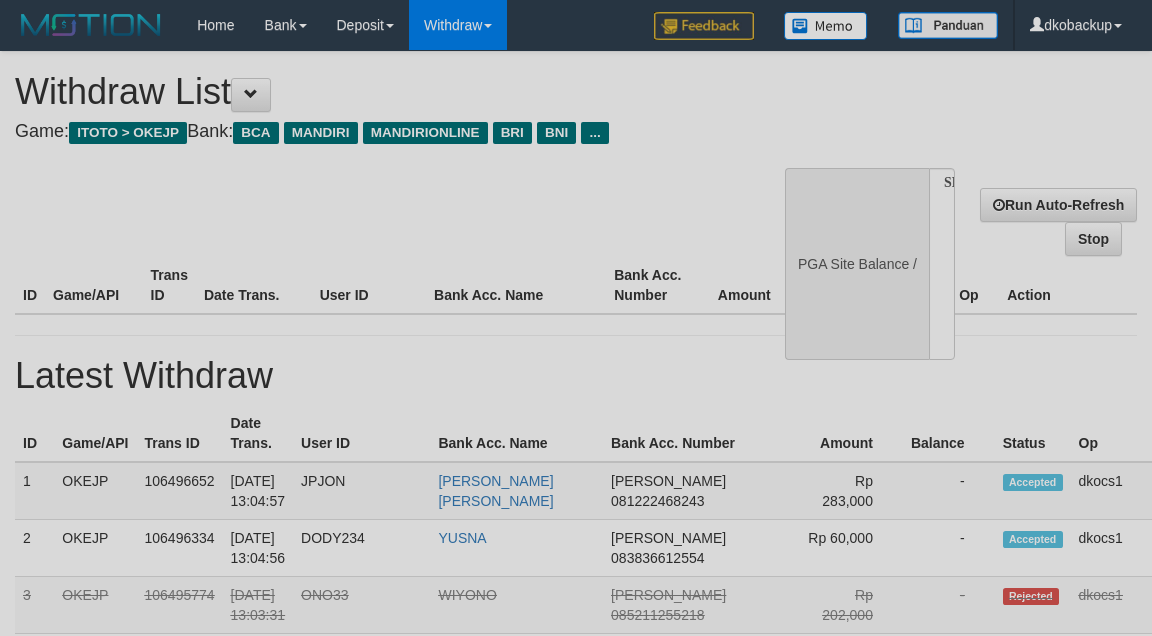 select 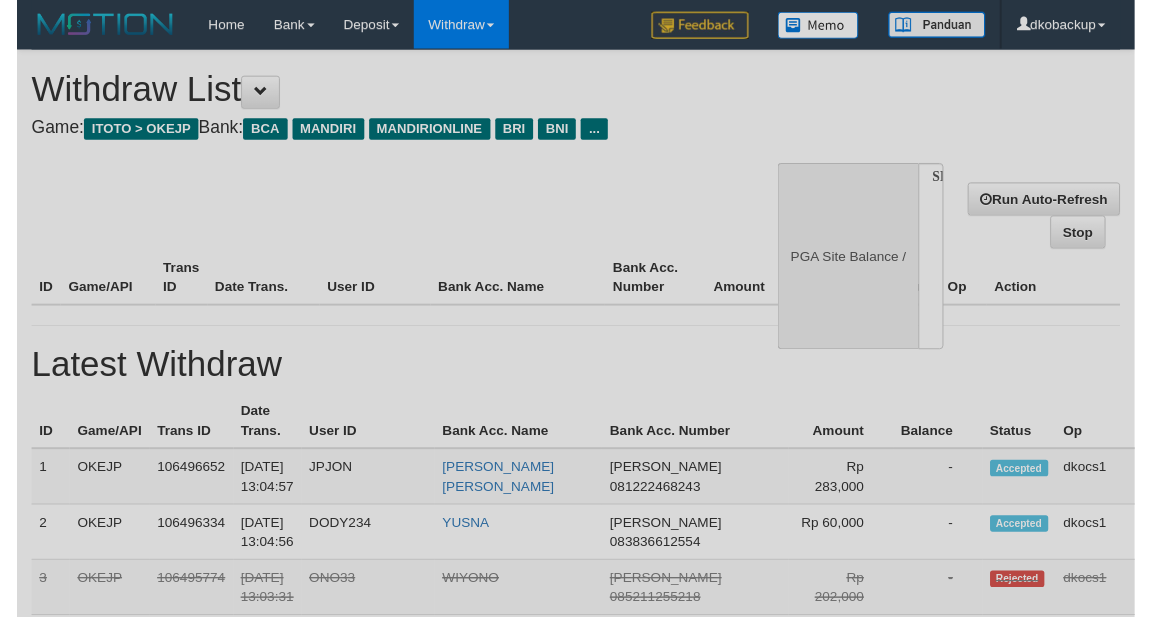 scroll, scrollTop: 293, scrollLeft: 0, axis: vertical 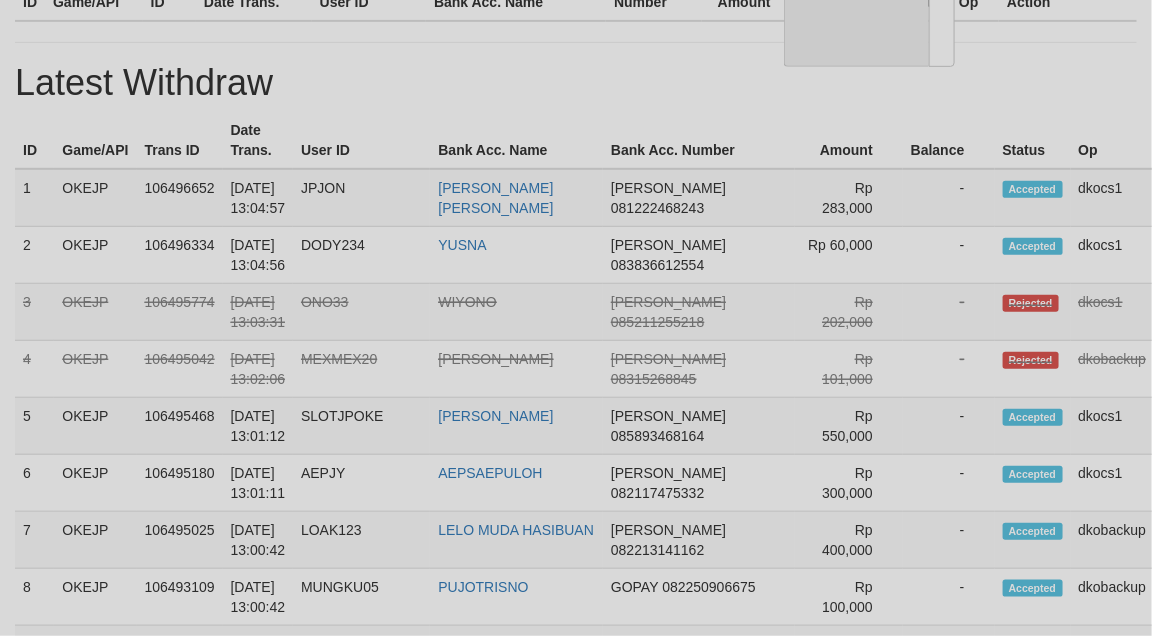 select on "**" 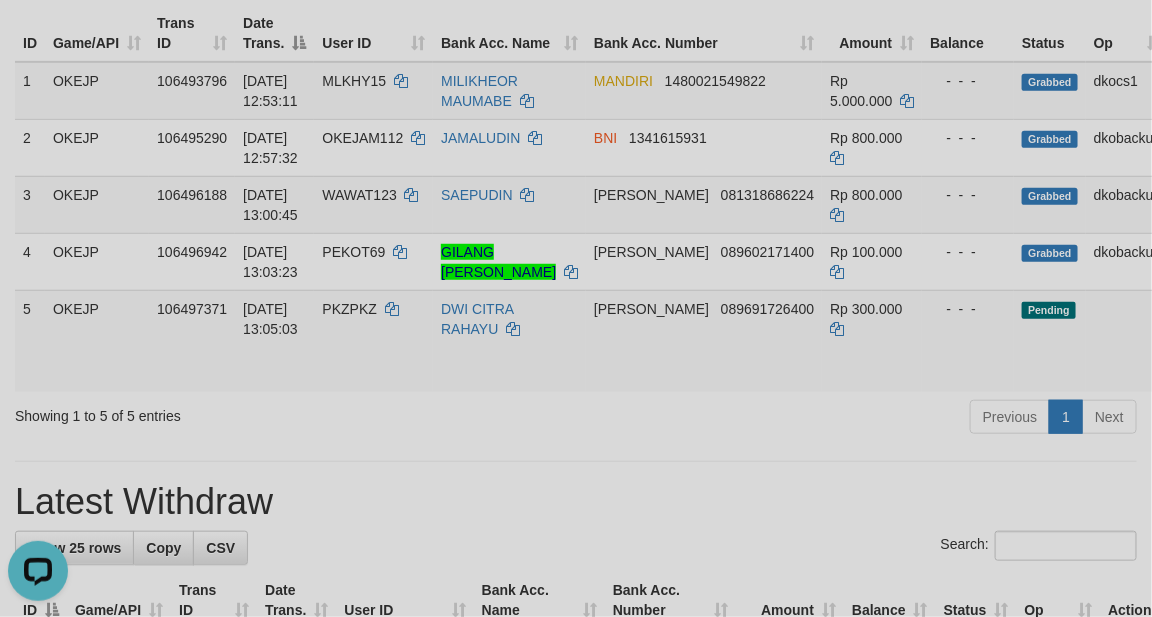 scroll, scrollTop: 0, scrollLeft: 0, axis: both 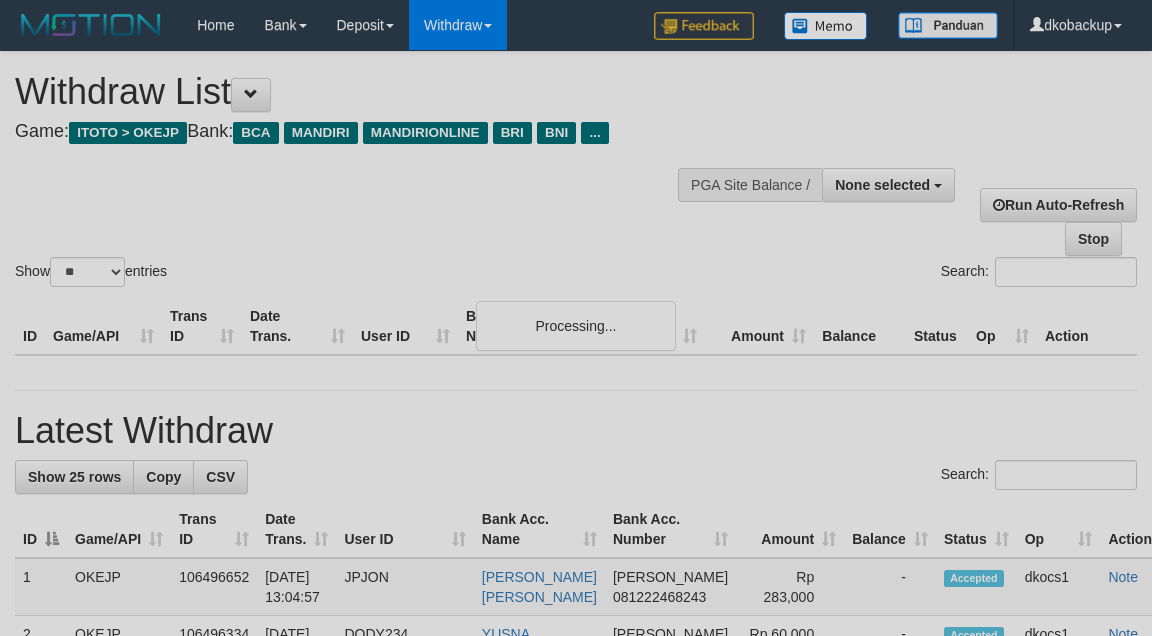 select 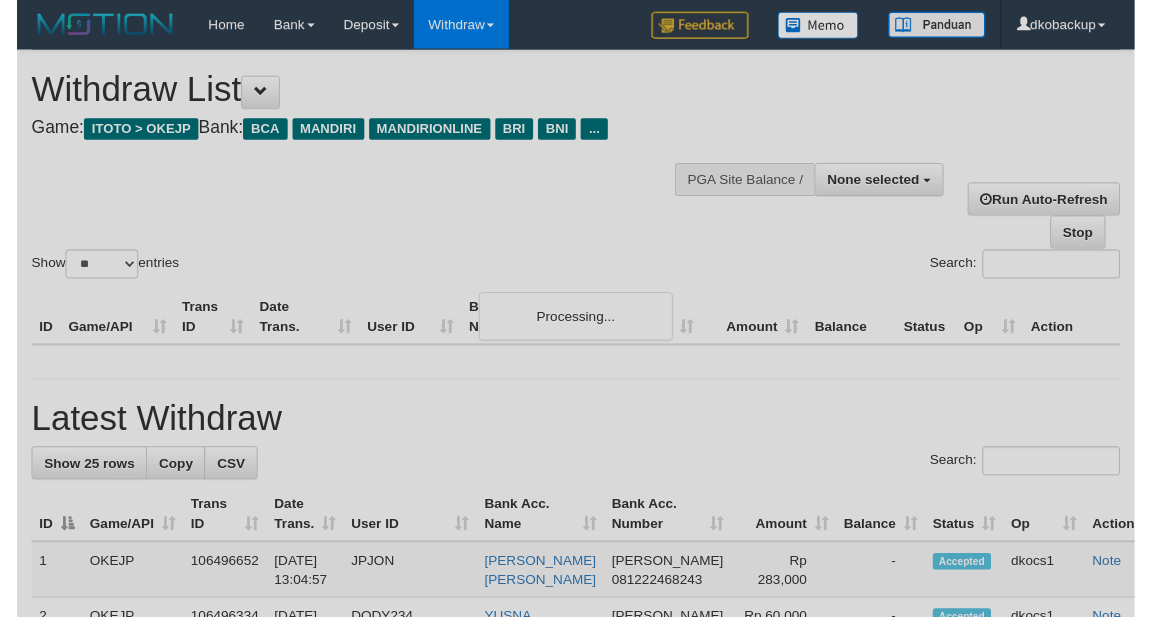 scroll, scrollTop: 328, scrollLeft: 0, axis: vertical 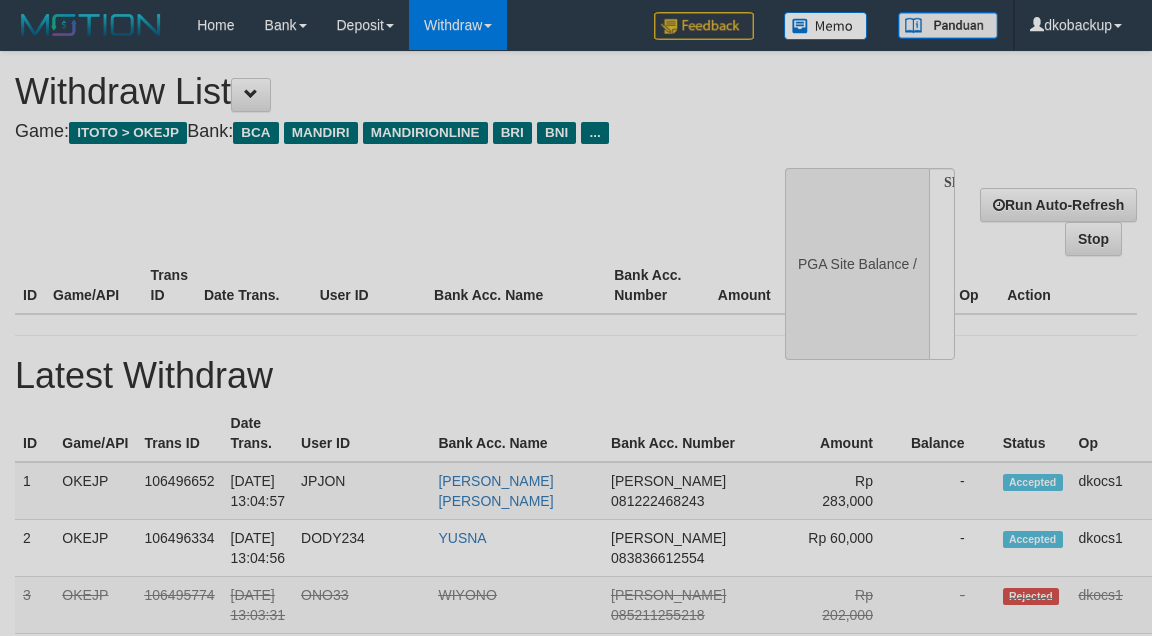 select 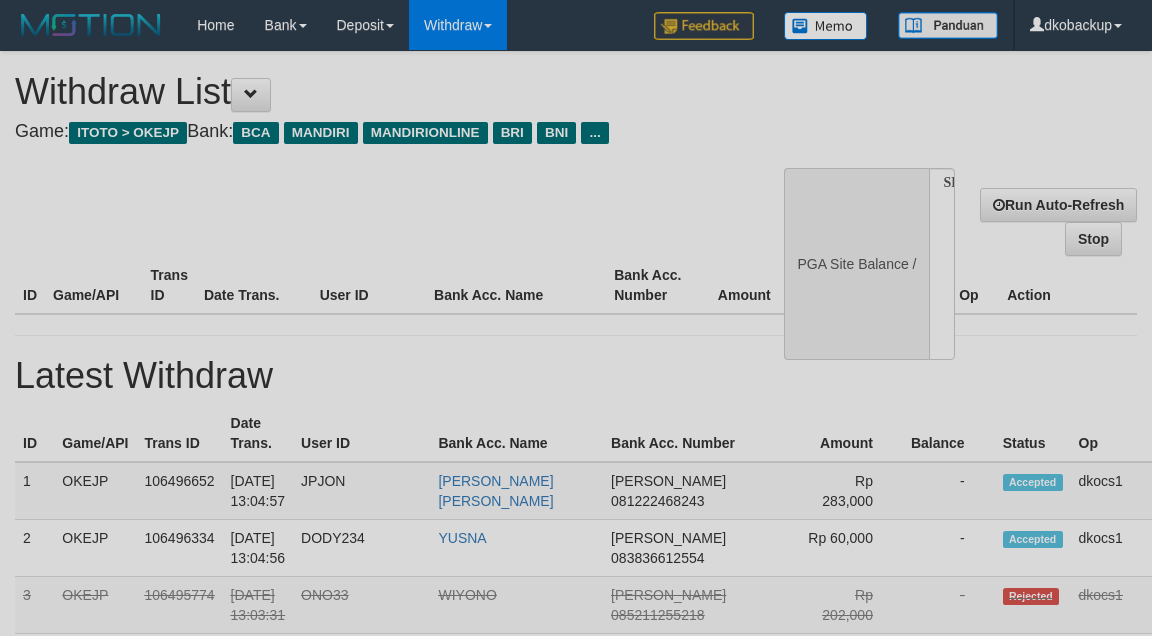scroll, scrollTop: 363, scrollLeft: 0, axis: vertical 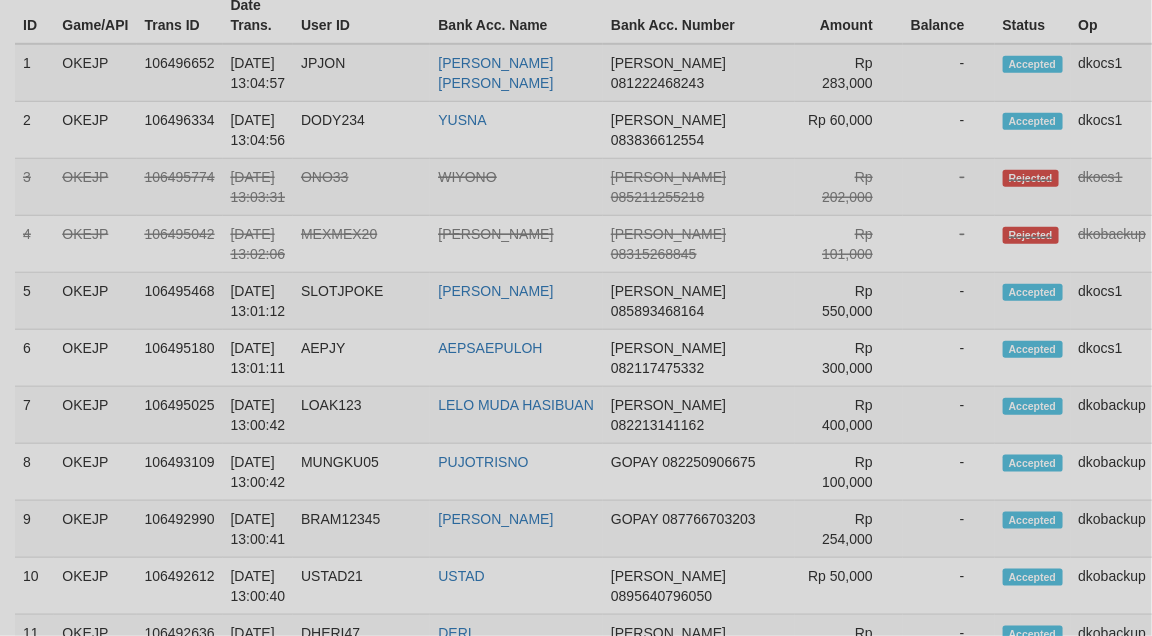 select on "**" 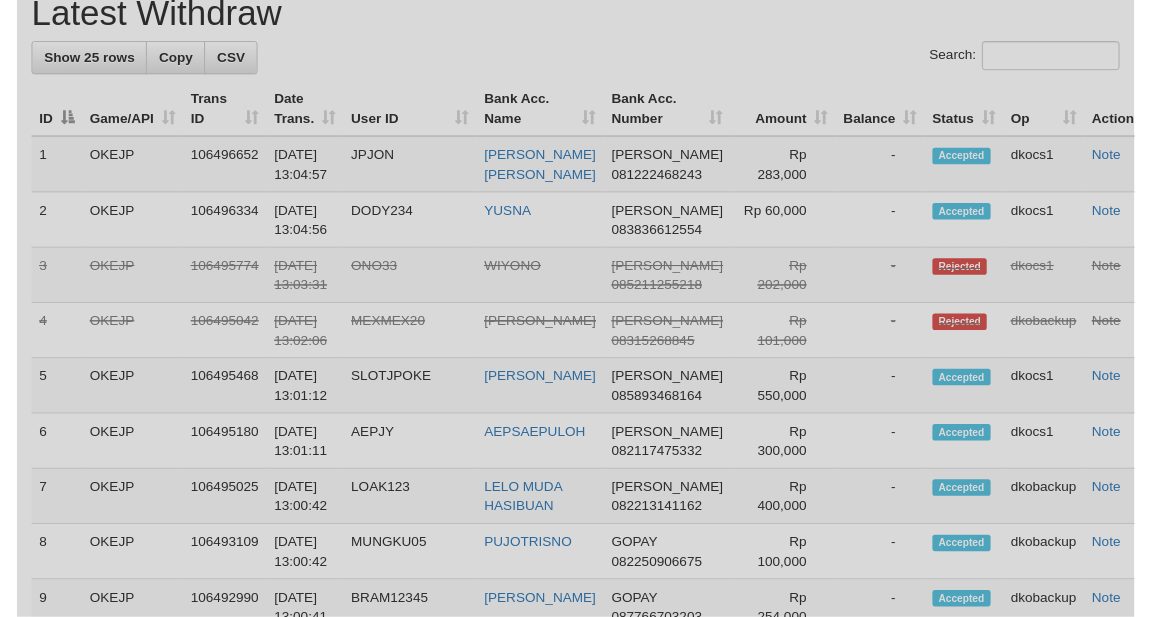 scroll, scrollTop: 727, scrollLeft: 0, axis: vertical 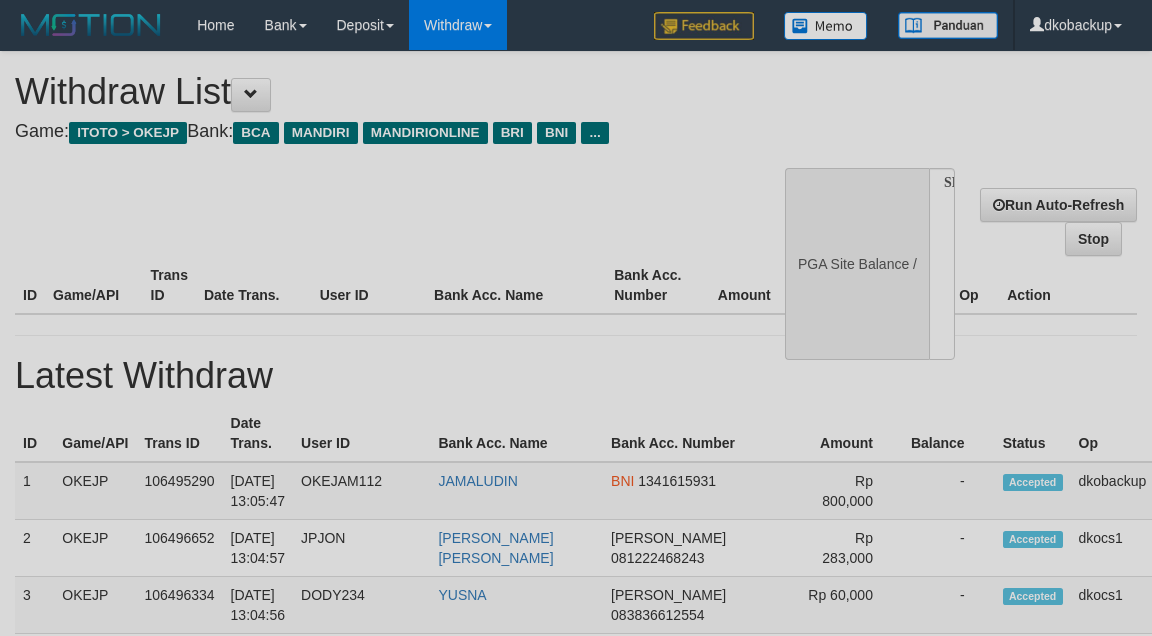 select 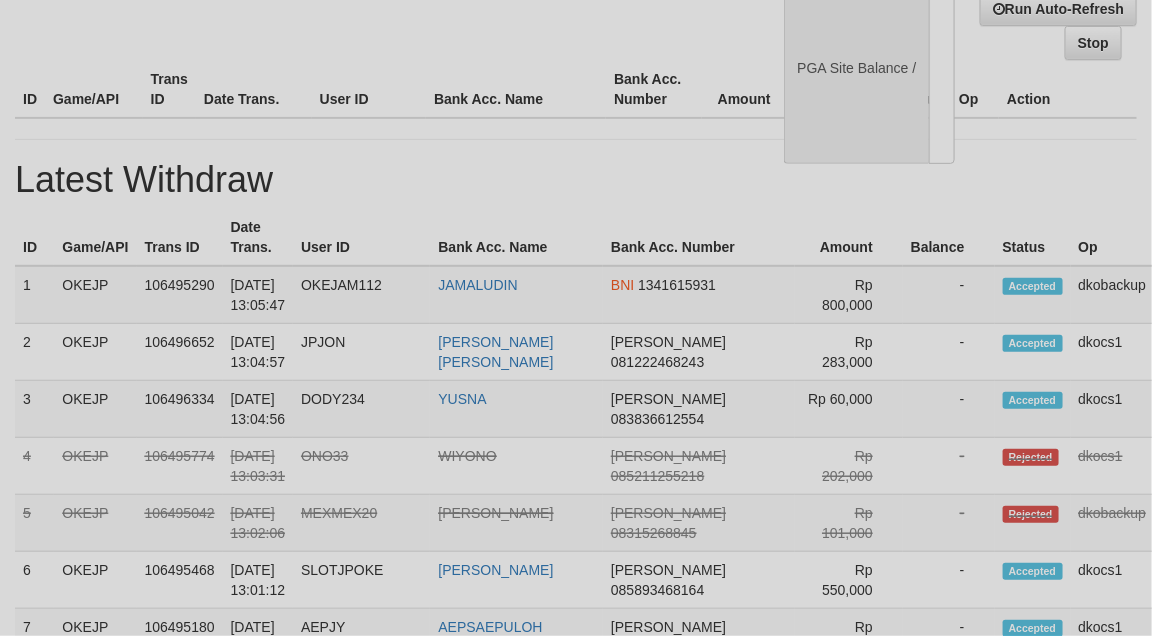 select on "**" 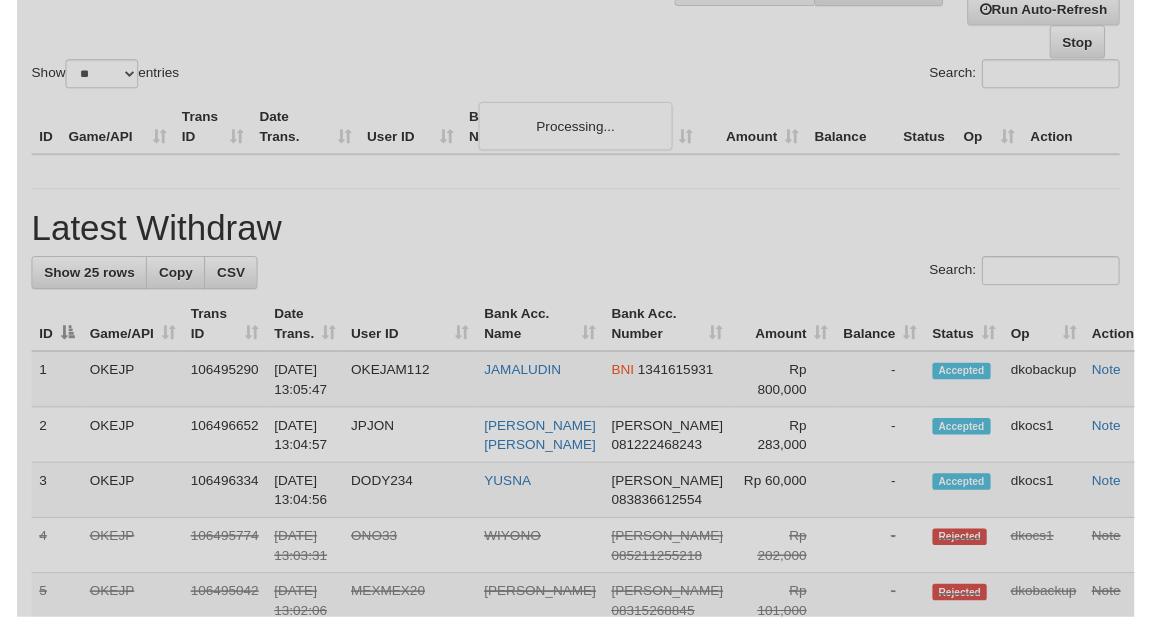 scroll, scrollTop: 196, scrollLeft: 0, axis: vertical 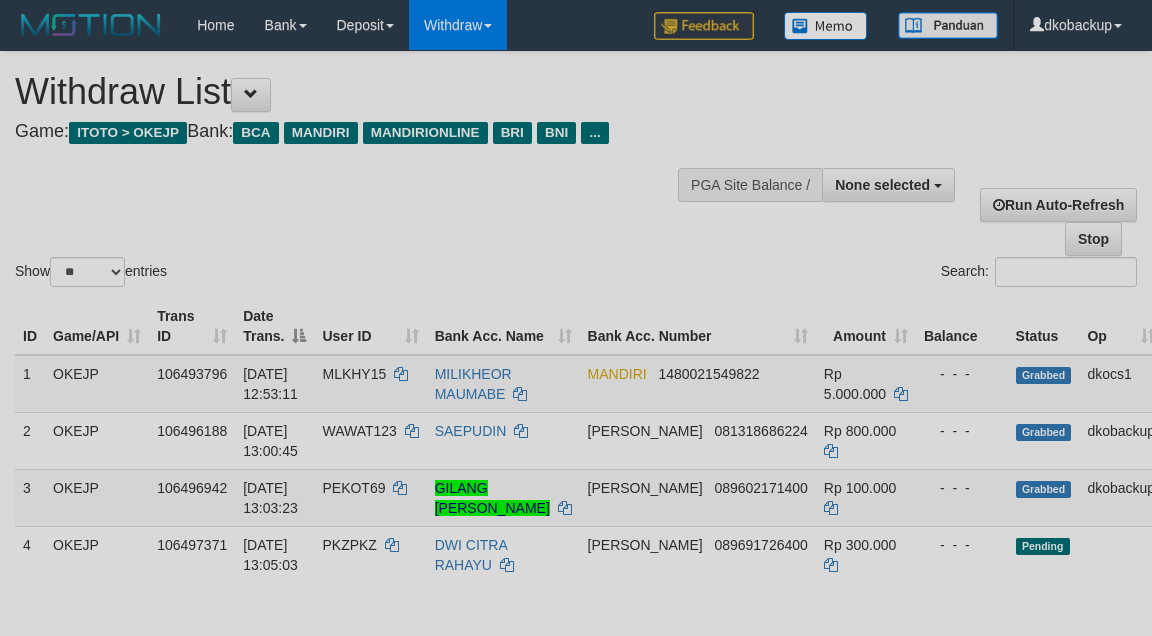 select 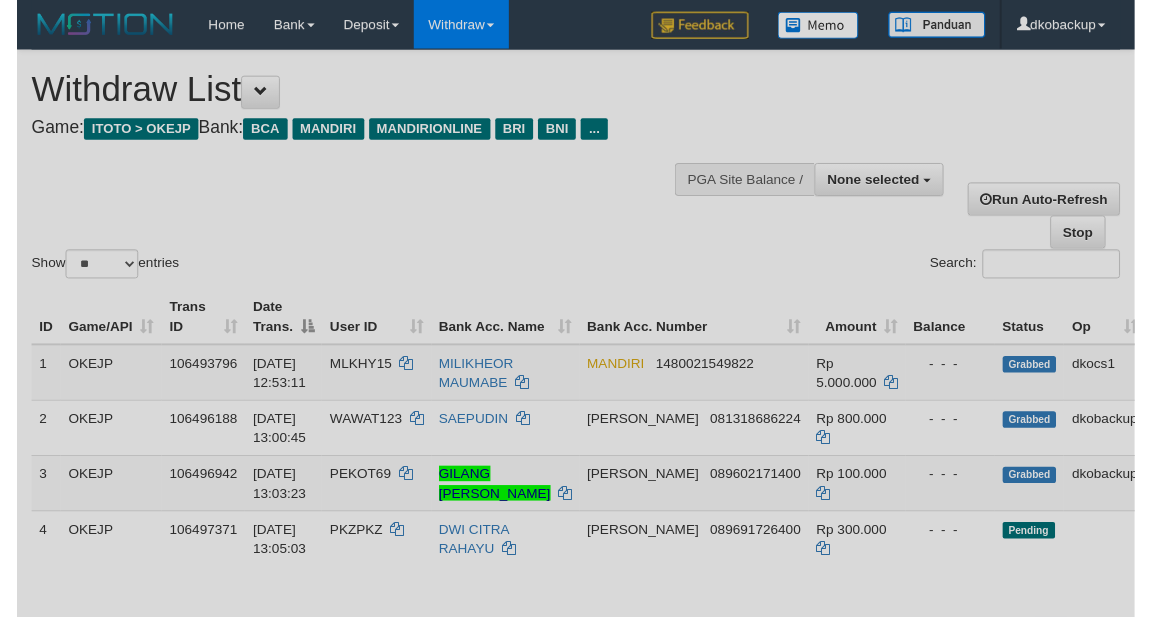 scroll, scrollTop: 231, scrollLeft: 0, axis: vertical 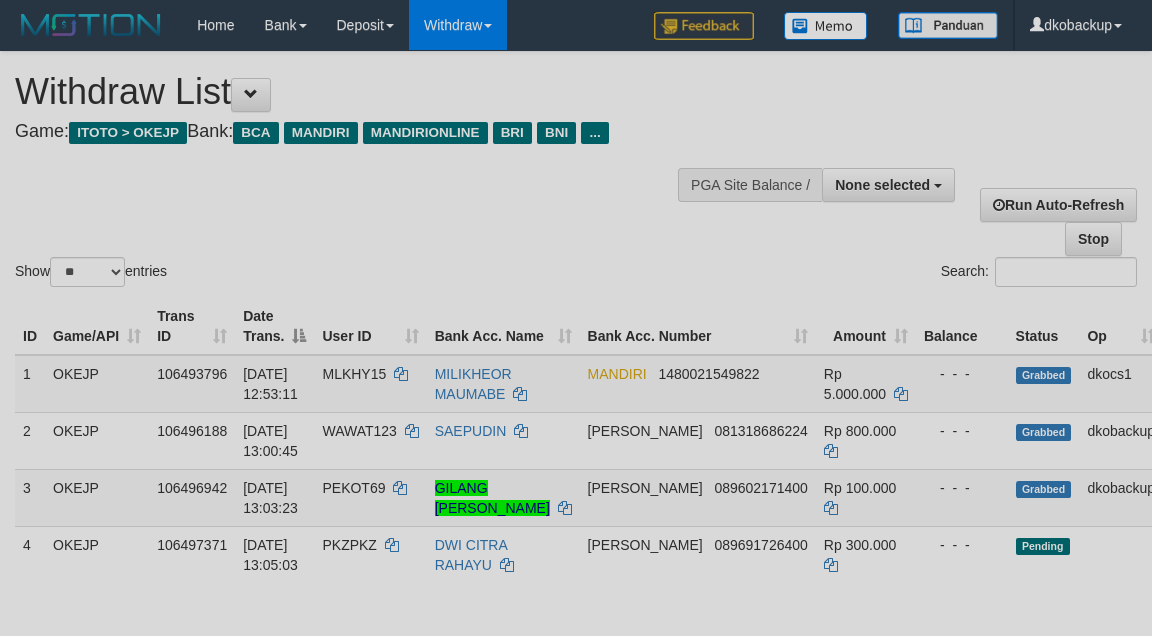 select 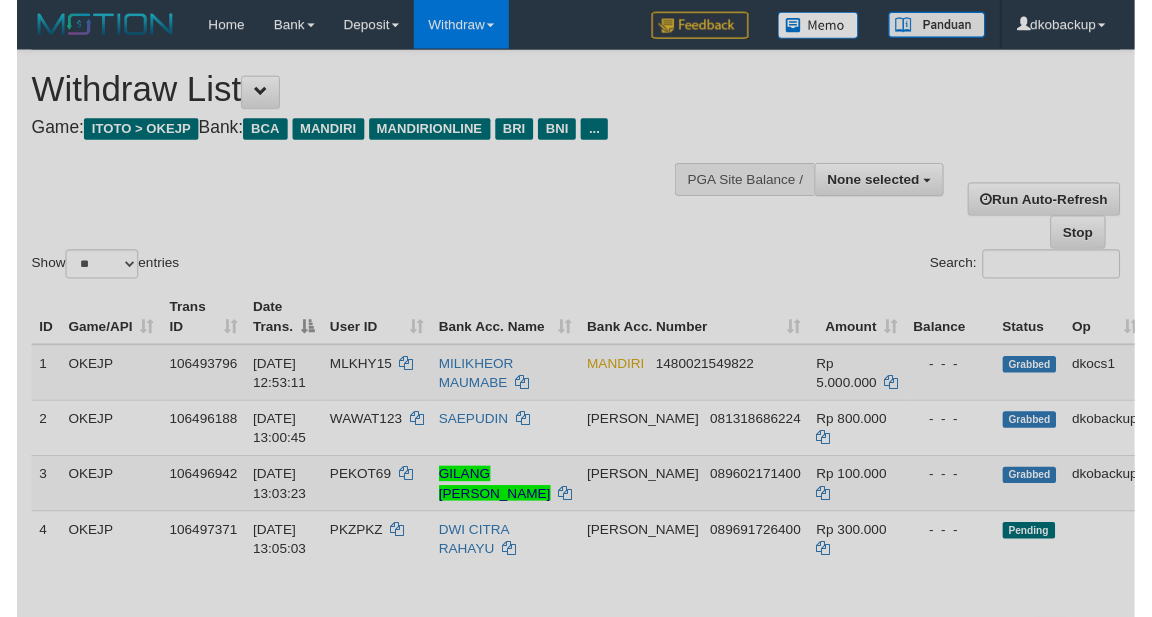 scroll, scrollTop: 266, scrollLeft: 0, axis: vertical 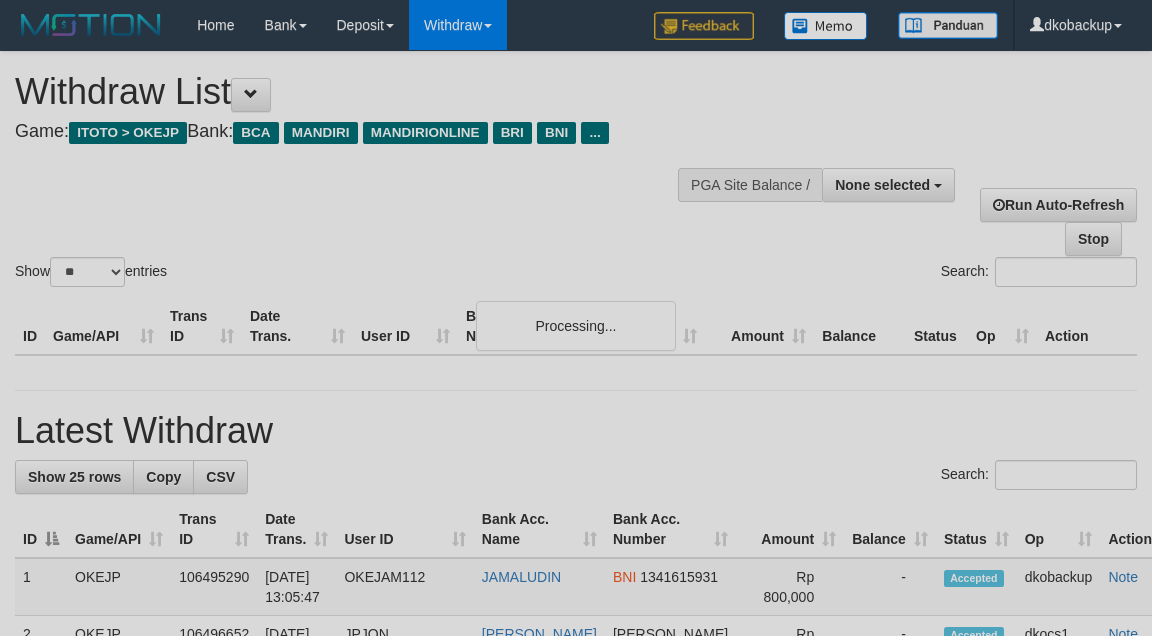 select 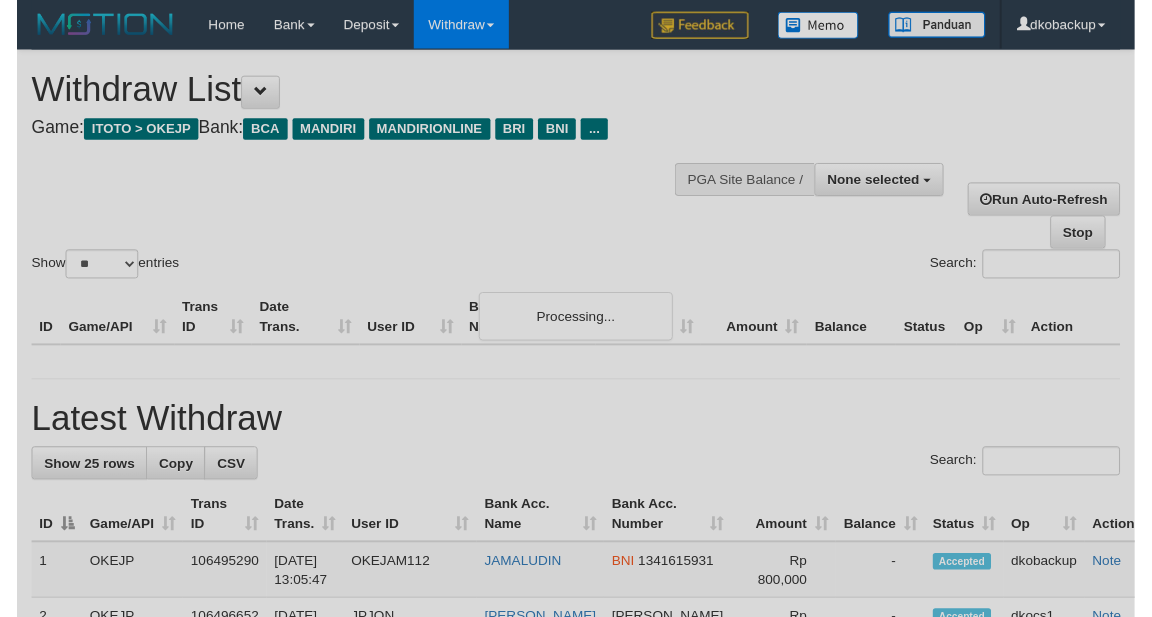 scroll, scrollTop: 301, scrollLeft: 0, axis: vertical 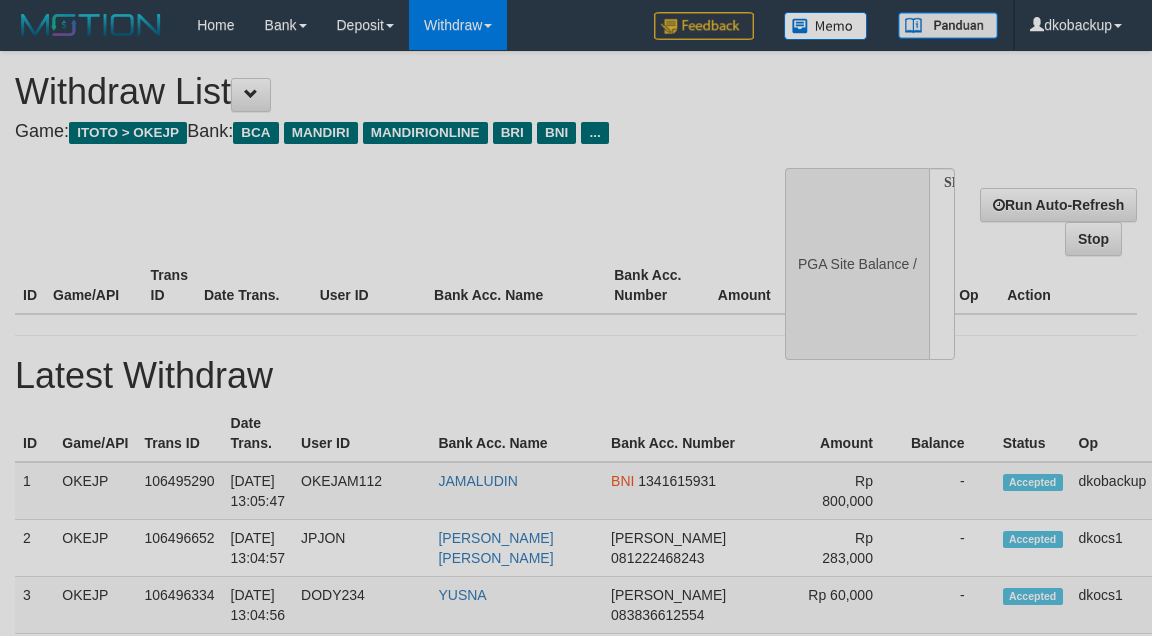 select 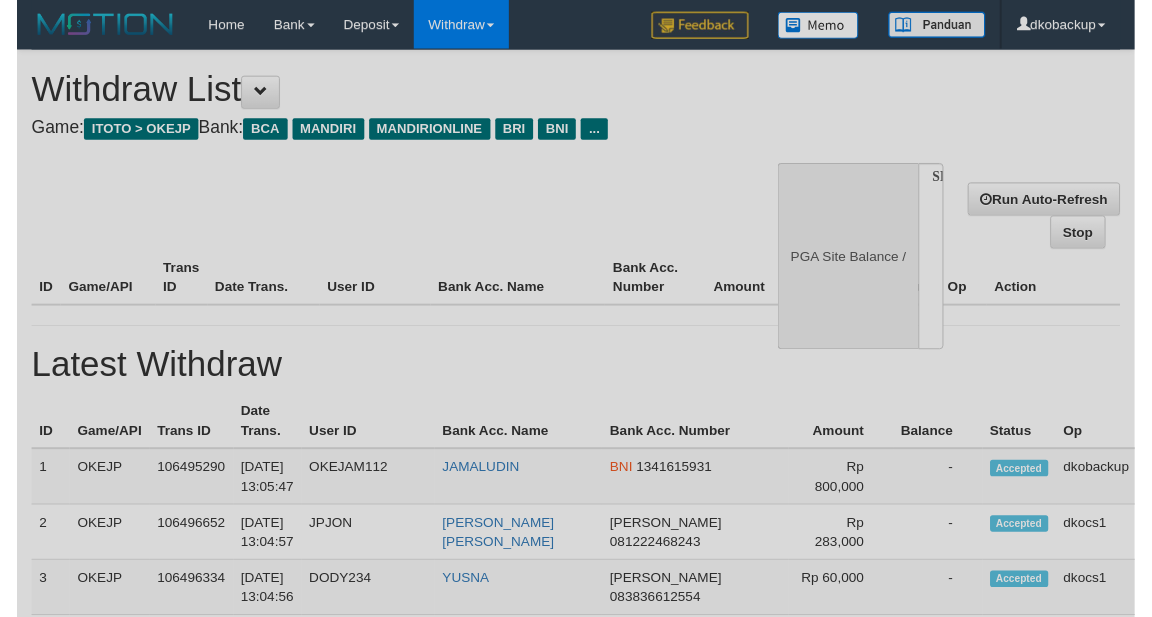scroll, scrollTop: 336, scrollLeft: 0, axis: vertical 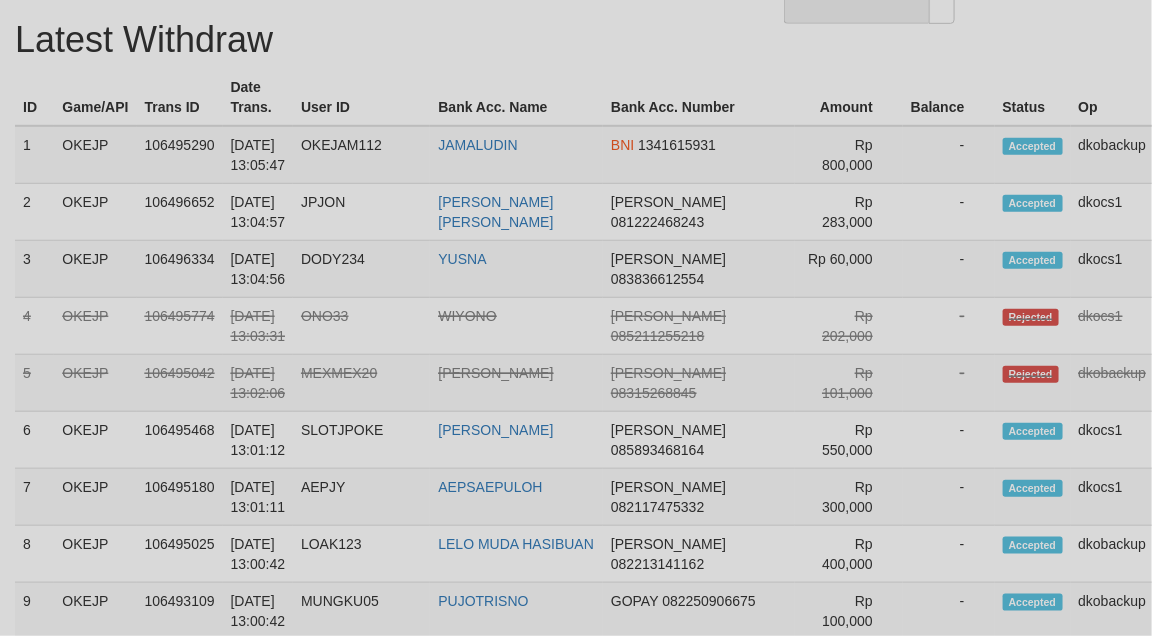select on "**" 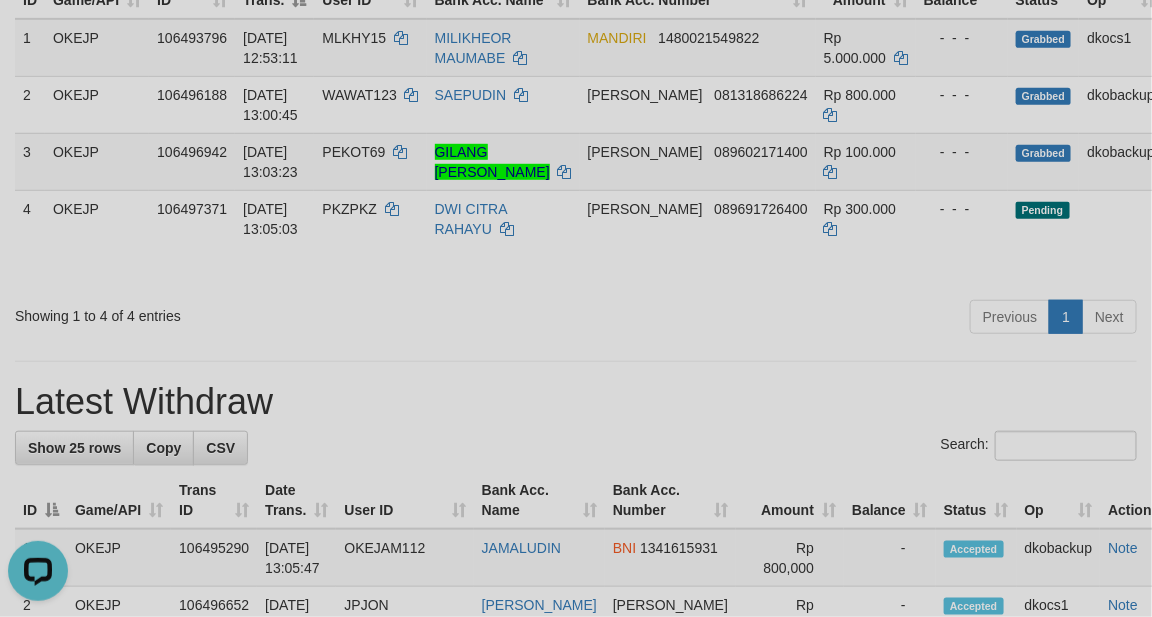 scroll, scrollTop: 0, scrollLeft: 0, axis: both 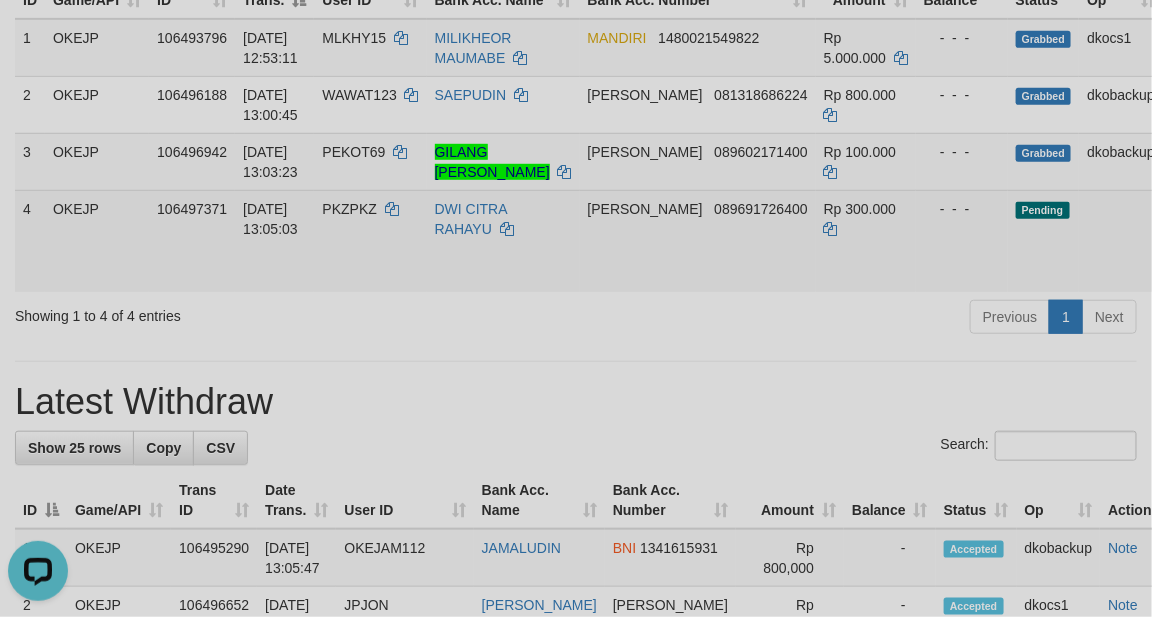 click on "Allow Grab" at bounding box center [1187, 219] 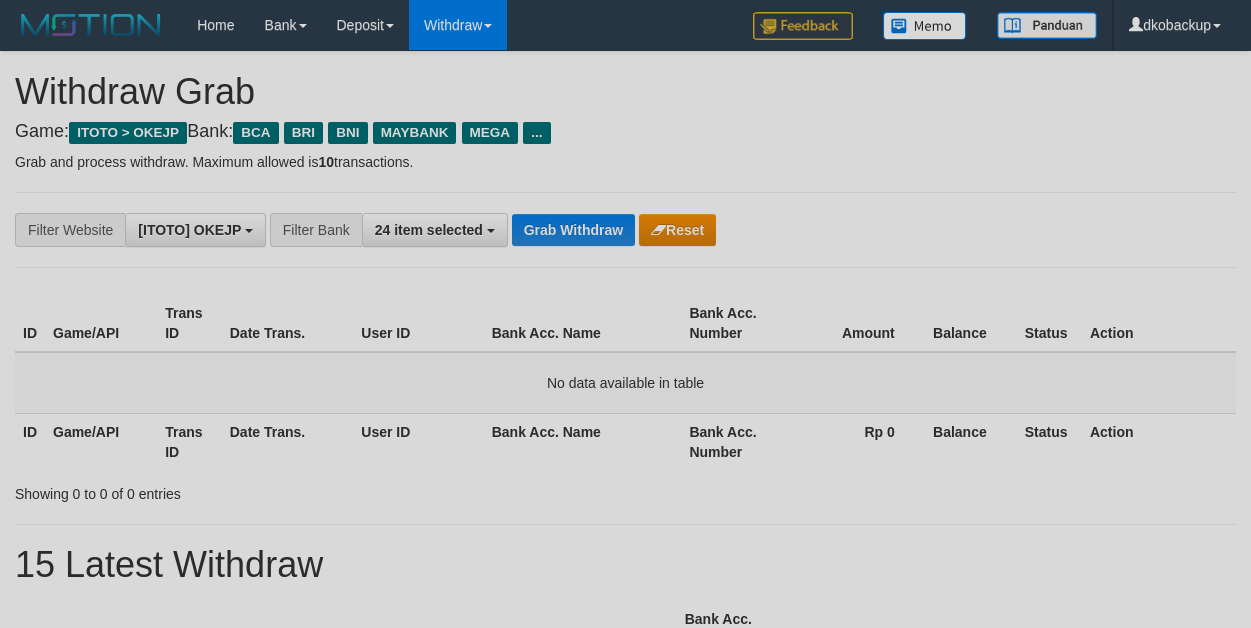 scroll, scrollTop: 0, scrollLeft: 0, axis: both 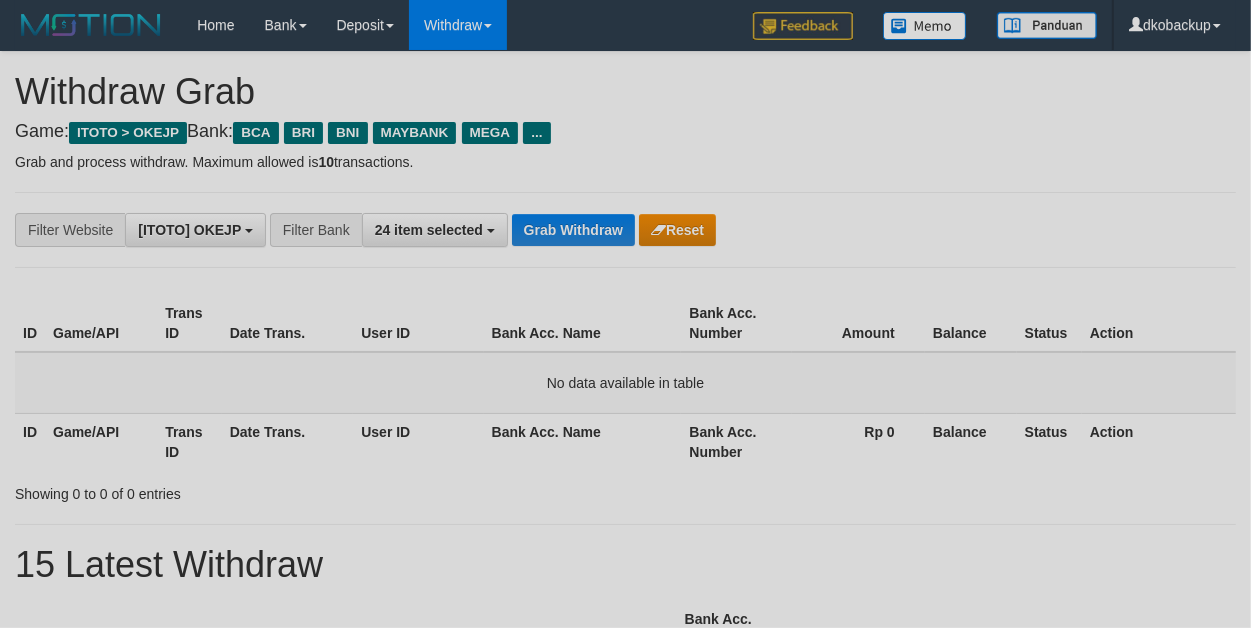 click on "Grab Withdraw" at bounding box center [573, 230] 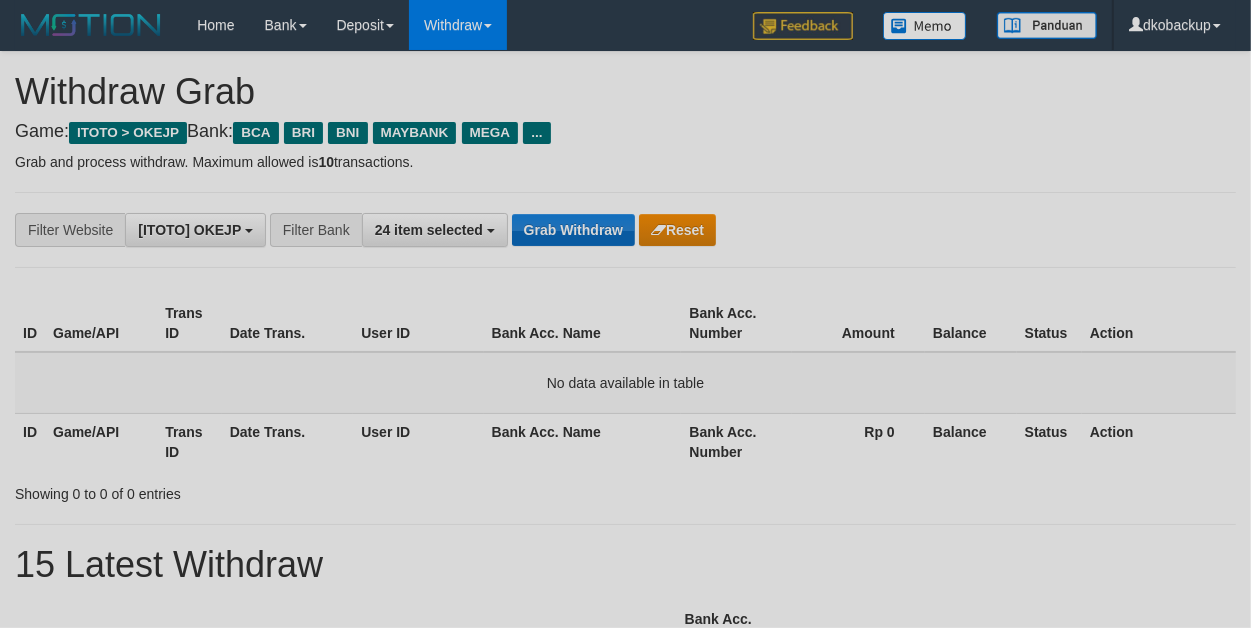 drag, startPoint x: 0, startPoint y: 0, endPoint x: 577, endPoint y: 232, distance: 621.8947 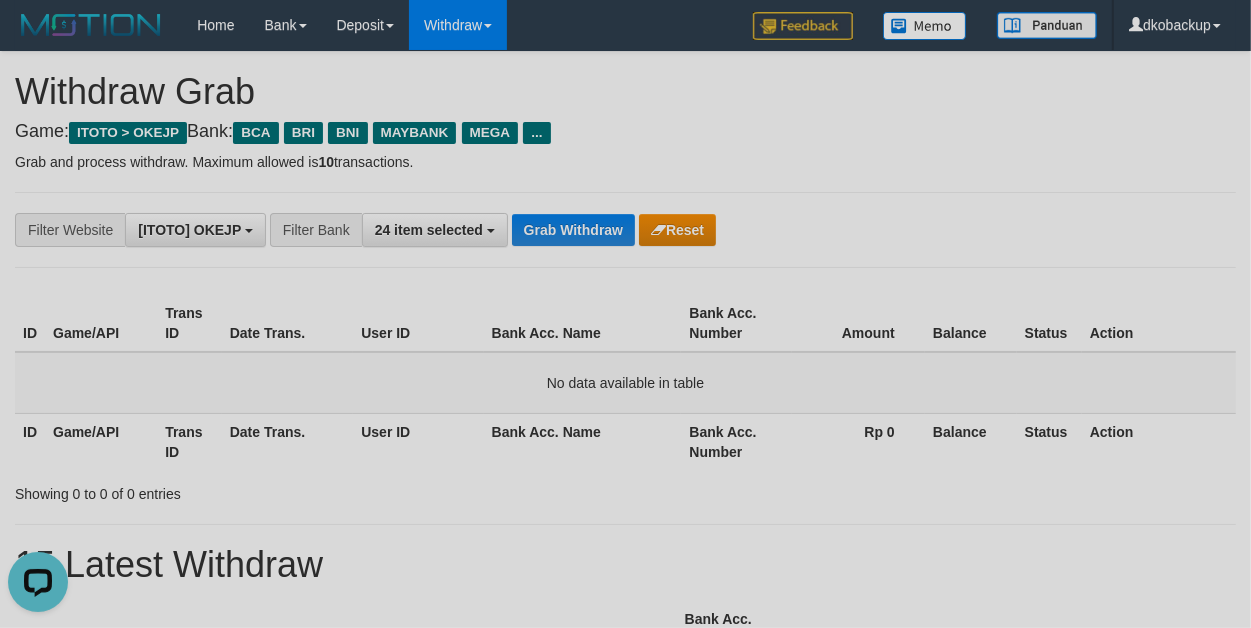 scroll, scrollTop: 0, scrollLeft: 0, axis: both 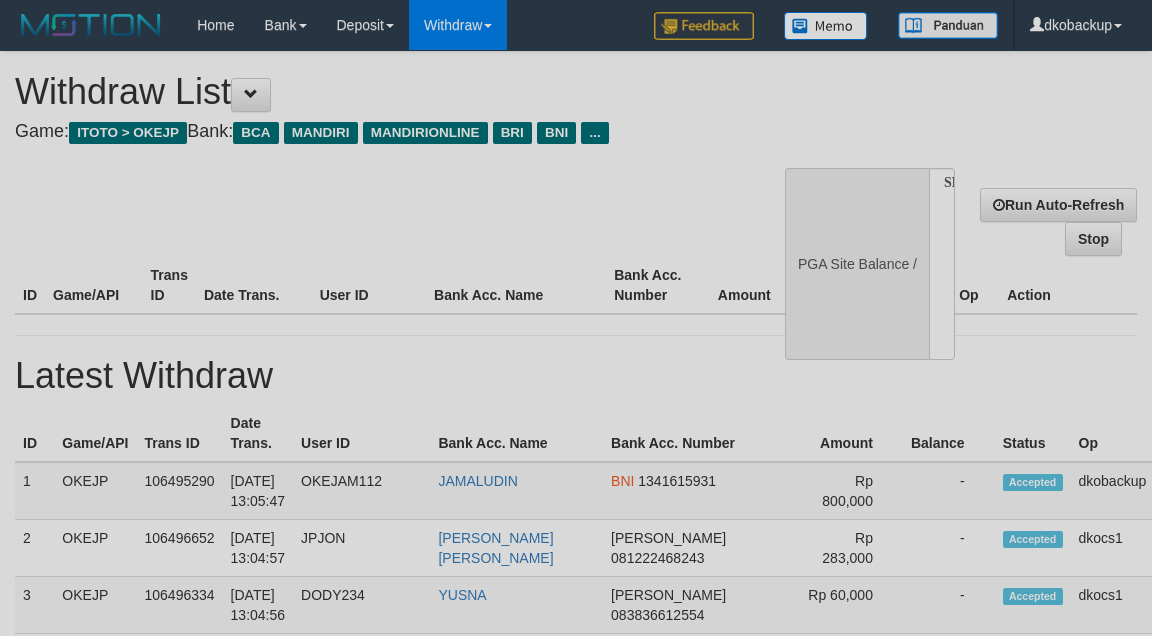 select 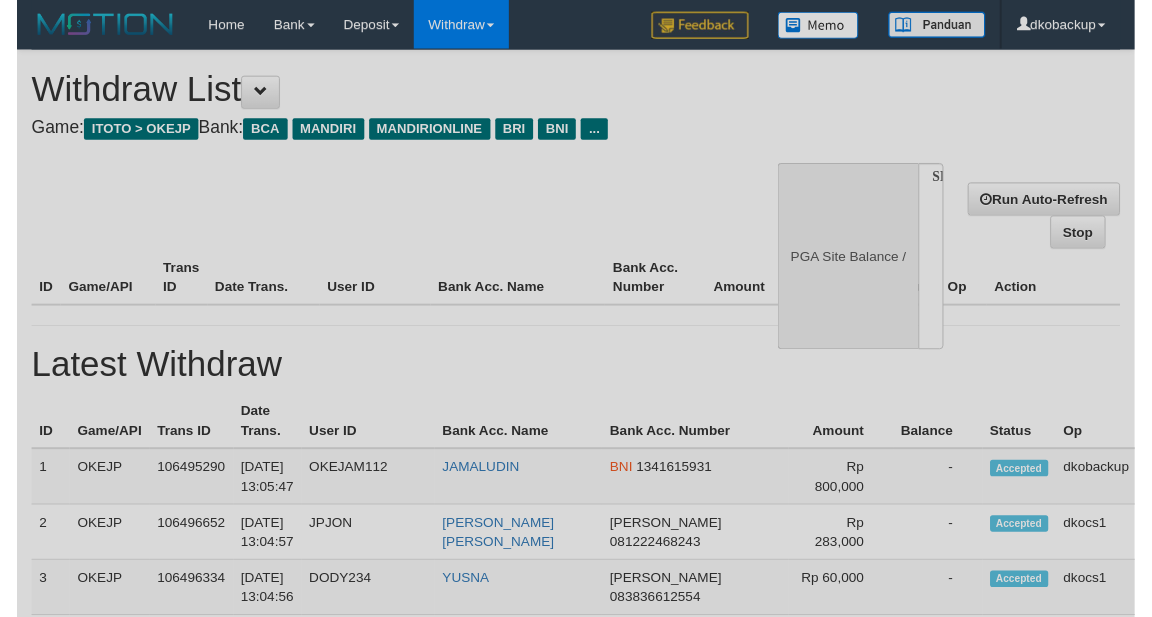 scroll, scrollTop: 263, scrollLeft: 0, axis: vertical 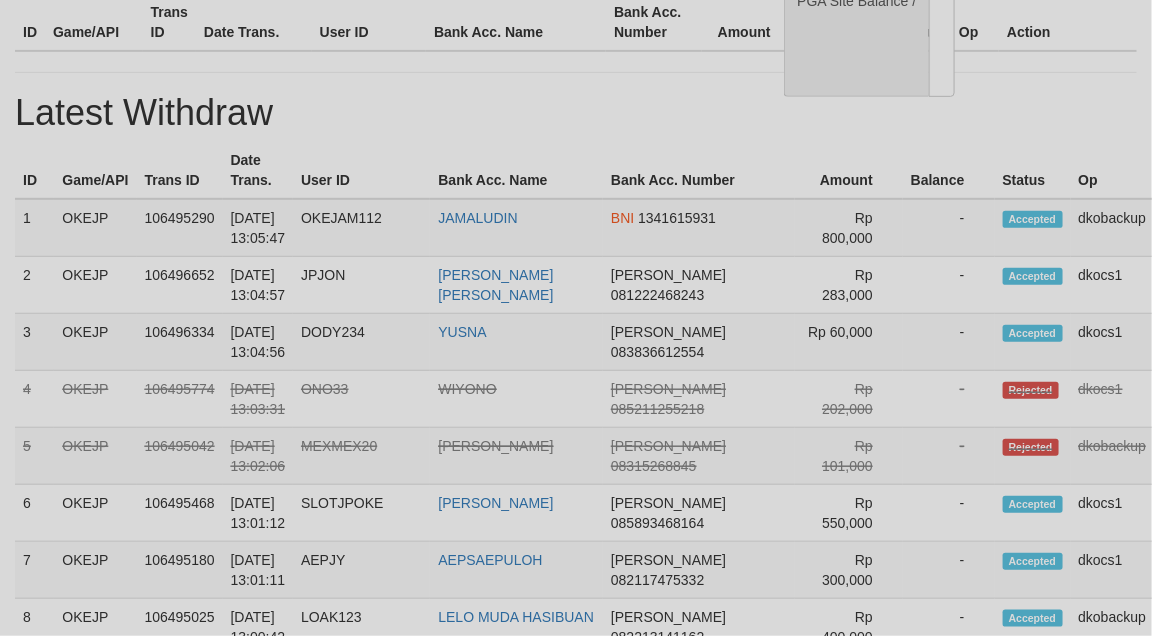 select on "**" 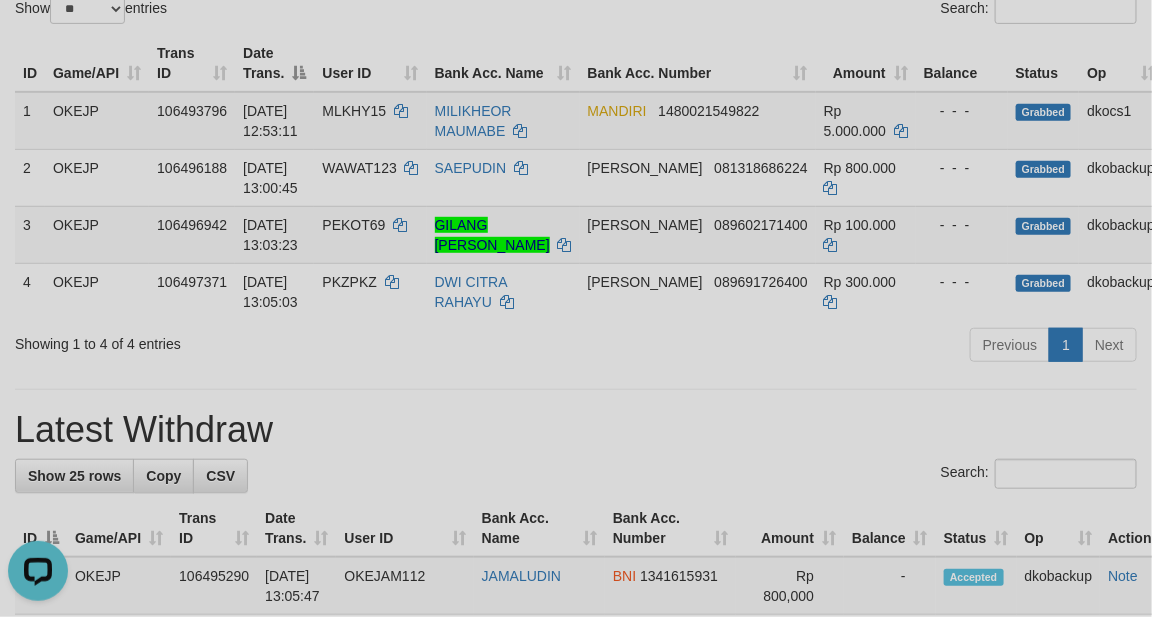 scroll, scrollTop: 0, scrollLeft: 0, axis: both 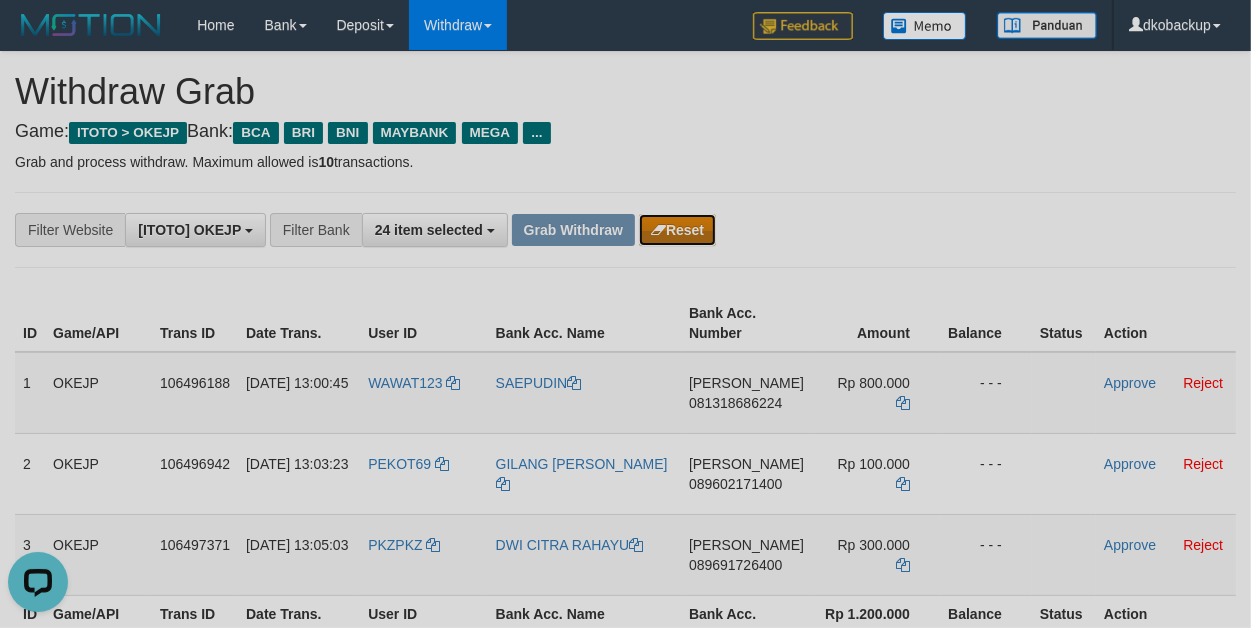 click on "Reset" at bounding box center [677, 230] 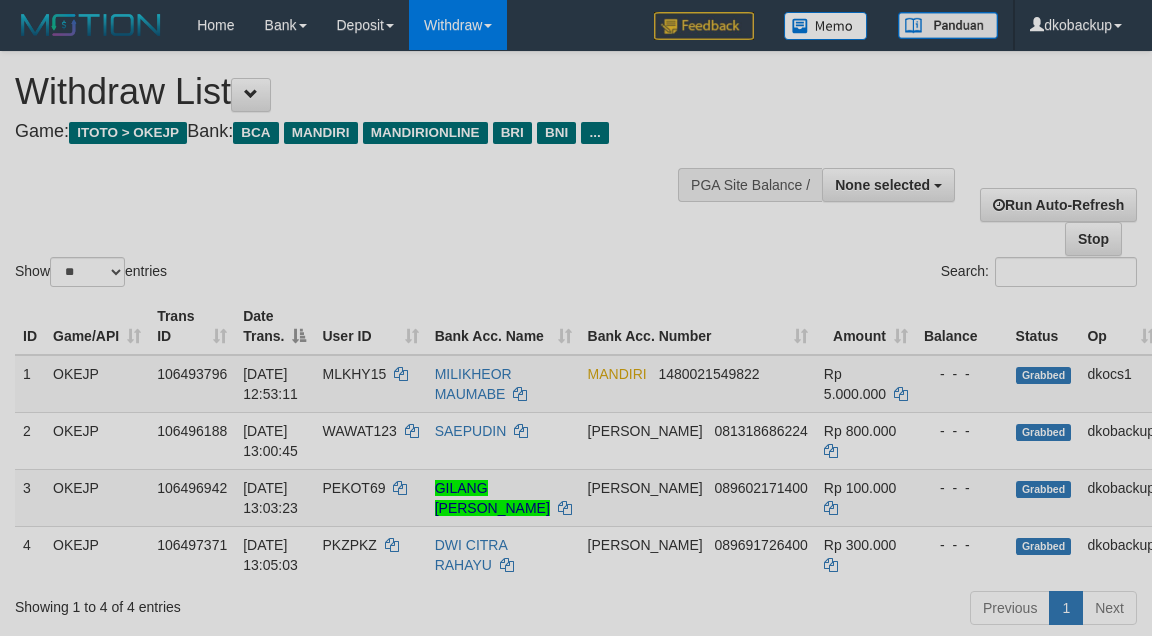 select 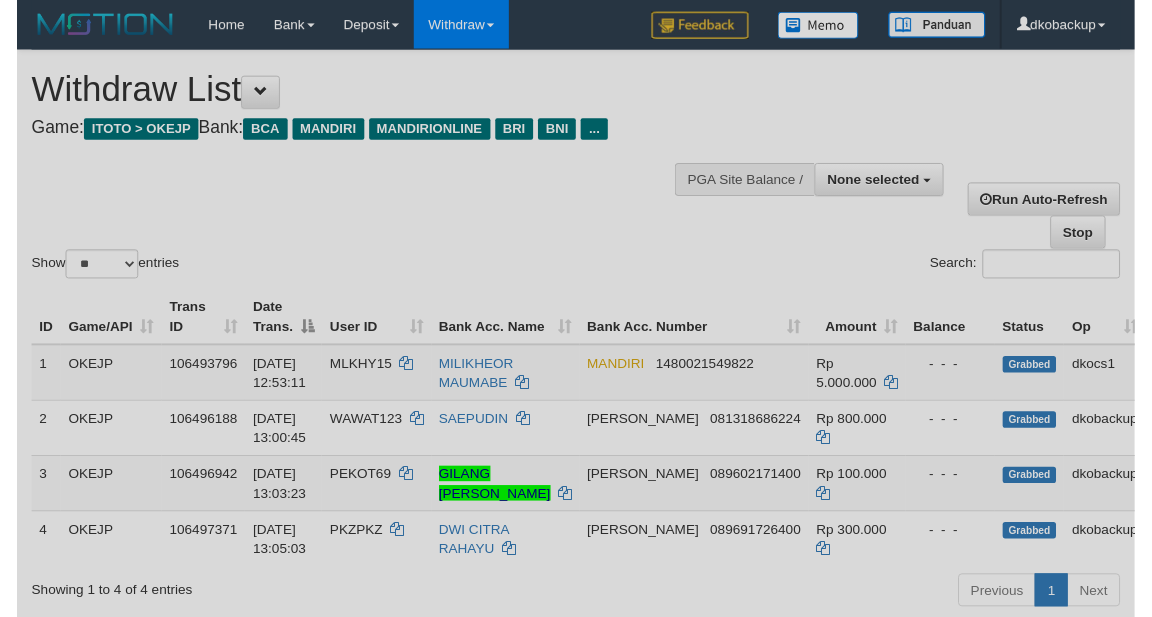 scroll, scrollTop: 687, scrollLeft: 0, axis: vertical 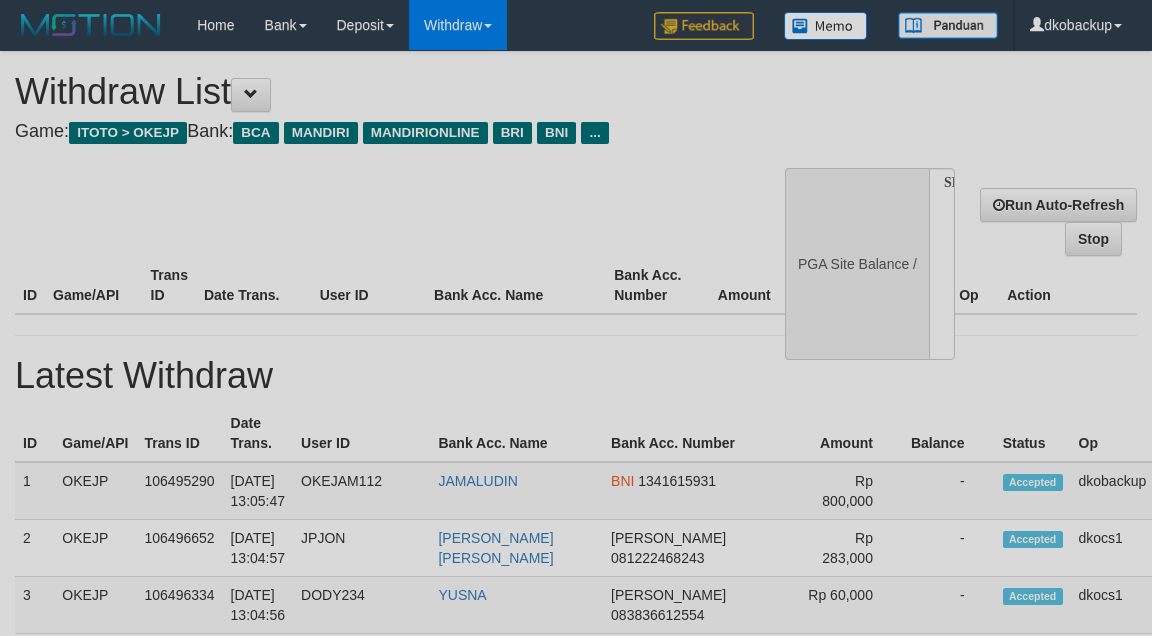 select 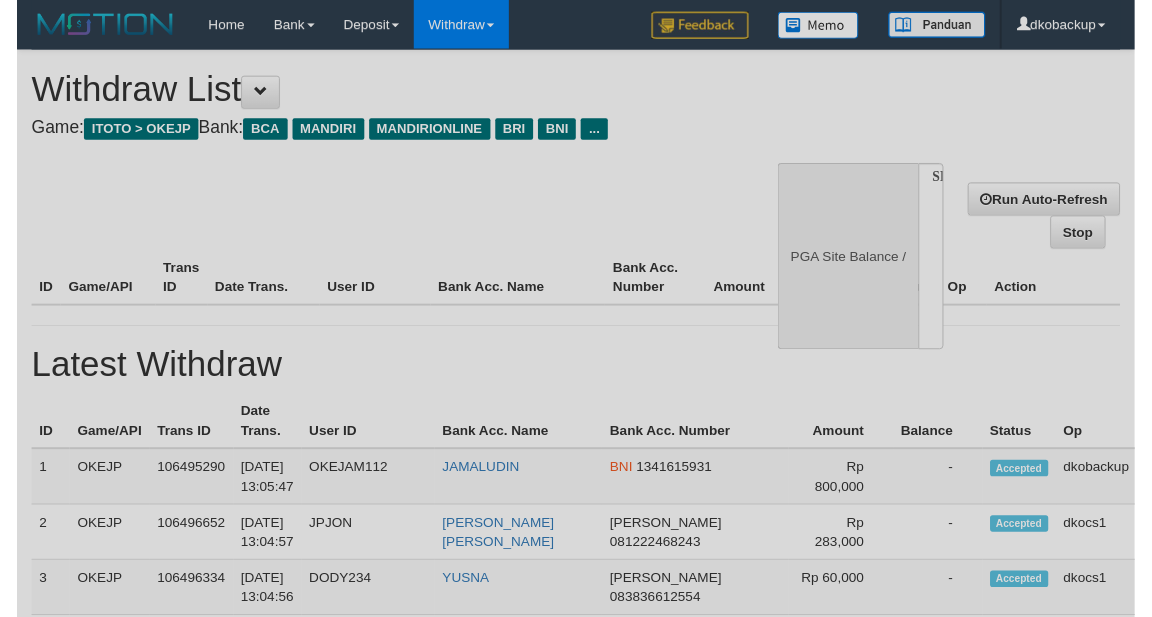 scroll, scrollTop: 271, scrollLeft: 0, axis: vertical 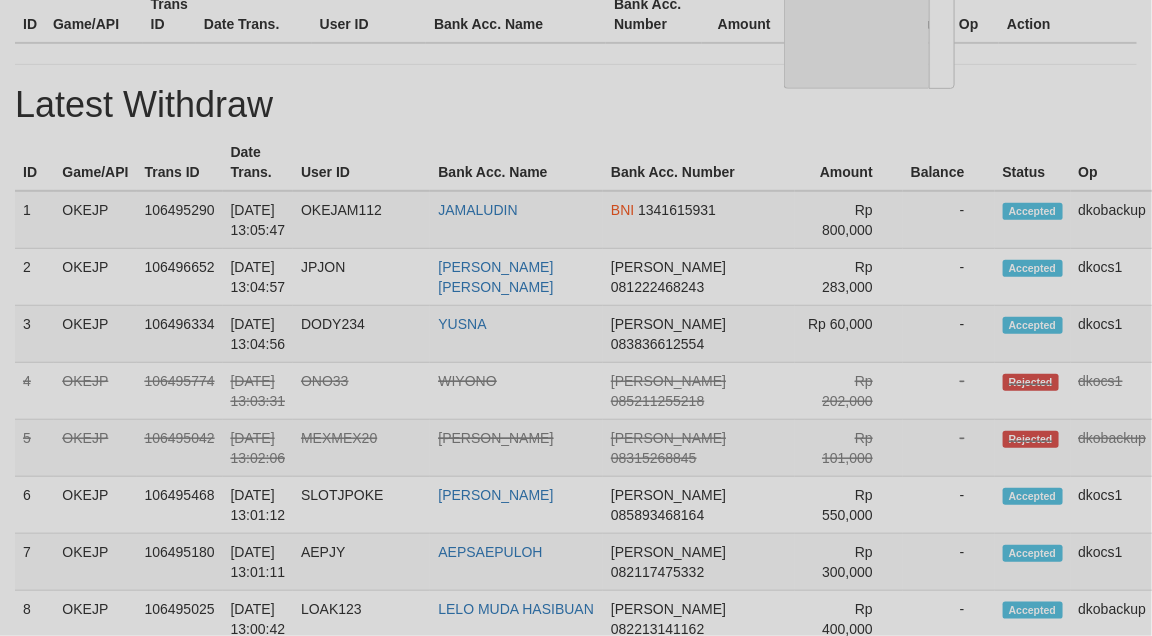 select on "**" 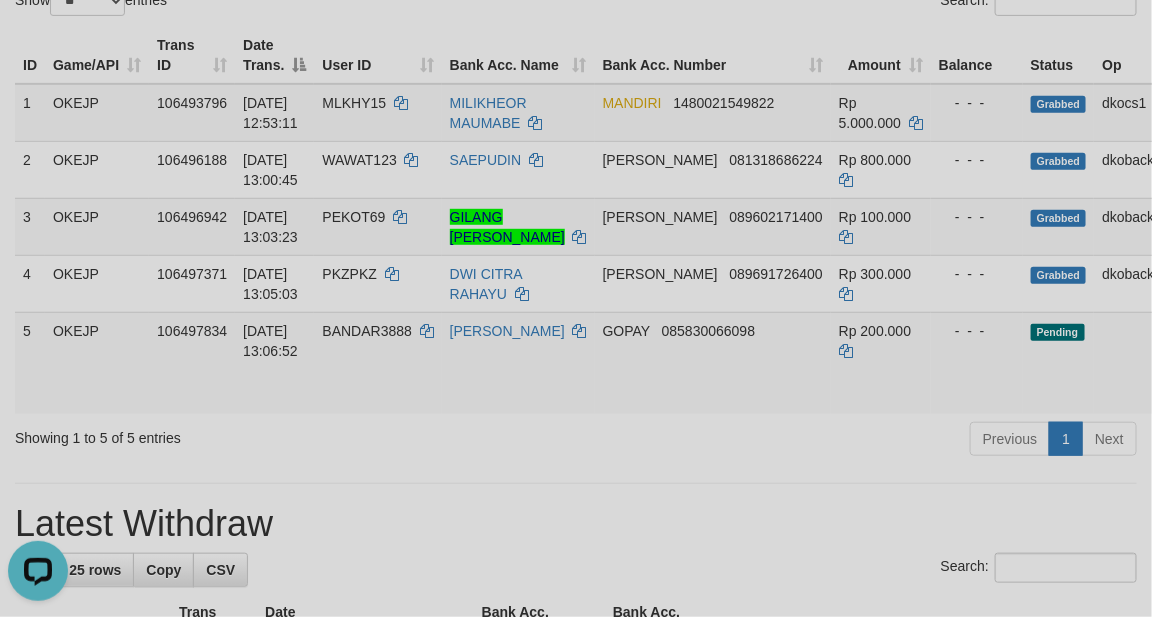 scroll, scrollTop: 0, scrollLeft: 0, axis: both 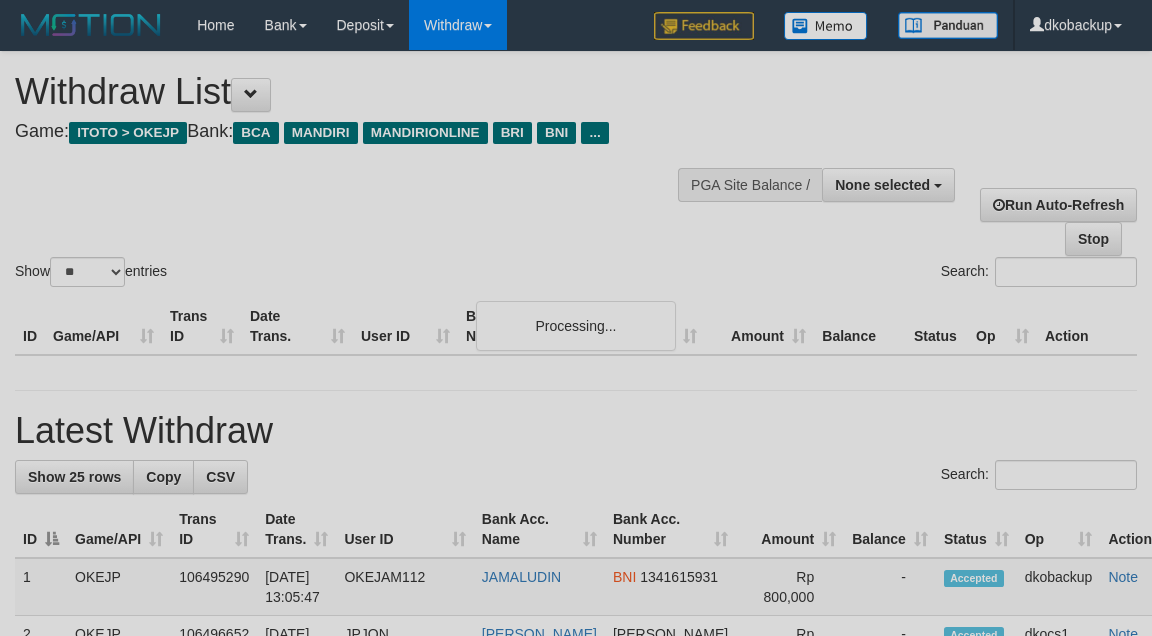 select 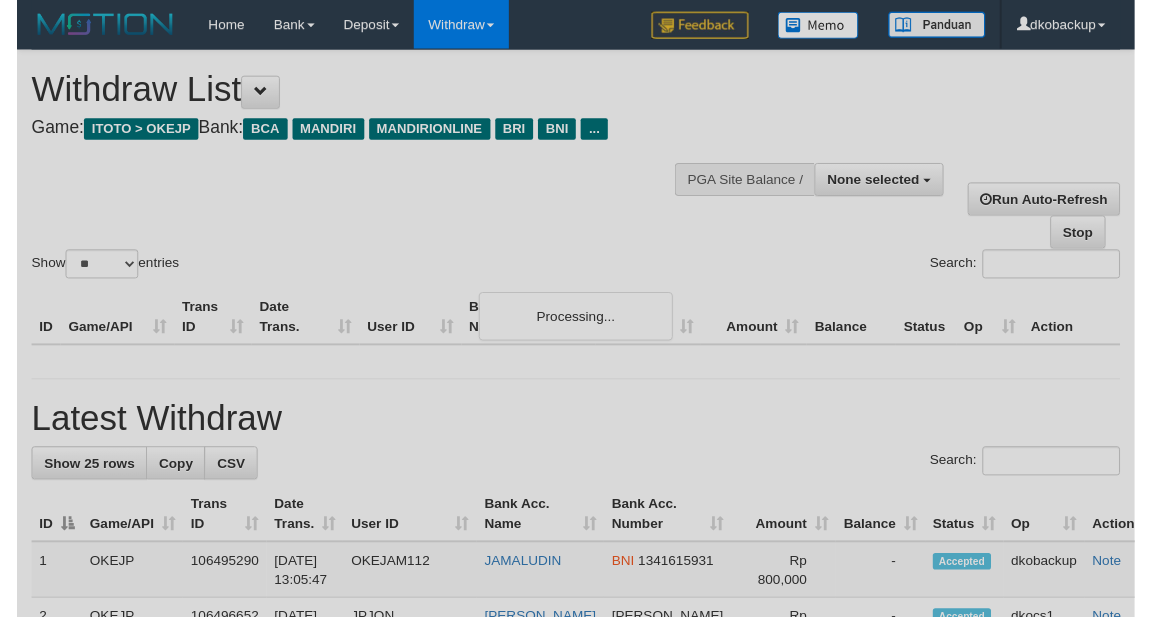 scroll, scrollTop: 796, scrollLeft: 0, axis: vertical 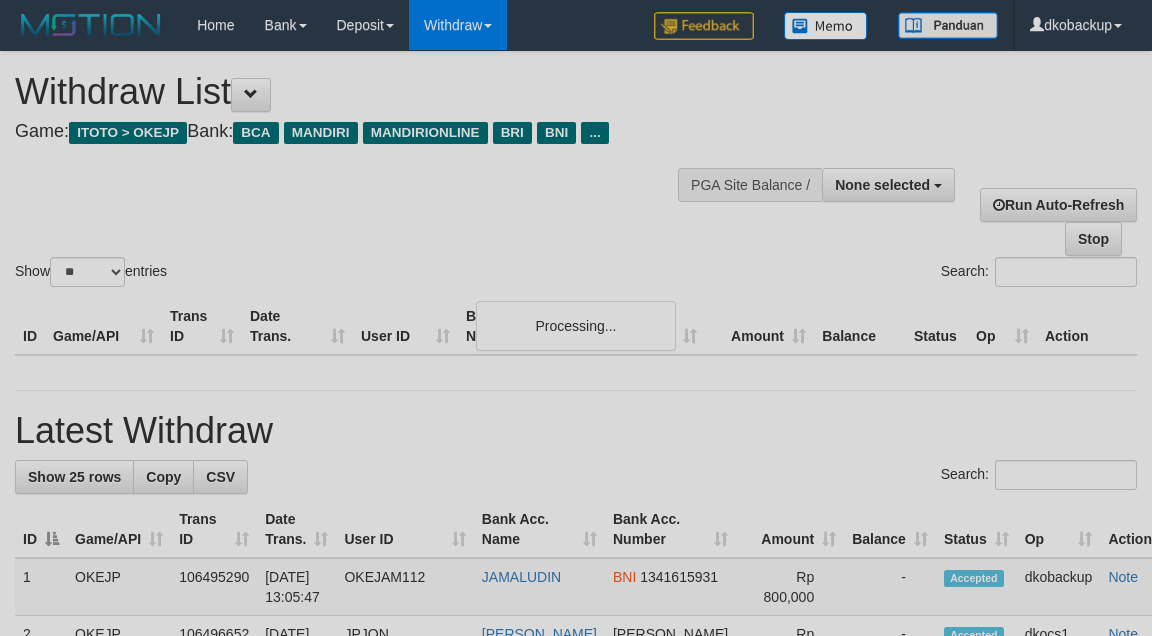 select 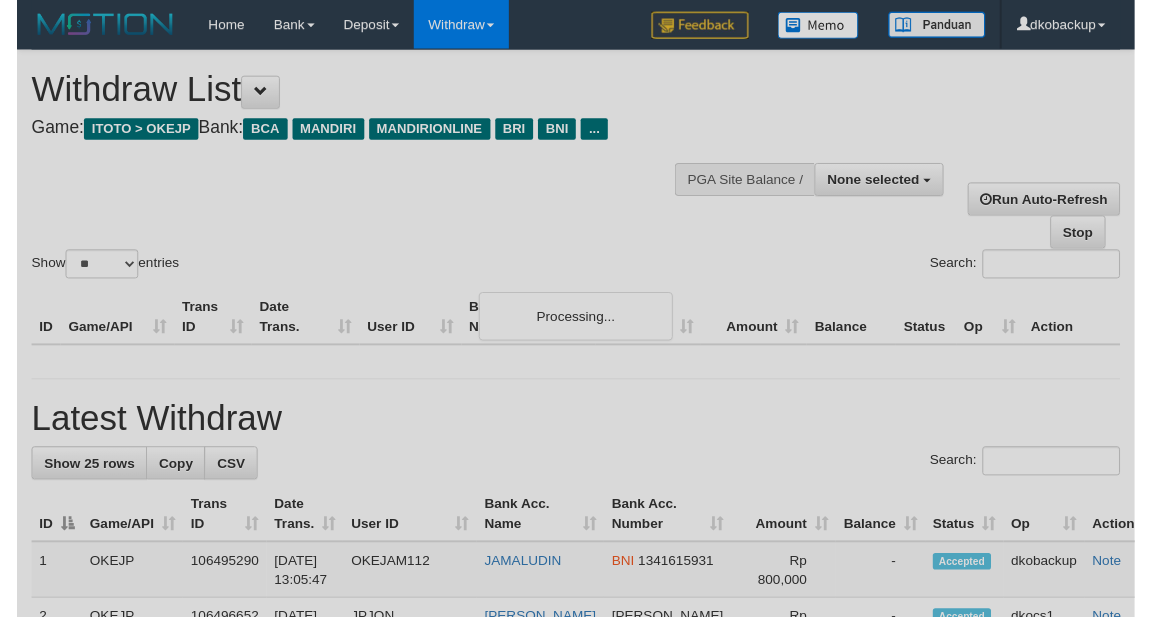 scroll, scrollTop: 278, scrollLeft: 0, axis: vertical 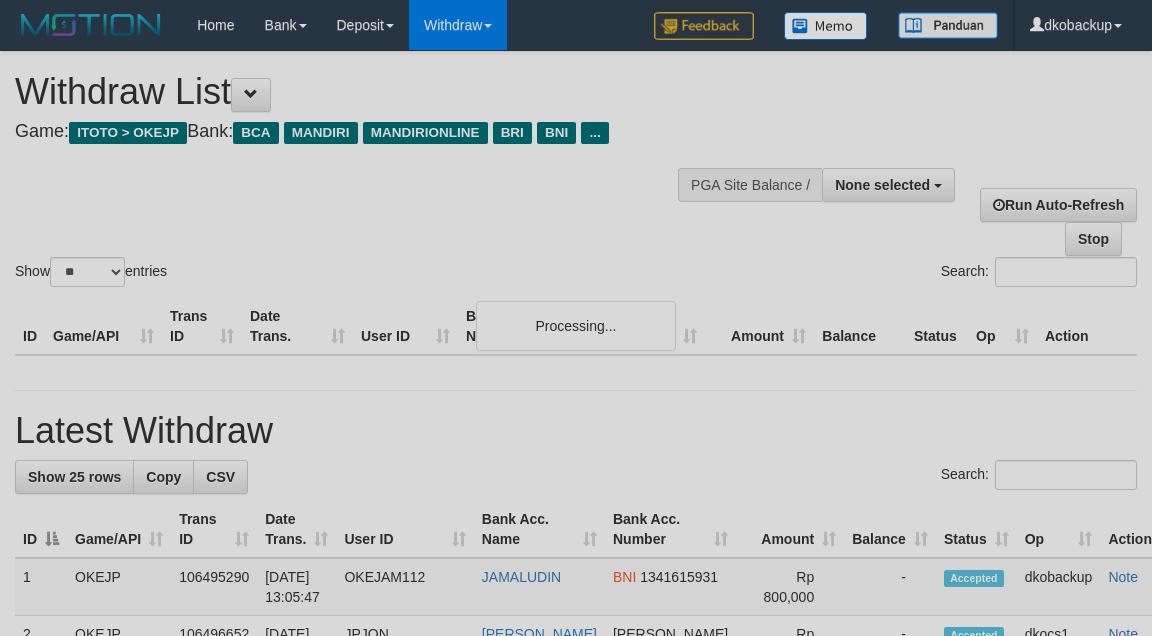 select 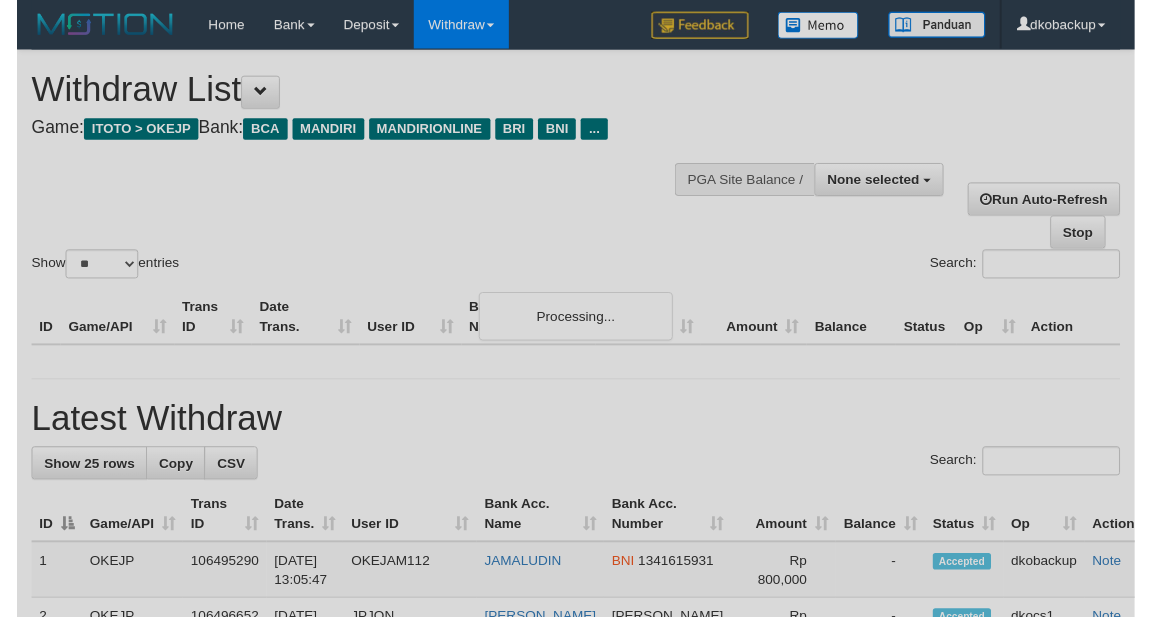 scroll, scrollTop: 803, scrollLeft: 0, axis: vertical 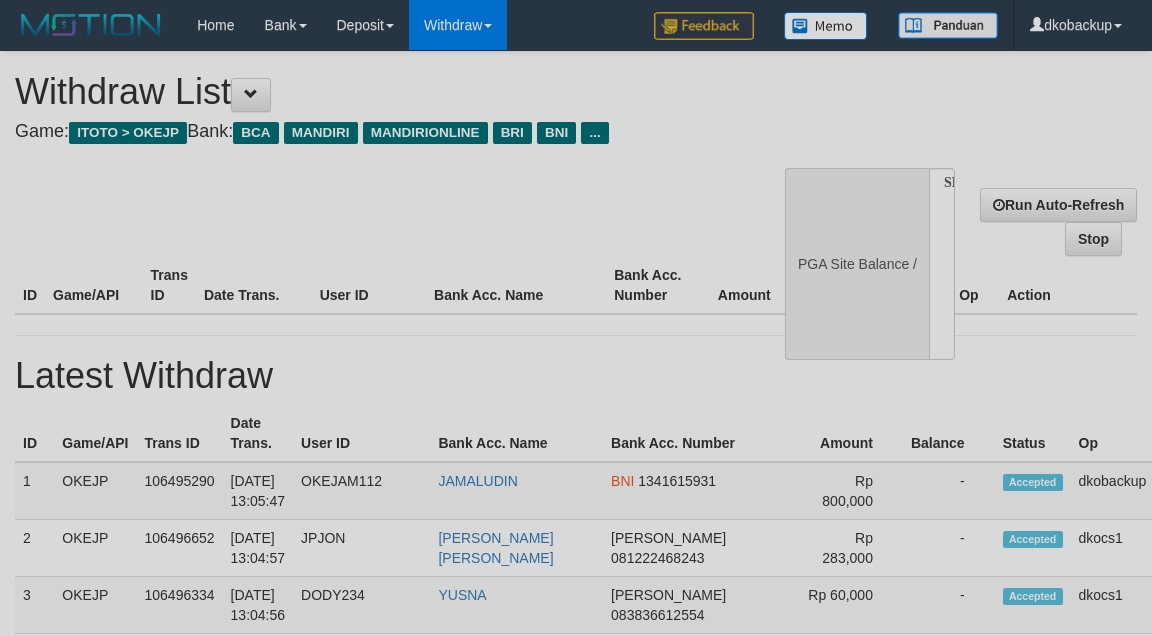 select 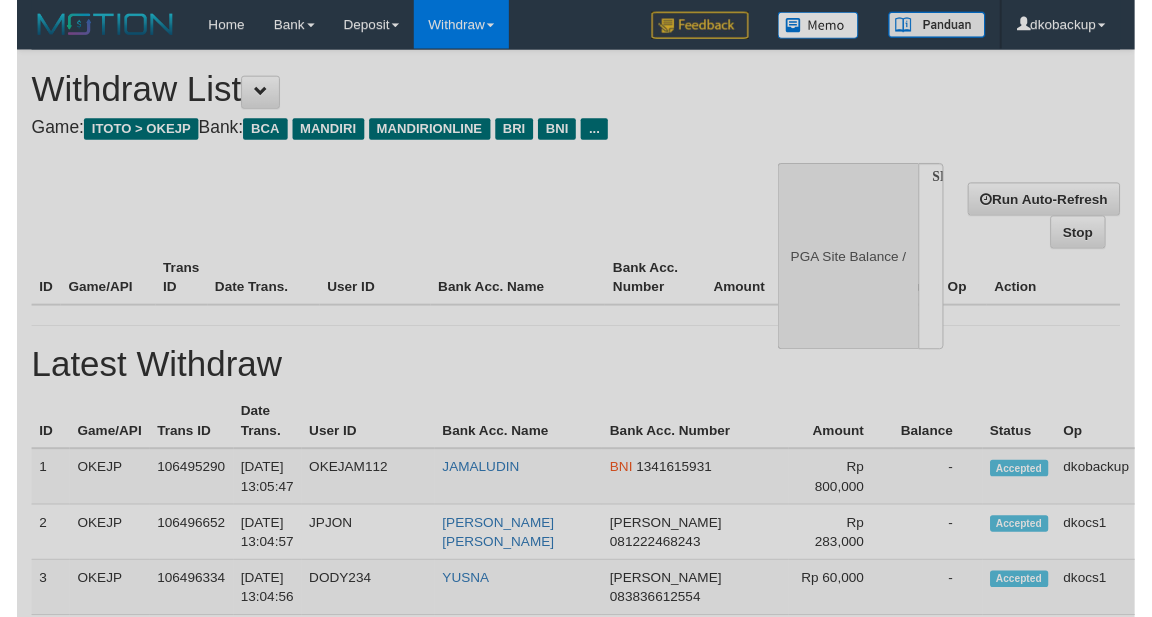 scroll, scrollTop: 286, scrollLeft: 0, axis: vertical 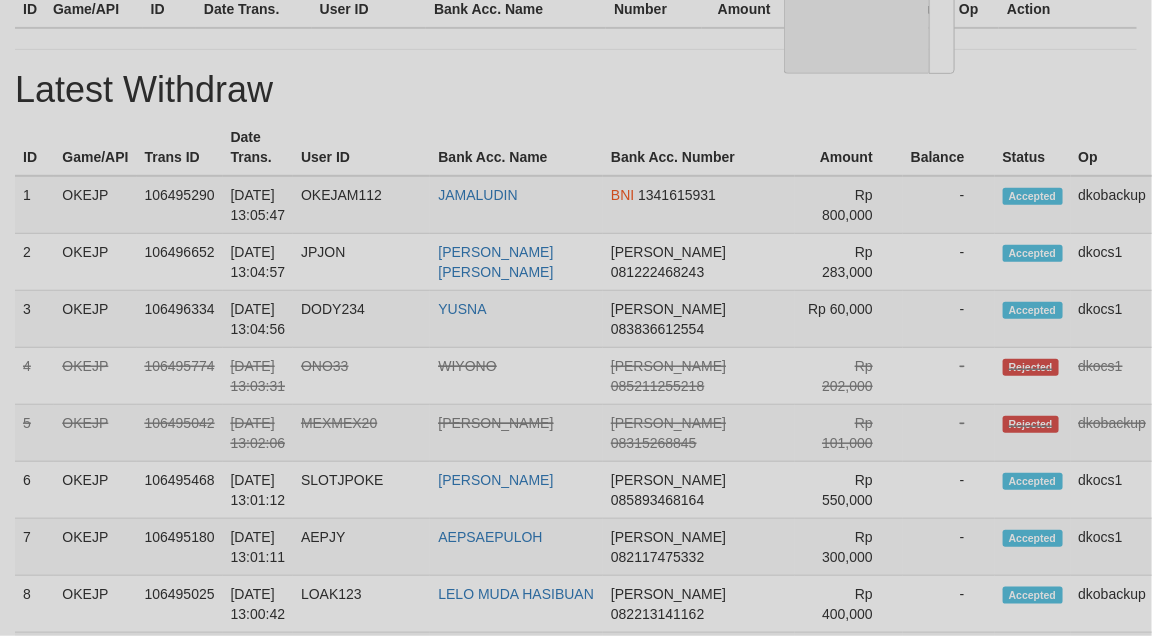select on "**" 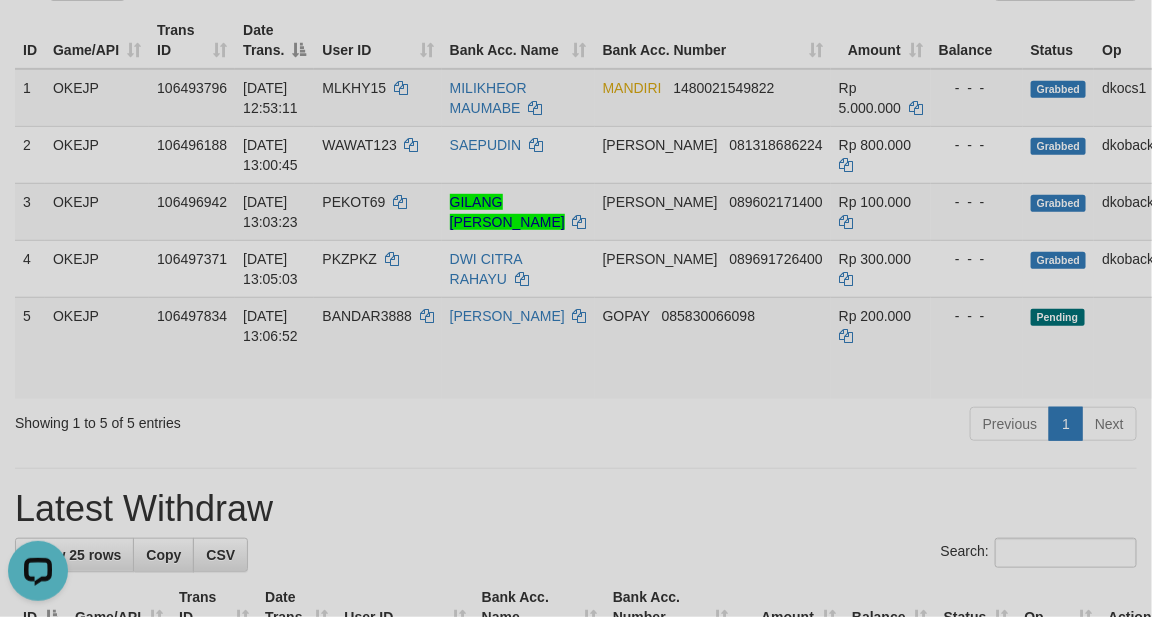 scroll, scrollTop: 0, scrollLeft: 0, axis: both 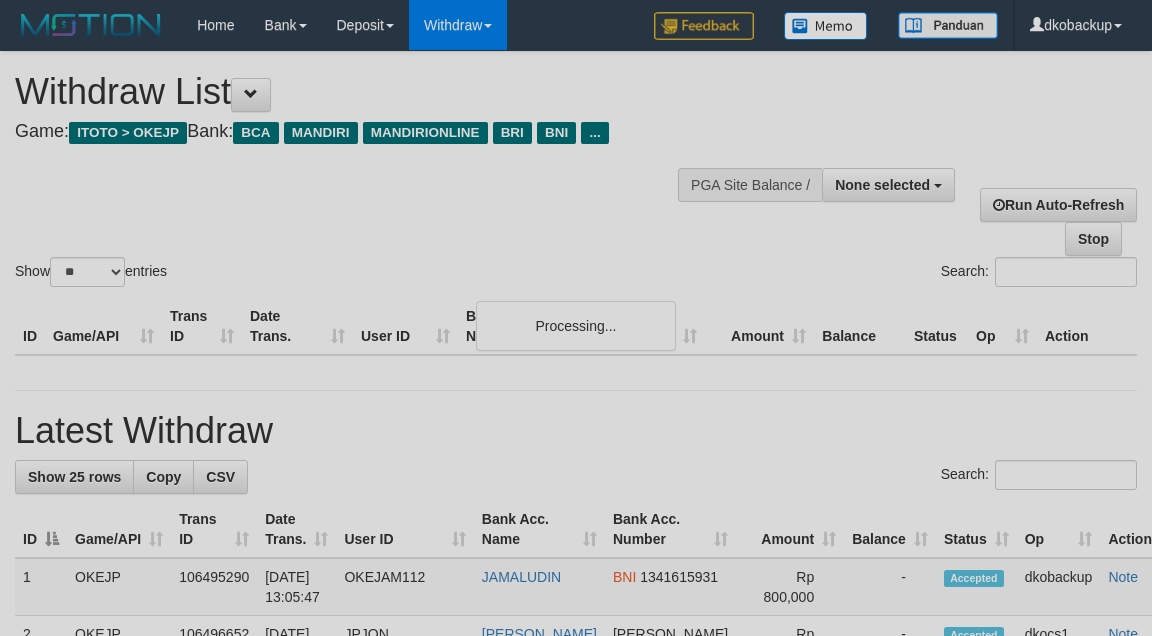 select 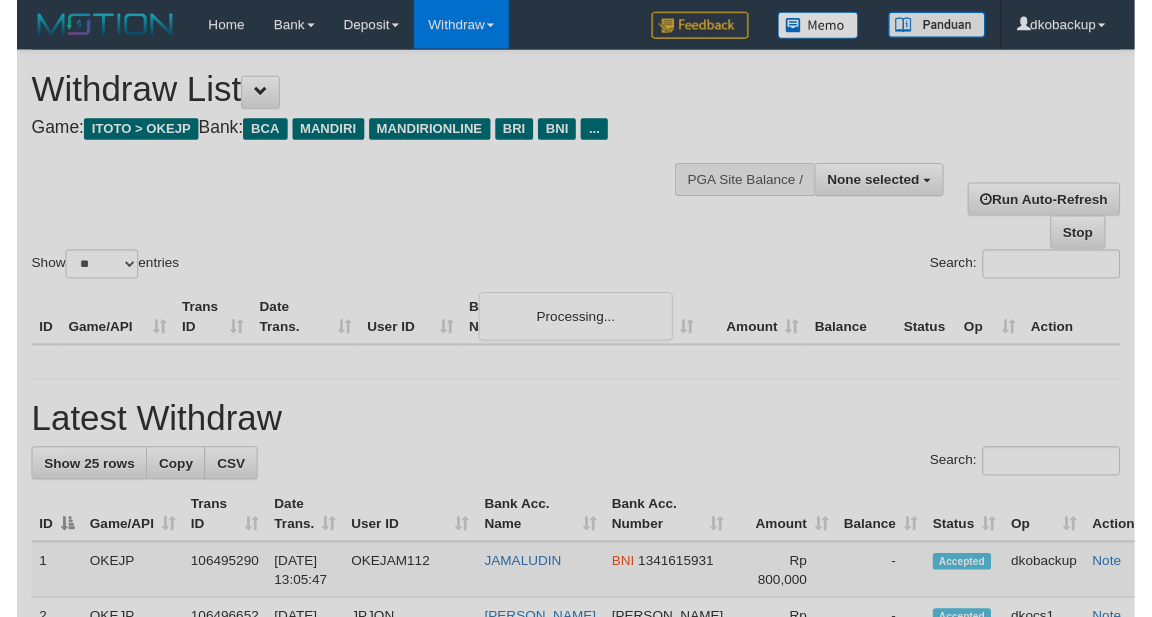 scroll, scrollTop: 811, scrollLeft: 0, axis: vertical 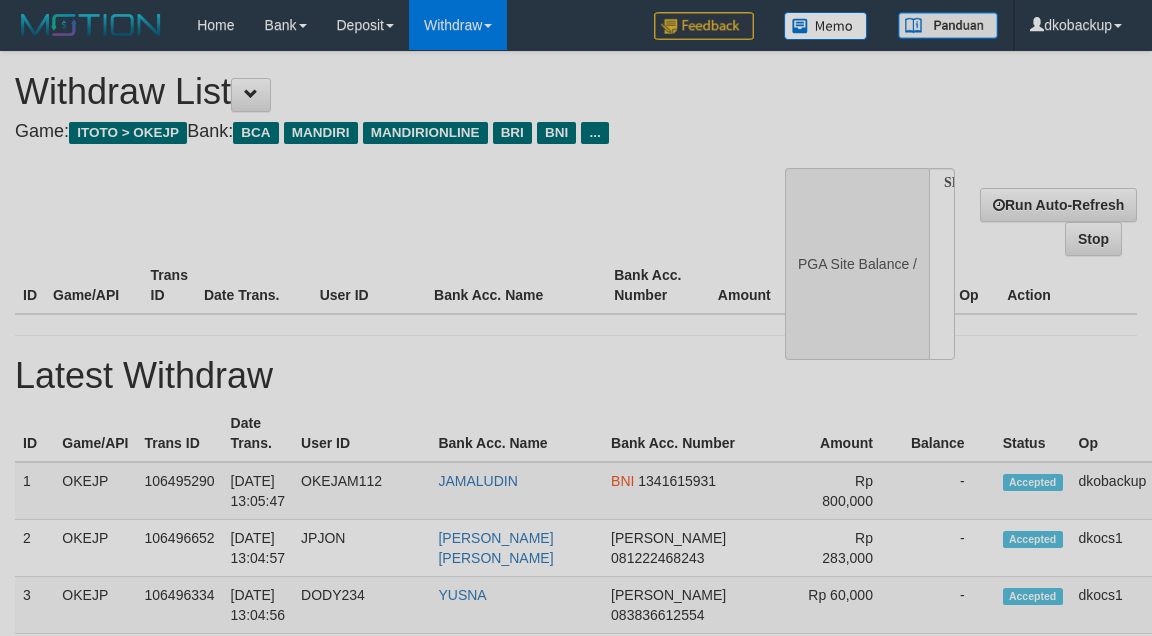 select 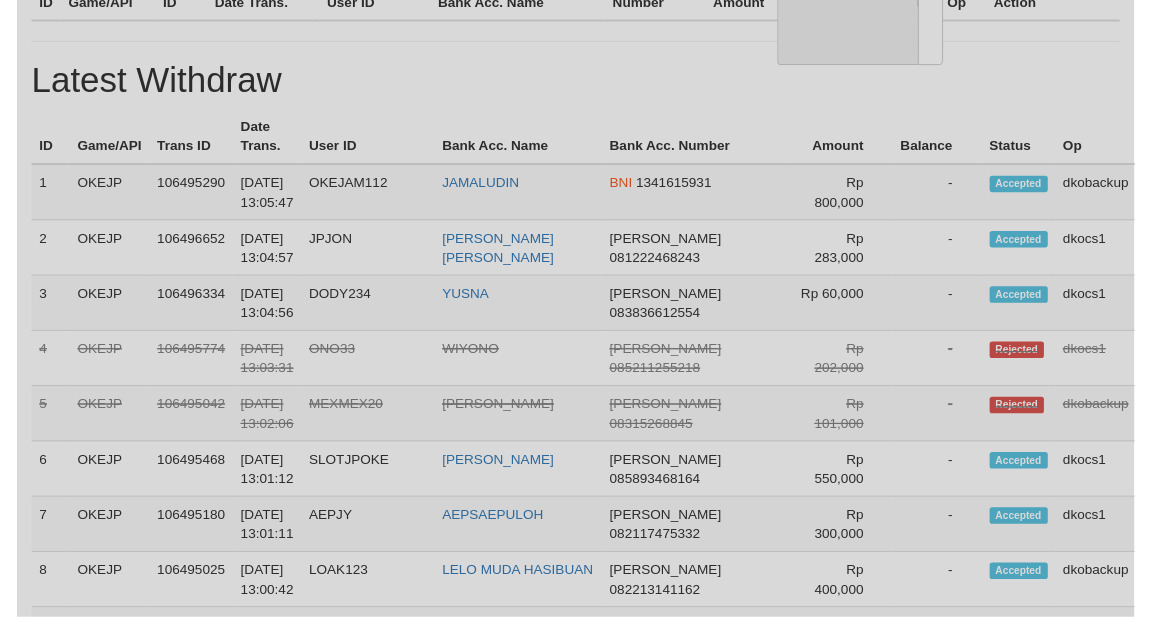 scroll, scrollTop: 293, scrollLeft: 0, axis: vertical 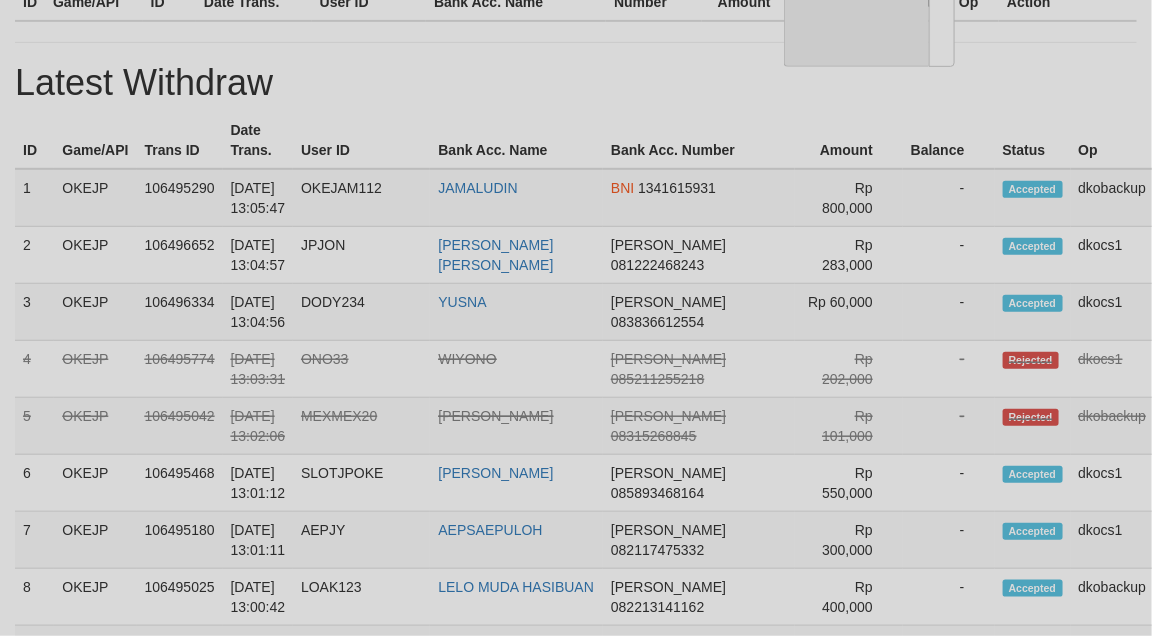 select on "**" 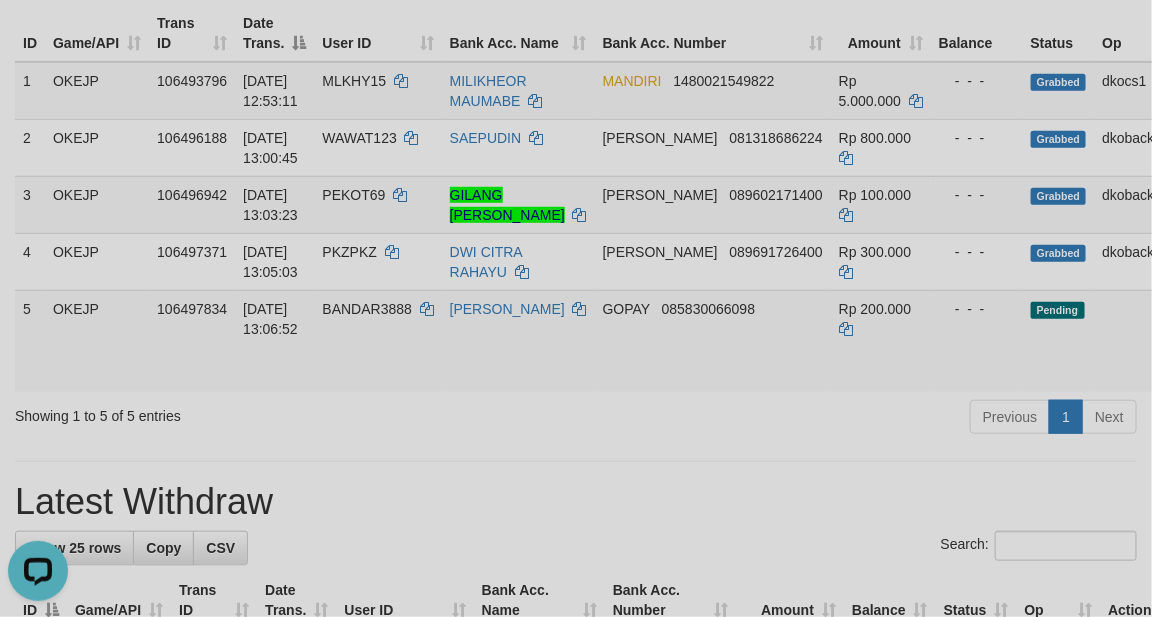 scroll, scrollTop: 0, scrollLeft: 0, axis: both 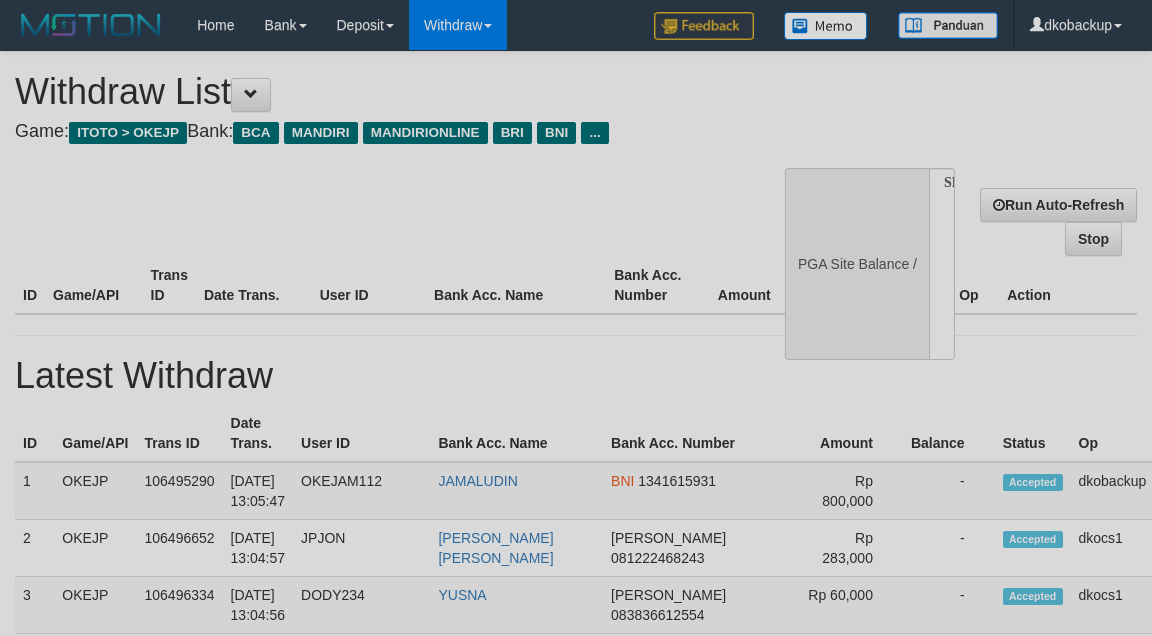 select 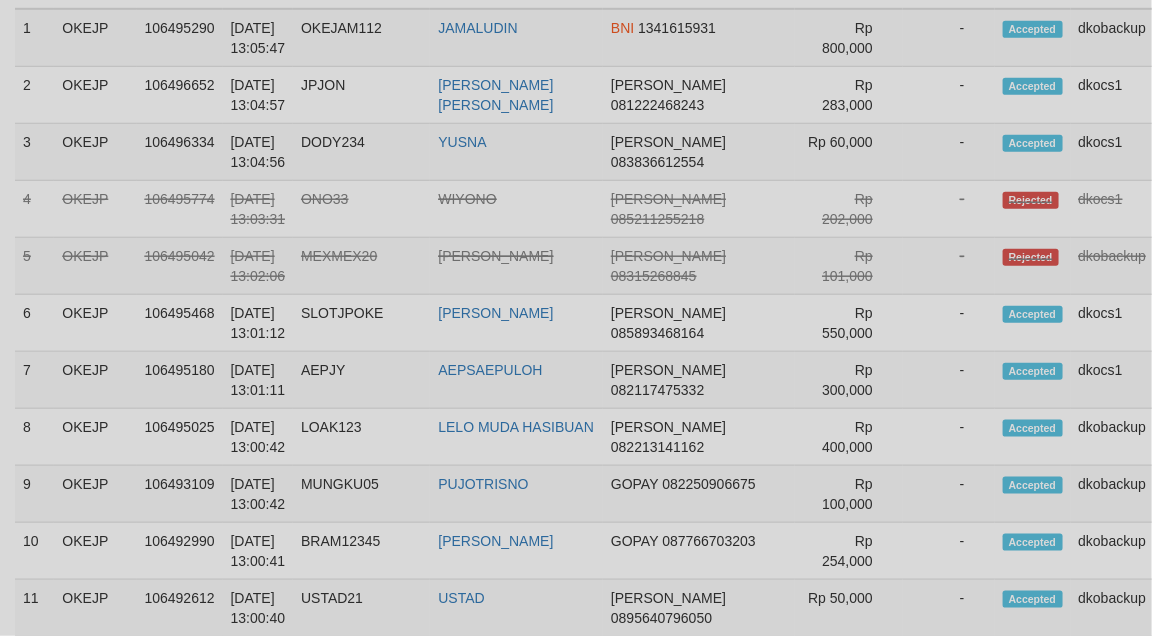 select on "**" 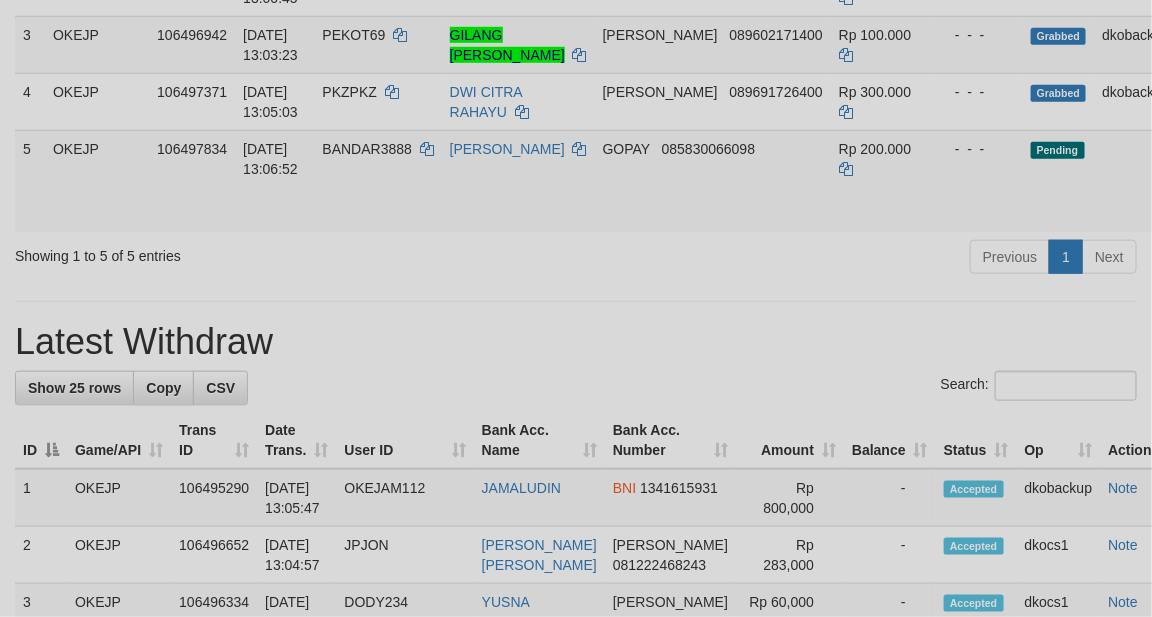 scroll, scrollTop: 293, scrollLeft: 0, axis: vertical 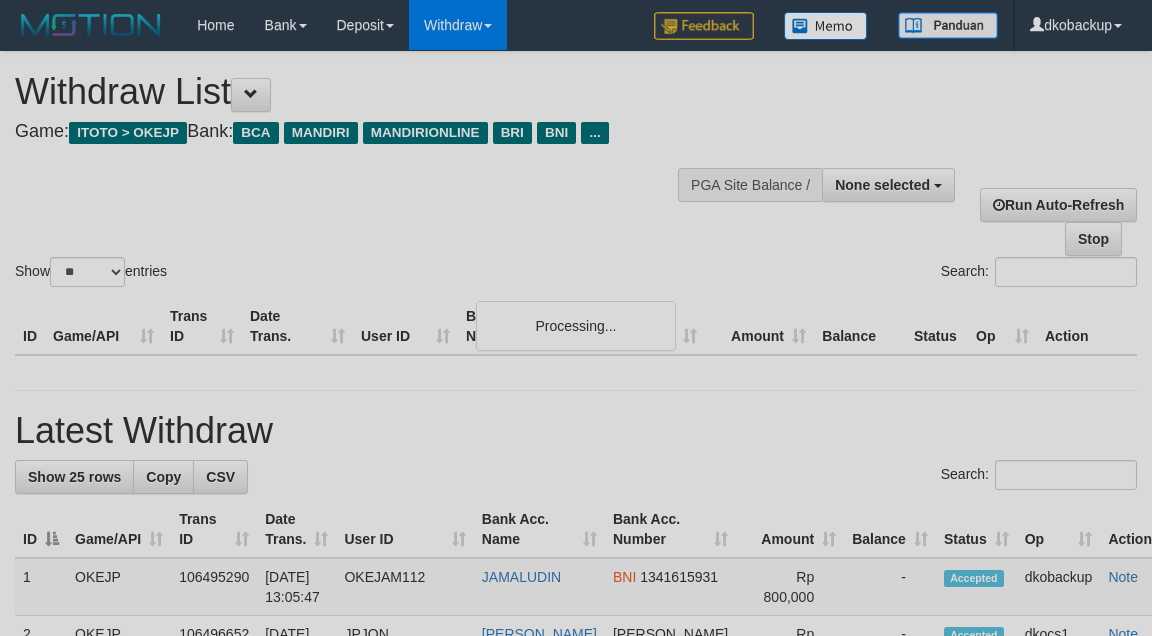 select 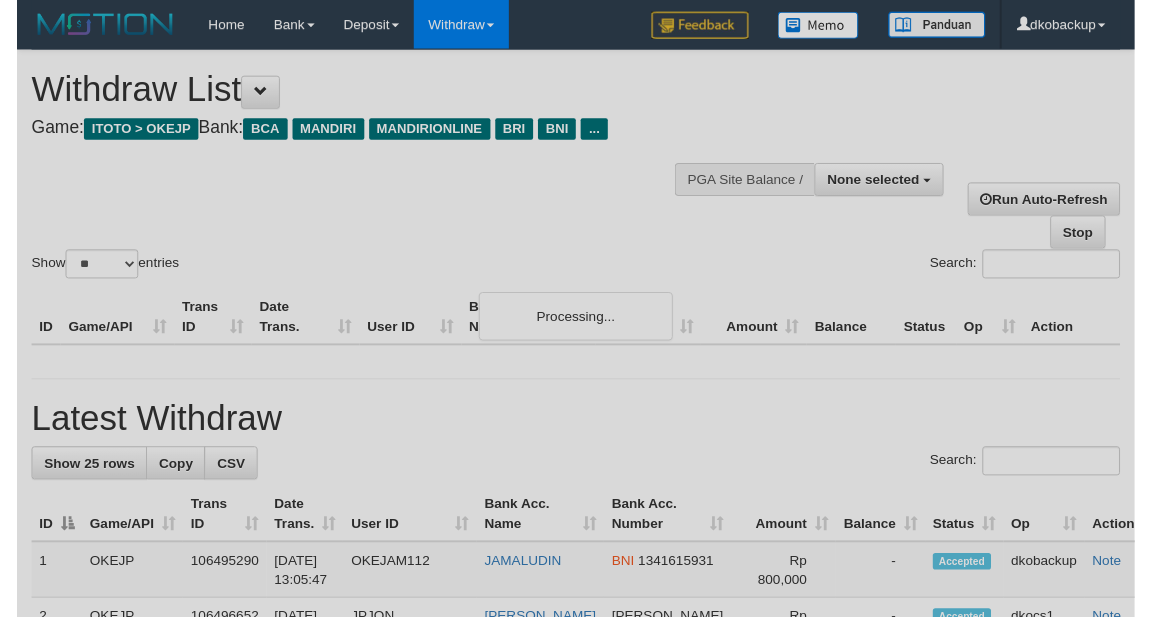 scroll, scrollTop: 252, scrollLeft: 0, axis: vertical 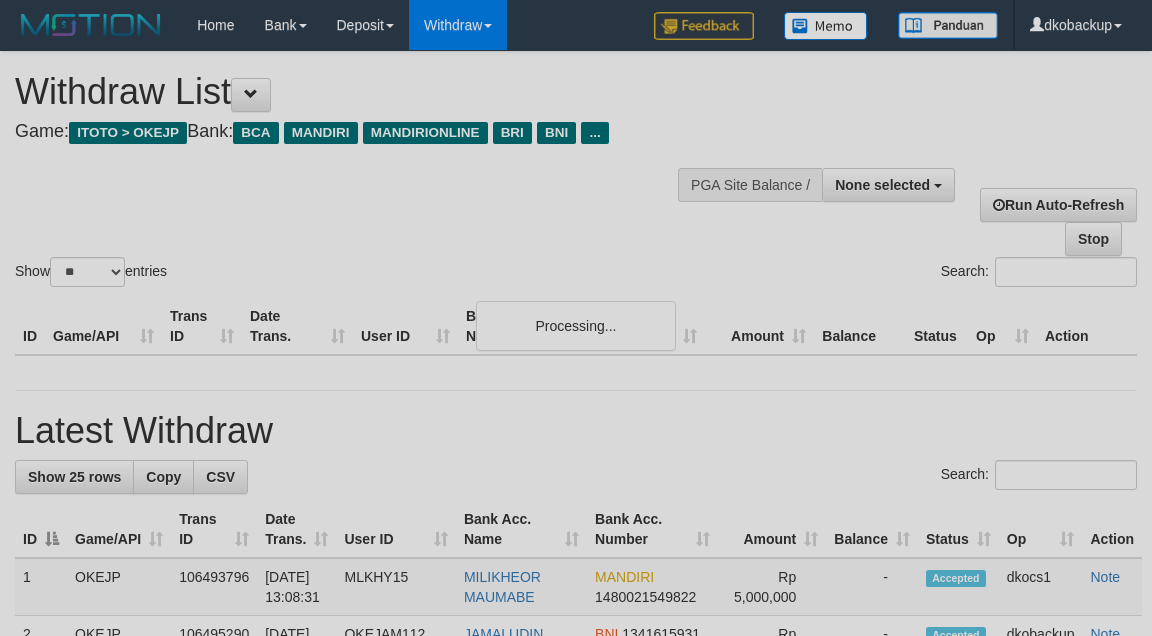 select 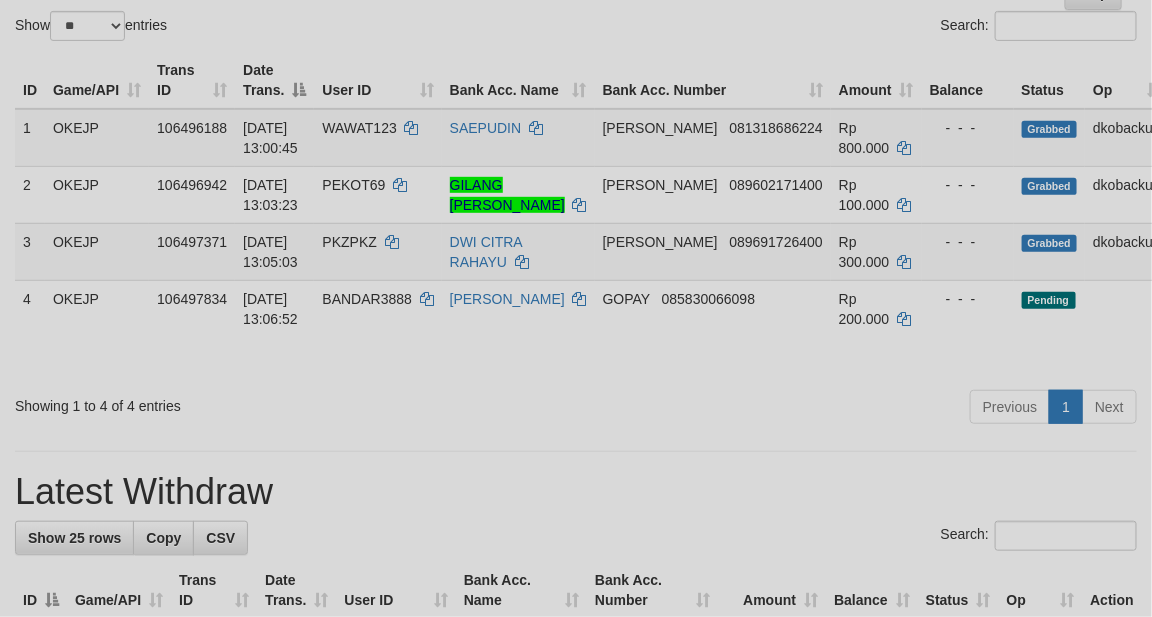 scroll, scrollTop: 23, scrollLeft: 0, axis: vertical 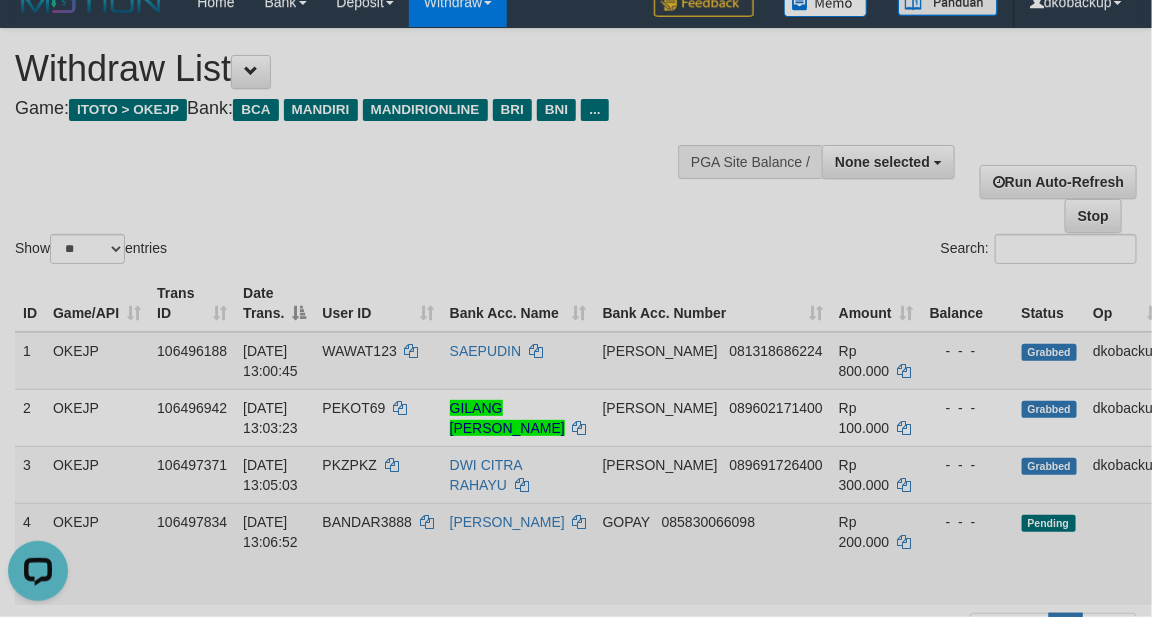 click on "Allow Grab" at bounding box center (1193, 532) 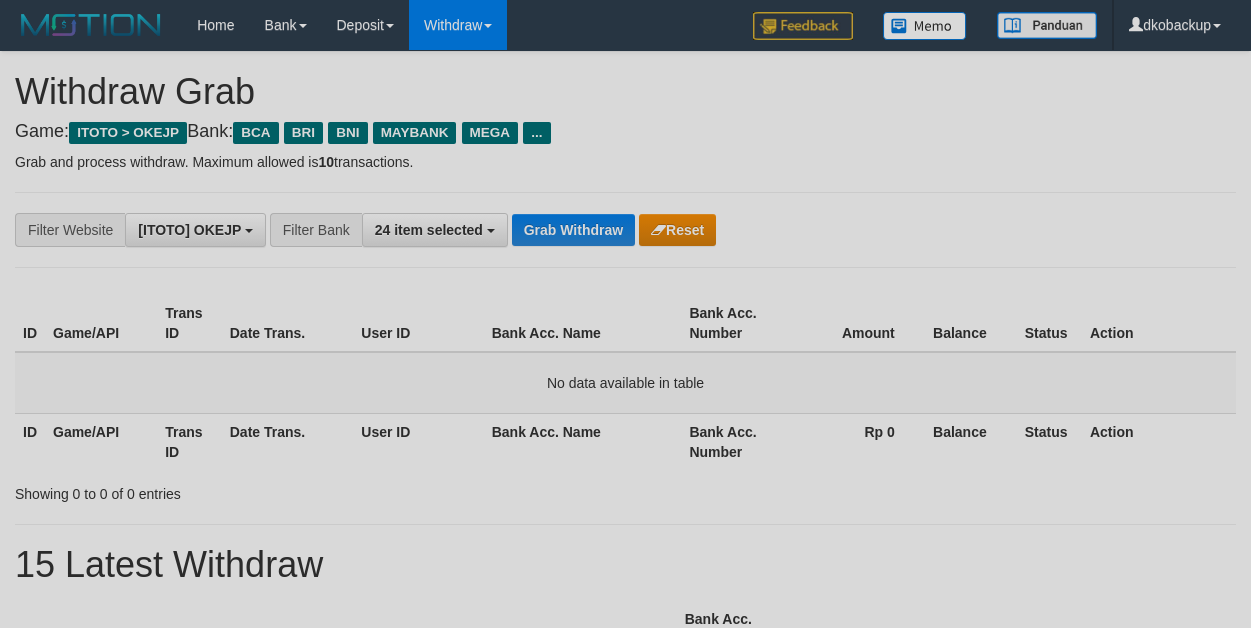scroll, scrollTop: 0, scrollLeft: 0, axis: both 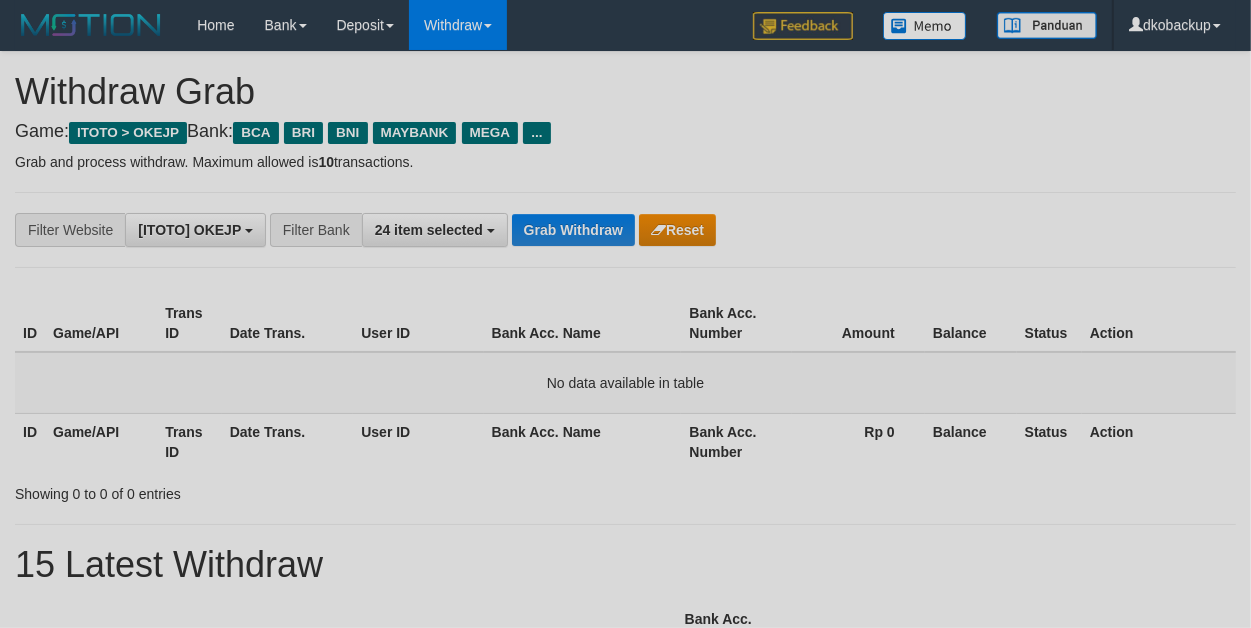 click on "Grab Withdraw" at bounding box center (573, 230) 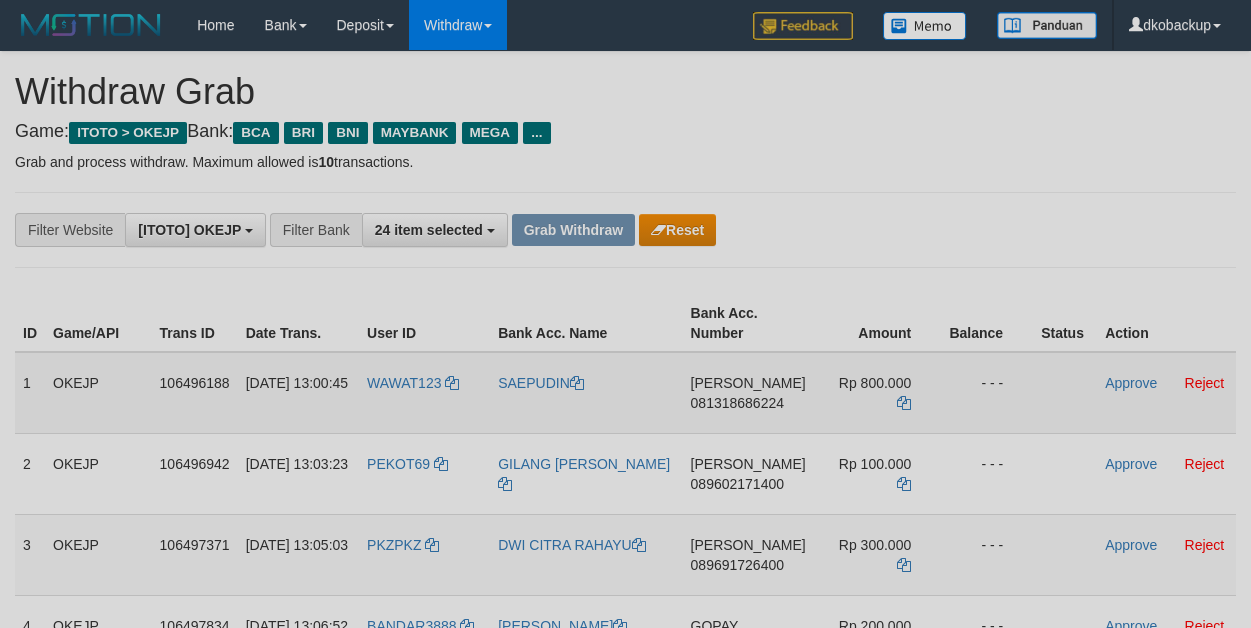 scroll, scrollTop: 0, scrollLeft: 0, axis: both 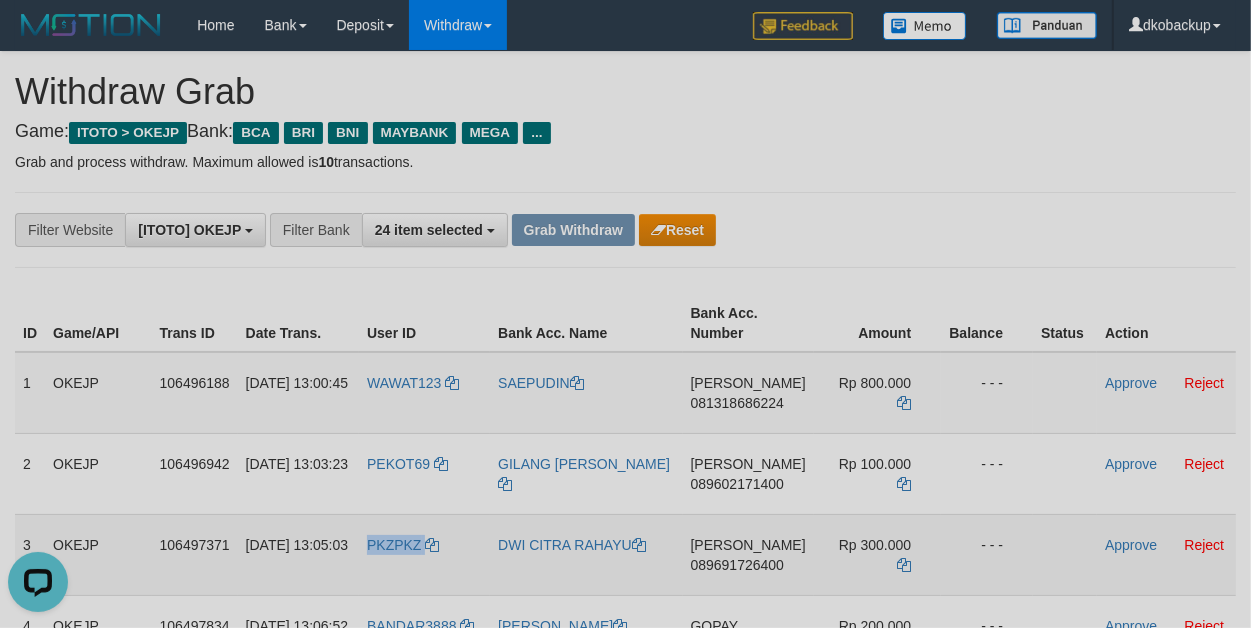 drag, startPoint x: 370, startPoint y: 528, endPoint x: 468, endPoint y: 528, distance: 98 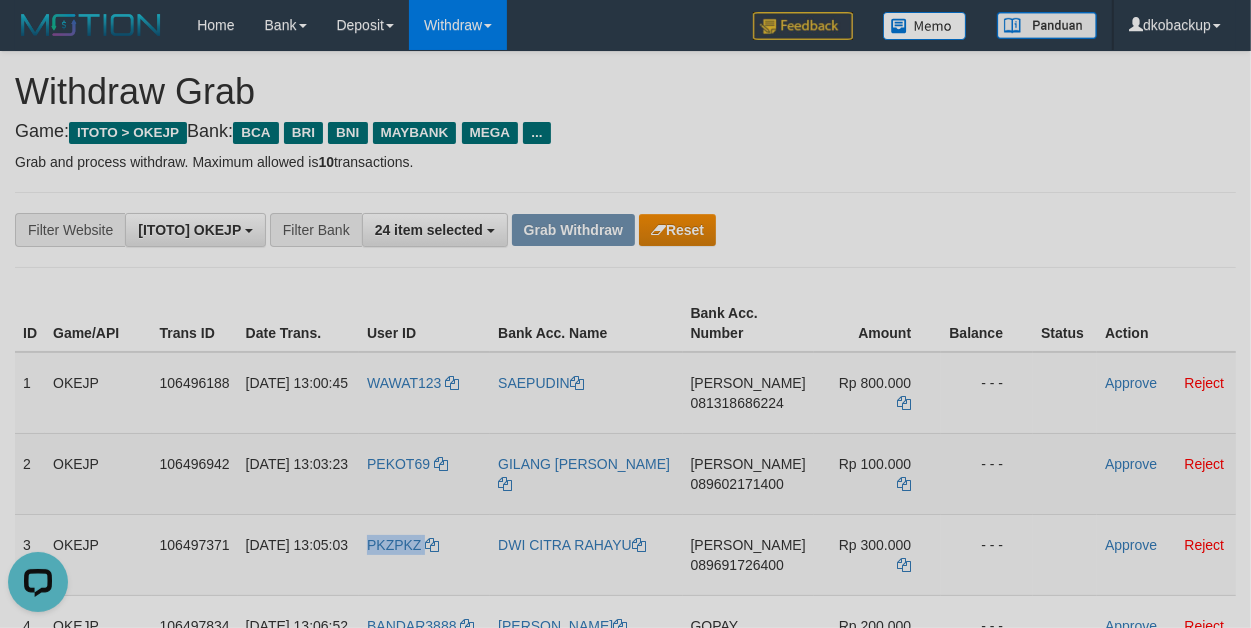 copy on "PKZPKZ" 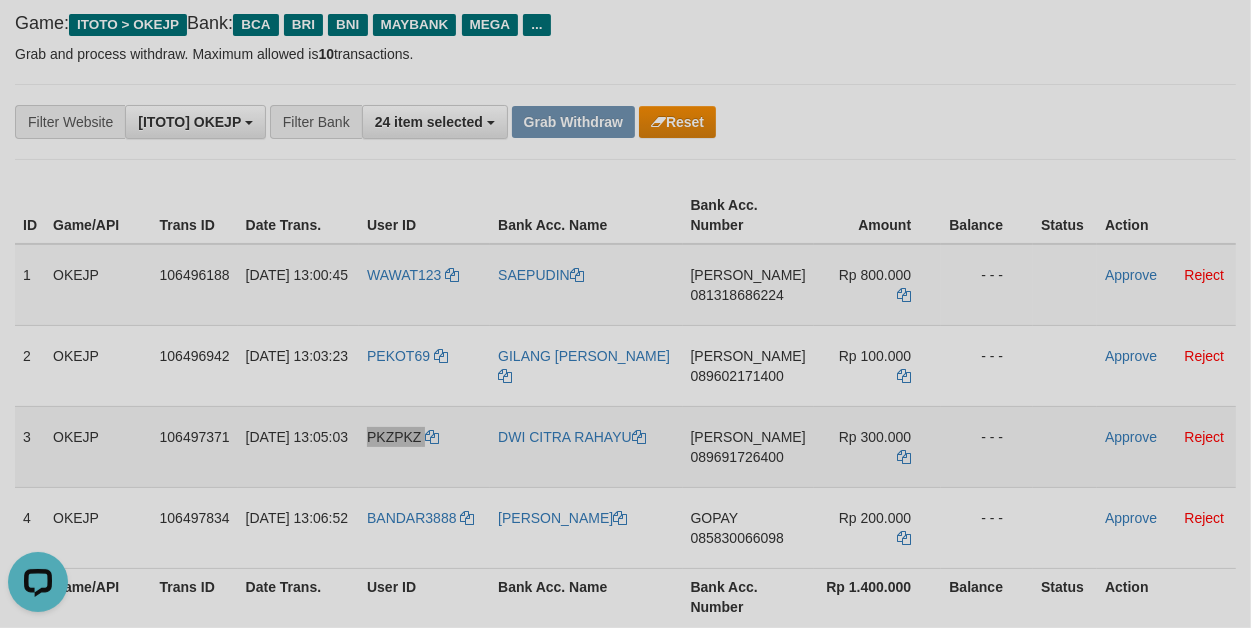 scroll, scrollTop: 166, scrollLeft: 0, axis: vertical 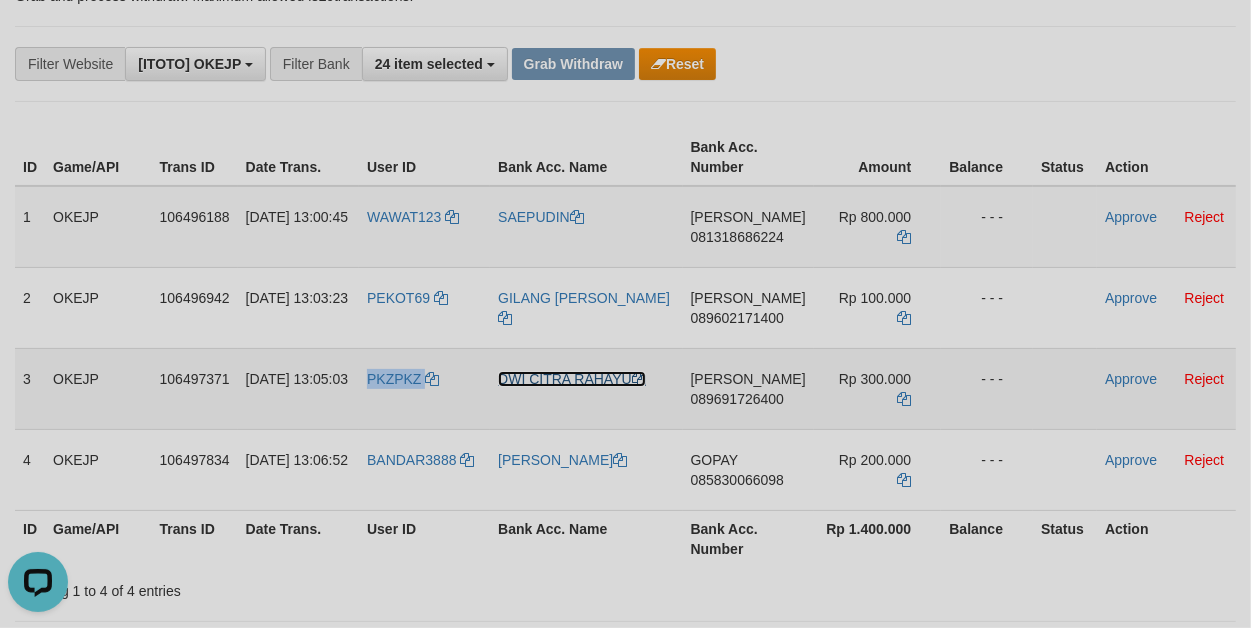 drag, startPoint x: 541, startPoint y: 377, endPoint x: 1216, endPoint y: 365, distance: 675.1066 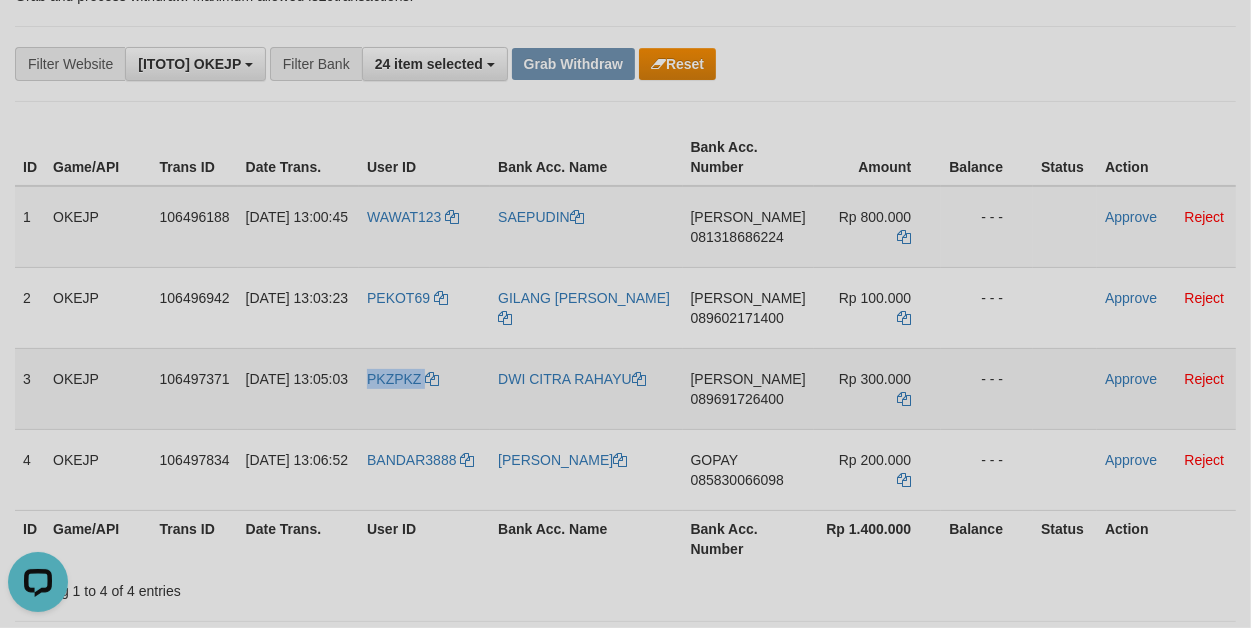 copy on "PKZPKZ" 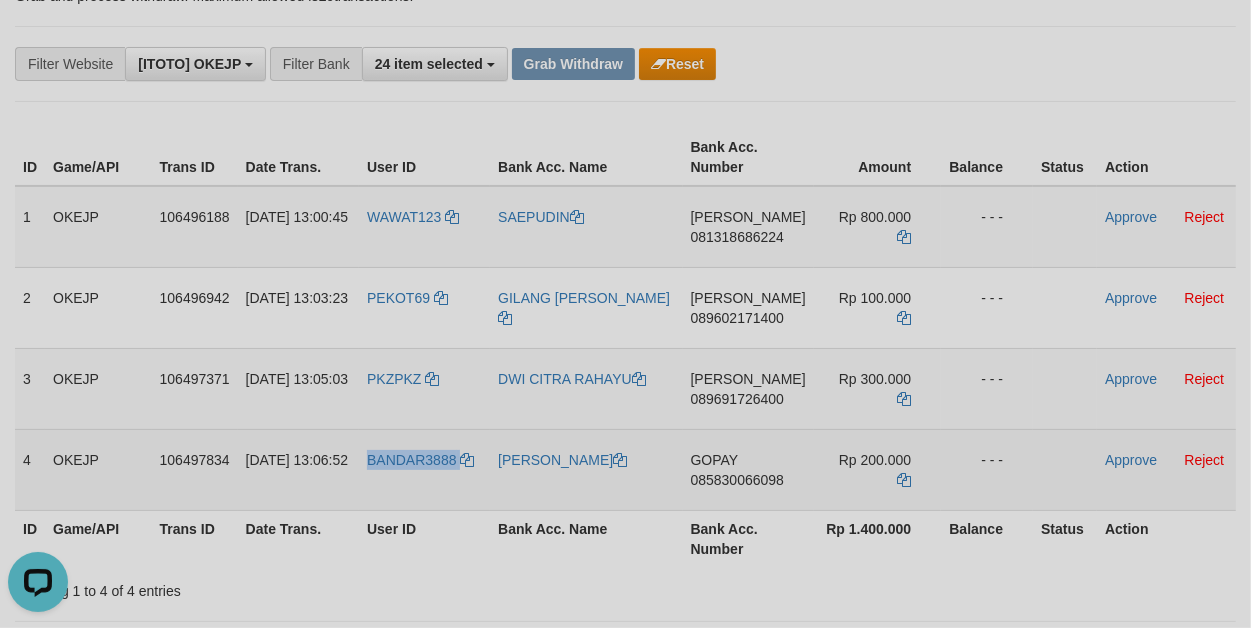 drag, startPoint x: 376, startPoint y: 443, endPoint x: 503, endPoint y: 443, distance: 127 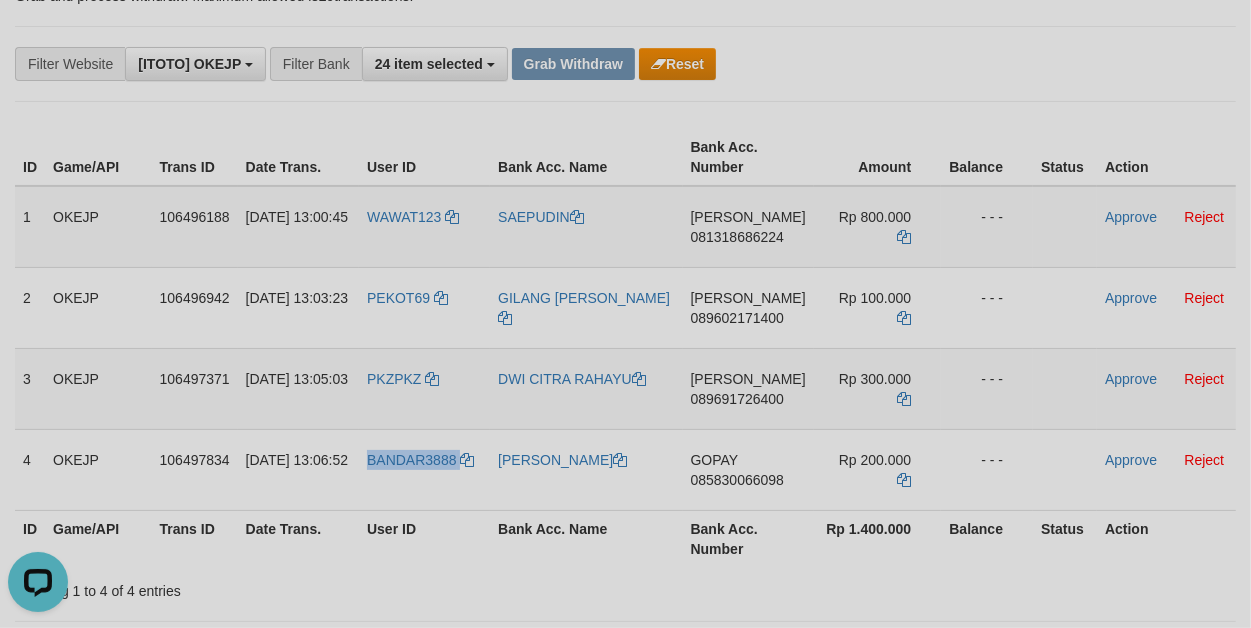 copy on "BANDAR3888" 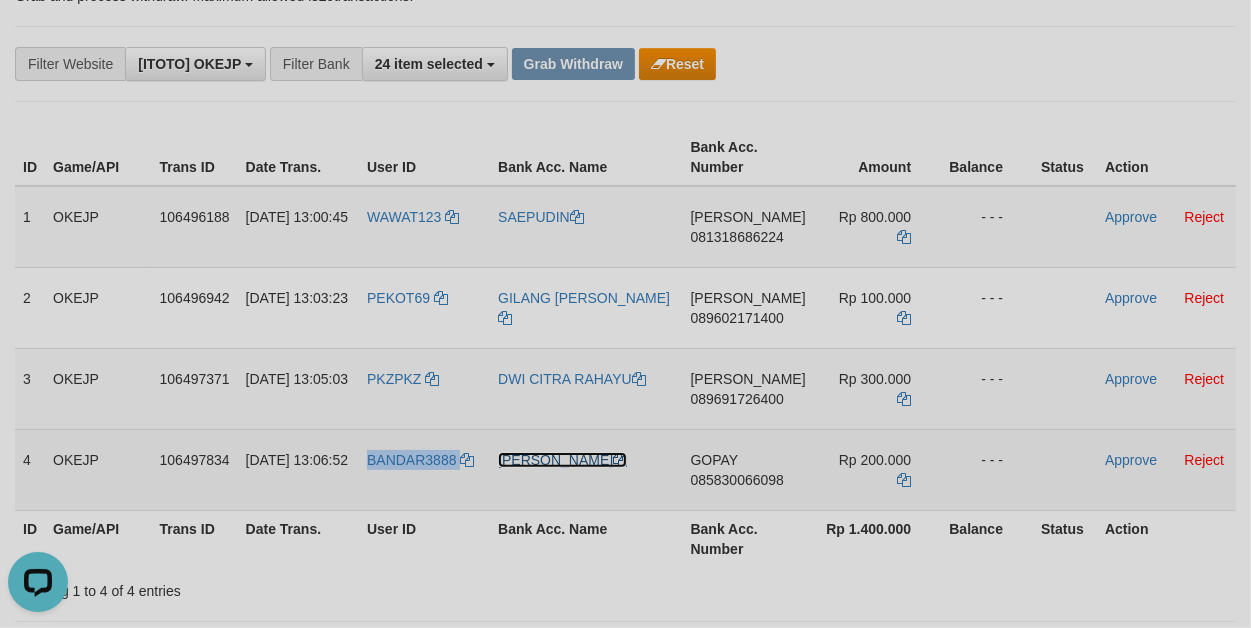 click on "[PERSON_NAME]" at bounding box center (562, 460) 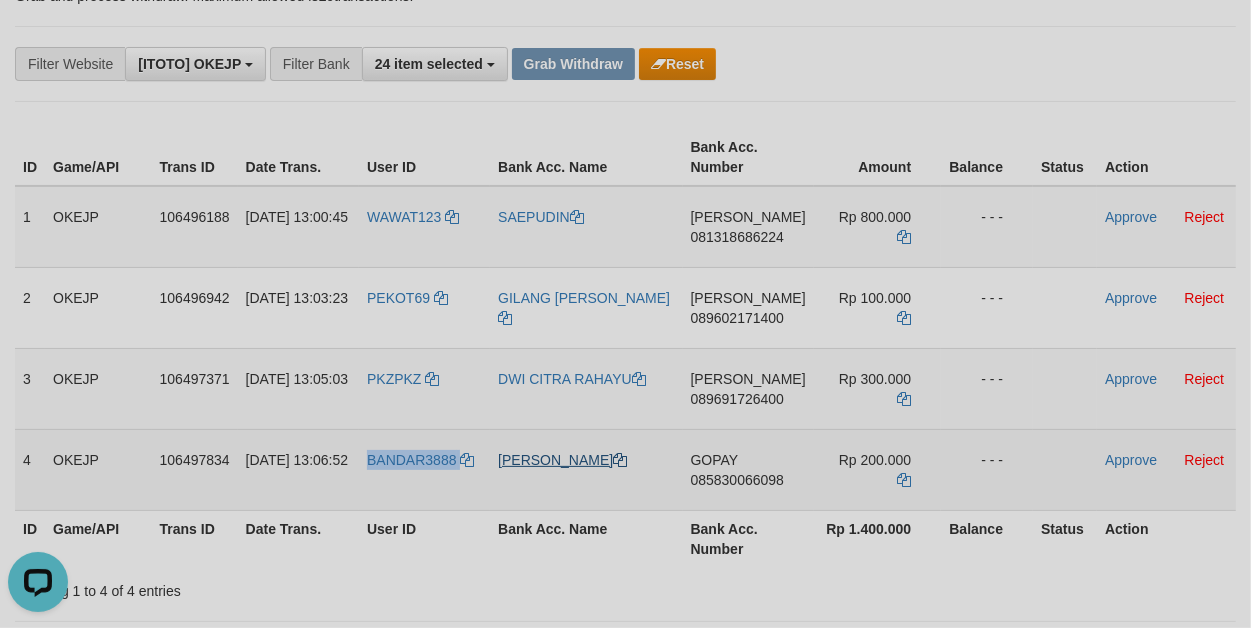 copy on "BANDAR3888" 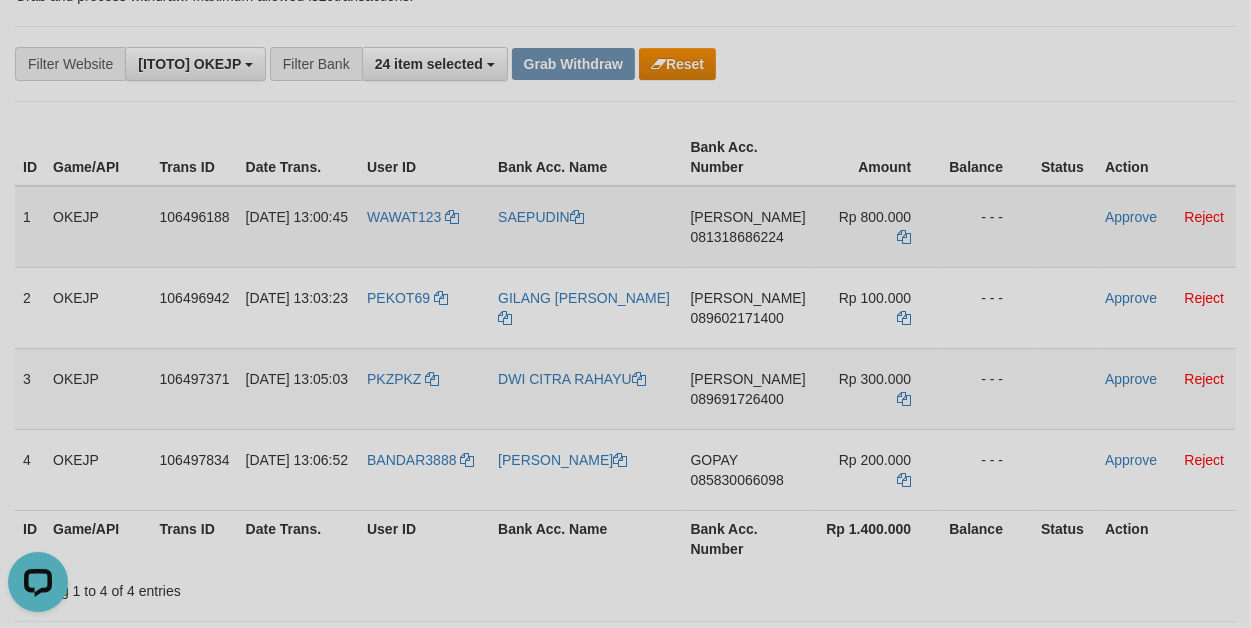 click on "081318686224" at bounding box center [737, 237] 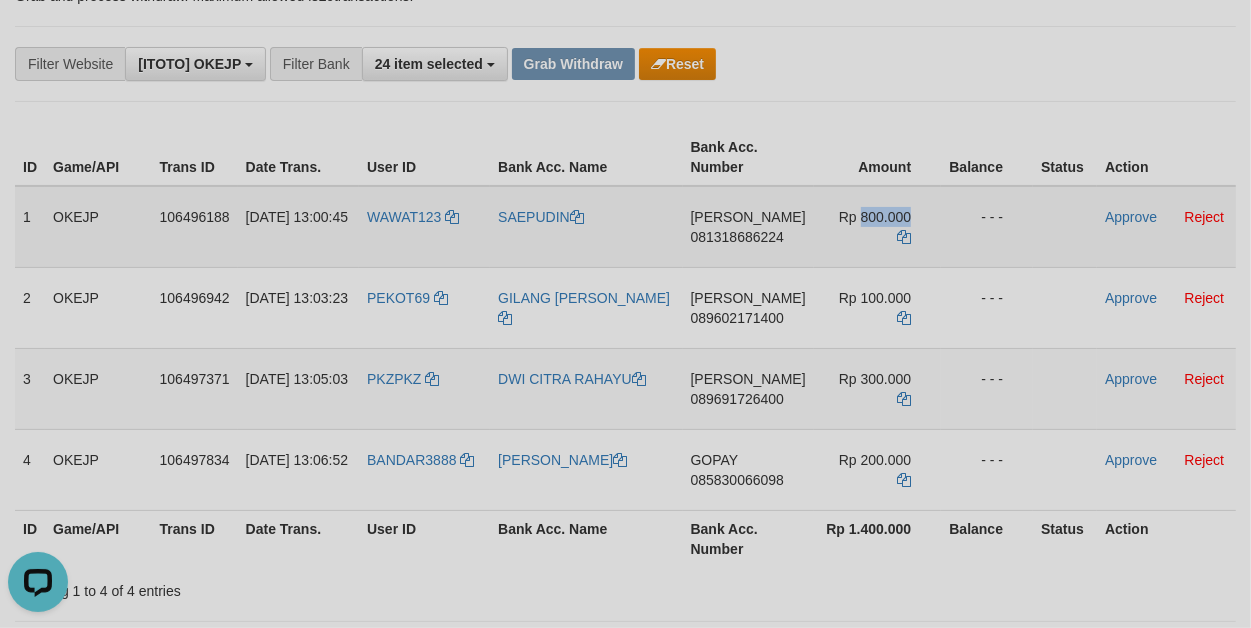 click on "Rp 800.000" at bounding box center [875, 217] 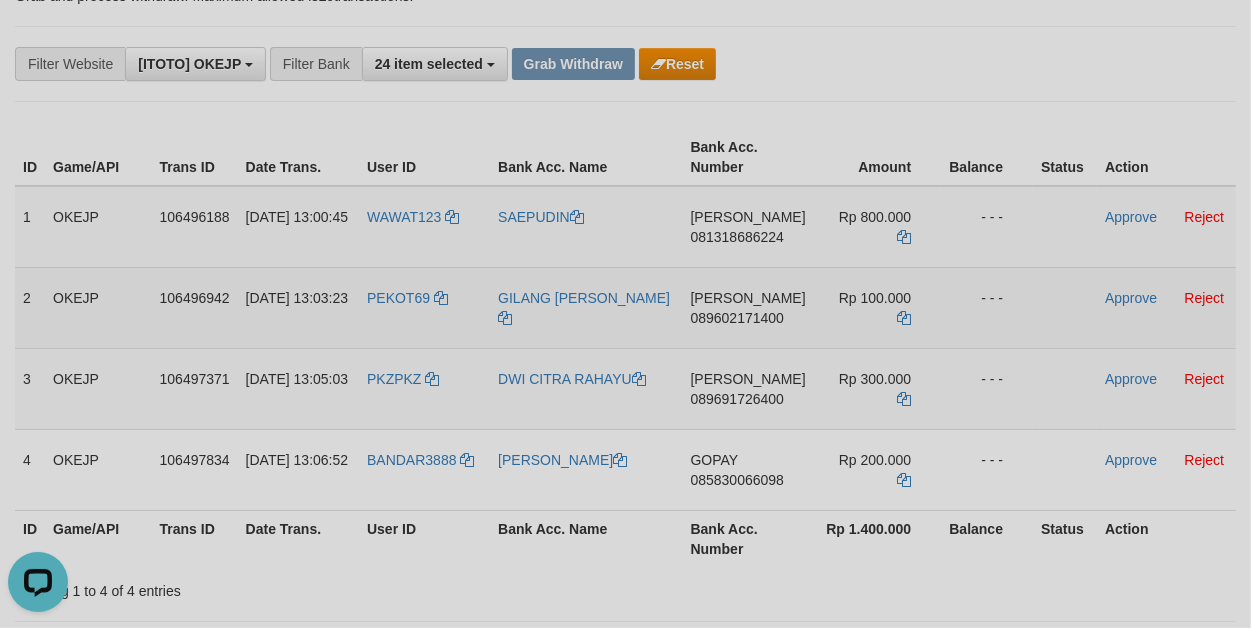 click on "089602171400" at bounding box center [737, 318] 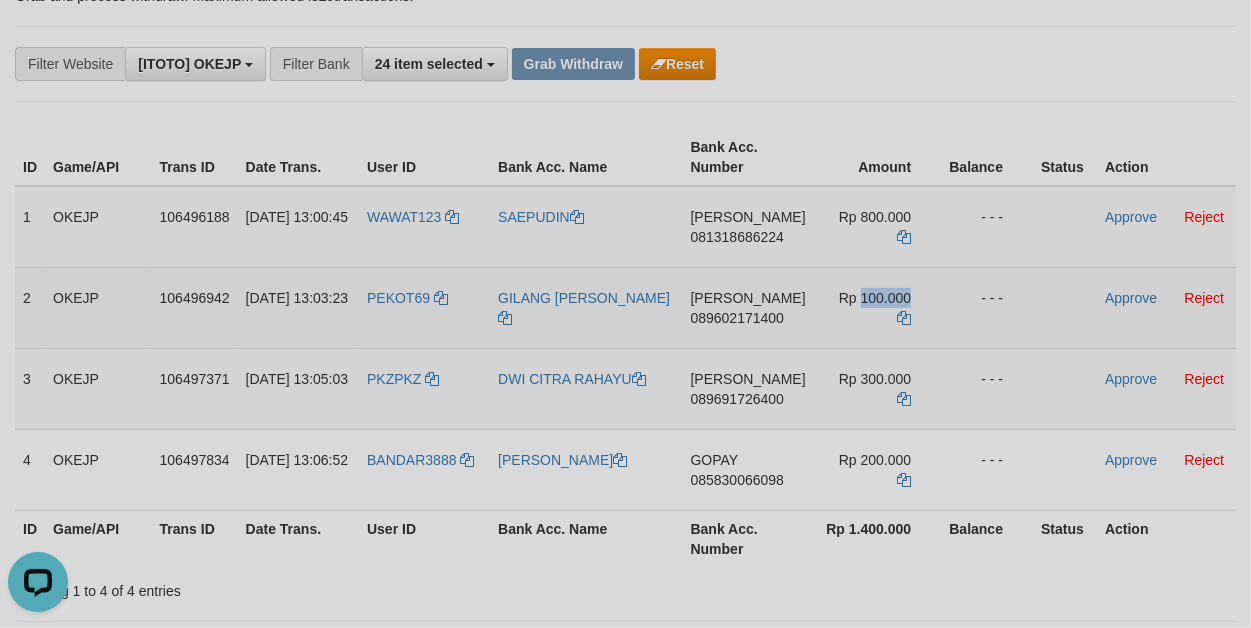 click on "Rp 100.000" at bounding box center [875, 298] 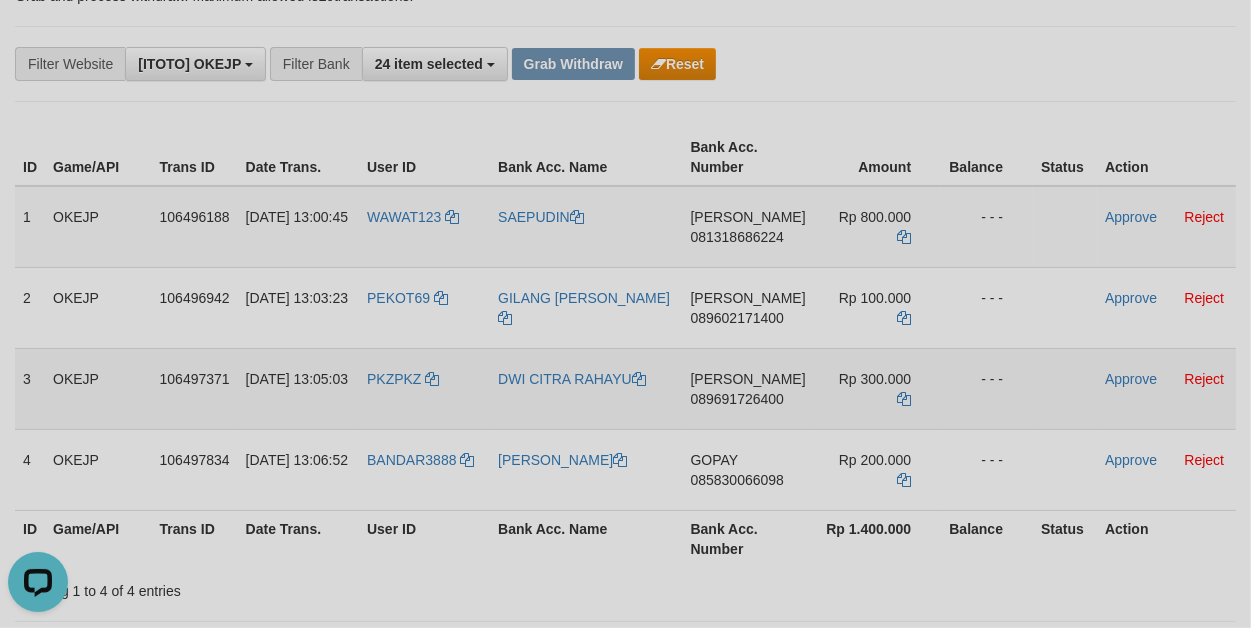 click on "089691726400" at bounding box center (737, 399) 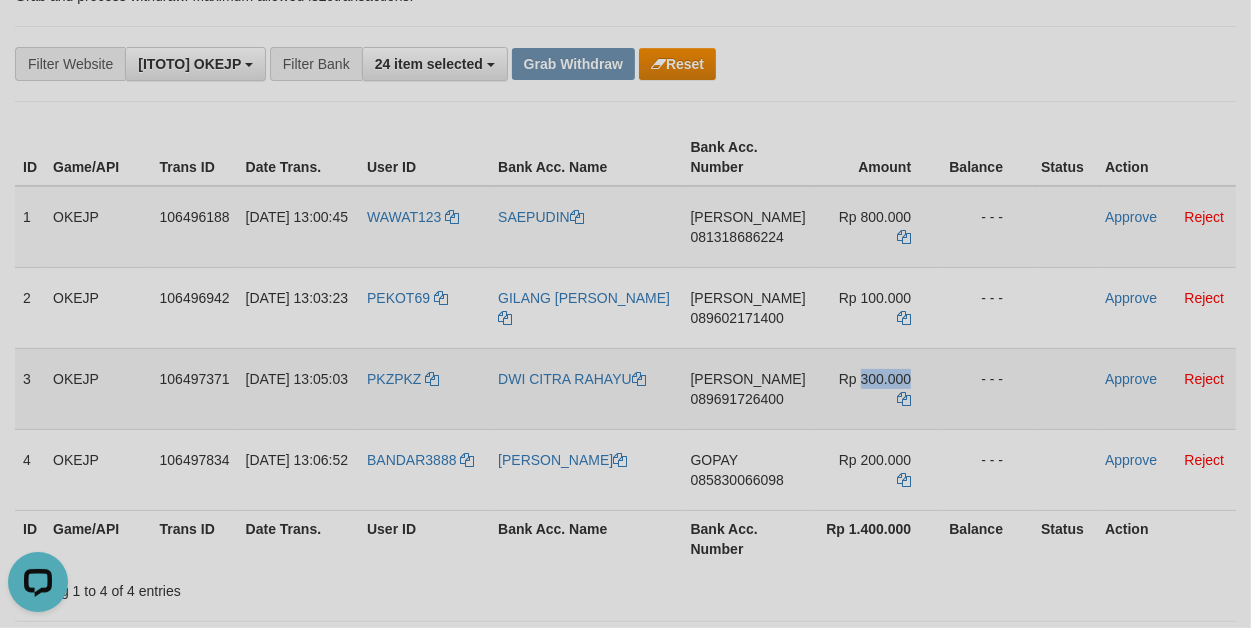 click on "Rp 300.000" at bounding box center [875, 379] 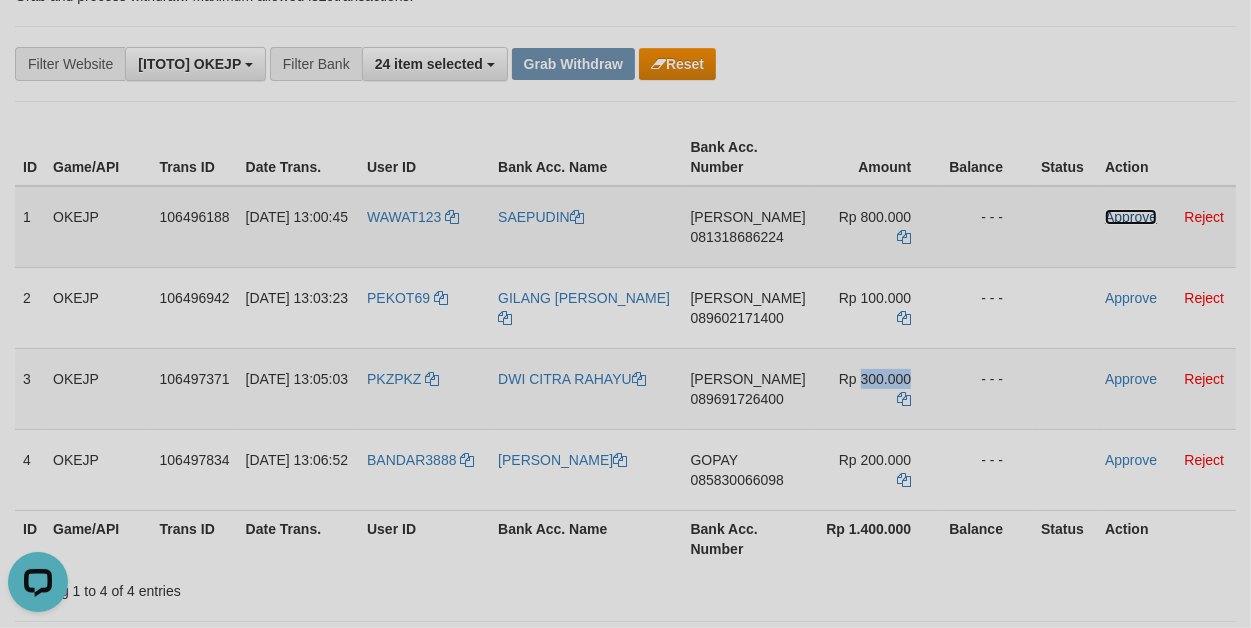 click on "Approve" at bounding box center [1131, 217] 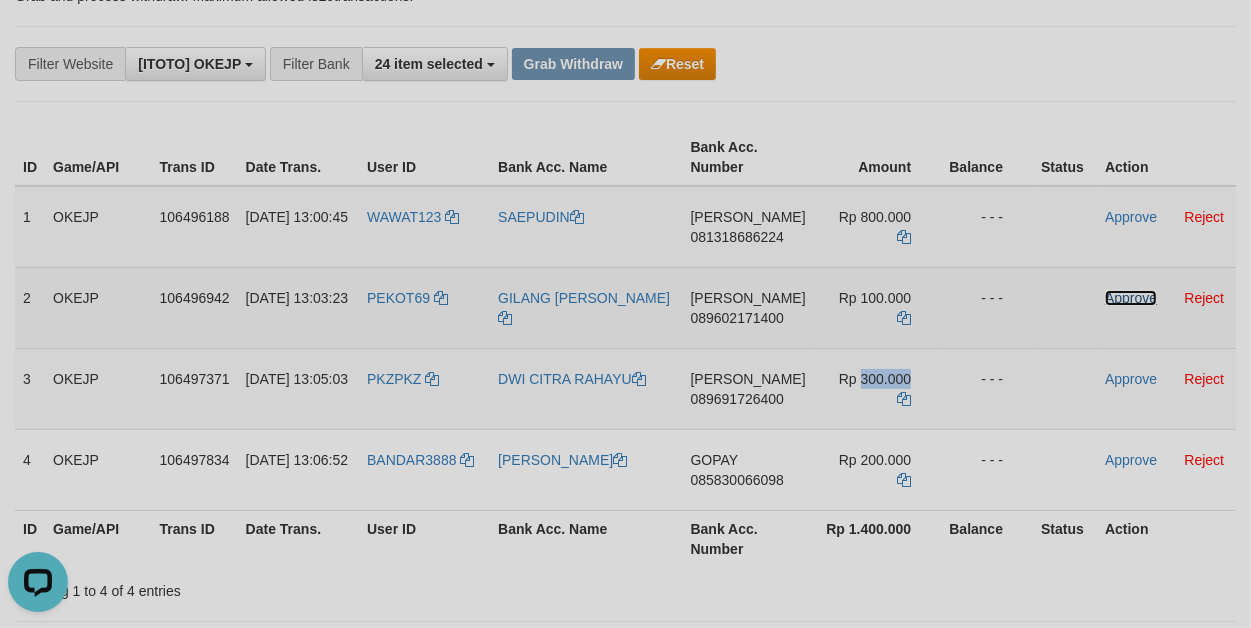 click on "Approve" at bounding box center [1131, 298] 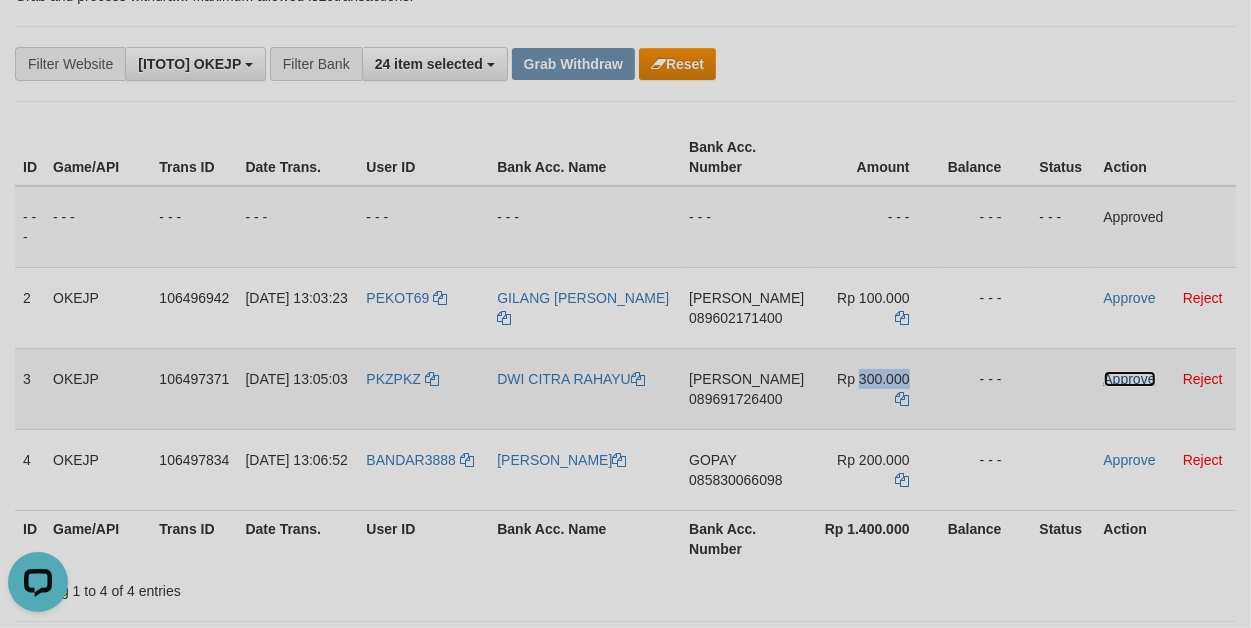click on "Approve" at bounding box center [1130, 379] 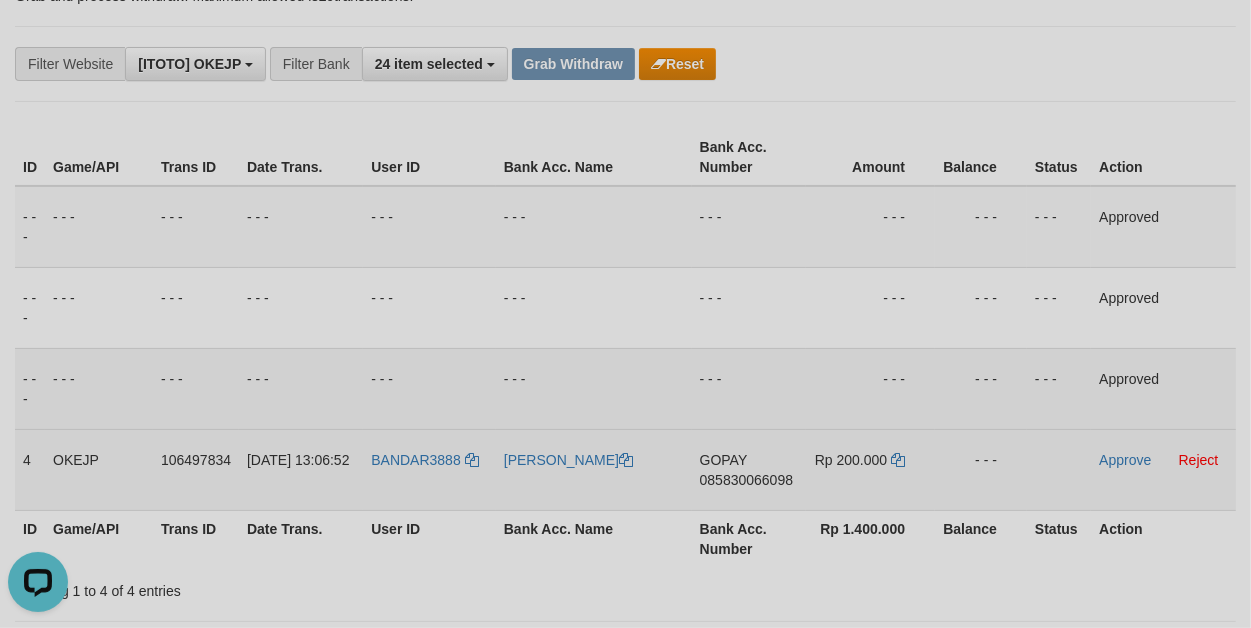 click on "085830066098" at bounding box center (746, 480) 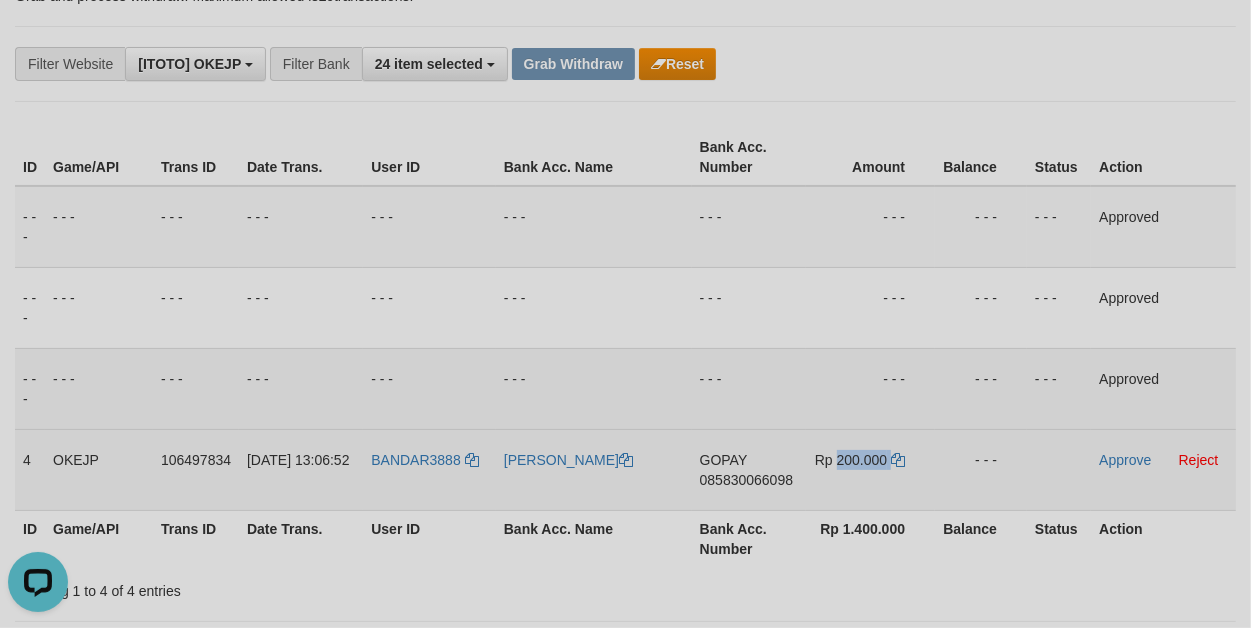 click on "Rp 200.000" at bounding box center (851, 460) 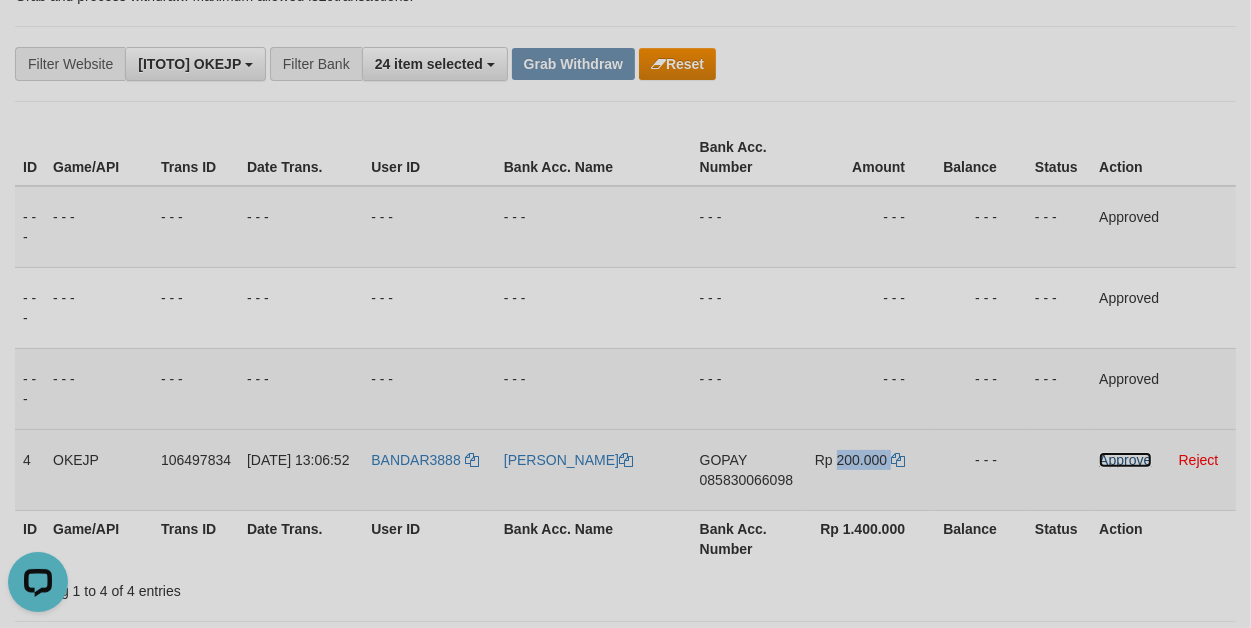 click on "Approve" at bounding box center (1125, 460) 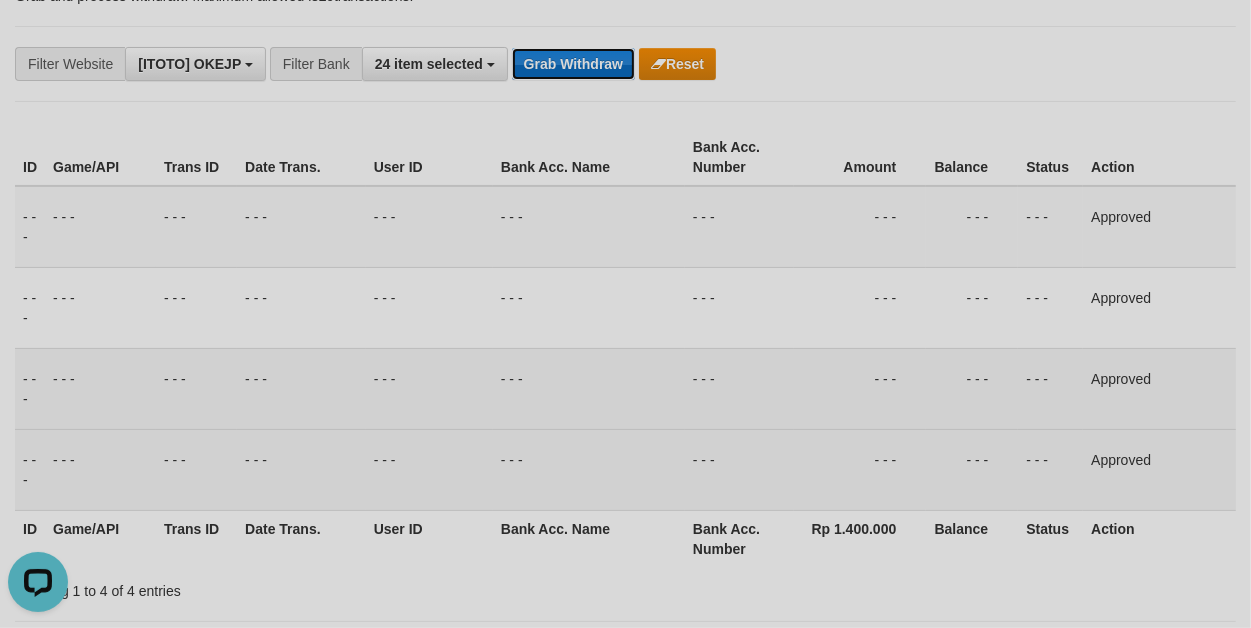 click on "Grab Withdraw" at bounding box center (573, 64) 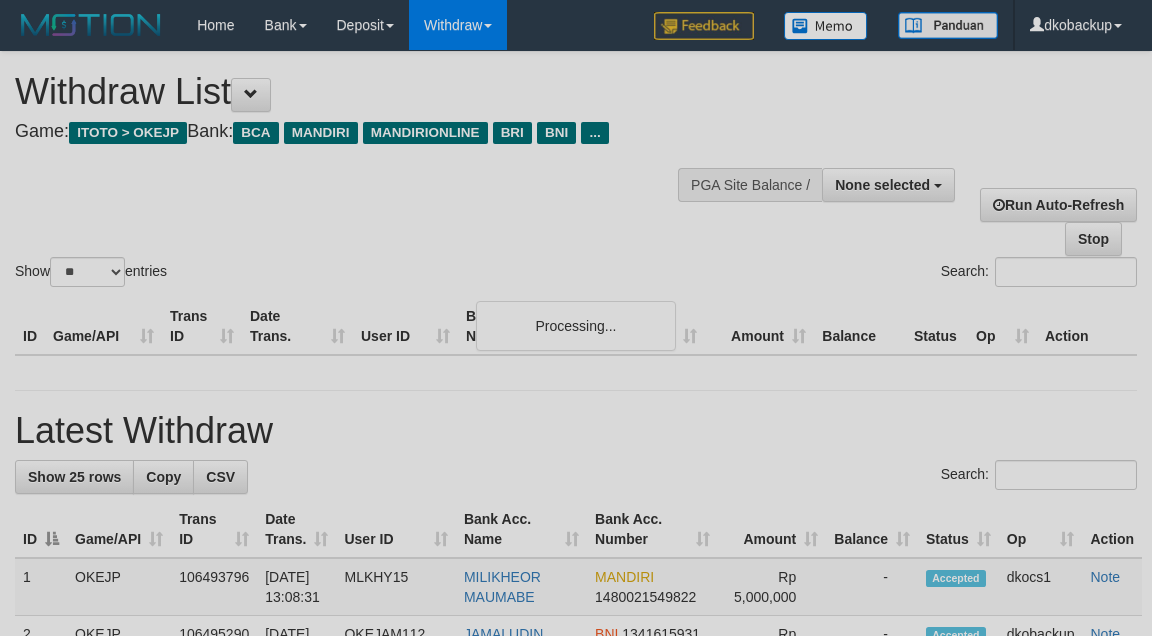 select 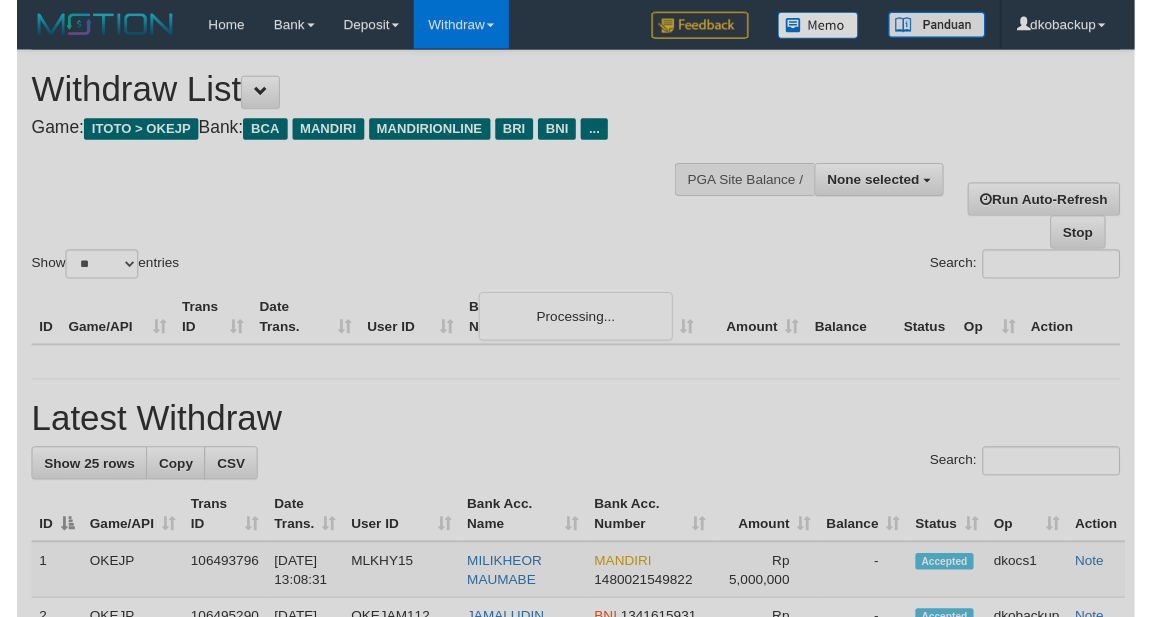 scroll, scrollTop: 23, scrollLeft: 0, axis: vertical 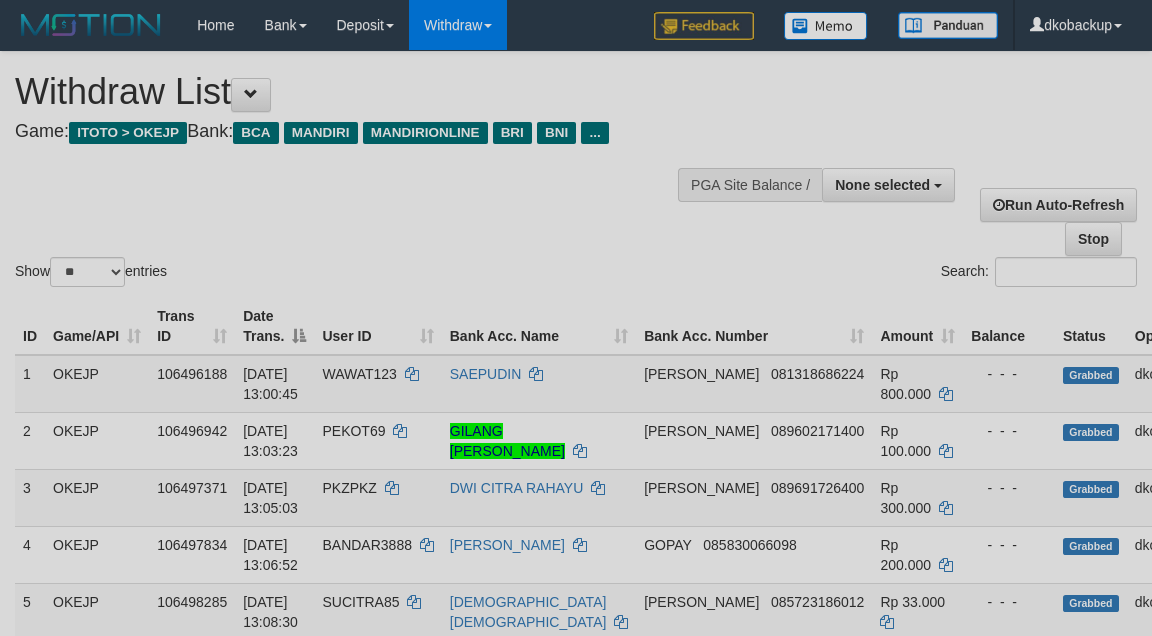 select 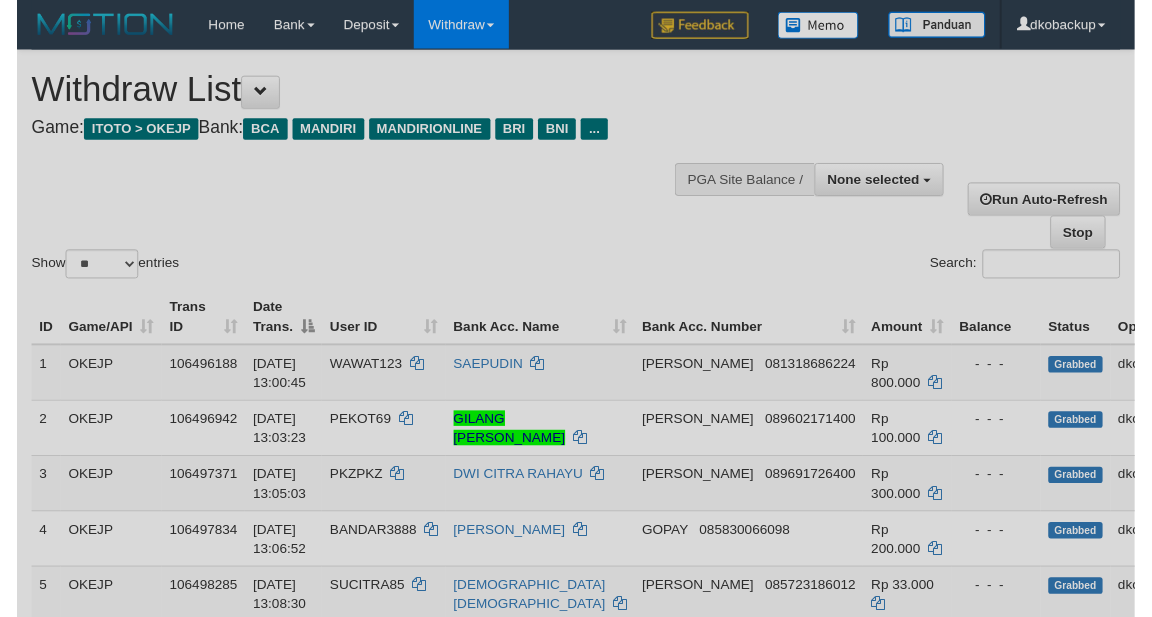 scroll, scrollTop: 23, scrollLeft: 0, axis: vertical 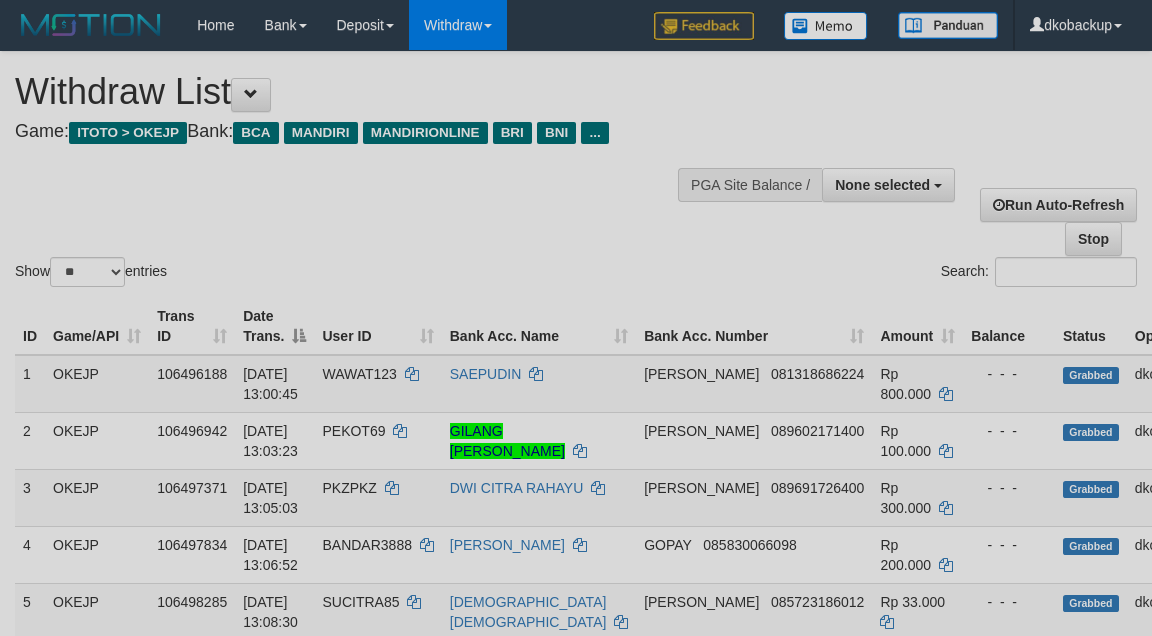 select 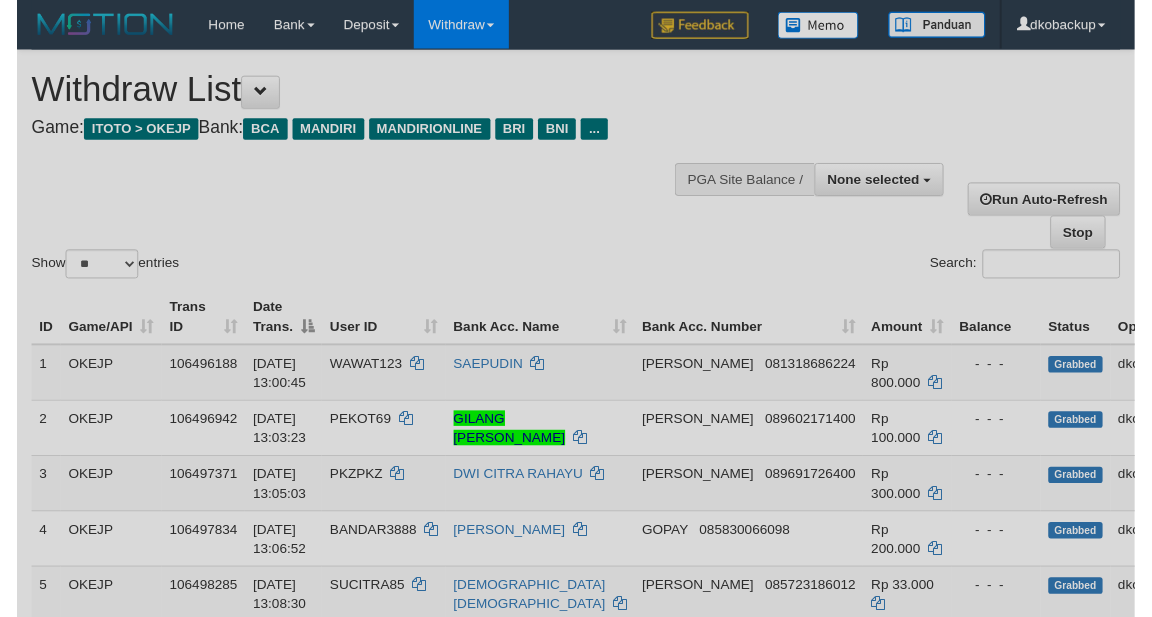 scroll, scrollTop: 23, scrollLeft: 0, axis: vertical 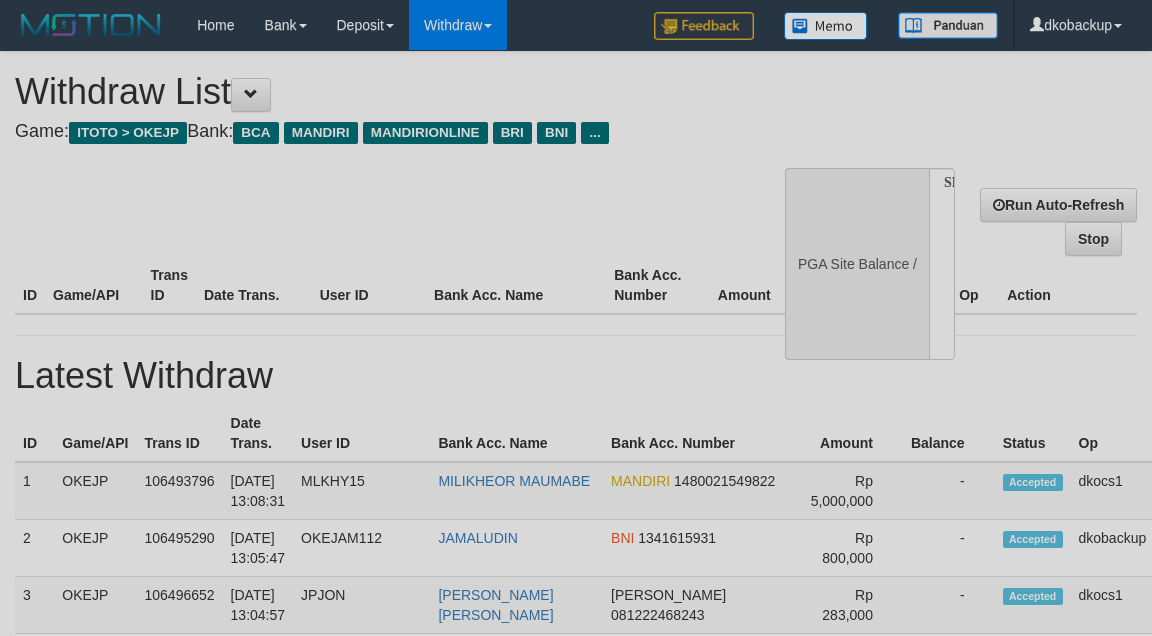 select 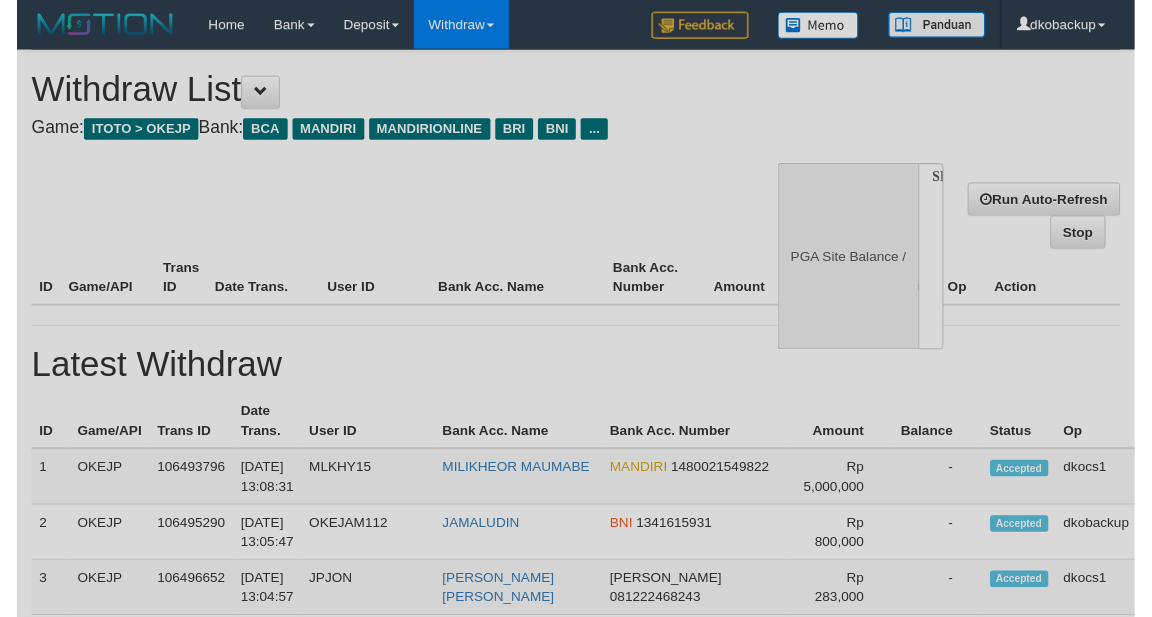 scroll, scrollTop: 23, scrollLeft: 0, axis: vertical 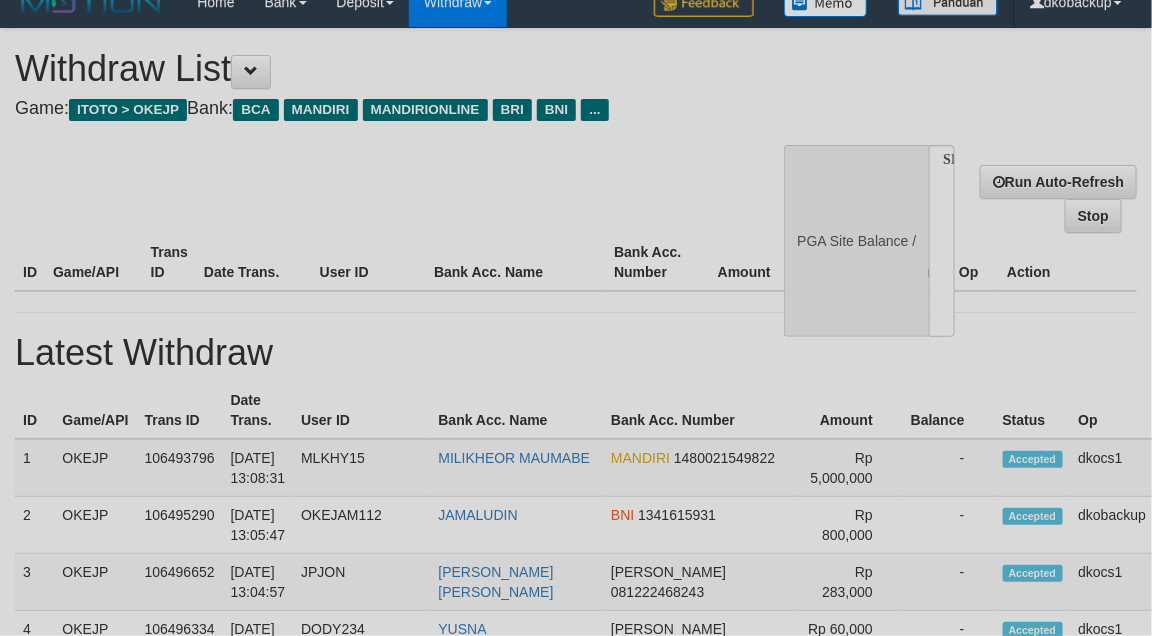 select on "**" 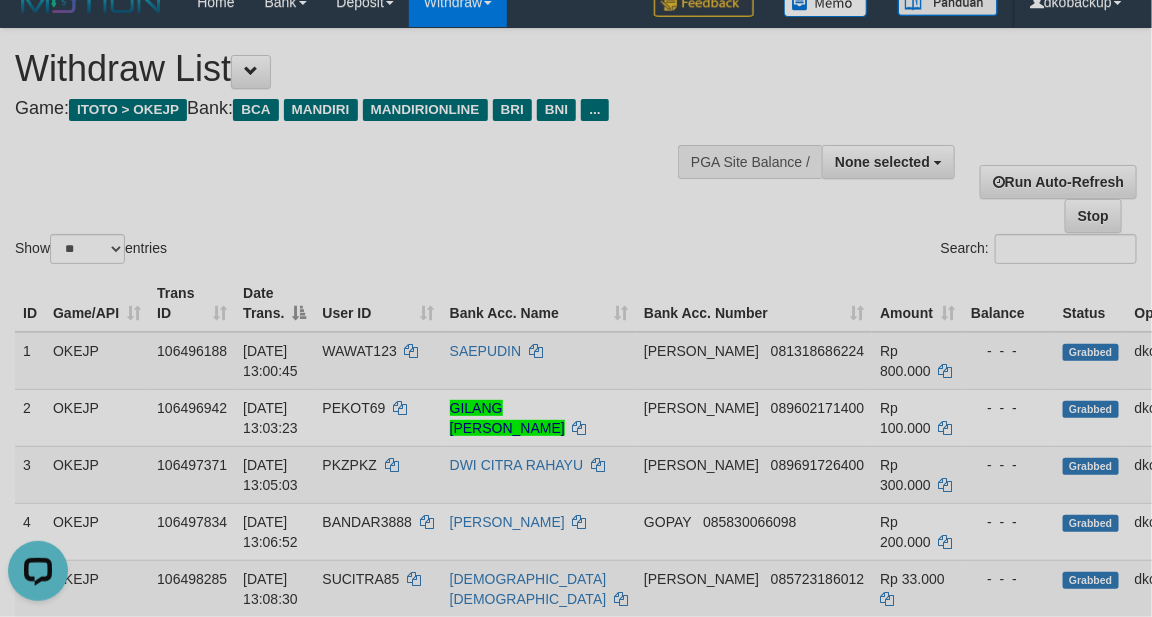 scroll, scrollTop: 0, scrollLeft: 0, axis: both 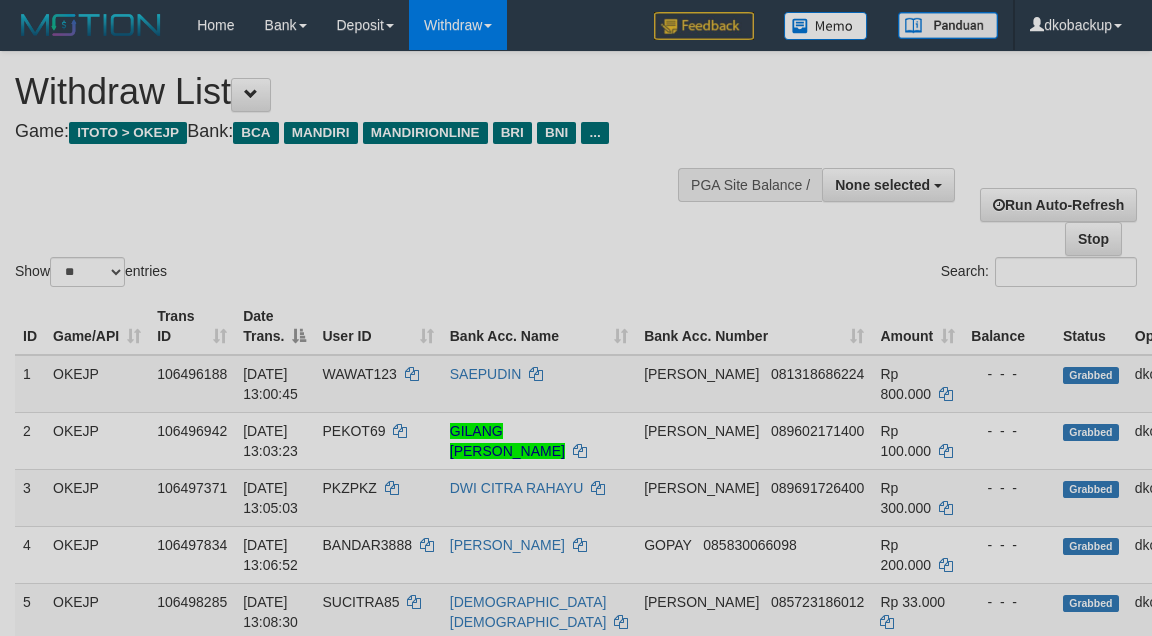 select 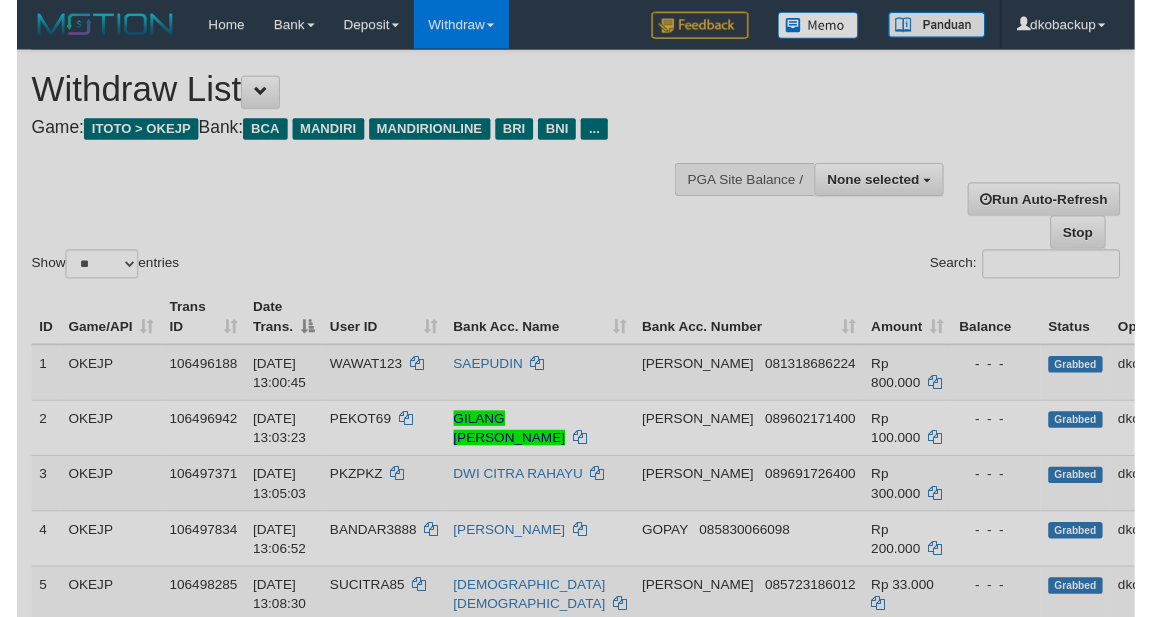 scroll, scrollTop: 23, scrollLeft: 0, axis: vertical 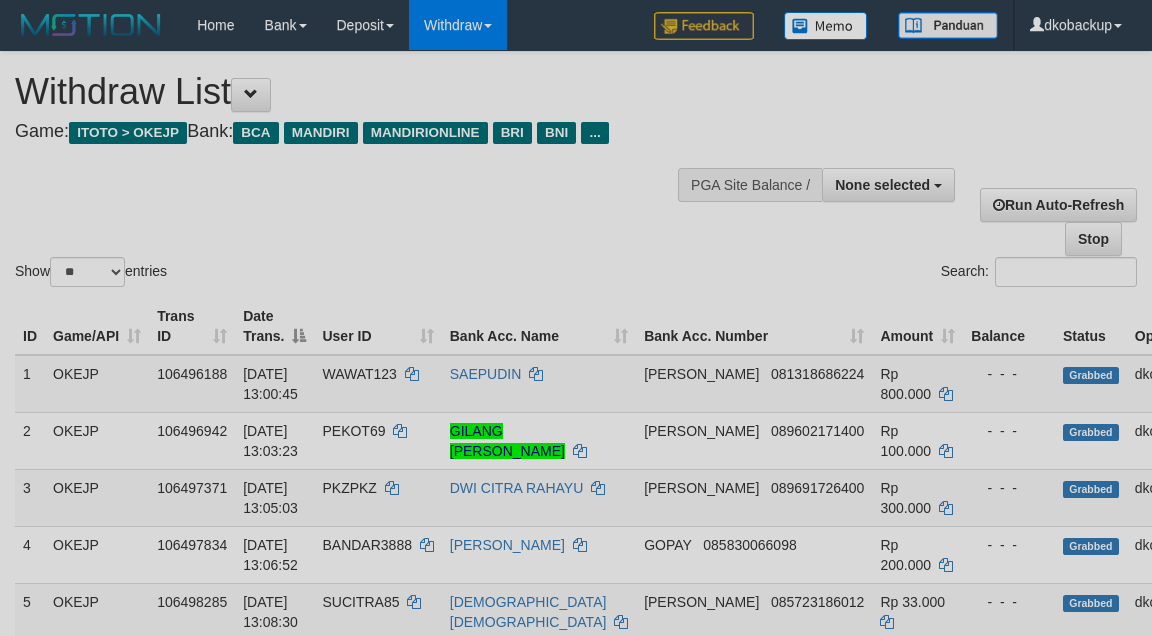 select 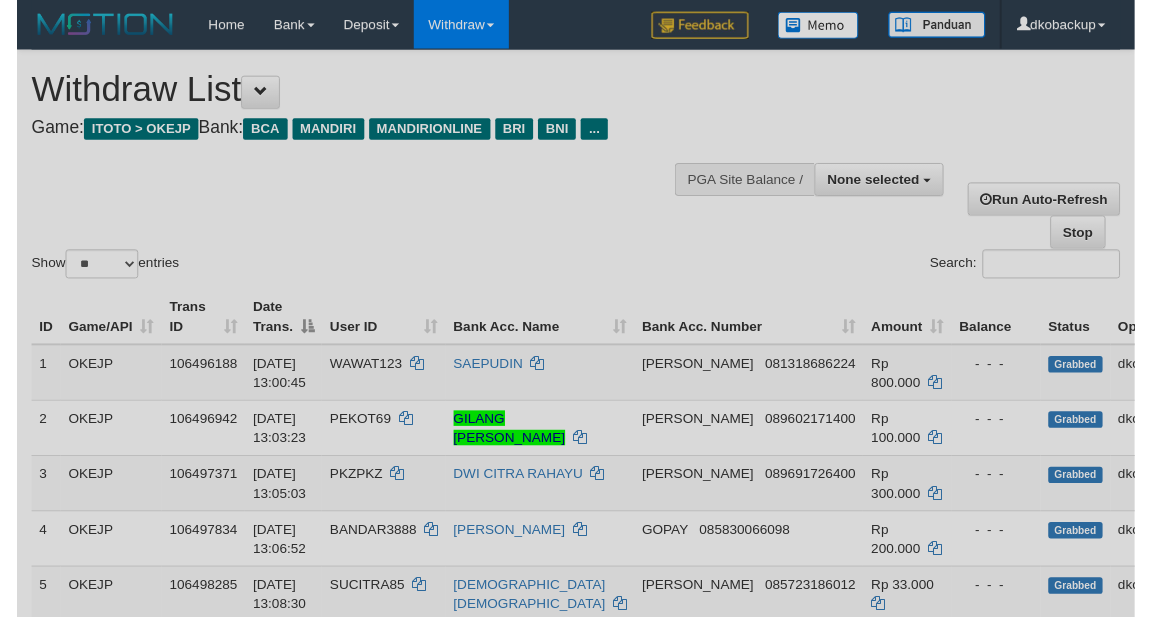 scroll, scrollTop: 23, scrollLeft: 0, axis: vertical 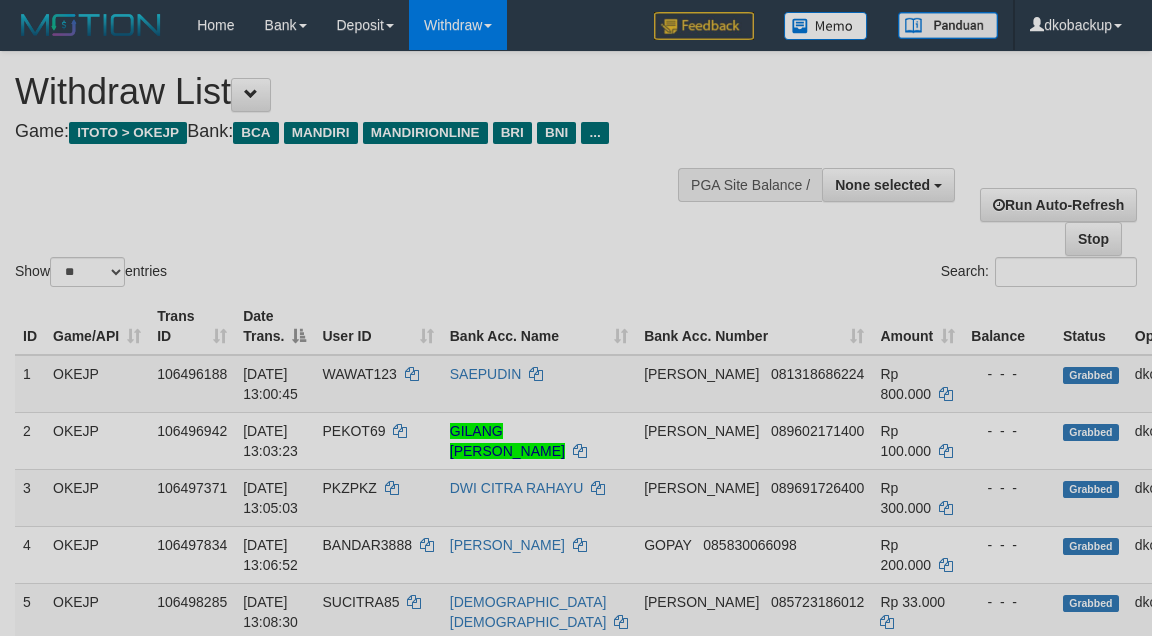 select 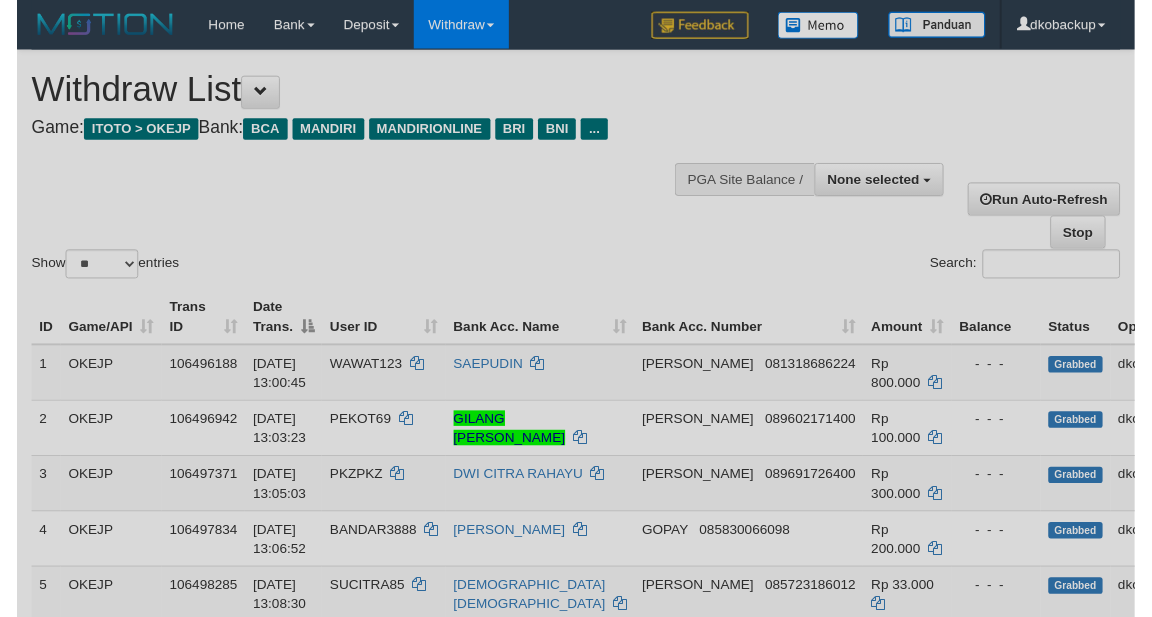 scroll, scrollTop: 23, scrollLeft: 0, axis: vertical 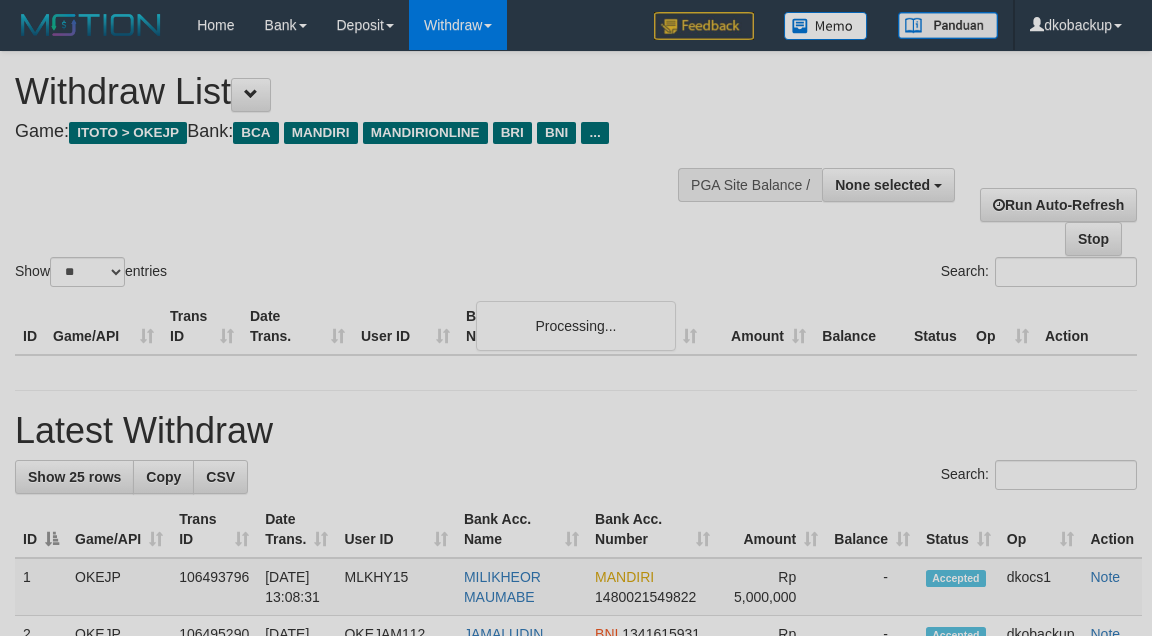 select 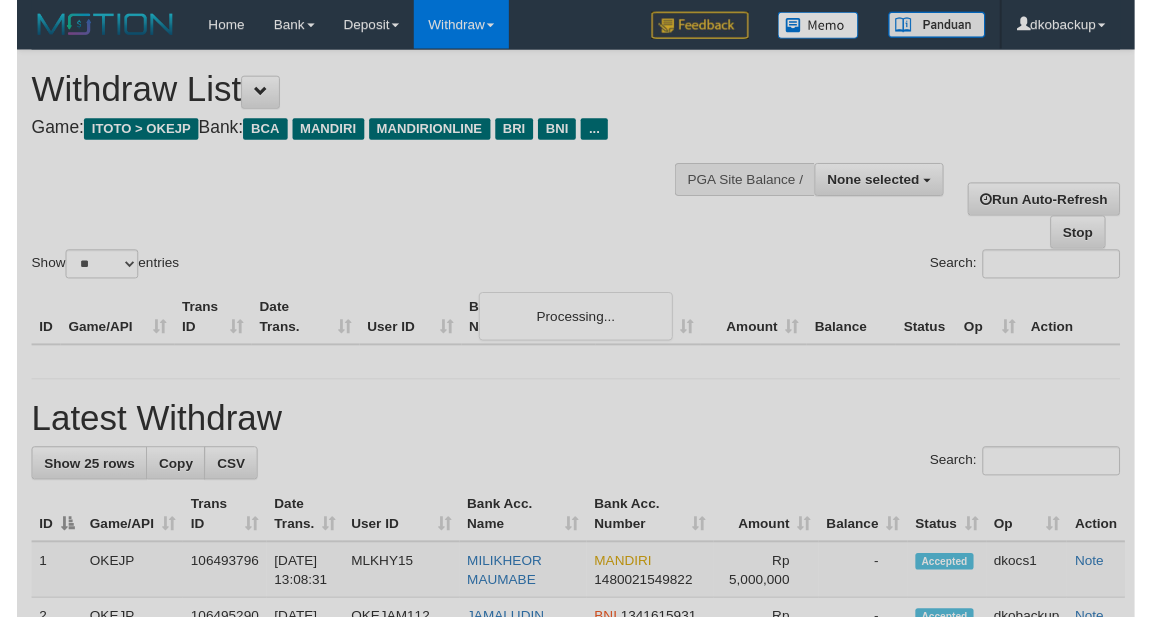 scroll, scrollTop: 23, scrollLeft: 0, axis: vertical 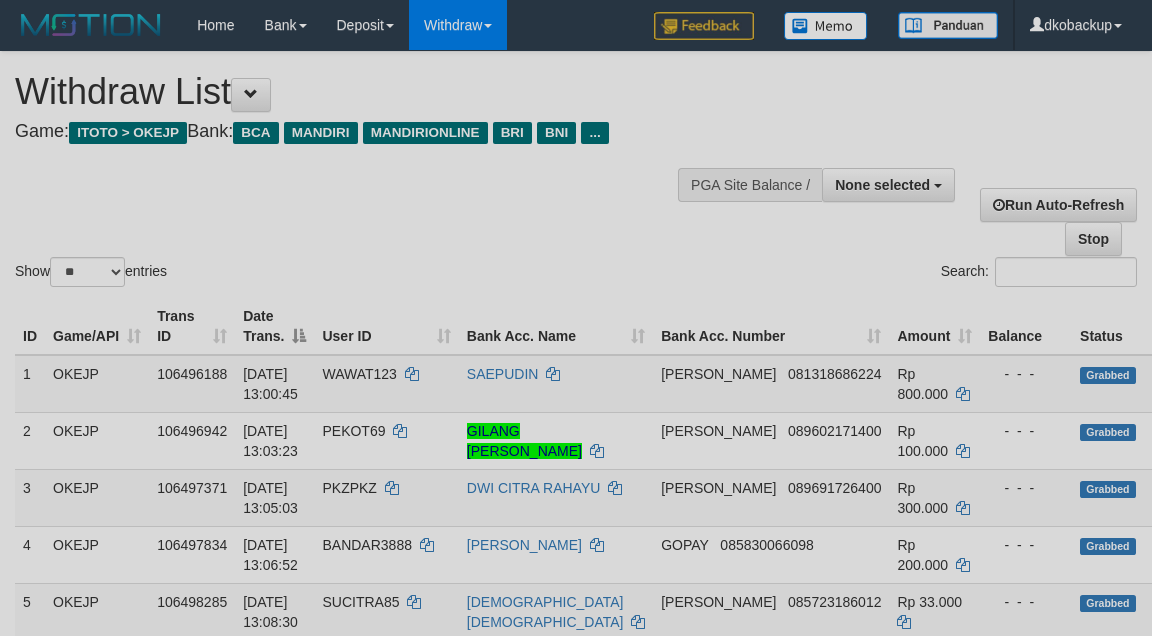 select 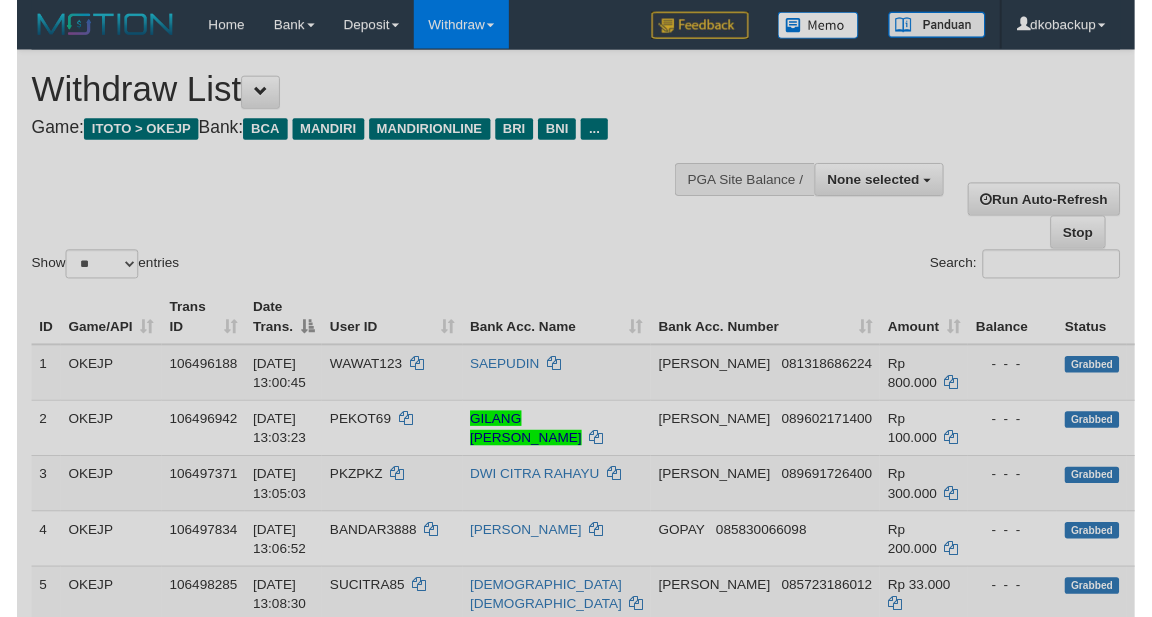 scroll, scrollTop: 23, scrollLeft: 0, axis: vertical 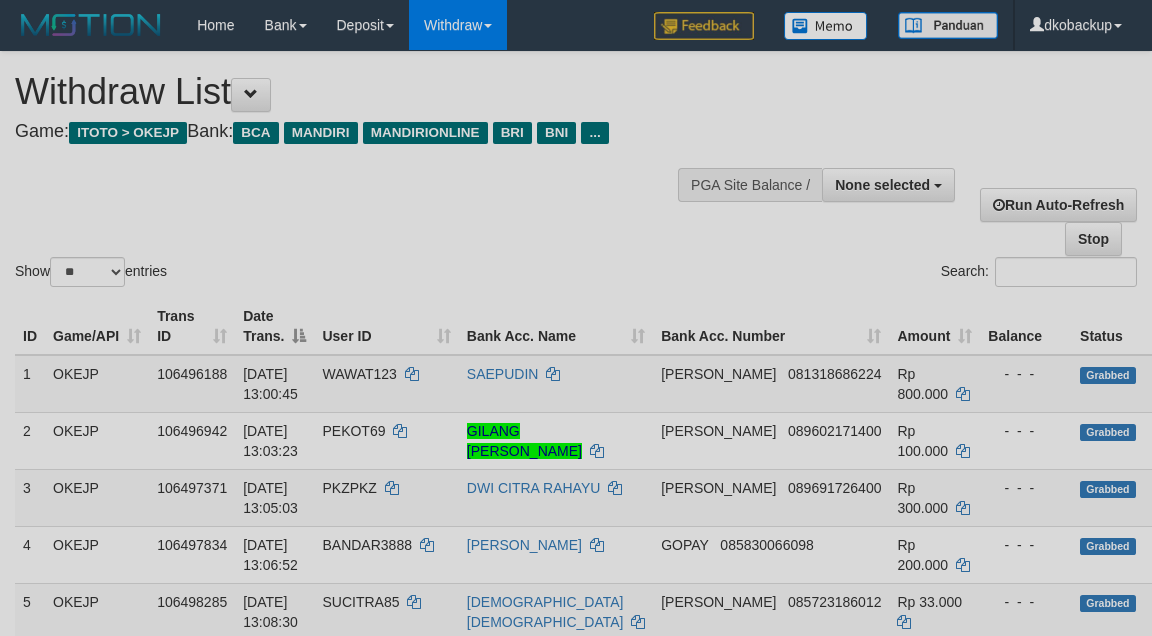 select 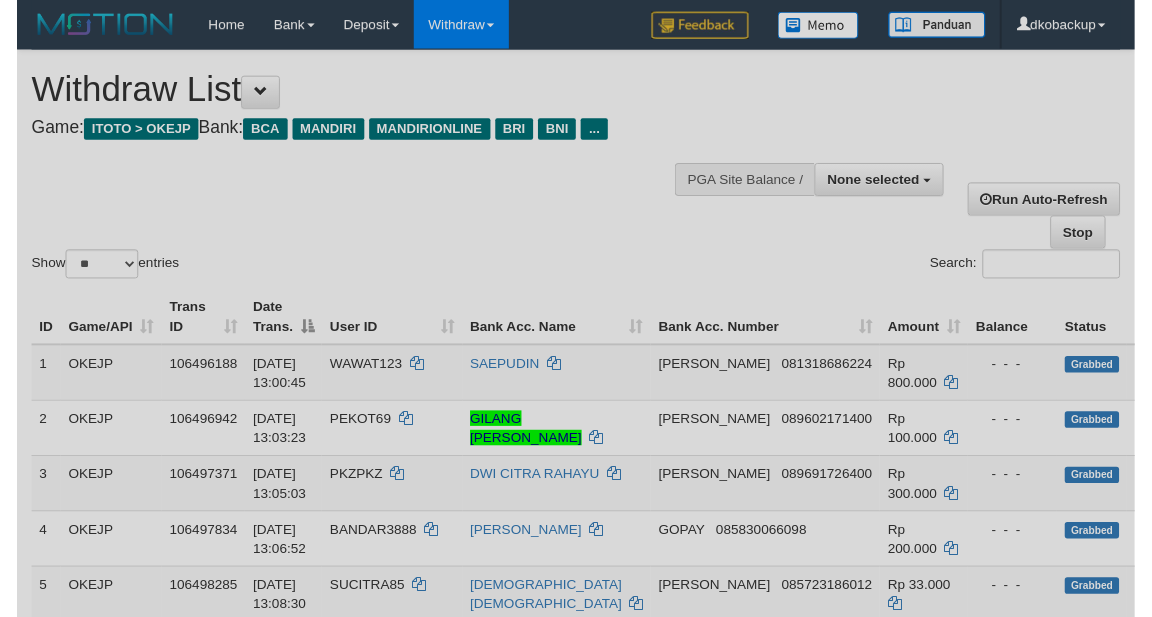 scroll, scrollTop: 23, scrollLeft: 0, axis: vertical 